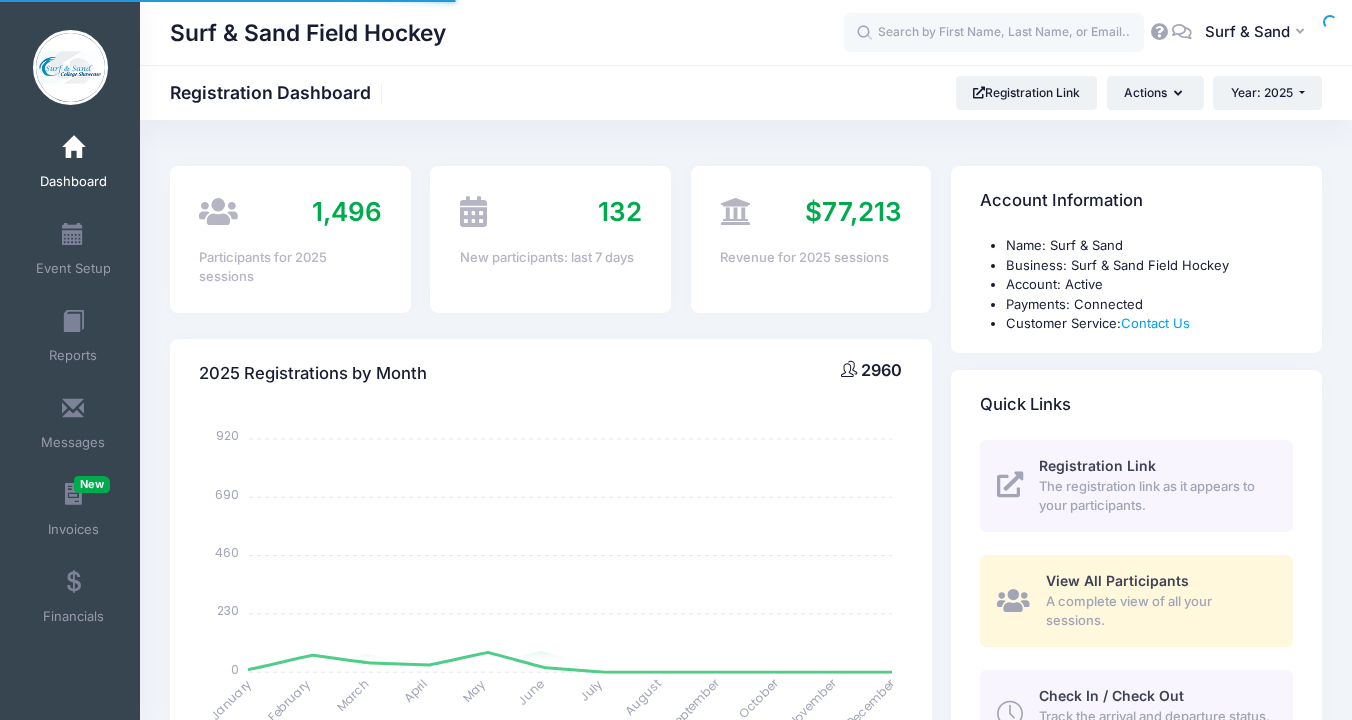 scroll, scrollTop: 0, scrollLeft: 0, axis: both 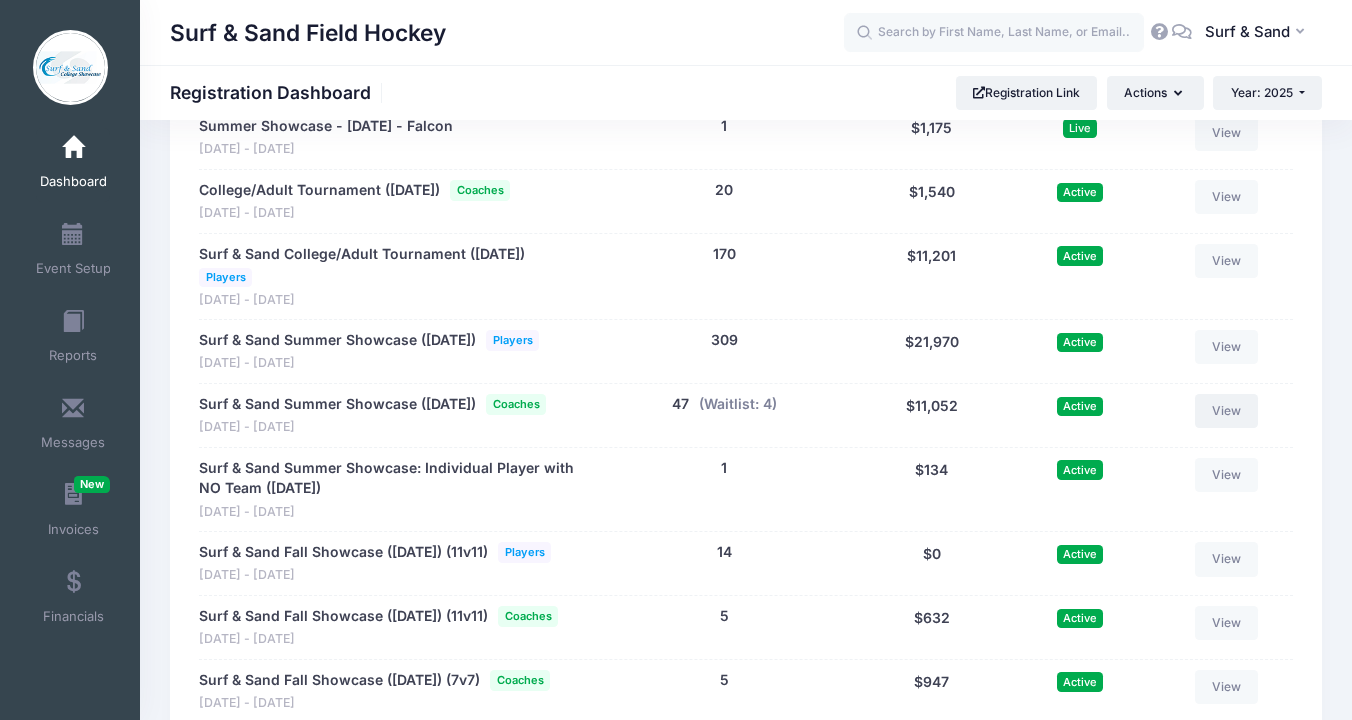 click on "View" at bounding box center (1227, 411) 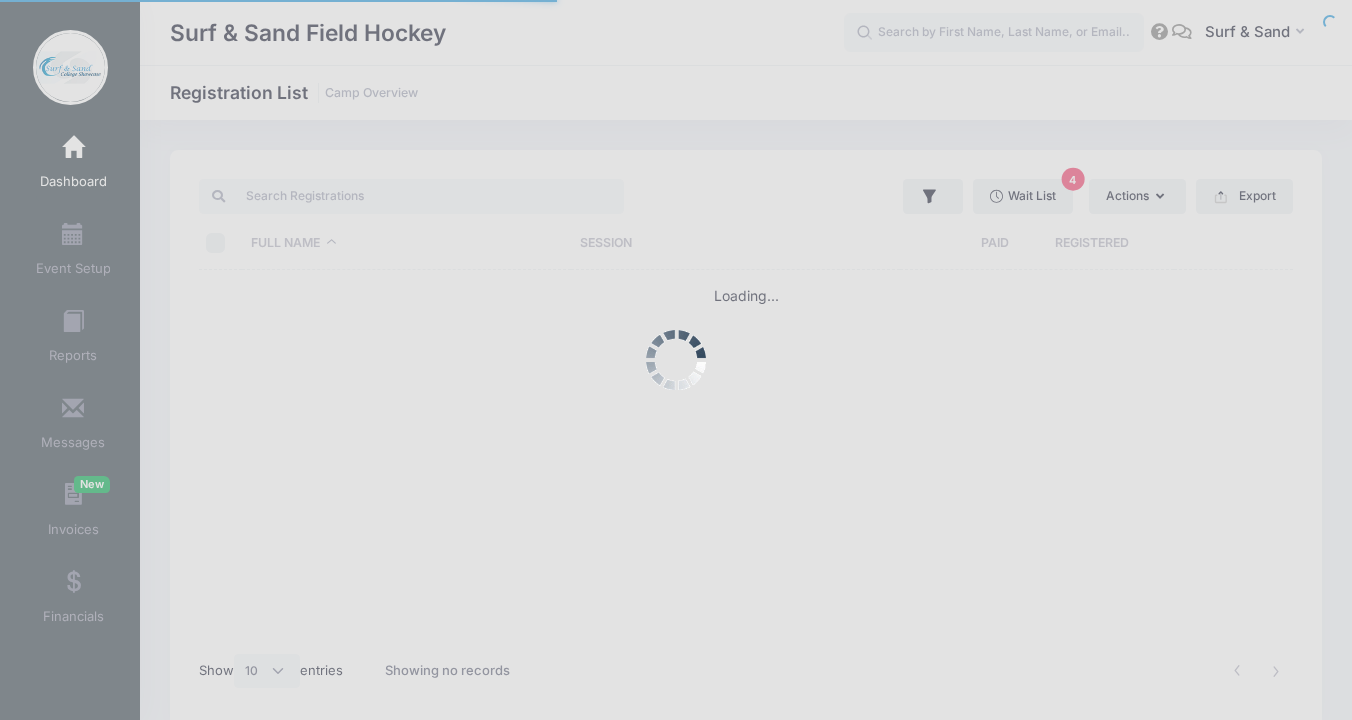 select on "10" 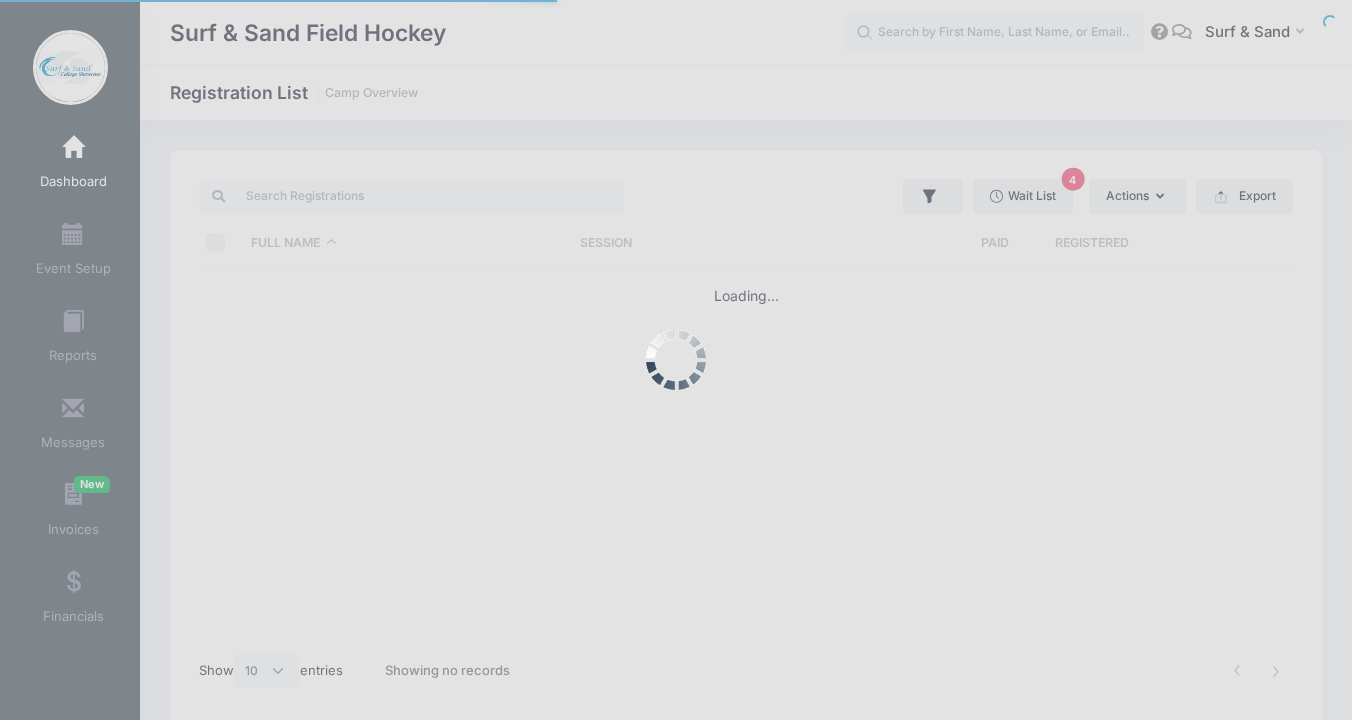 scroll, scrollTop: 0, scrollLeft: 0, axis: both 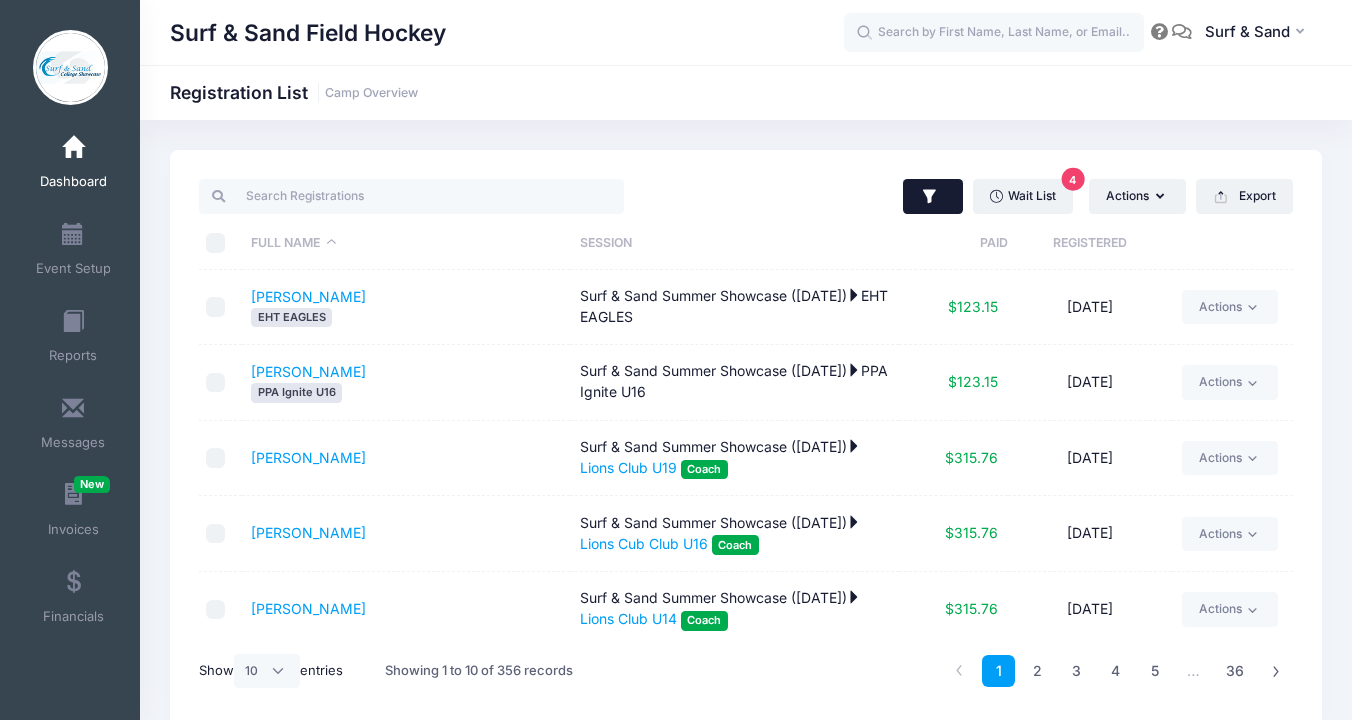 click at bounding box center (933, 197) 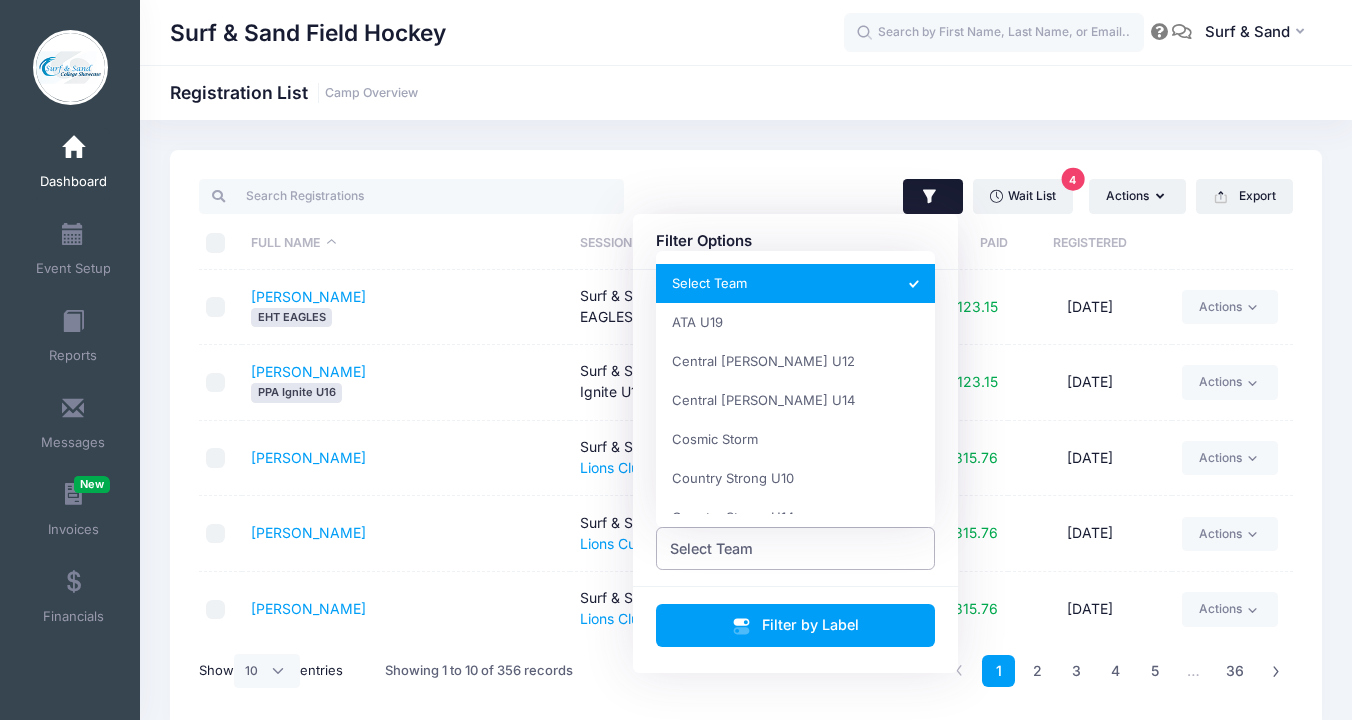 click on "Select Team" at bounding box center [796, 548] 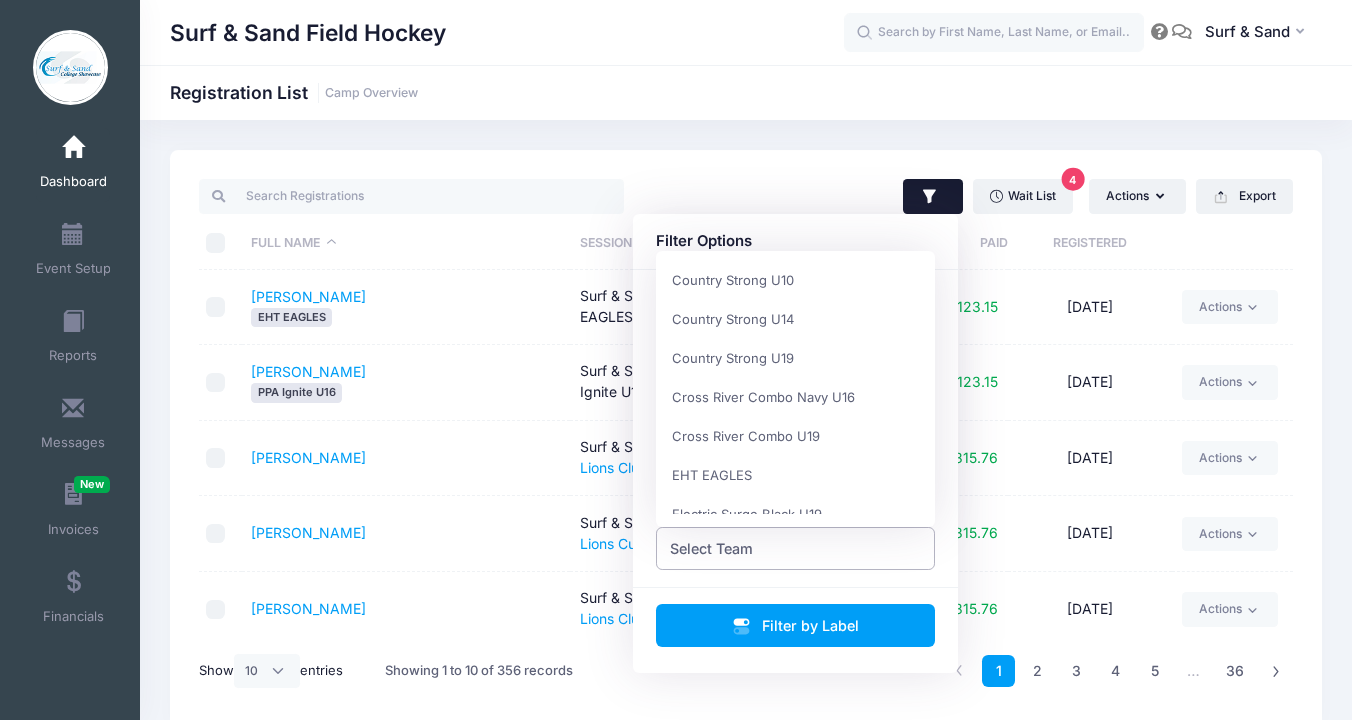 scroll, scrollTop: 183, scrollLeft: 0, axis: vertical 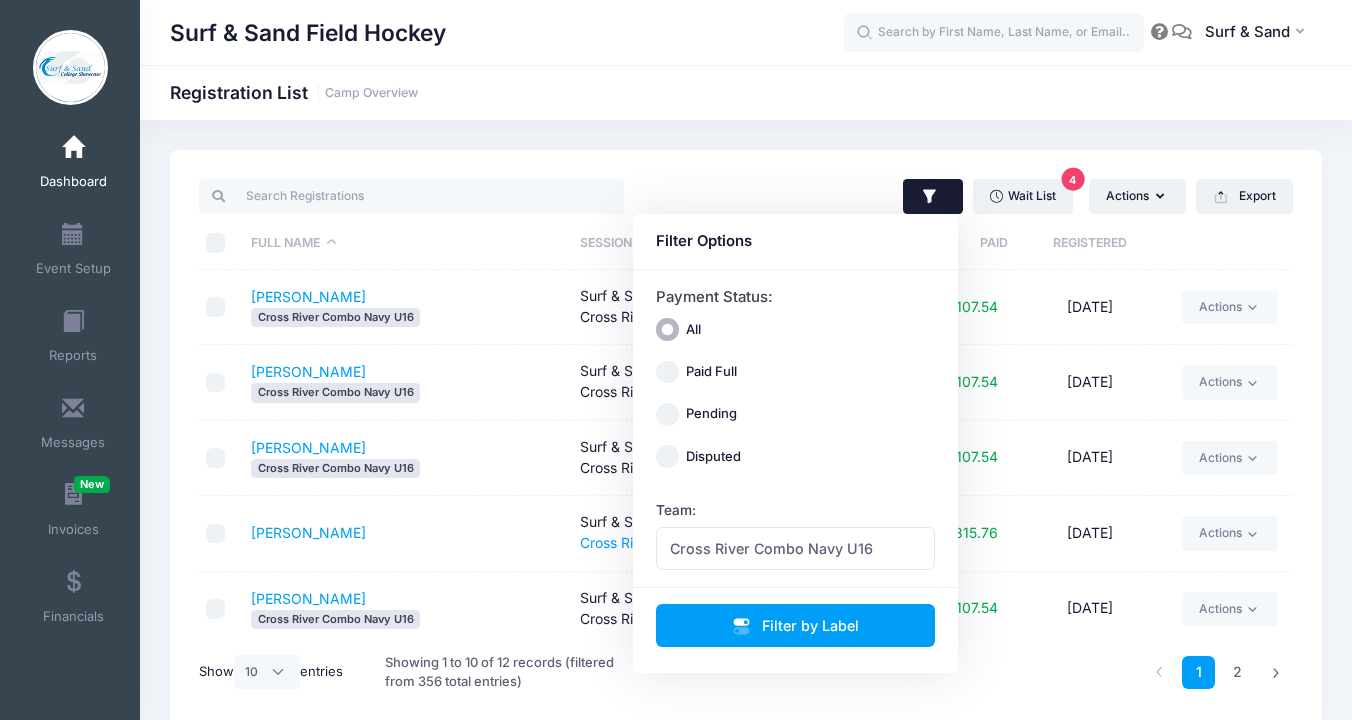 click on "Wait List
4
Actions      Assign Labels
Send Email
Send Payment Reminder
Send Document Upload Reminder
Request Additional Information
Deleted Registrations
Filter Options
Payment Status:
All
Paid Full
Pending Surf" at bounding box center (746, 440) 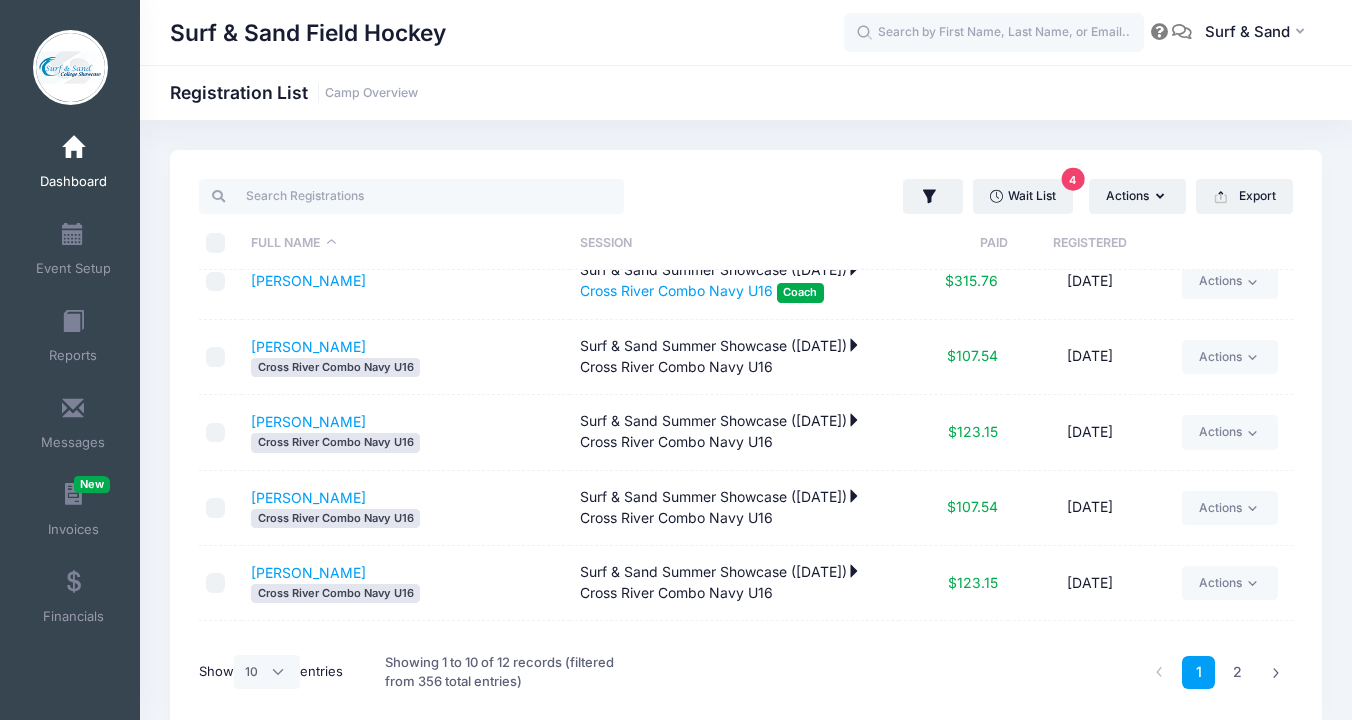 scroll, scrollTop: 384, scrollLeft: 0, axis: vertical 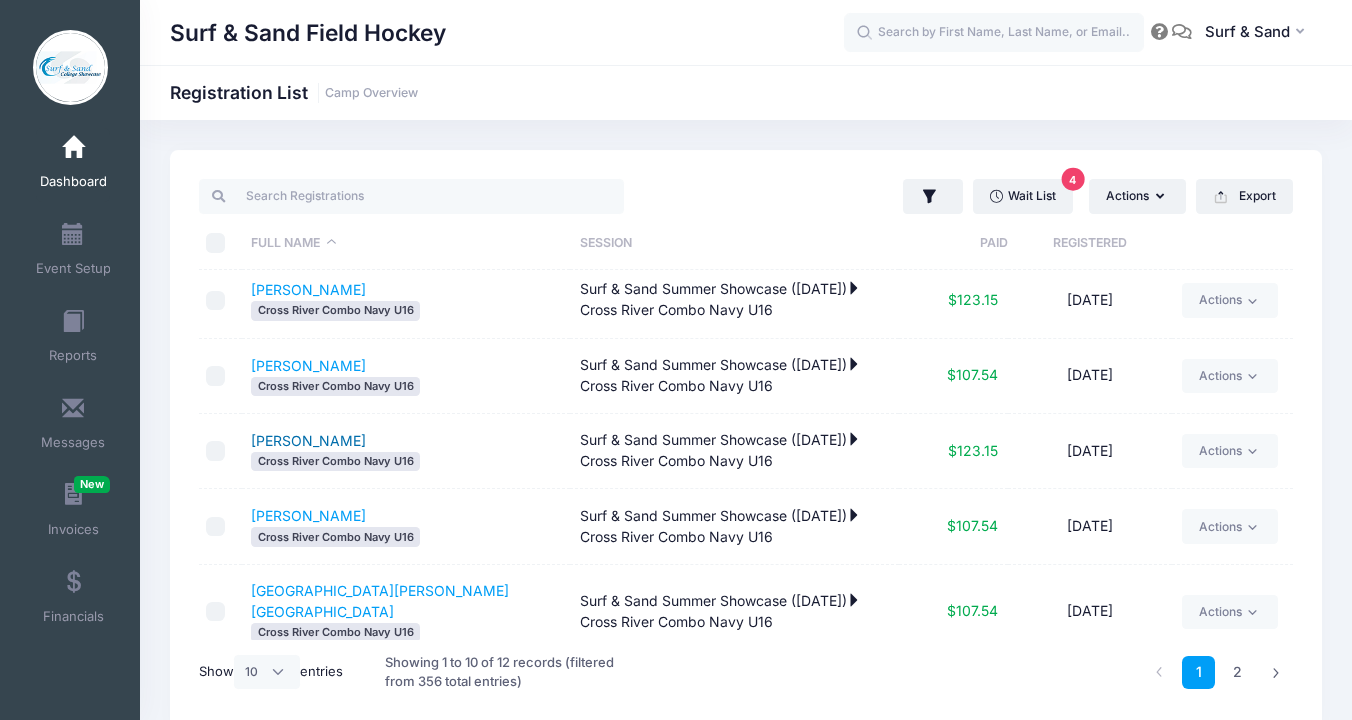 click on "Stewart, Olivia" at bounding box center (308, 440) 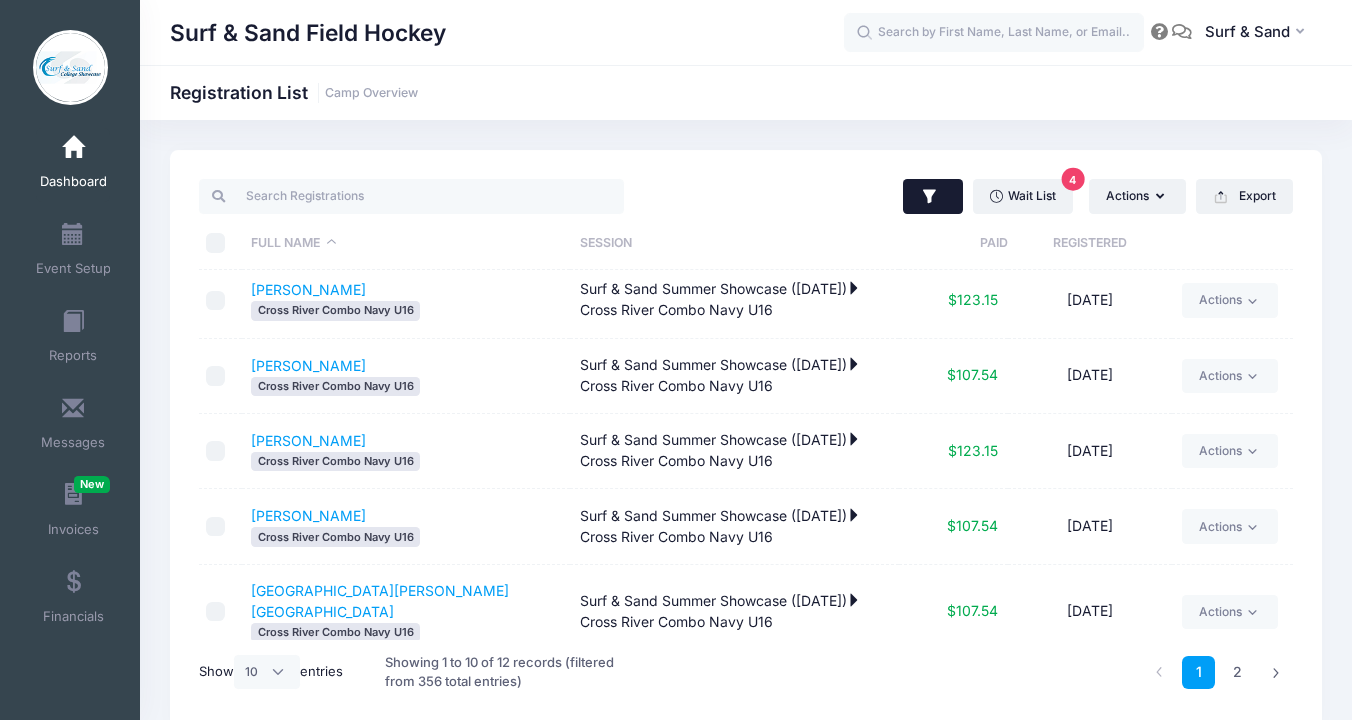 click at bounding box center [933, 197] 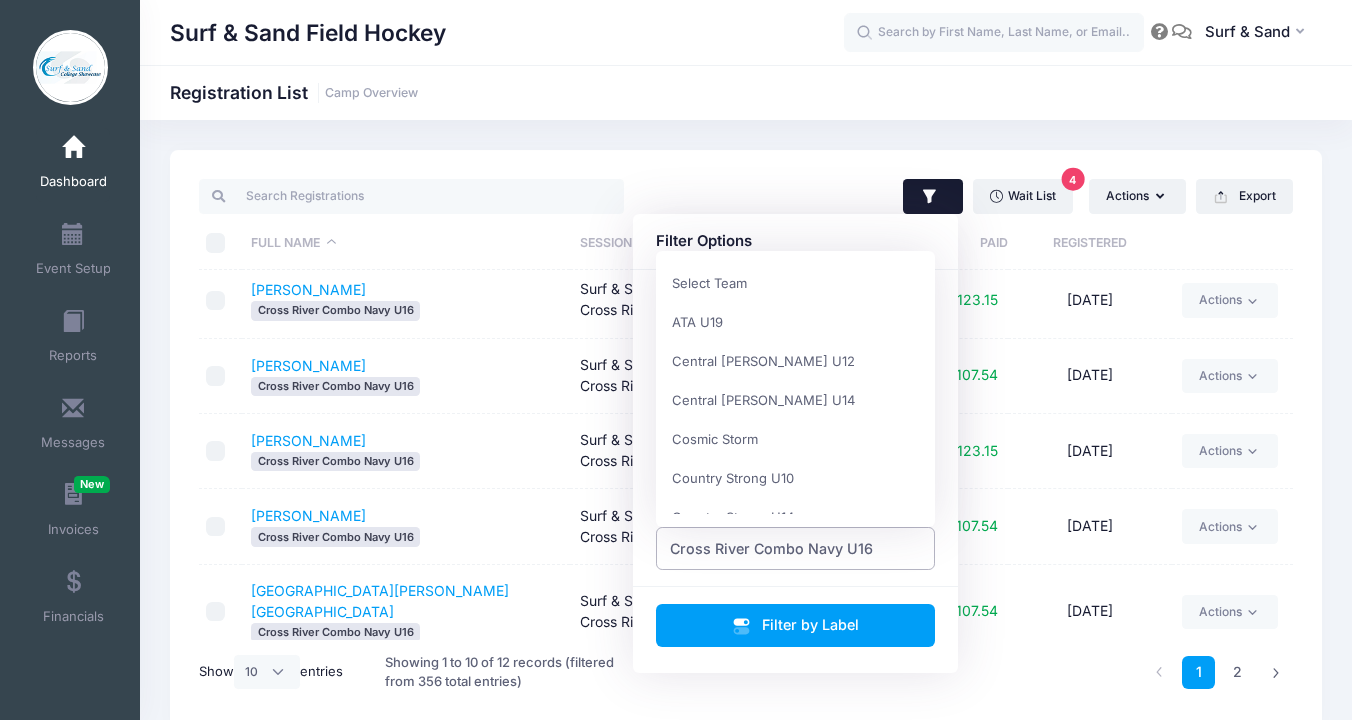 click on "Cross River Combo Navy U16" at bounding box center (796, 548) 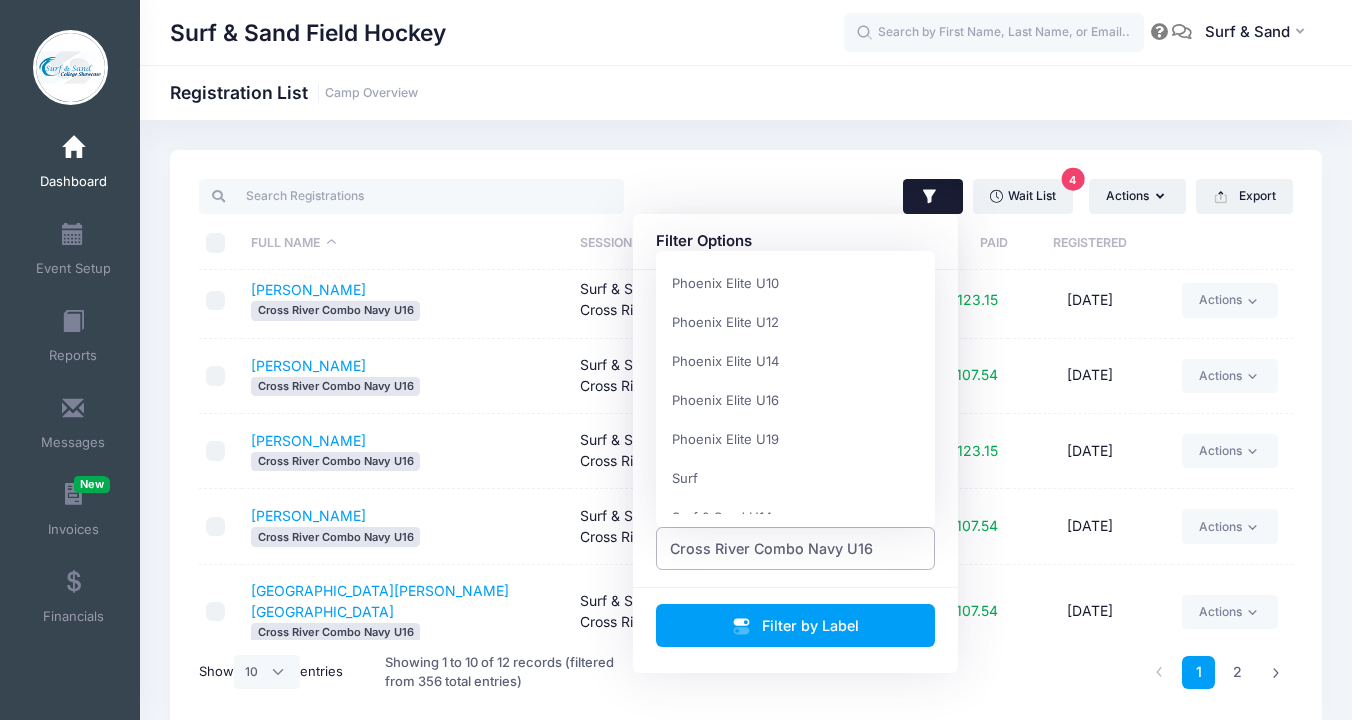 scroll, scrollTop: 1622, scrollLeft: 0, axis: vertical 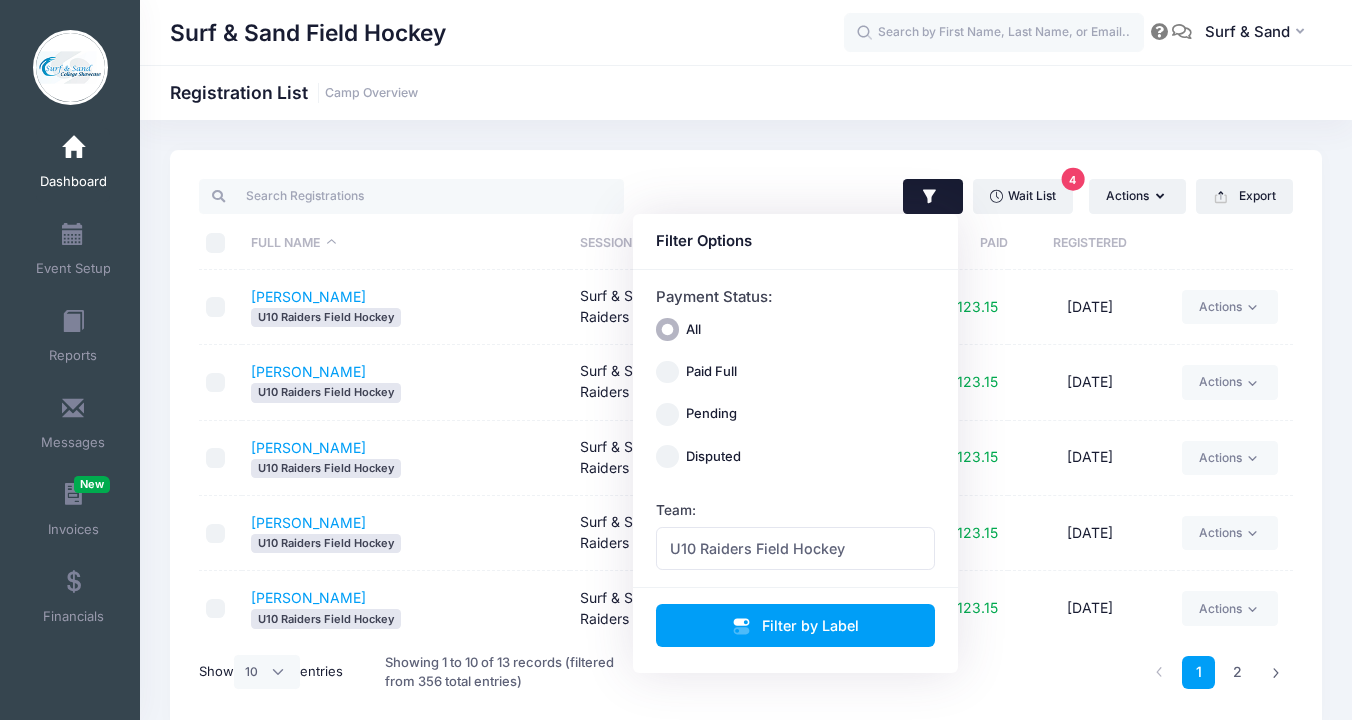 click on "Wait List
4
Actions      Assign Labels
Send Email
Send Payment Reminder
Send Document Upload Reminder
Request Additional Information
Deleted Registrations
Filter Options
Payment Status:
All
Paid Full
Pending Surf" at bounding box center (746, 440) 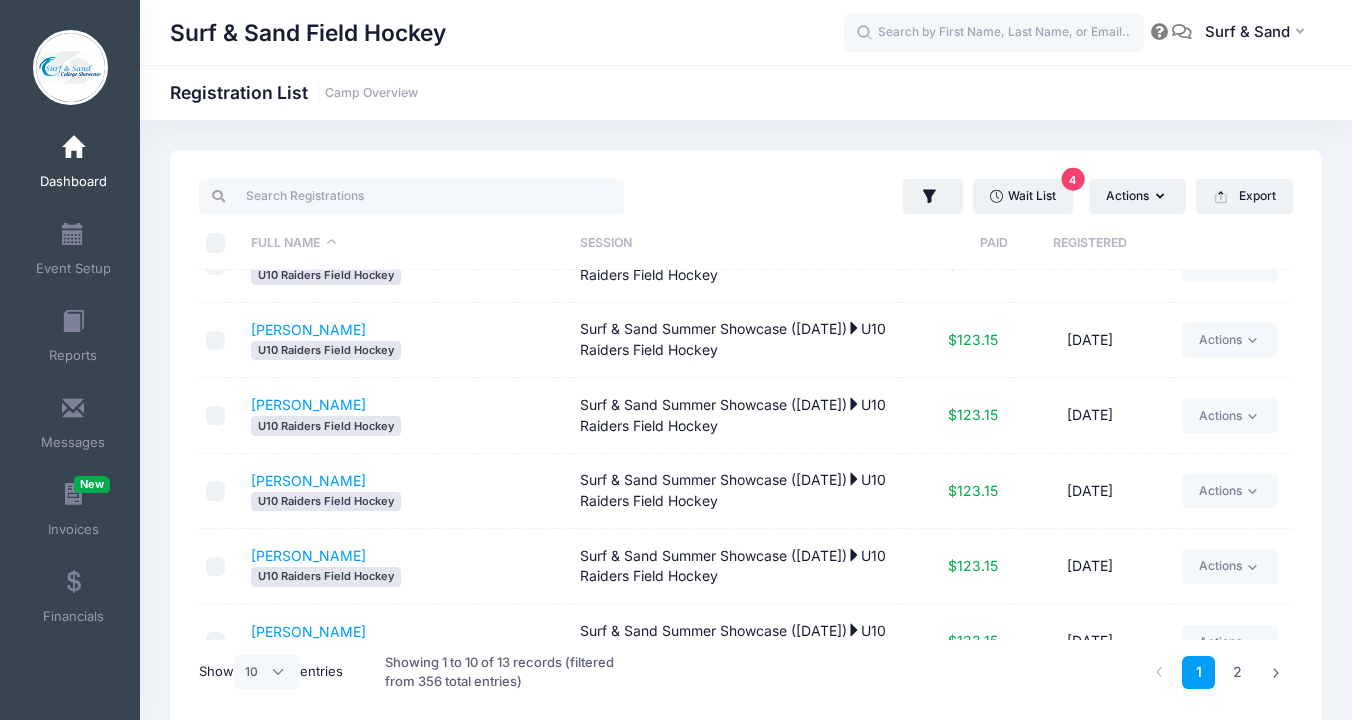 scroll, scrollTop: 383, scrollLeft: 0, axis: vertical 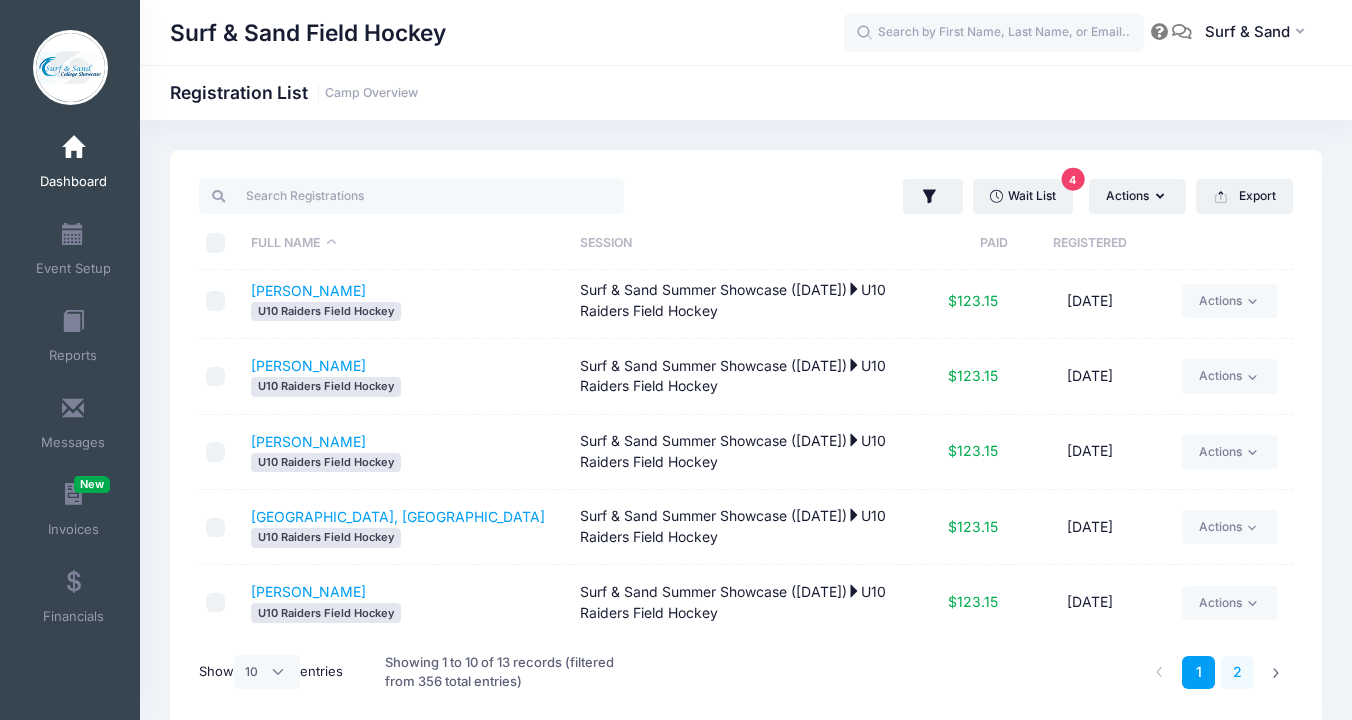 click on "2" at bounding box center [1237, 672] 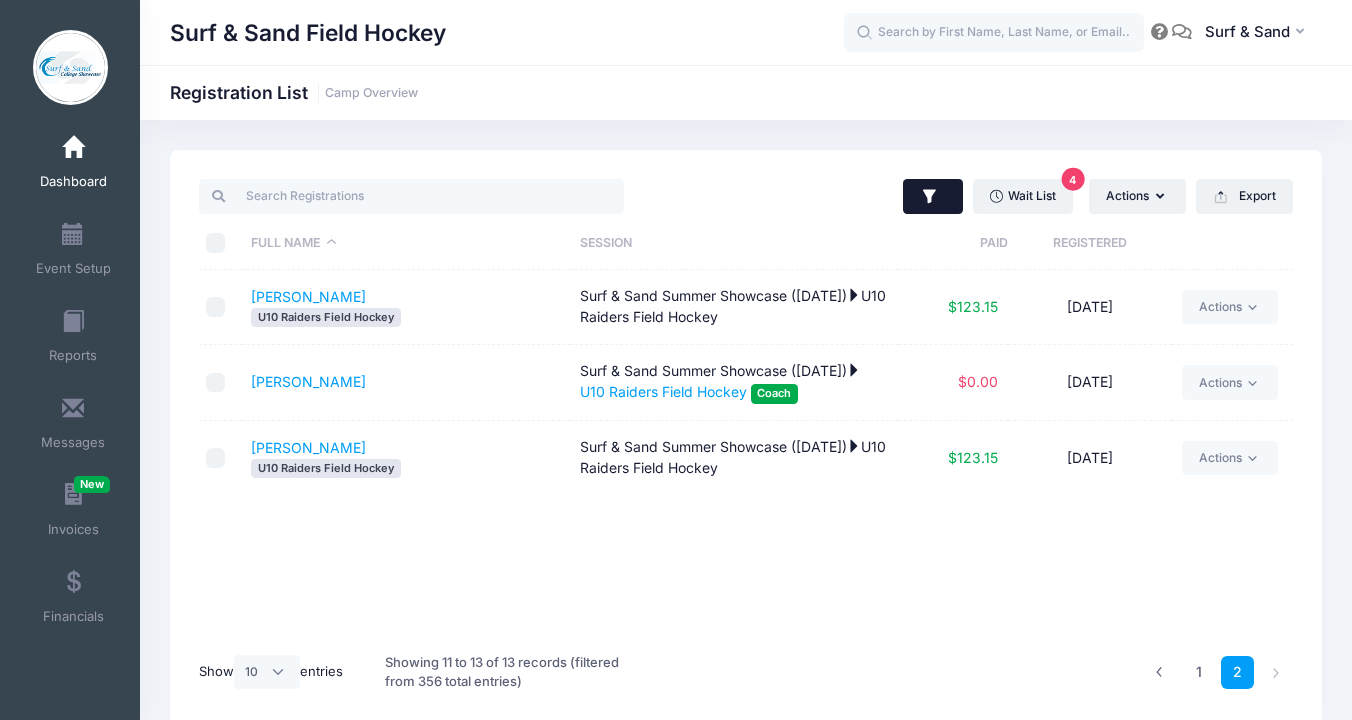 click 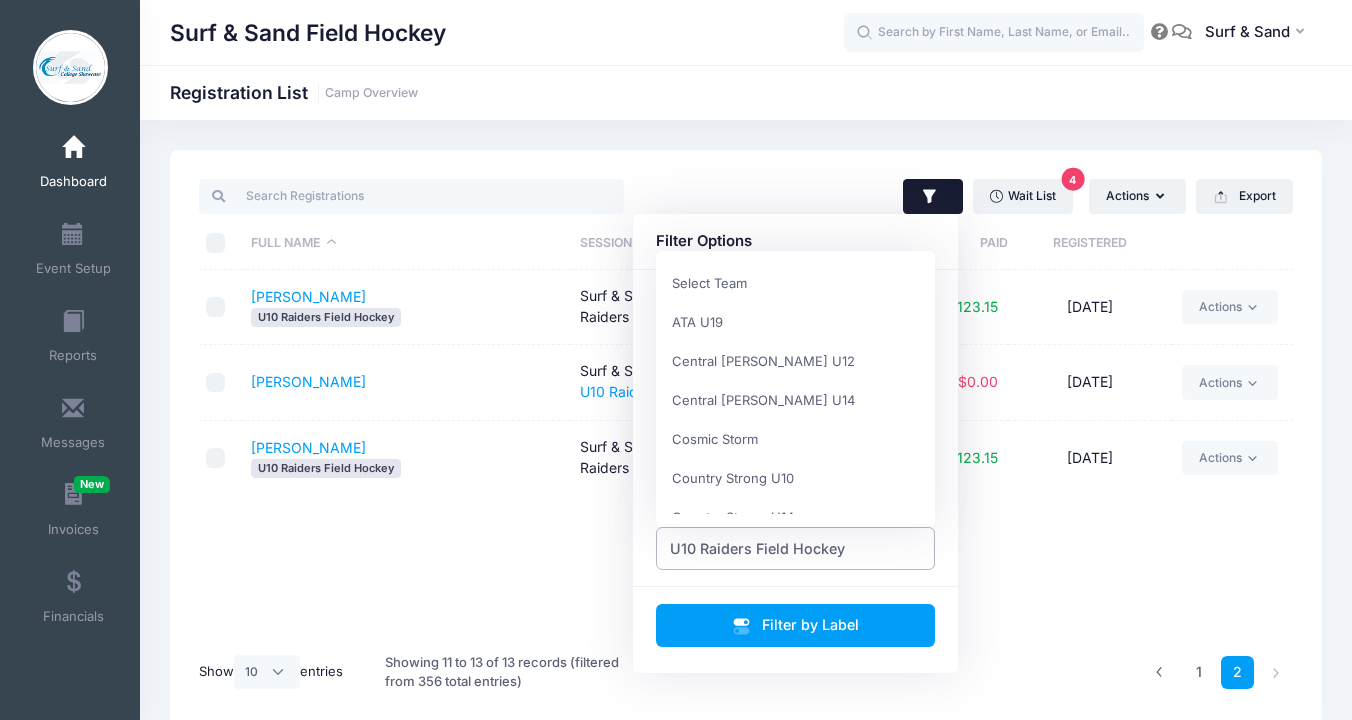 click on "U10 Raiders Field Hockey" at bounding box center (796, 548) 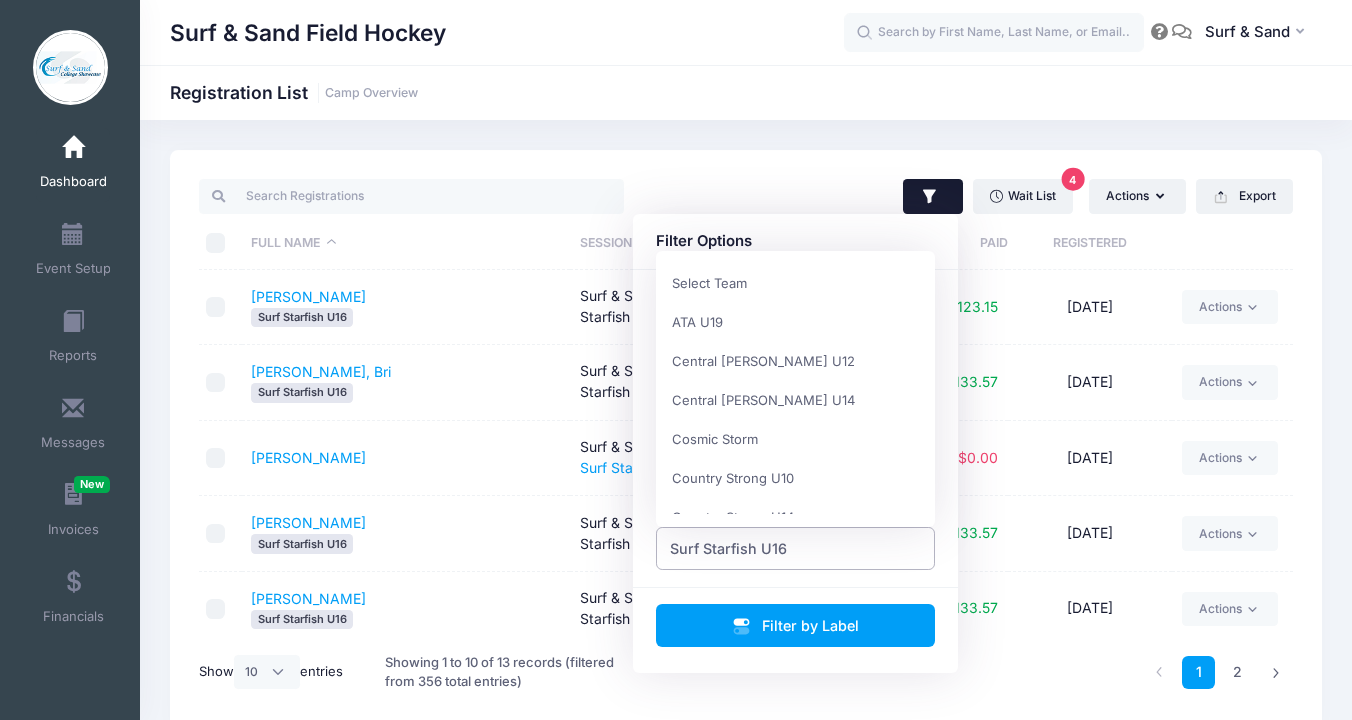 click on "Surf Starfish U16" at bounding box center (796, 548) 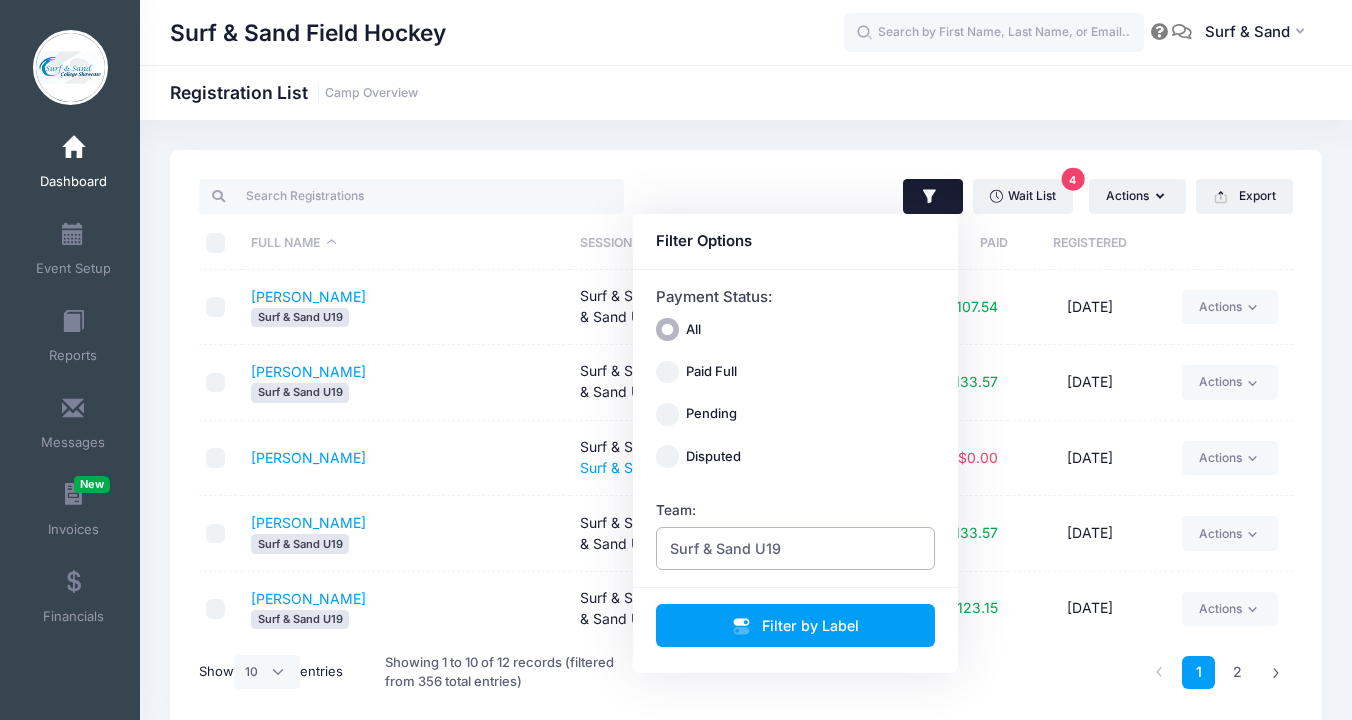 click on "Surf & Sand U19" at bounding box center (796, 548) 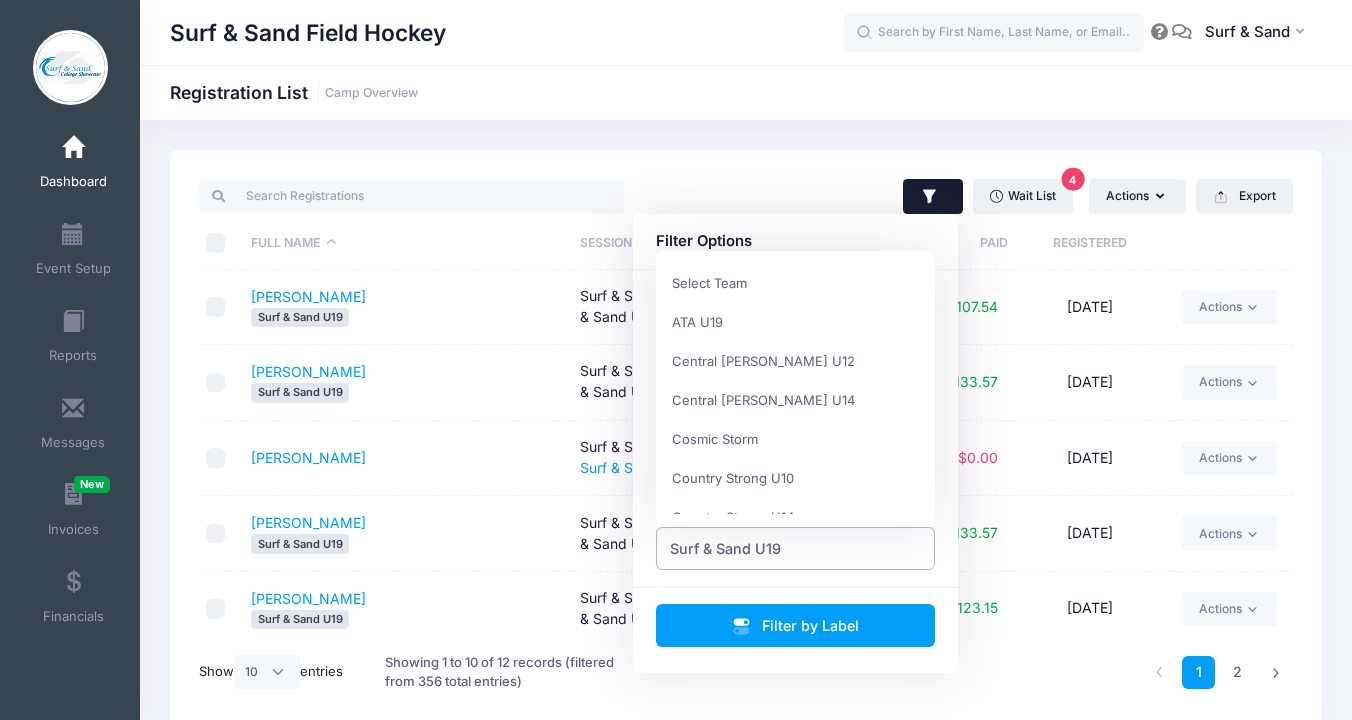 scroll, scrollTop: 1622, scrollLeft: 0, axis: vertical 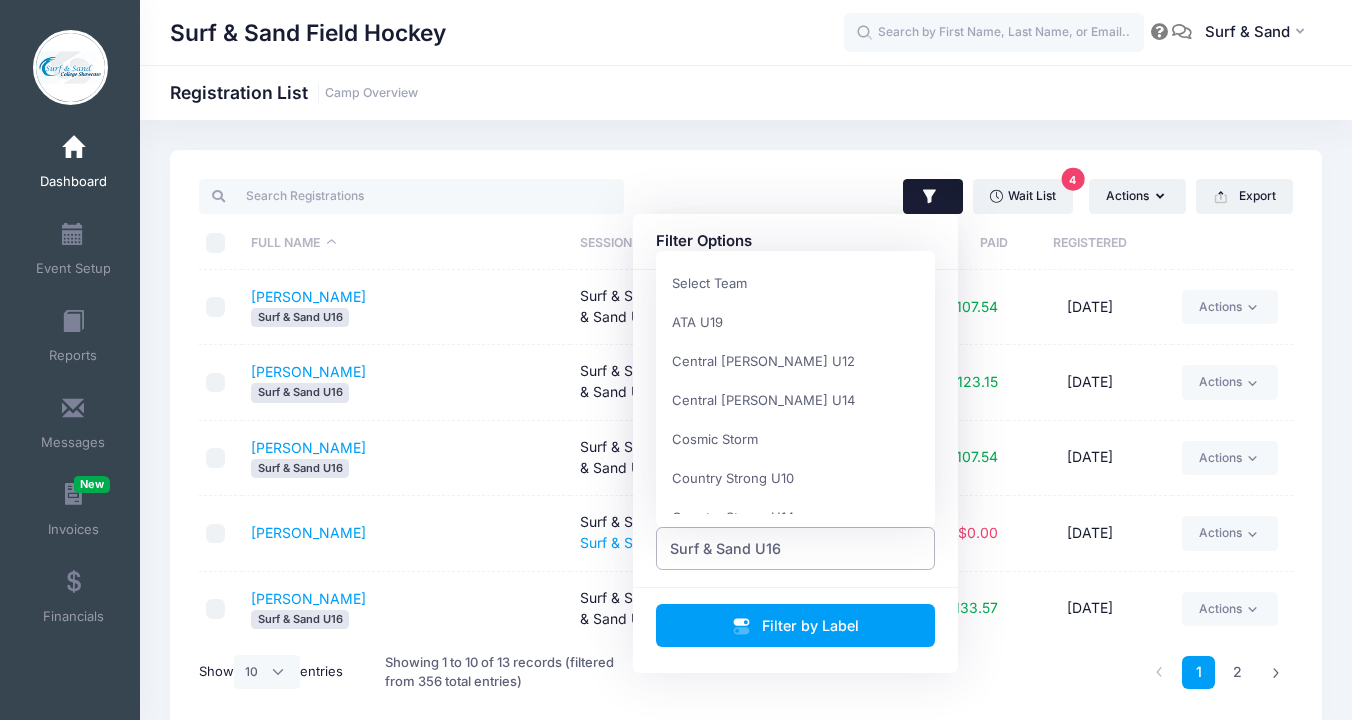 click on "Surf & Sand U16" at bounding box center (796, 548) 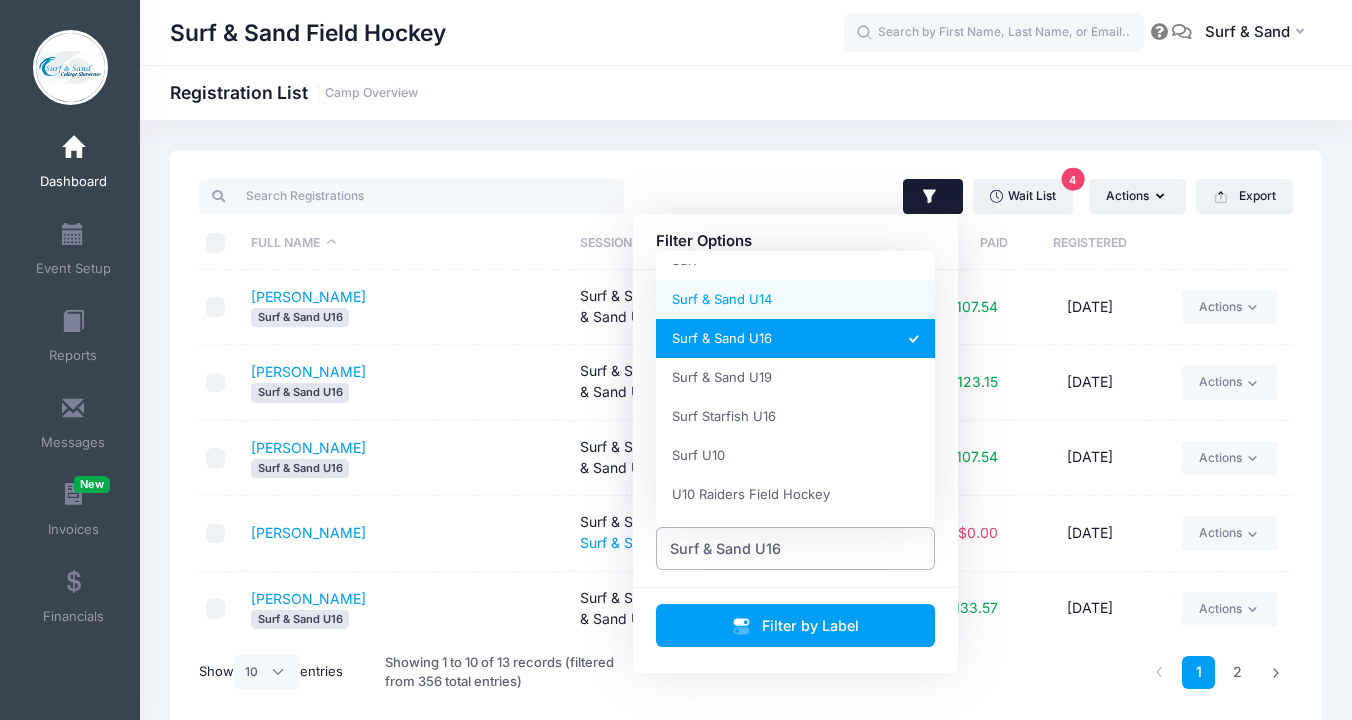 select on "Surf & Sand U14" 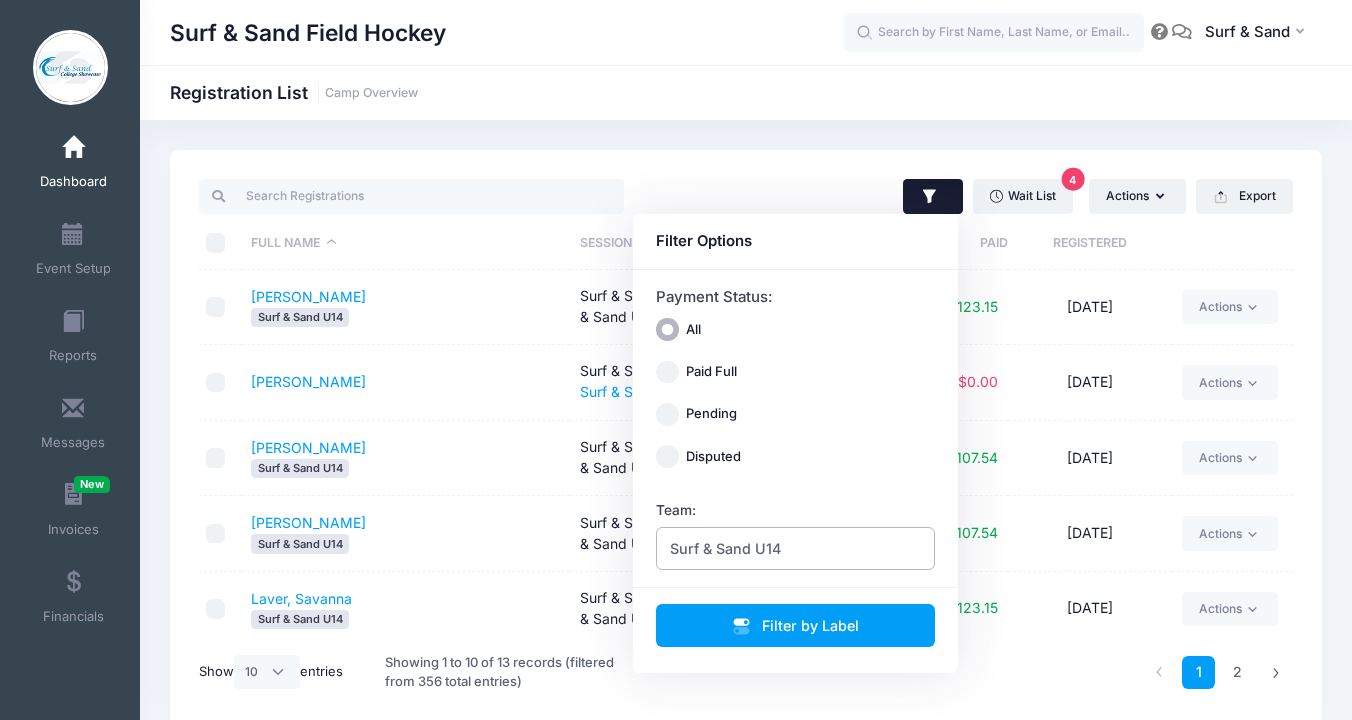 click on "Surf & Sand U14" at bounding box center [725, 548] 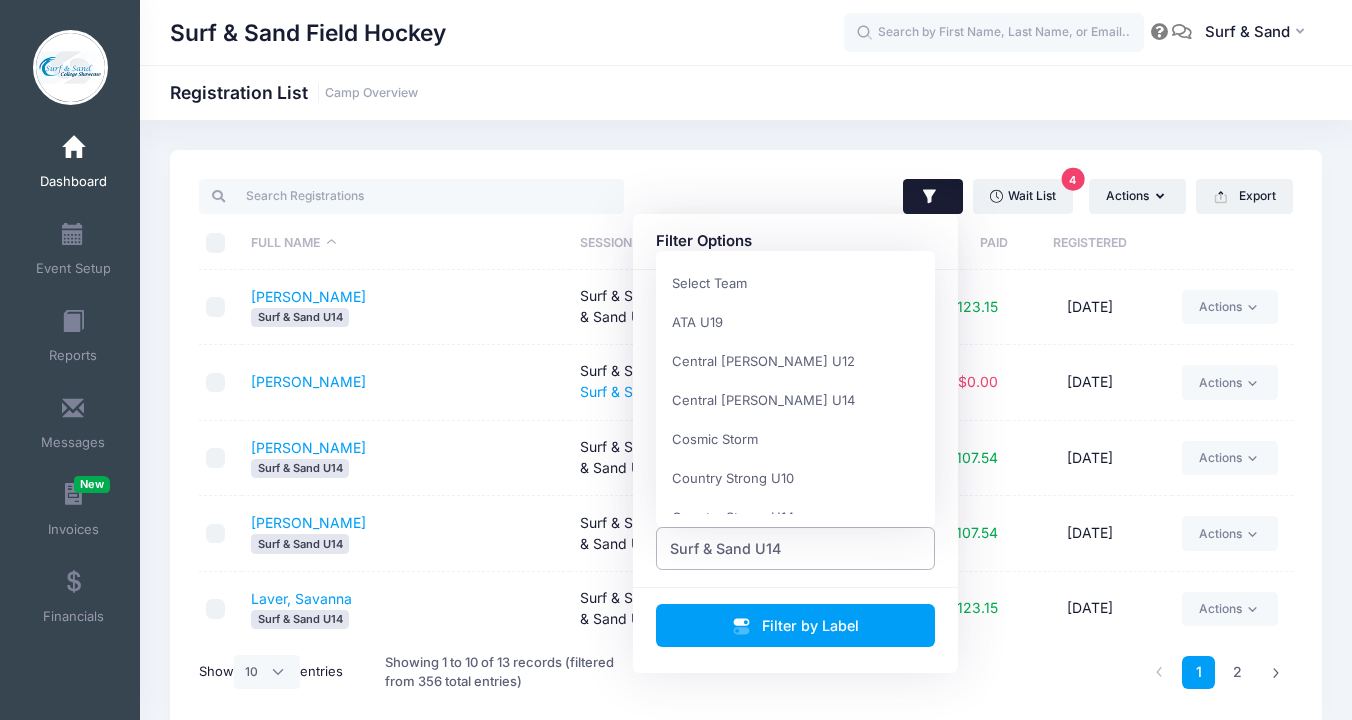 scroll, scrollTop: 1599, scrollLeft: 0, axis: vertical 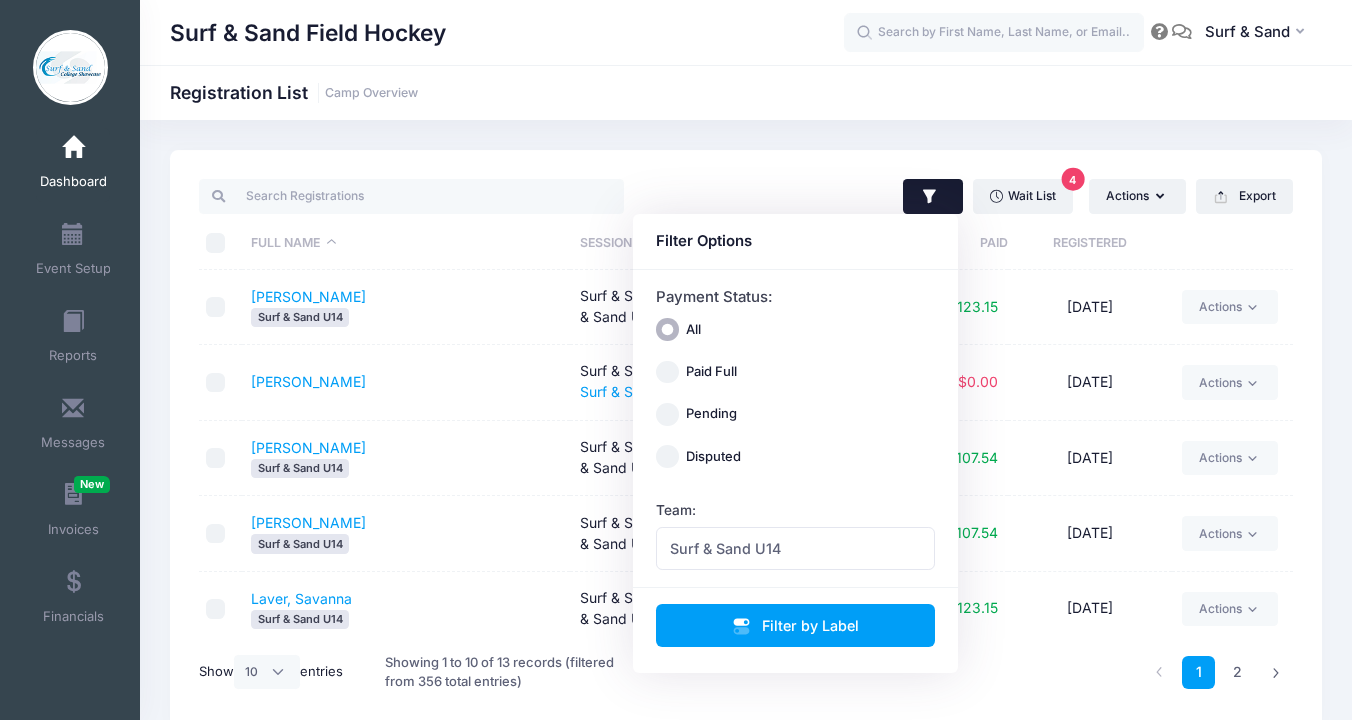 click on "Surf & Sand Field Hockey
SS" at bounding box center [746, 32] 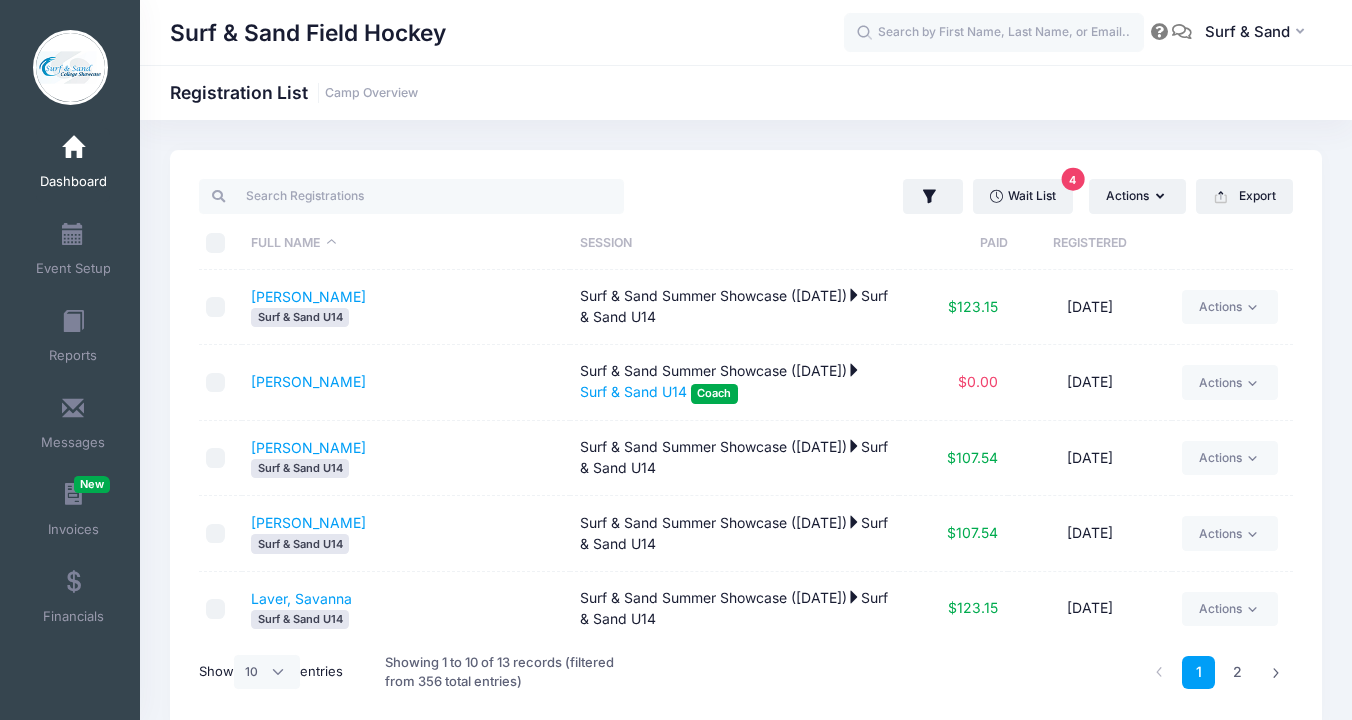click on "Dashboard" at bounding box center [73, 182] 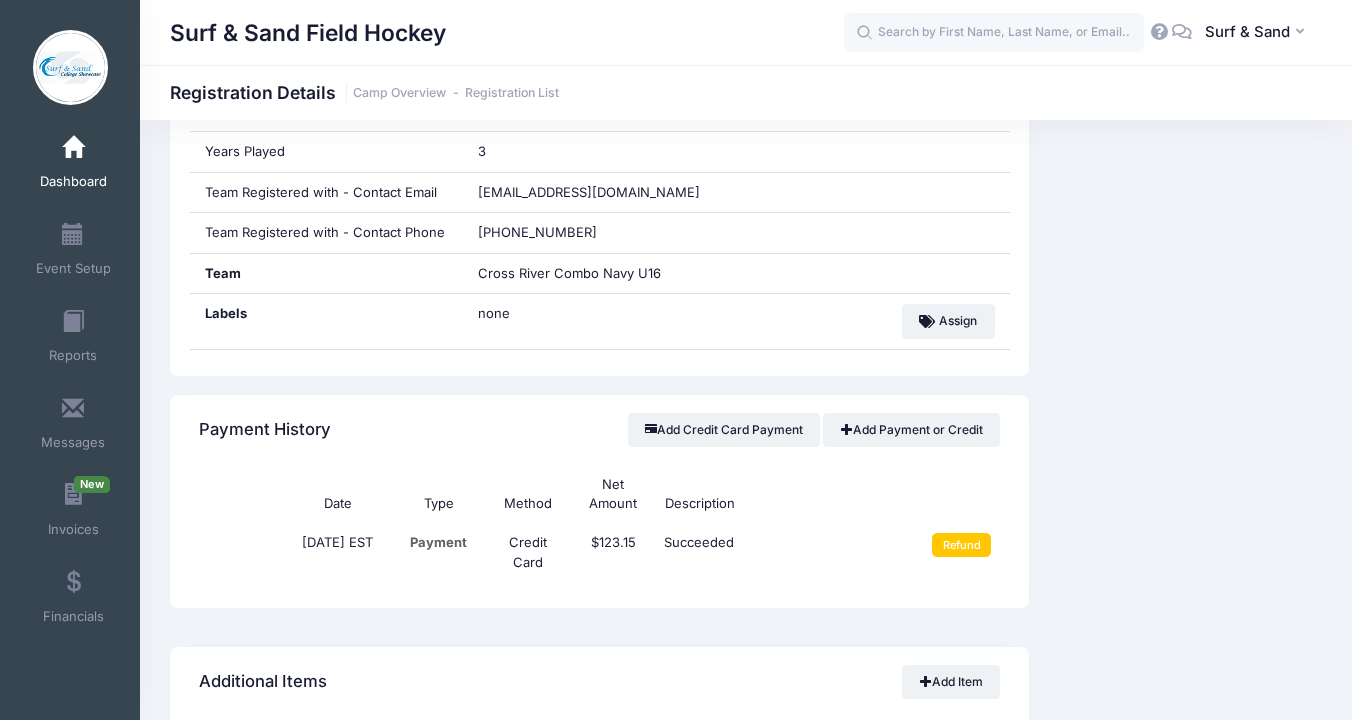 scroll, scrollTop: 1500, scrollLeft: 0, axis: vertical 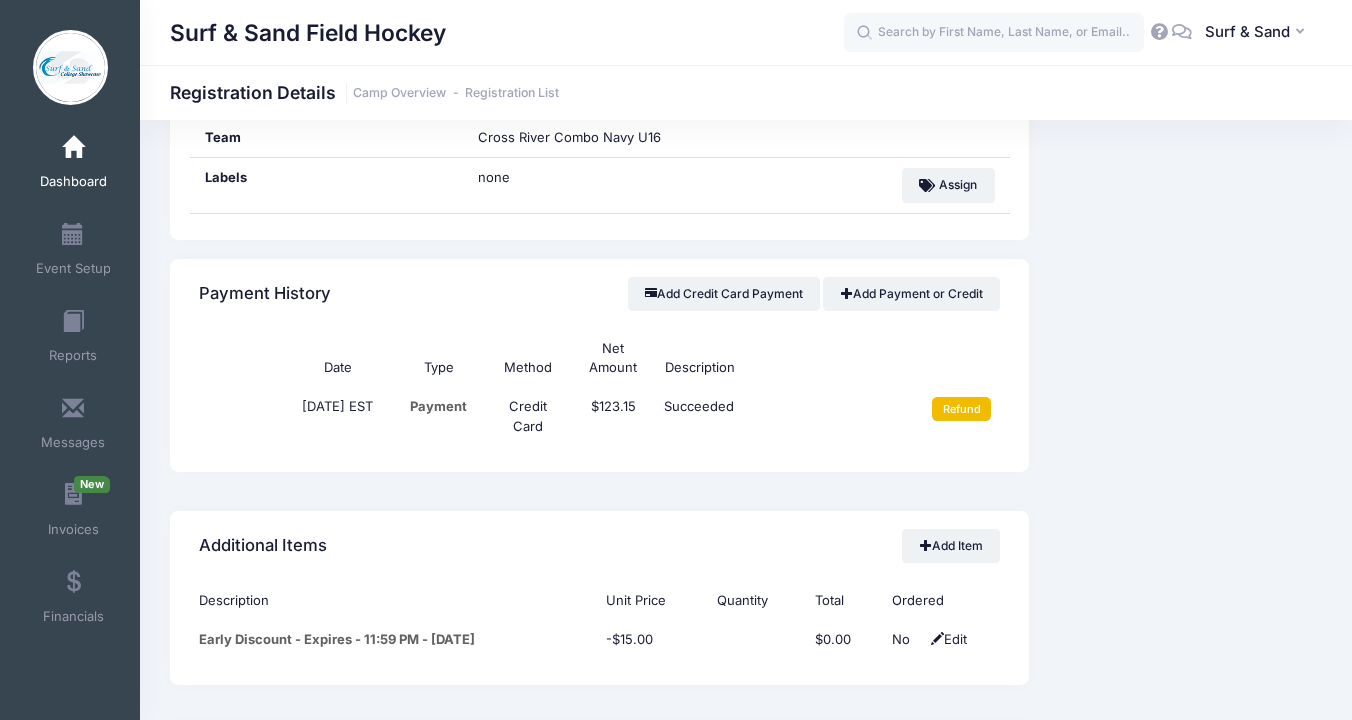 click on "Refund" at bounding box center [961, 409] 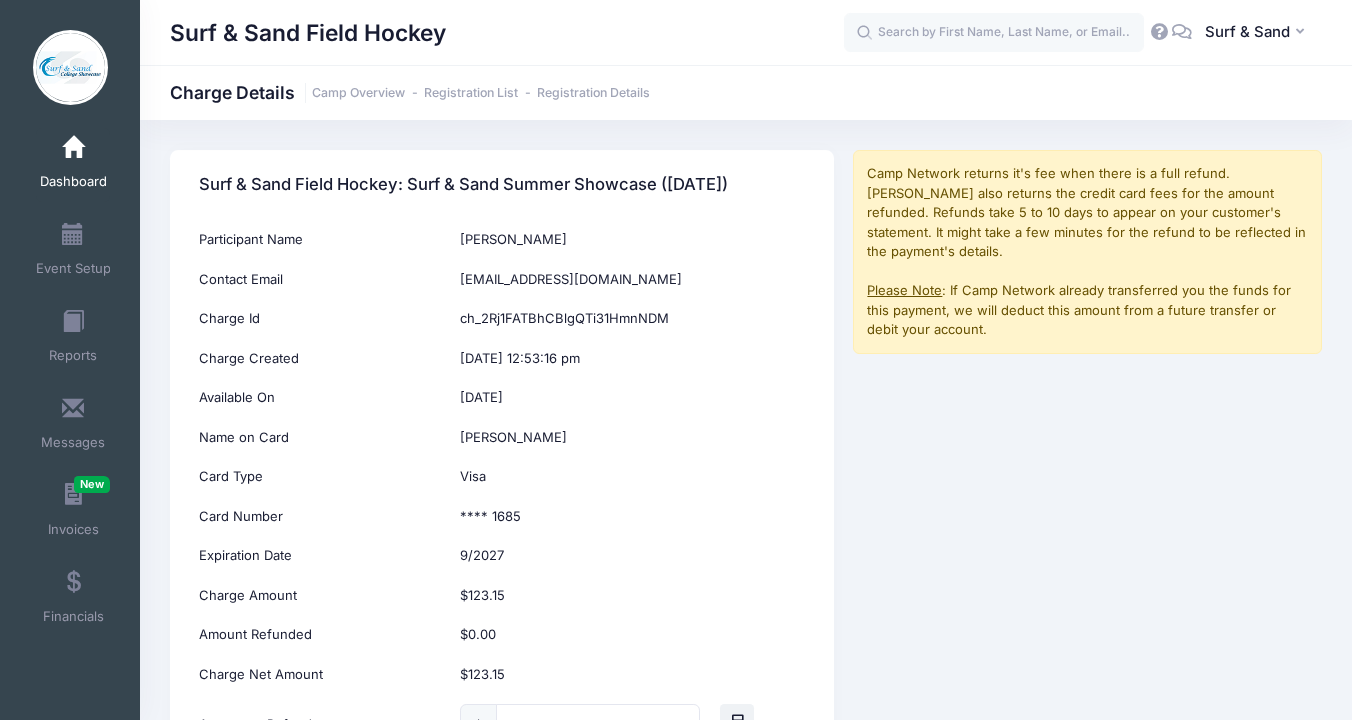scroll, scrollTop: 260, scrollLeft: 0, axis: vertical 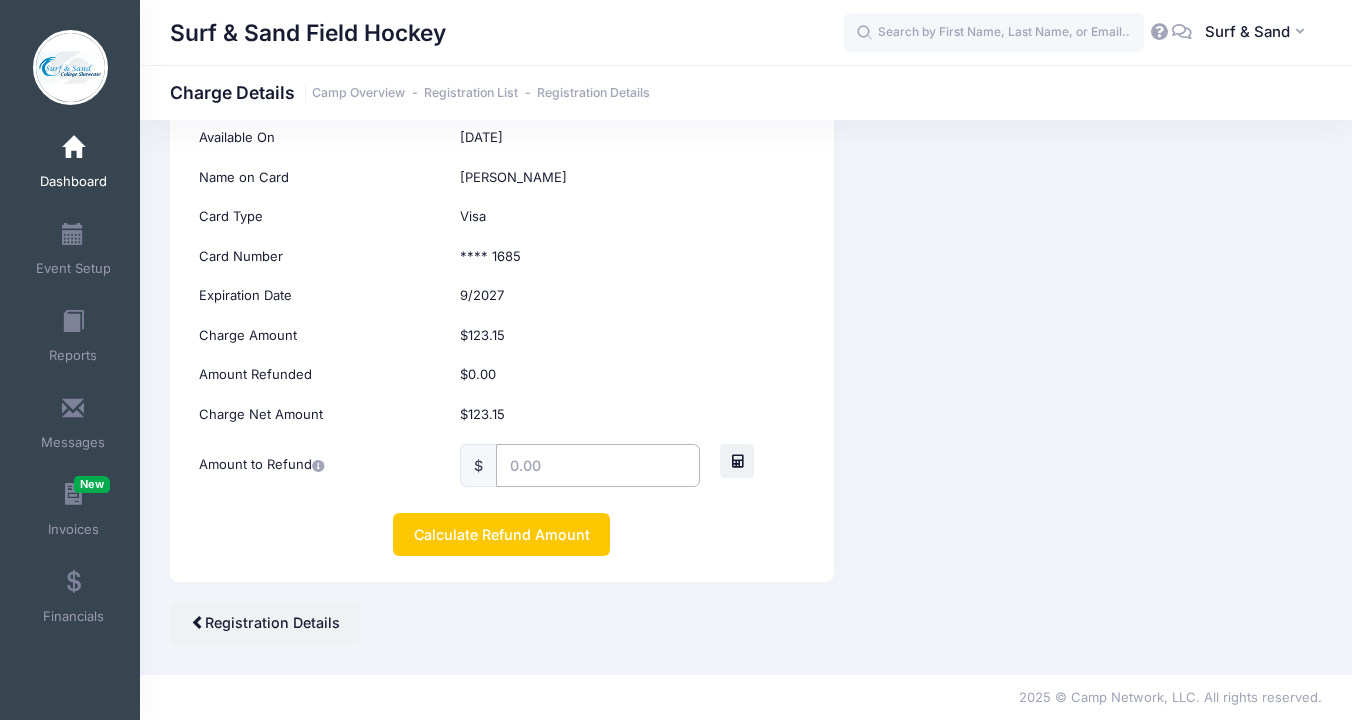 click at bounding box center [598, 465] 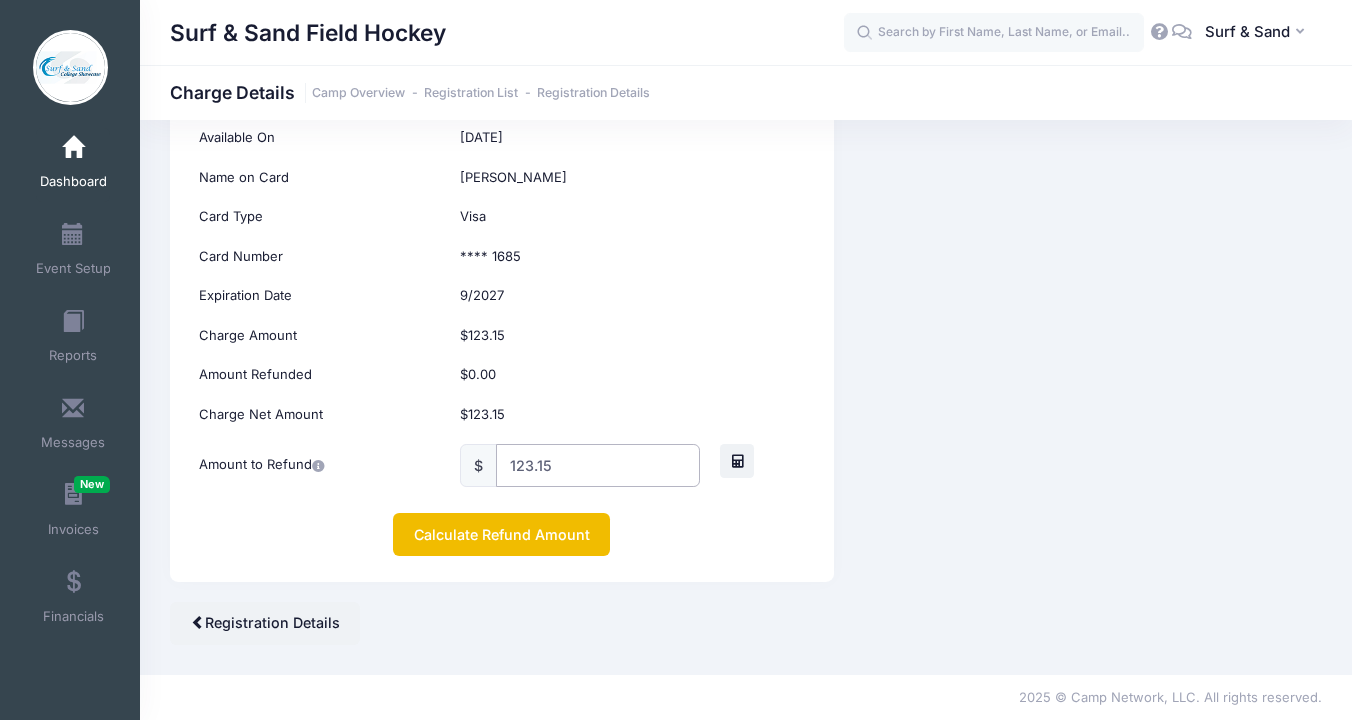 type on "123.15" 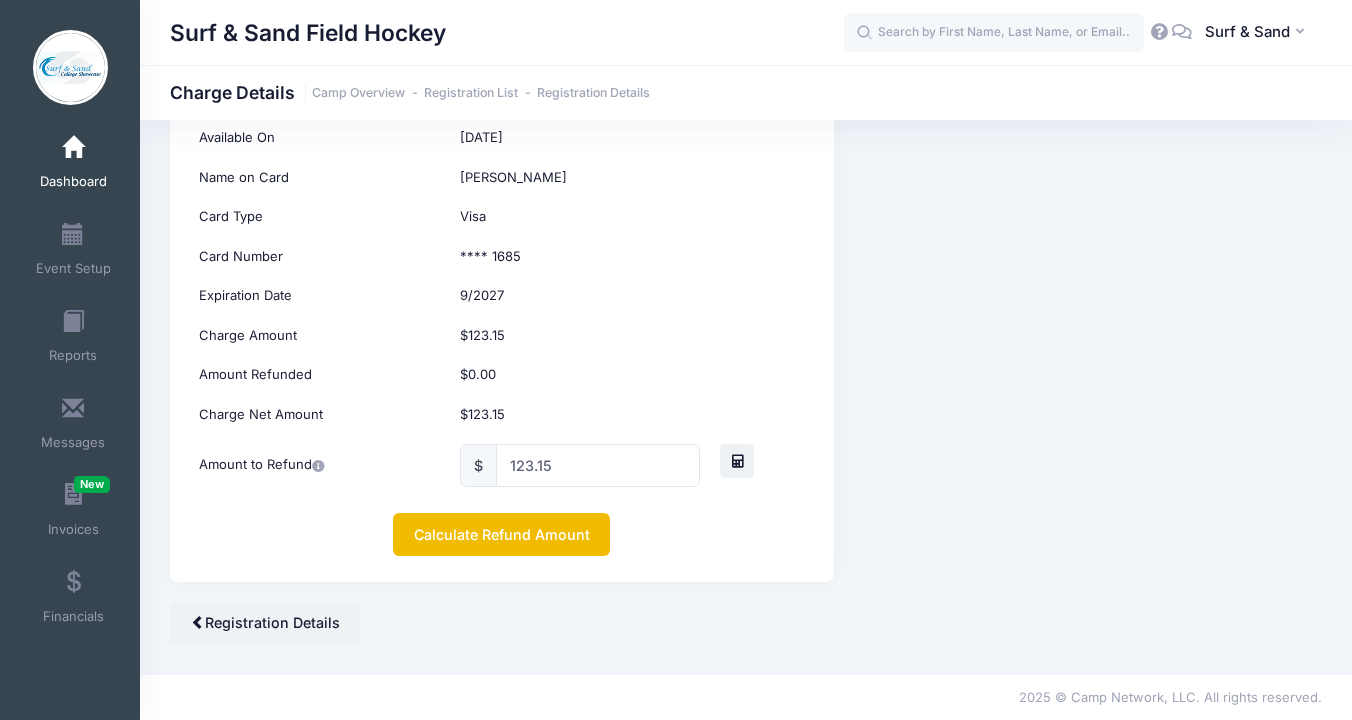 click on "Calculate Refund Amount" at bounding box center [501, 534] 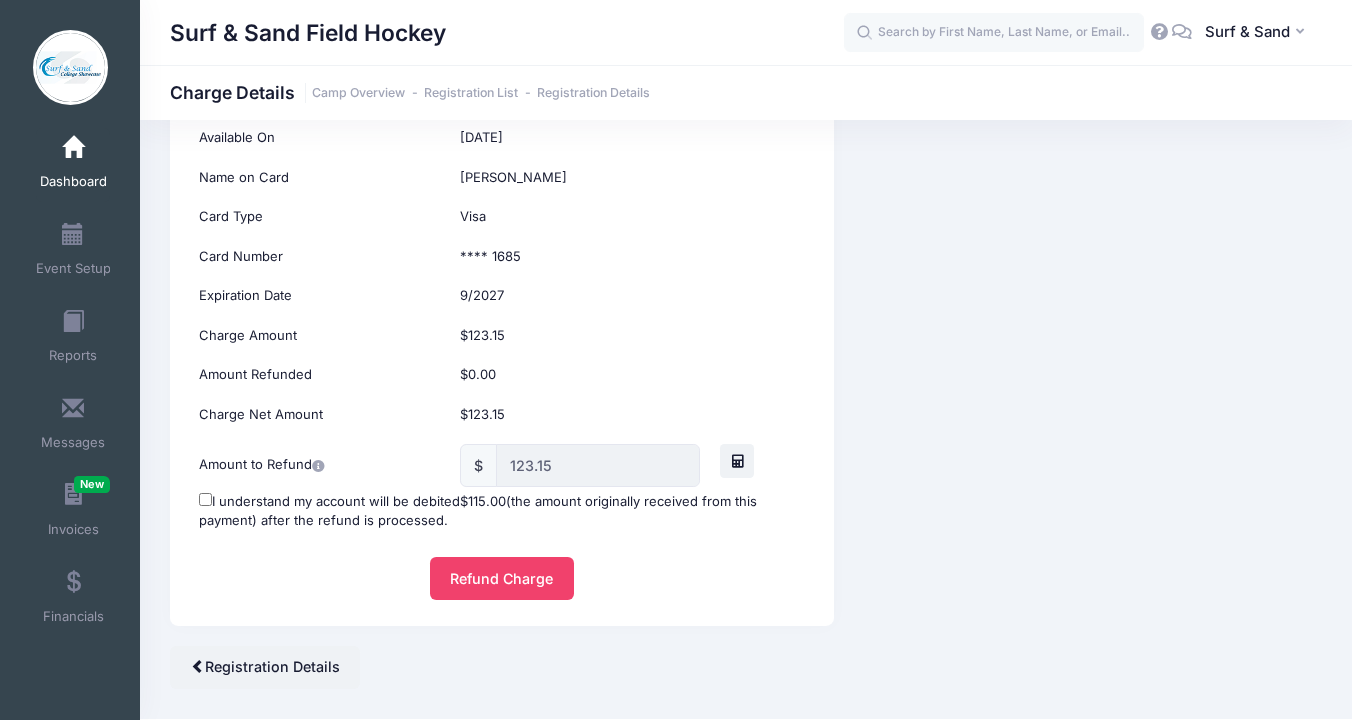 click on "I understand my account will be debited  $115.00  (the amount originally received from this payment) after the refund is processed." at bounding box center [501, 511] 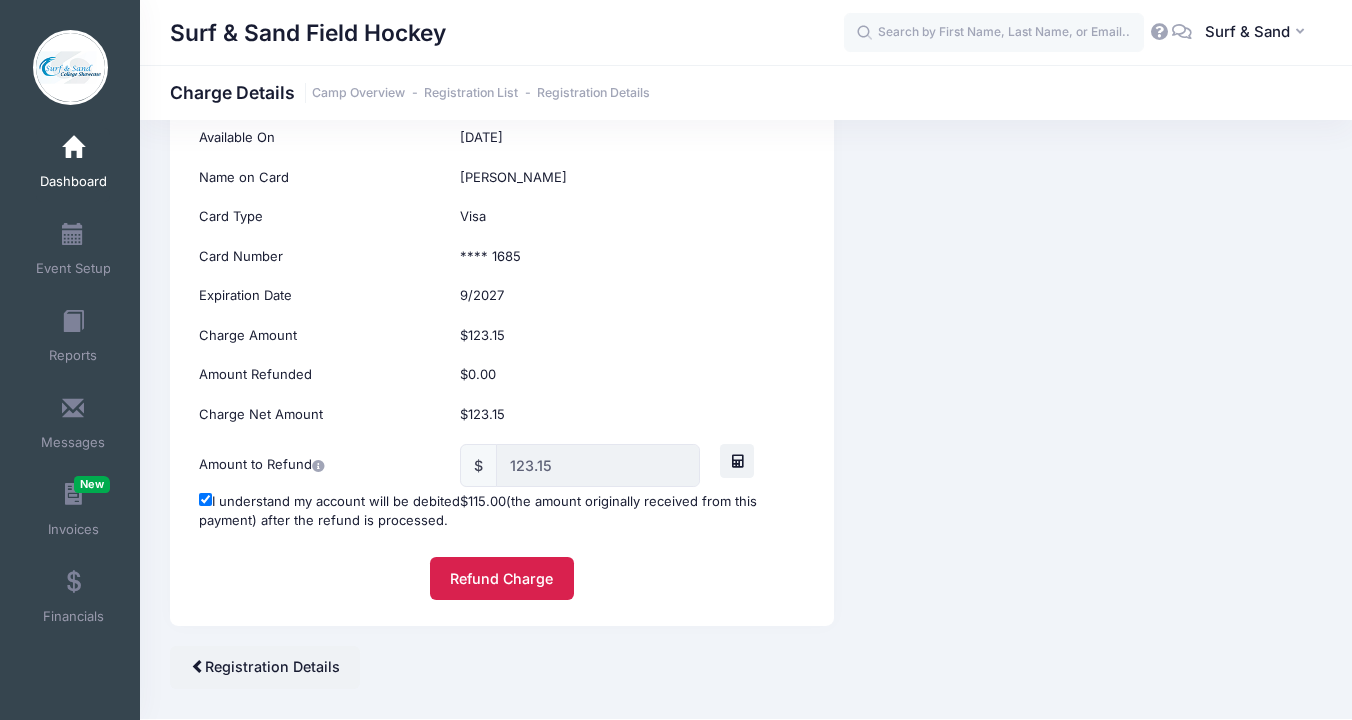 click on "Refund Charge" at bounding box center (502, 578) 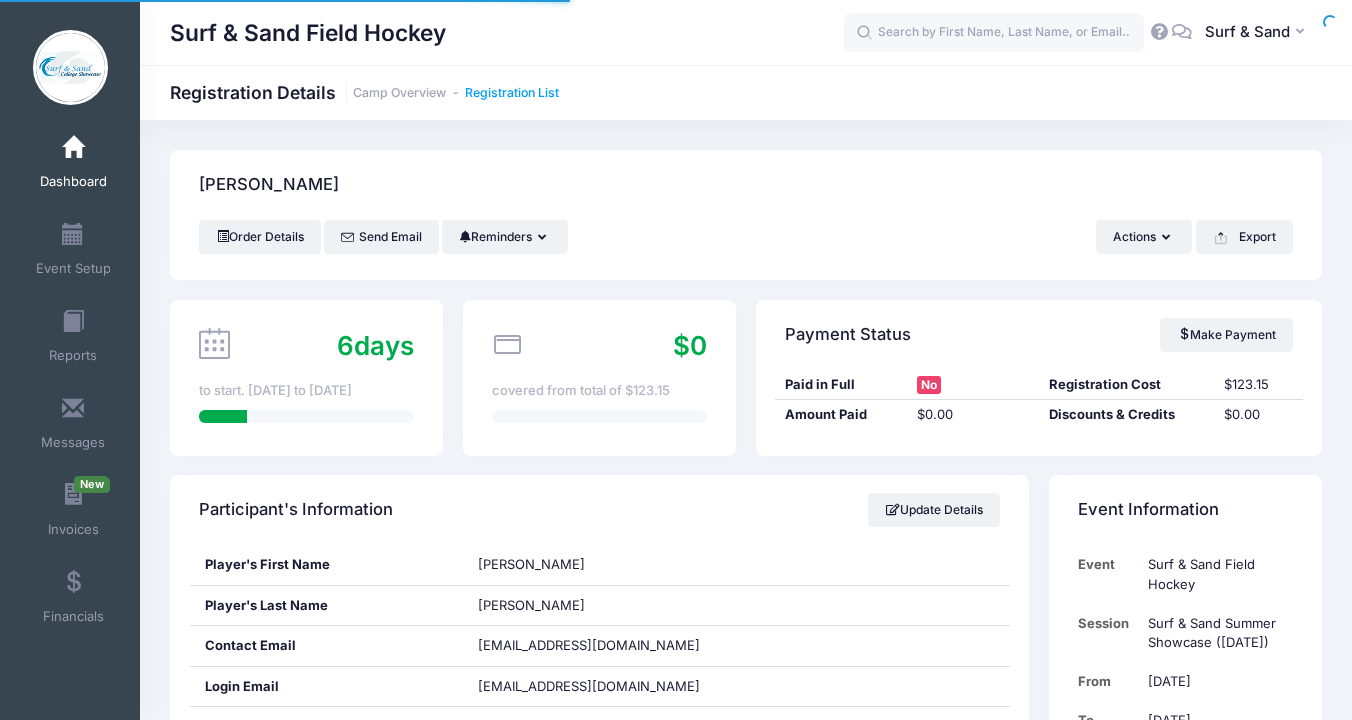 scroll, scrollTop: 0, scrollLeft: 0, axis: both 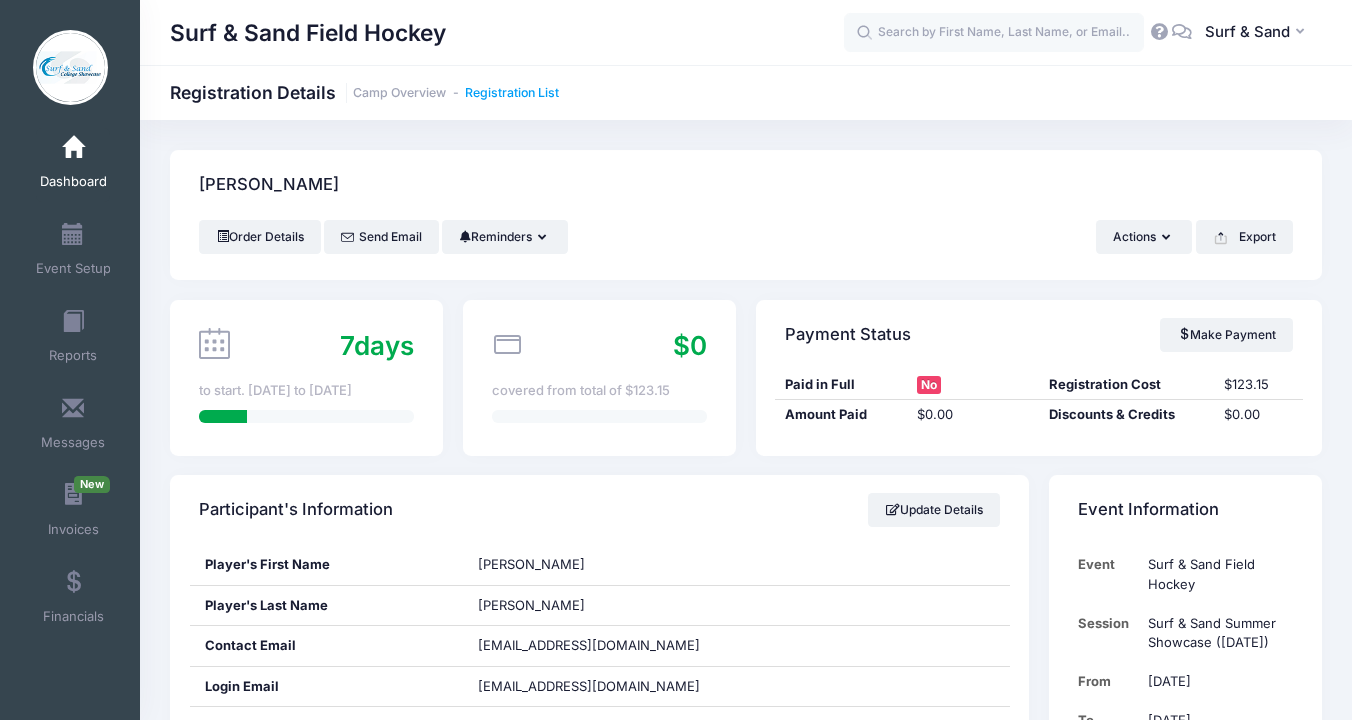 click on "Registration List" at bounding box center (512, 93) 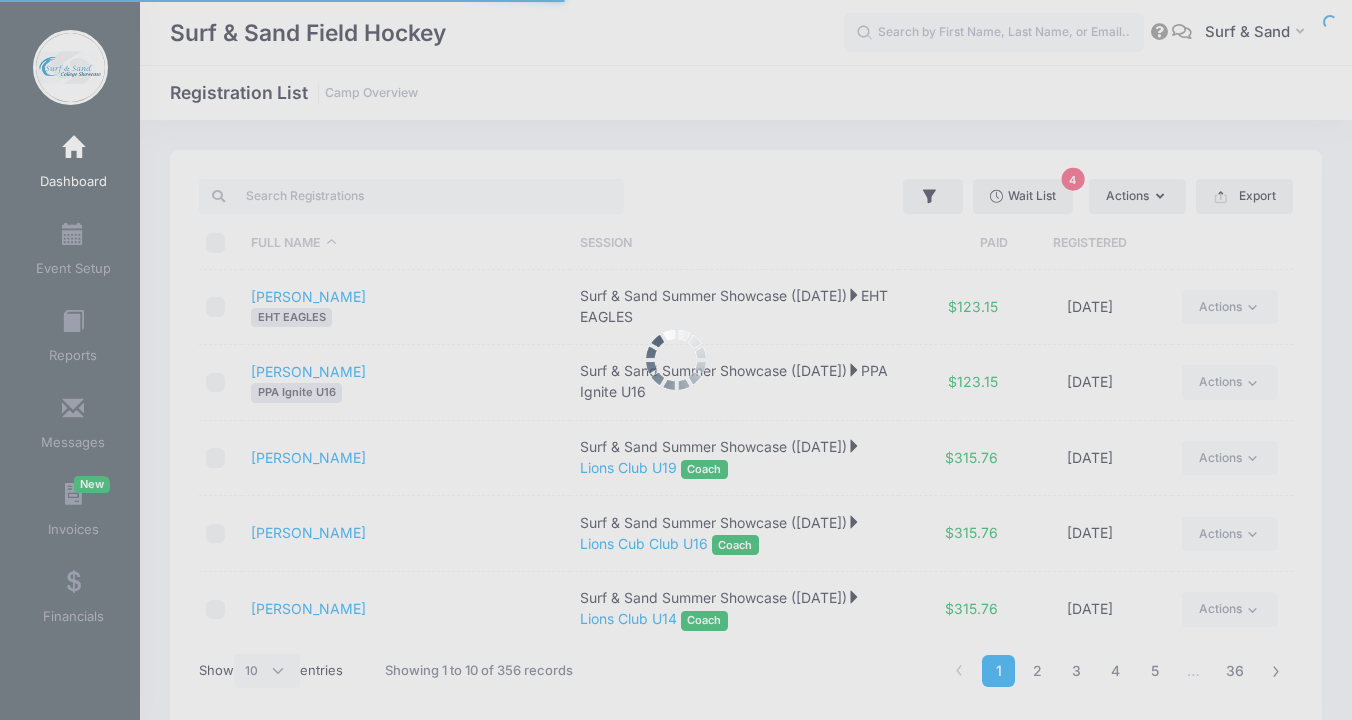 select on "10" 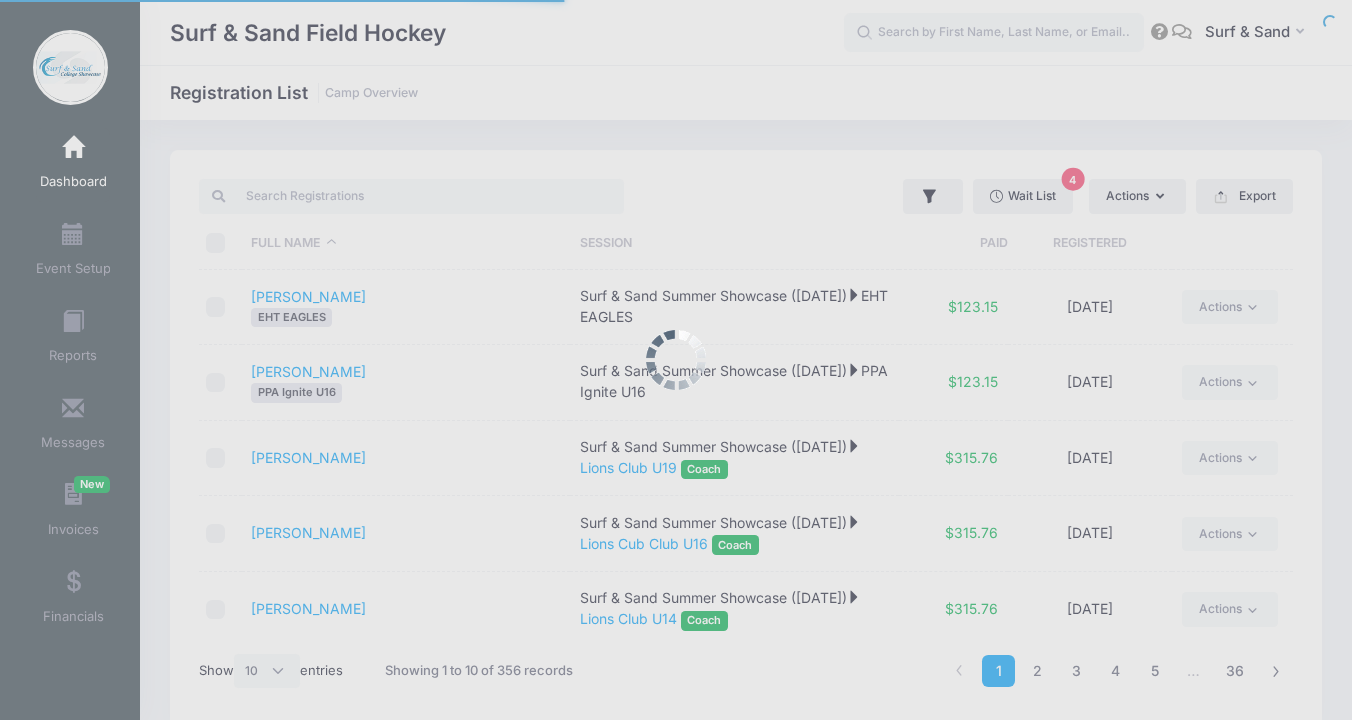 scroll, scrollTop: 0, scrollLeft: 0, axis: both 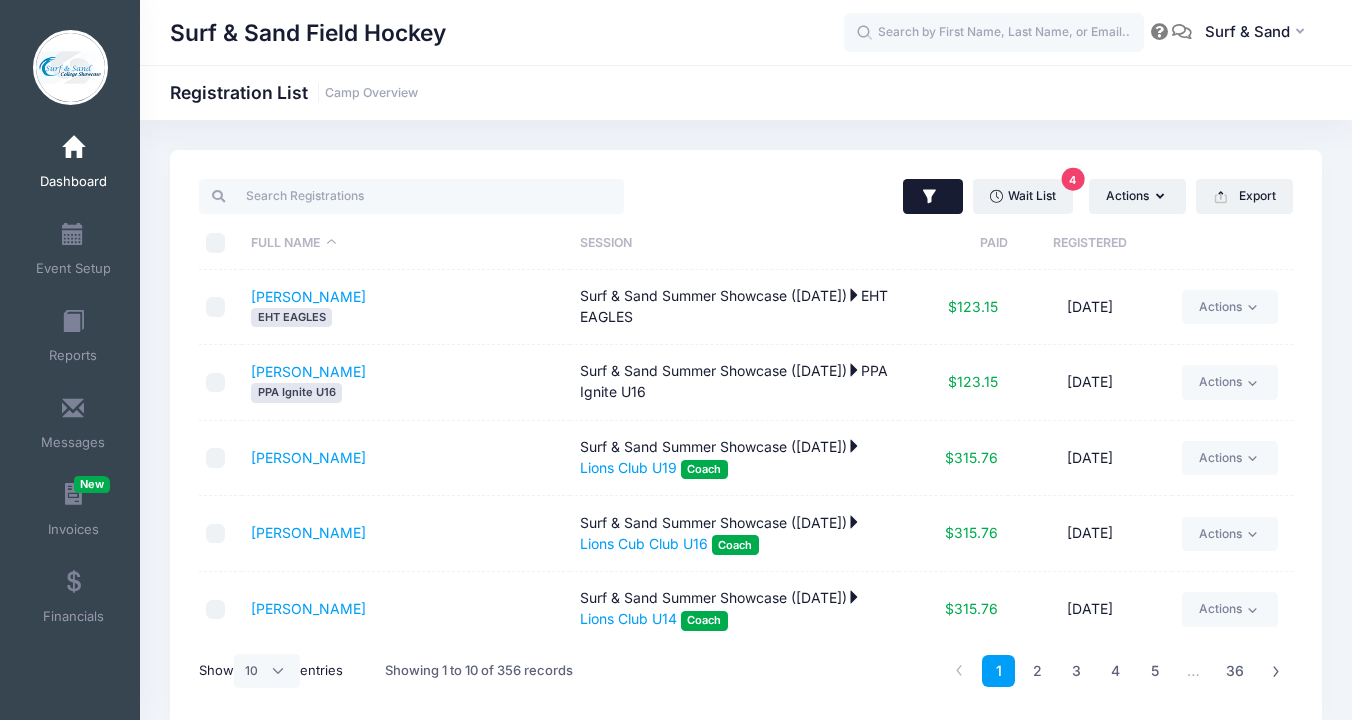 click 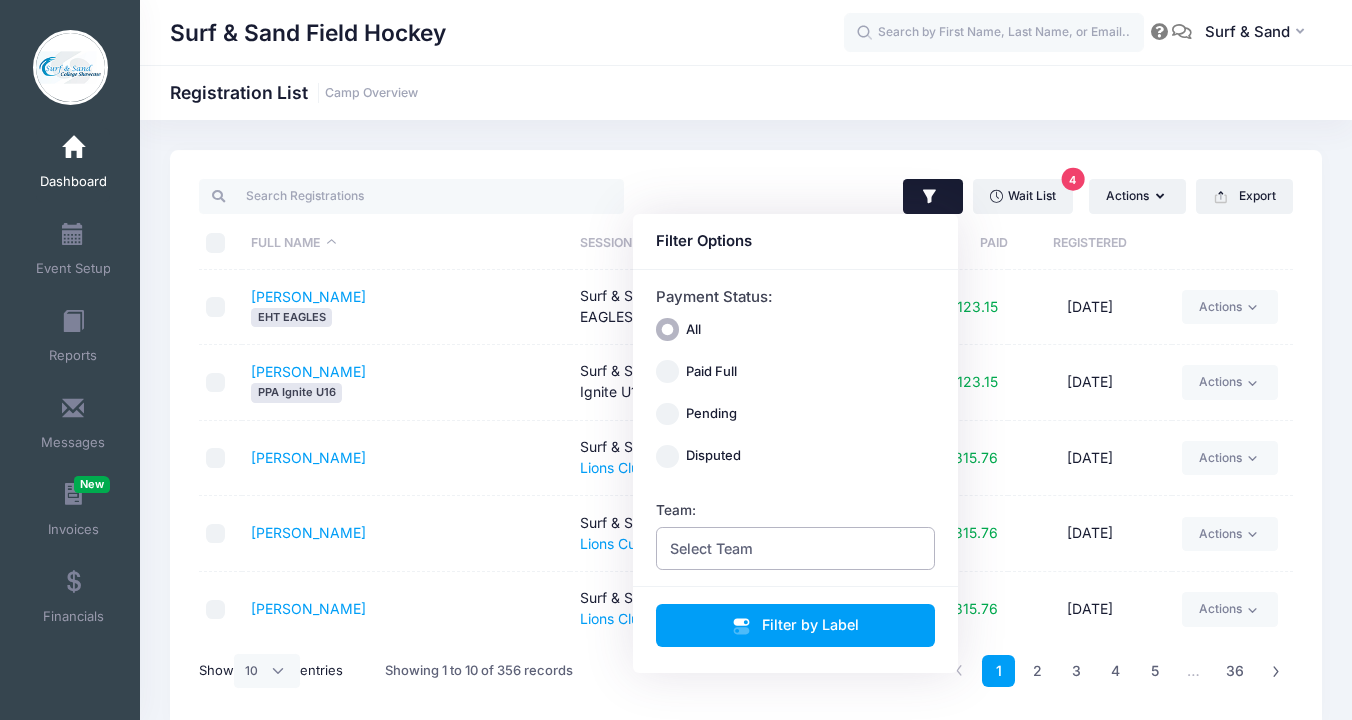 click on "Select Team" at bounding box center [796, 548] 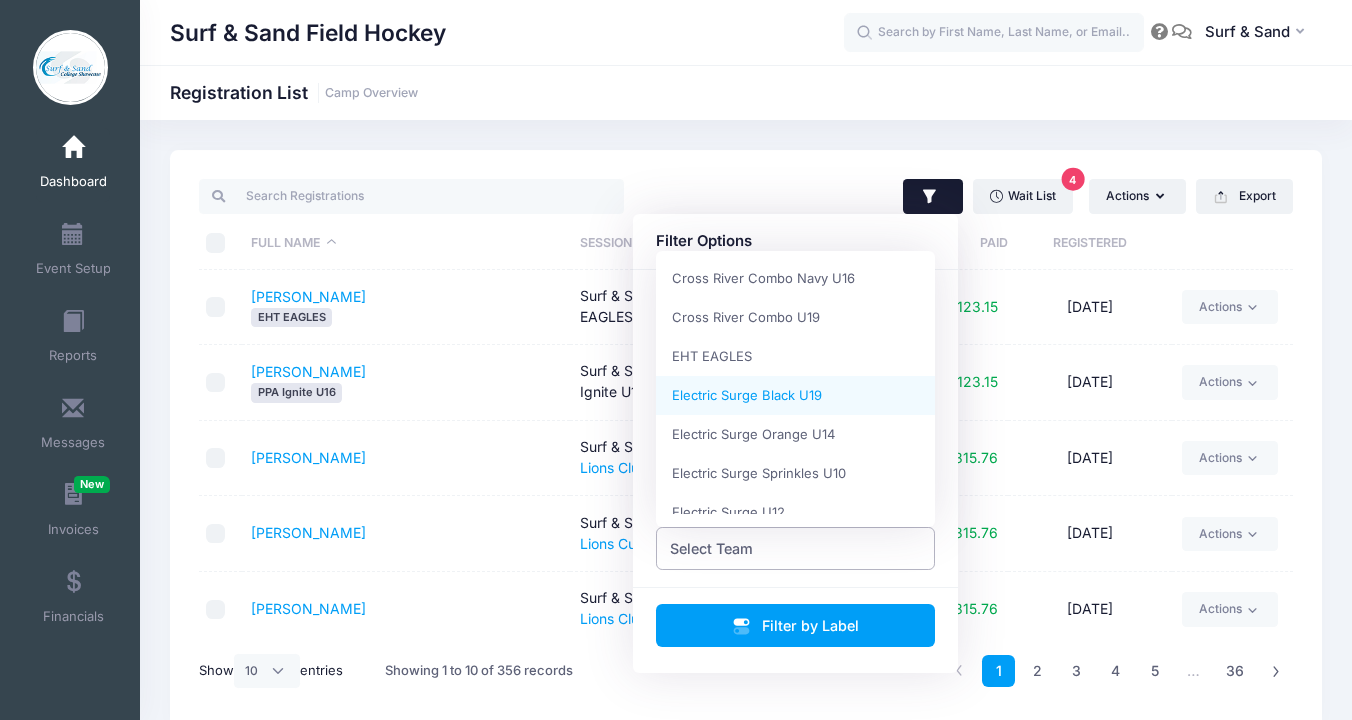 scroll, scrollTop: 186, scrollLeft: 0, axis: vertical 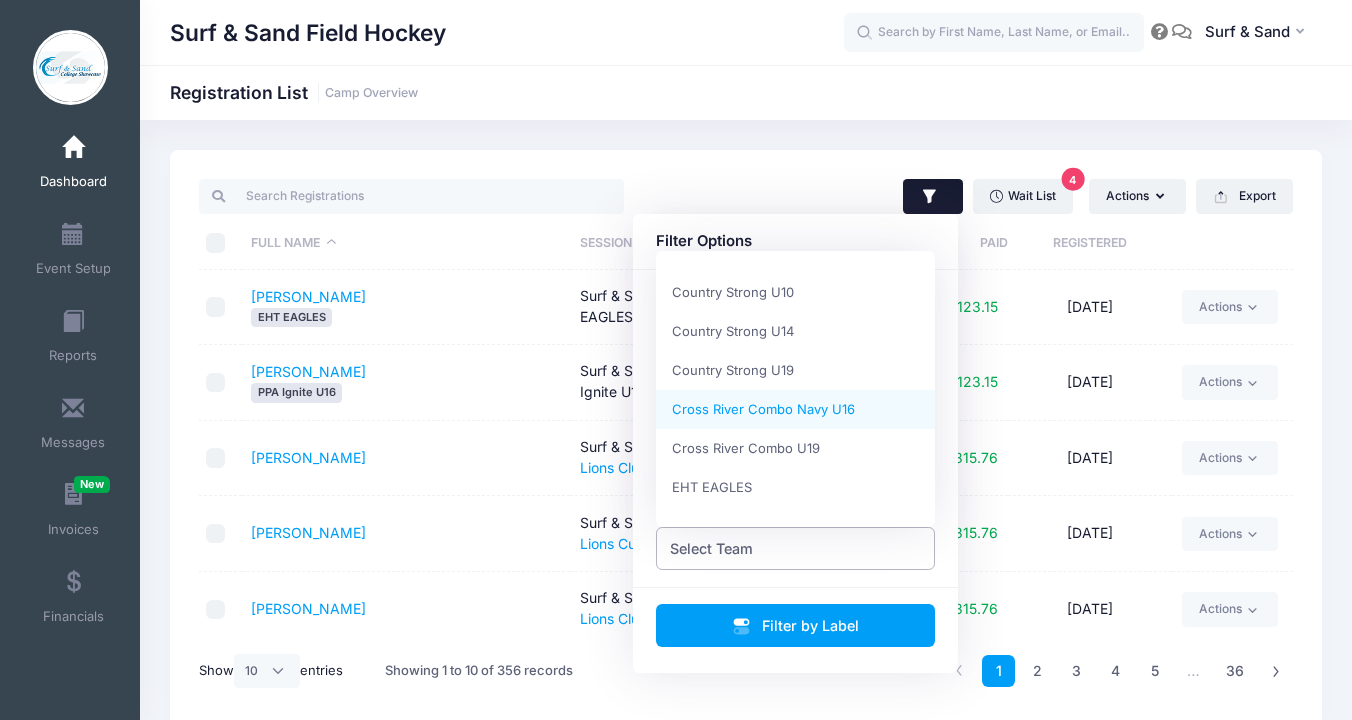 select on "Cross River Combo Navy U16" 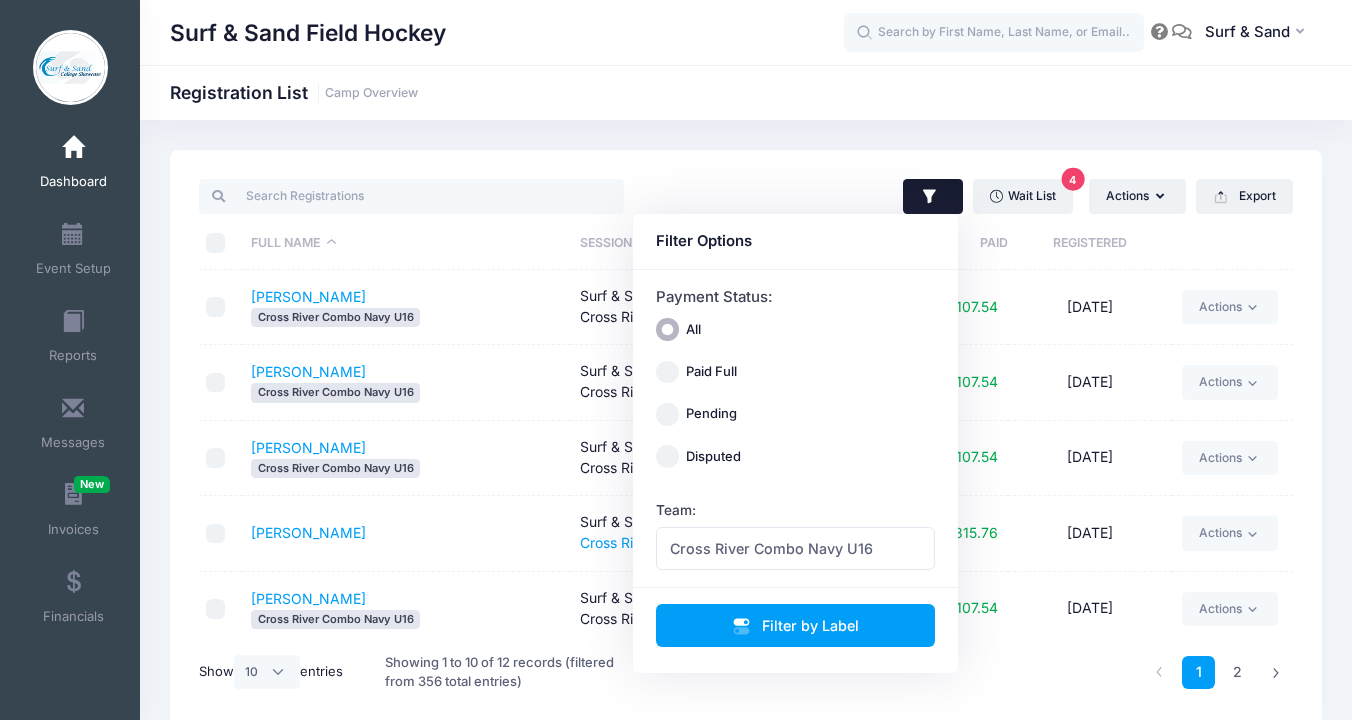 click on "Full Name" at bounding box center (406, 243) 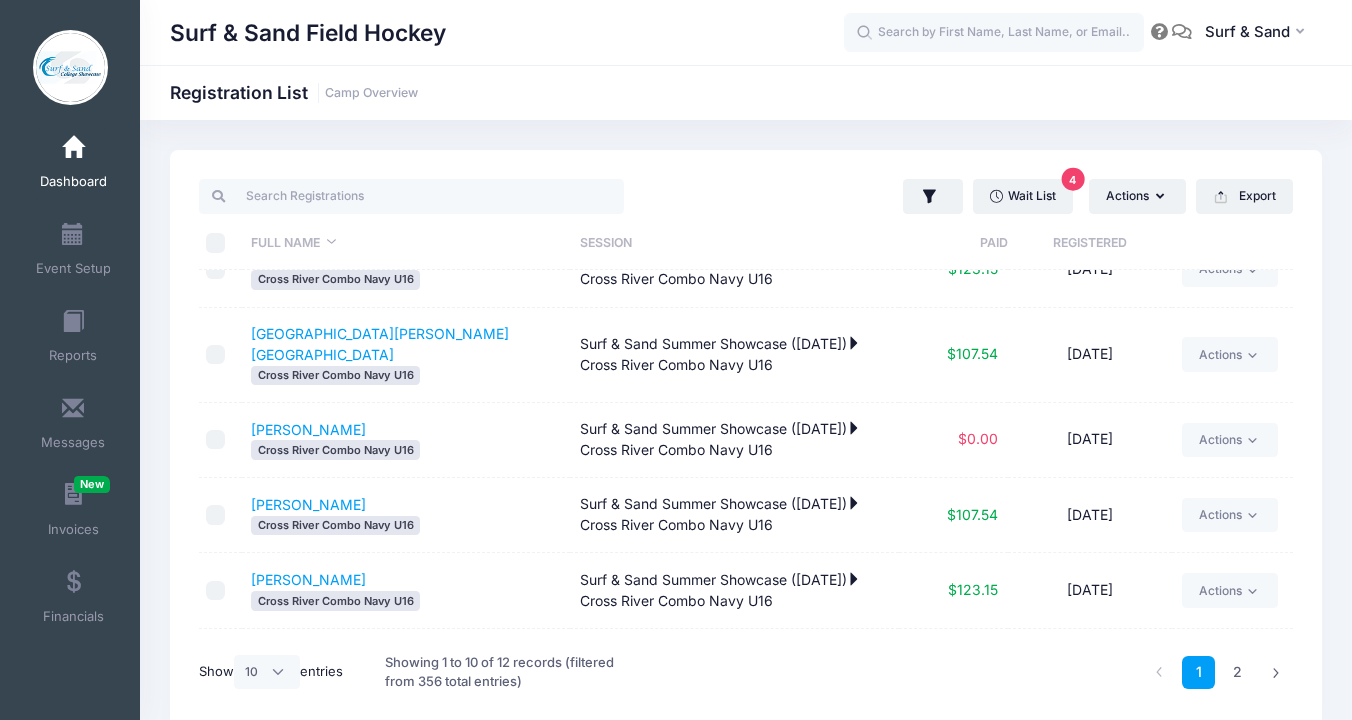 scroll, scrollTop: 114, scrollLeft: 0, axis: vertical 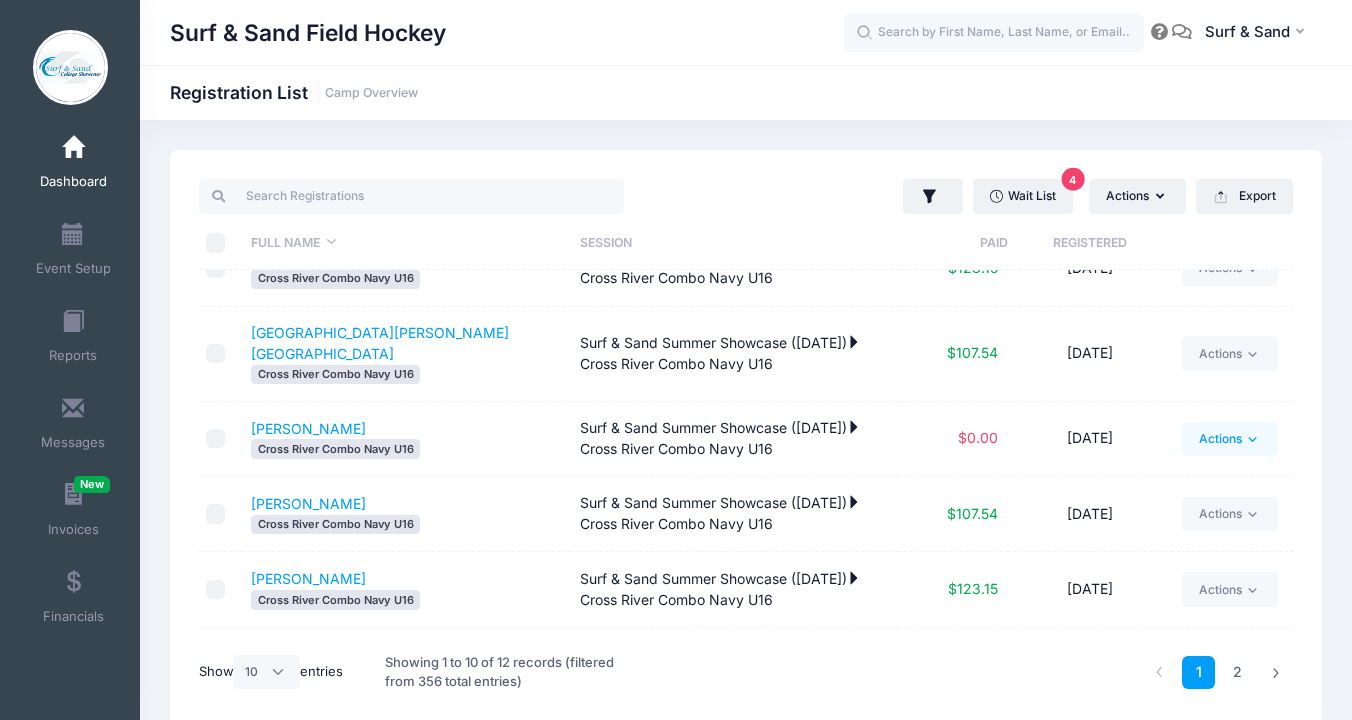 click on "Actions" at bounding box center (1229, 439) 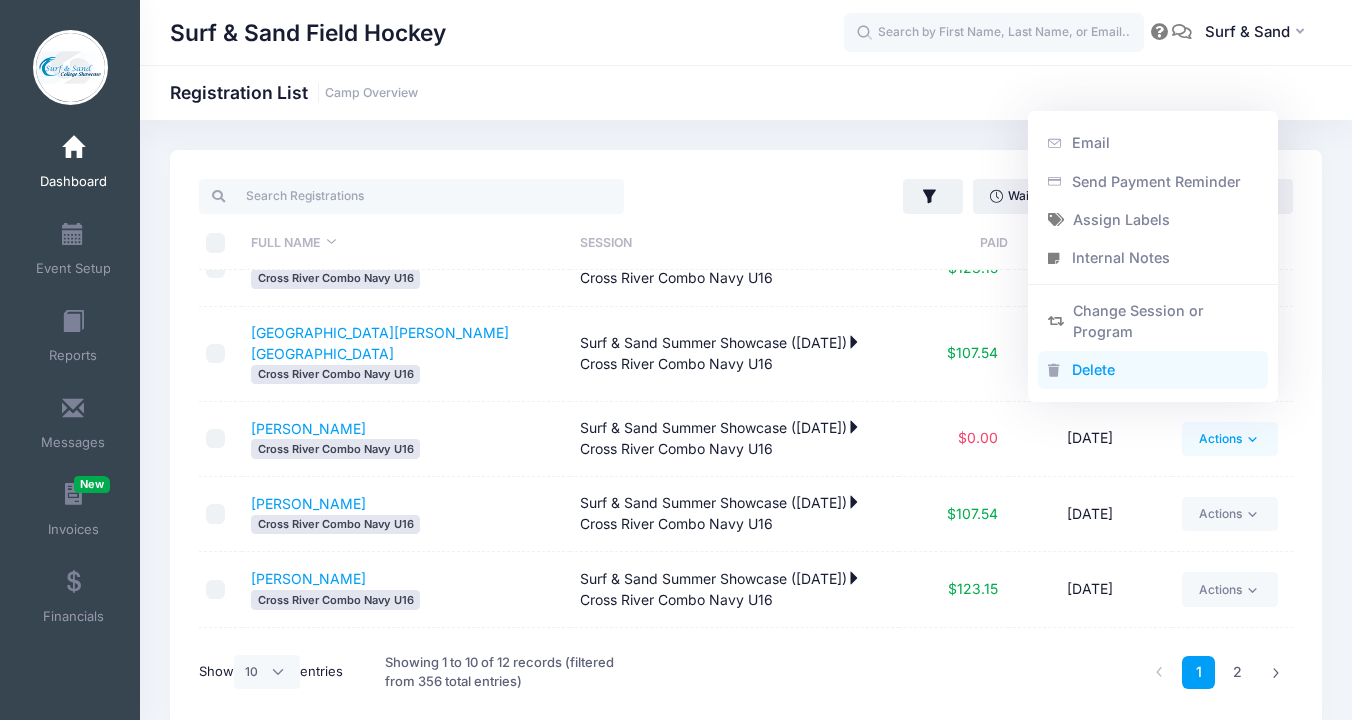 click on "Delete" at bounding box center (1153, 370) 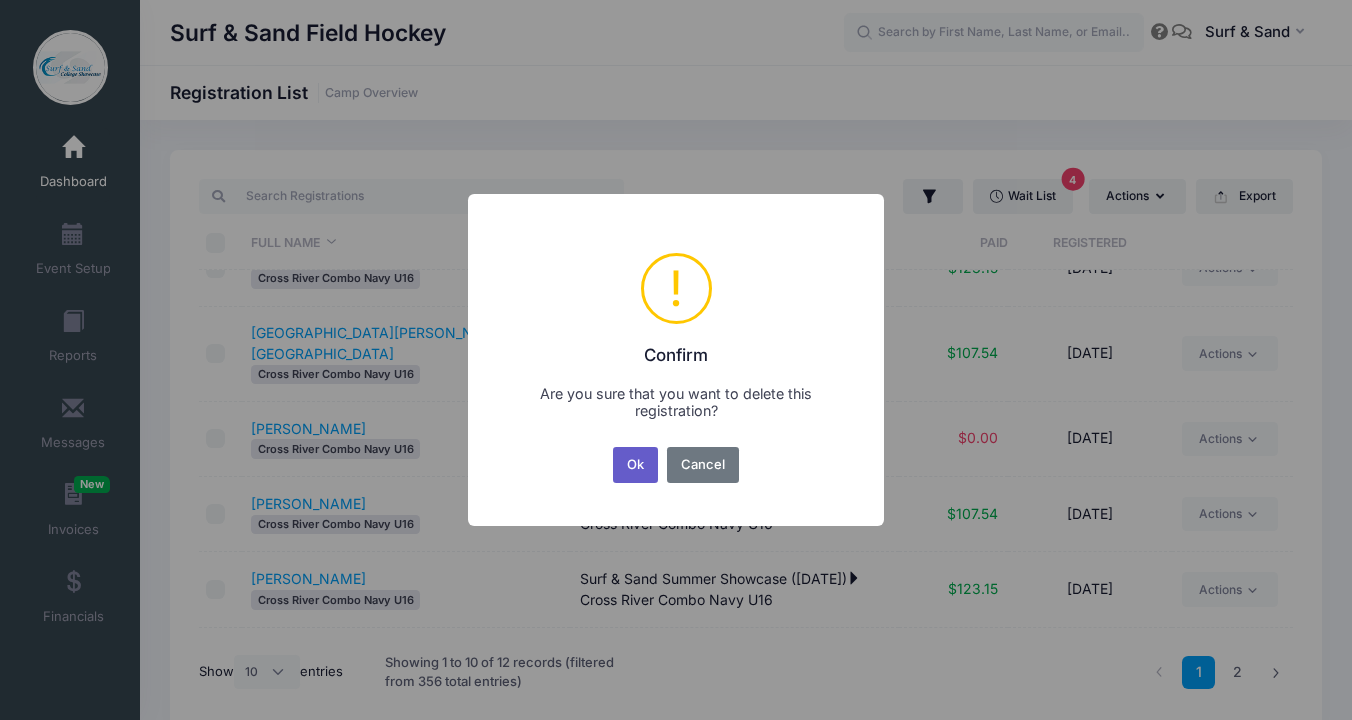 click on "Ok" at bounding box center (636, 465) 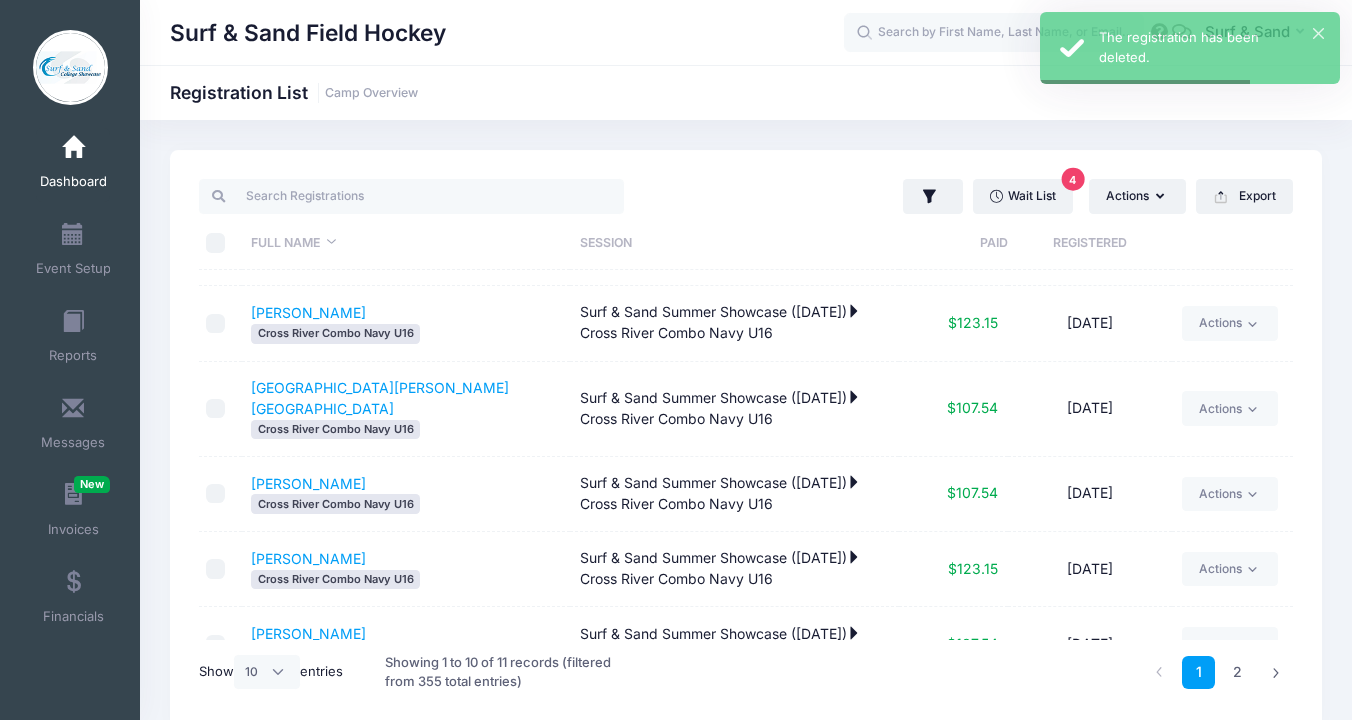 scroll, scrollTop: 236, scrollLeft: 0, axis: vertical 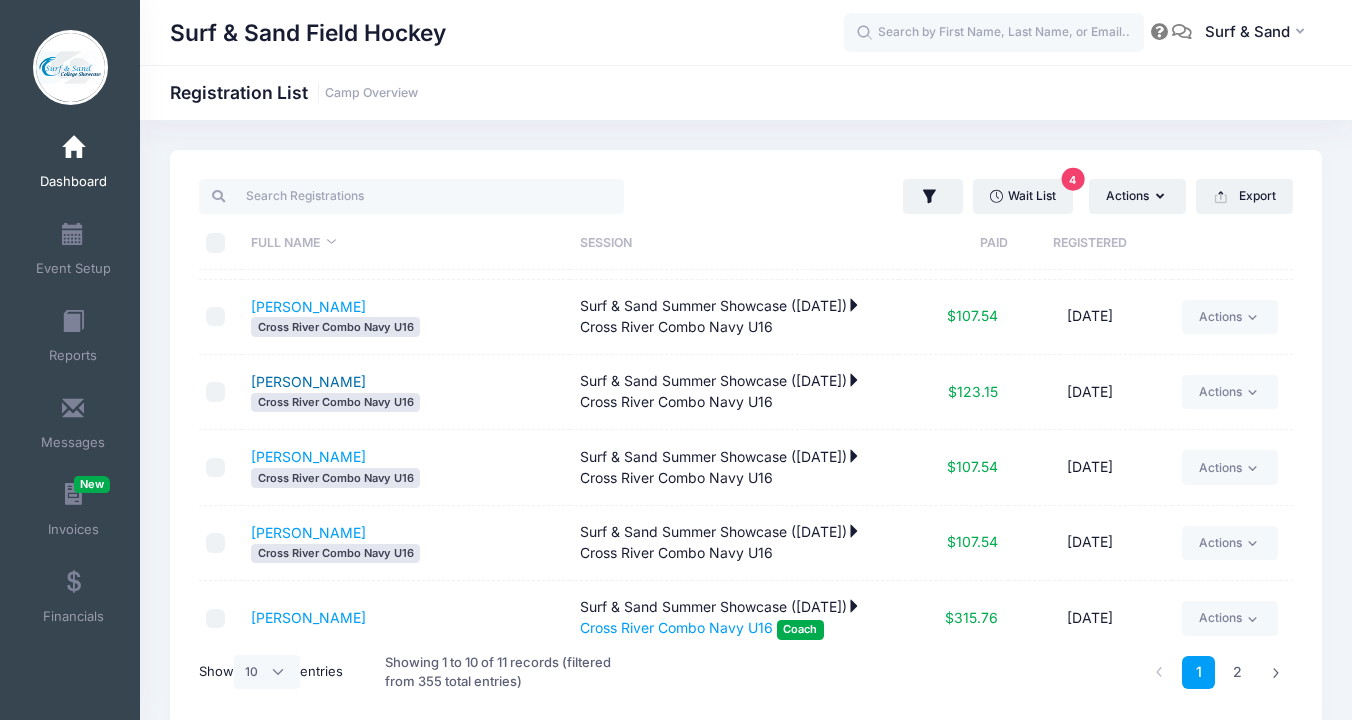 click on "[PERSON_NAME]" at bounding box center (308, 381) 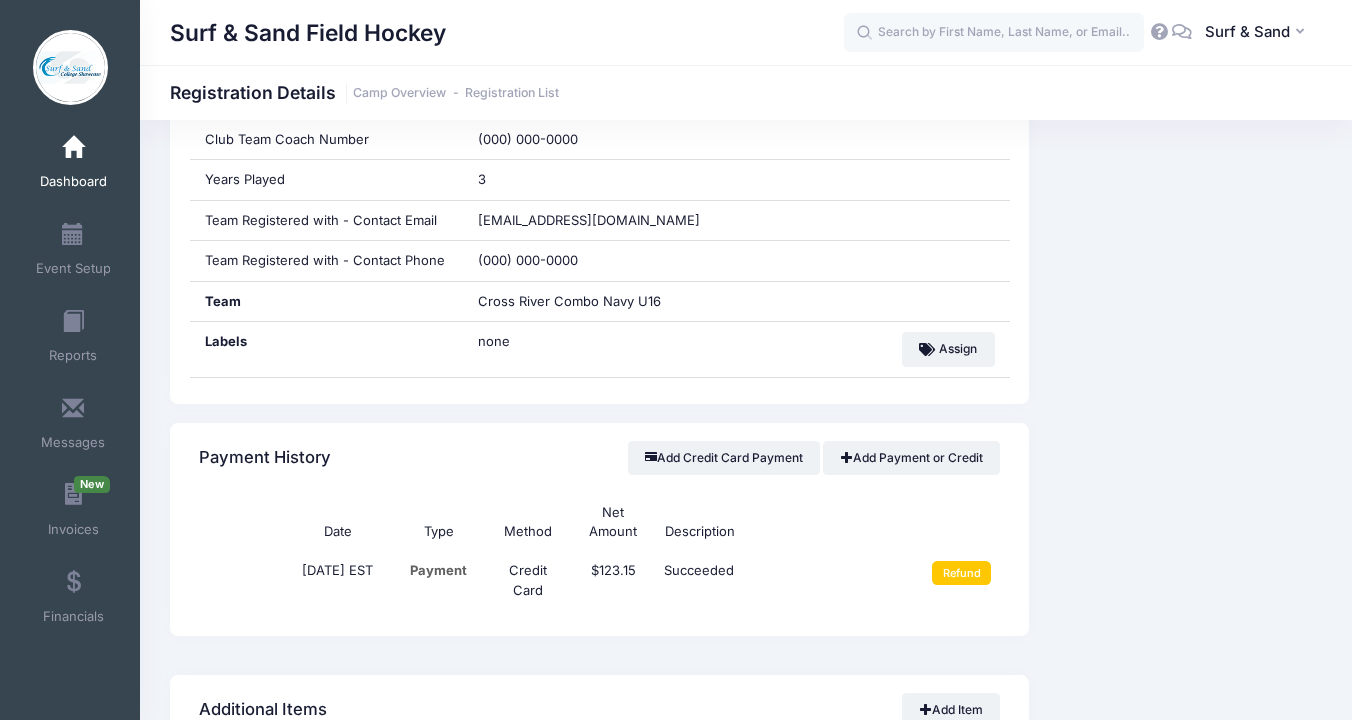 scroll, scrollTop: 1324, scrollLeft: 0, axis: vertical 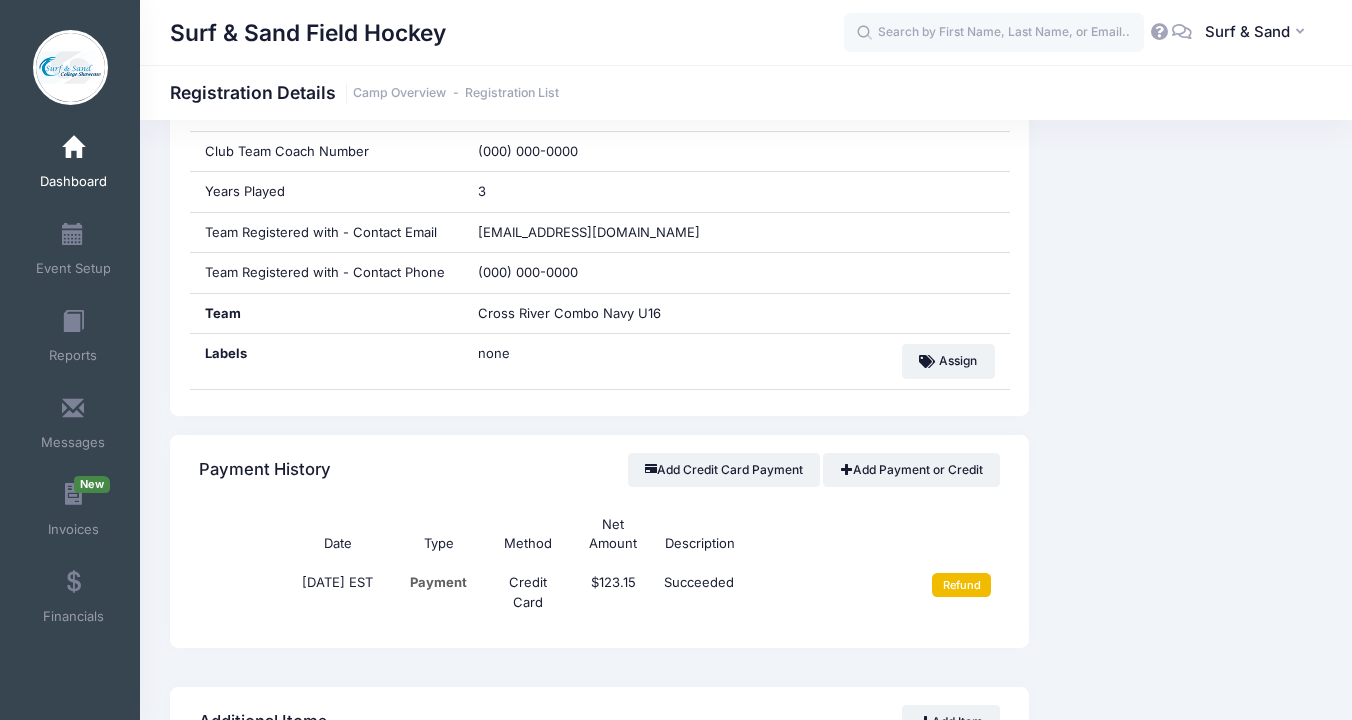 click on "Refund" at bounding box center (961, 585) 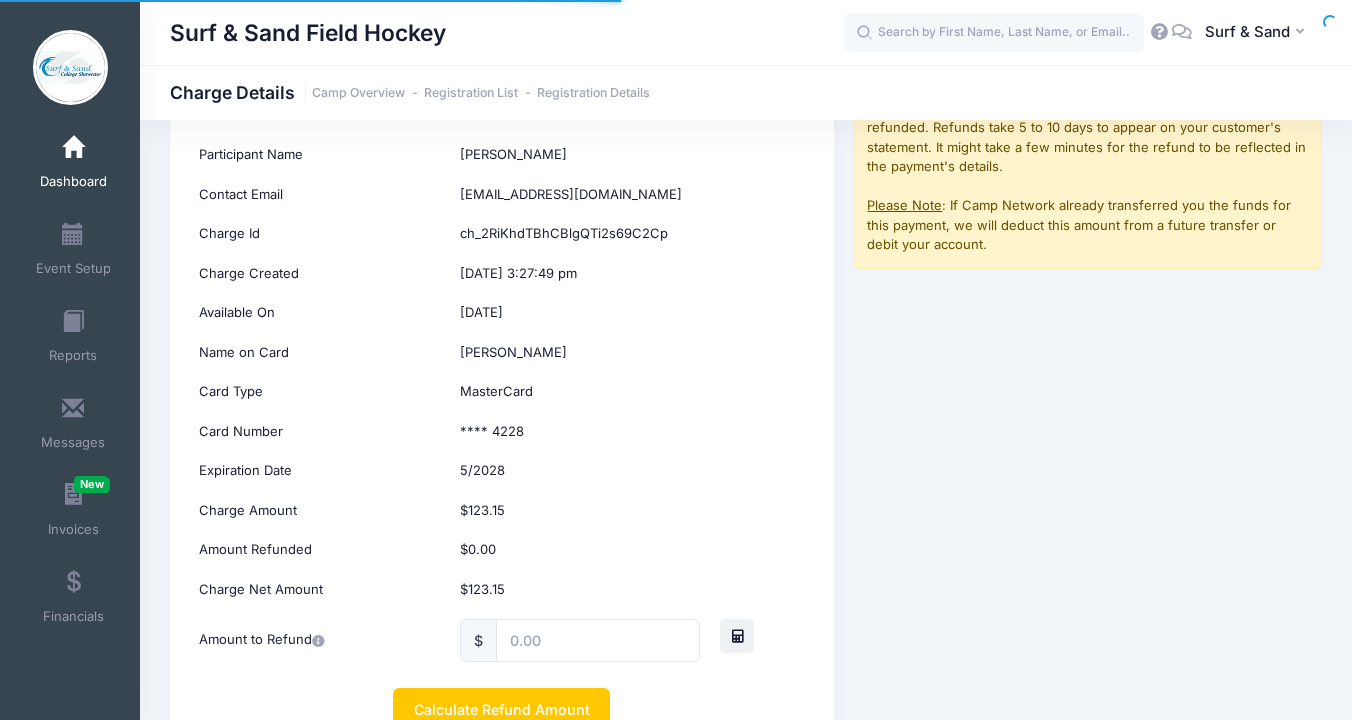 scroll, scrollTop: 260, scrollLeft: 0, axis: vertical 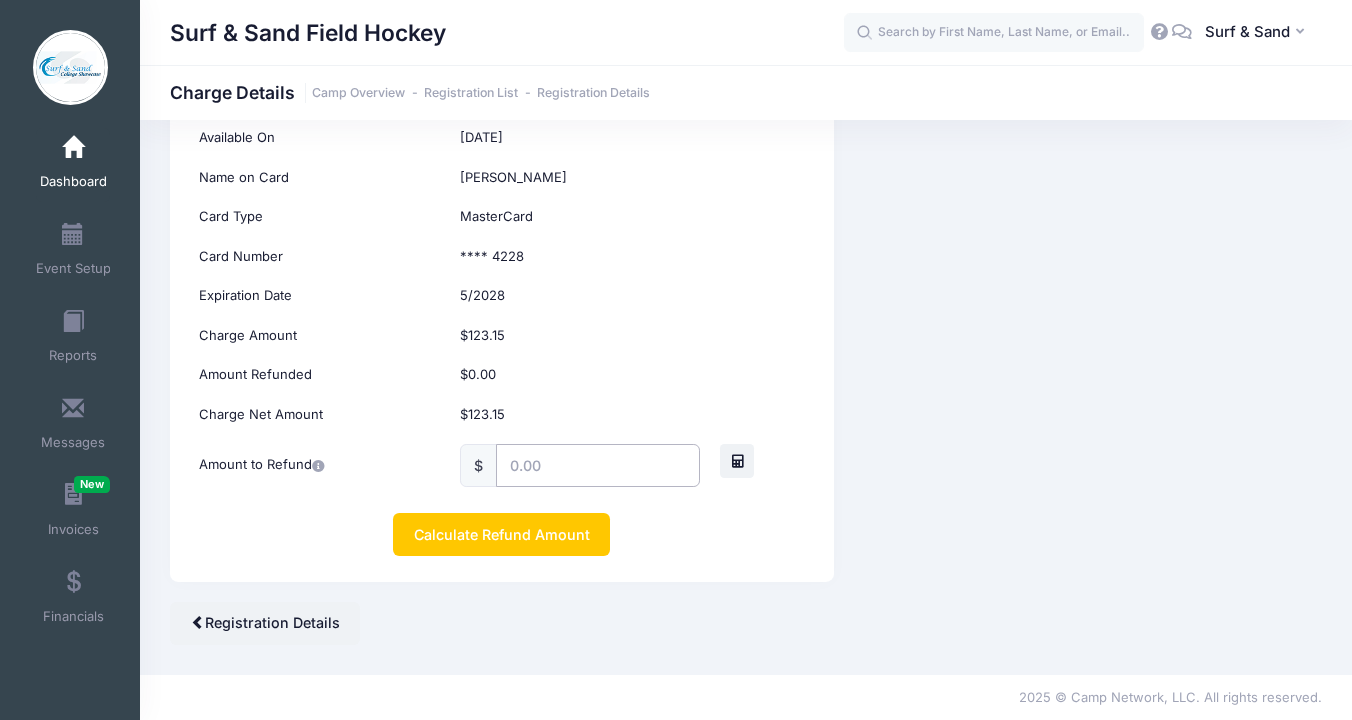 click at bounding box center [598, 465] 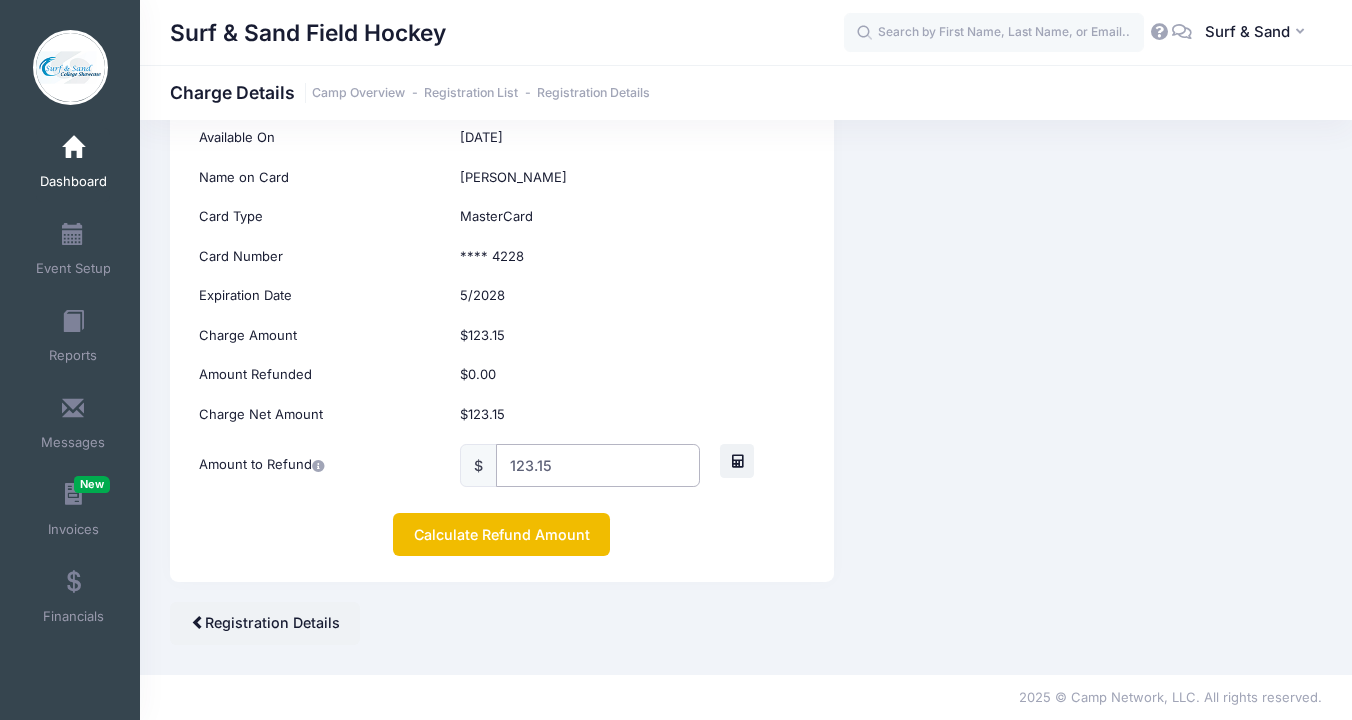 type on "123.15" 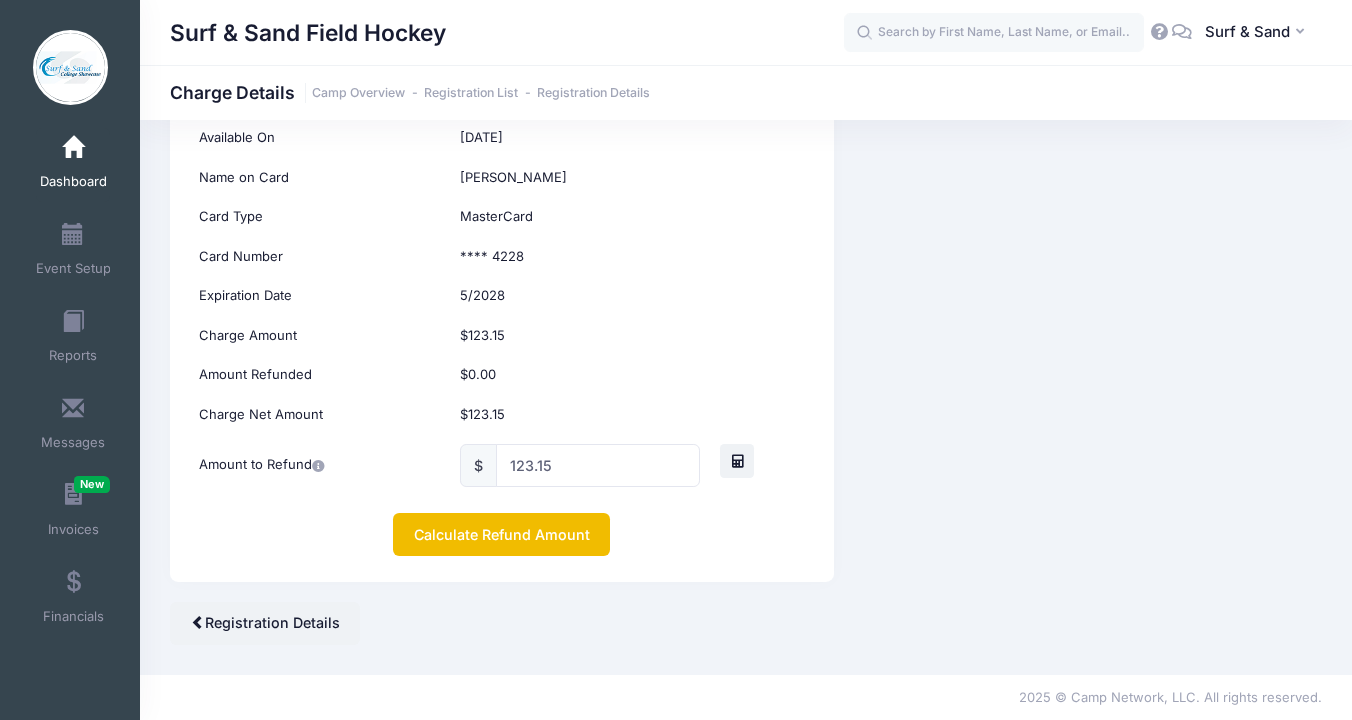 click on "Calculate Refund Amount" at bounding box center (501, 534) 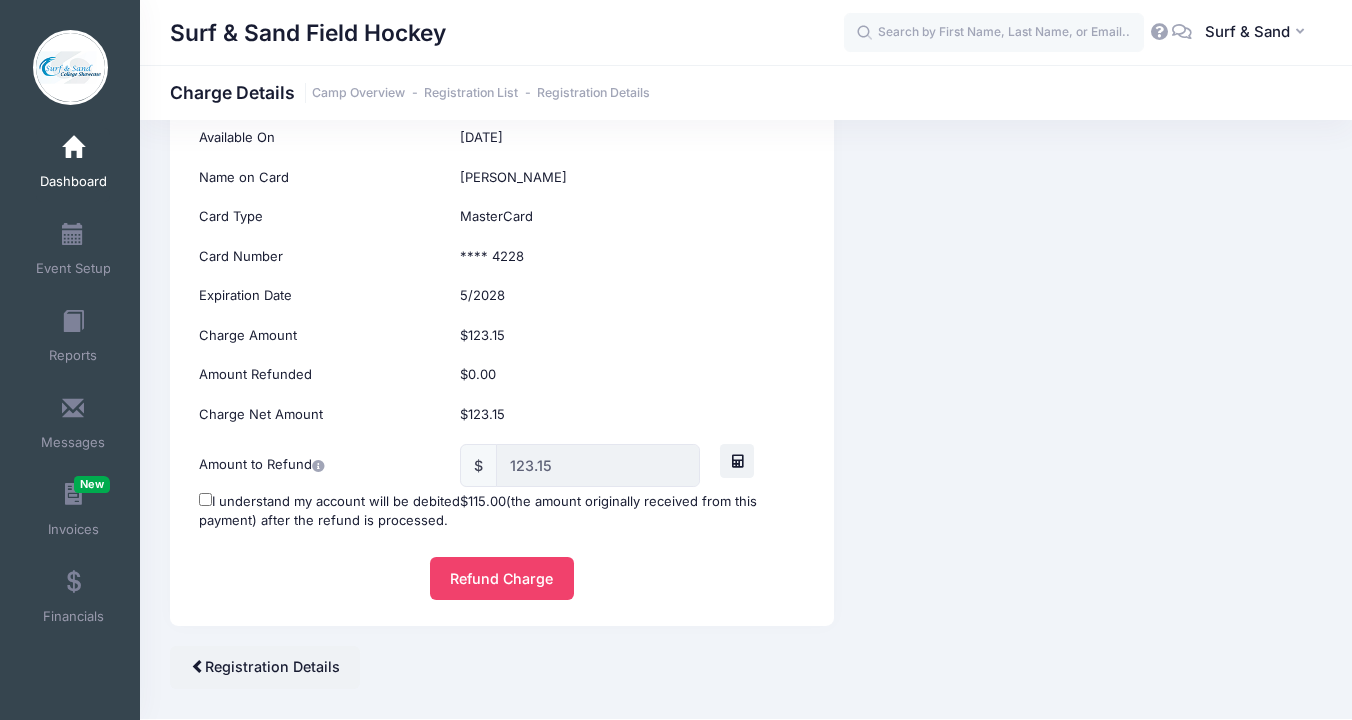 click on "I understand my account will be debited  $115.00  (the amount originally received from this payment) after the refund is processed." at bounding box center [501, 511] 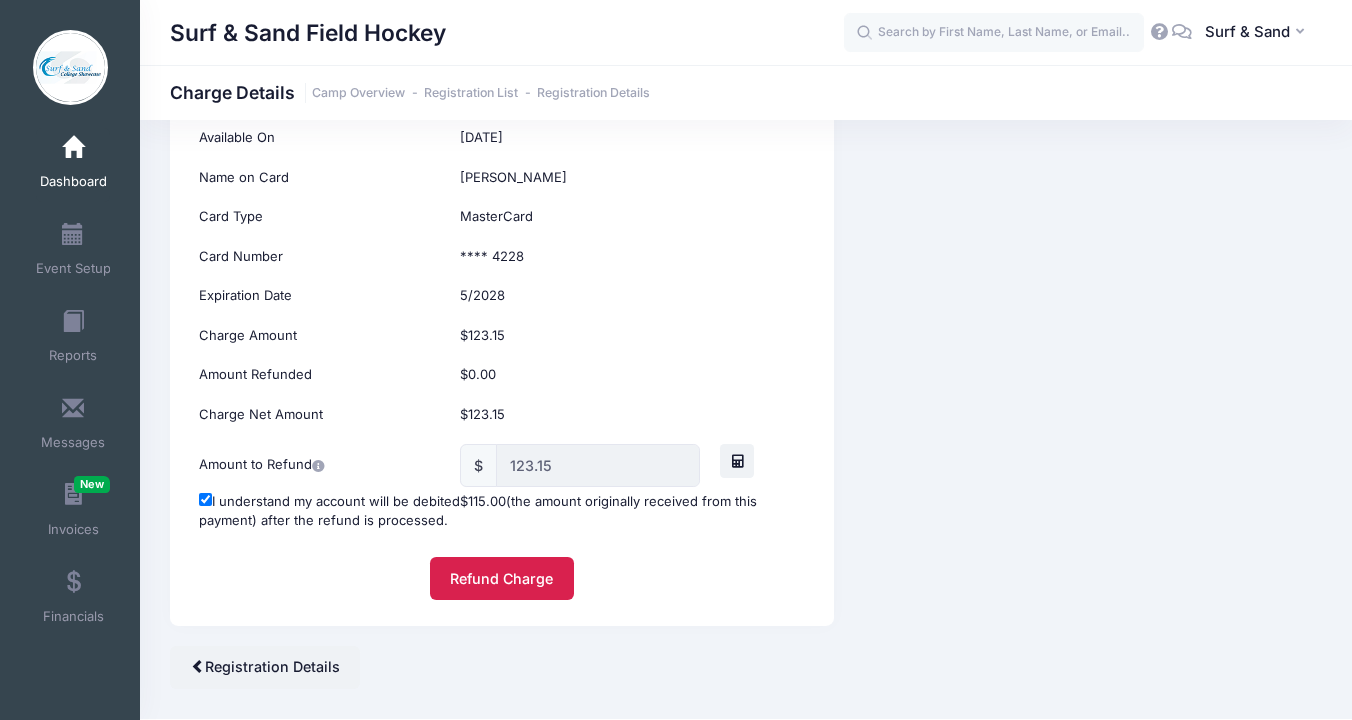 click on "Refund Charge" at bounding box center [502, 578] 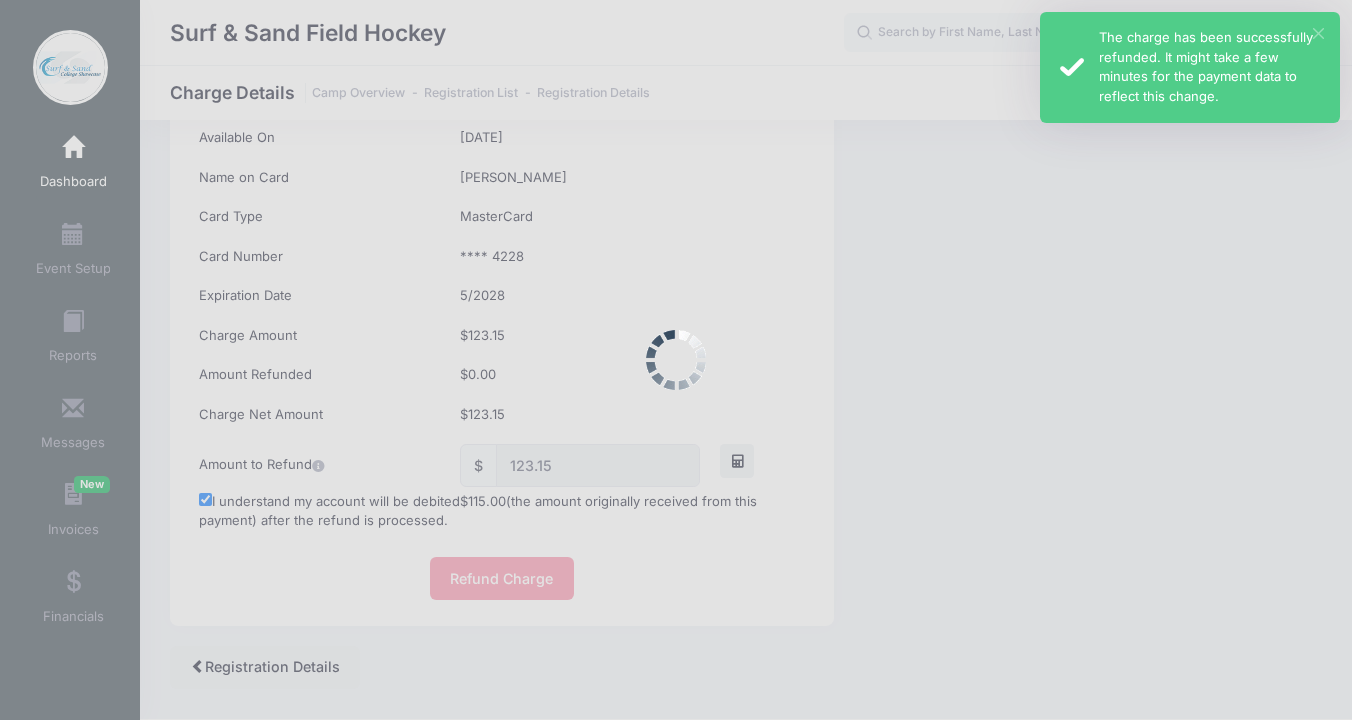 click on "×" at bounding box center (1318, 33) 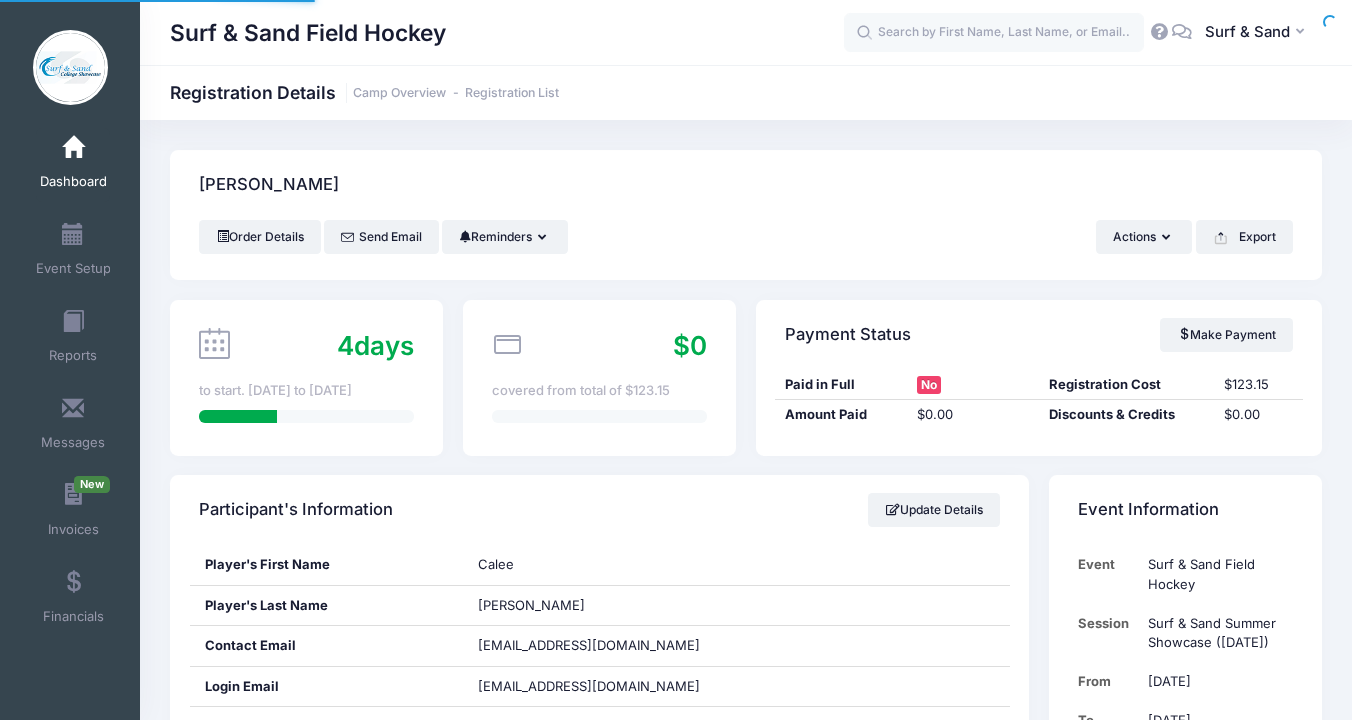 scroll, scrollTop: 0, scrollLeft: 0, axis: both 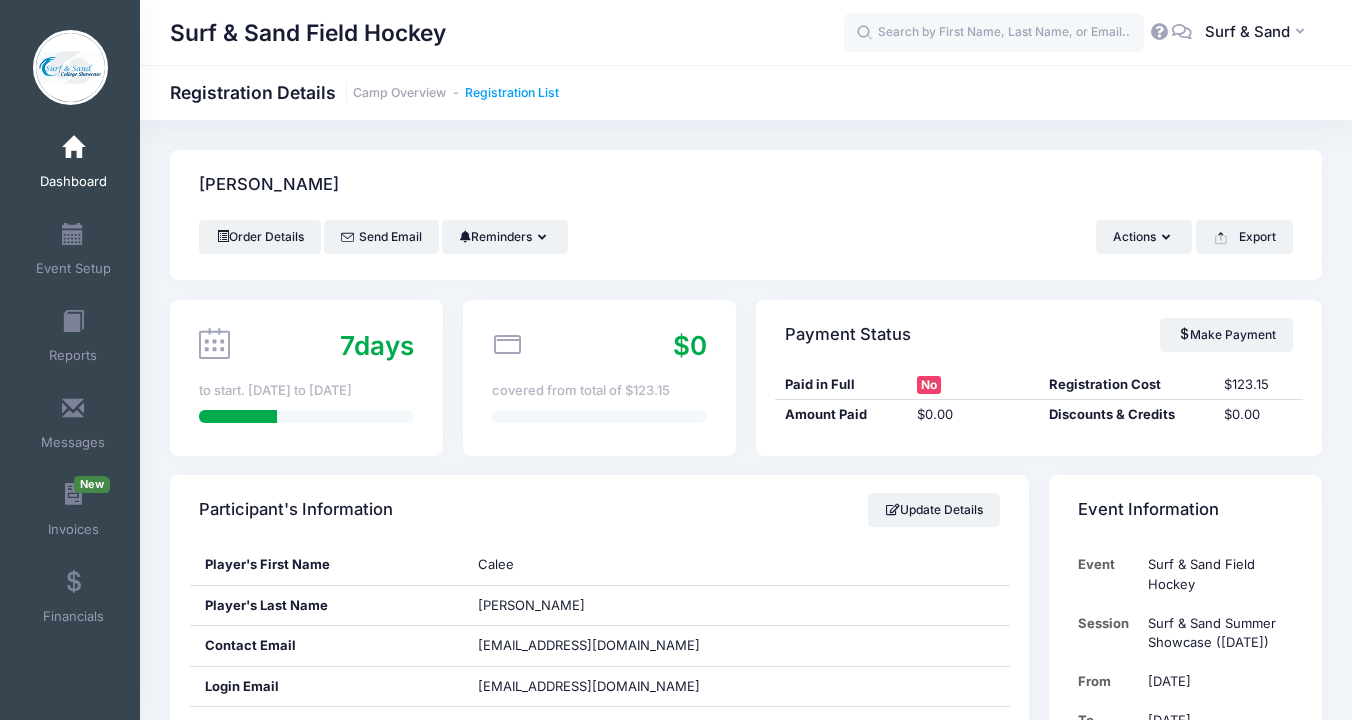 click on "Registration List" at bounding box center (512, 93) 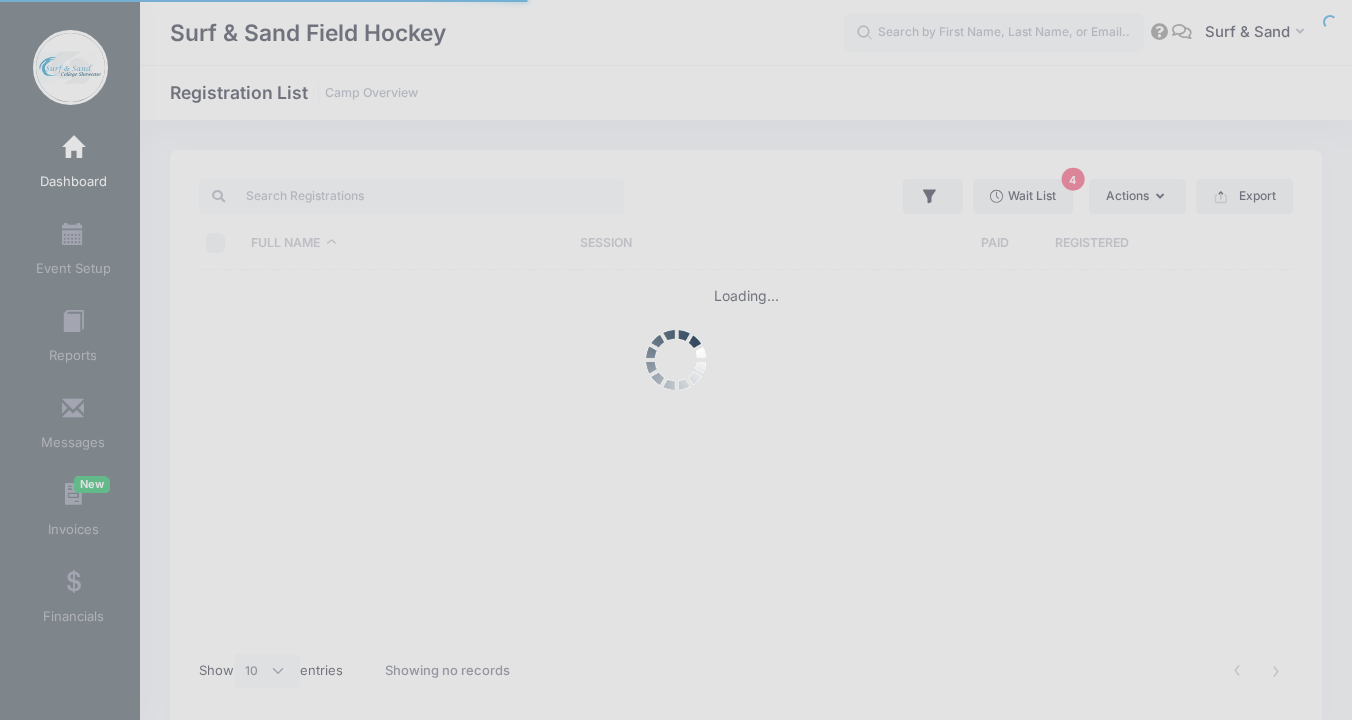 select on "10" 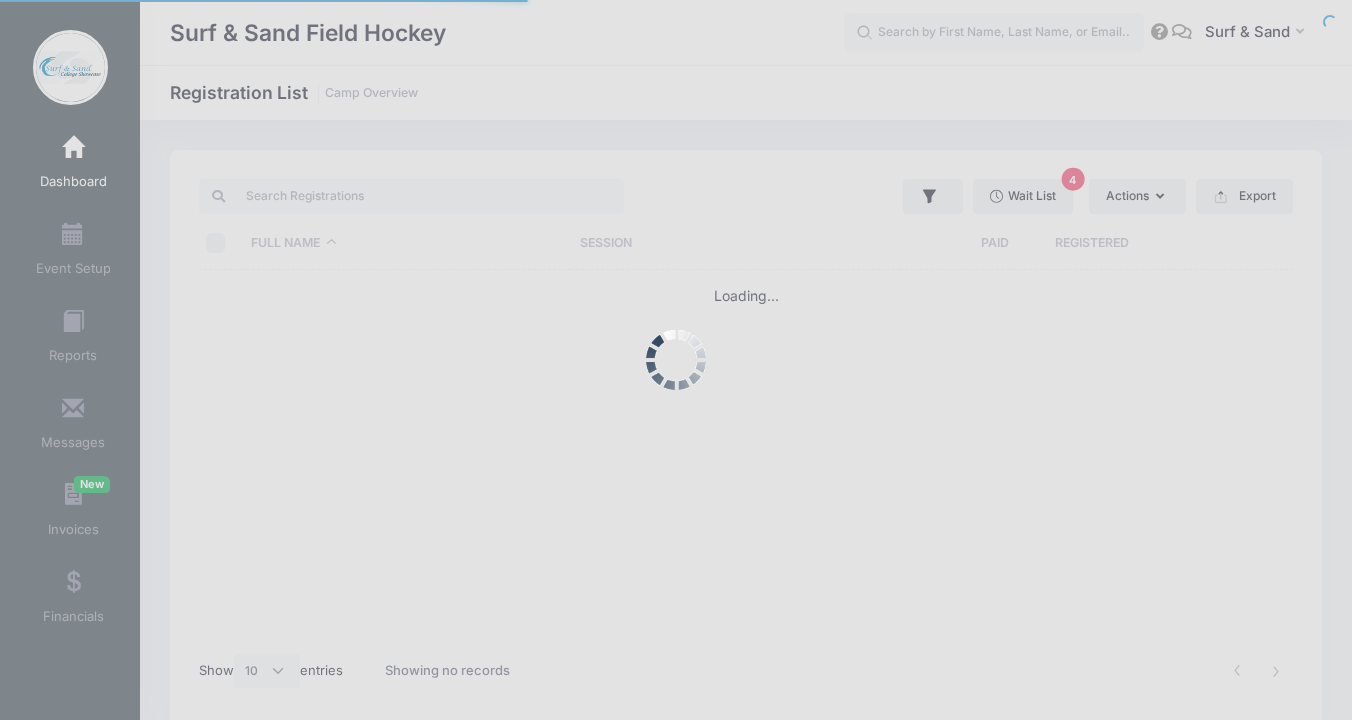 scroll, scrollTop: 0, scrollLeft: 0, axis: both 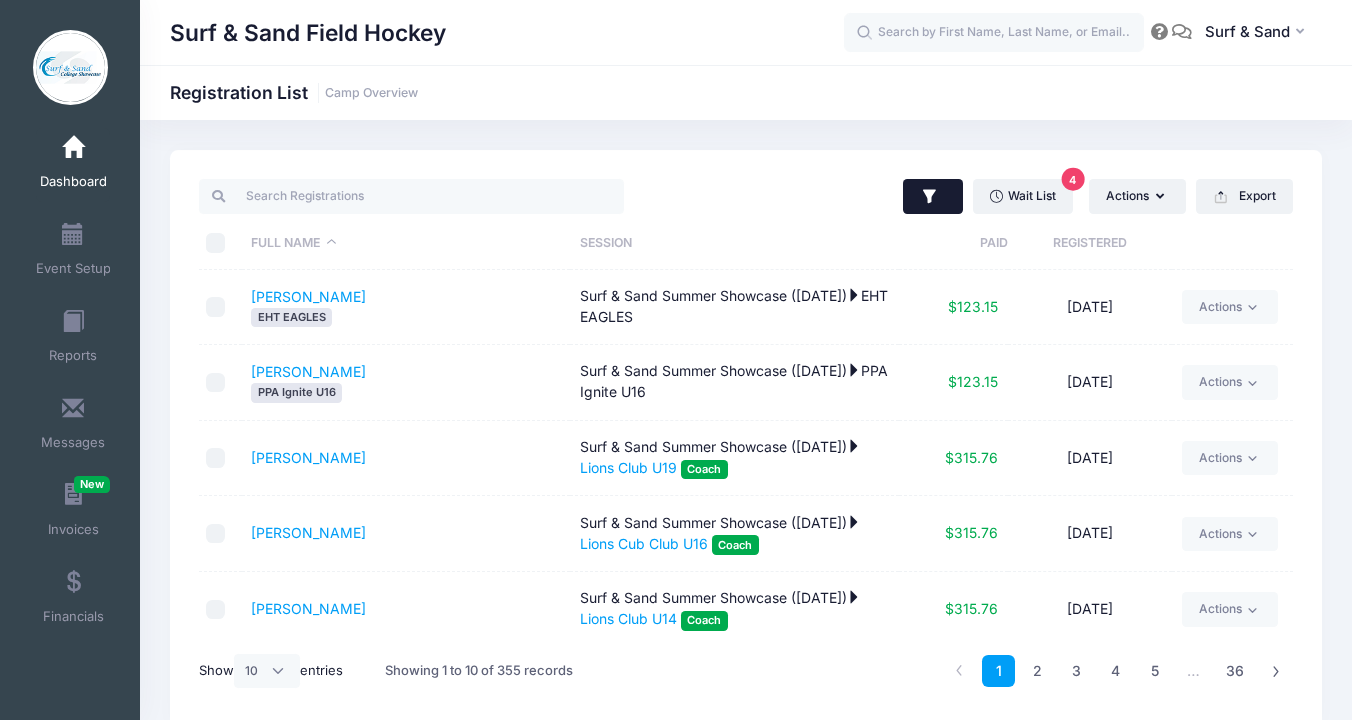 click at bounding box center [933, 197] 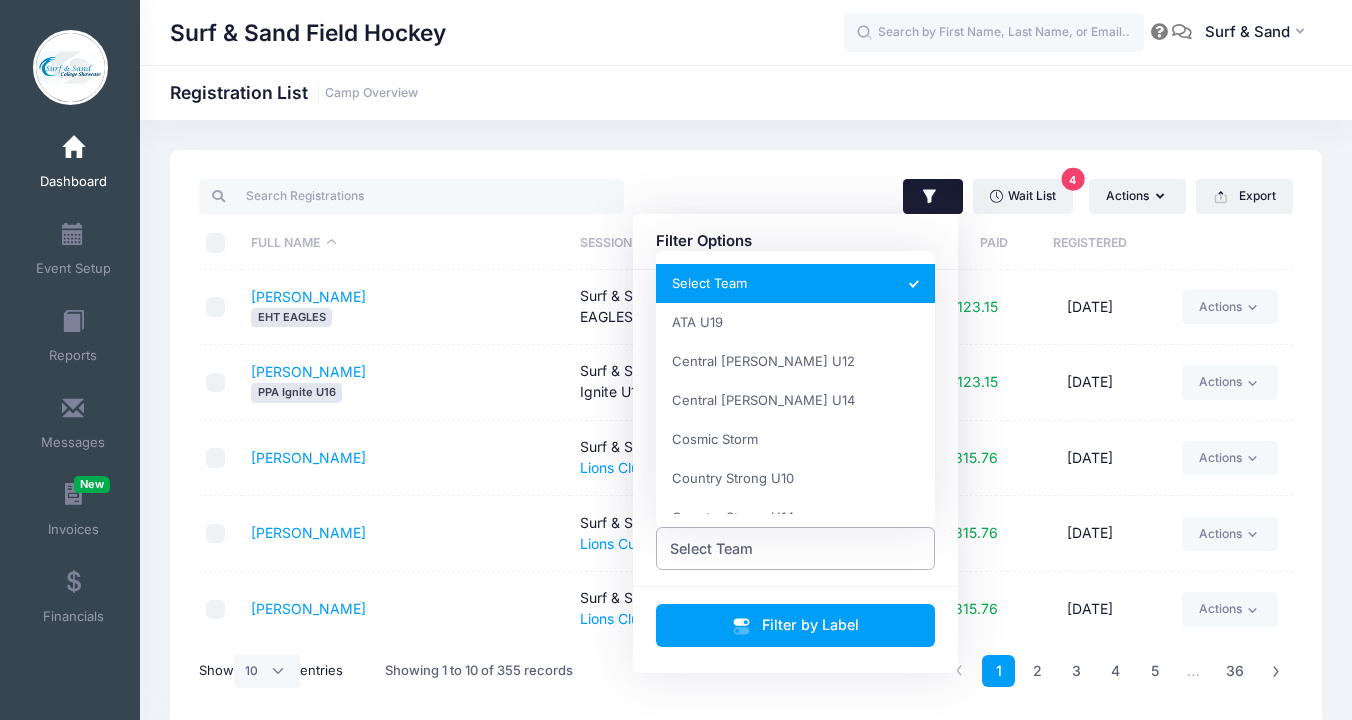 click on "Select Team" at bounding box center [796, 548] 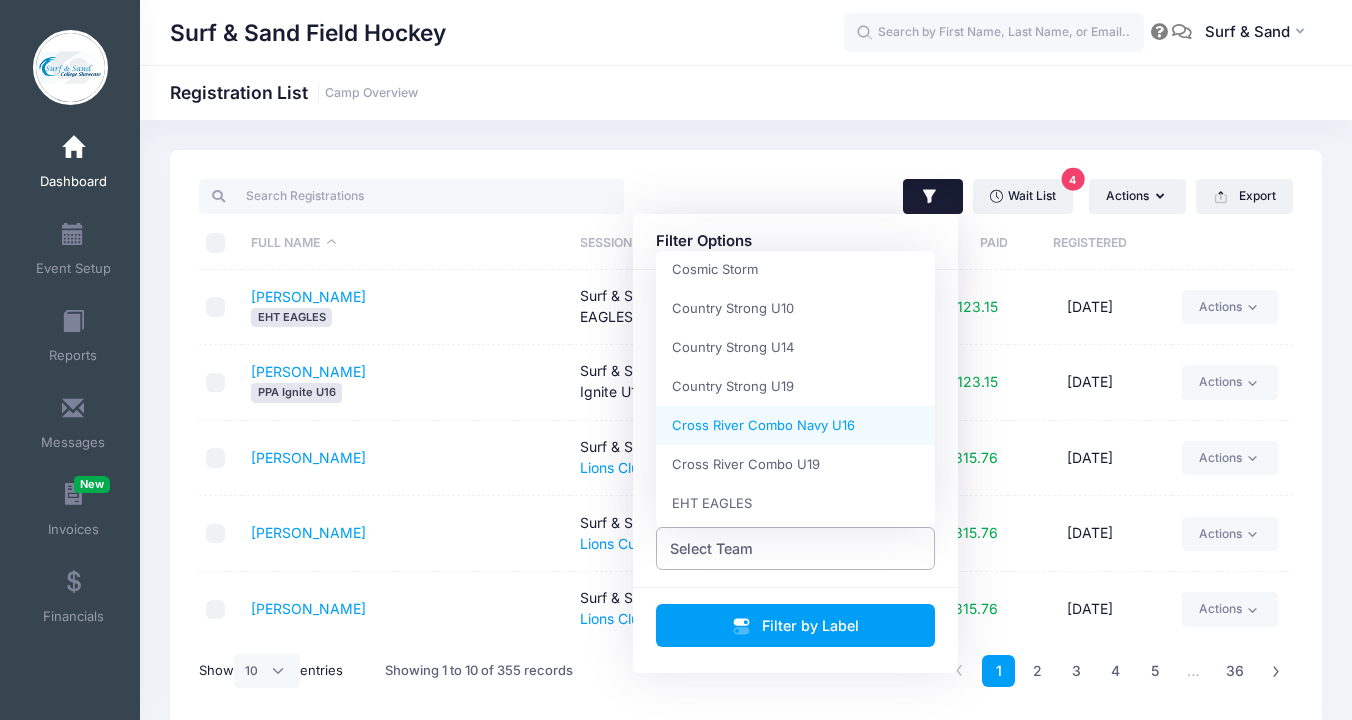 scroll, scrollTop: 161, scrollLeft: 0, axis: vertical 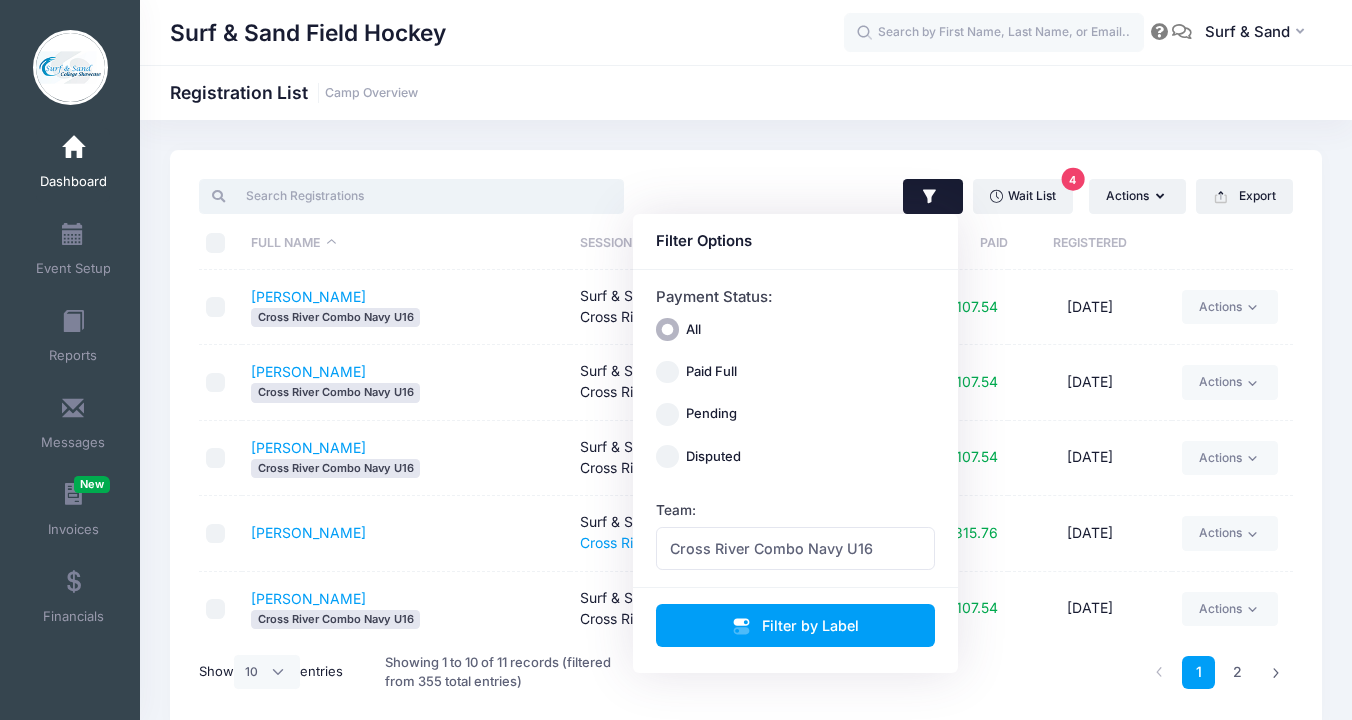 click at bounding box center (411, 196) 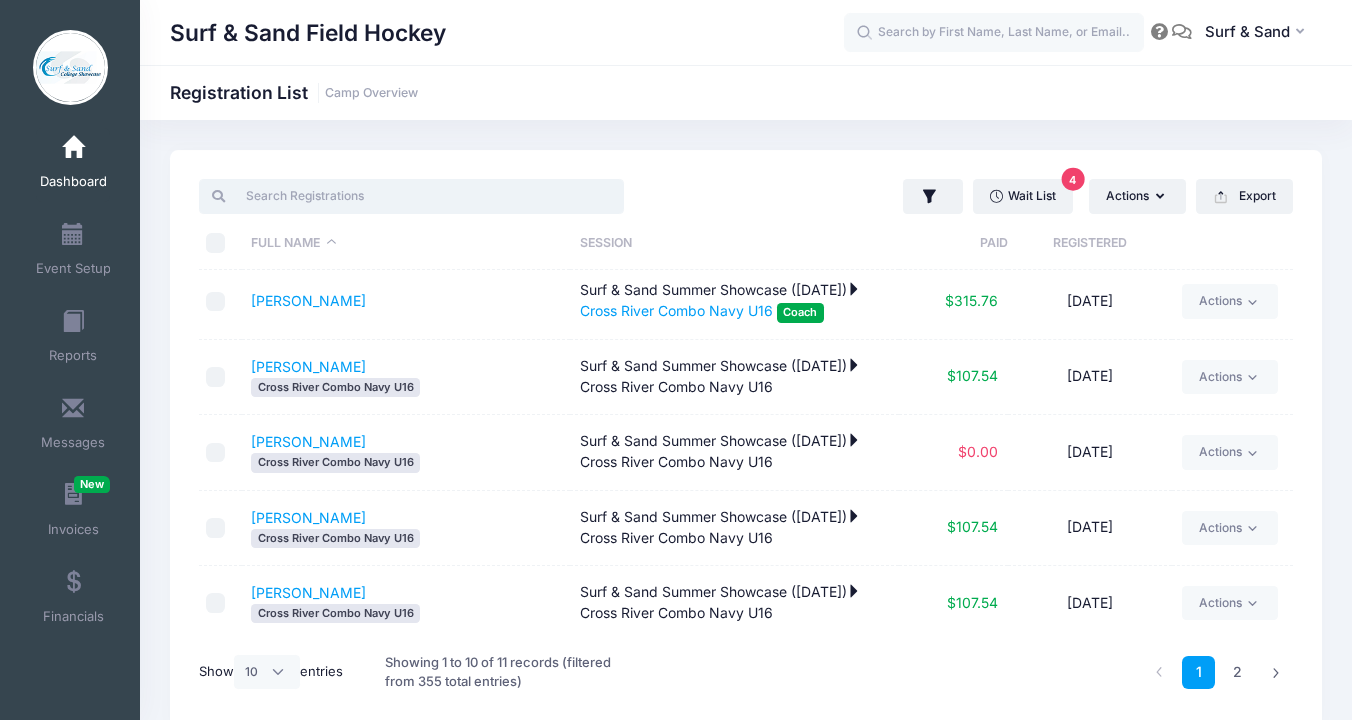 scroll, scrollTop: 256, scrollLeft: 0, axis: vertical 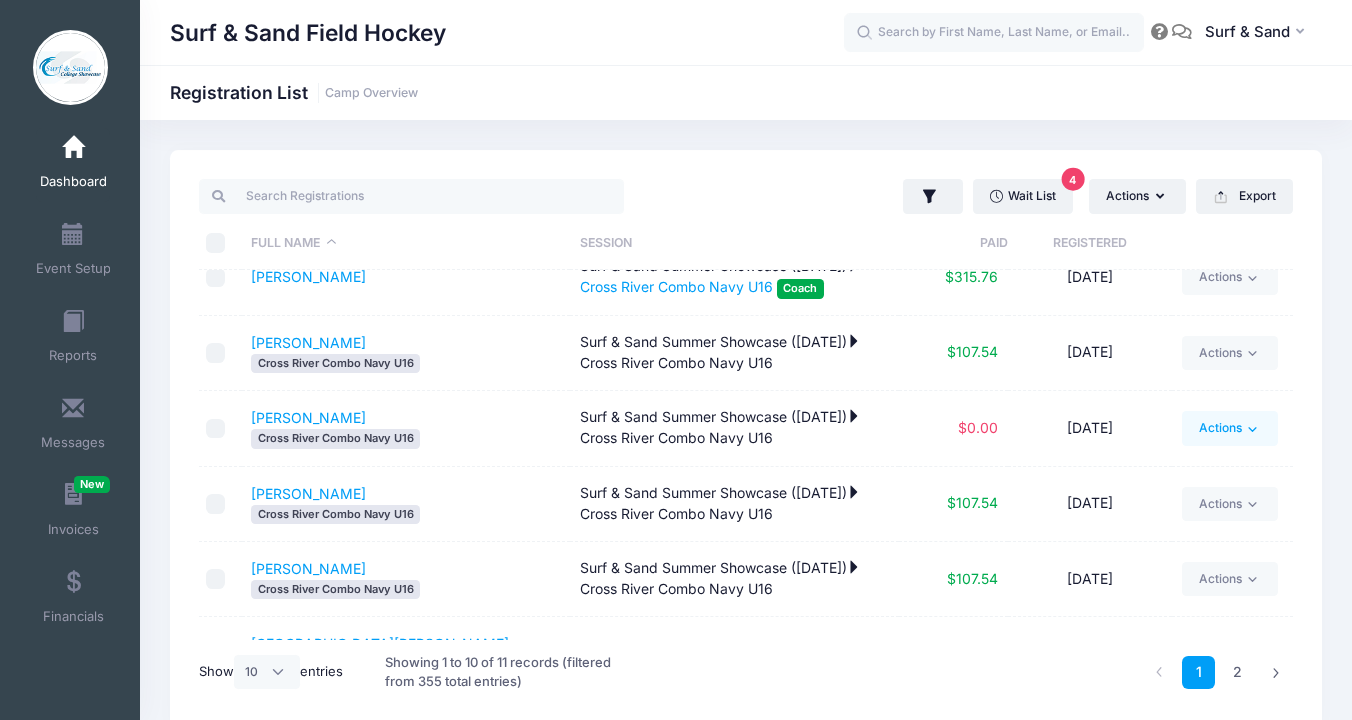 click on "Actions" at bounding box center [1229, 428] 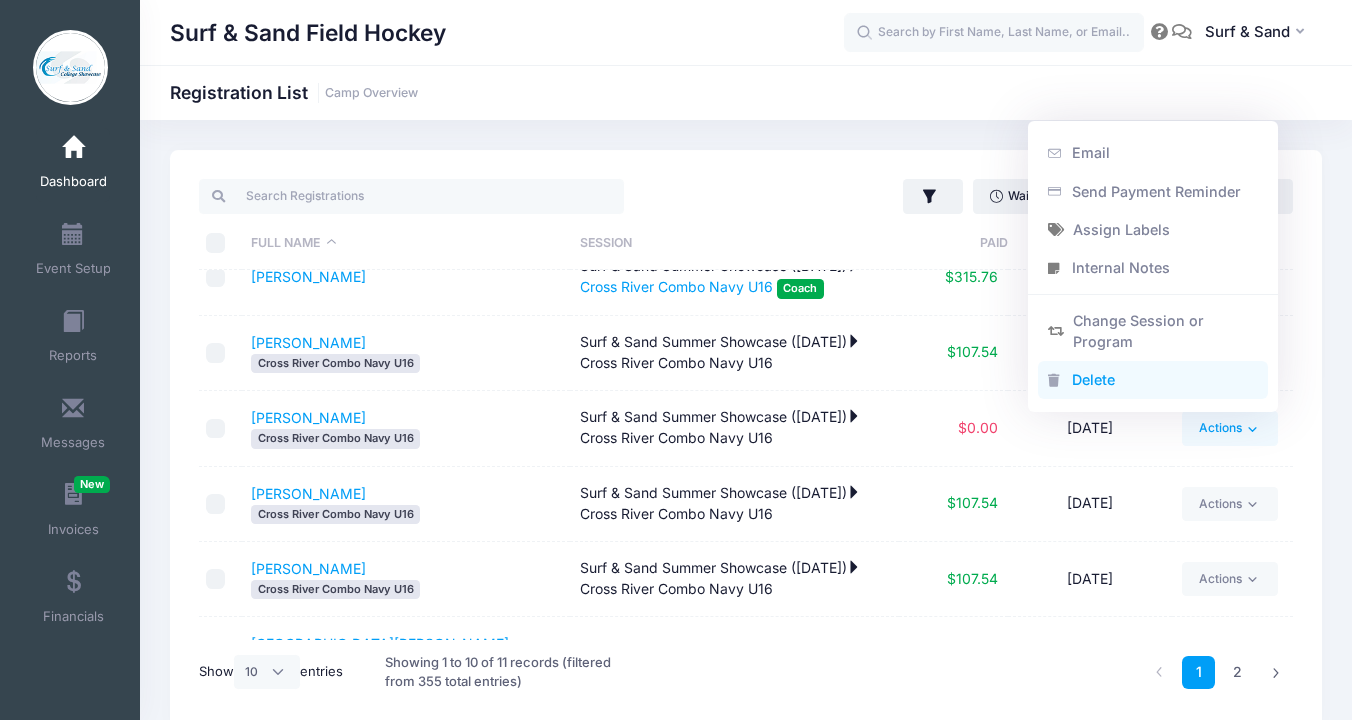 click on "Delete" at bounding box center [1153, 380] 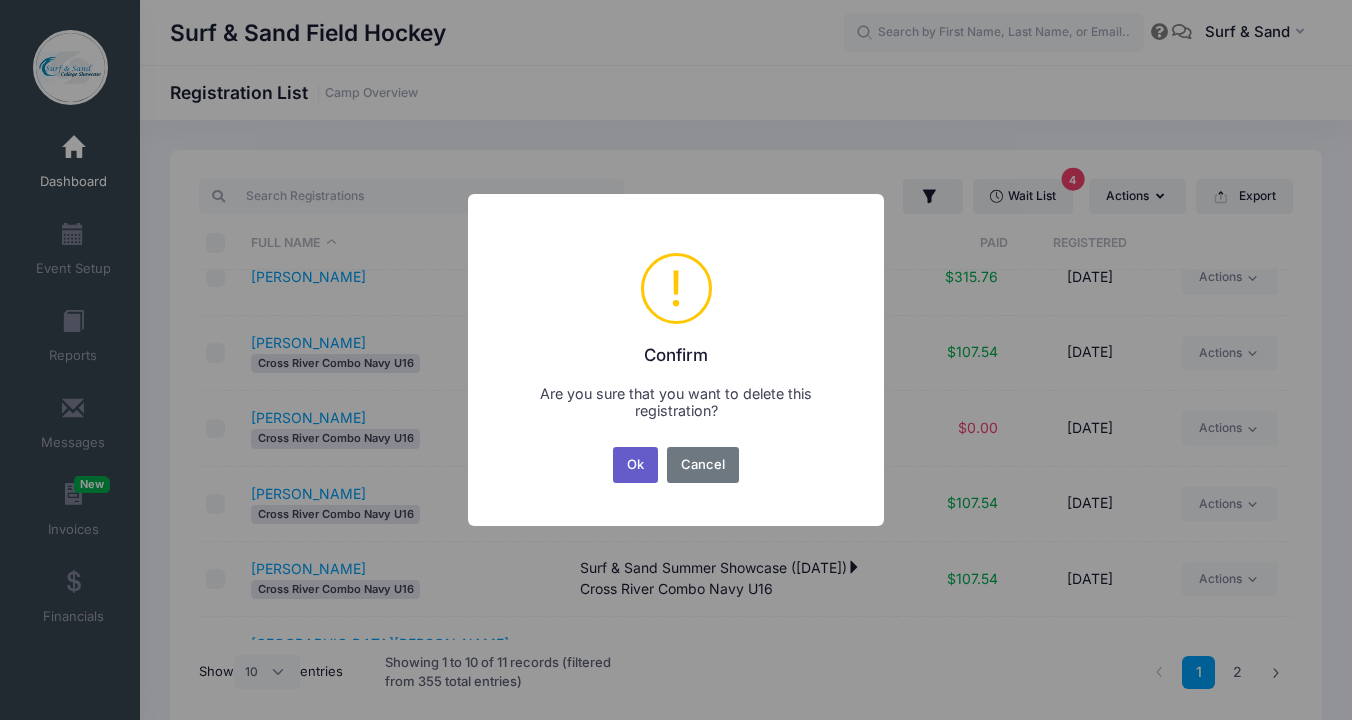 click on "Ok" at bounding box center [636, 465] 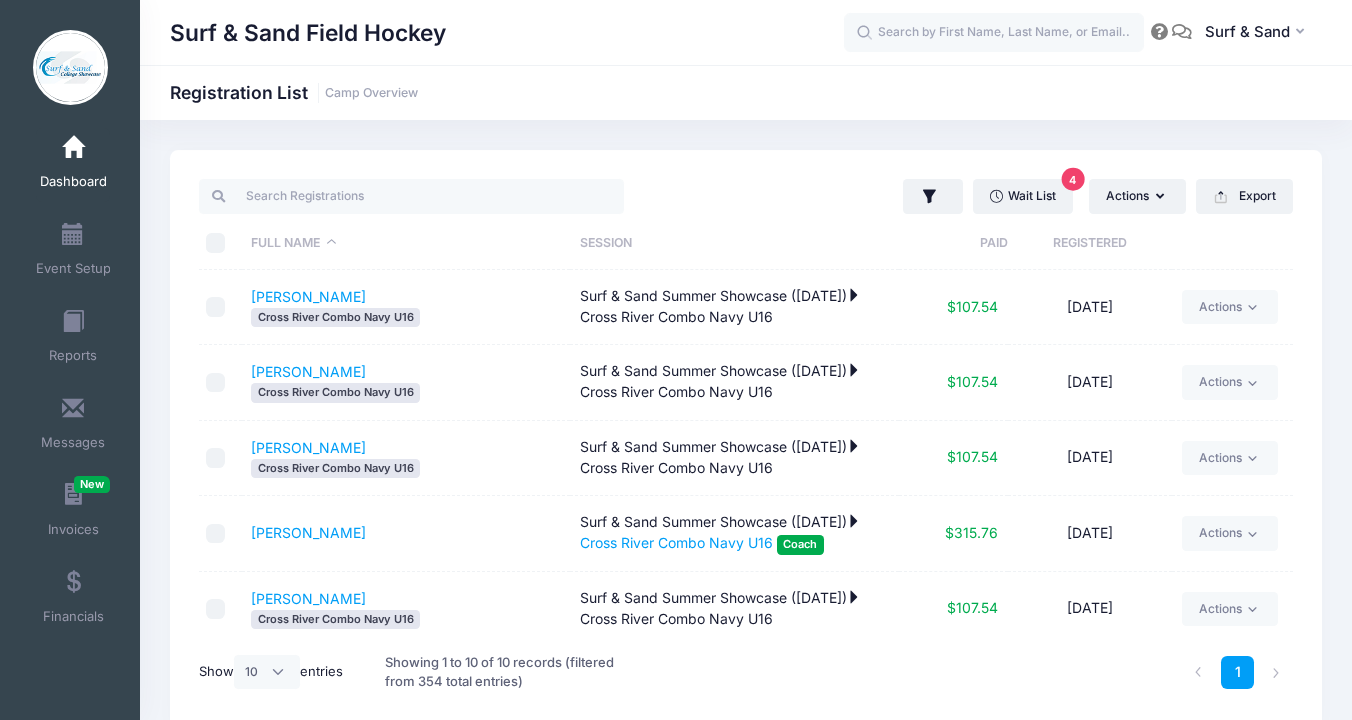 scroll, scrollTop: 384, scrollLeft: 0, axis: vertical 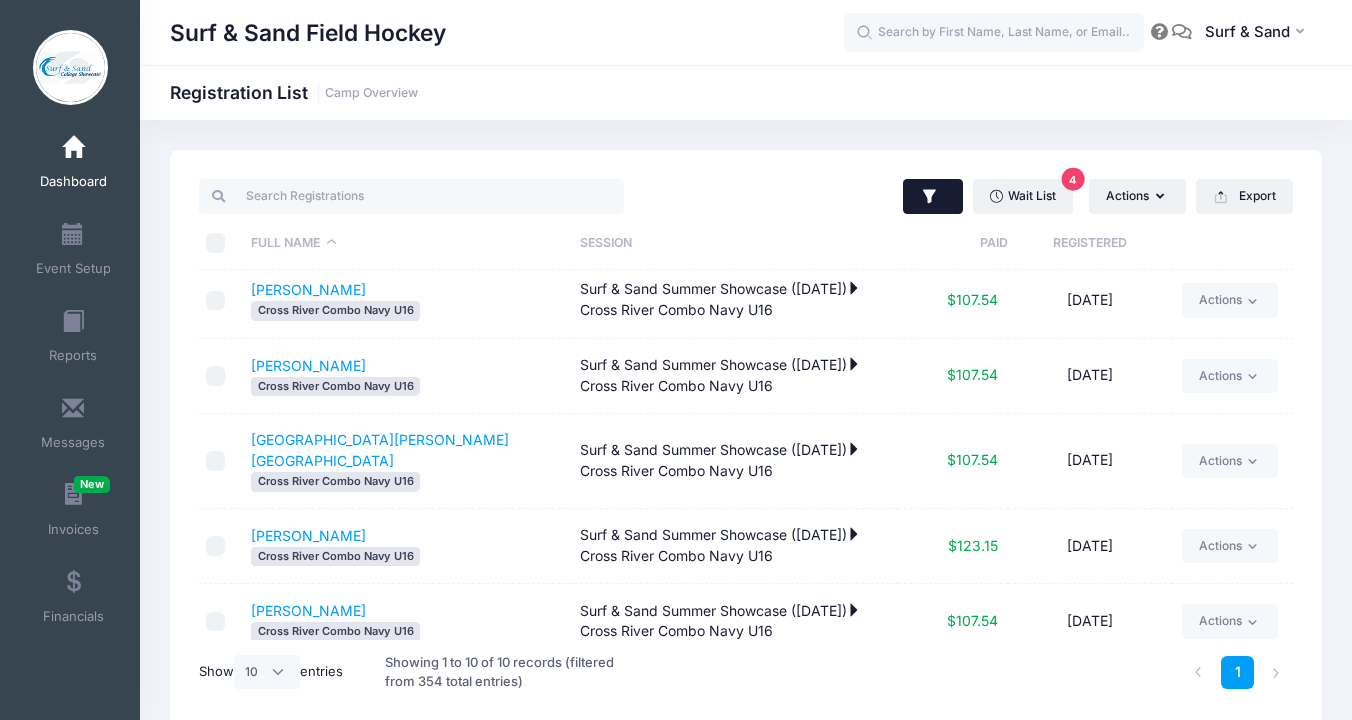 click at bounding box center (933, 197) 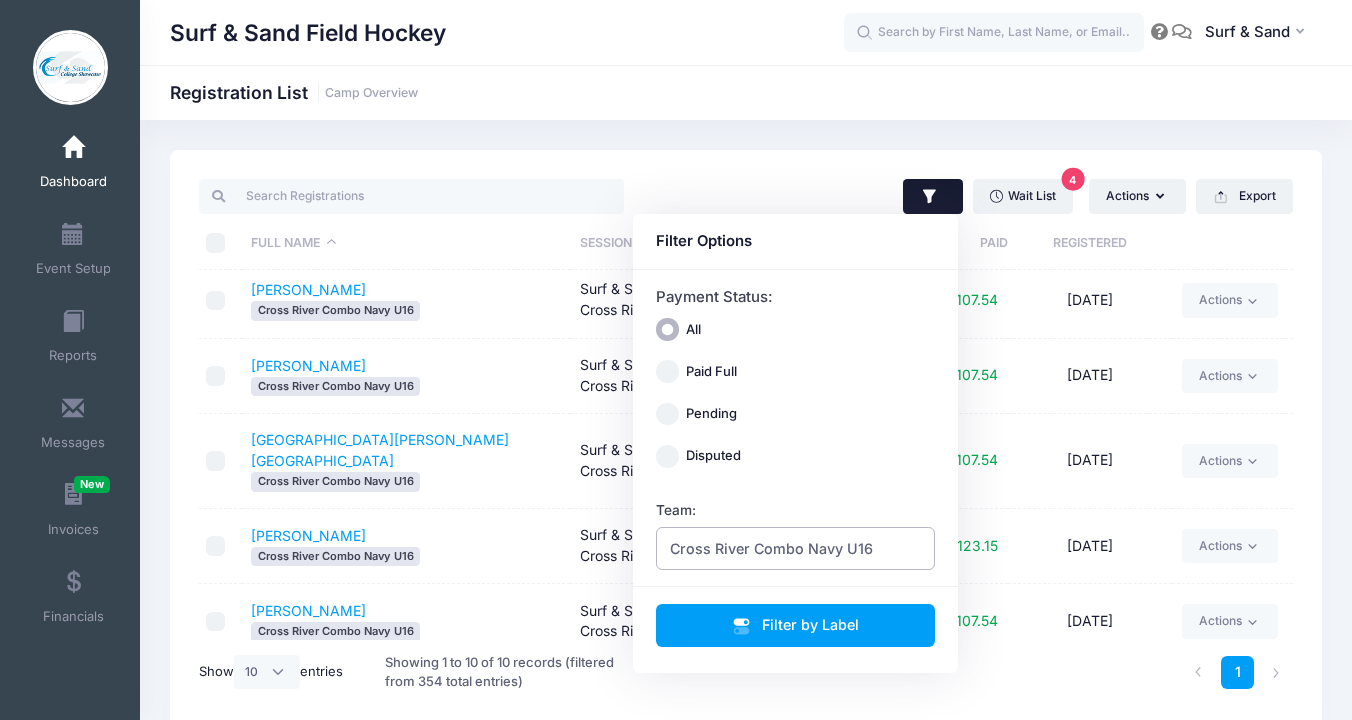 click on "Cross River Combo Navy U16" at bounding box center (771, 548) 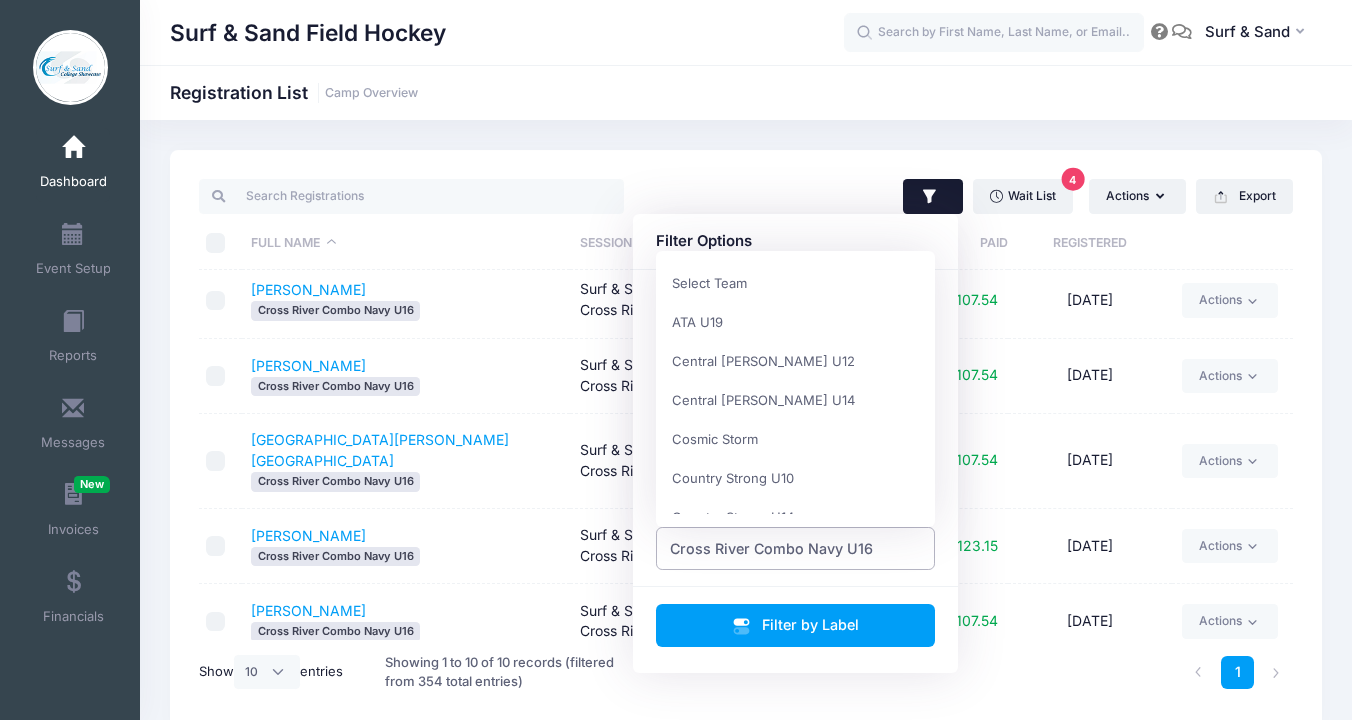 scroll, scrollTop: 273, scrollLeft: 0, axis: vertical 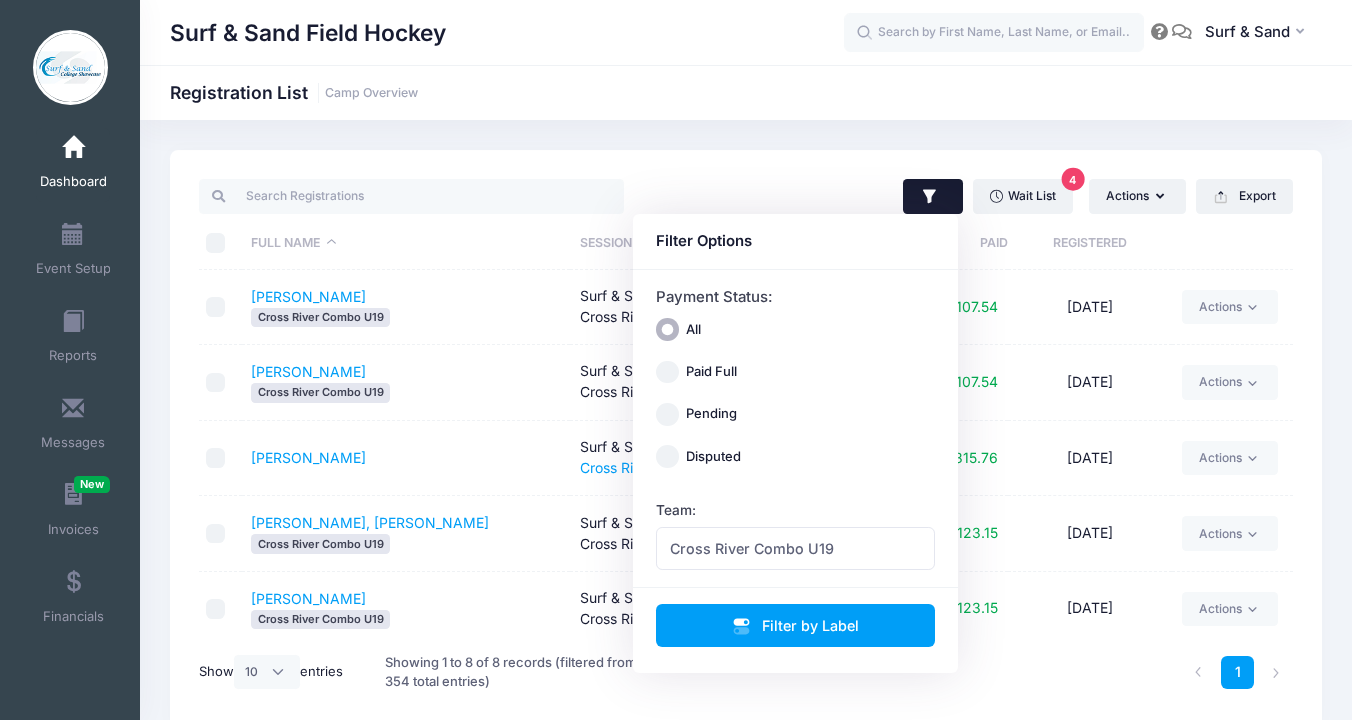 click on "Wait List
4
Actions      Assign Labels
Send Email
Send Payment Reminder
Send Document Upload Reminder
Request Additional Information
Deleted Registrations
Filter Options
Payment Status:
All
Paid Full
Pending Surf" at bounding box center (746, 440) 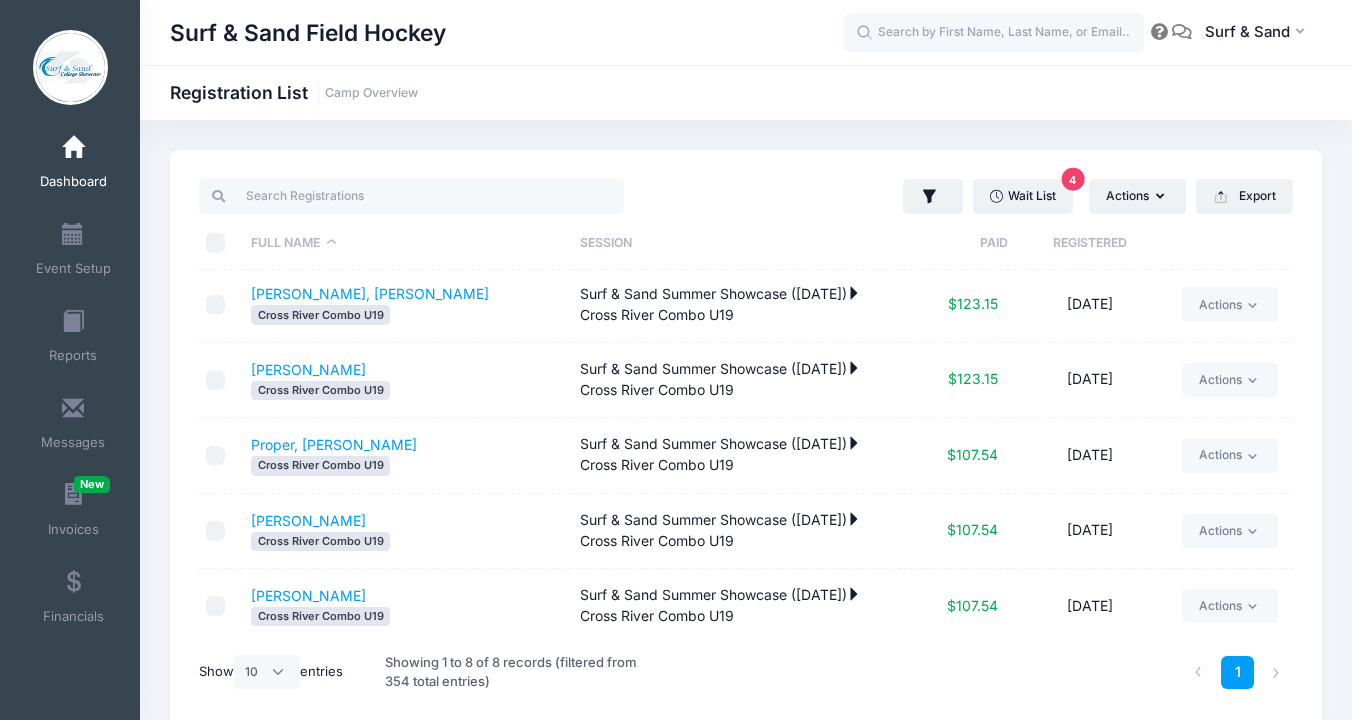 scroll, scrollTop: 233, scrollLeft: 0, axis: vertical 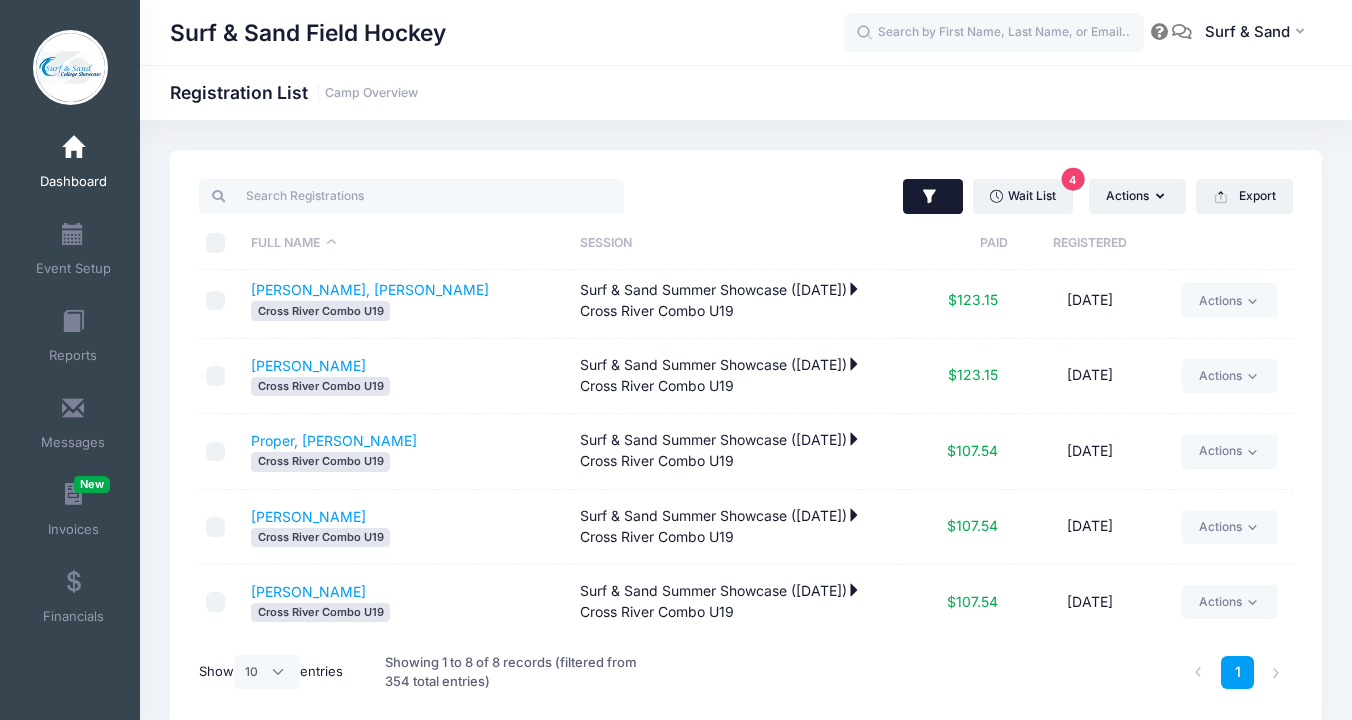 click 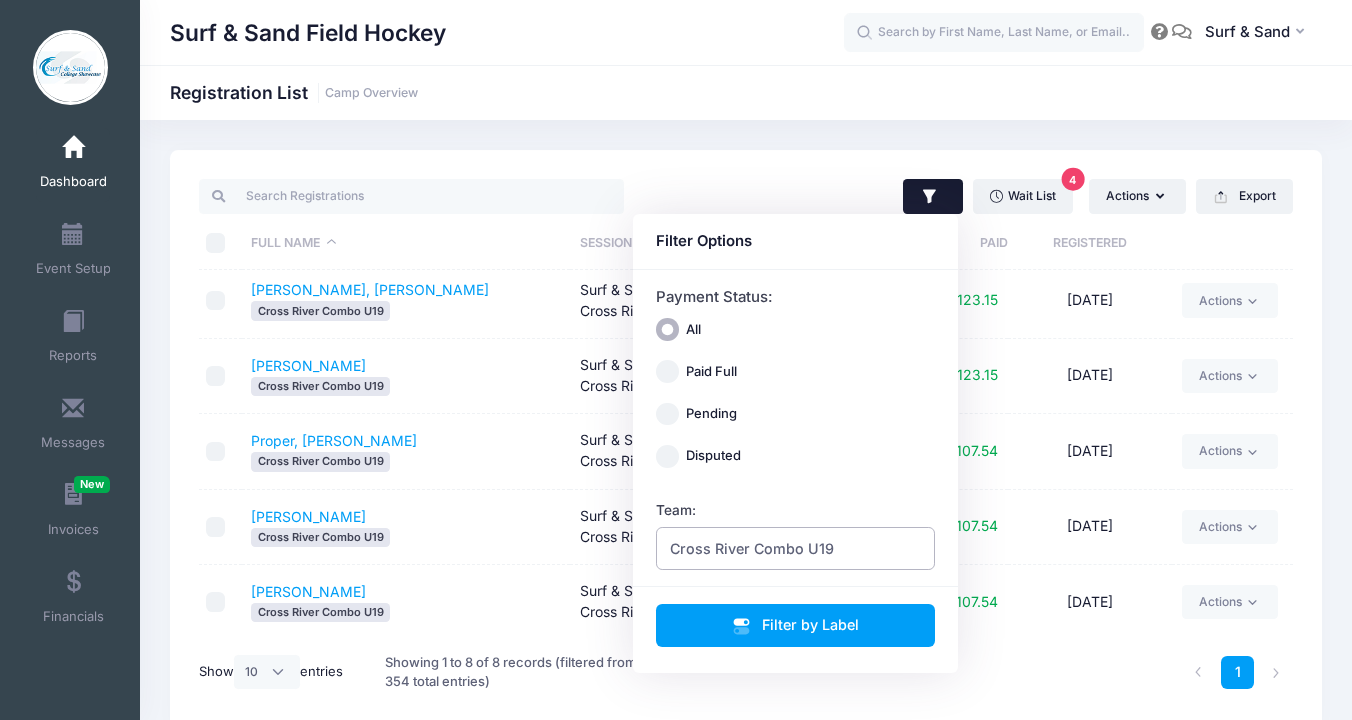 click on "Cross River Combo U19" at bounding box center (752, 548) 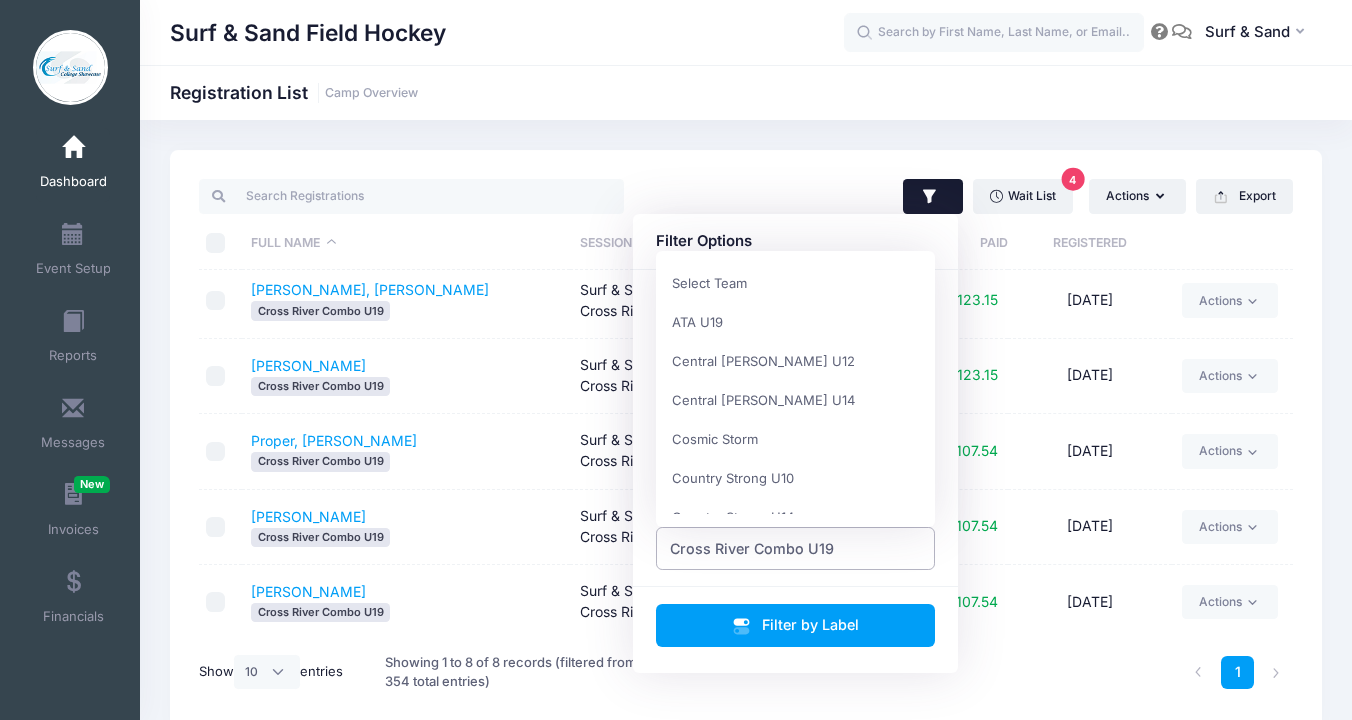 scroll, scrollTop: 312, scrollLeft: 0, axis: vertical 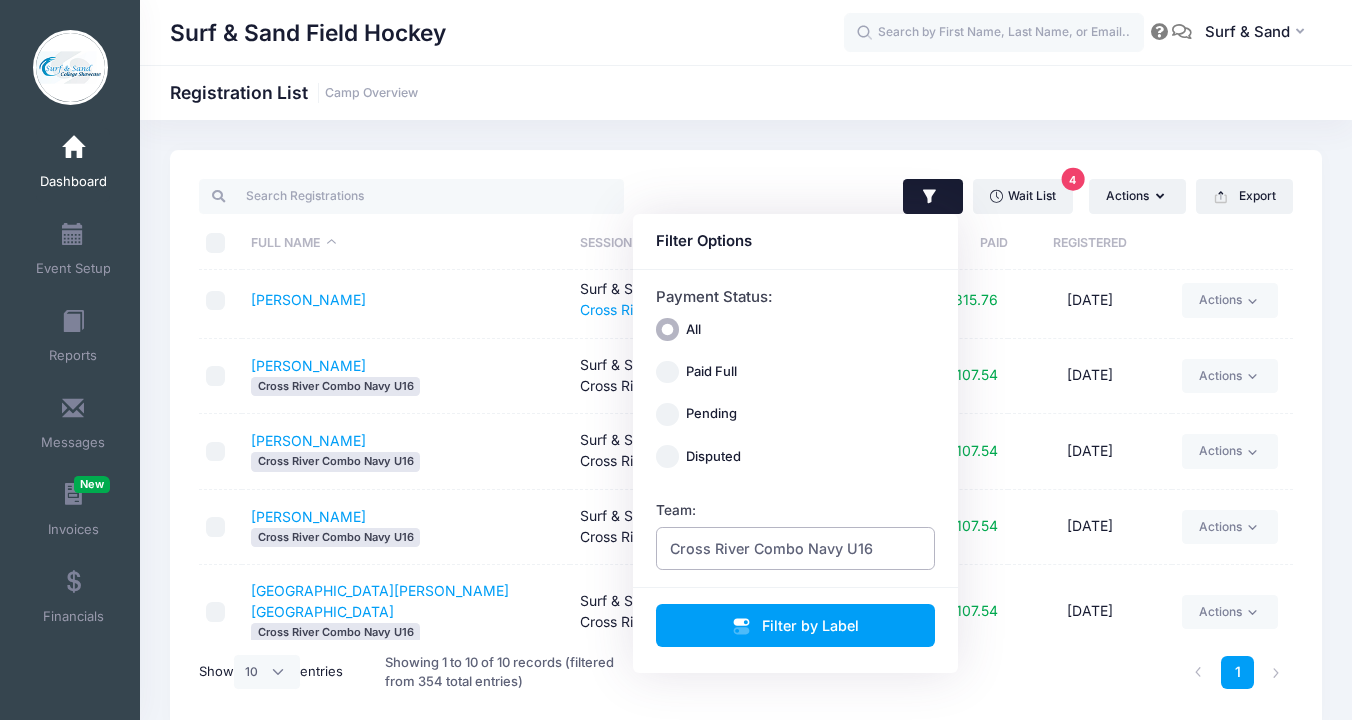 select on "Cross River Combo Navy U16" 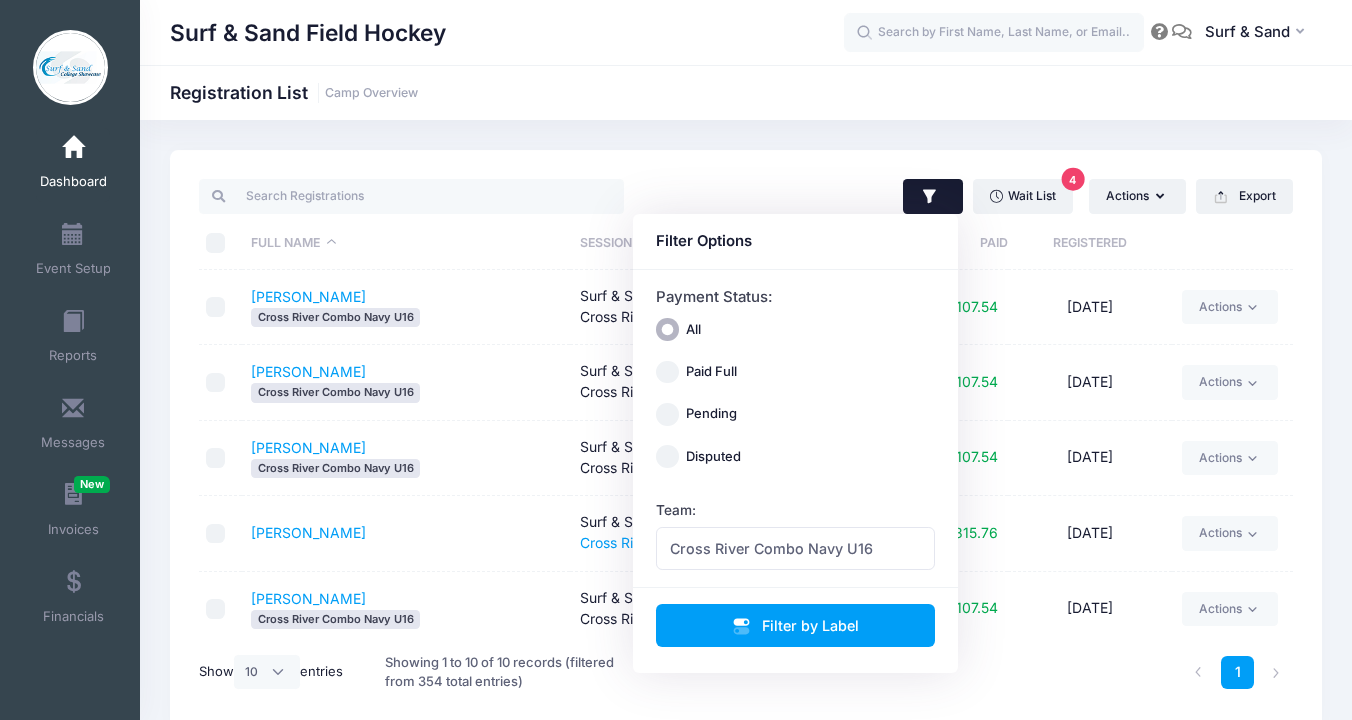click on "Wait List
4
Actions      Assign Labels
Send Email
Send Payment Reminder
Send Document Upload Reminder
Request Additional Information
Deleted Registrations
Filter Options
Payment Status:
All
Paid Full
Pending Surf" at bounding box center [746, 440] 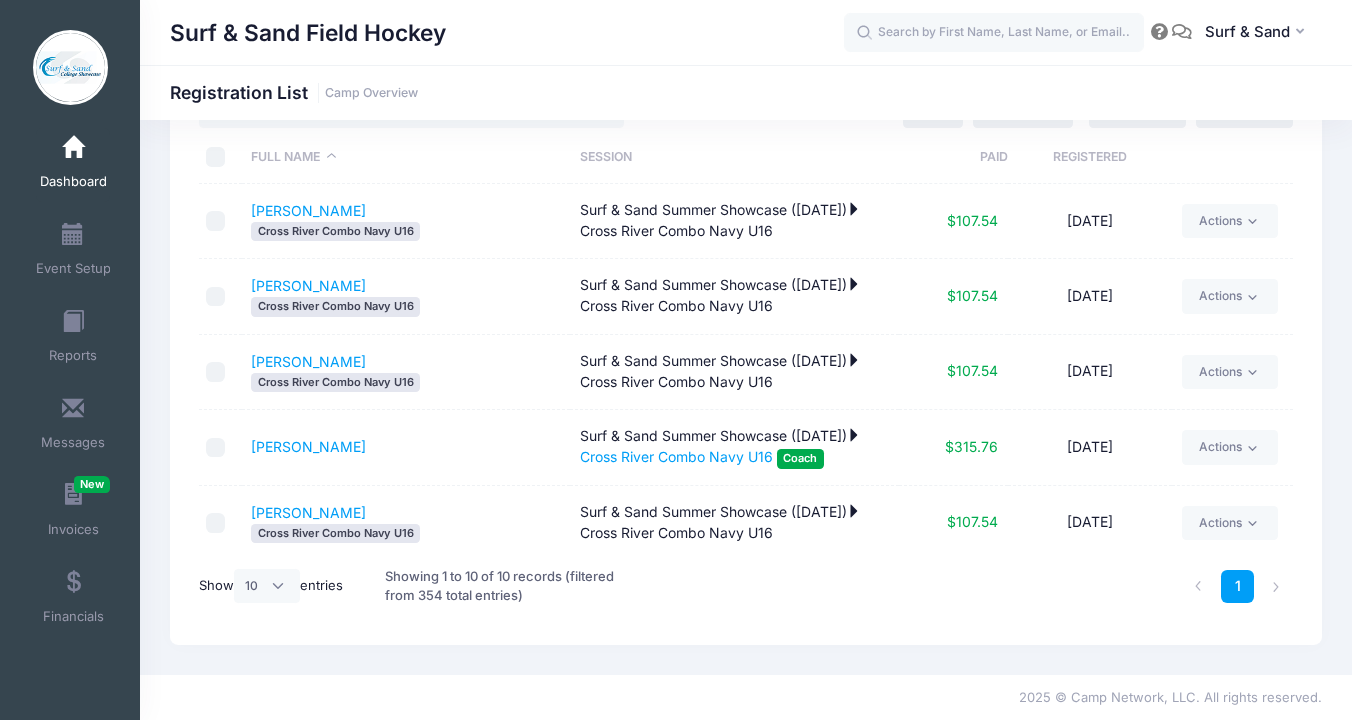 scroll, scrollTop: 0, scrollLeft: 0, axis: both 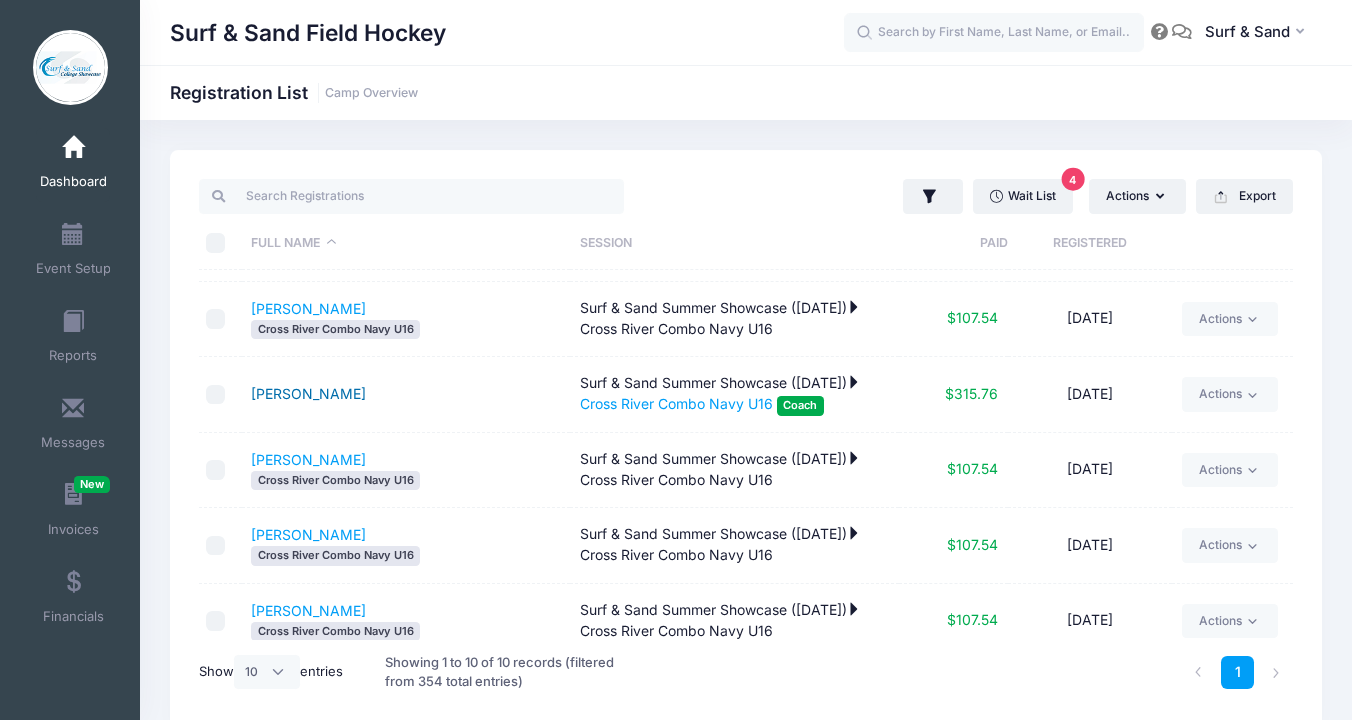 click on "Knickerbocker, Sara" at bounding box center [308, 393] 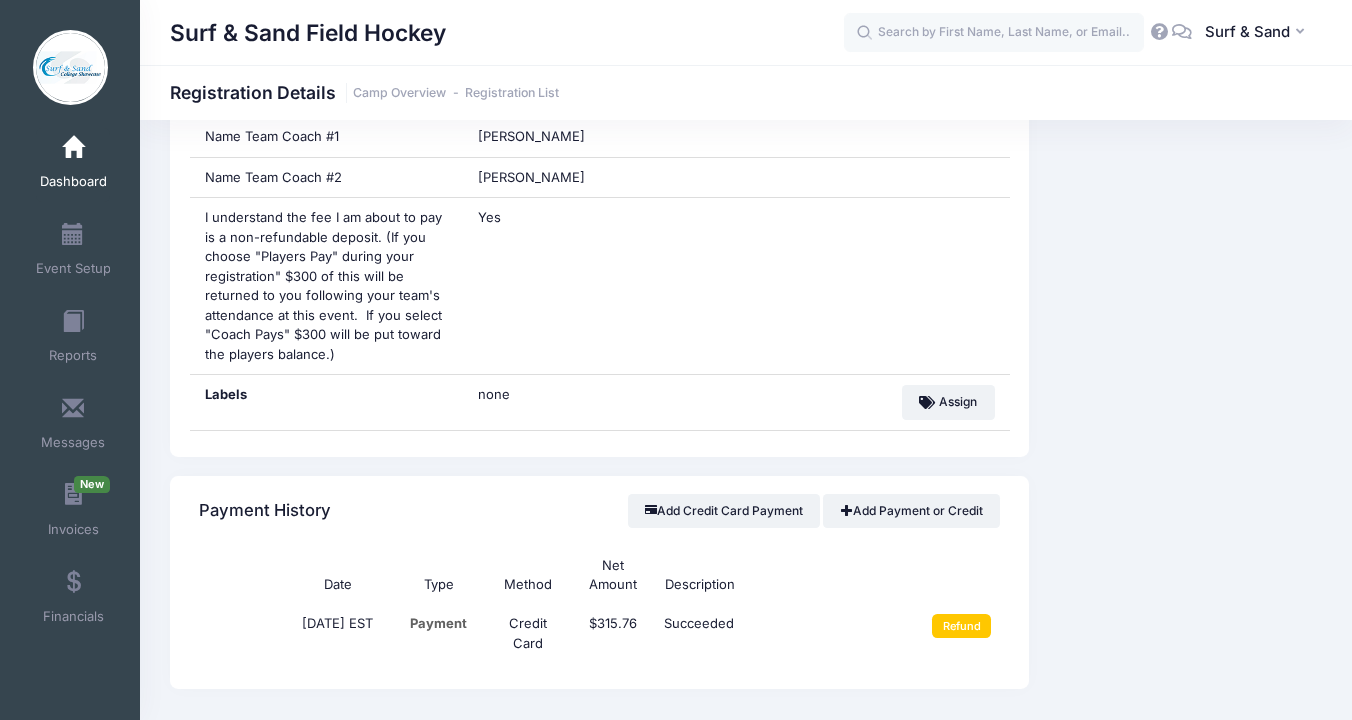 scroll, scrollTop: 1509, scrollLeft: 0, axis: vertical 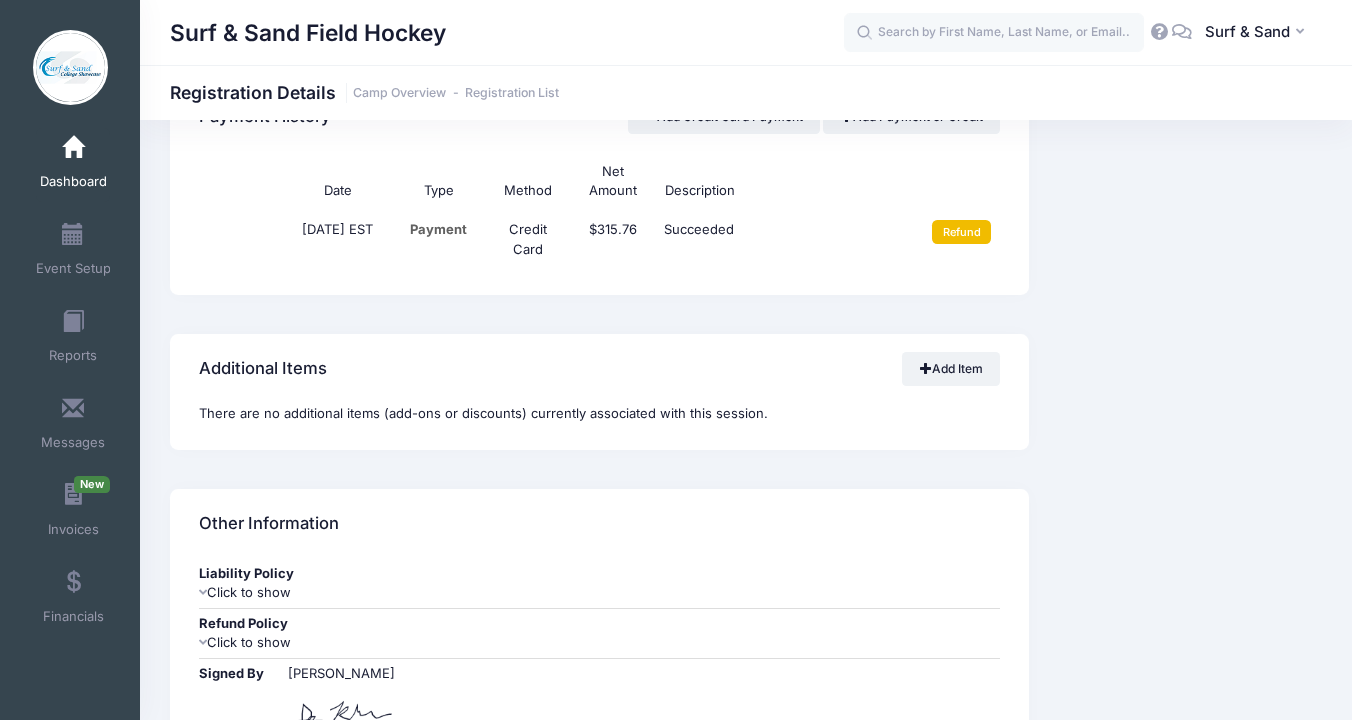 click on "Refund" at bounding box center (961, 232) 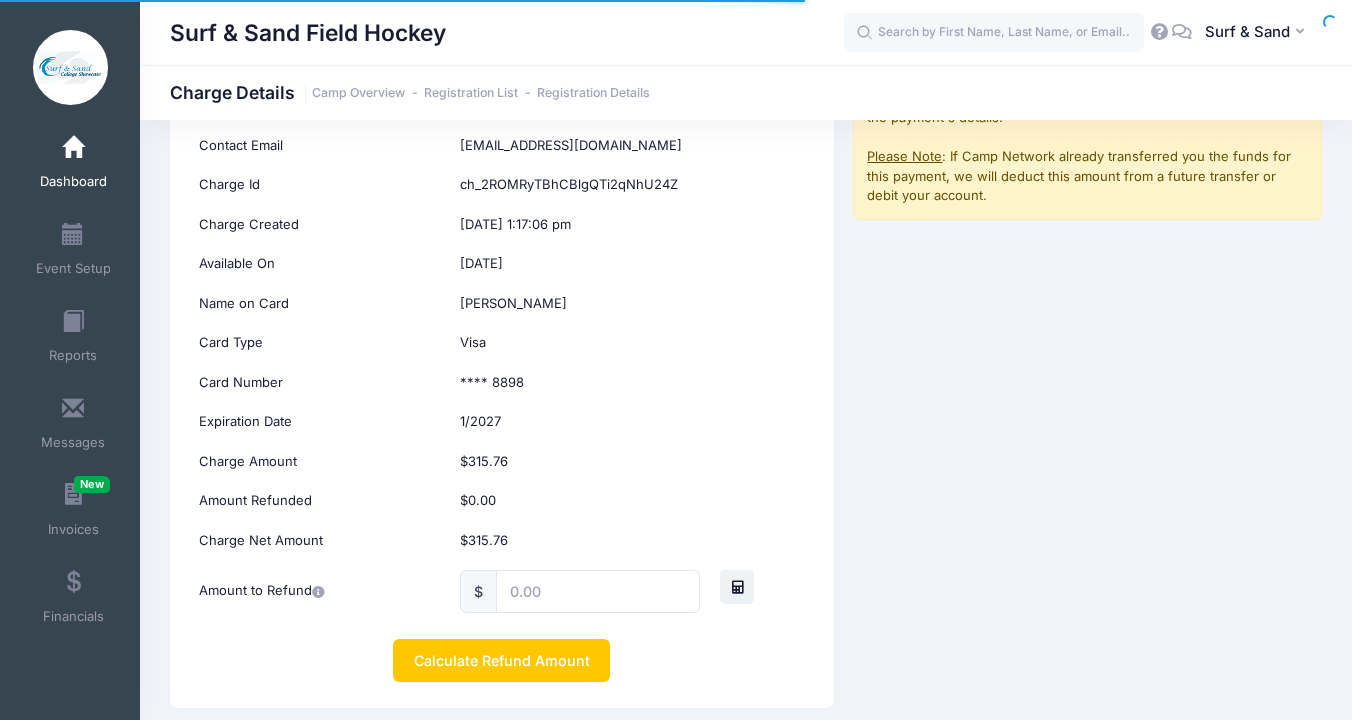 scroll, scrollTop: 260, scrollLeft: 0, axis: vertical 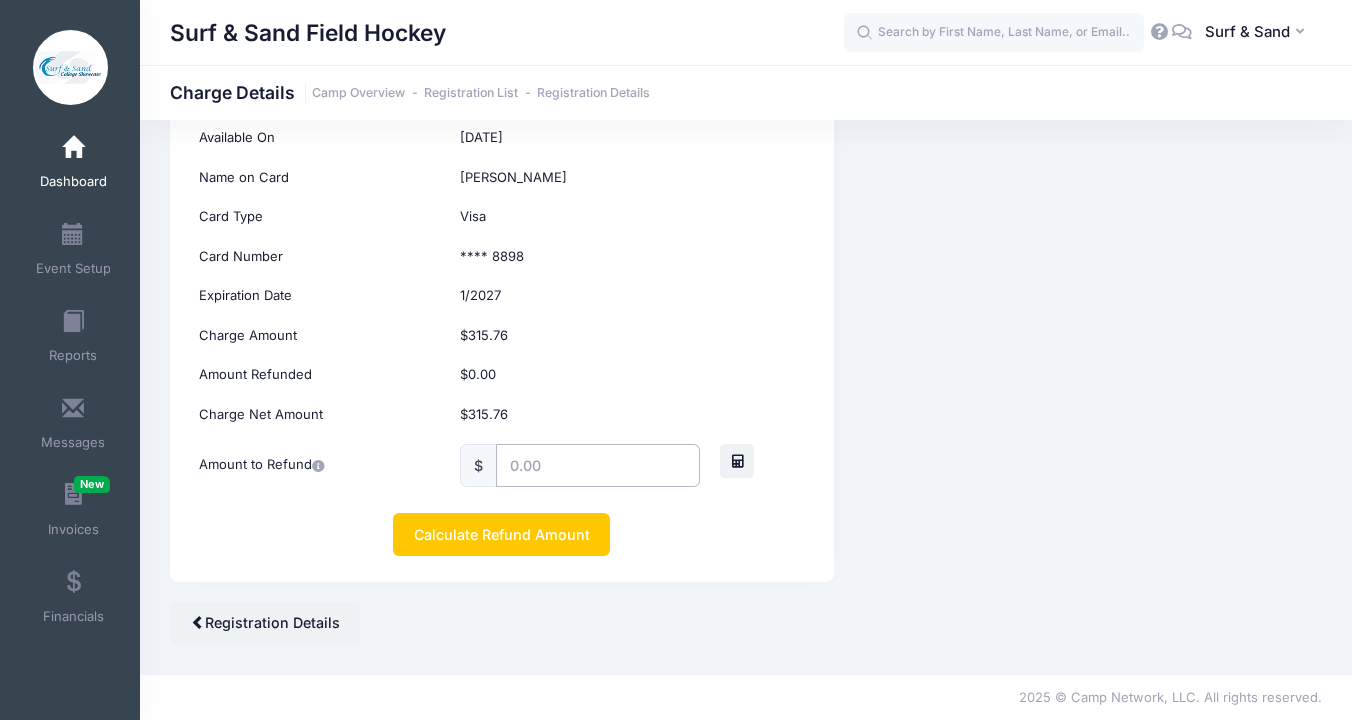 click at bounding box center (598, 465) 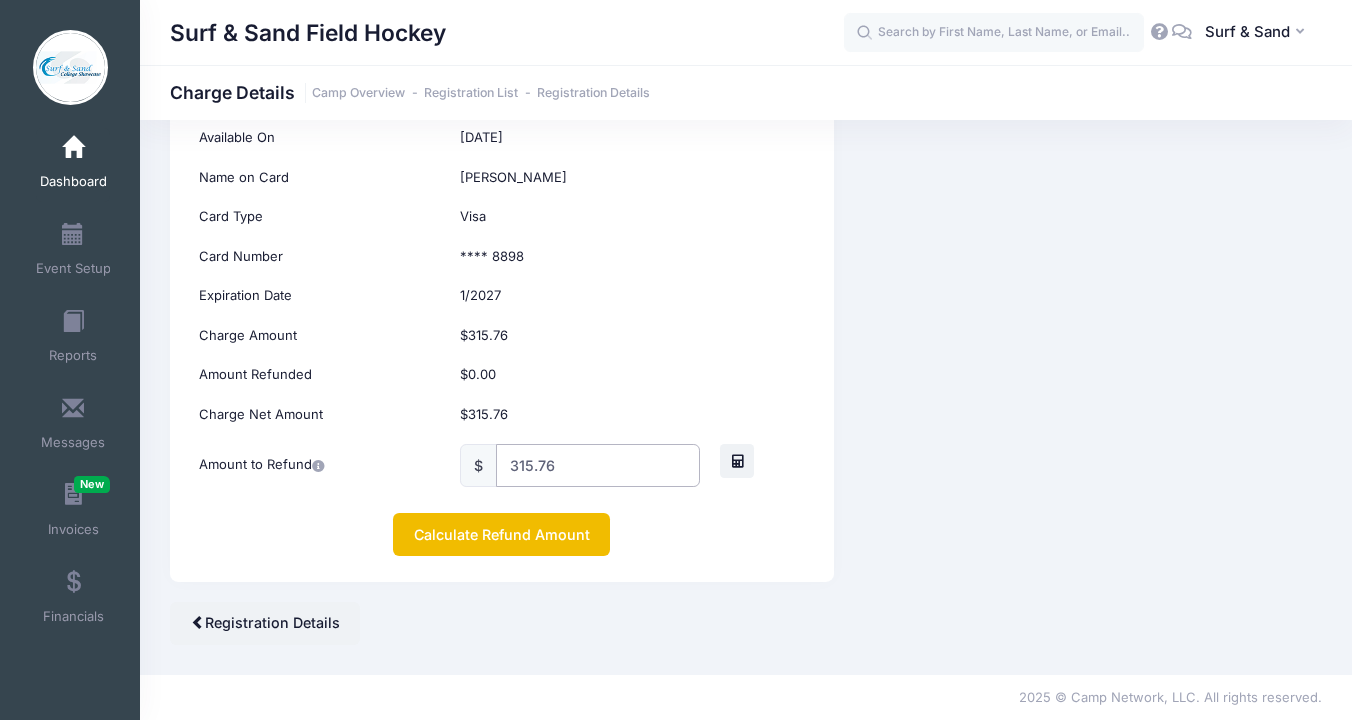 type on "315.76" 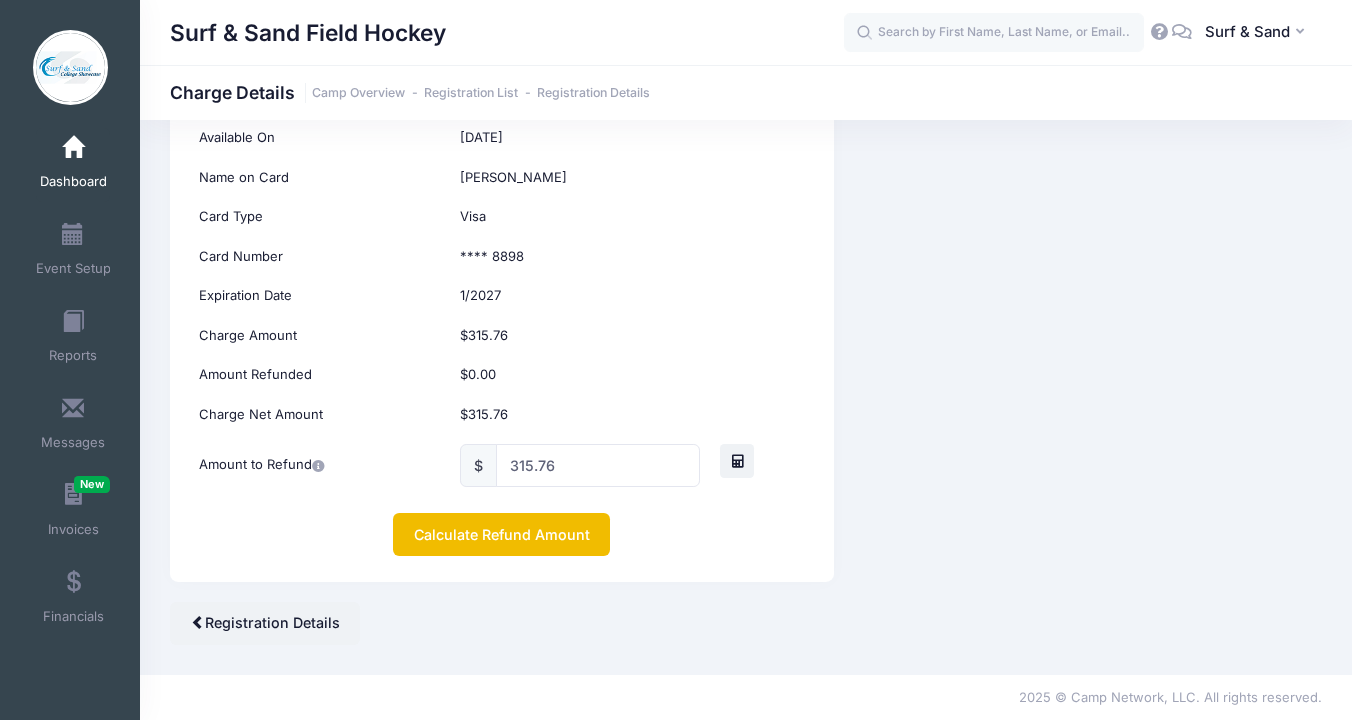 click on "Calculate Refund Amount" at bounding box center (501, 534) 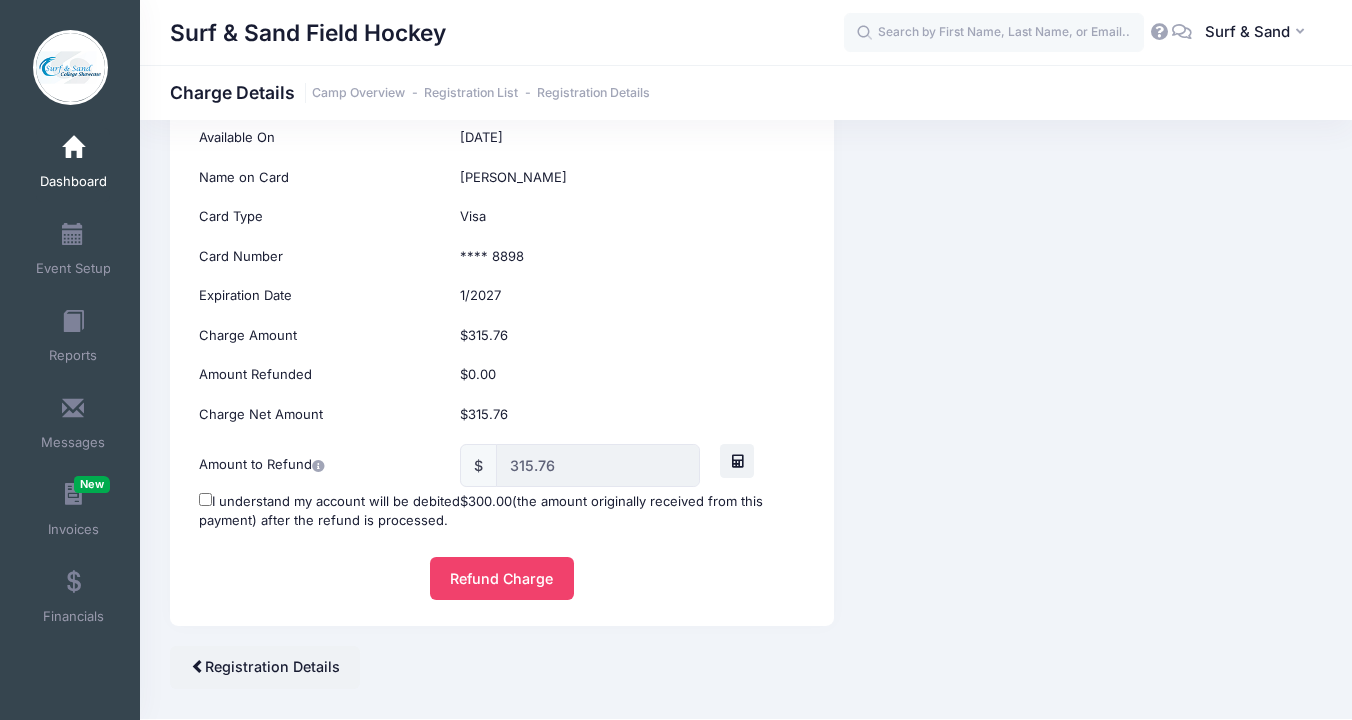 click on "I understand my account will be debited  $300.00  (the amount originally received from this payment) after the refund is processed." at bounding box center [501, 511] 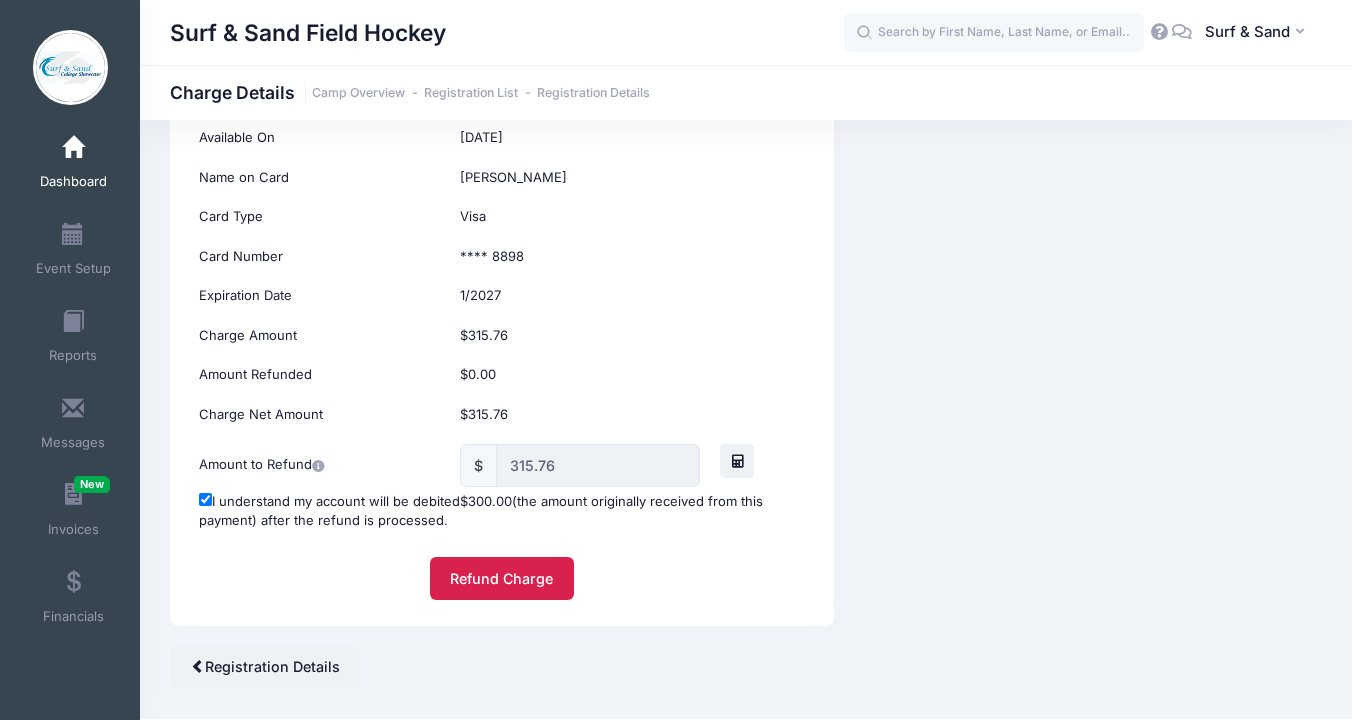 click on "Refund Charge" at bounding box center (502, 578) 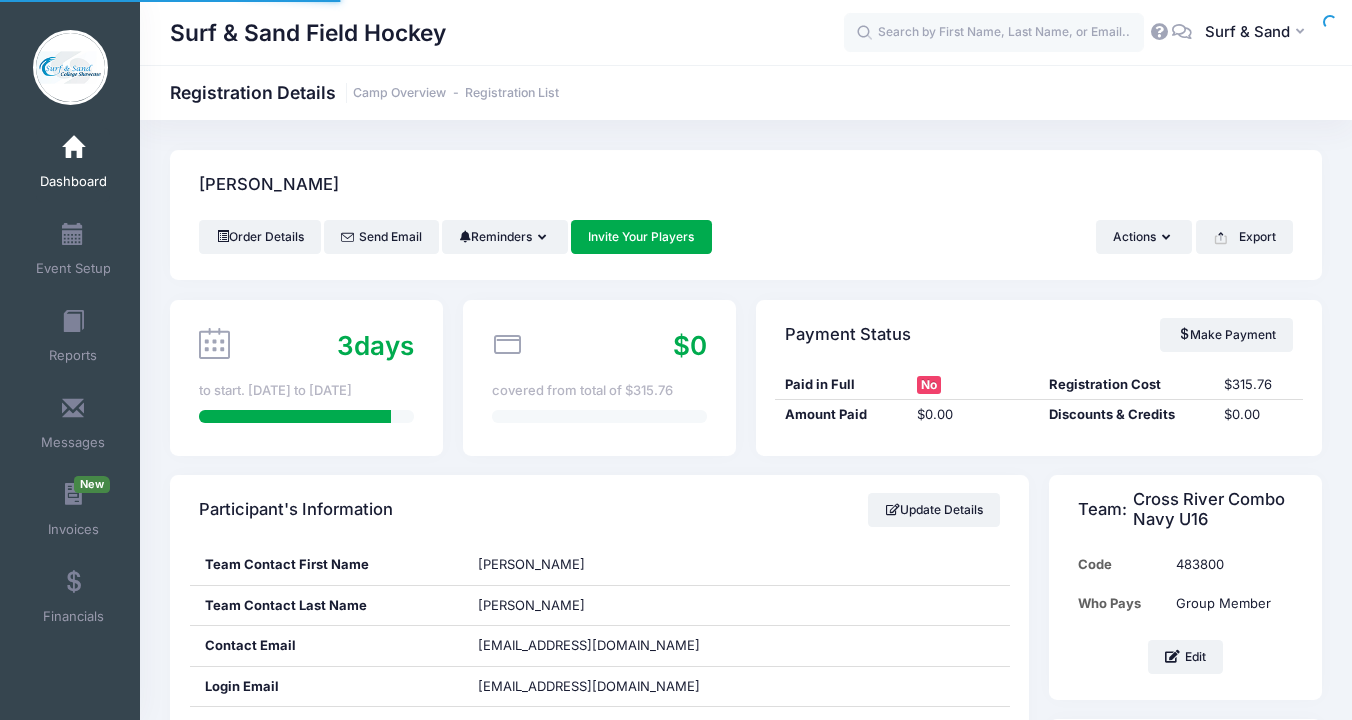 scroll, scrollTop: 0, scrollLeft: 0, axis: both 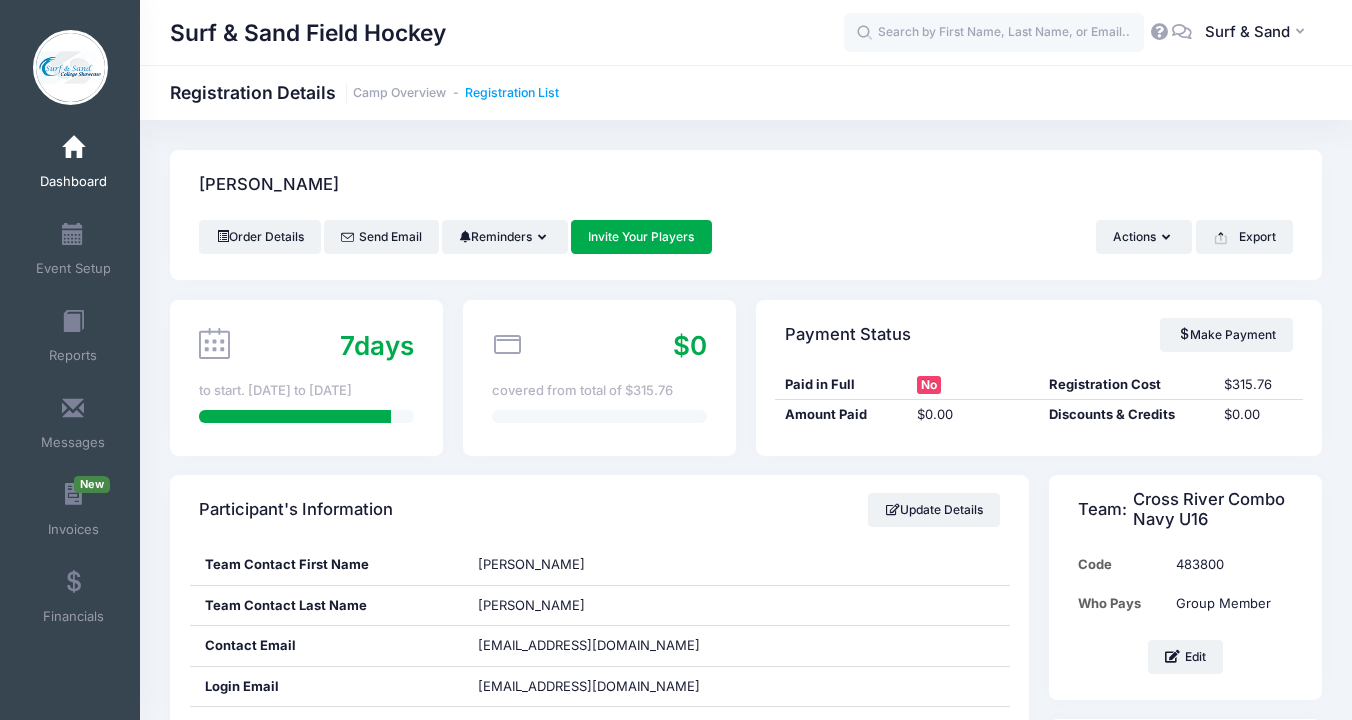 click on "Registration List" at bounding box center (512, 93) 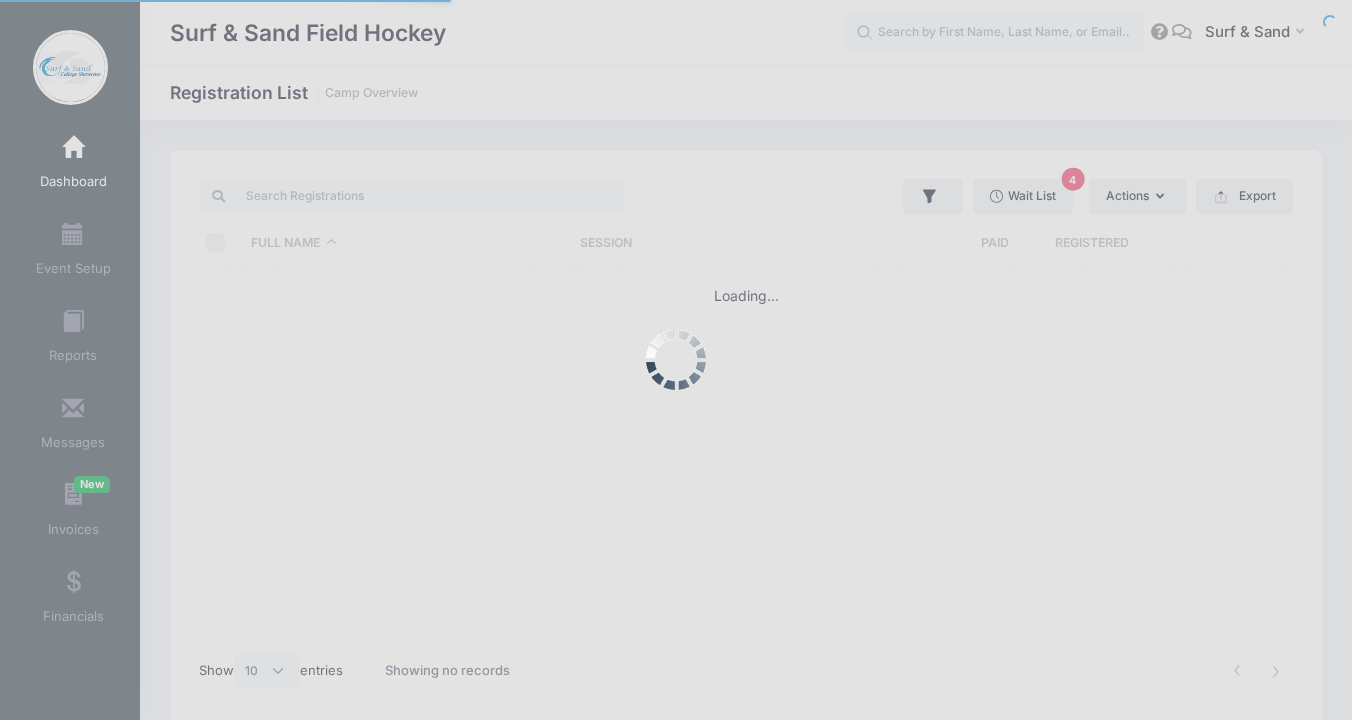 select on "10" 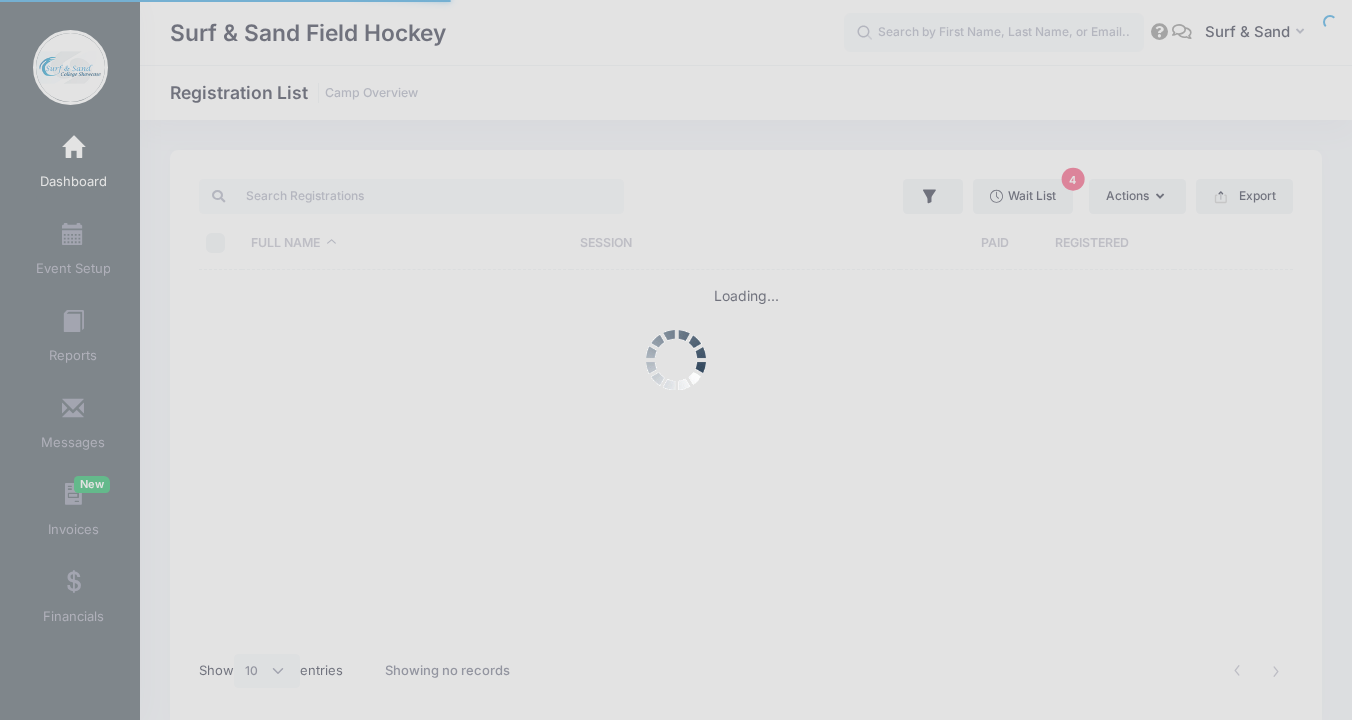 scroll, scrollTop: 0, scrollLeft: 0, axis: both 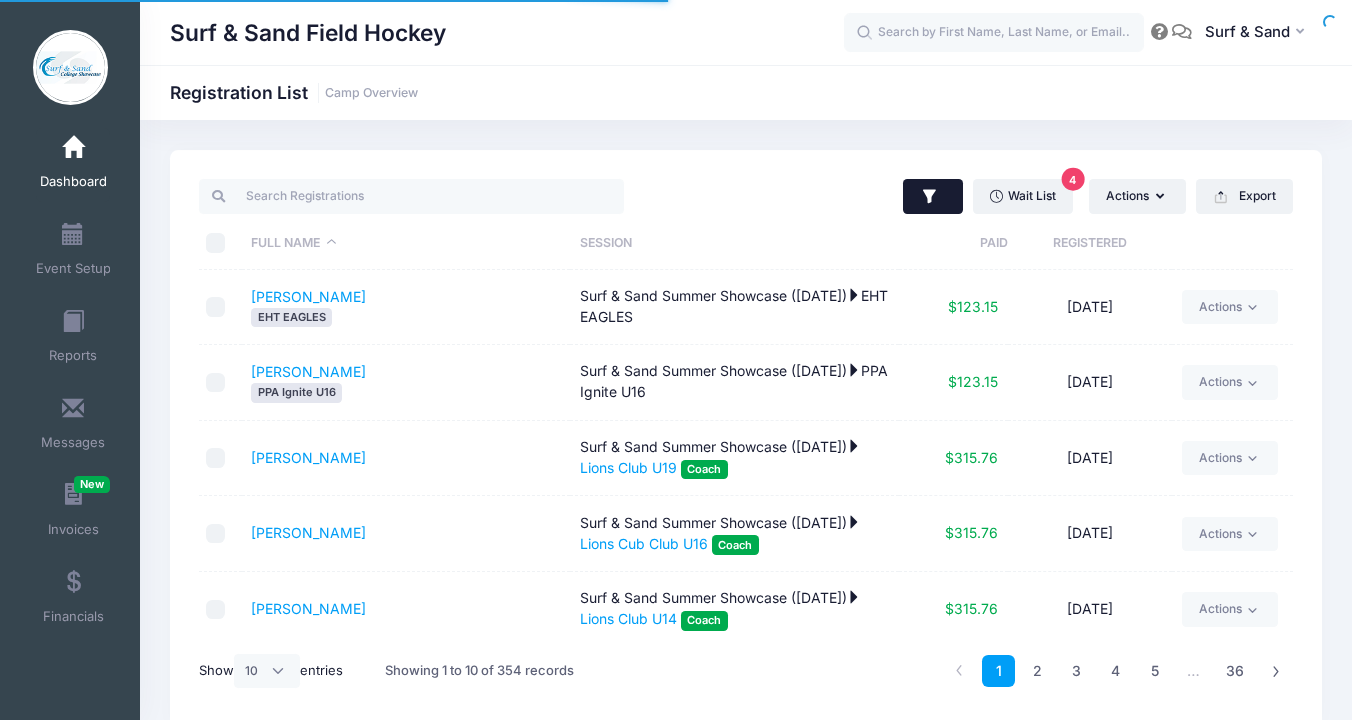 click 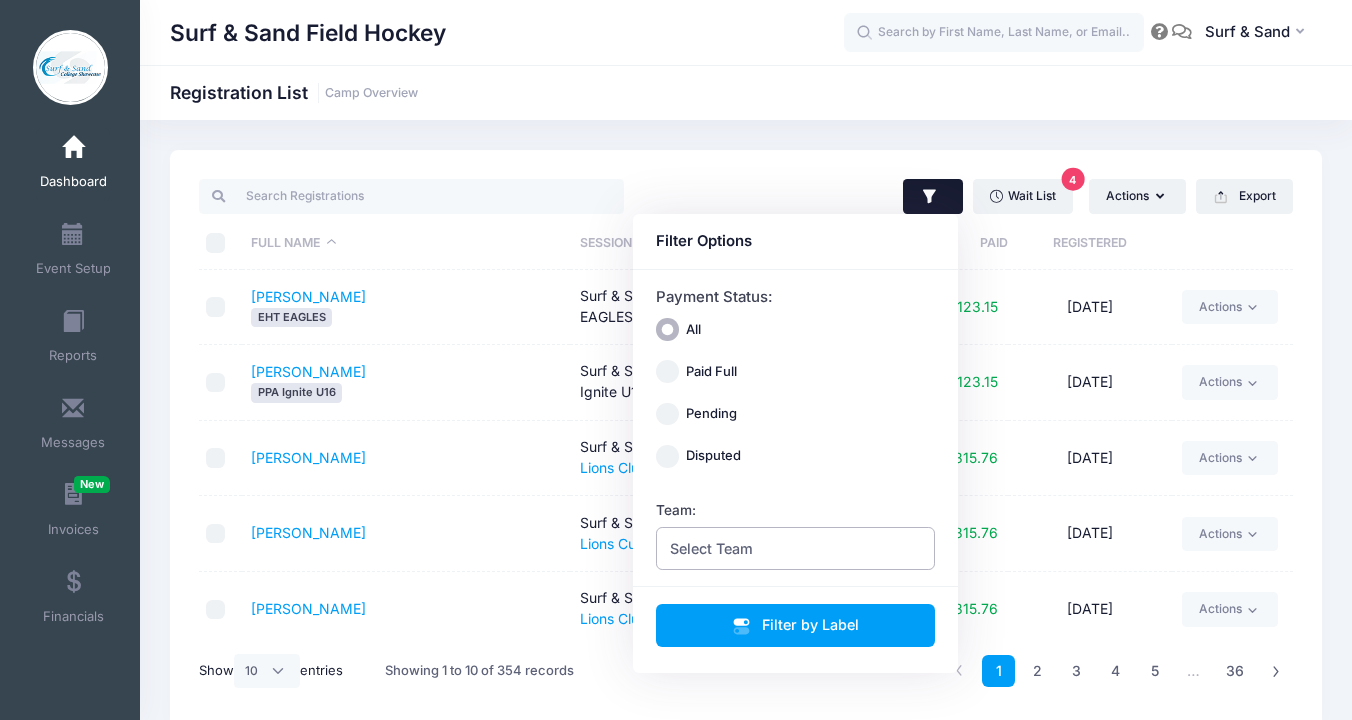 click on "Select Team" at bounding box center (711, 548) 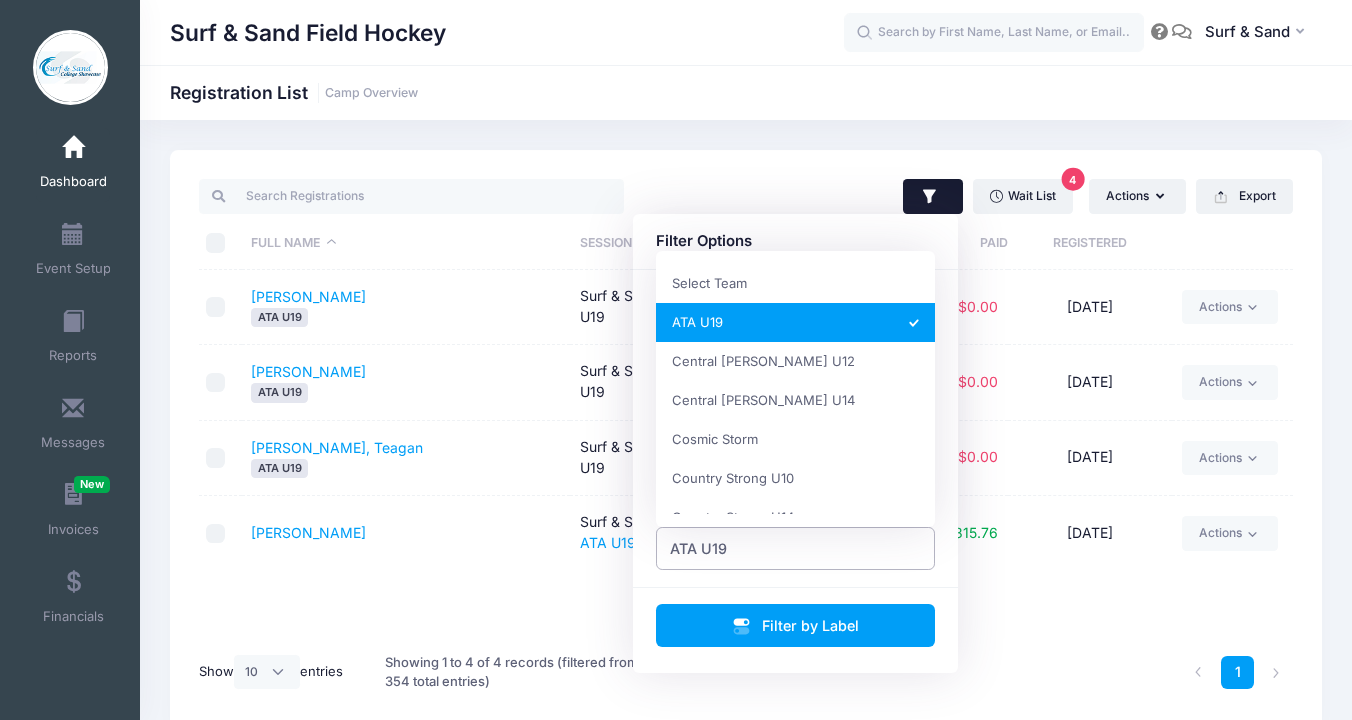 click on "ATA U19" at bounding box center (796, 548) 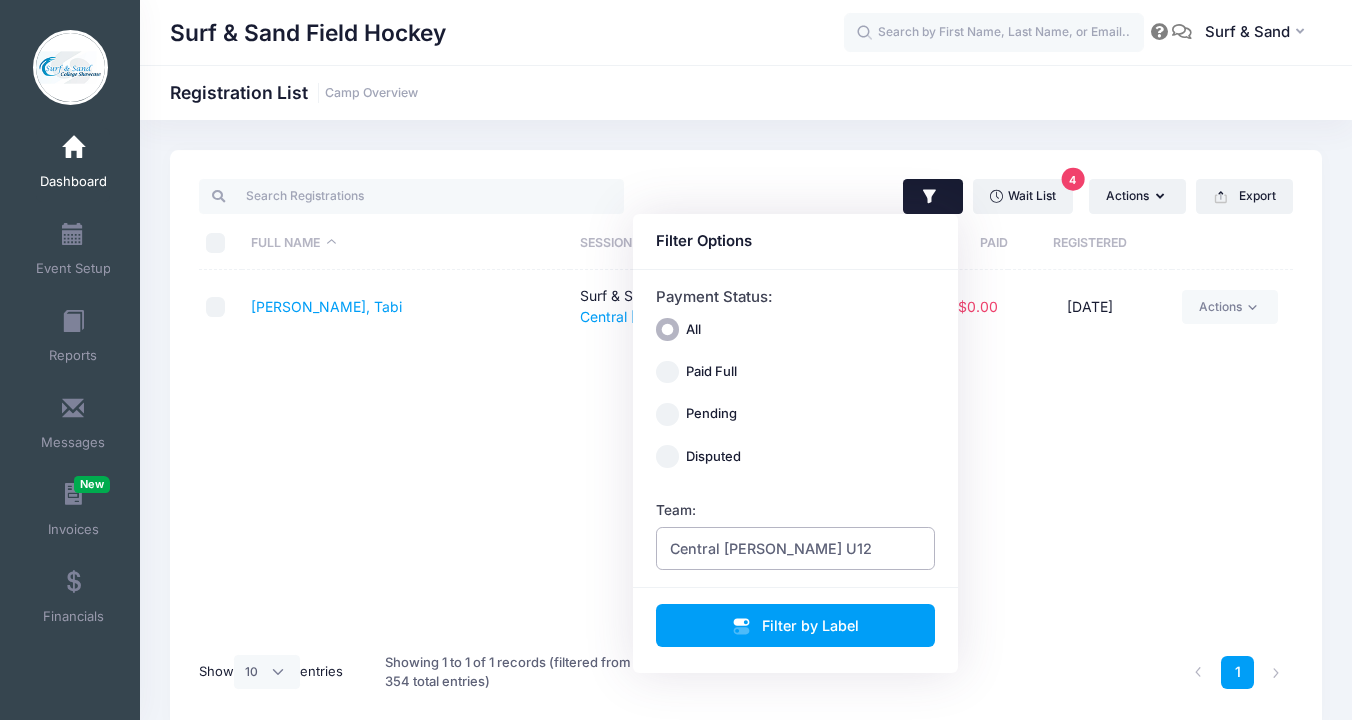 click on "Central Penn FH U12" at bounding box center (771, 548) 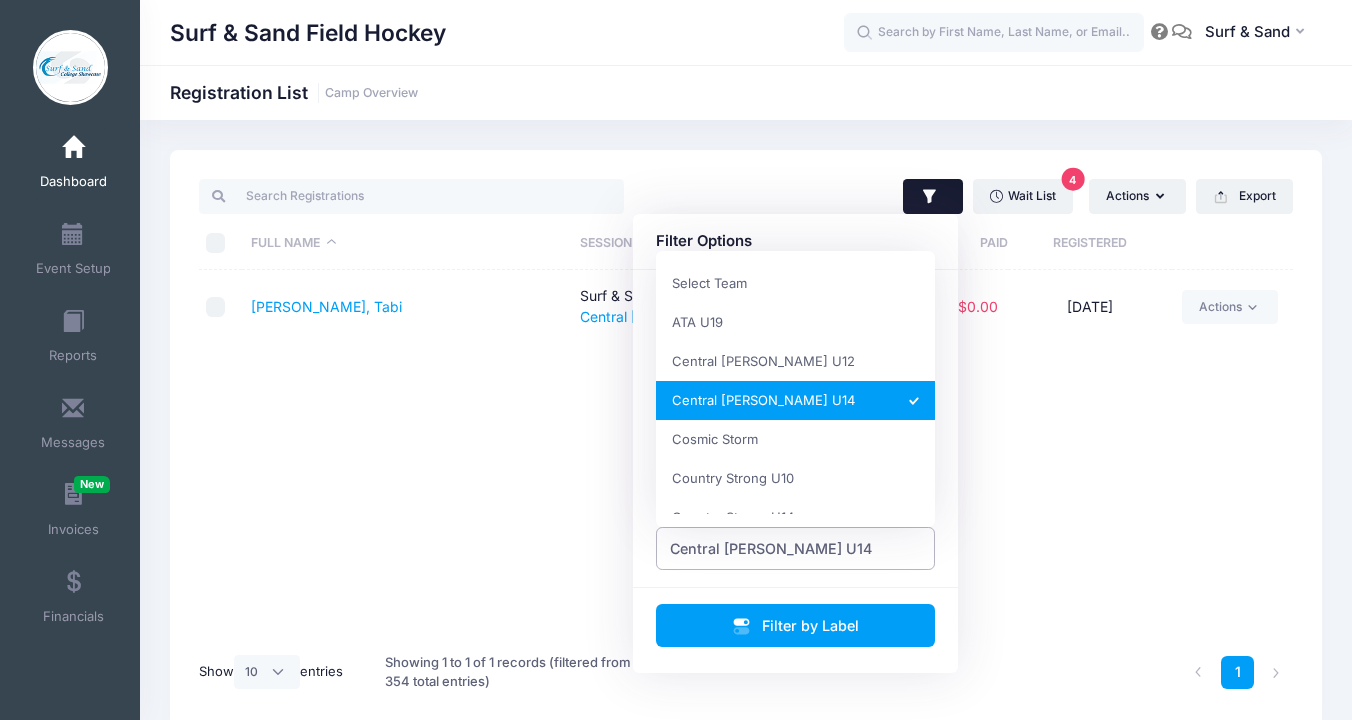 click on "Central Penn FH U14" at bounding box center (771, 548) 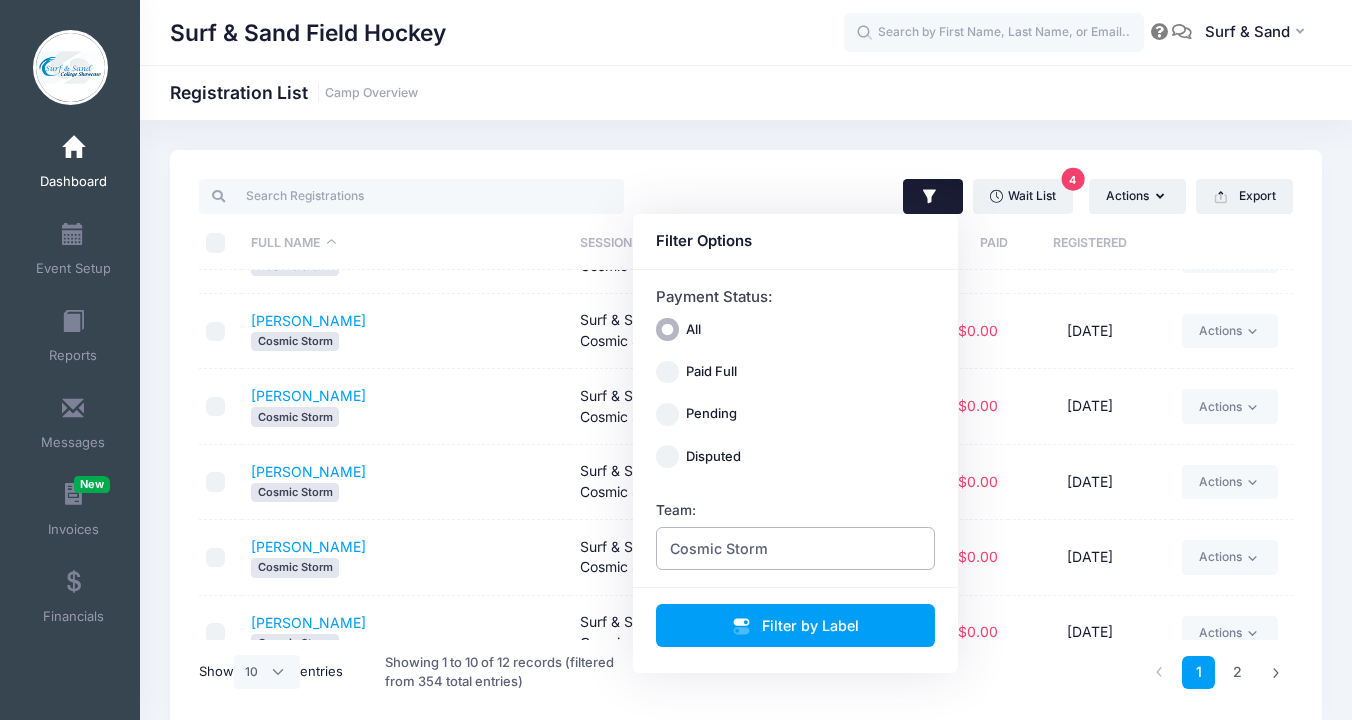 scroll, scrollTop: 384, scrollLeft: 0, axis: vertical 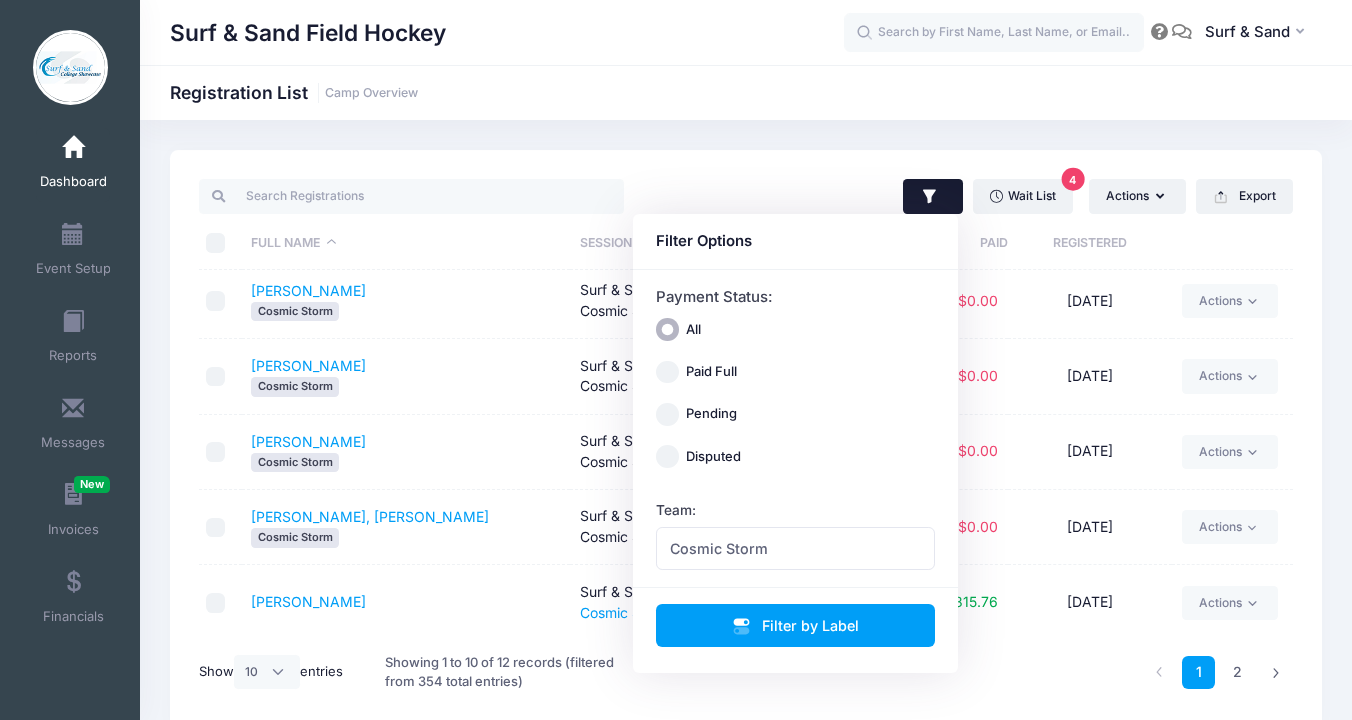 click on "Surf & Sand Field Hockey
Registration List
Camp Overview
4" at bounding box center [746, 440] 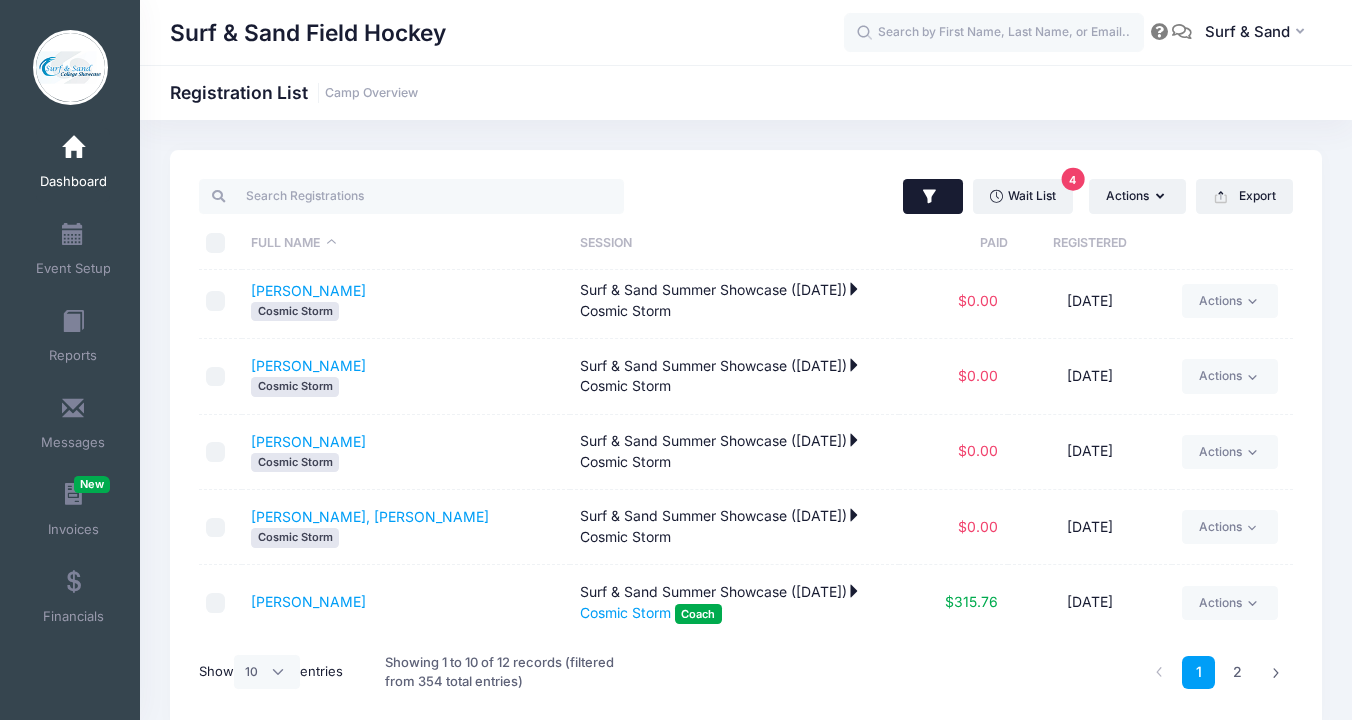 click 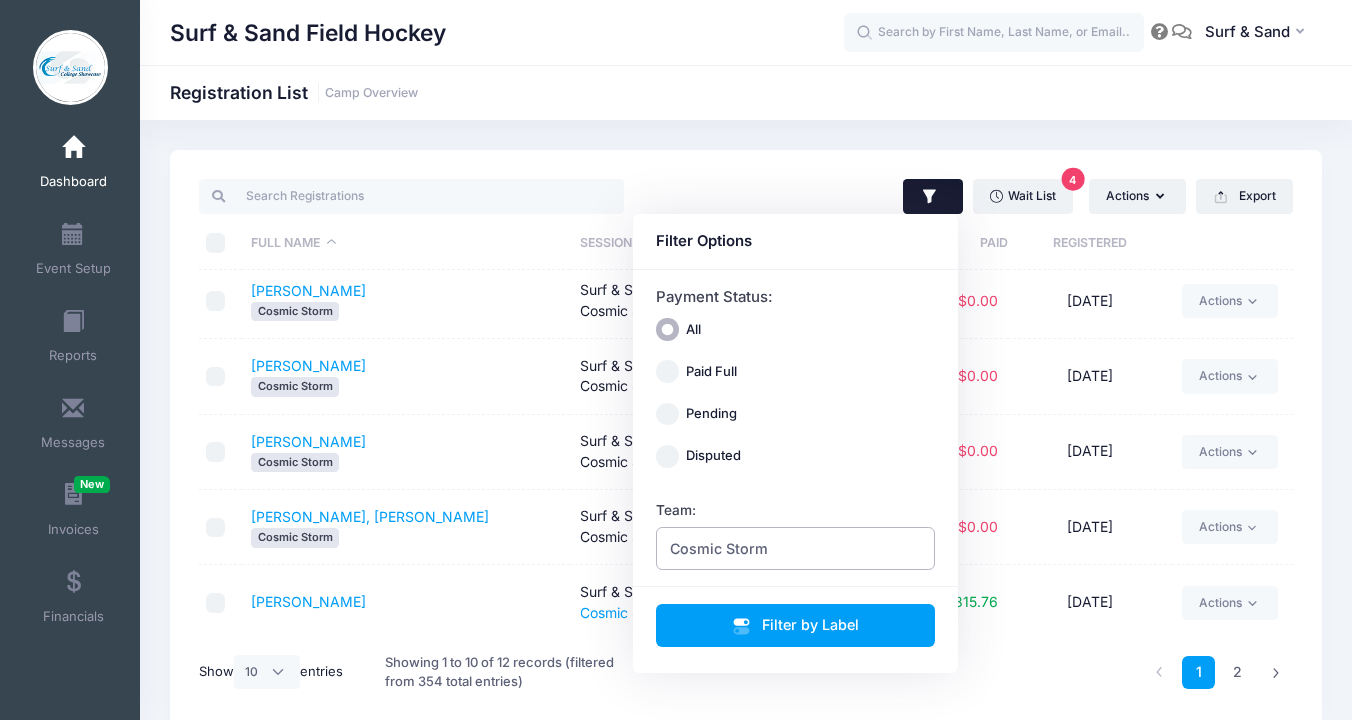 click on "Cosmic Storm" at bounding box center [719, 548] 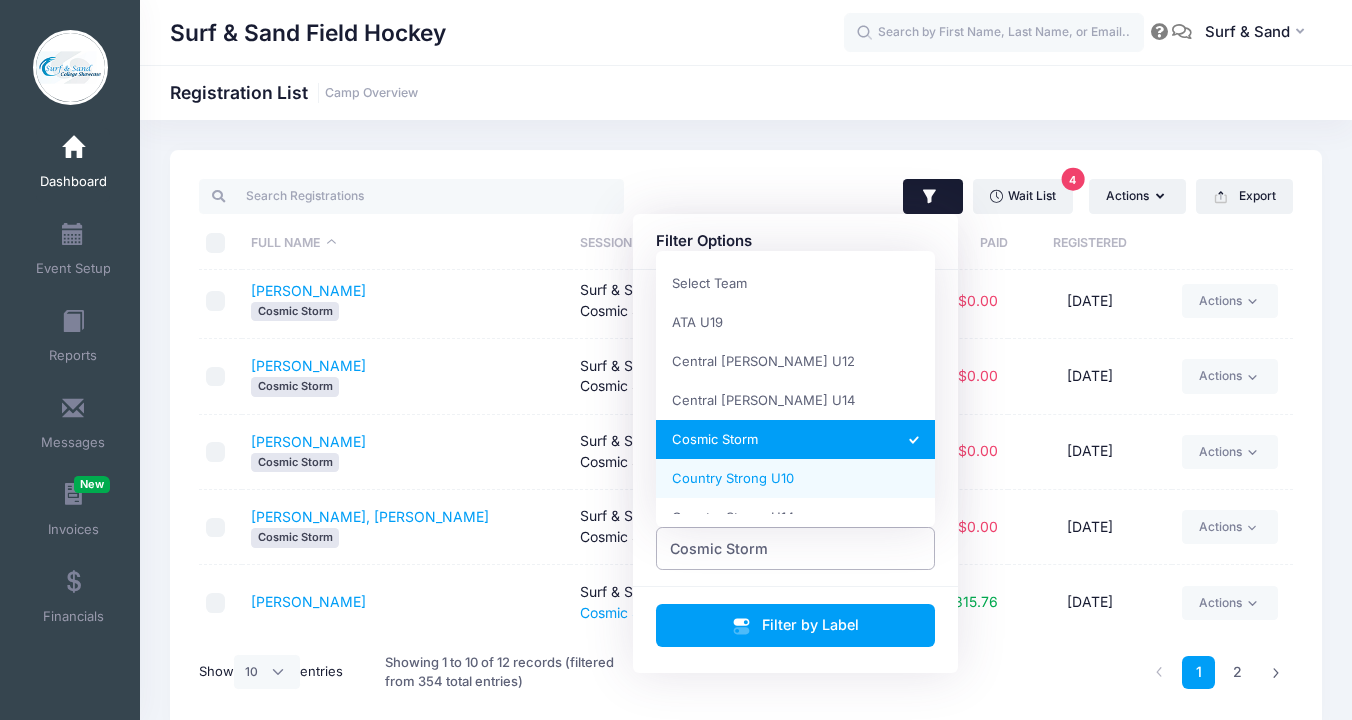 scroll, scrollTop: 0, scrollLeft: 0, axis: both 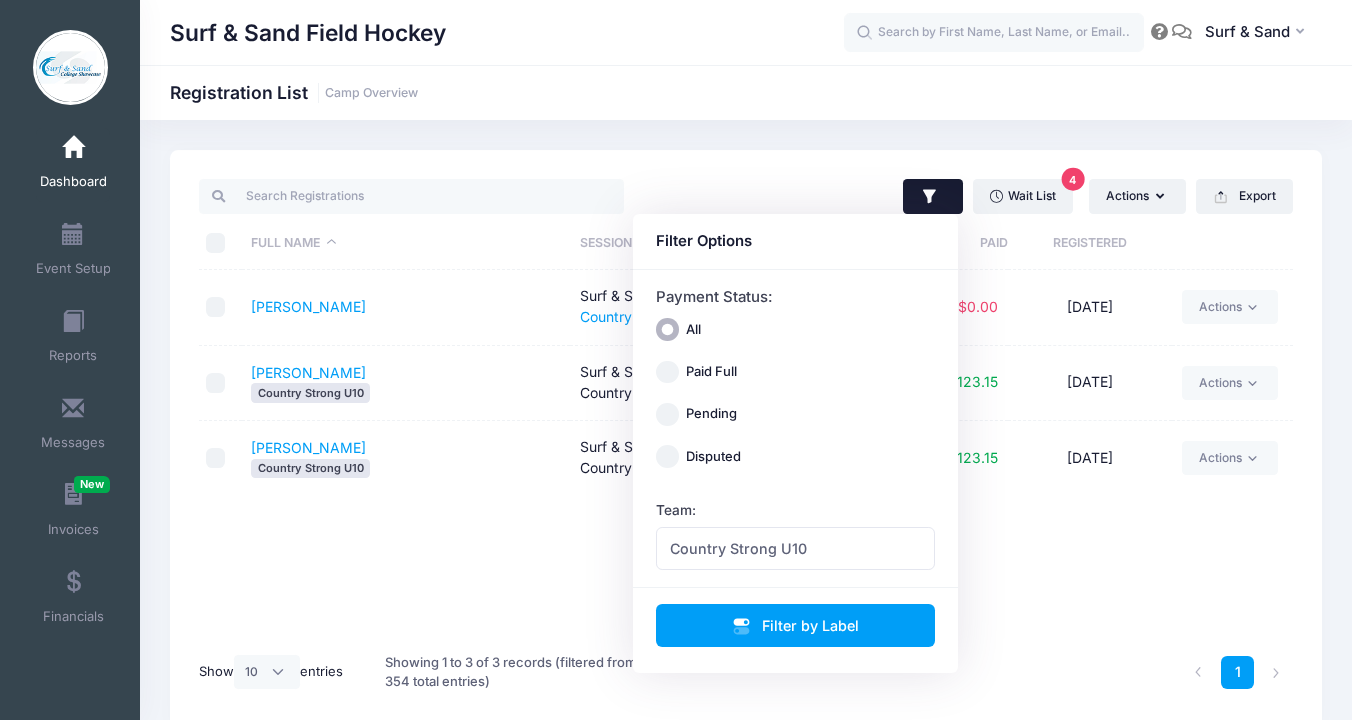click on "Surf & Sand Field Hockey
Registration List
Camp Overview
4" at bounding box center (746, 440) 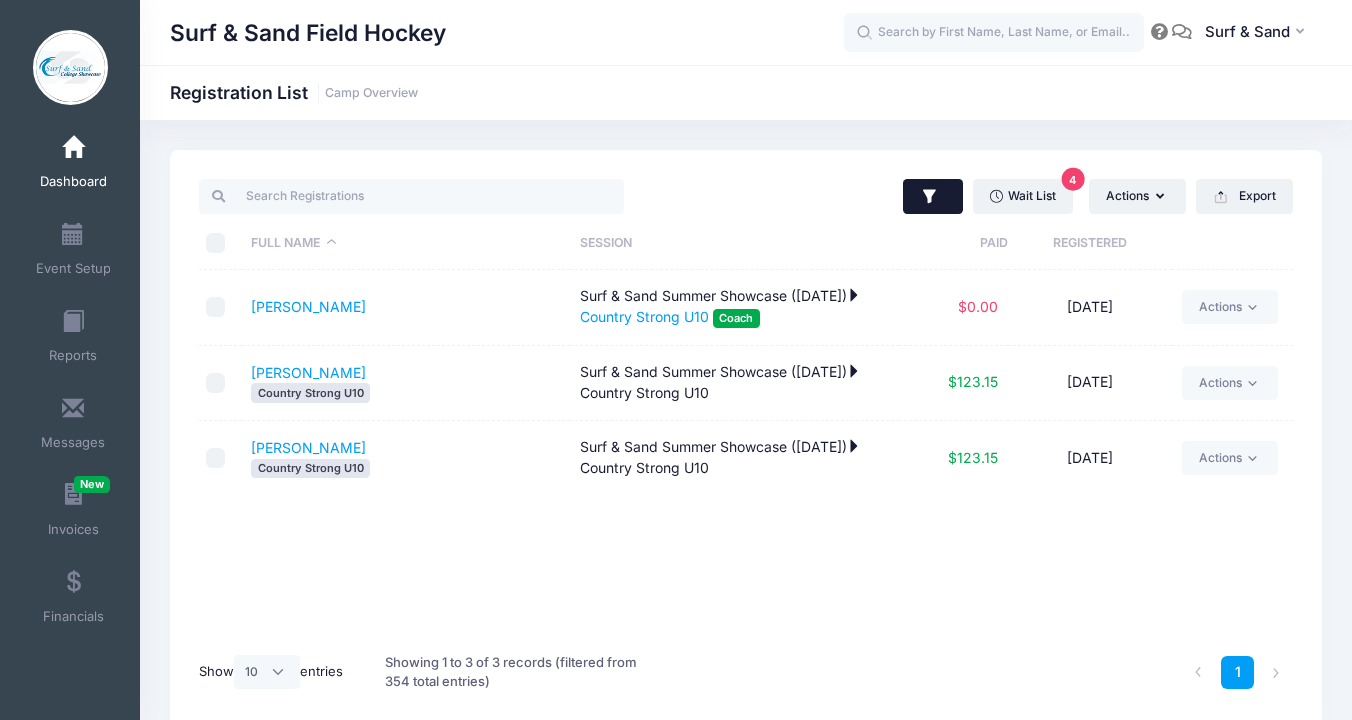 click at bounding box center [933, 197] 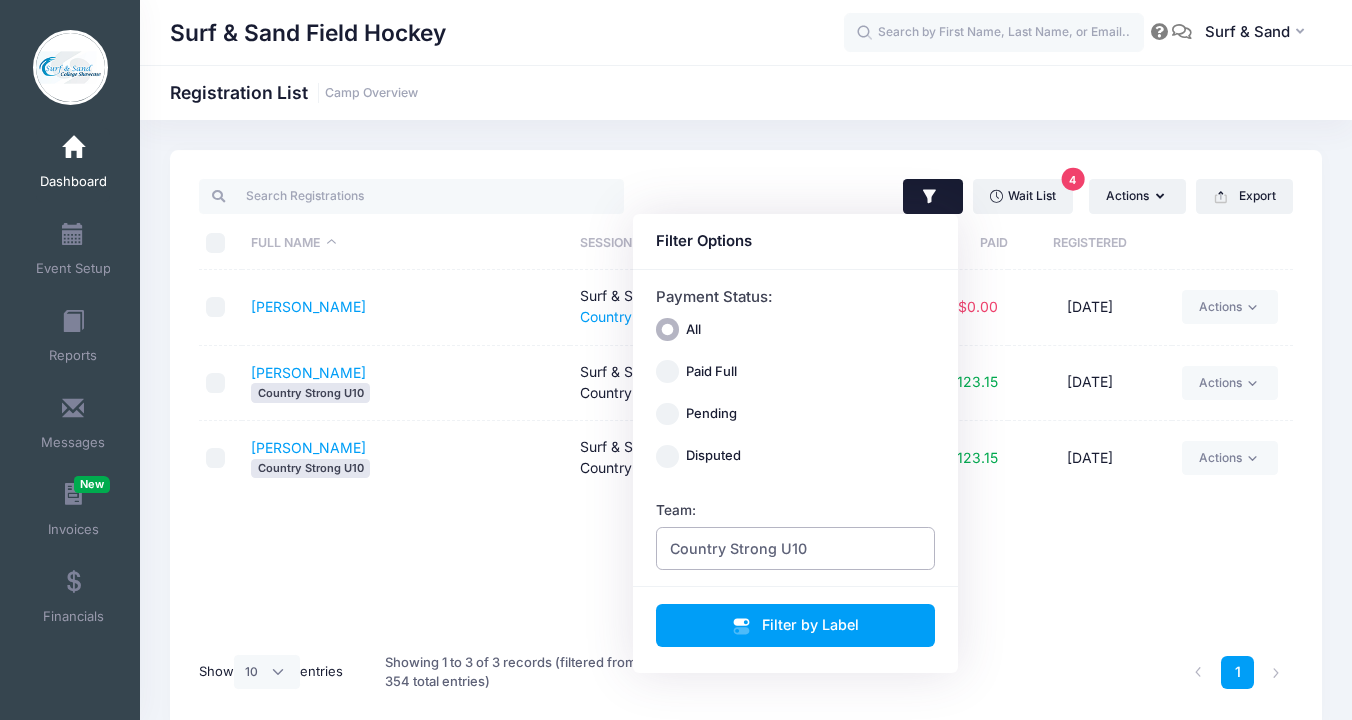 click on "Country Strong U10" at bounding box center [738, 548] 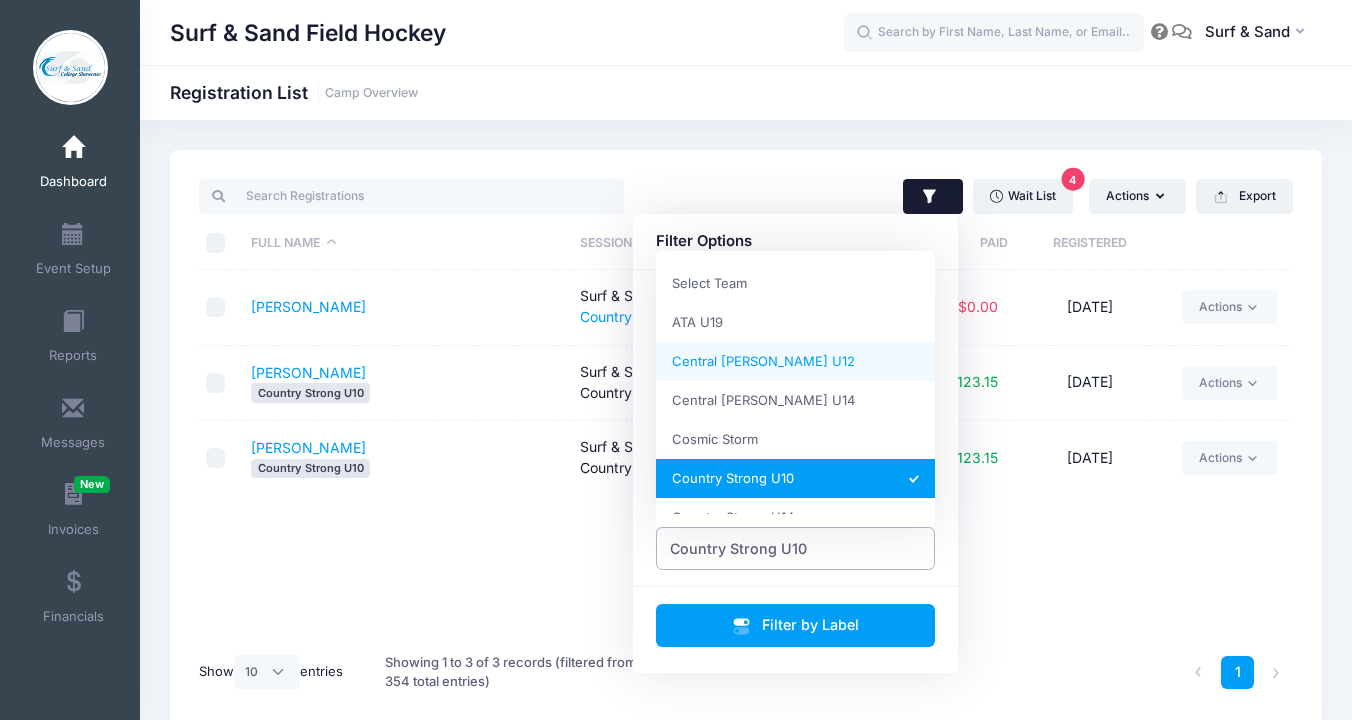scroll, scrollTop: 160, scrollLeft: 0, axis: vertical 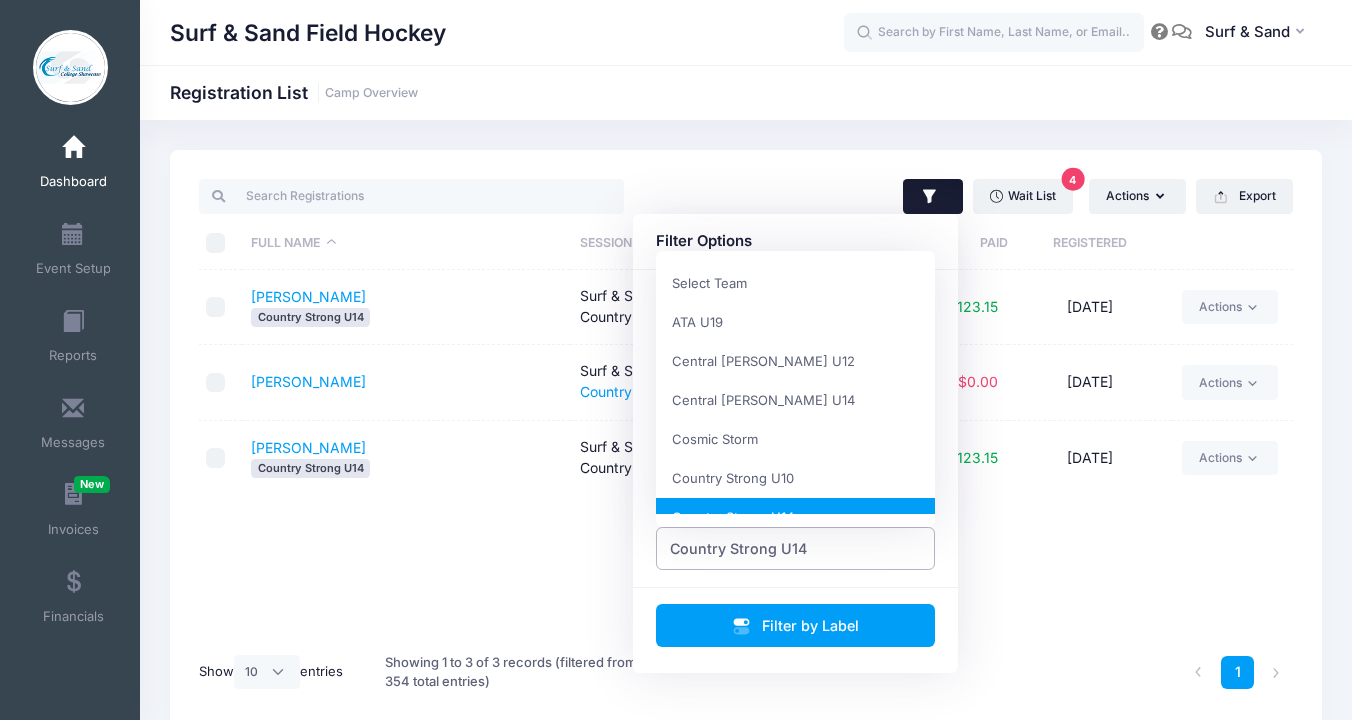 click on "Country Strong U14" at bounding box center (796, 548) 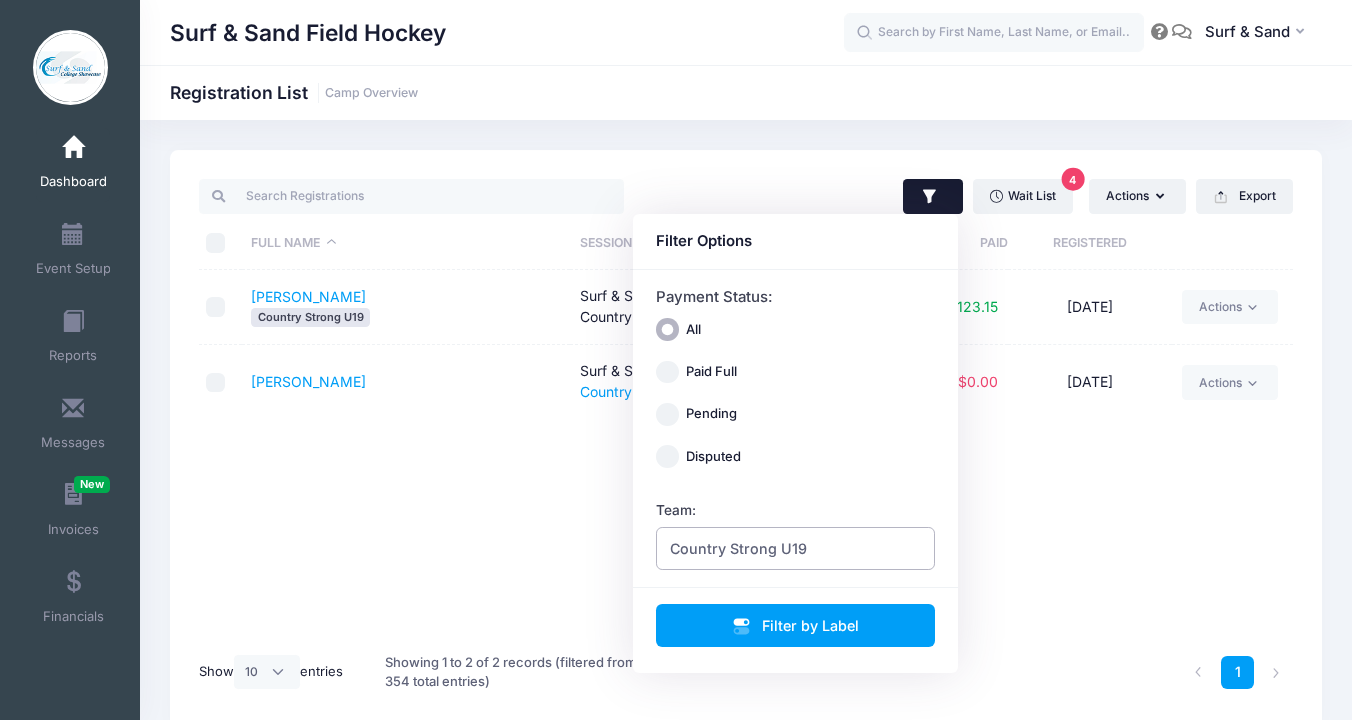 click on "Country Strong U19" at bounding box center [738, 548] 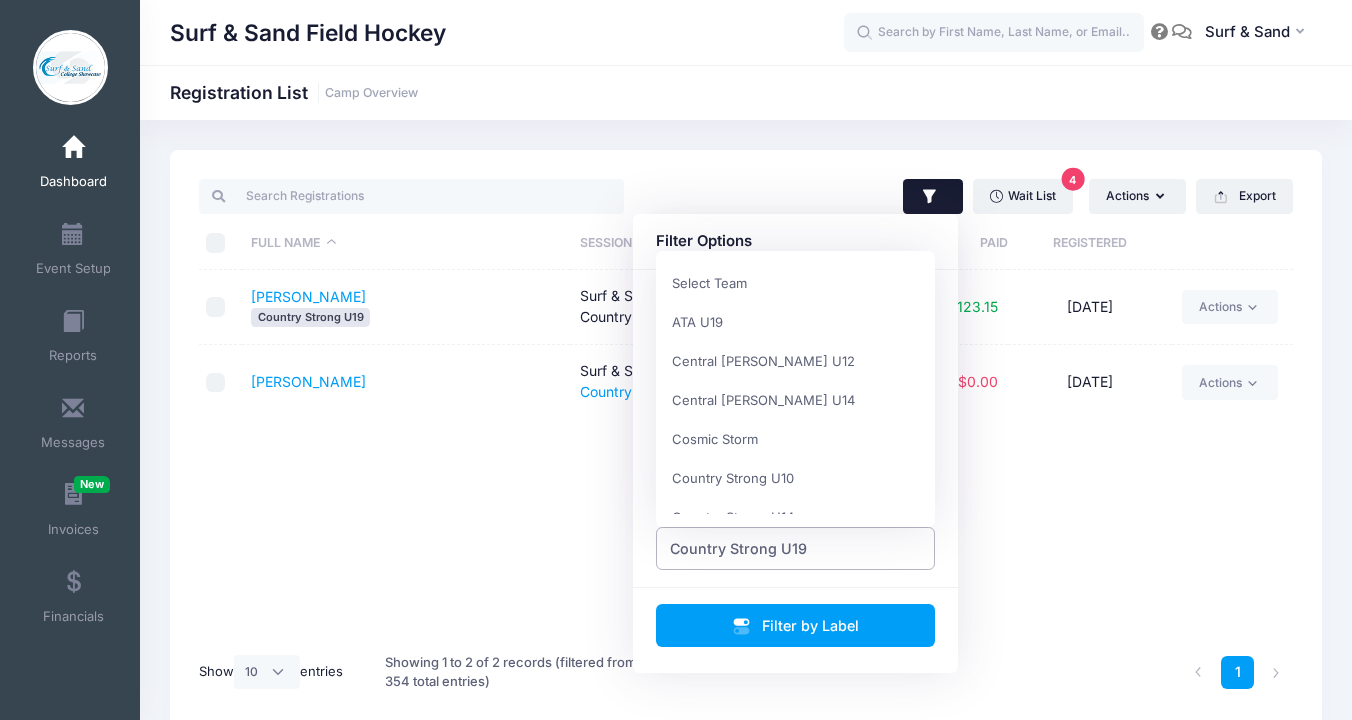 scroll, scrollTop: 234, scrollLeft: 0, axis: vertical 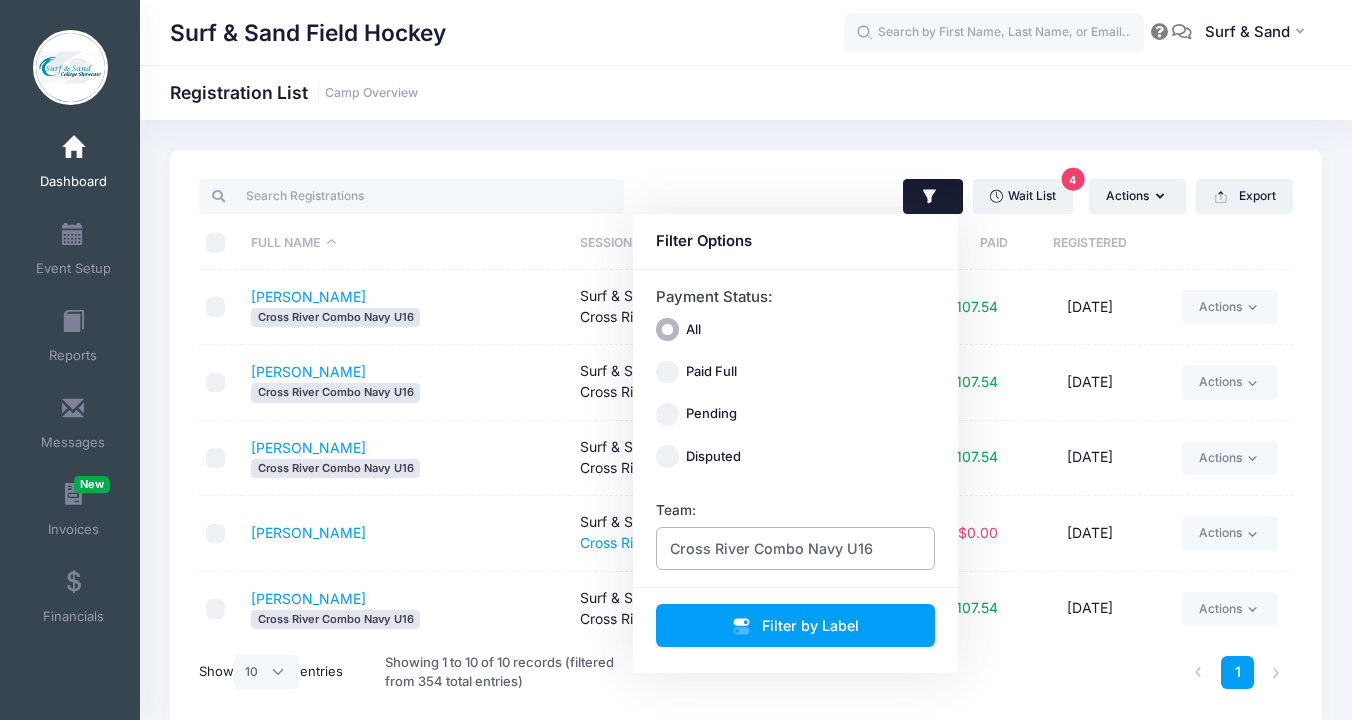 click on "Cross River Combo Navy U16" at bounding box center [771, 548] 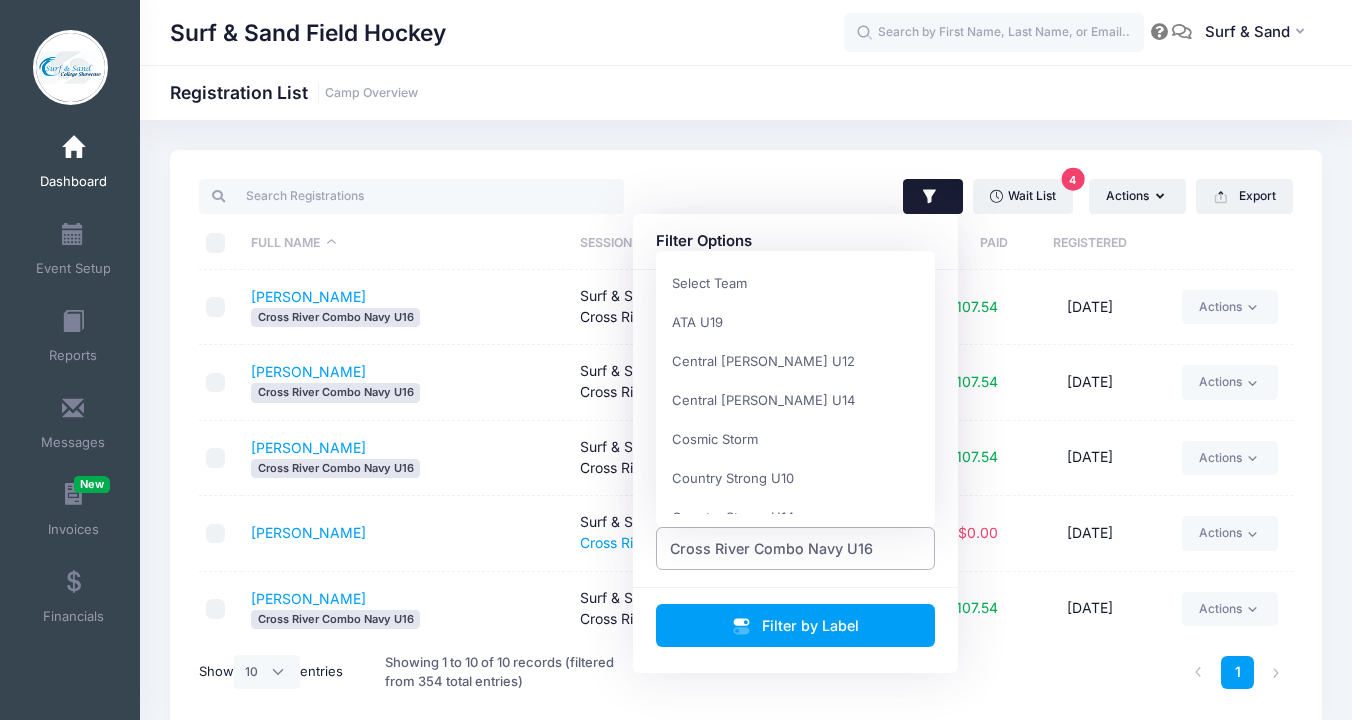 scroll, scrollTop: 273, scrollLeft: 0, axis: vertical 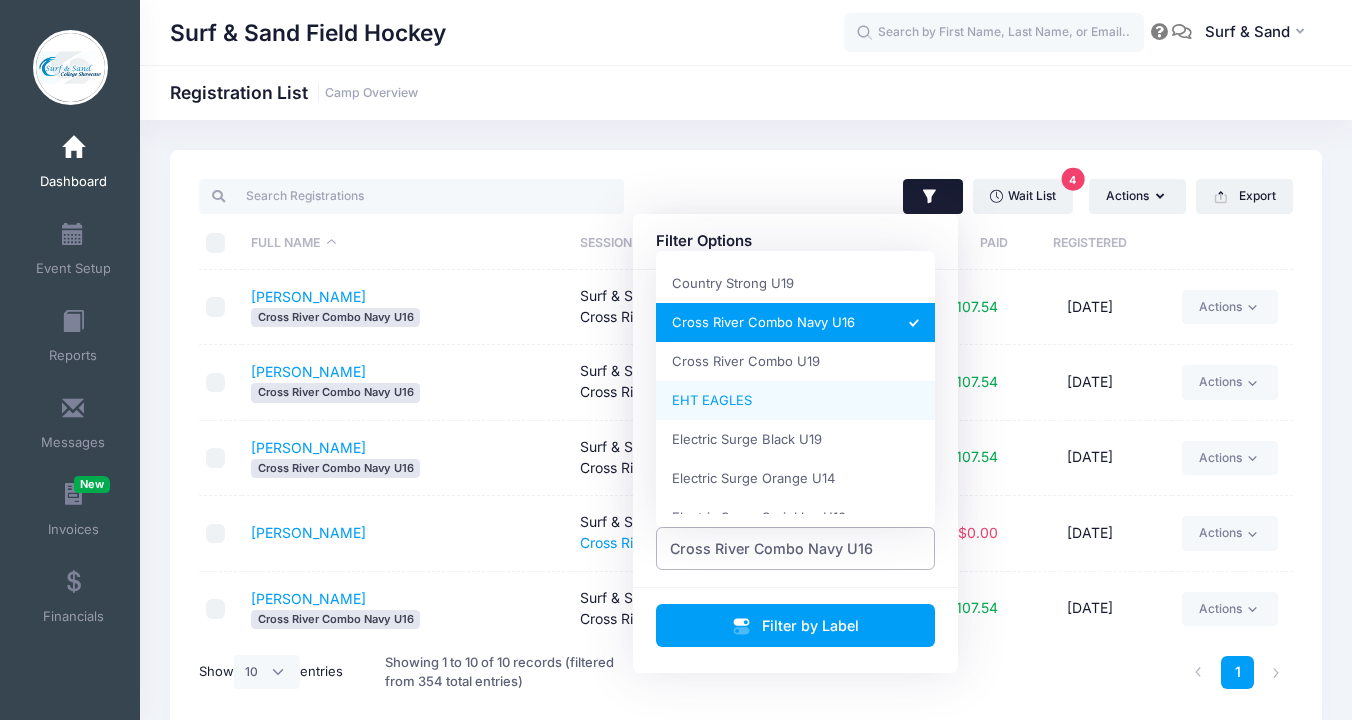 select on "EHT EAGLES" 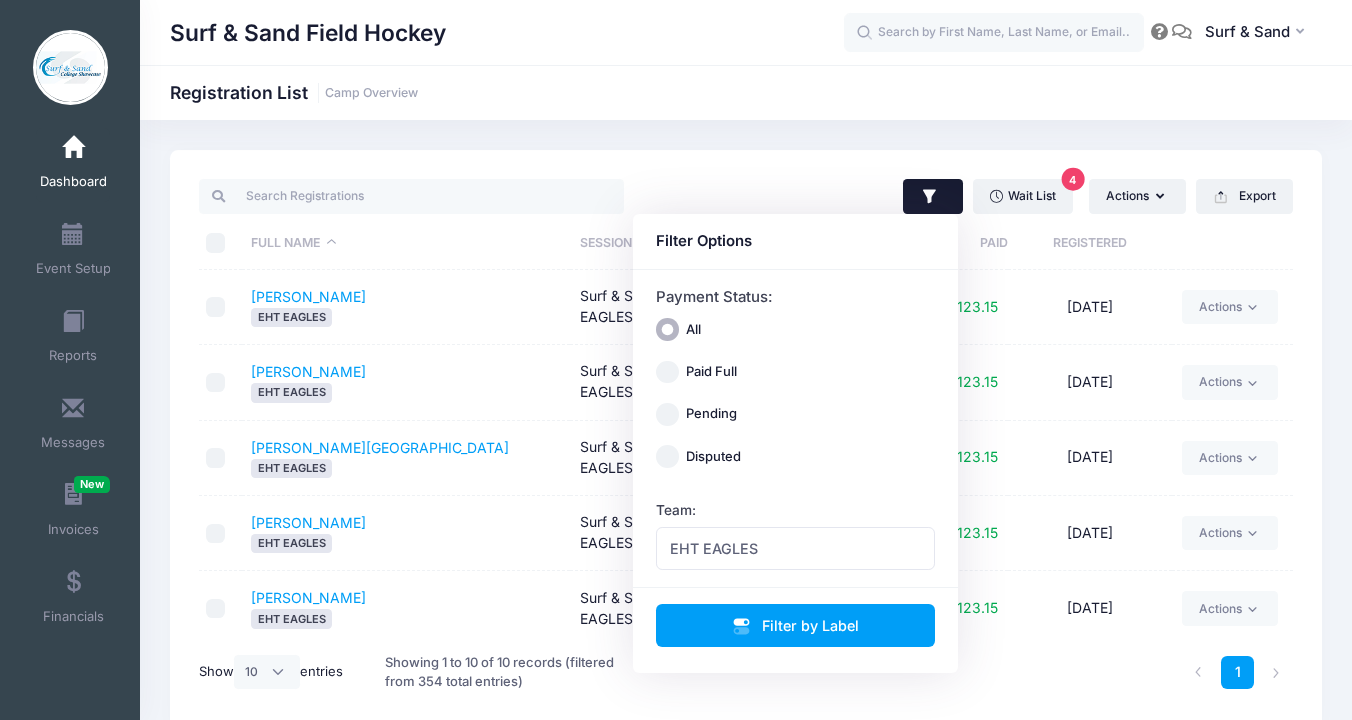click on "Wait List
4
Actions      Assign Labels
Send Email
Send Payment Reminder
Send Document Upload Reminder
Request Additional Information
Deleted Registrations
Filter Options
Payment Status:
All
Paid Full
Pending Surf" at bounding box center [746, 440] 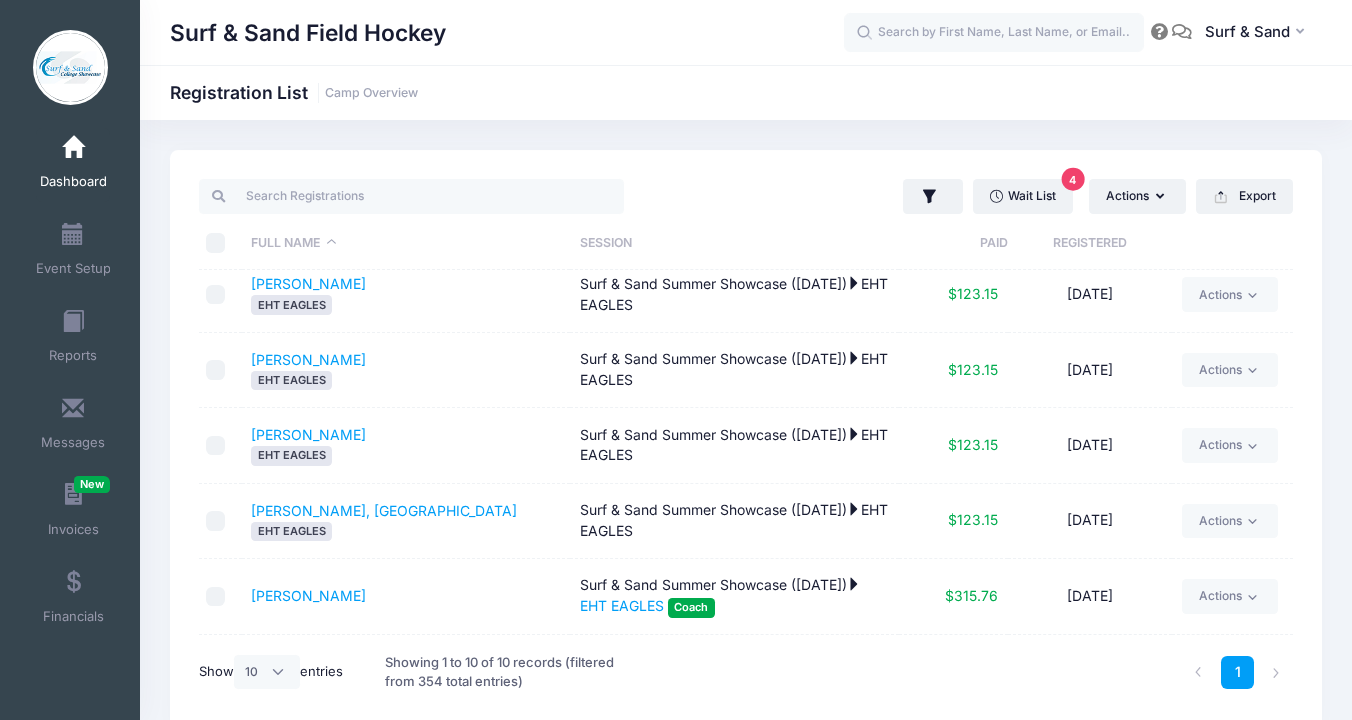 scroll, scrollTop: 384, scrollLeft: 0, axis: vertical 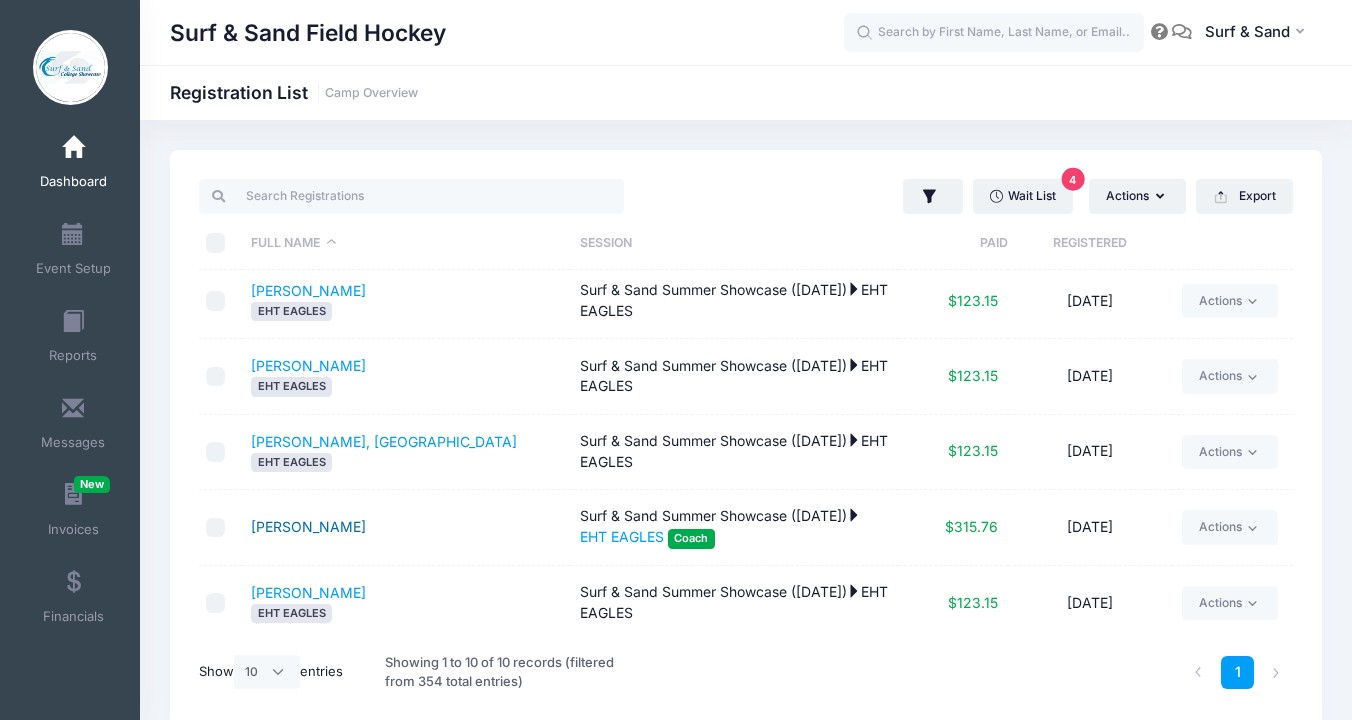 click on "Troster, Kristi" at bounding box center [308, 526] 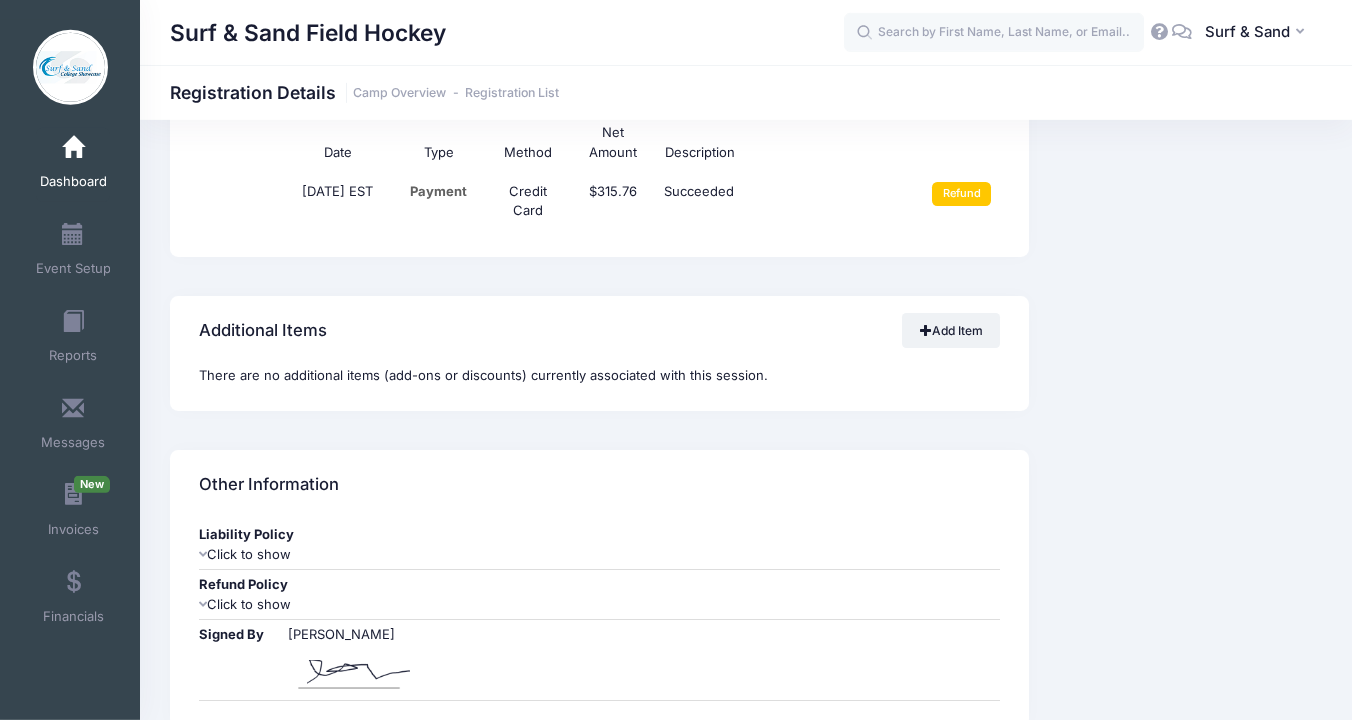 scroll, scrollTop: 1374, scrollLeft: 0, axis: vertical 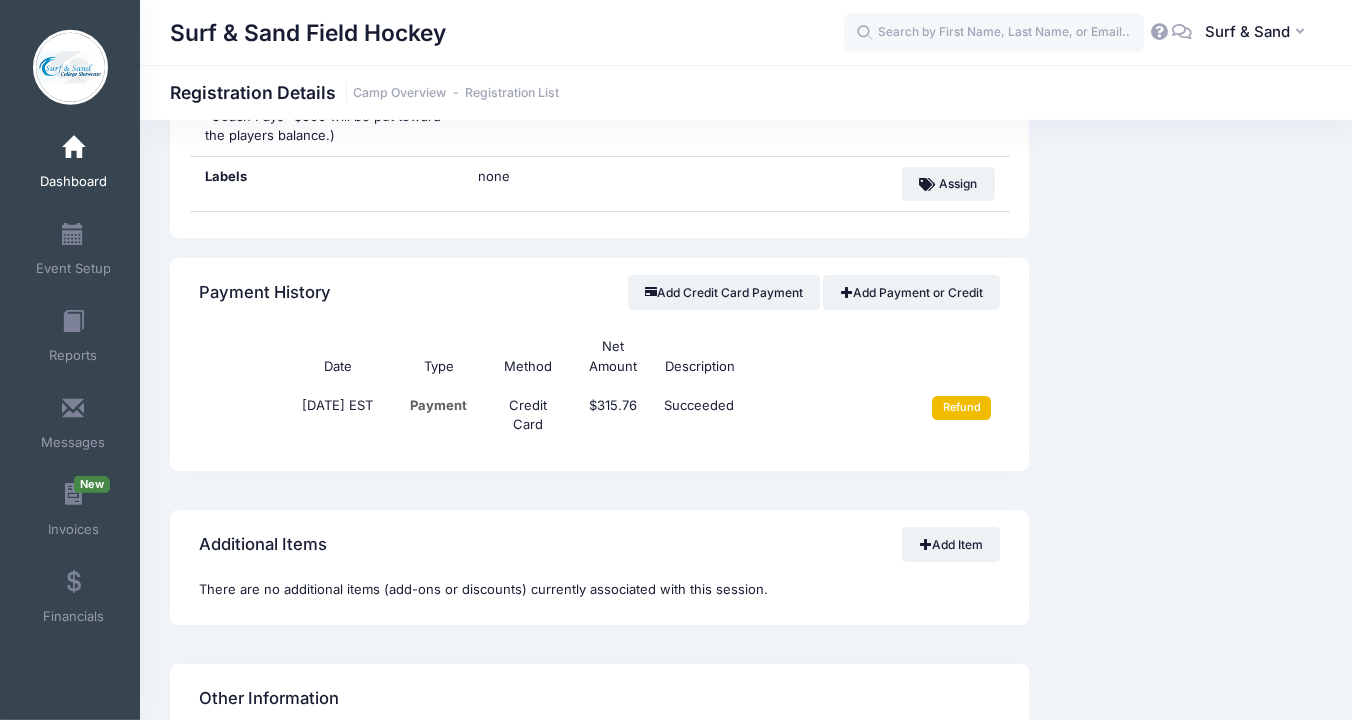 click on "Refund" at bounding box center (961, 408) 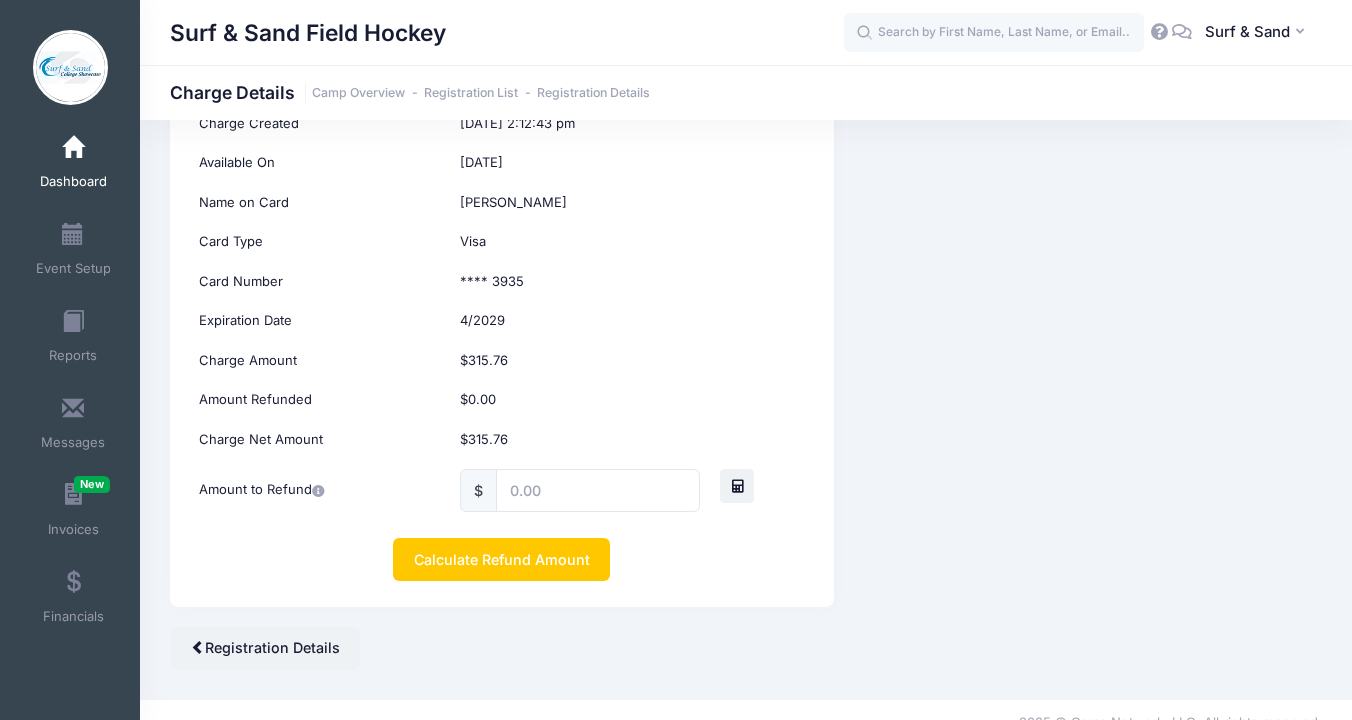 scroll, scrollTop: 260, scrollLeft: 0, axis: vertical 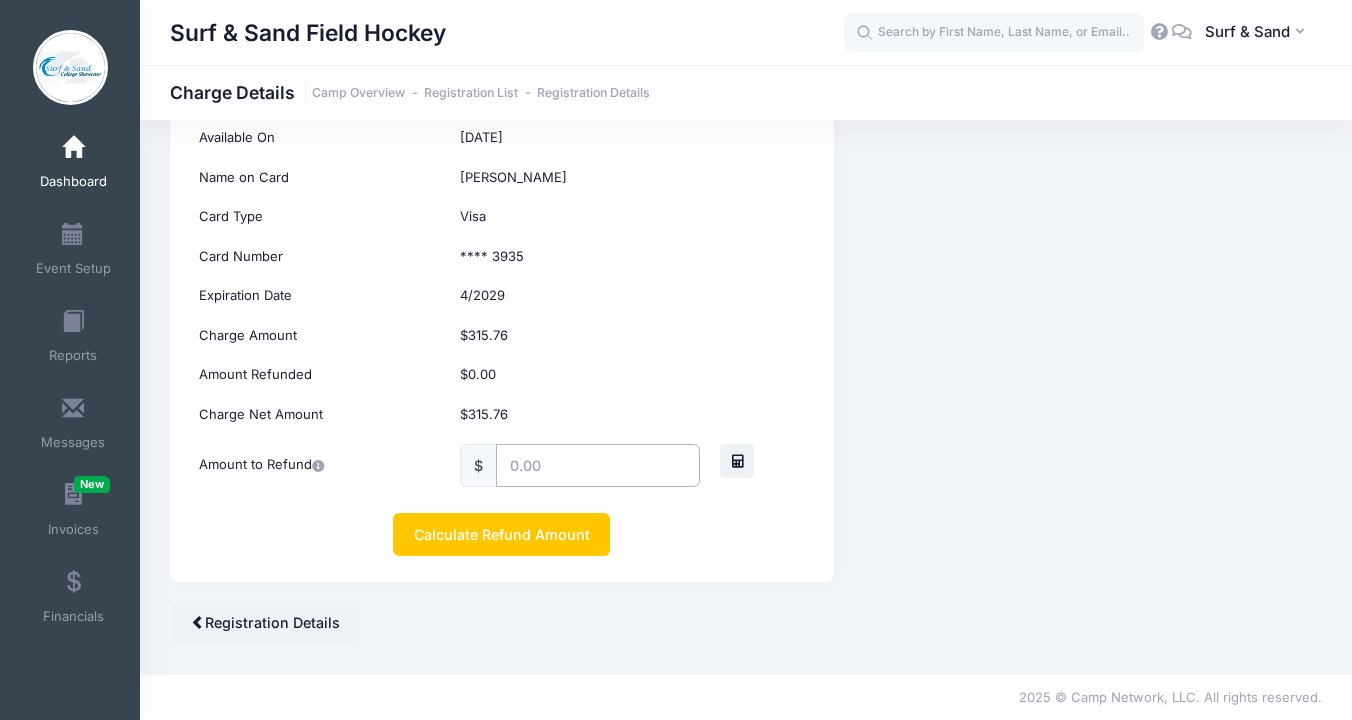 drag, startPoint x: 518, startPoint y: 462, endPoint x: 492, endPoint y: 457, distance: 26.476404 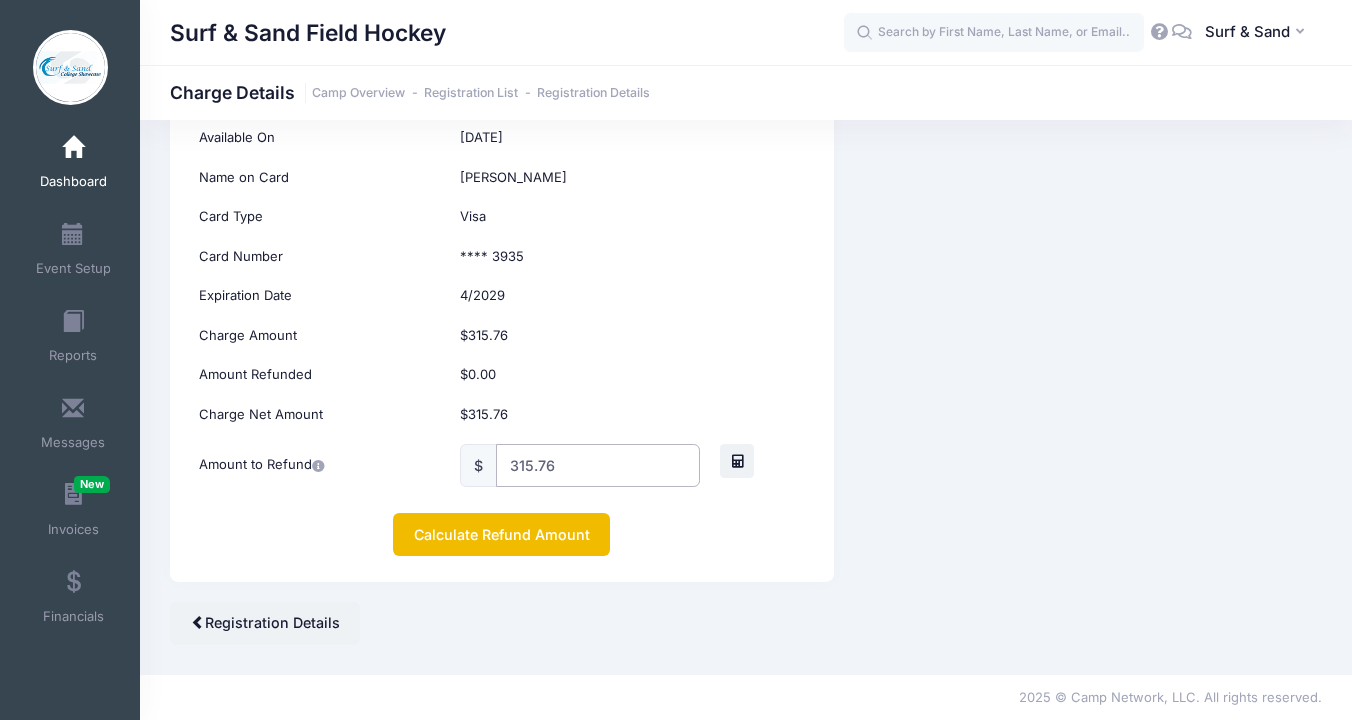 type on "315.76" 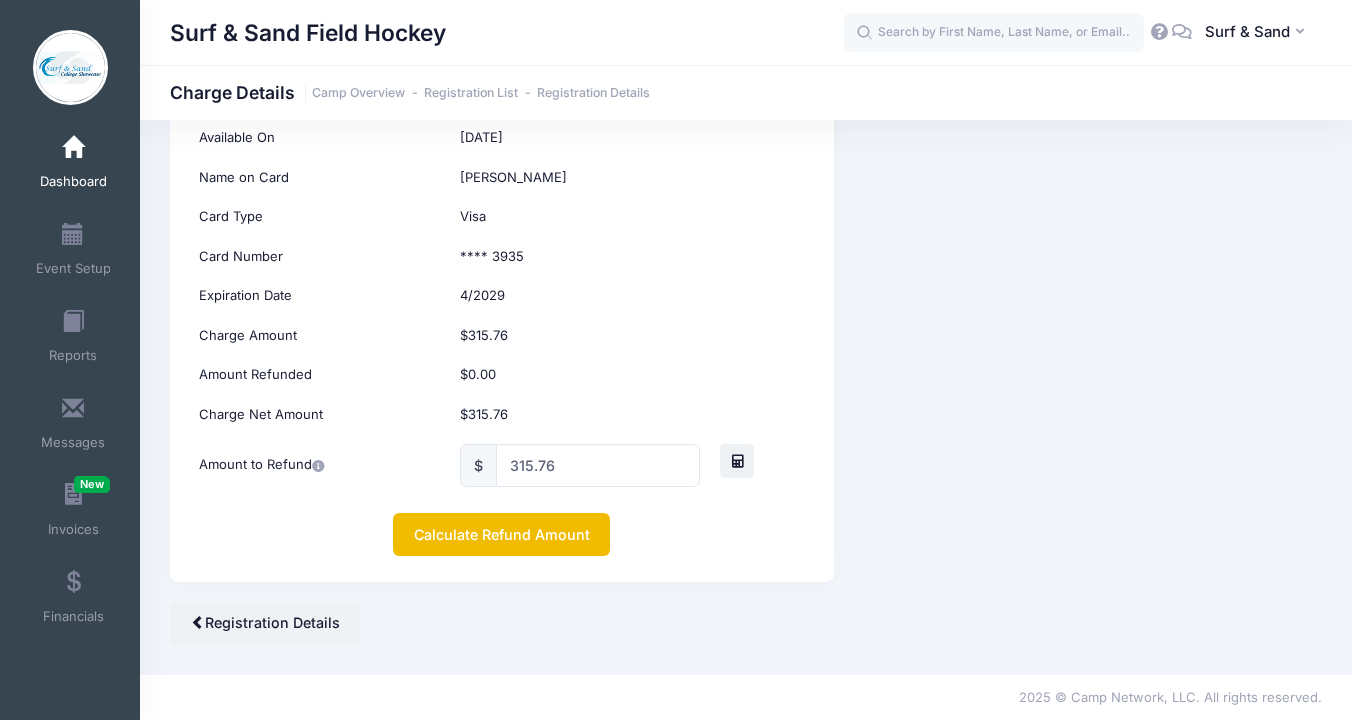 click on "Calculate Refund Amount" at bounding box center [501, 534] 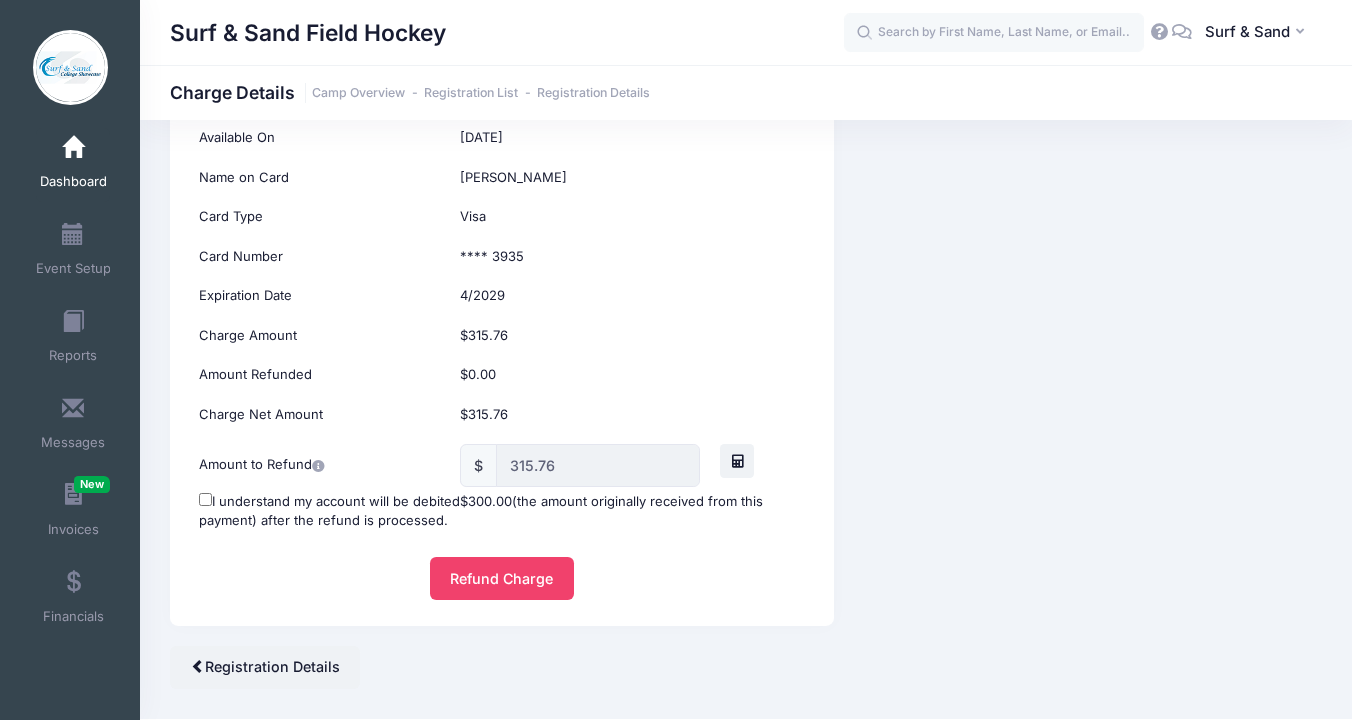 click on "I understand my account will be debited  $300.00  (the amount originally received from this payment) after the refund is processed." at bounding box center [501, 511] 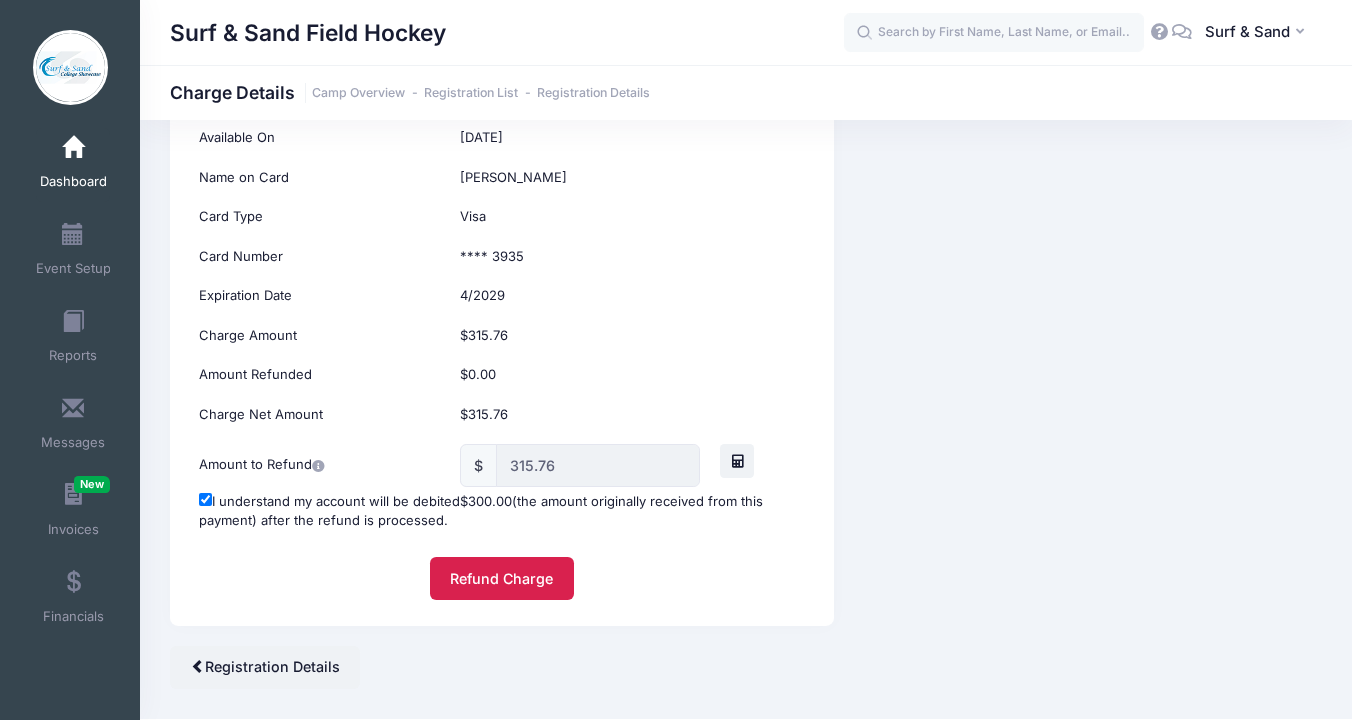 click on "Refund Charge" at bounding box center [502, 578] 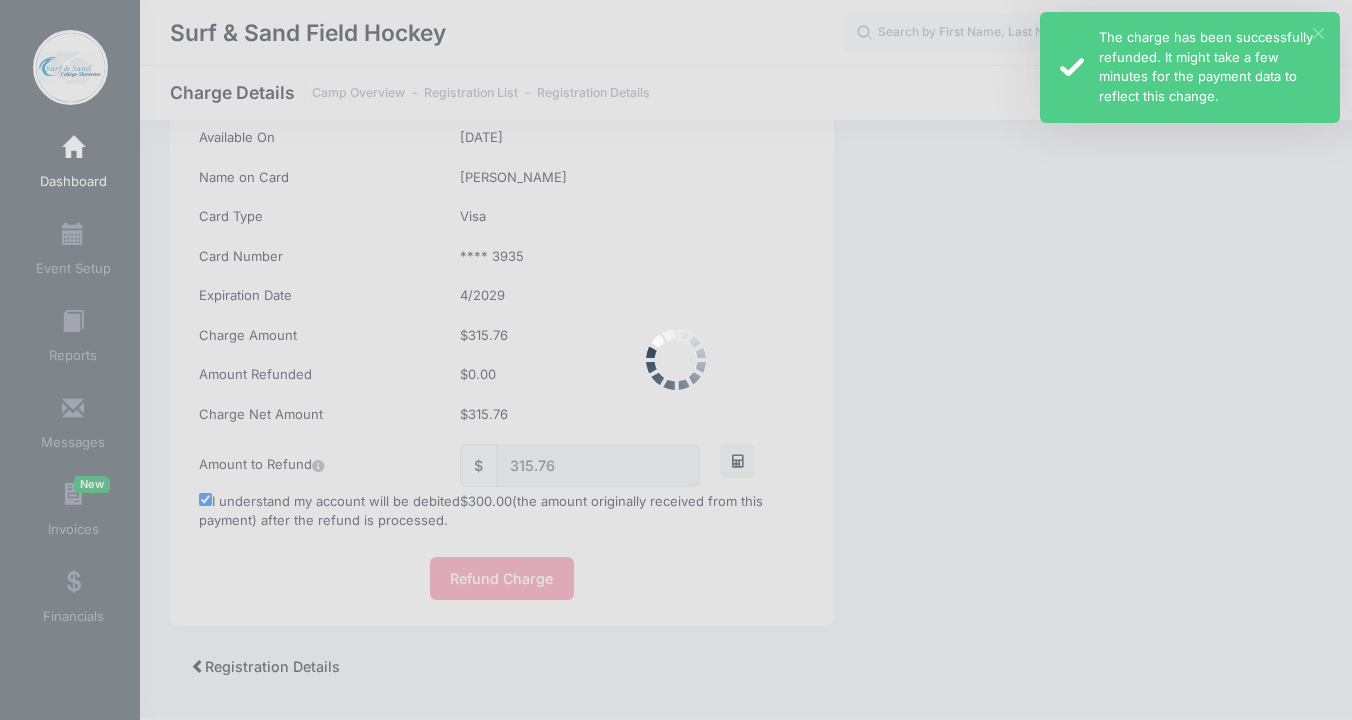 click on "×" at bounding box center [1318, 33] 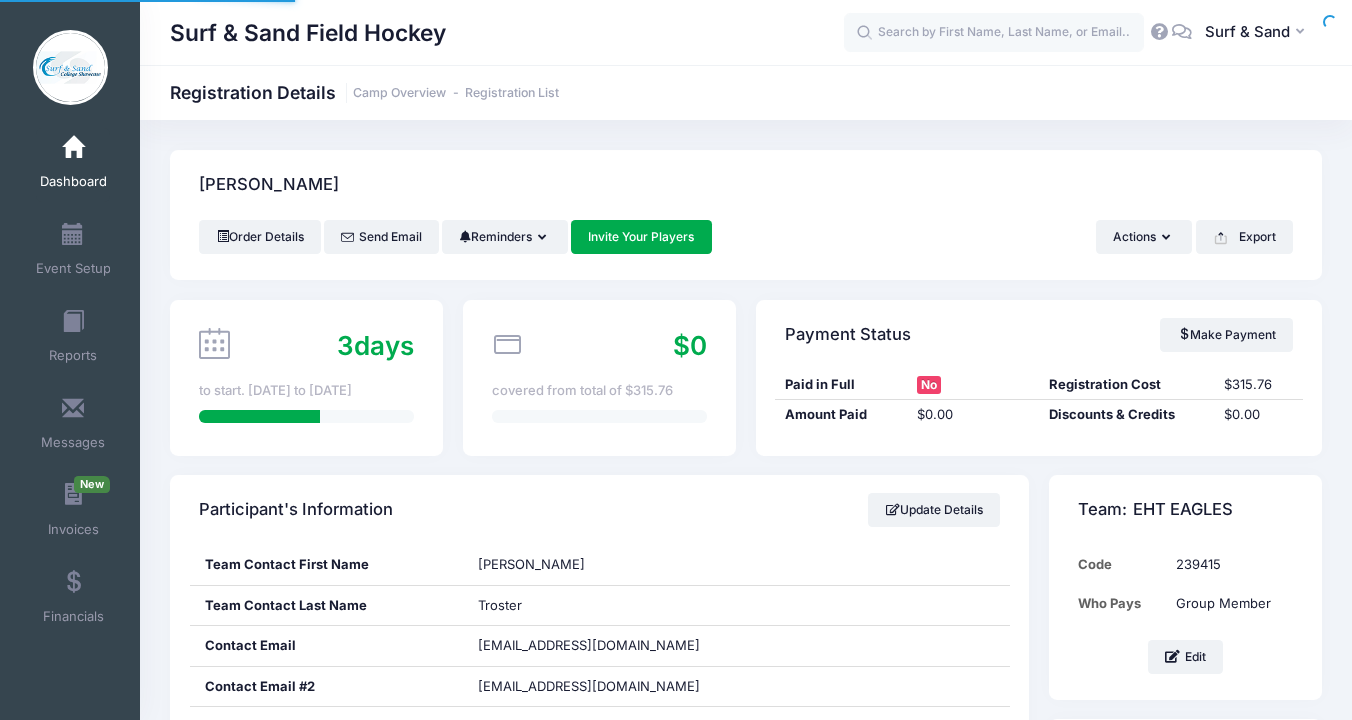 scroll, scrollTop: 0, scrollLeft: 0, axis: both 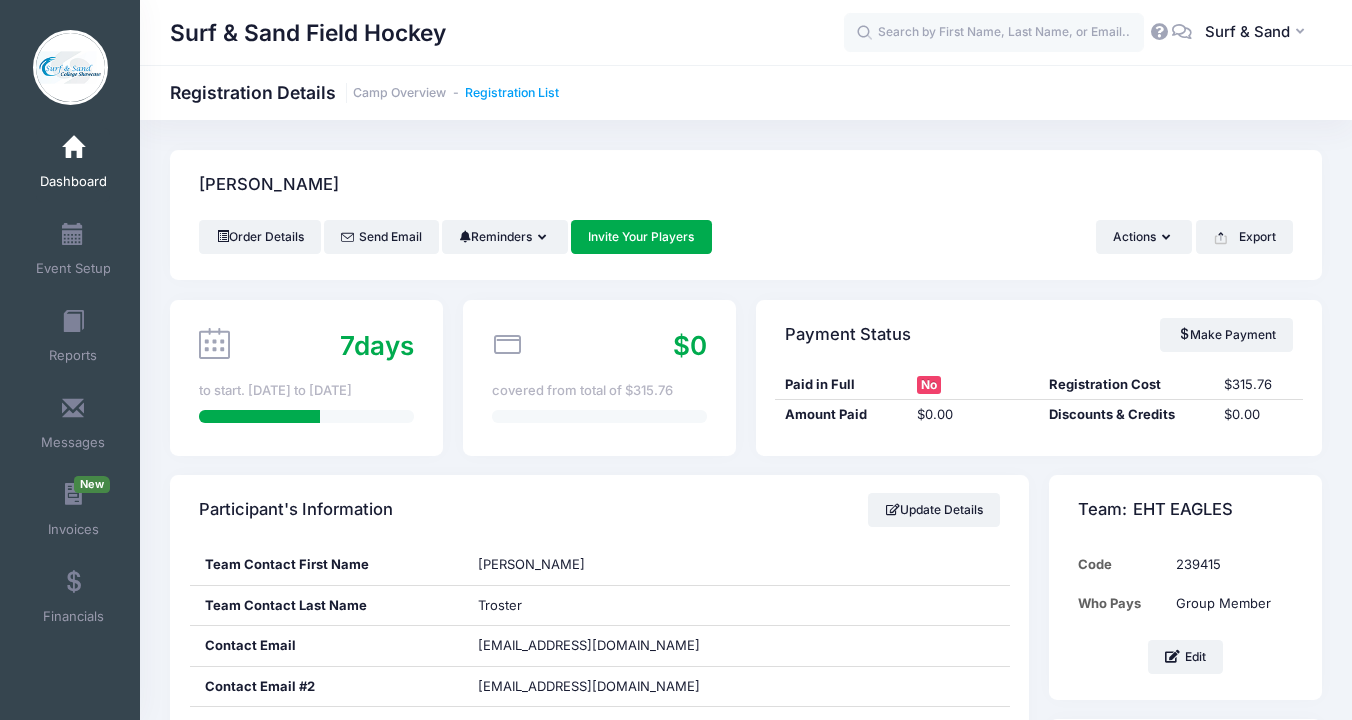 click on "Registration List" at bounding box center (512, 93) 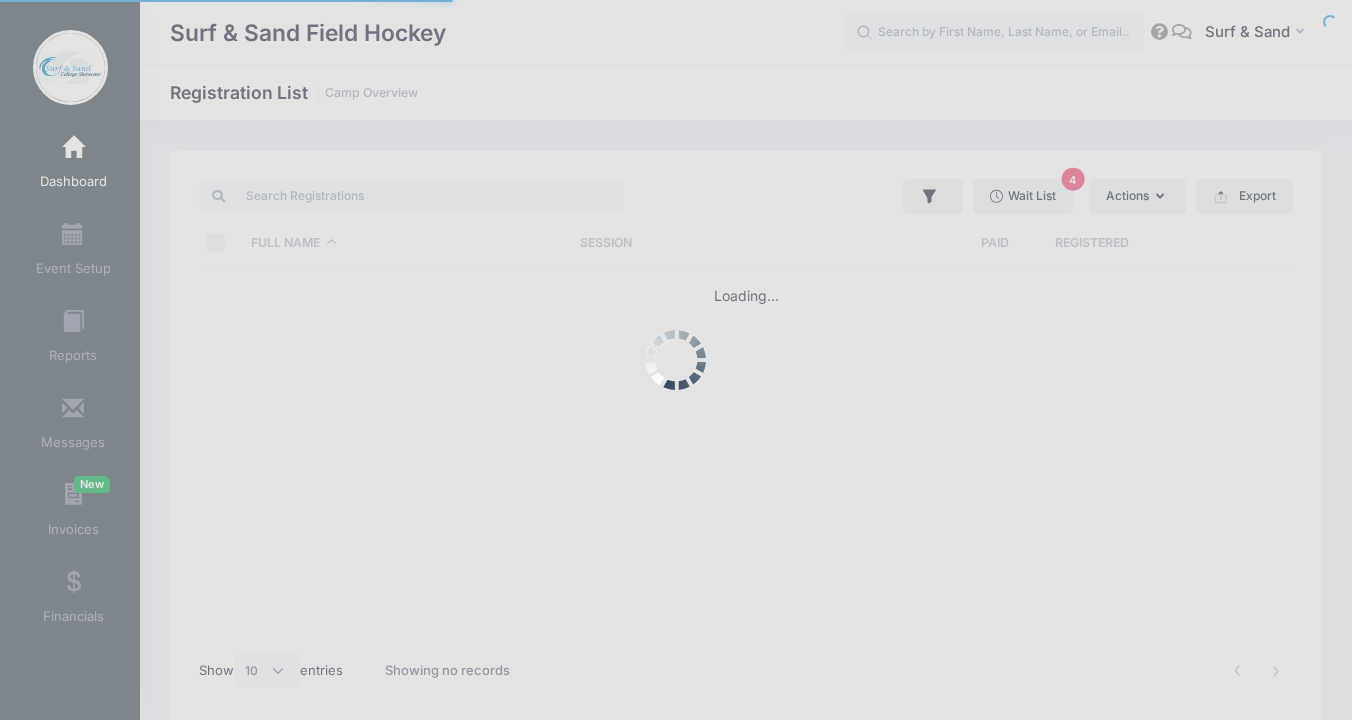 select on "10" 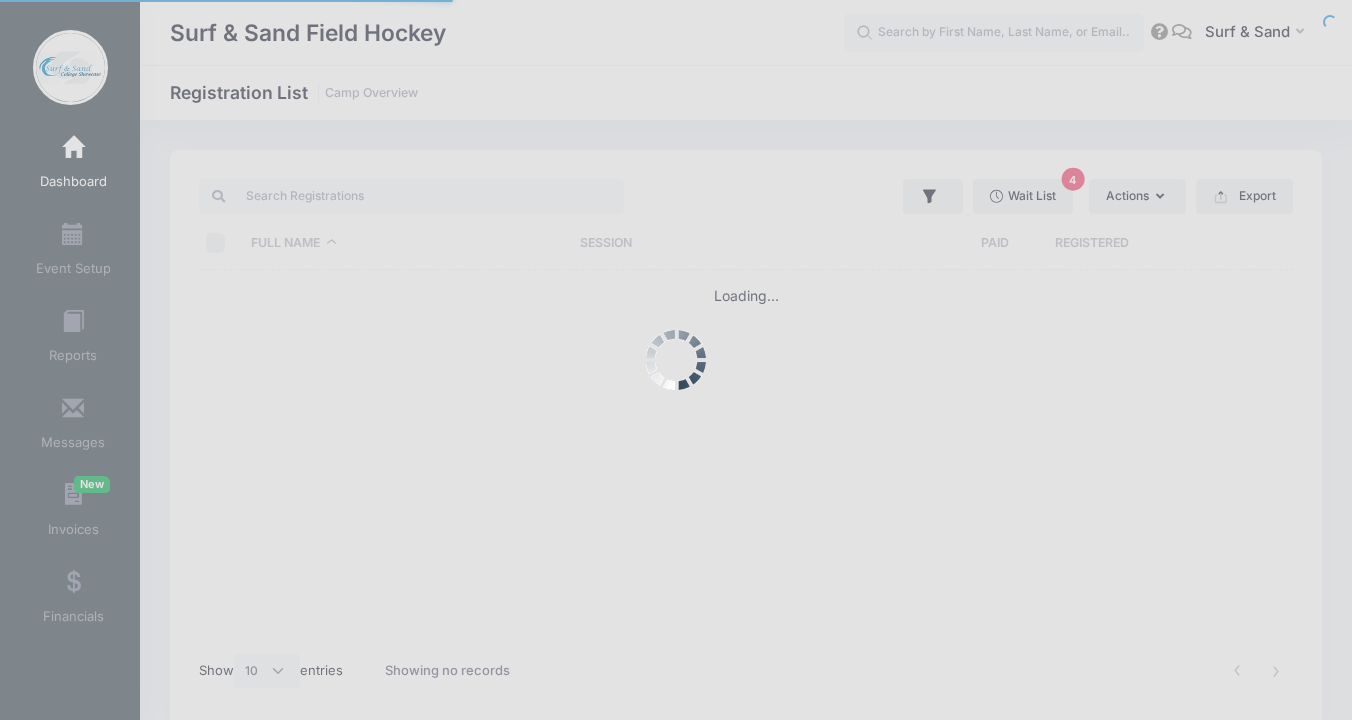 scroll, scrollTop: 0, scrollLeft: 0, axis: both 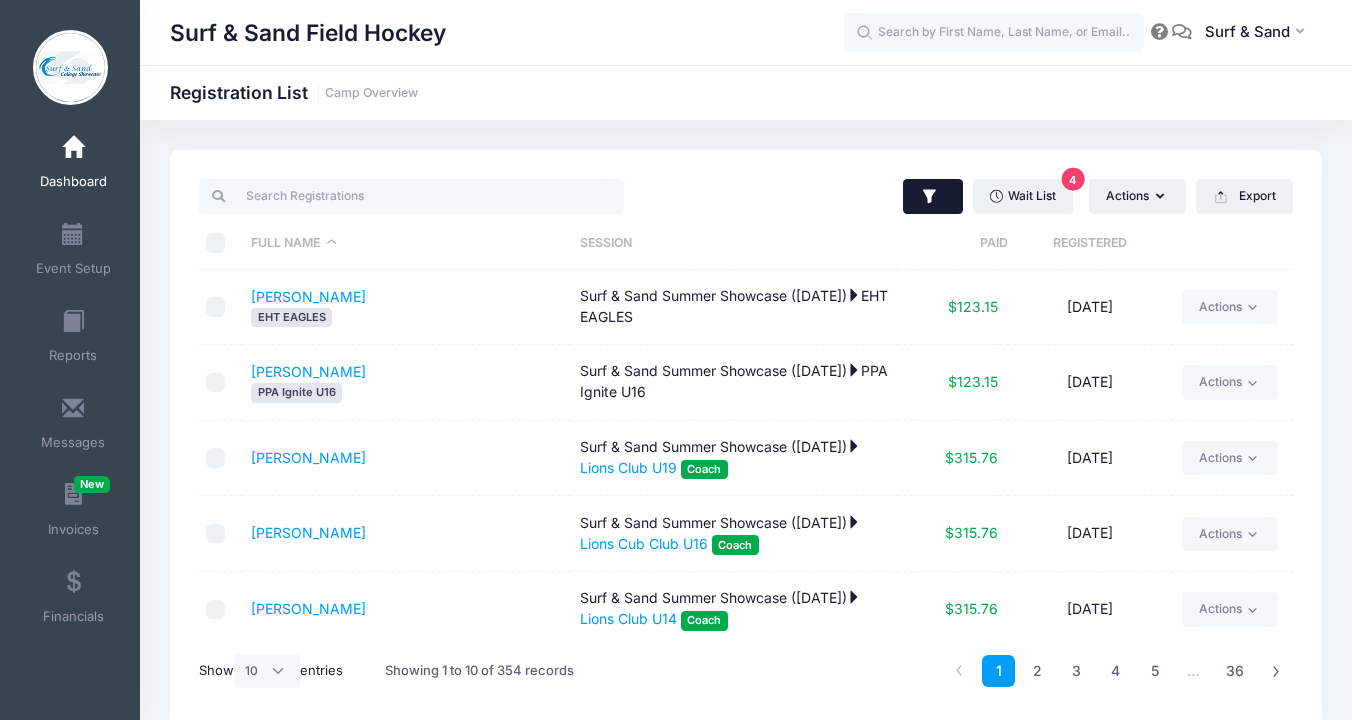 click 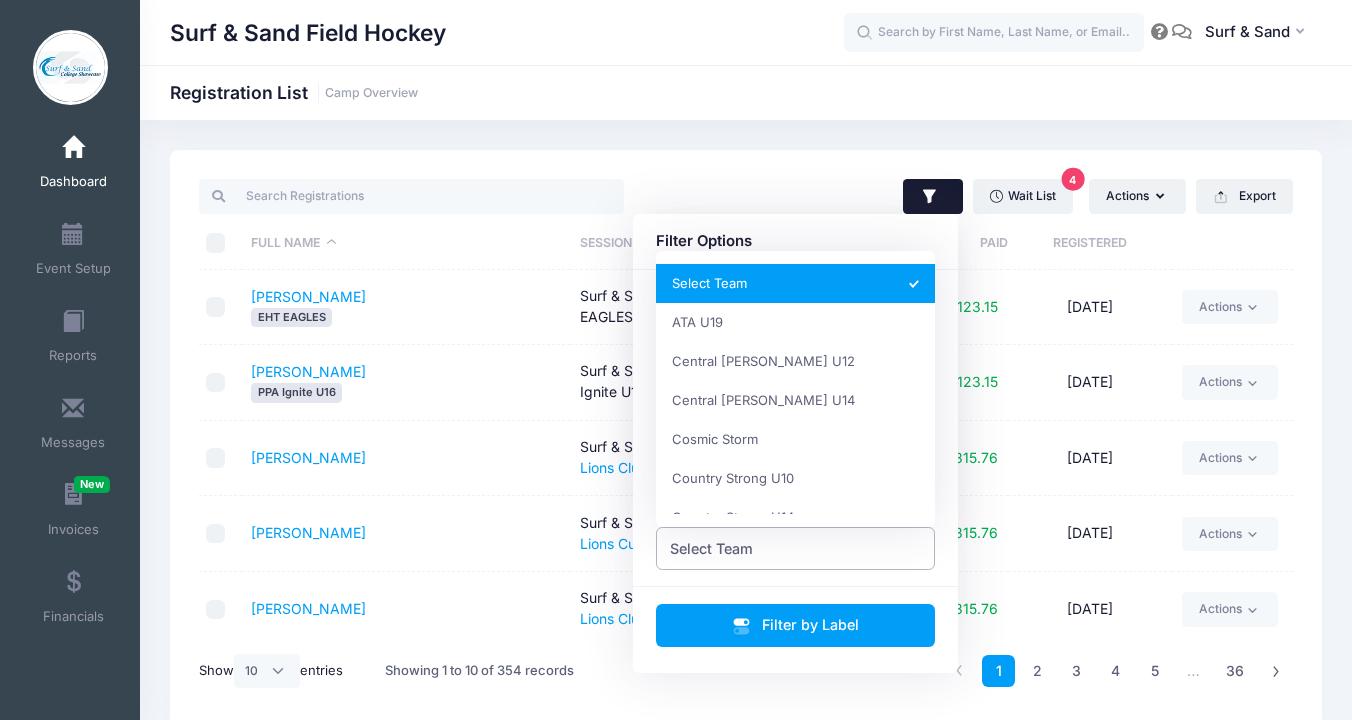 click on "Select Team" at bounding box center [796, 548] 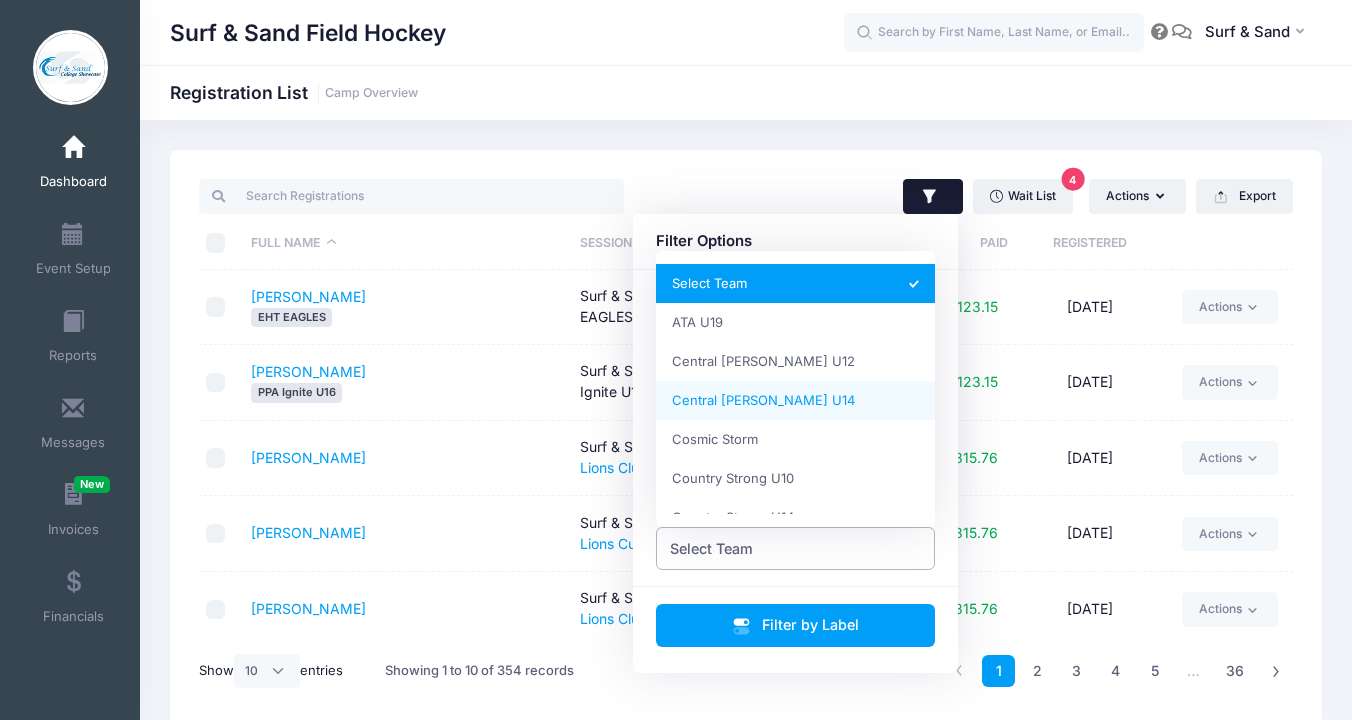 scroll, scrollTop: 389, scrollLeft: 0, axis: vertical 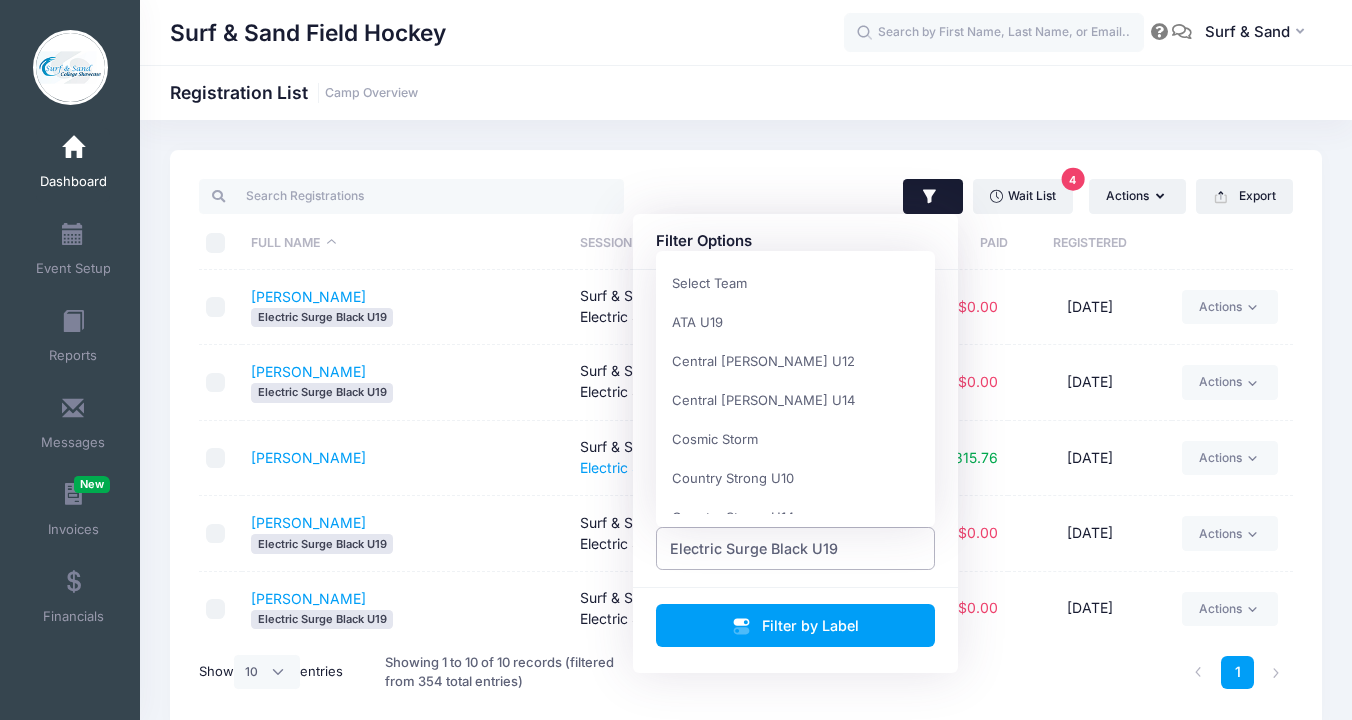 click on "Electric Surge Black U19" at bounding box center (796, 548) 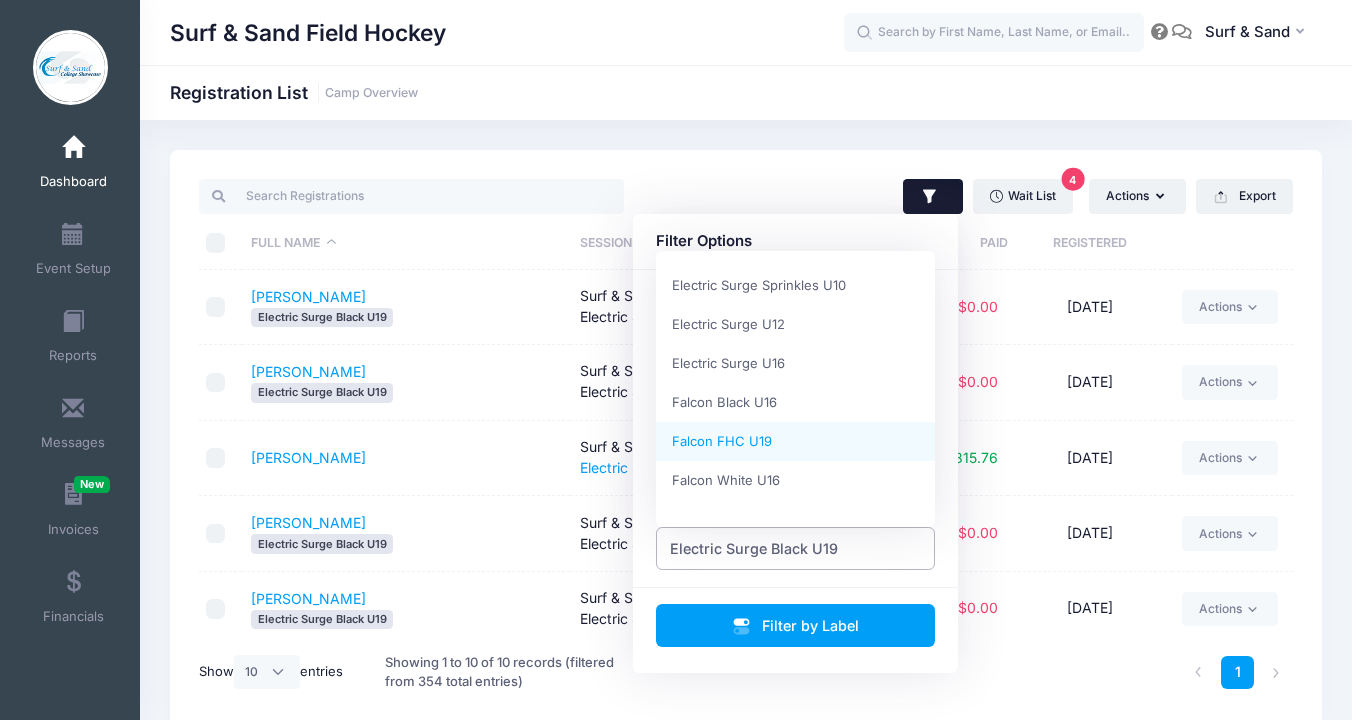scroll, scrollTop: 515, scrollLeft: 0, axis: vertical 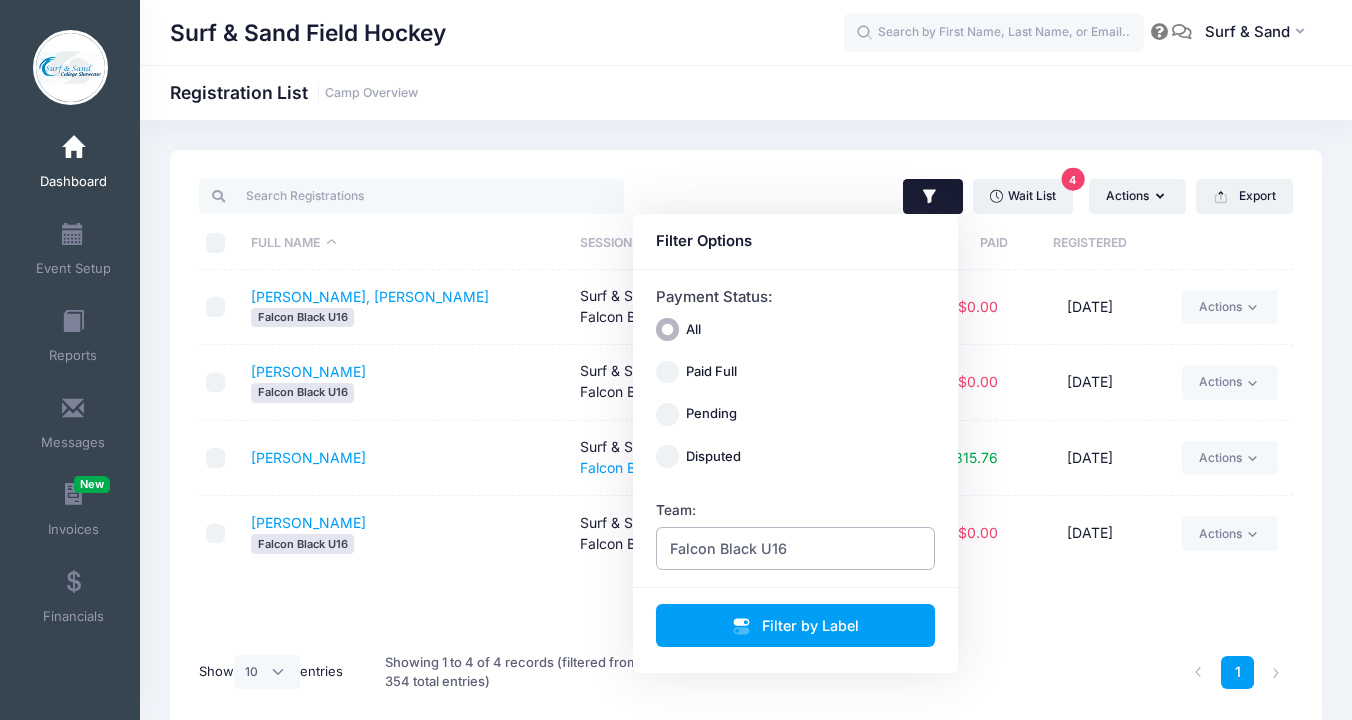 click on "Falcon Black U16" at bounding box center [728, 548] 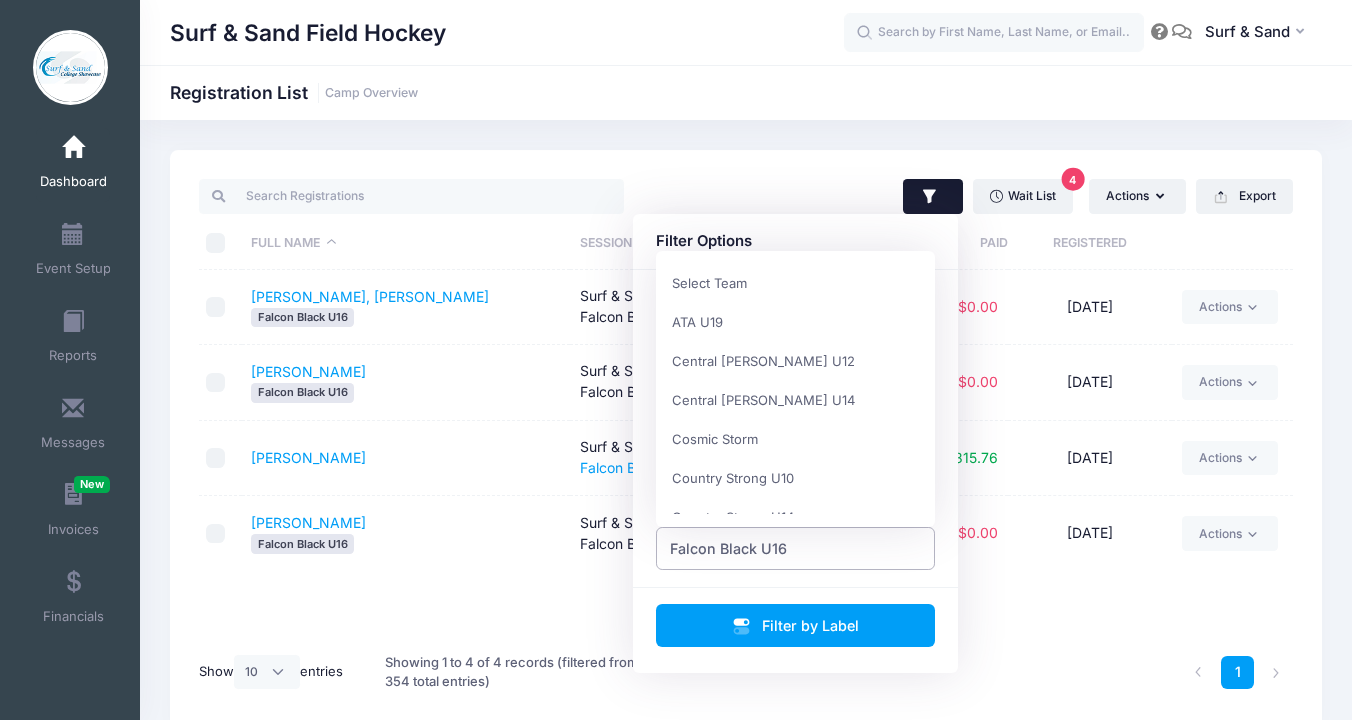 scroll, scrollTop: 585, scrollLeft: 0, axis: vertical 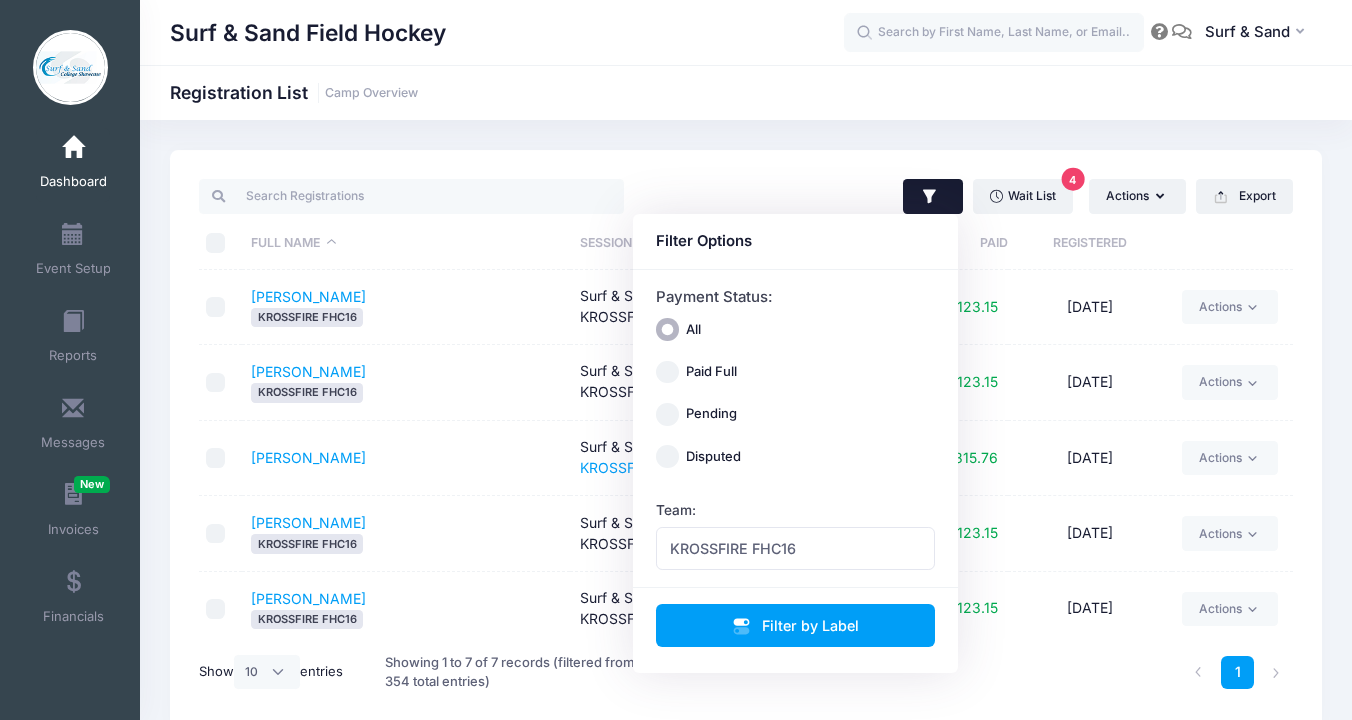 click on "Full Name" at bounding box center (406, 243) 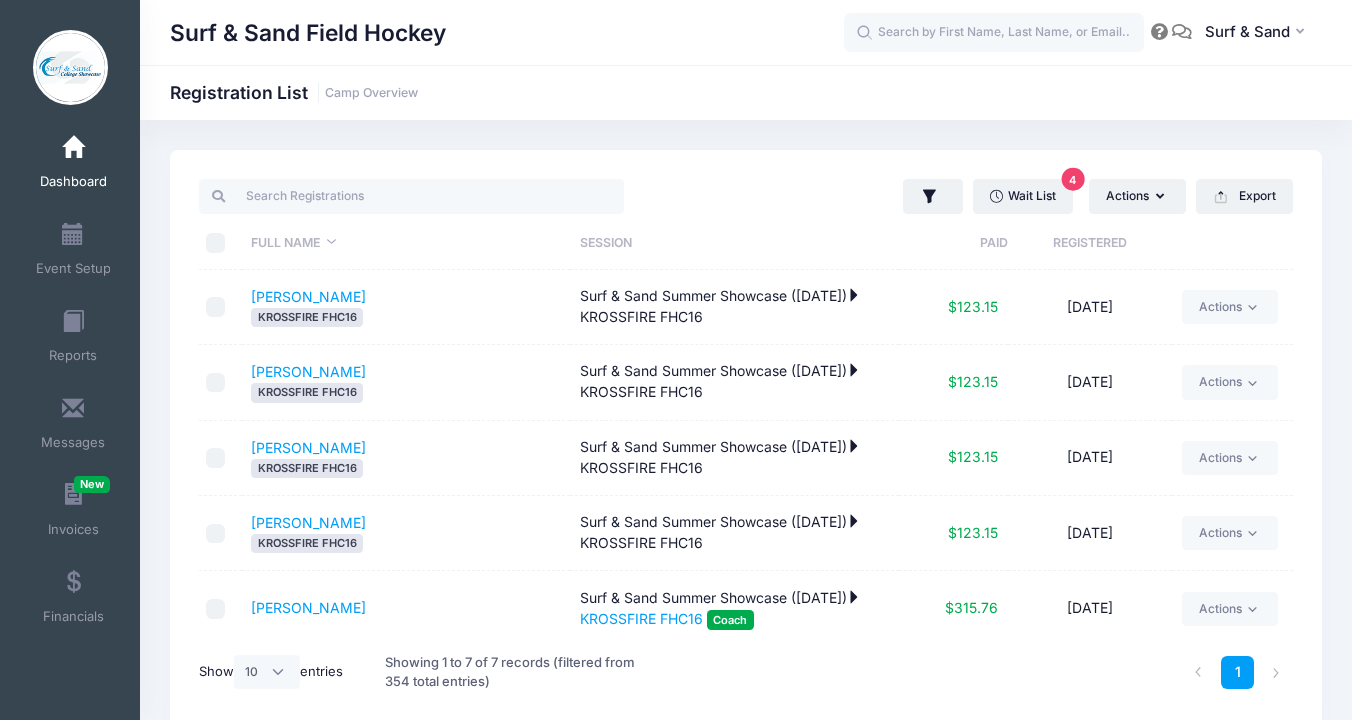 scroll, scrollTop: 158, scrollLeft: 0, axis: vertical 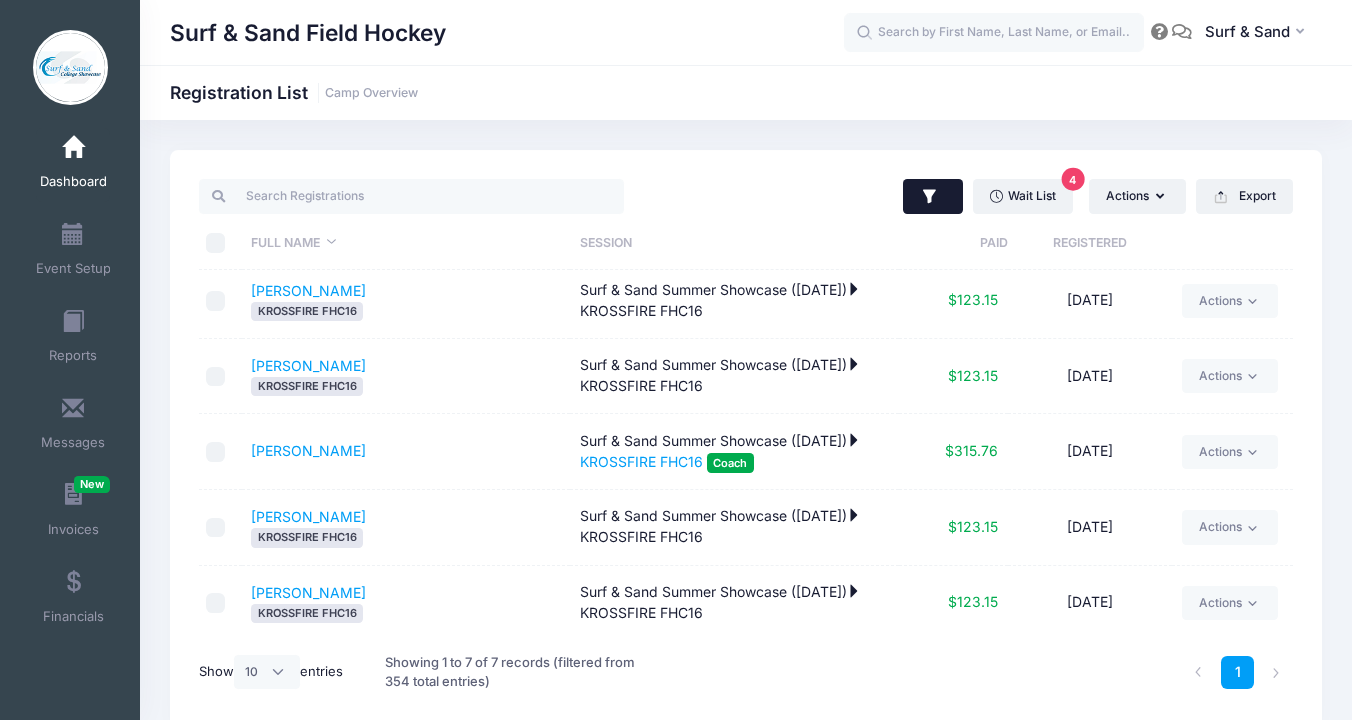 click 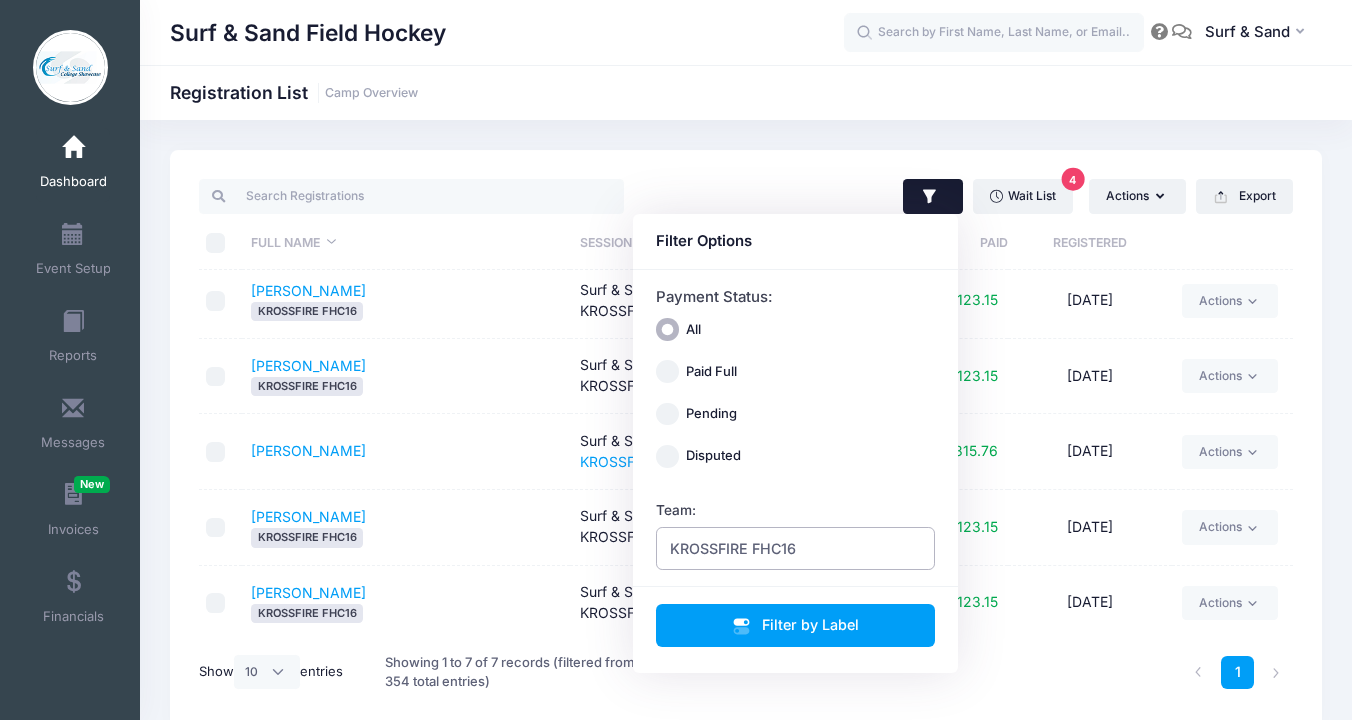 click on "KROSSFIRE FHC16" at bounding box center (796, 548) 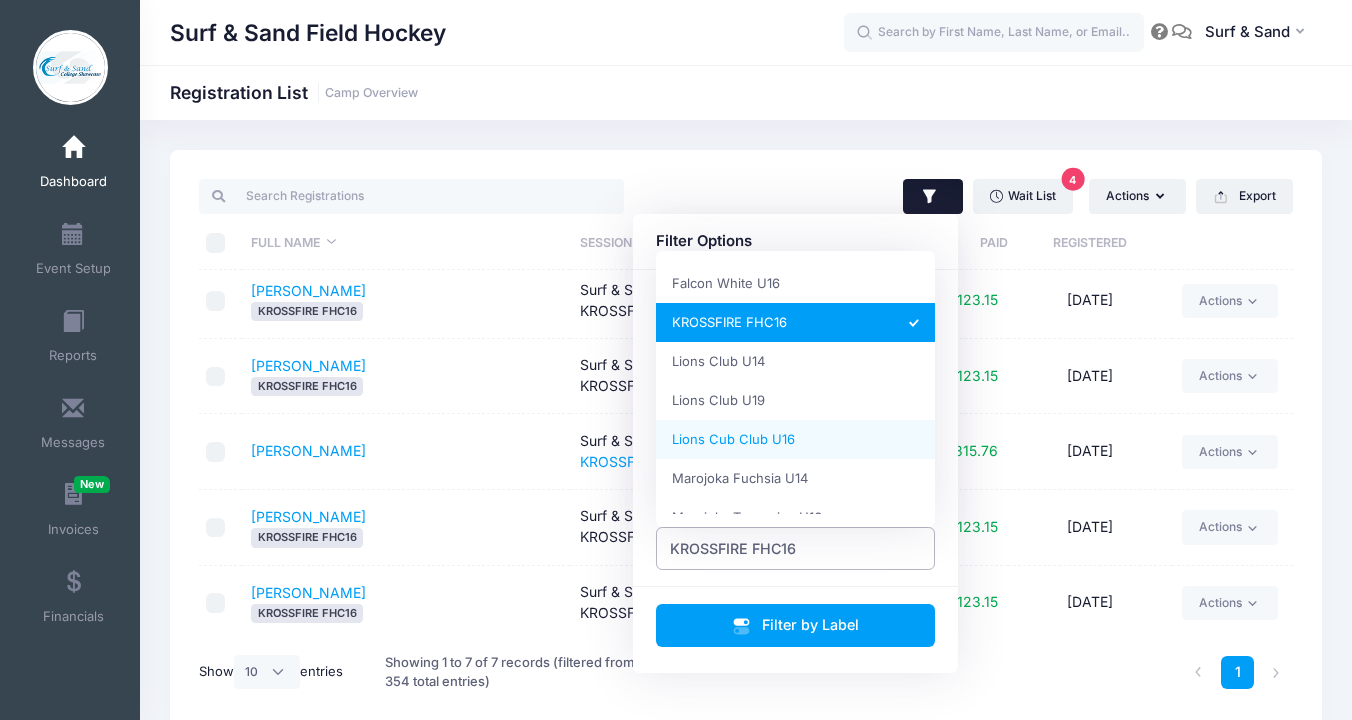scroll, scrollTop: 714, scrollLeft: 0, axis: vertical 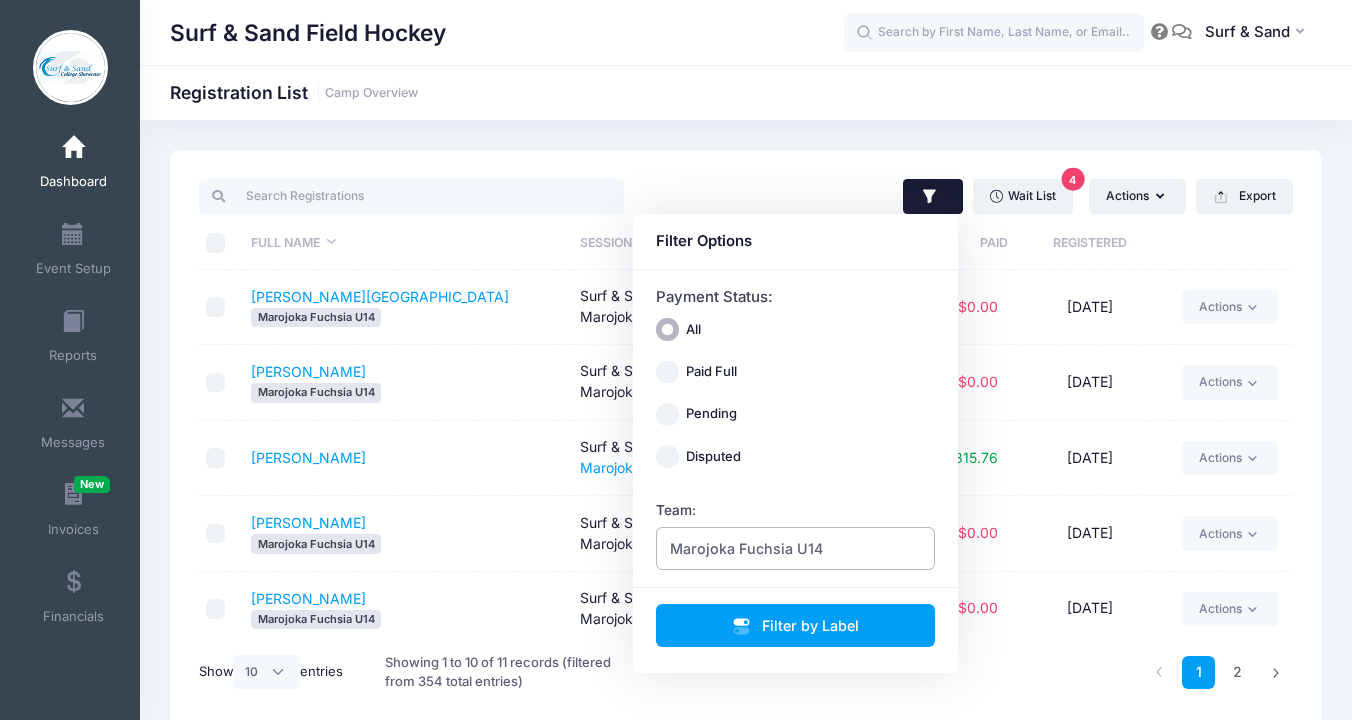 click on "Marojoka Fuchsia U14" at bounding box center (746, 548) 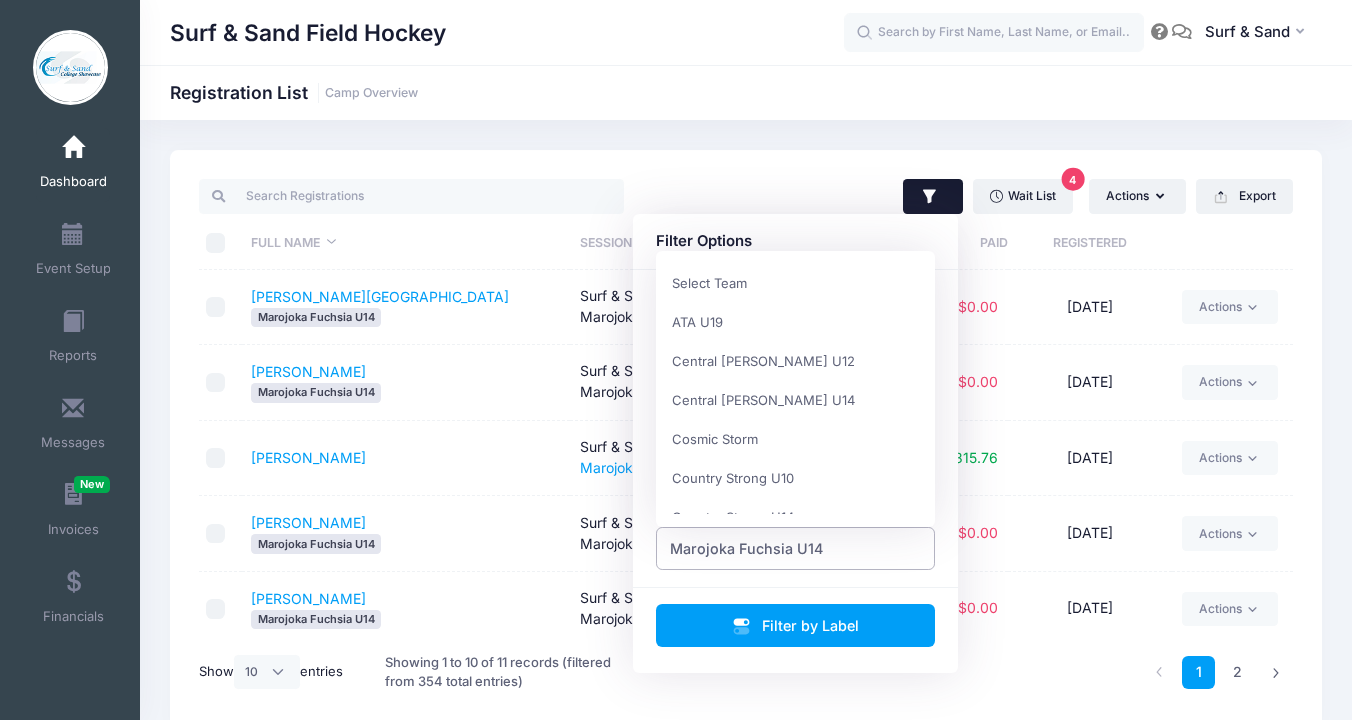scroll, scrollTop: 858, scrollLeft: 0, axis: vertical 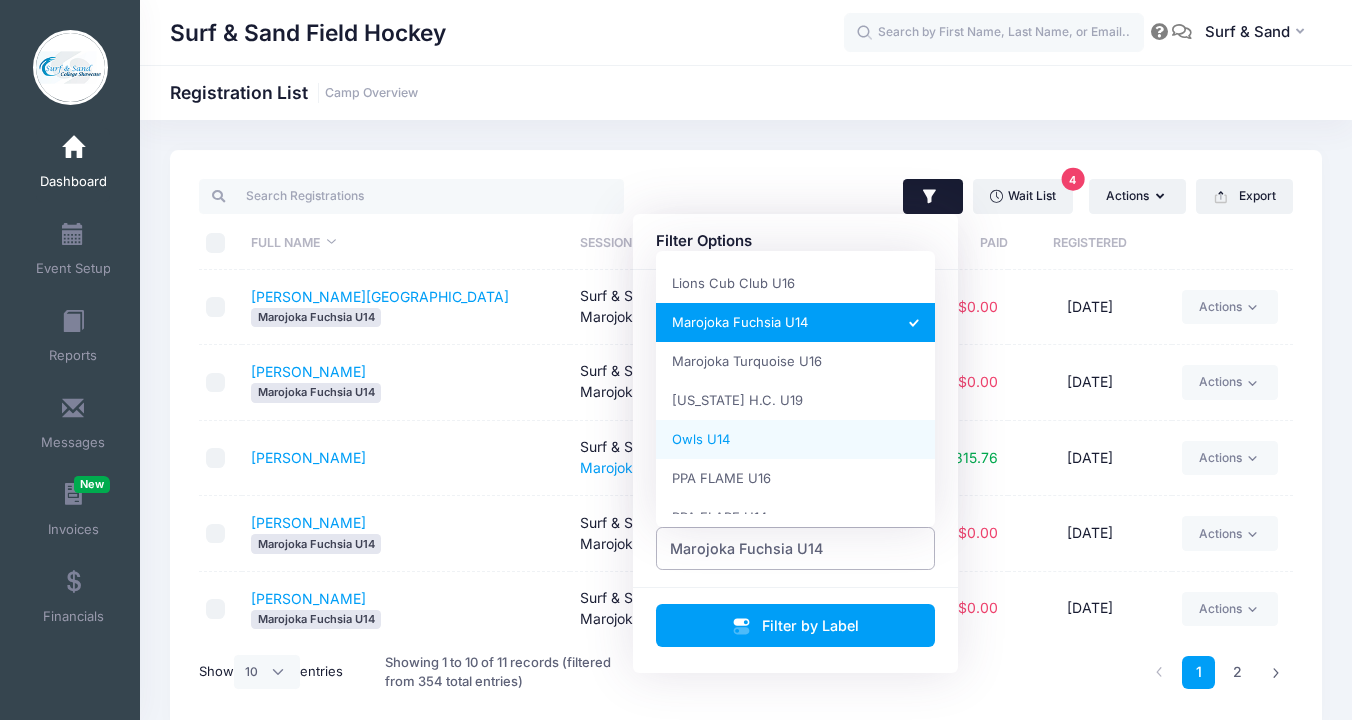 select on "Owls U14" 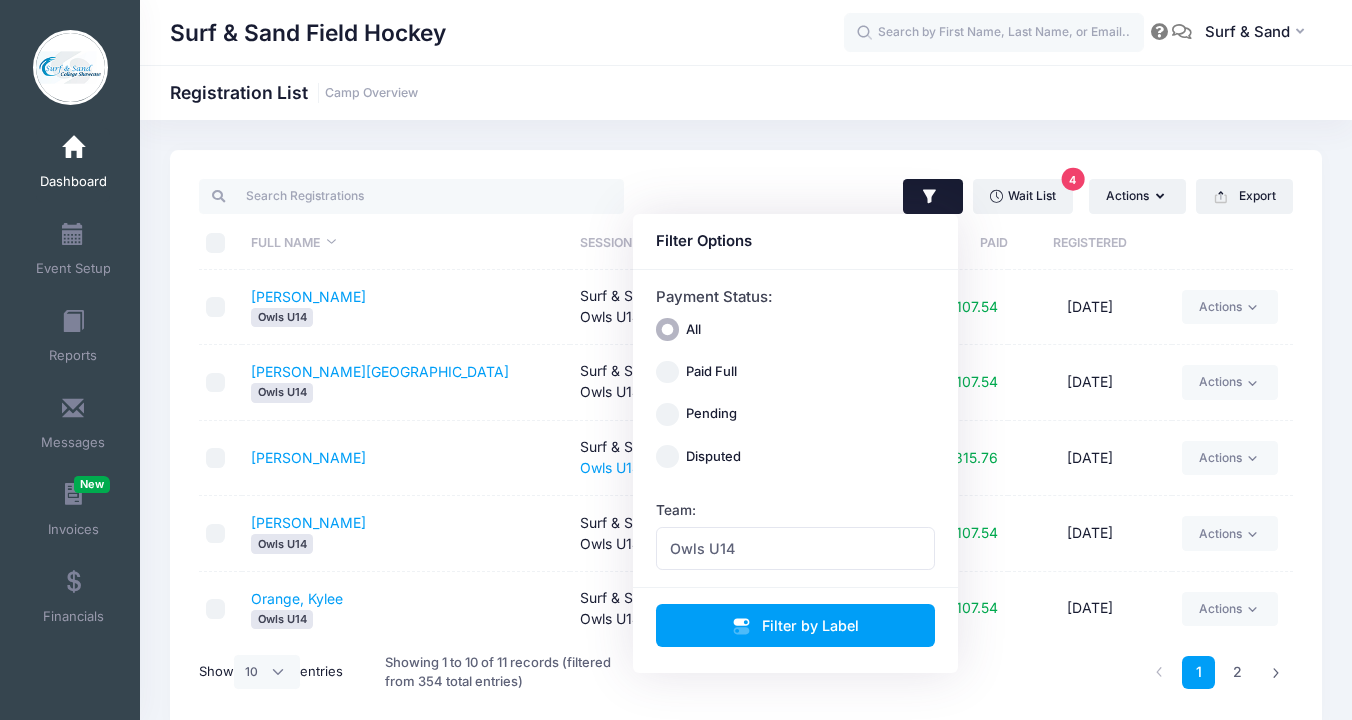 click on "Owls U14" at bounding box center [405, 317] 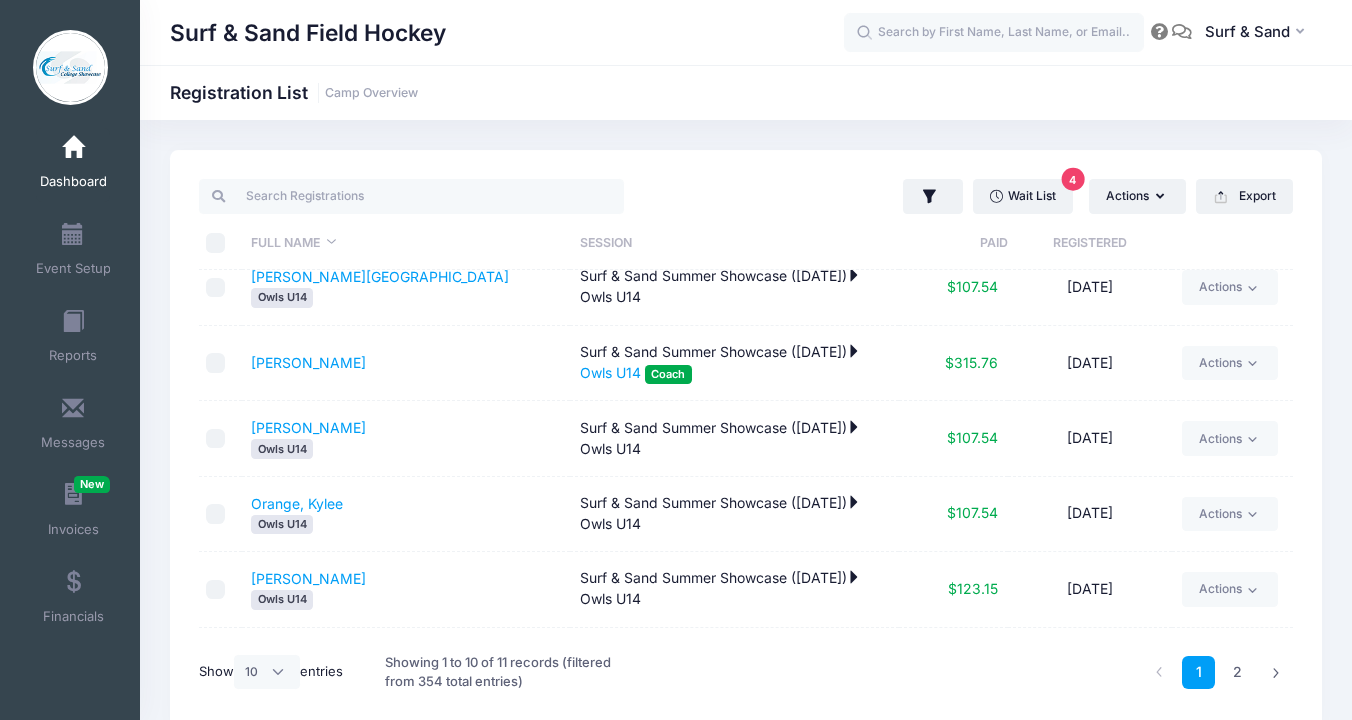 scroll, scrollTop: 44, scrollLeft: 0, axis: vertical 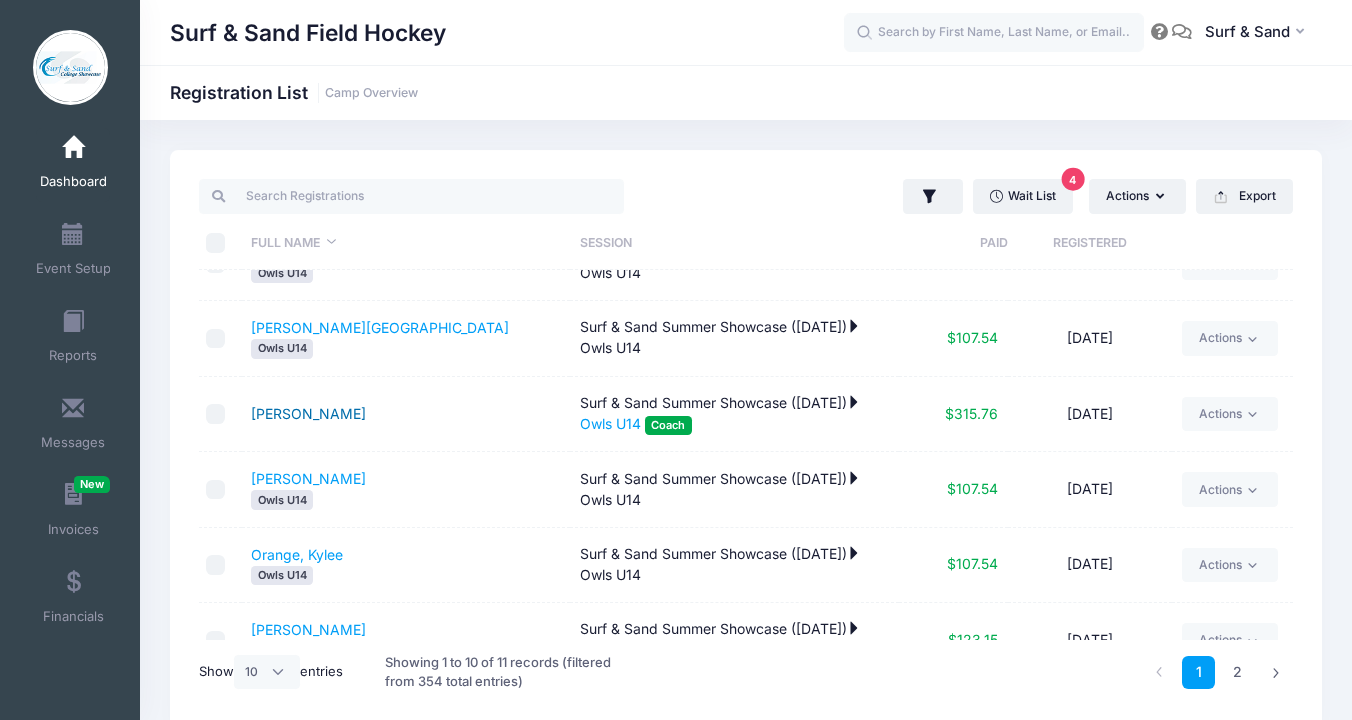 click on "Skvir, Sara" at bounding box center (308, 413) 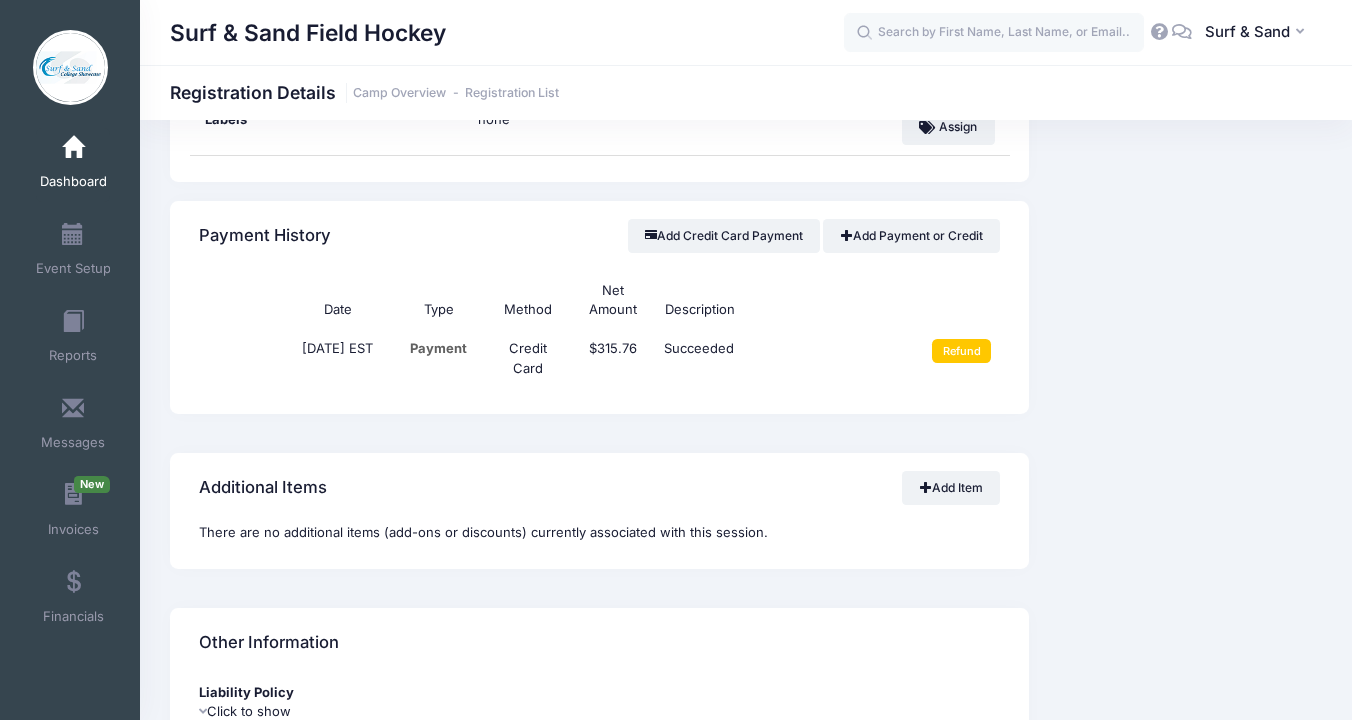 scroll, scrollTop: 1281, scrollLeft: 0, axis: vertical 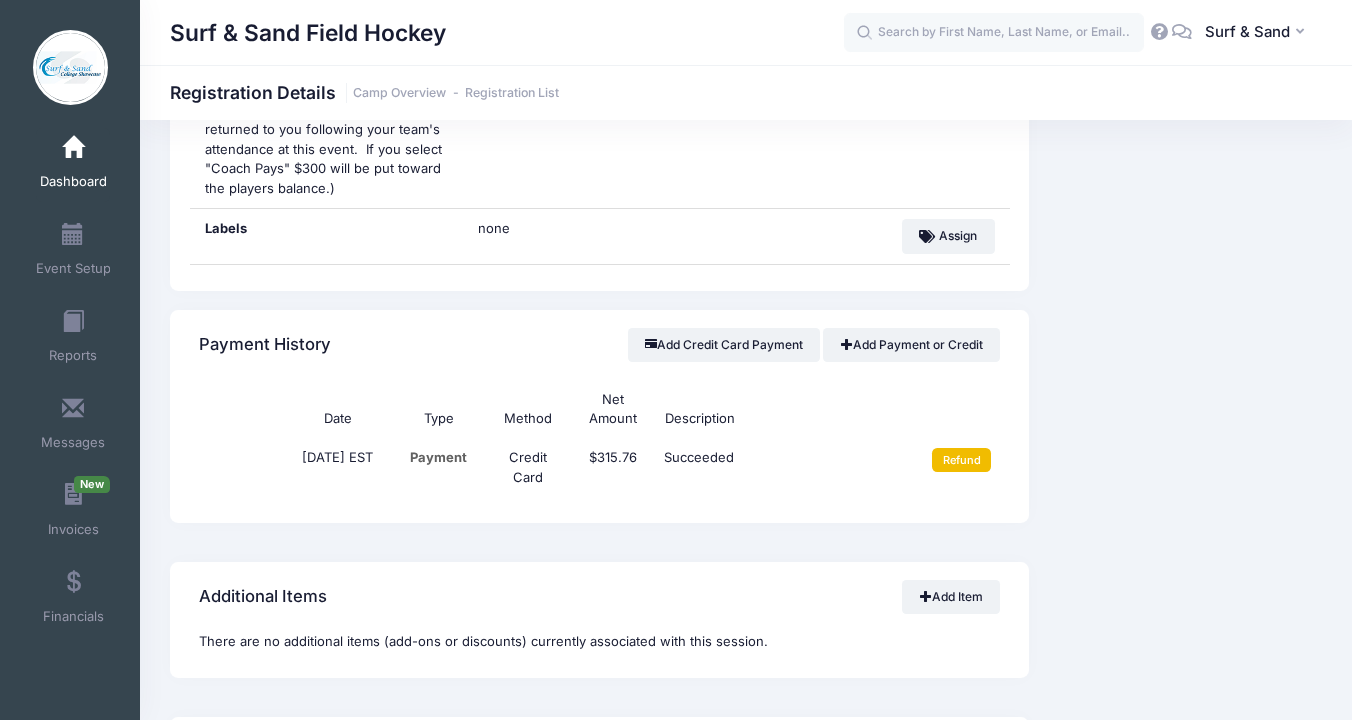 click on "Refund" at bounding box center (961, 460) 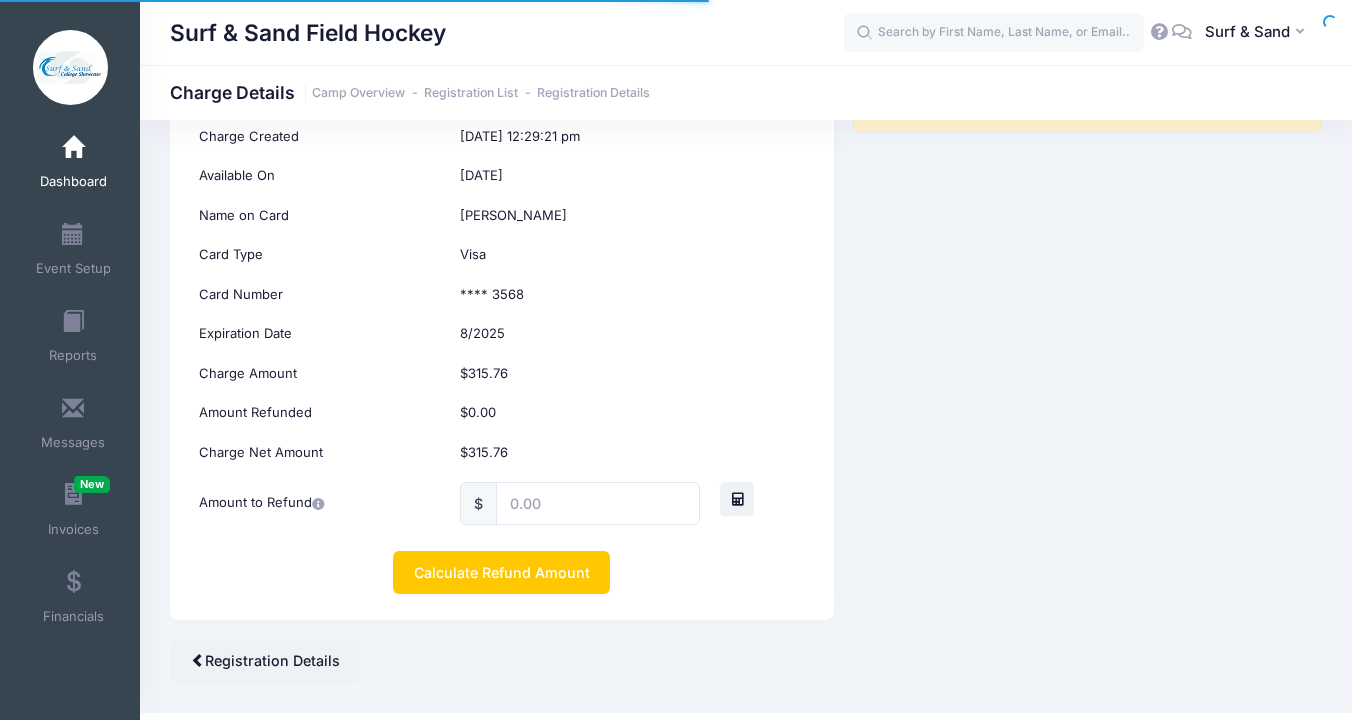 scroll, scrollTop: 260, scrollLeft: 0, axis: vertical 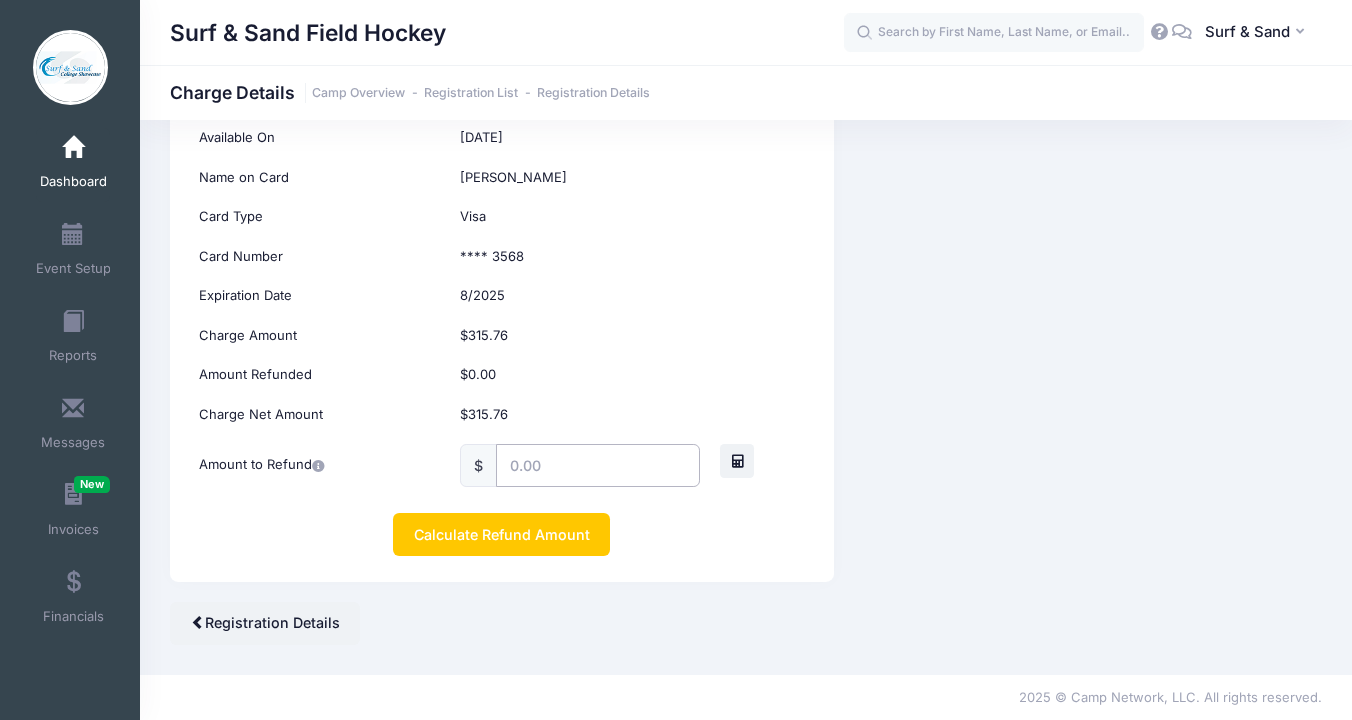 drag, startPoint x: 515, startPoint y: 469, endPoint x: 503, endPoint y: 468, distance: 12.0415945 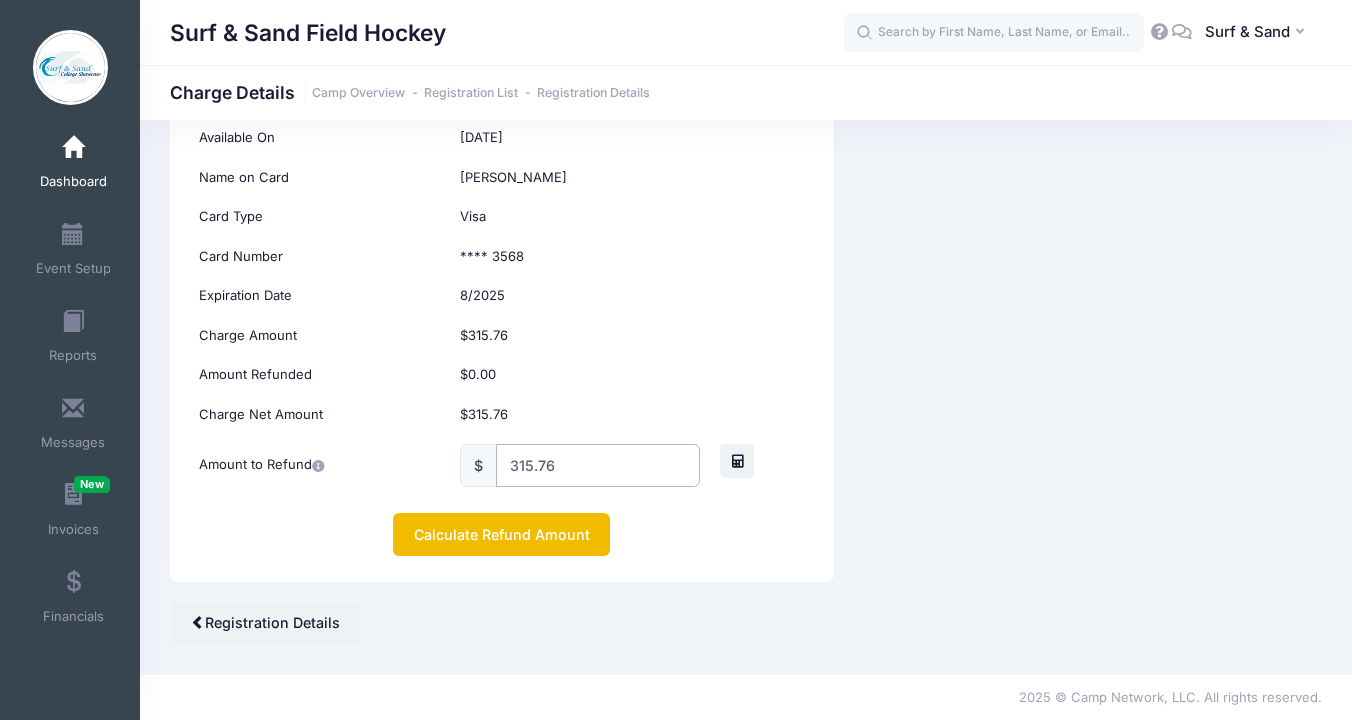 type on "315.76" 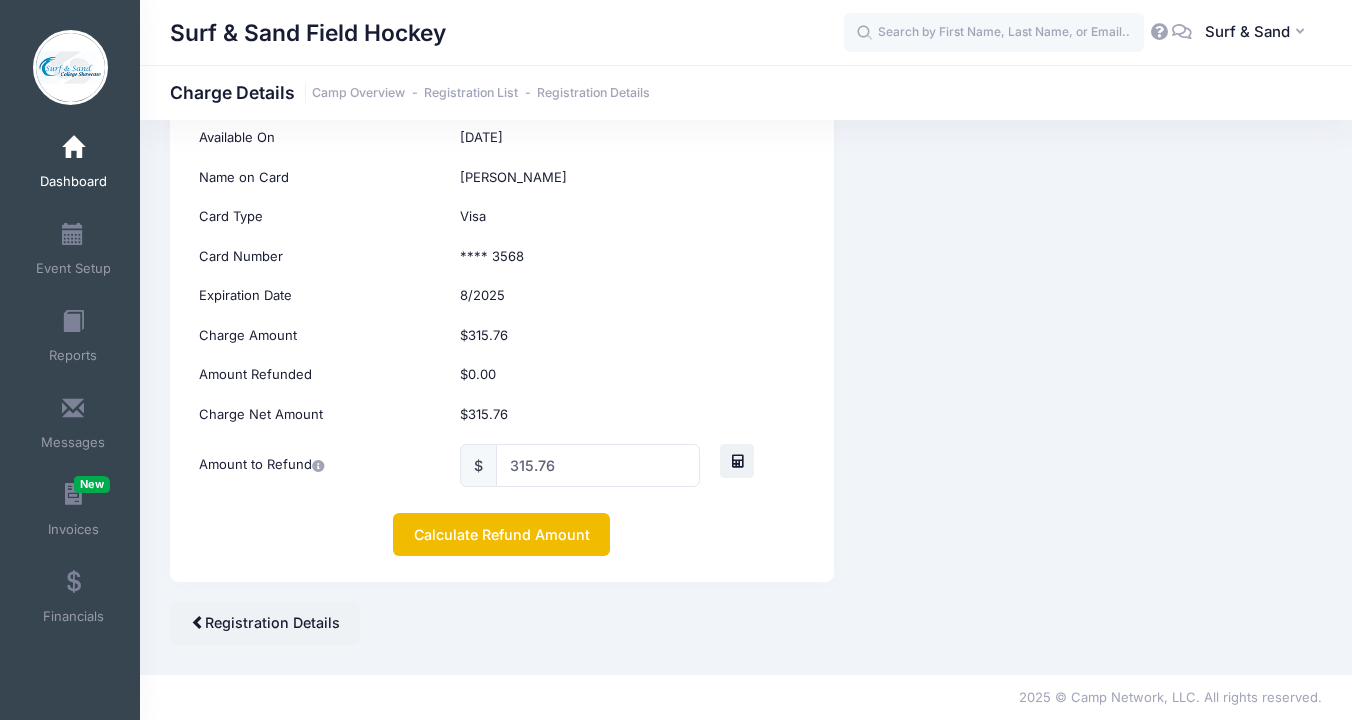 click on "Calculate Refund Amount" at bounding box center (501, 534) 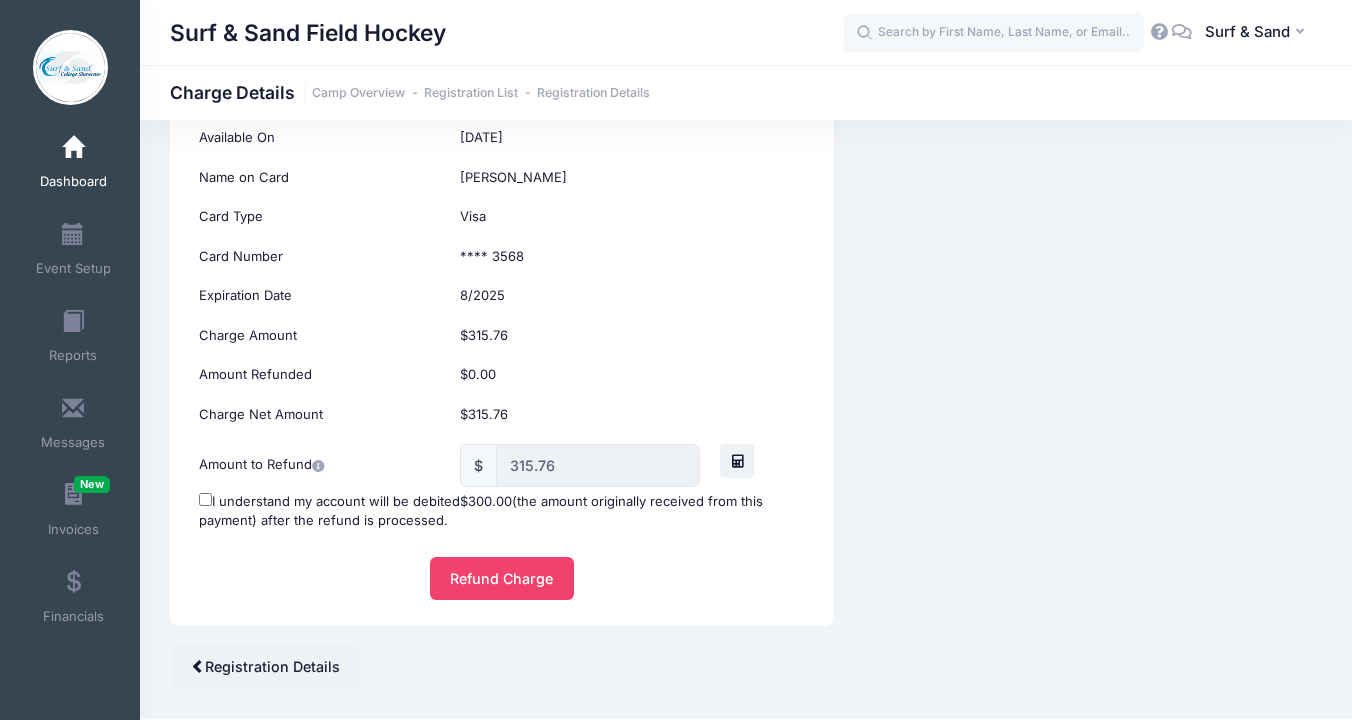 click on "I understand my account will be debited  $300.00  (the amount originally received from this payment) after the refund is processed." at bounding box center (502, 511) 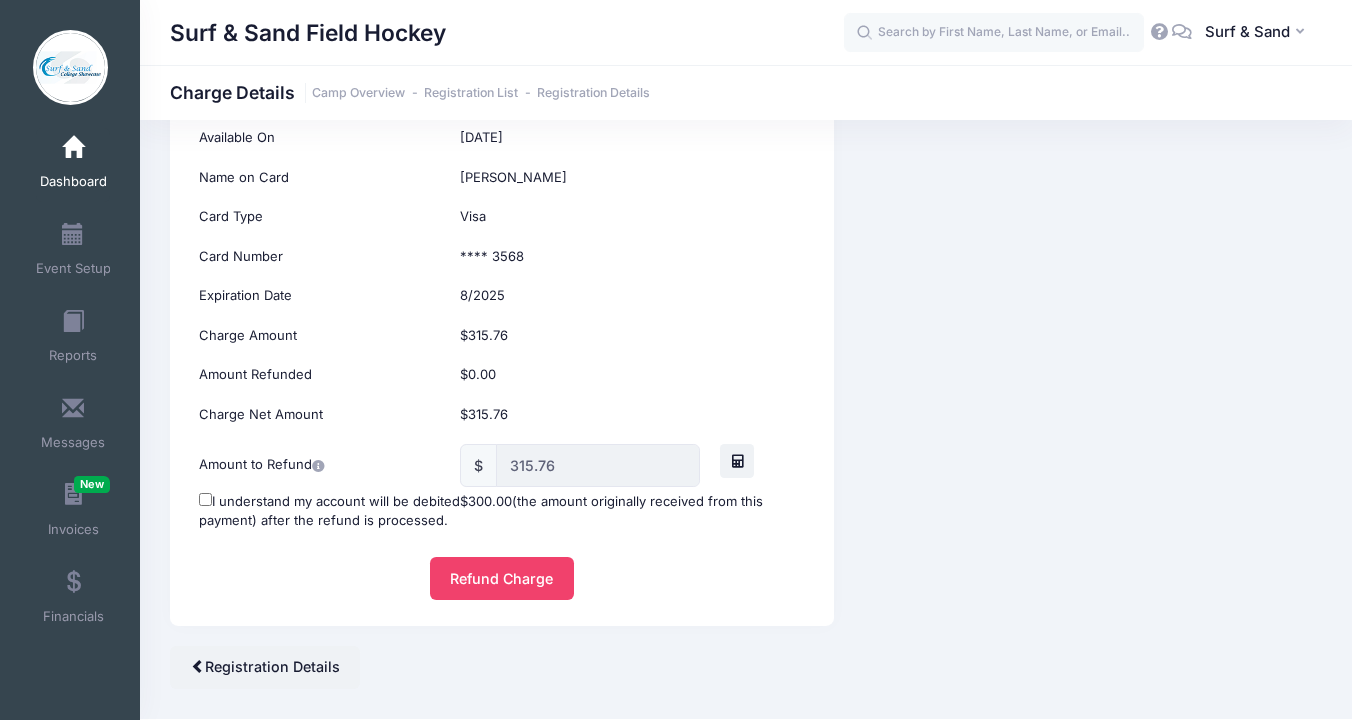 click on "I understand my account will be debited  $300.00  (the amount originally received from this payment) after the refund is processed." at bounding box center [501, 511] 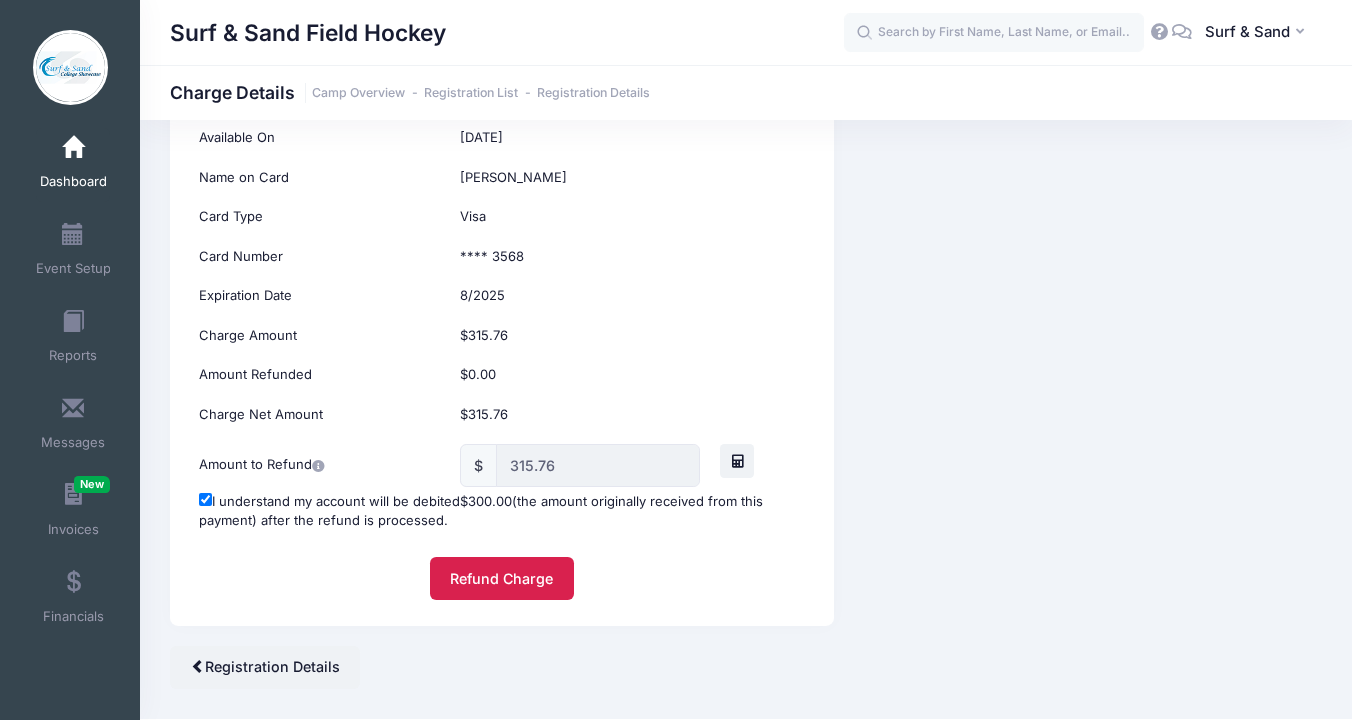 click on "Refund Charge" at bounding box center [502, 578] 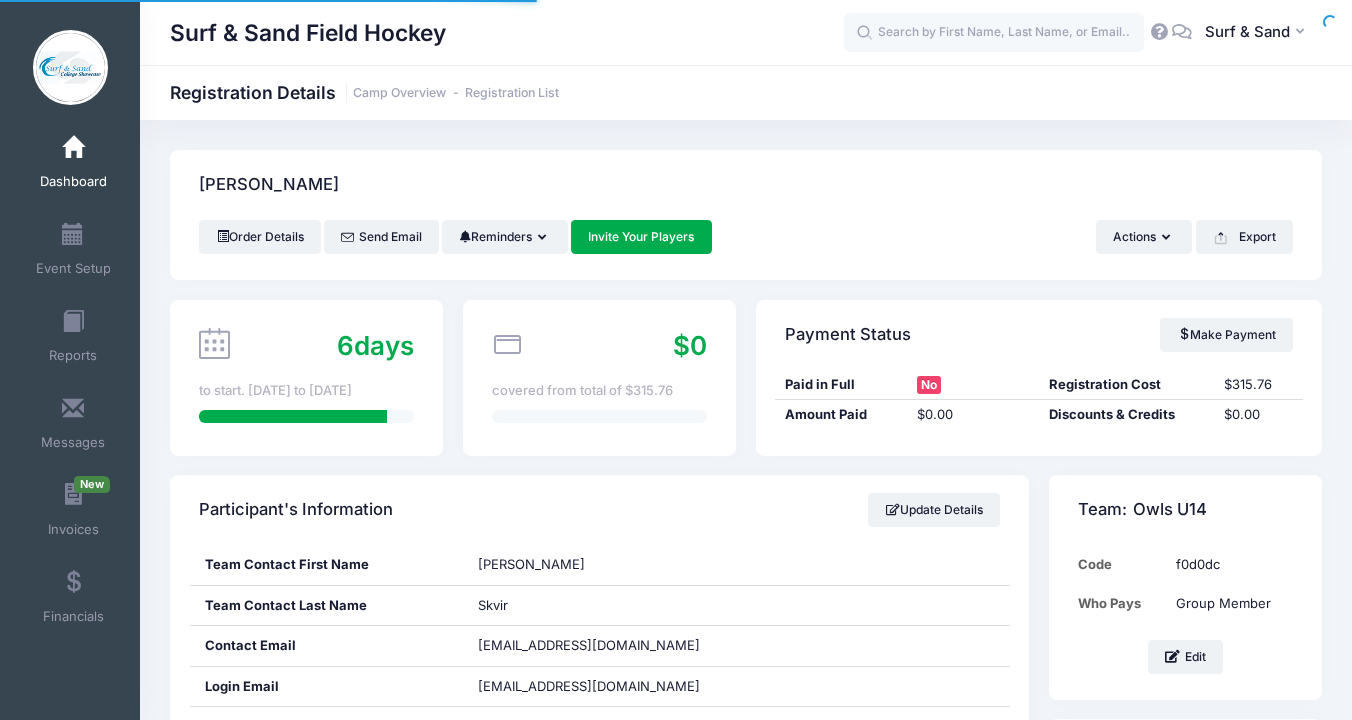 scroll, scrollTop: 0, scrollLeft: 0, axis: both 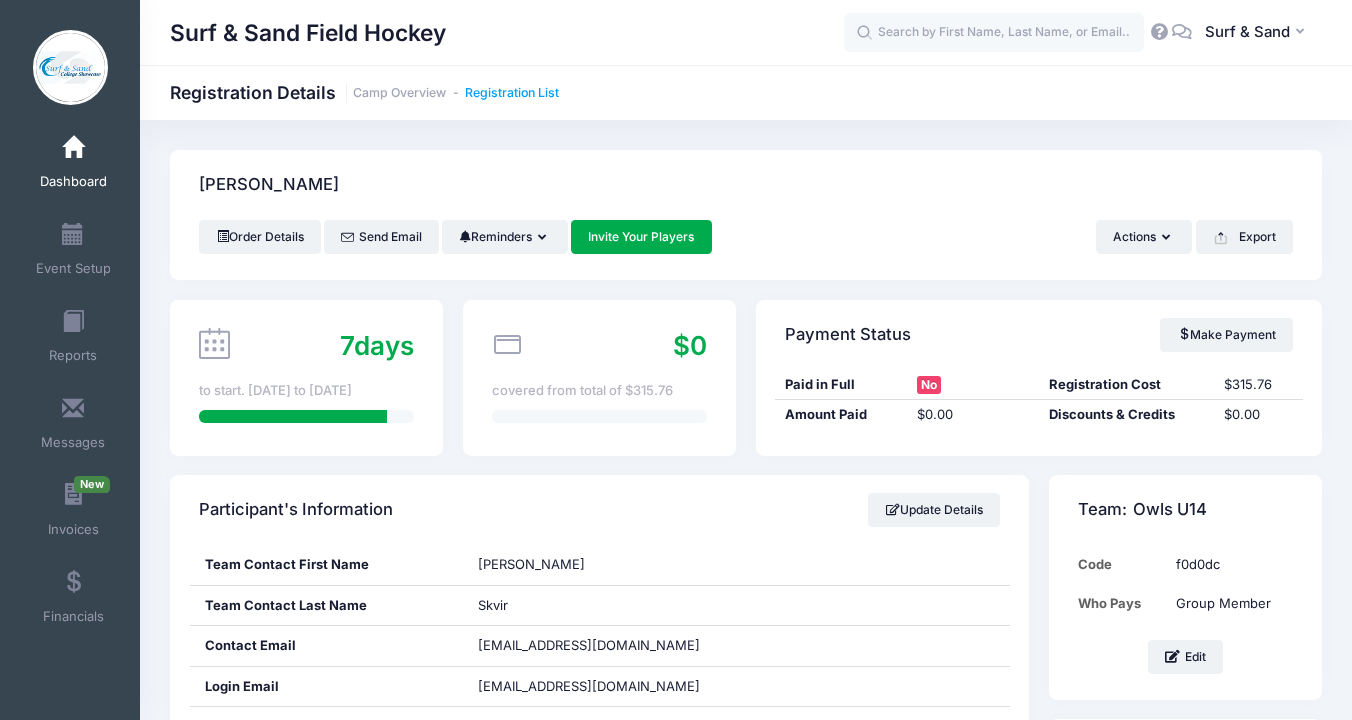 click on "Registration List" at bounding box center [512, 93] 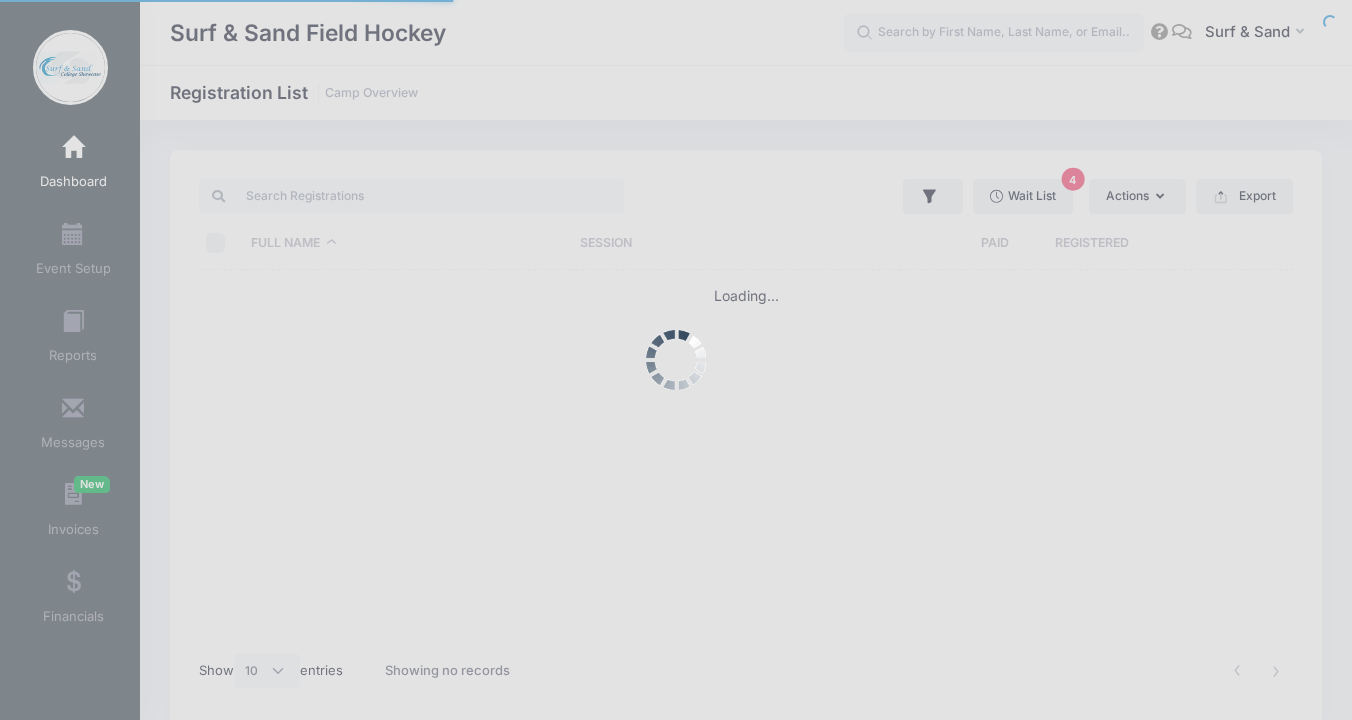select on "10" 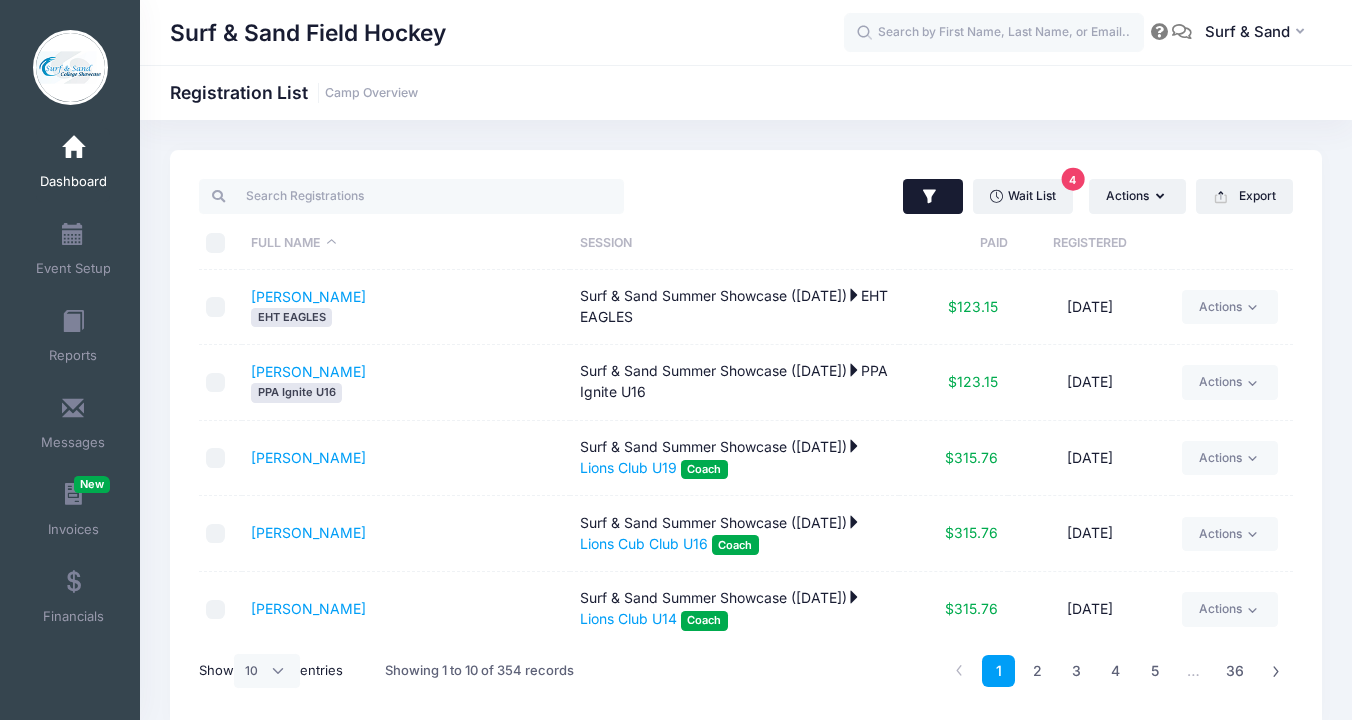 click 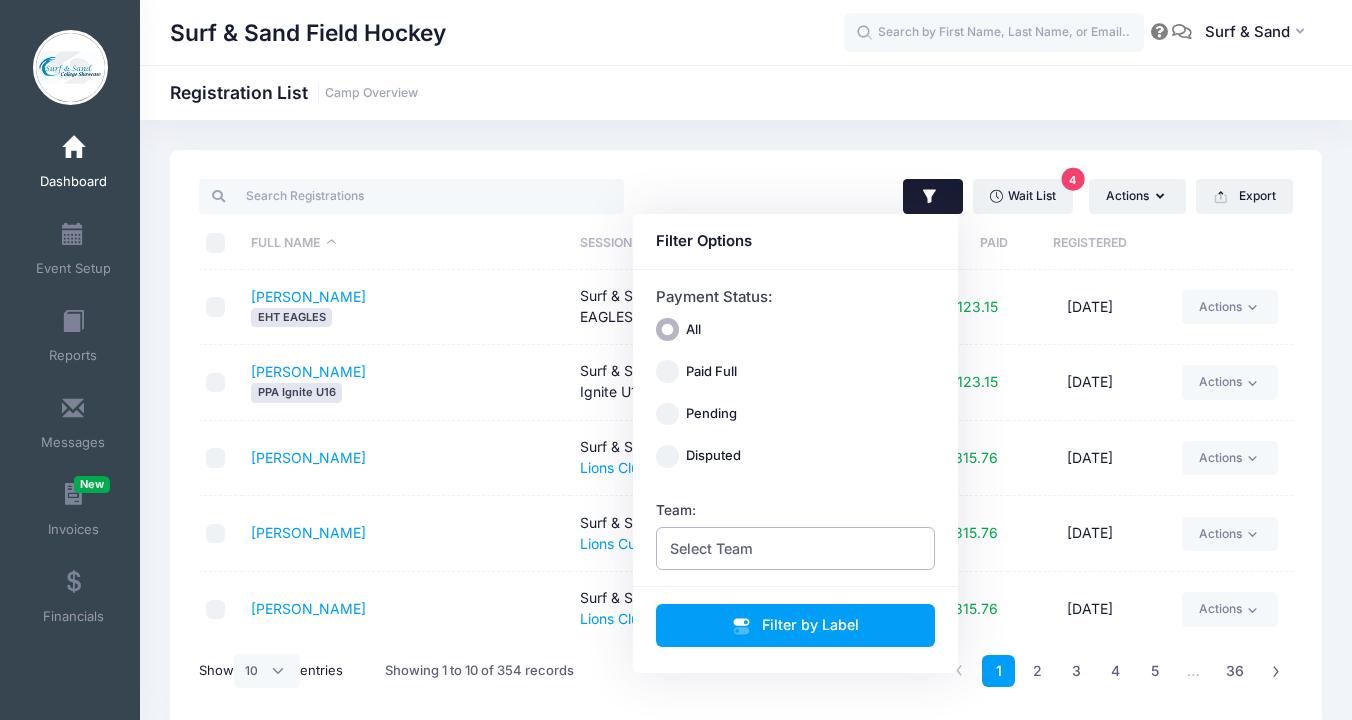 click on "Select Team" at bounding box center (796, 548) 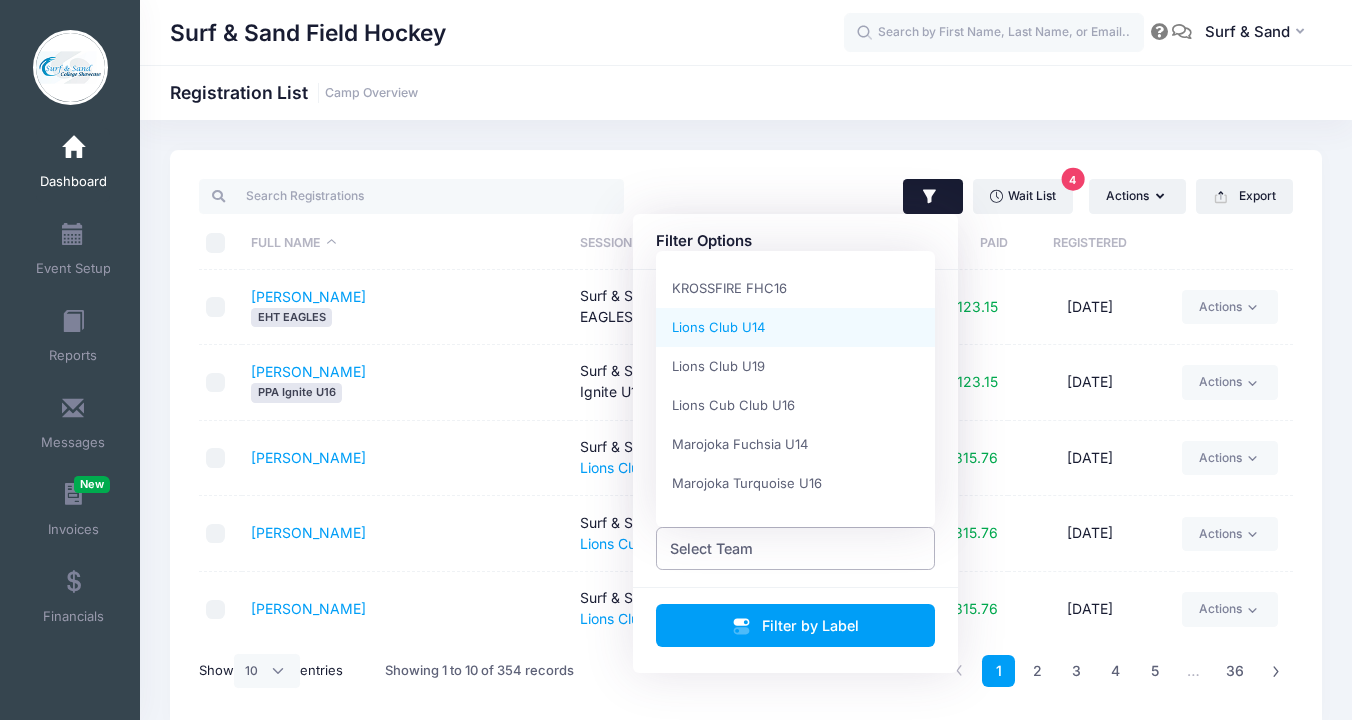 scroll, scrollTop: 863, scrollLeft: 0, axis: vertical 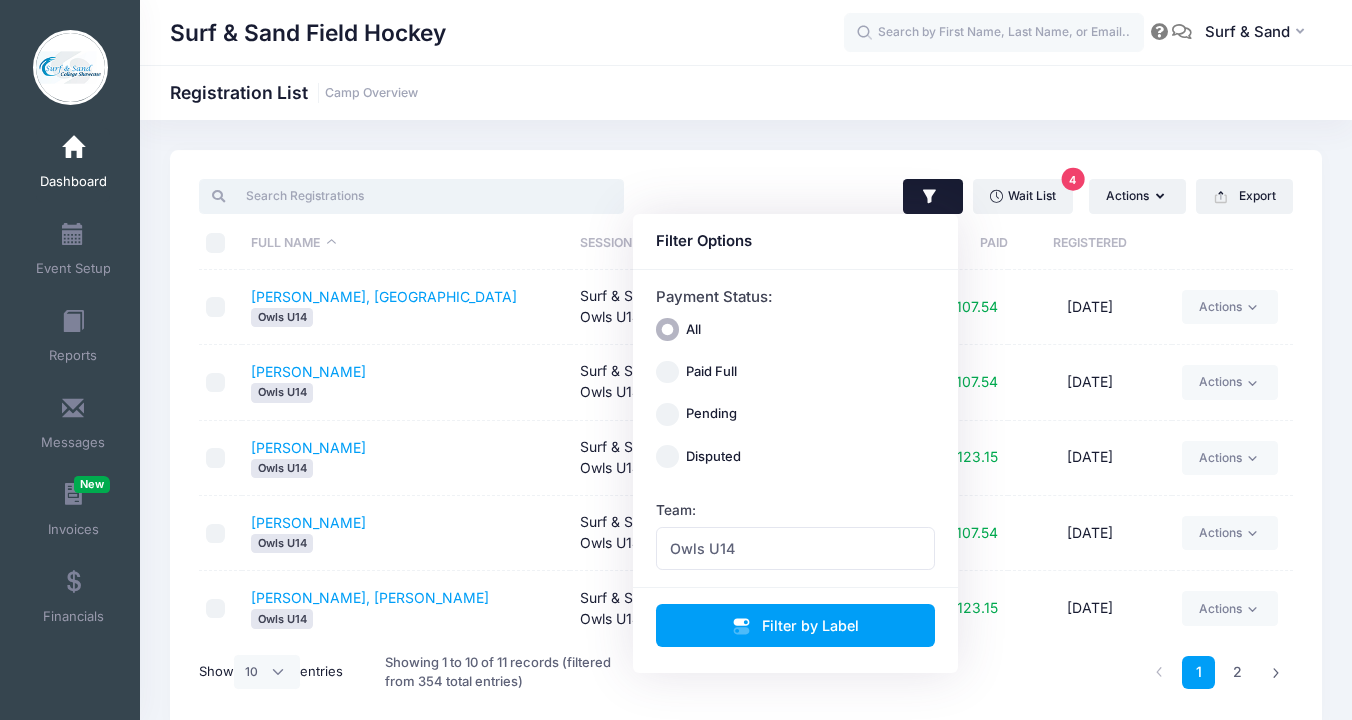 click at bounding box center [411, 196] 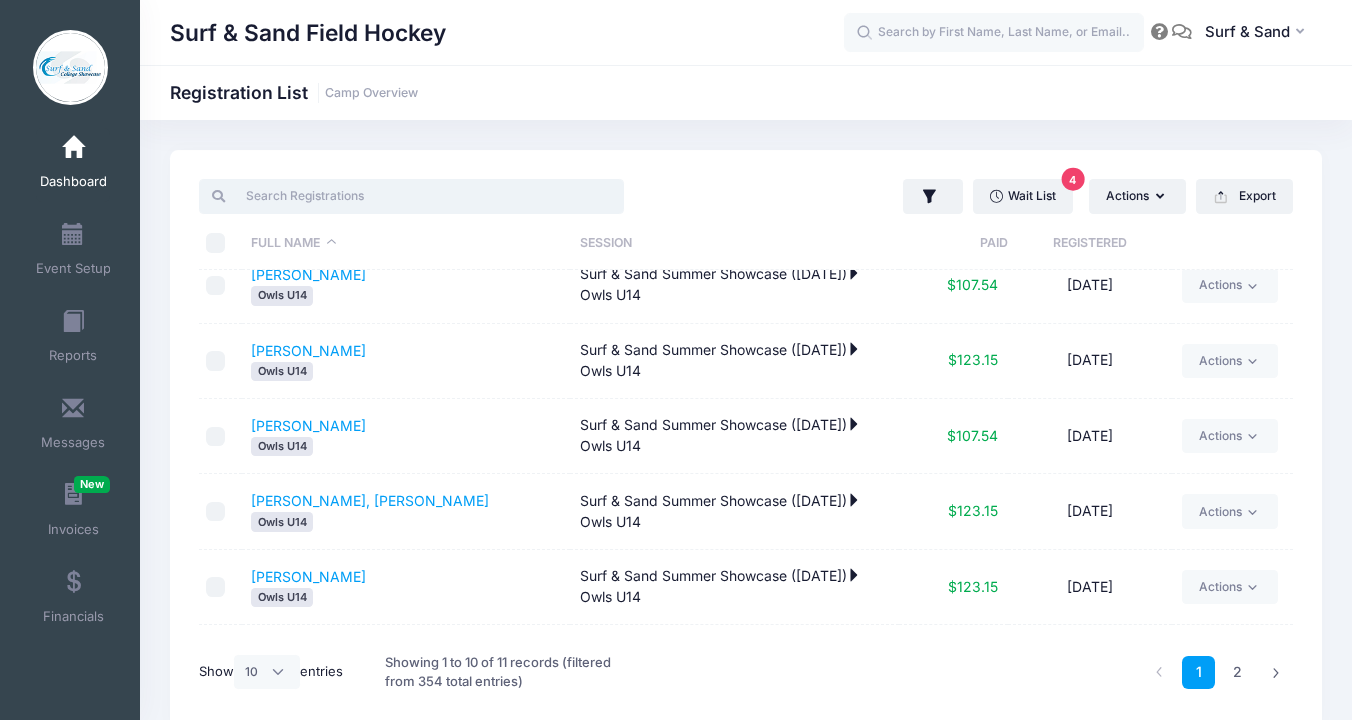 scroll, scrollTop: 384, scrollLeft: 0, axis: vertical 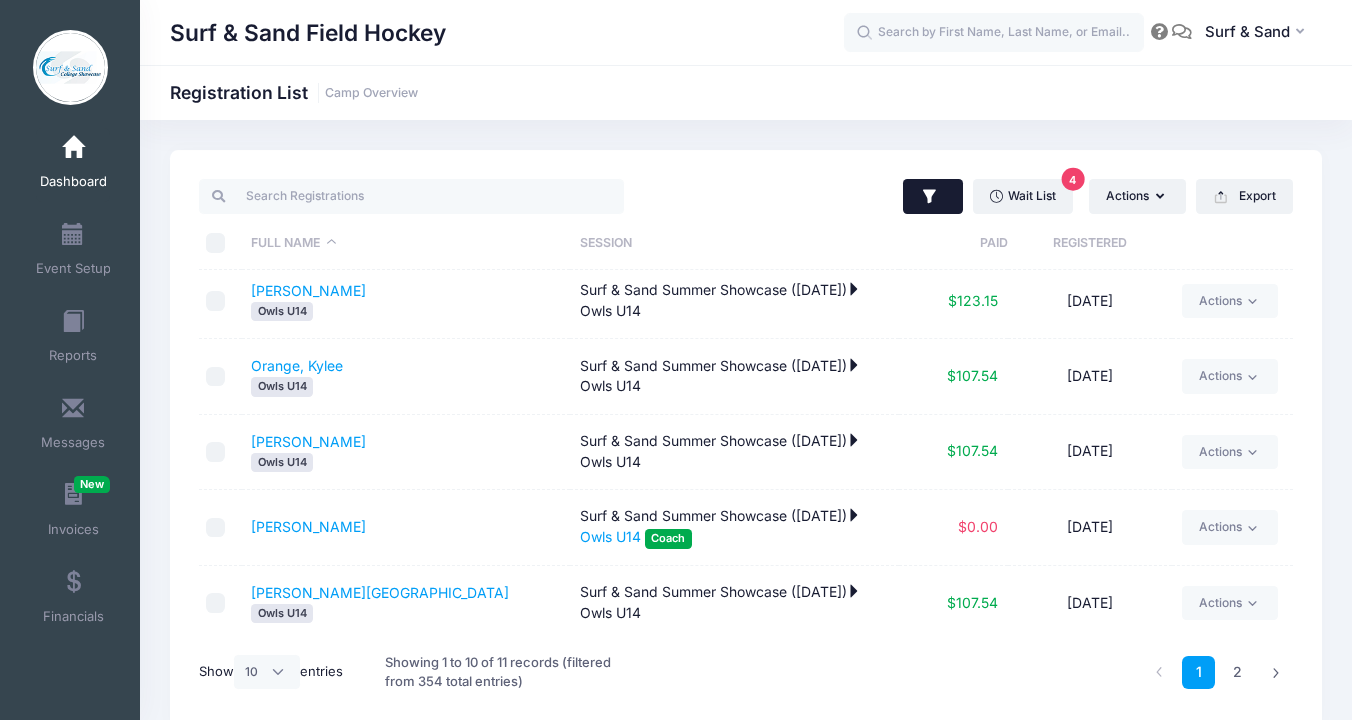 click 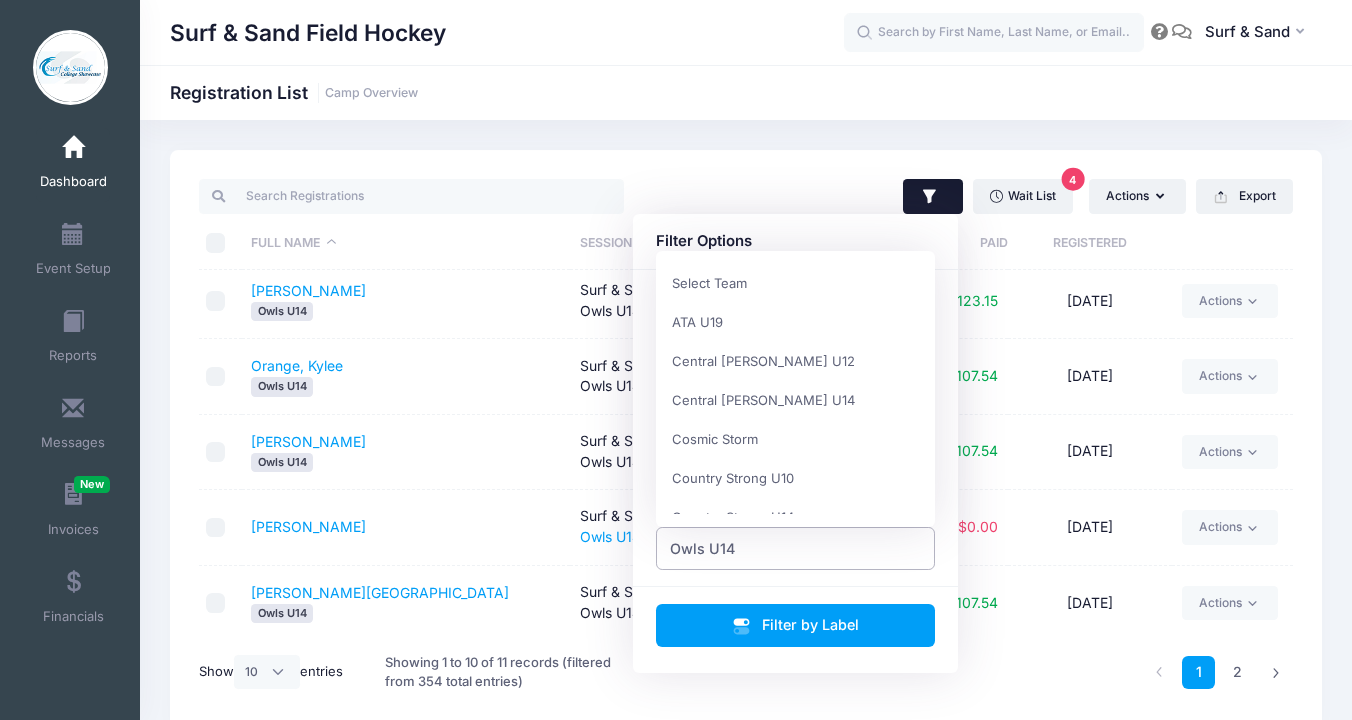 click on "Owls U14" at bounding box center (796, 548) 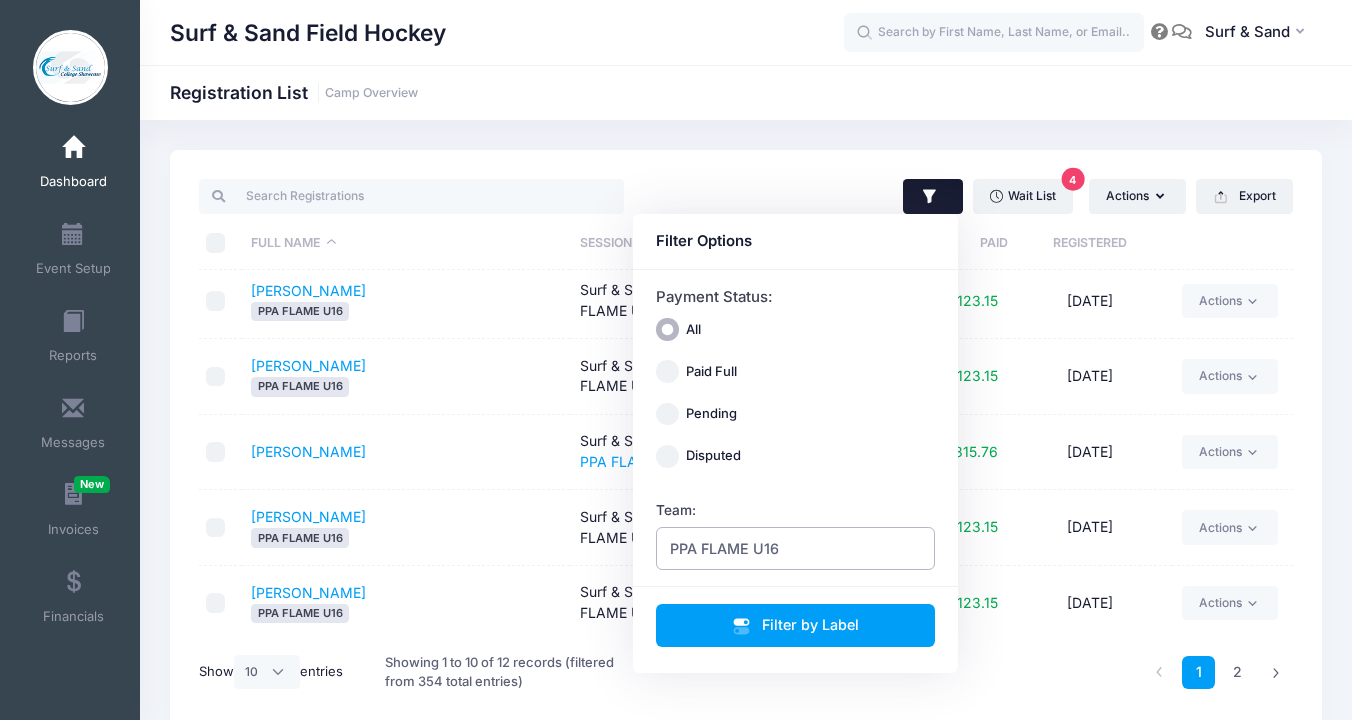 scroll, scrollTop: 0, scrollLeft: 0, axis: both 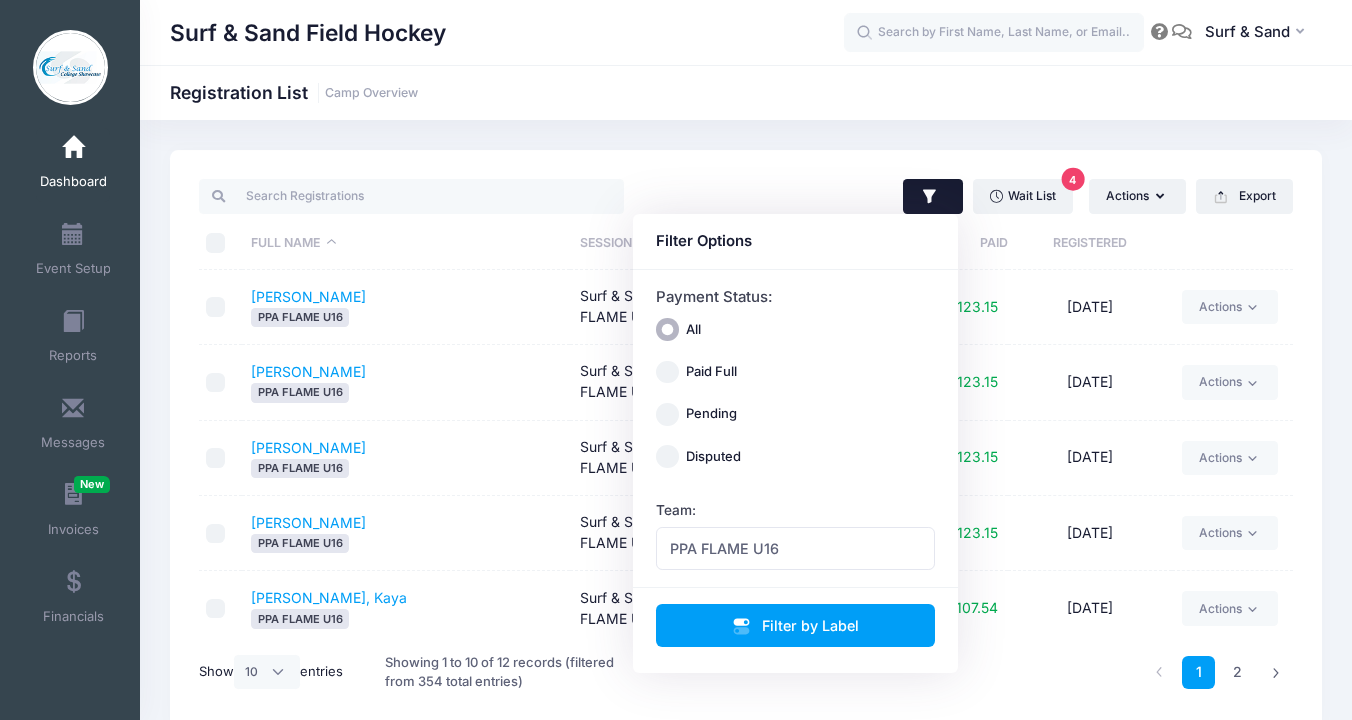 click on "Full Name" at bounding box center [406, 243] 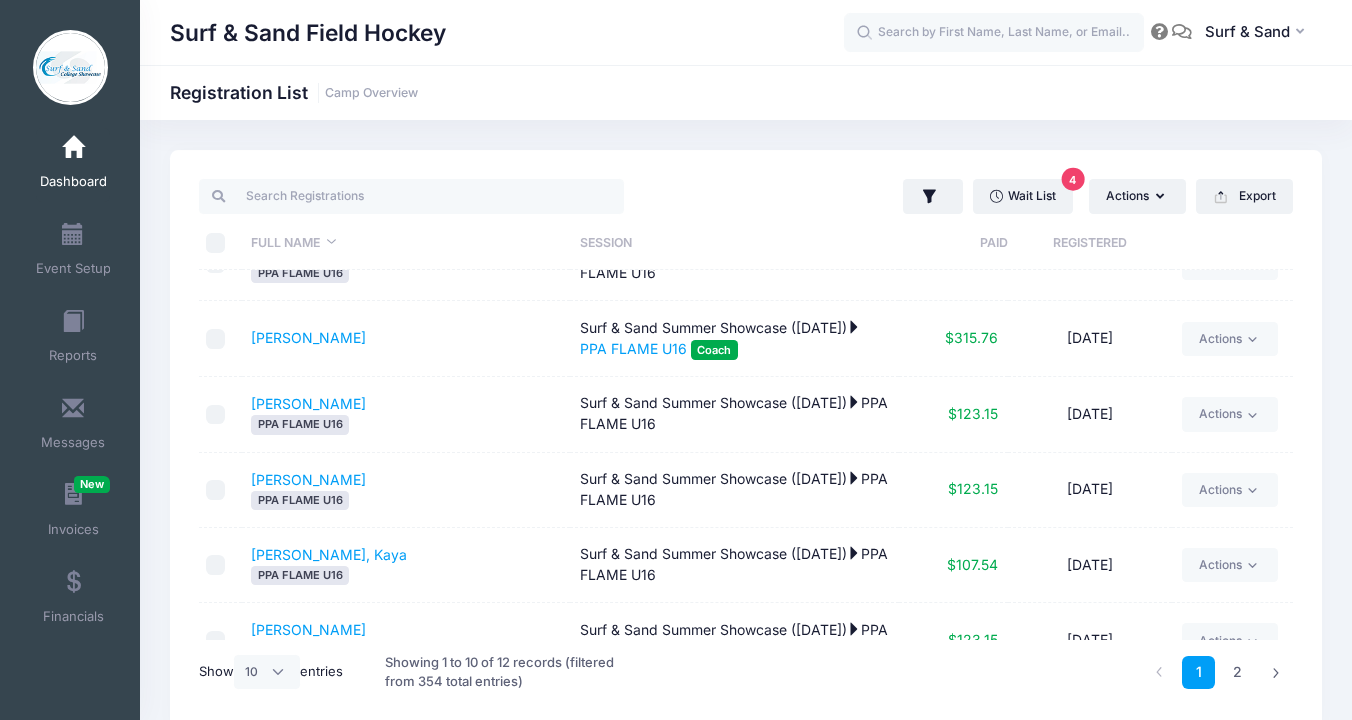 scroll, scrollTop: 267, scrollLeft: 0, axis: vertical 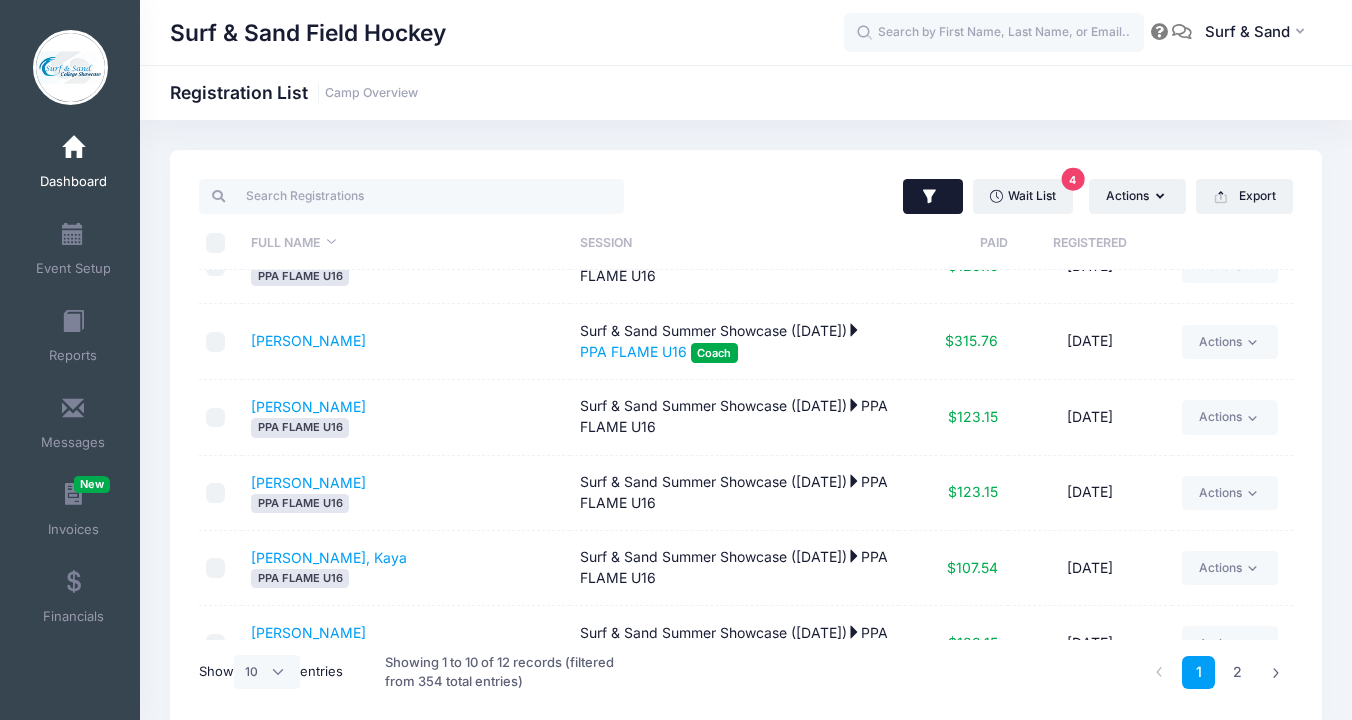 click 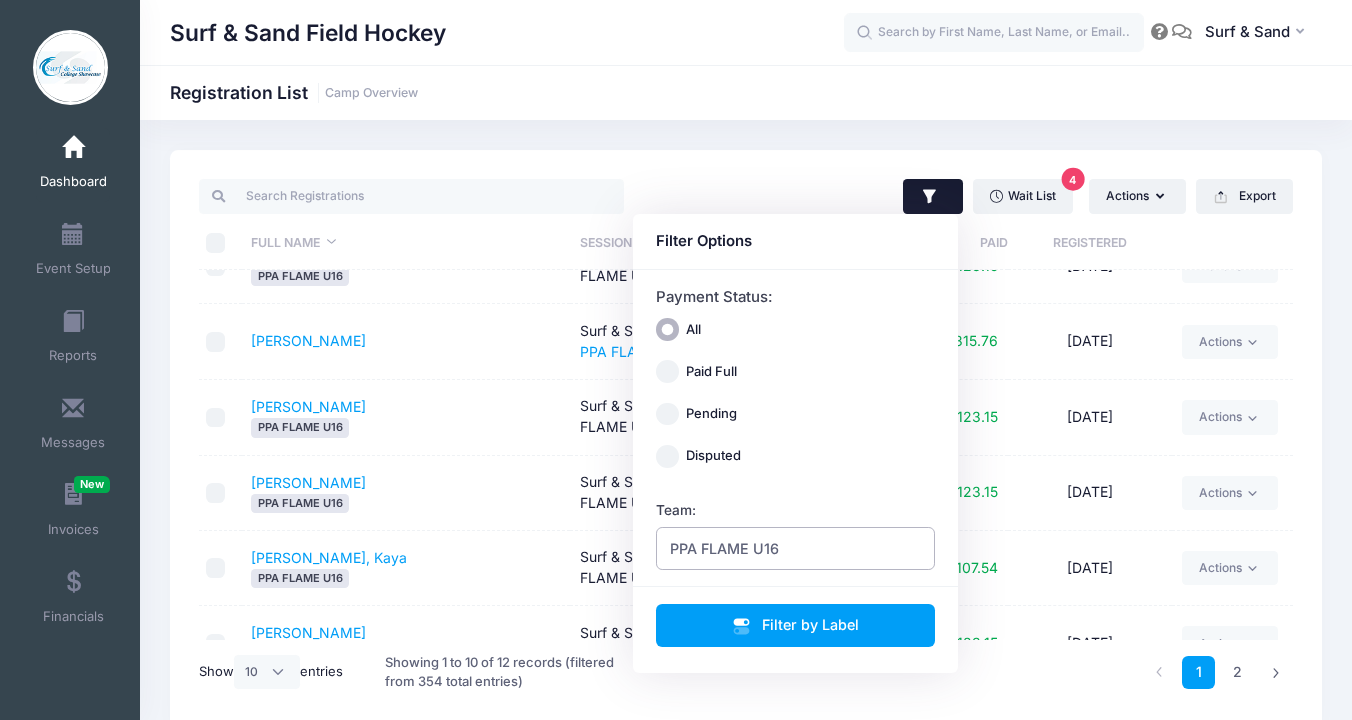 click on "PPA FLAME U16" at bounding box center (796, 548) 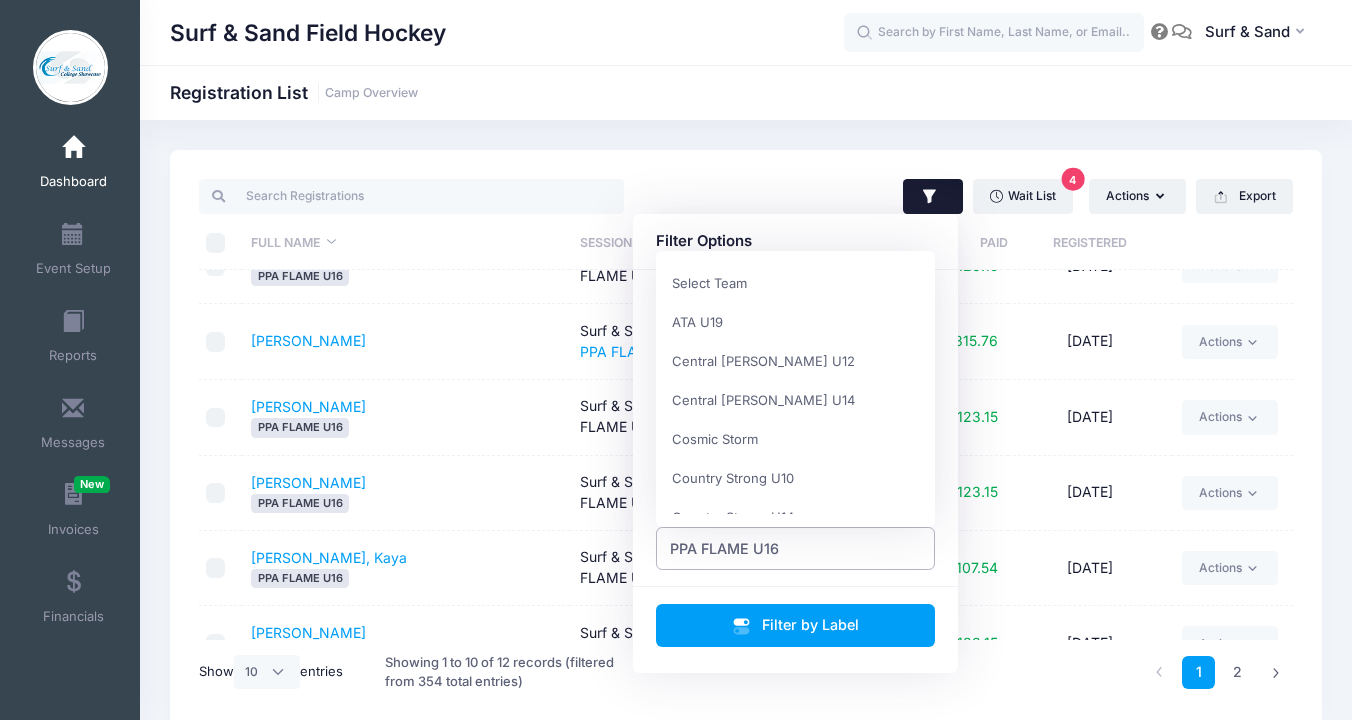 scroll, scrollTop: 1014, scrollLeft: 0, axis: vertical 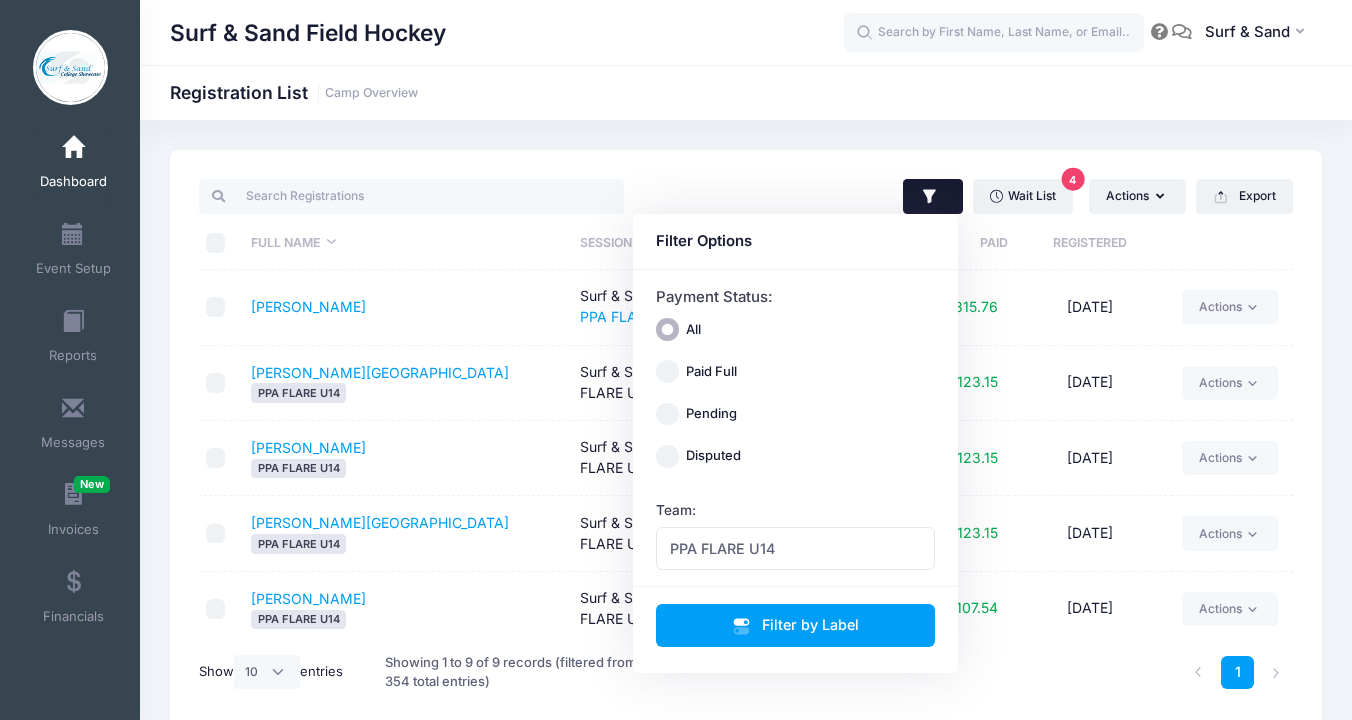 click on "Surf & Sand Field Hockey
Registration List
Camp Overview
4" at bounding box center (746, 440) 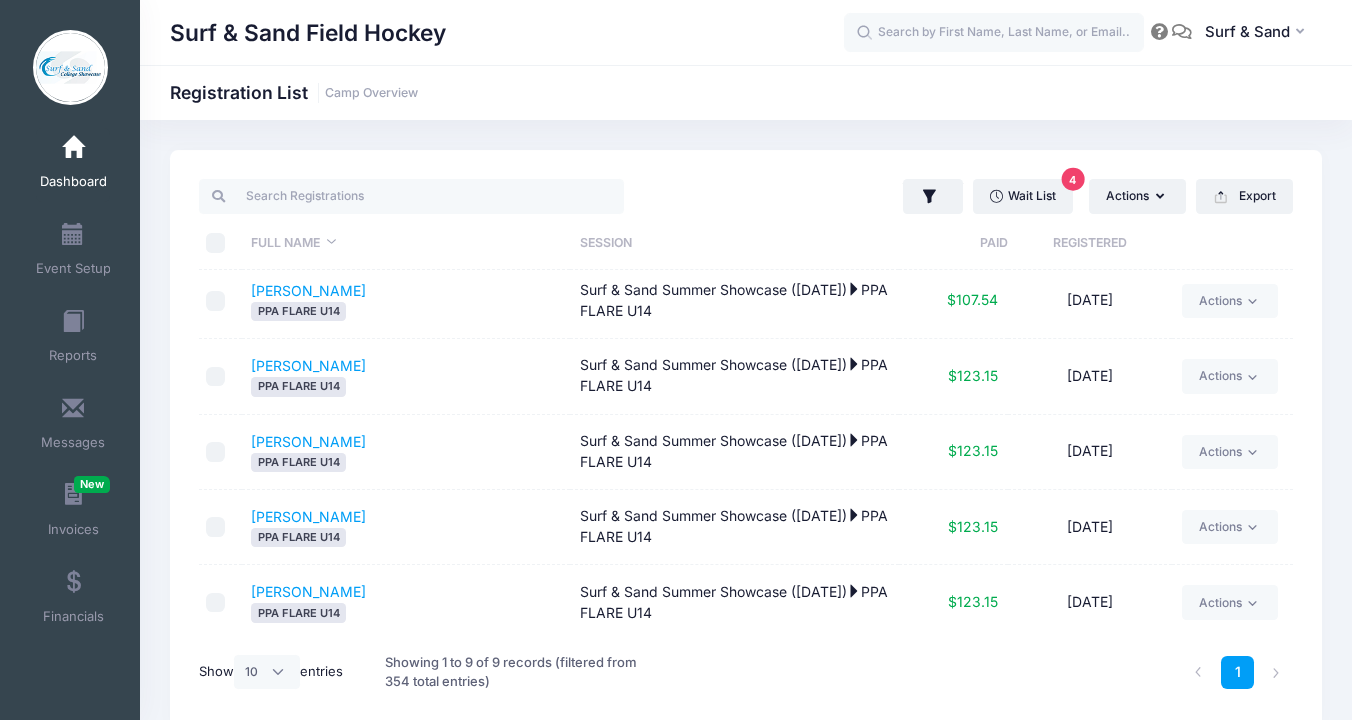scroll, scrollTop: 0, scrollLeft: 0, axis: both 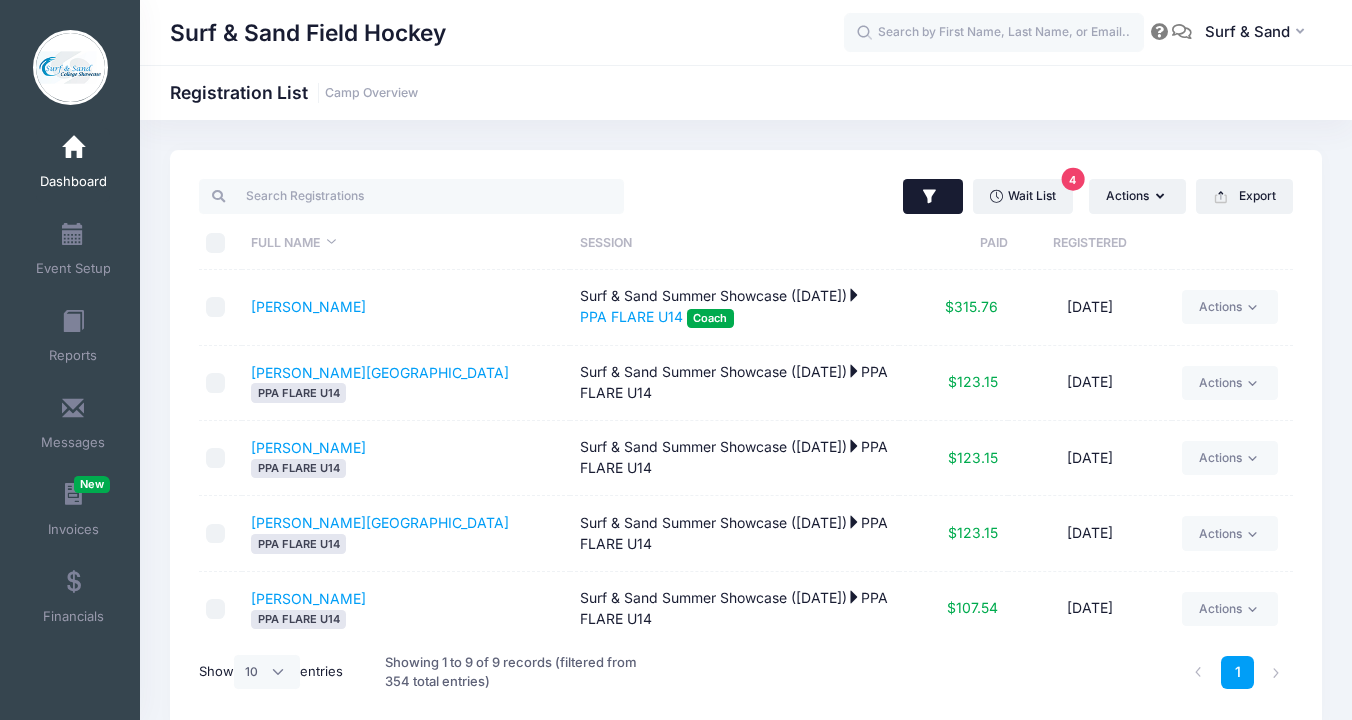 click at bounding box center [933, 197] 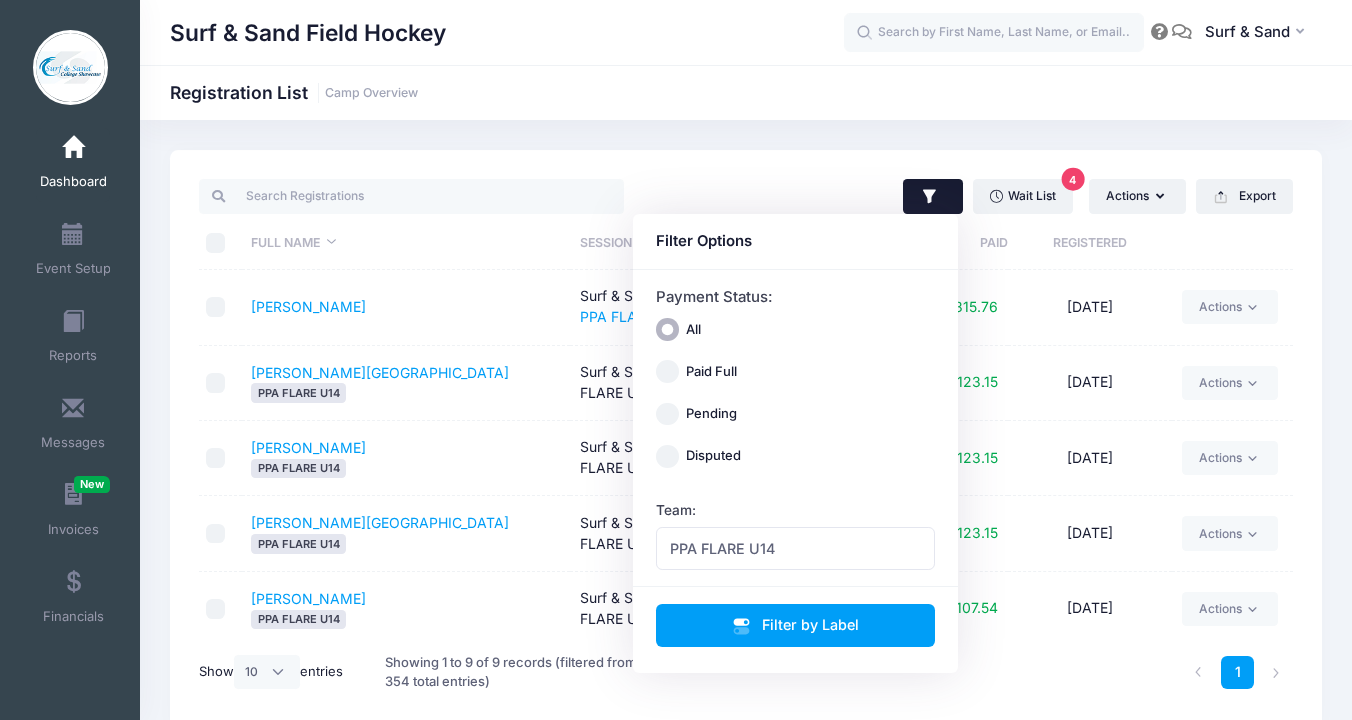 click on "Team:
Select Team ATA U19 Central Penn FH U12 Central Penn FH U14 Cosmic Storm Country Strong U10 Country Strong U14 Country Strong U19 Cross River Combo Navy U16 Cross River Combo U19 EHT EAGLES Electric Surge Black U19 Electric Surge Orange U14 Electric Surge Sprinkles U10 Electric Surge U12 Electric Surge U16 Falcon Black U16 Falcon FHC U19 Falcon White U16 KROSSFIRE FHC16 Lions Club U14 Lions Club U19 Lions Cub Club U16 Marojoka Fuchsia U14 Marojoka Turquoise U16 New York H.C. U19 Owls U14 PPA FLAME U16 PPA FLARE U14 PPA FURY U19 PPA Fire U12 PPA HEAT U19 PPA Ignite U16 Panthers 1 U19 Panthers 2 U16 Parkland Trojans U19 Phoenix Elite U10 Phoenix Elite U12 Phoenix Elite U14 Phoenix Elite U16 Phoenix Elite U19 Surf Surf & Sand U14 Surf & Sand U16 Surf & Sand U19 Surf Starfish U16 Surf U10 U10 Raiders Field Hockey PPA FLARE U14" at bounding box center [796, 535] 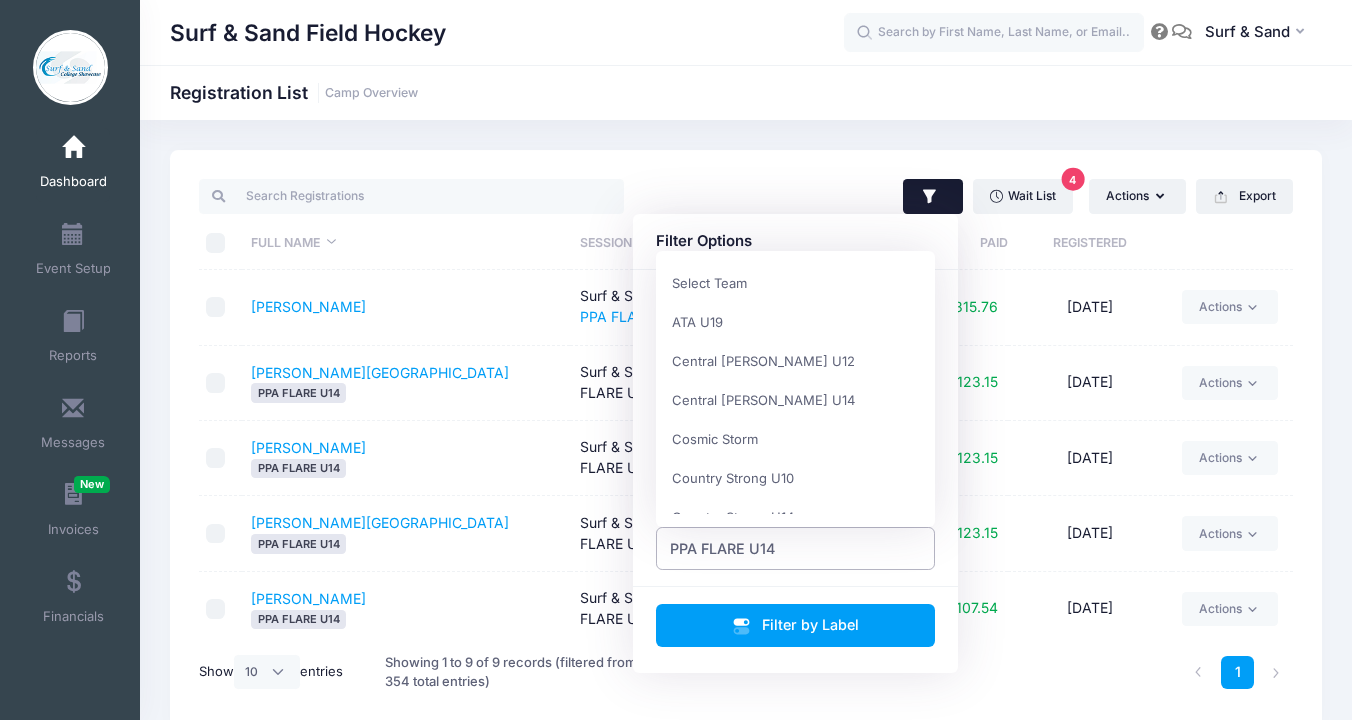 click on "PPA FLARE U14" at bounding box center (796, 548) 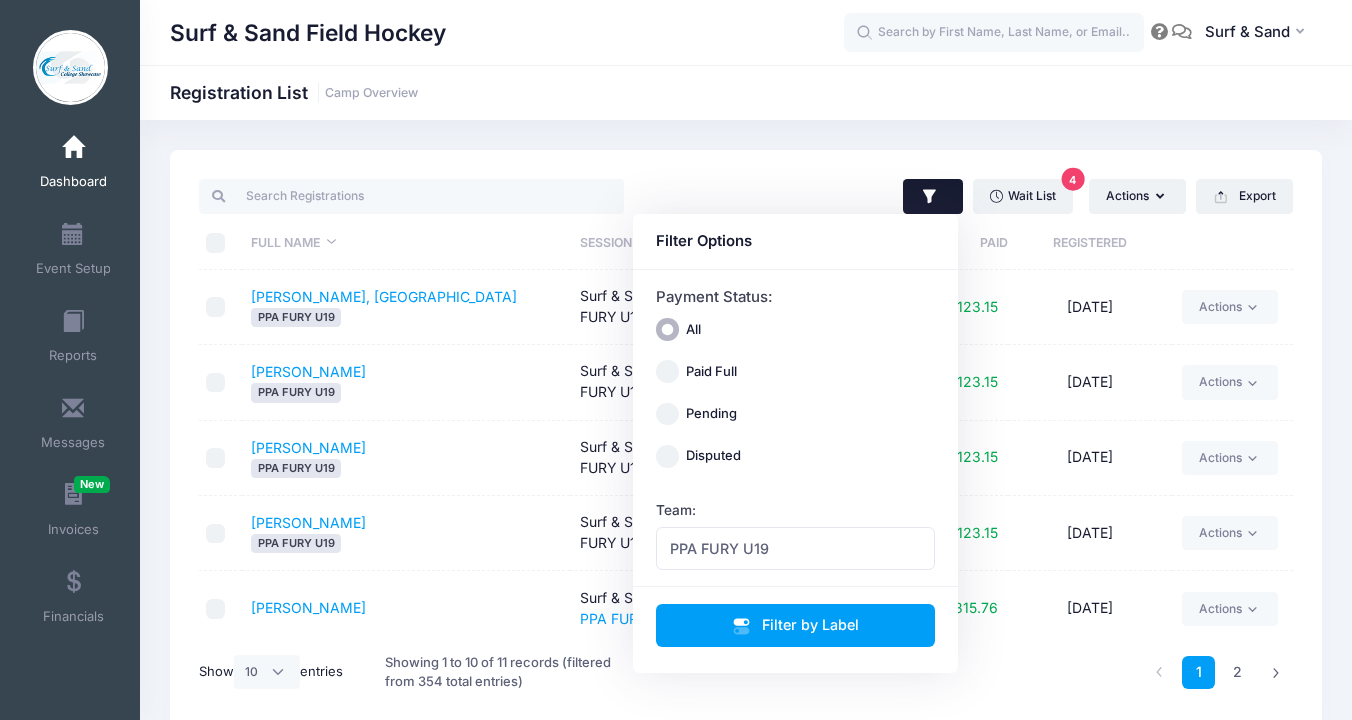 click on "Wait List
4
Actions      Assign Labels
Send Email
Send Payment Reminder
Send Document Upload Reminder
Request Additional Information
Deleted Registrations
Filter Options
Payment Status:
All
Paid Full
Pending Surf" at bounding box center (746, 440) 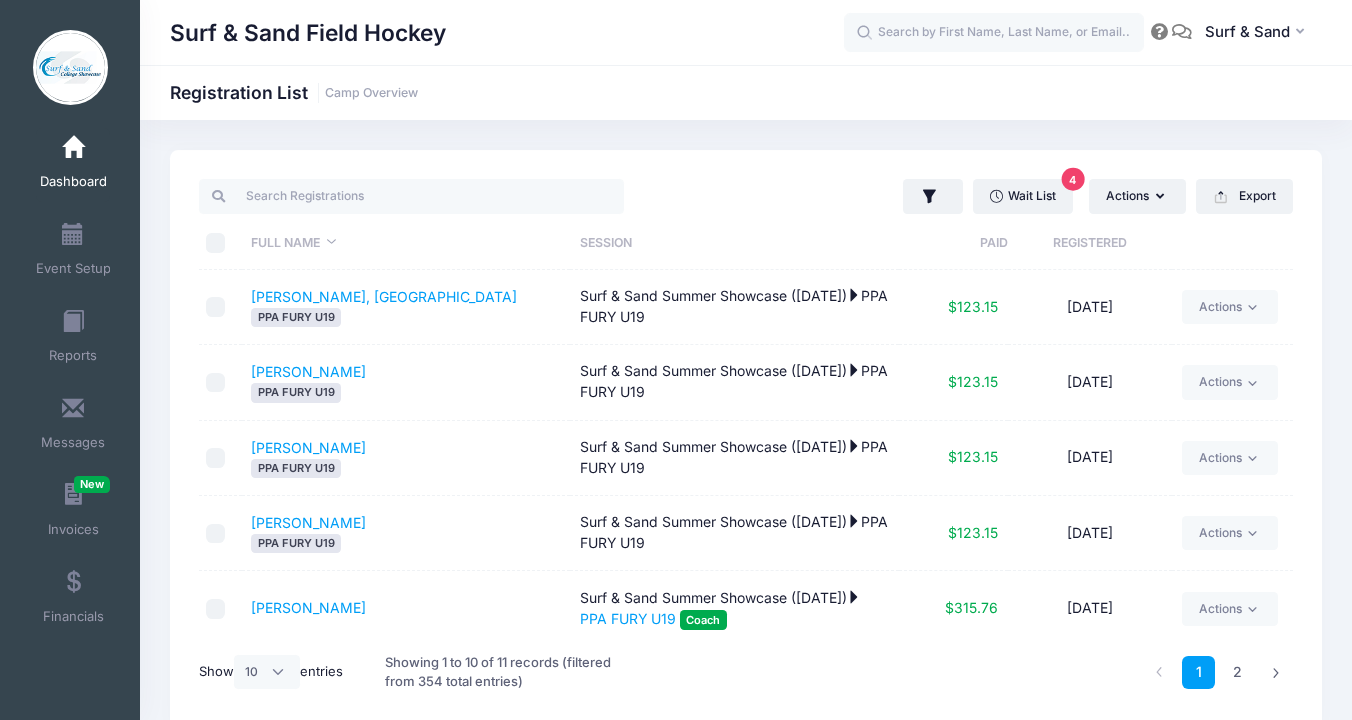 scroll, scrollTop: 384, scrollLeft: 0, axis: vertical 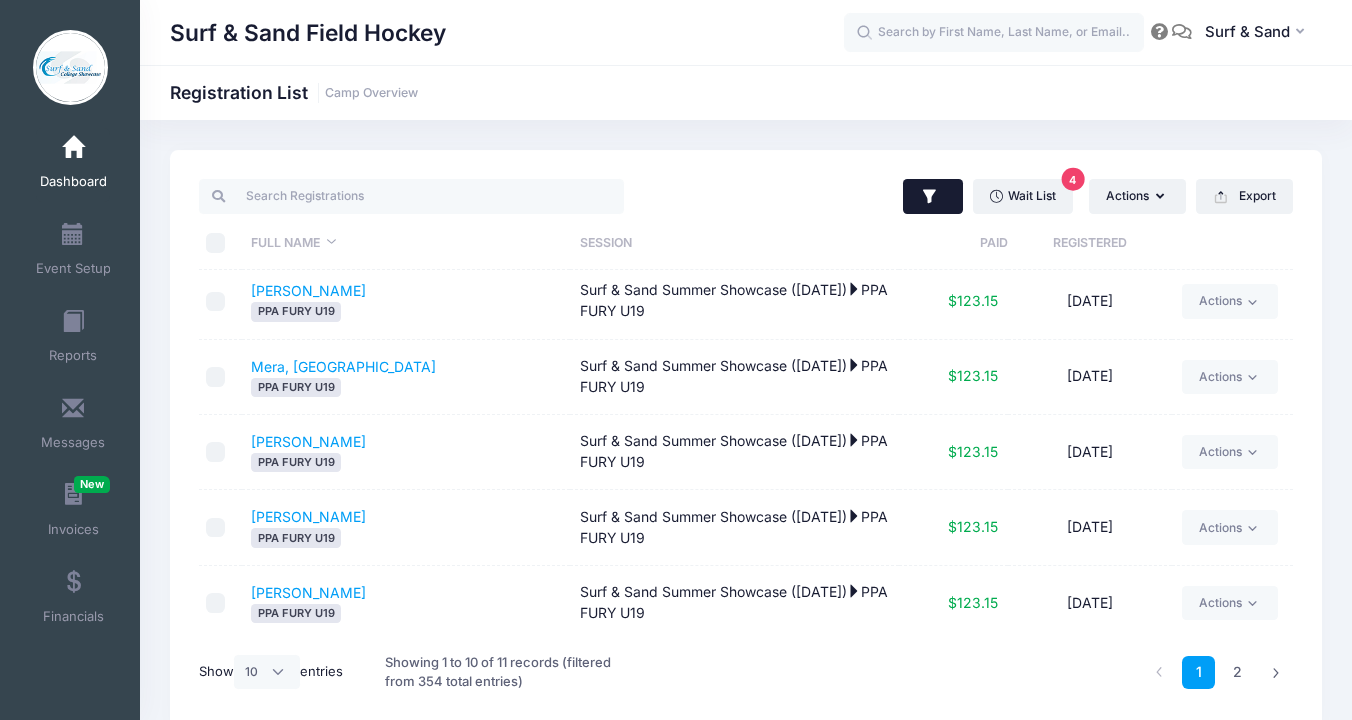 click 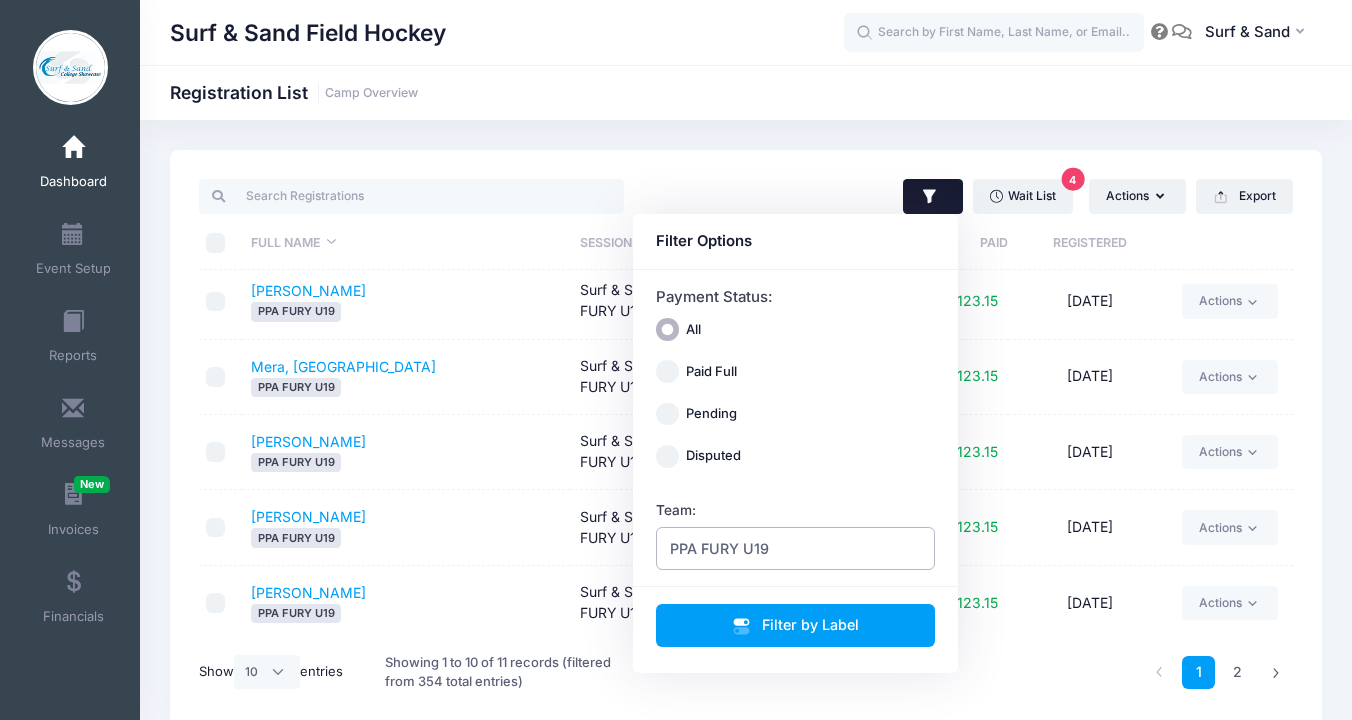 click on "PPA FURY U19" at bounding box center [796, 548] 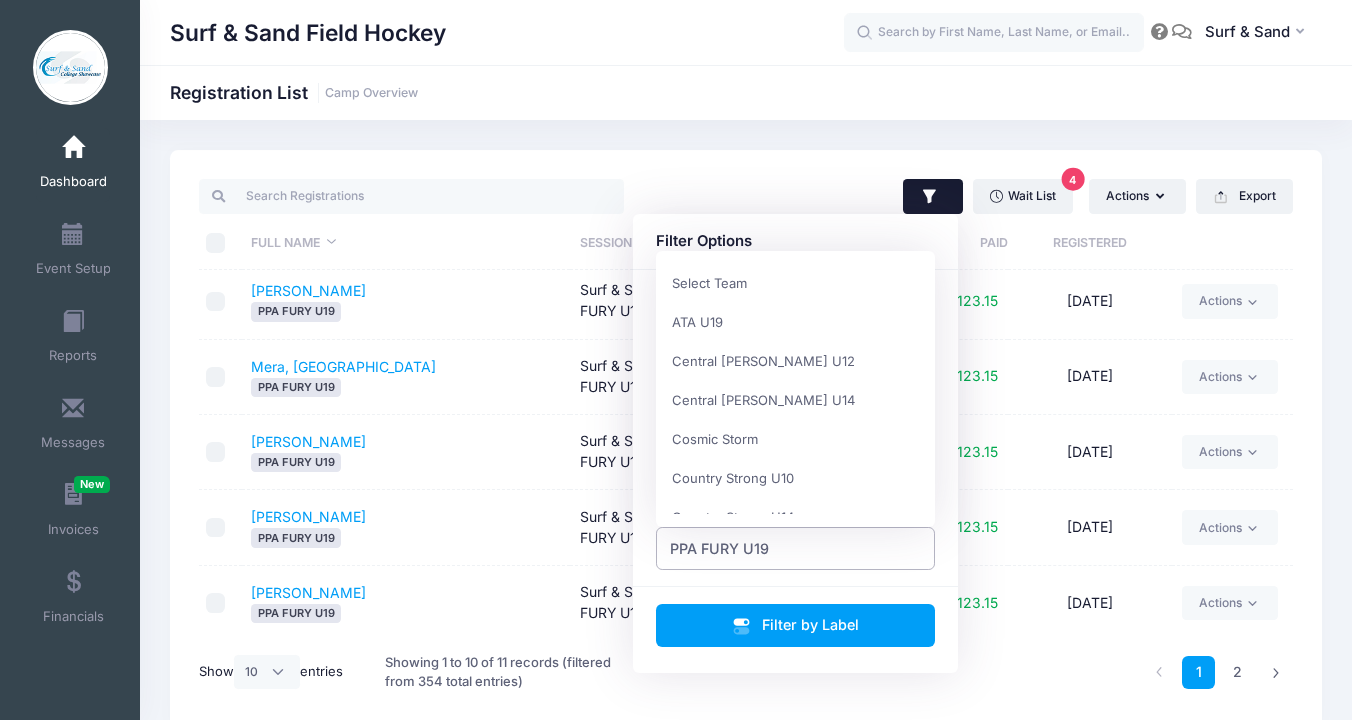 scroll, scrollTop: 1092, scrollLeft: 0, axis: vertical 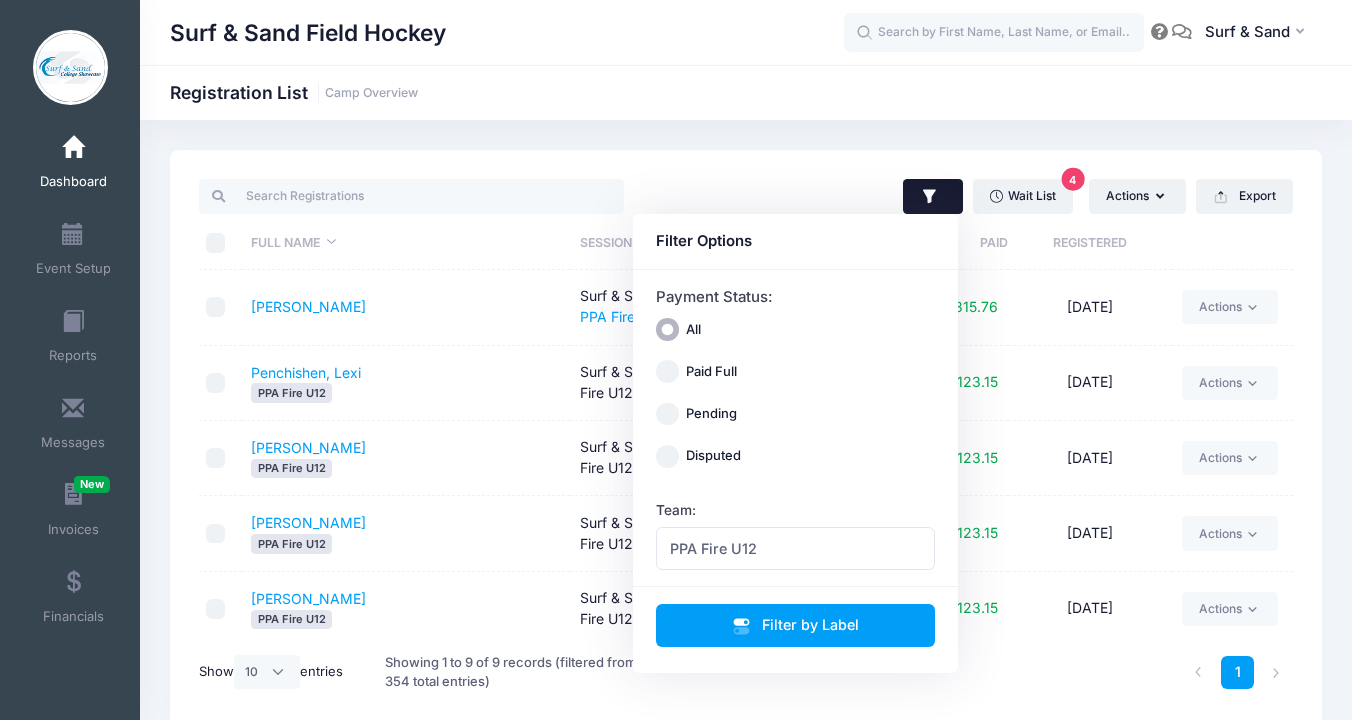 click on "Surf & Sand Field Hockey
Registration List
Camp Overview
4" at bounding box center [746, 440] 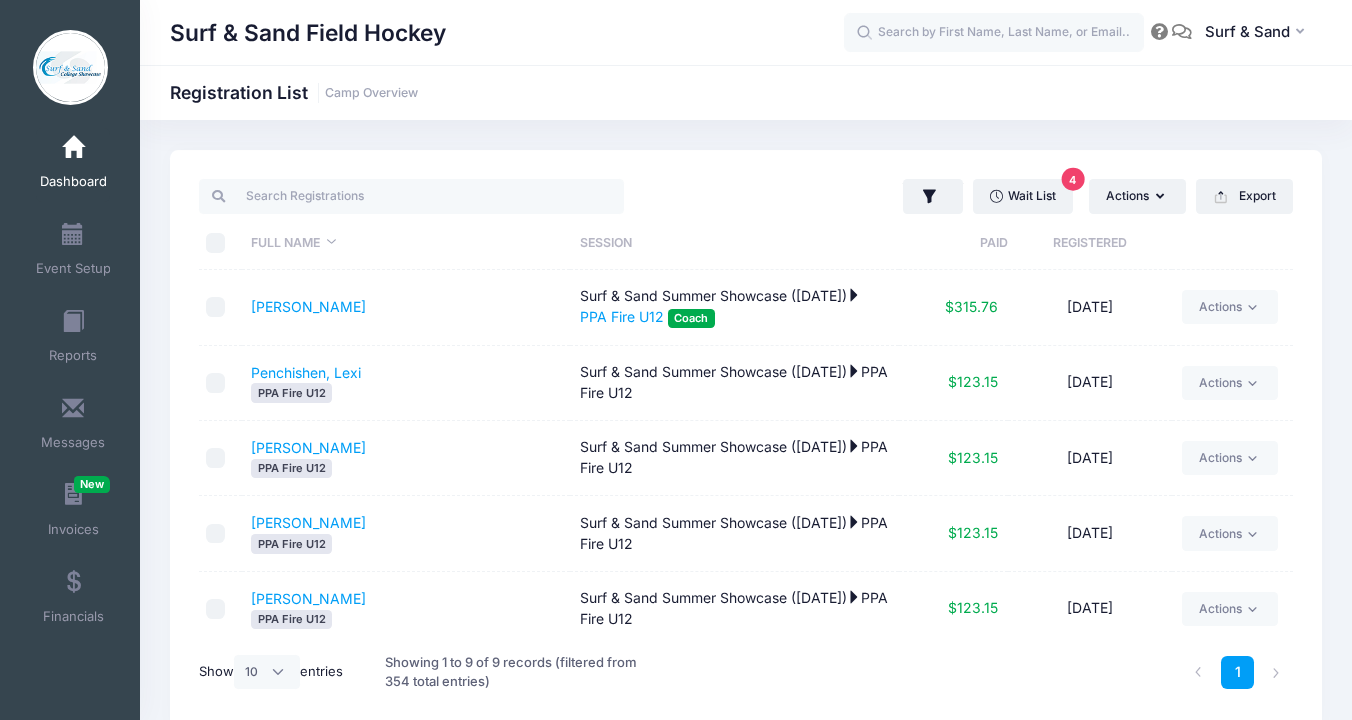 scroll, scrollTop: 309, scrollLeft: 0, axis: vertical 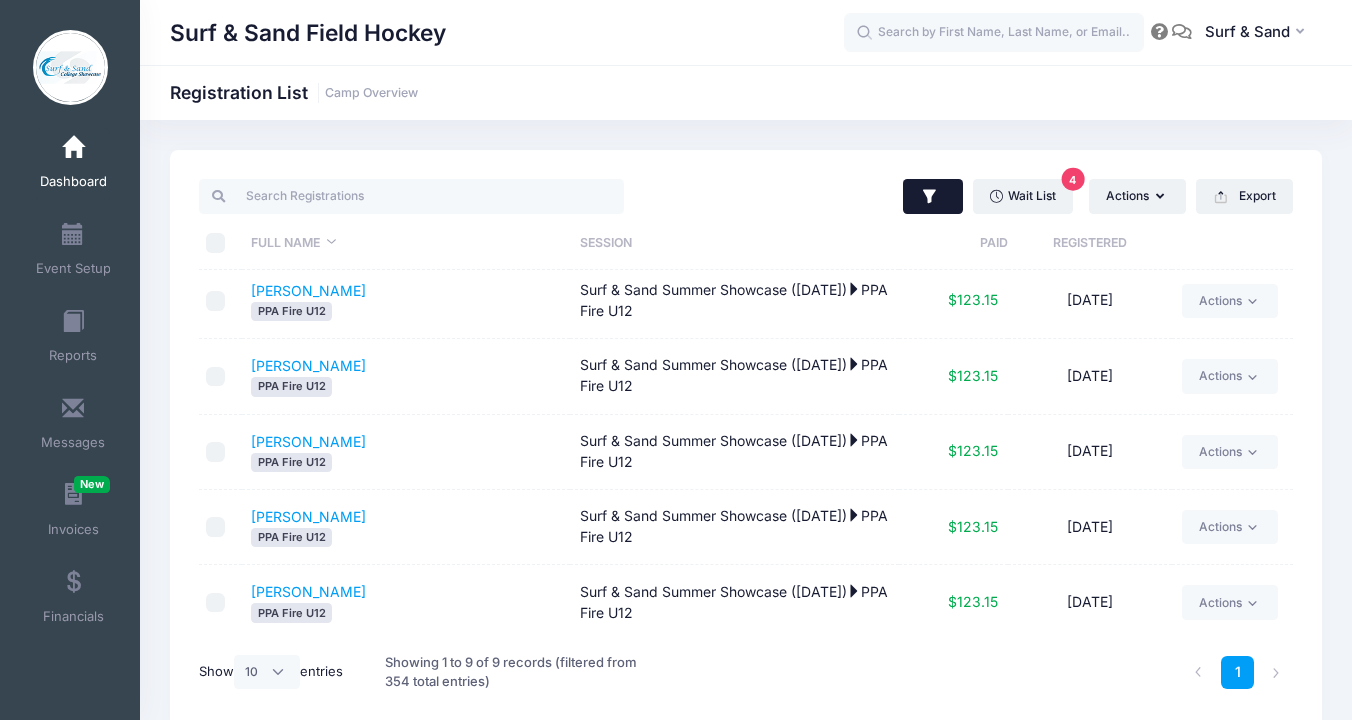 click 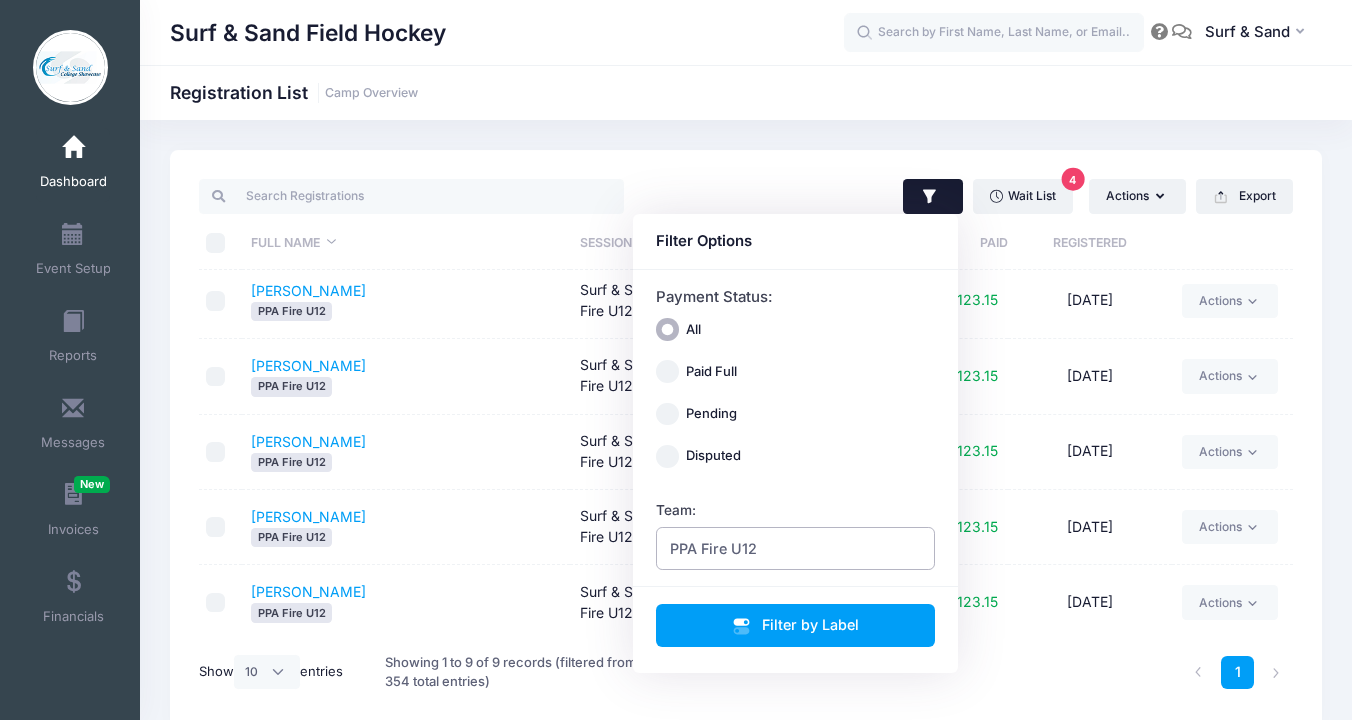 click on "PPA Fire U12" at bounding box center [796, 548] 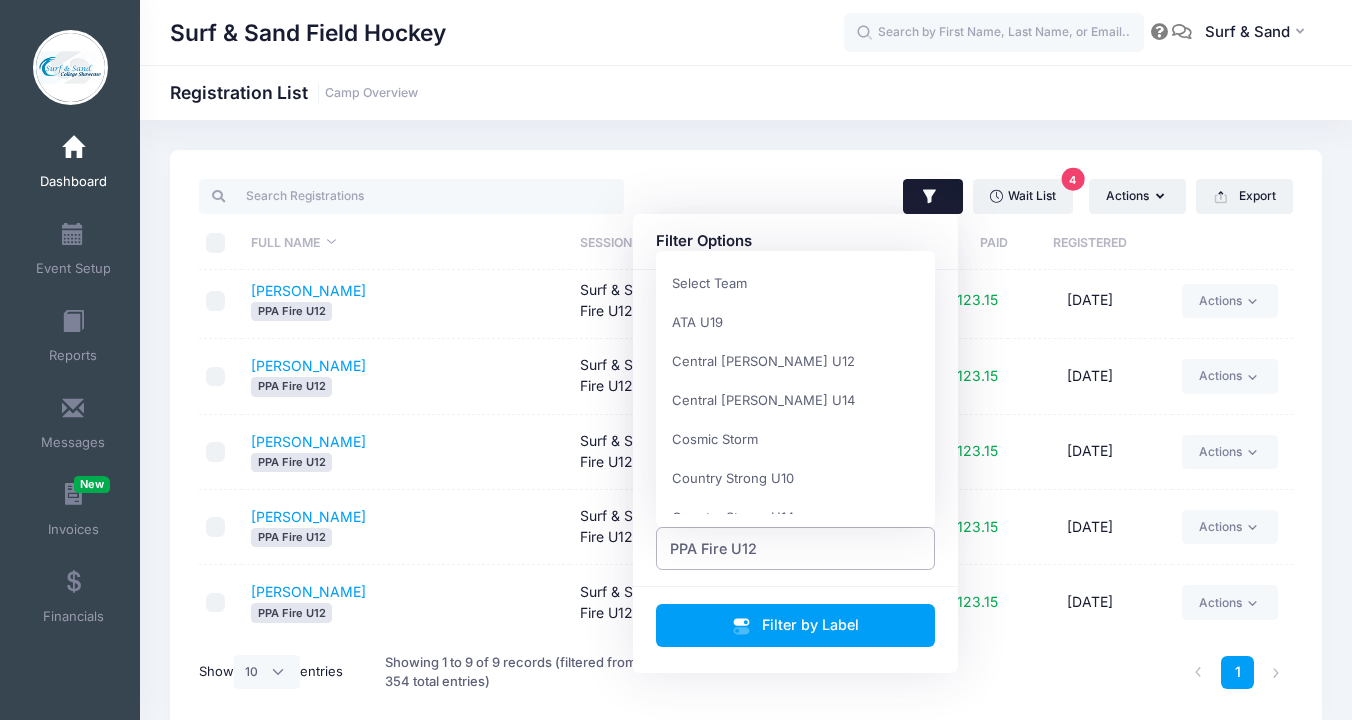scroll, scrollTop: 1131, scrollLeft: 0, axis: vertical 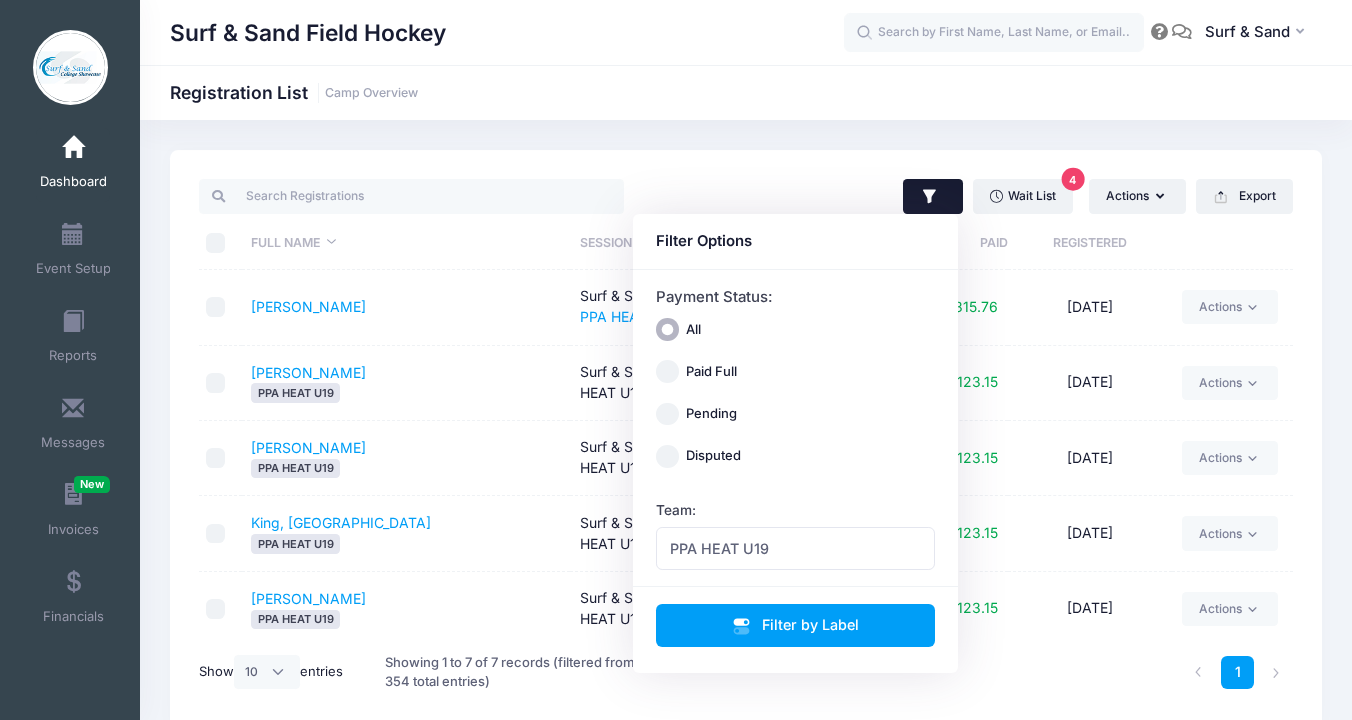 click on "Surf & Sand Field Hockey
Registration List
Camp Overview
4" at bounding box center [746, 440] 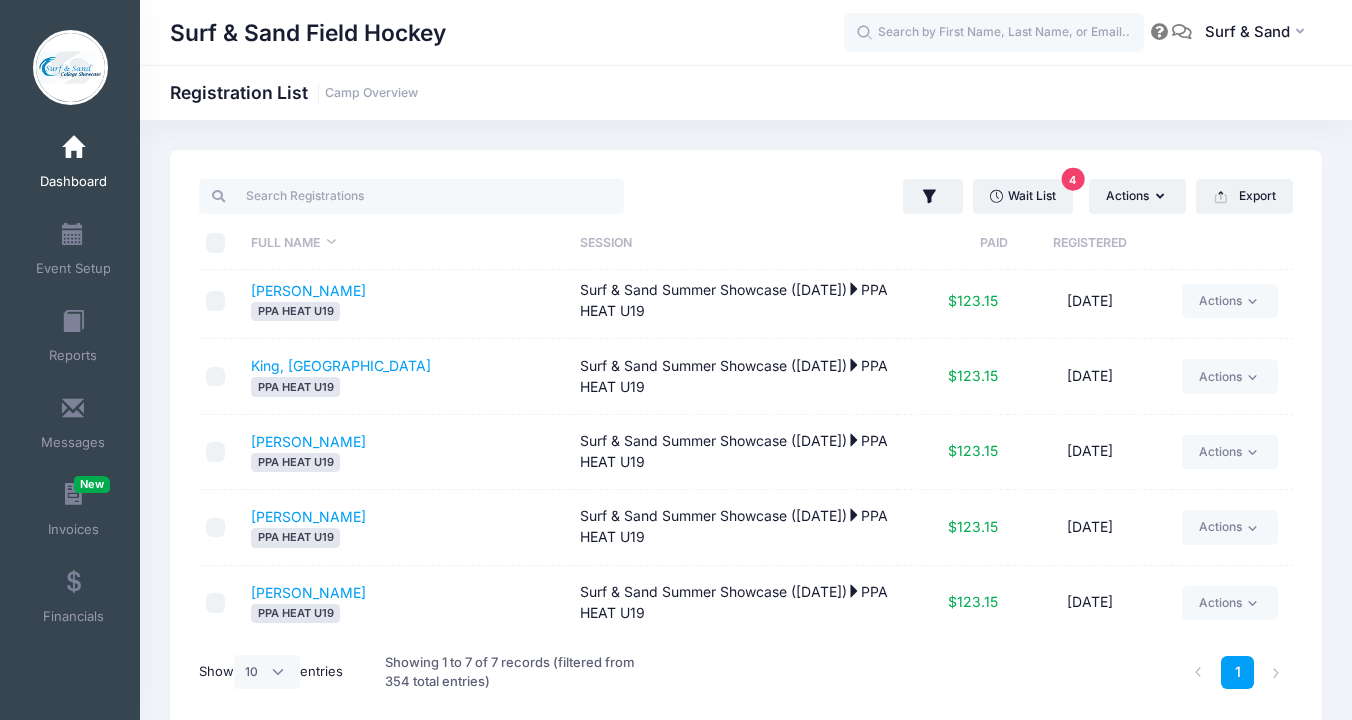 scroll, scrollTop: 0, scrollLeft: 0, axis: both 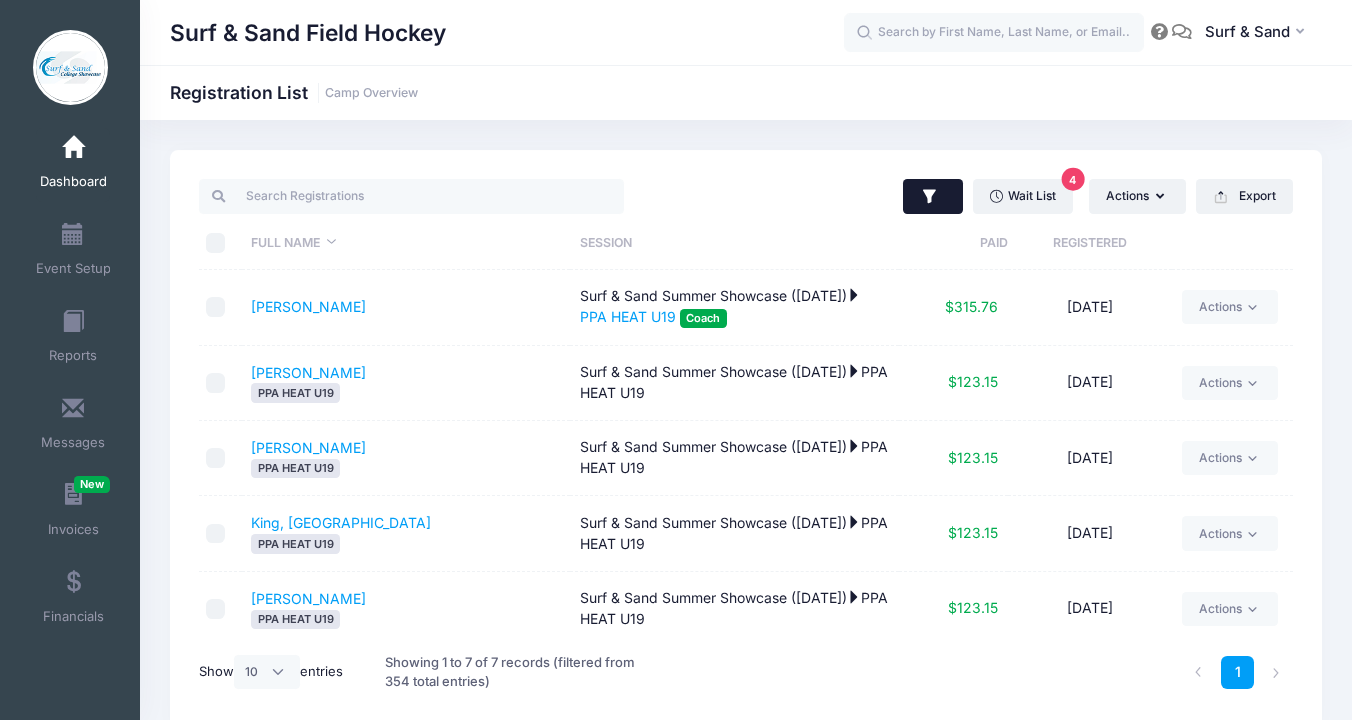 click at bounding box center [933, 197] 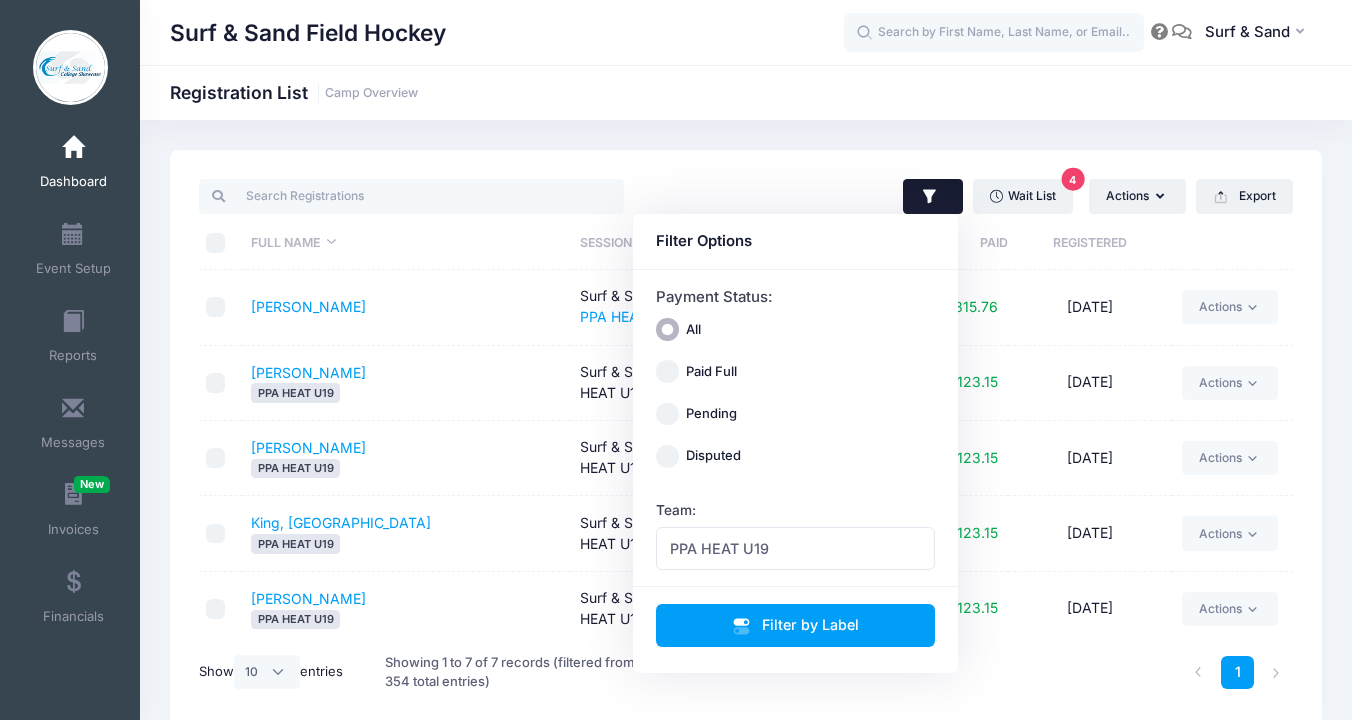 click on "Wait List
4
Actions      Assign Labels
Send Email
Send Payment Reminder
Send Document Upload Reminder
Request Additional Information
Deleted Registrations
Filter Options
Payment Status:
All
Paid Full
Pending Surf" at bounding box center (746, 440) 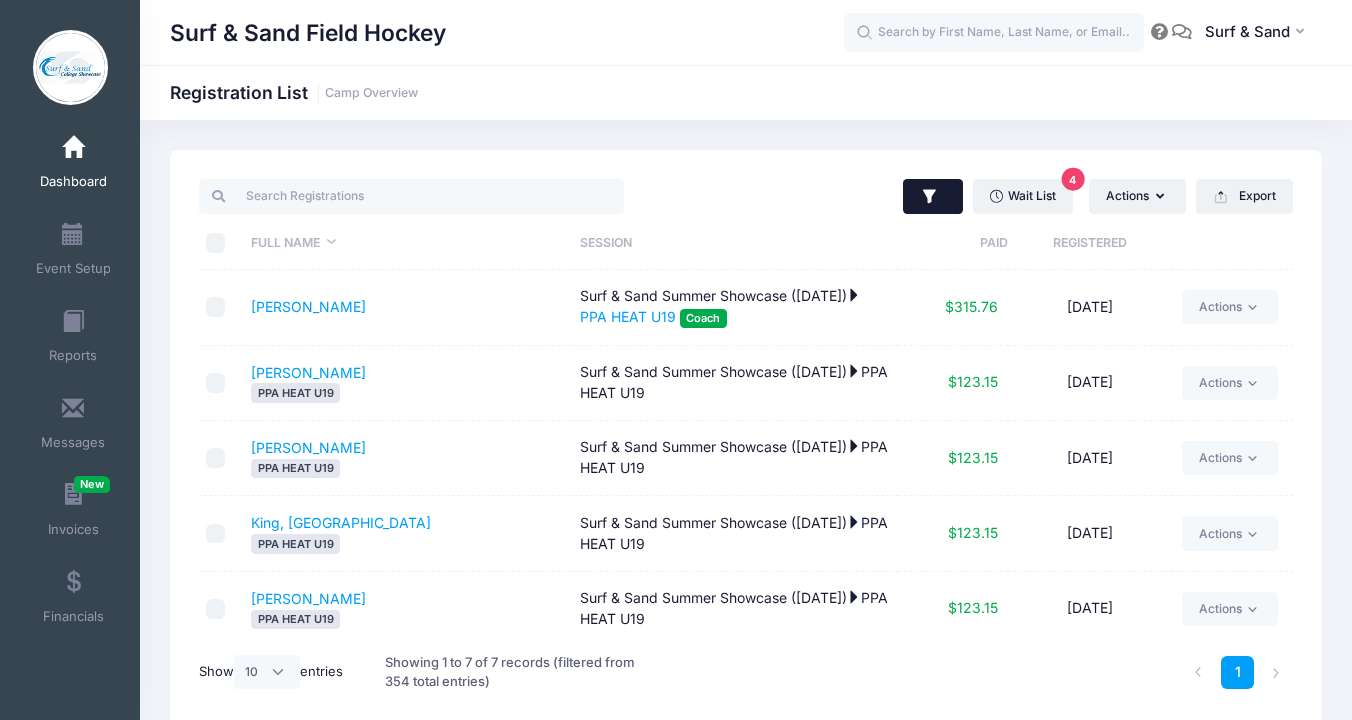 click 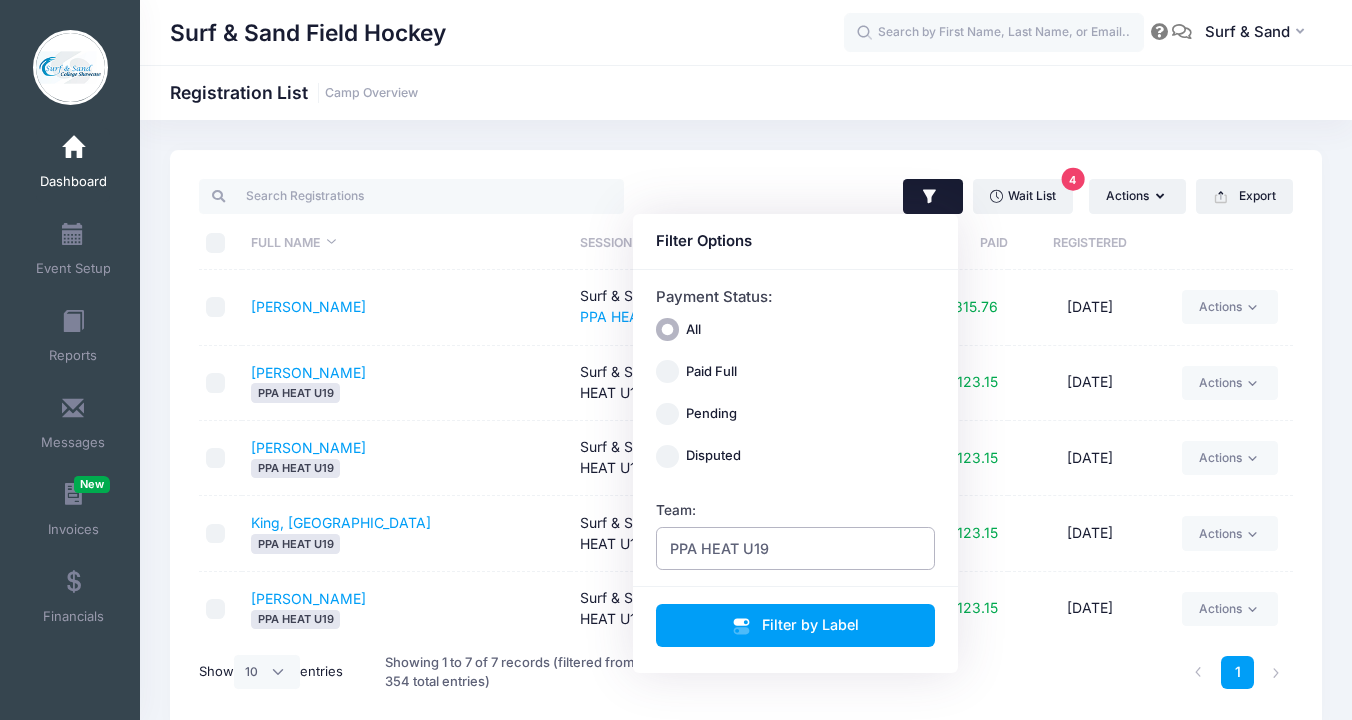 click on "PPA HEAT U19" at bounding box center (796, 548) 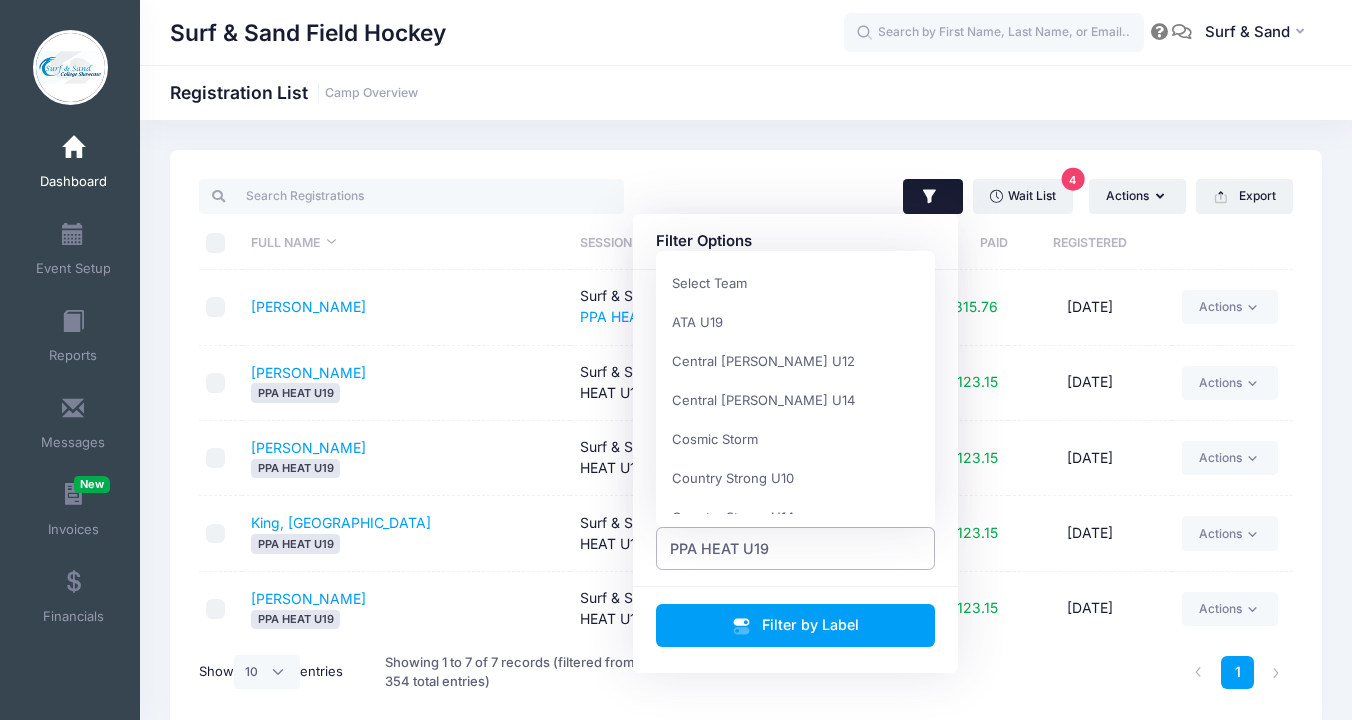 scroll, scrollTop: 1170, scrollLeft: 0, axis: vertical 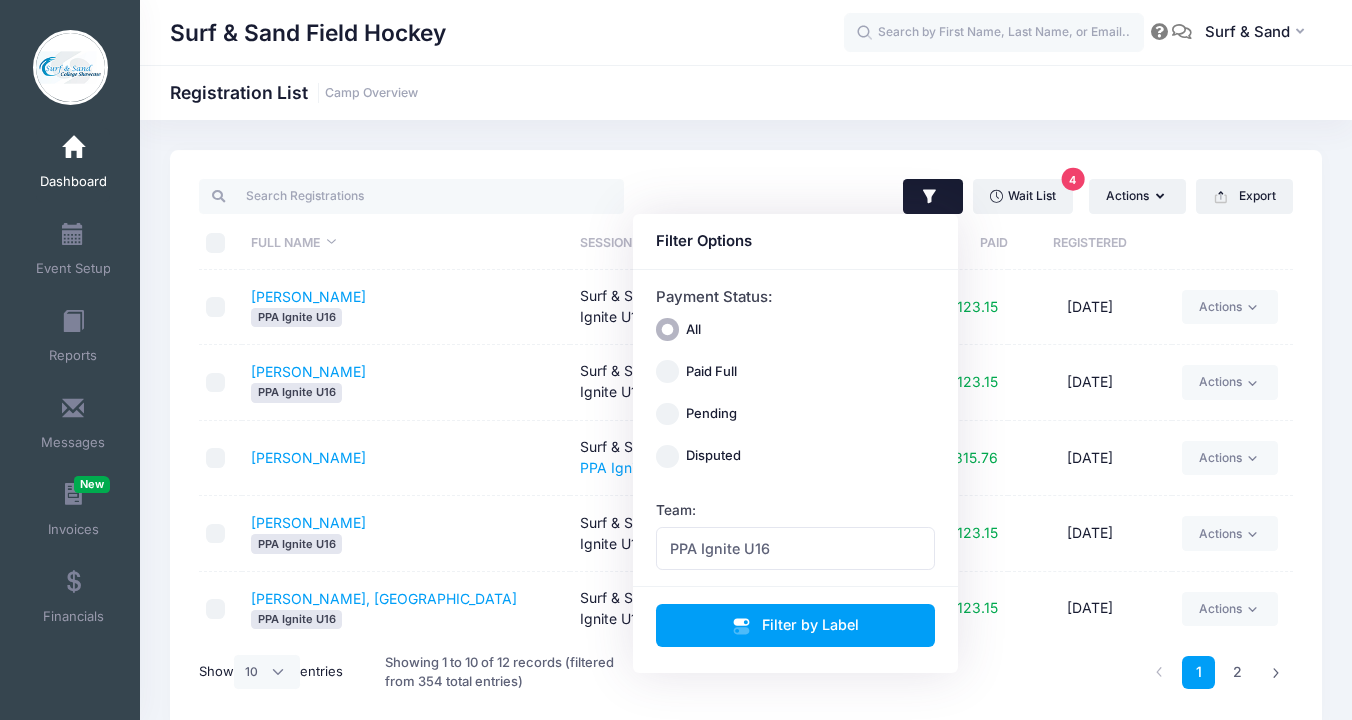 click on "Surf & Sand Field Hockey
Registration List
Camp Overview
4" at bounding box center (746, 440) 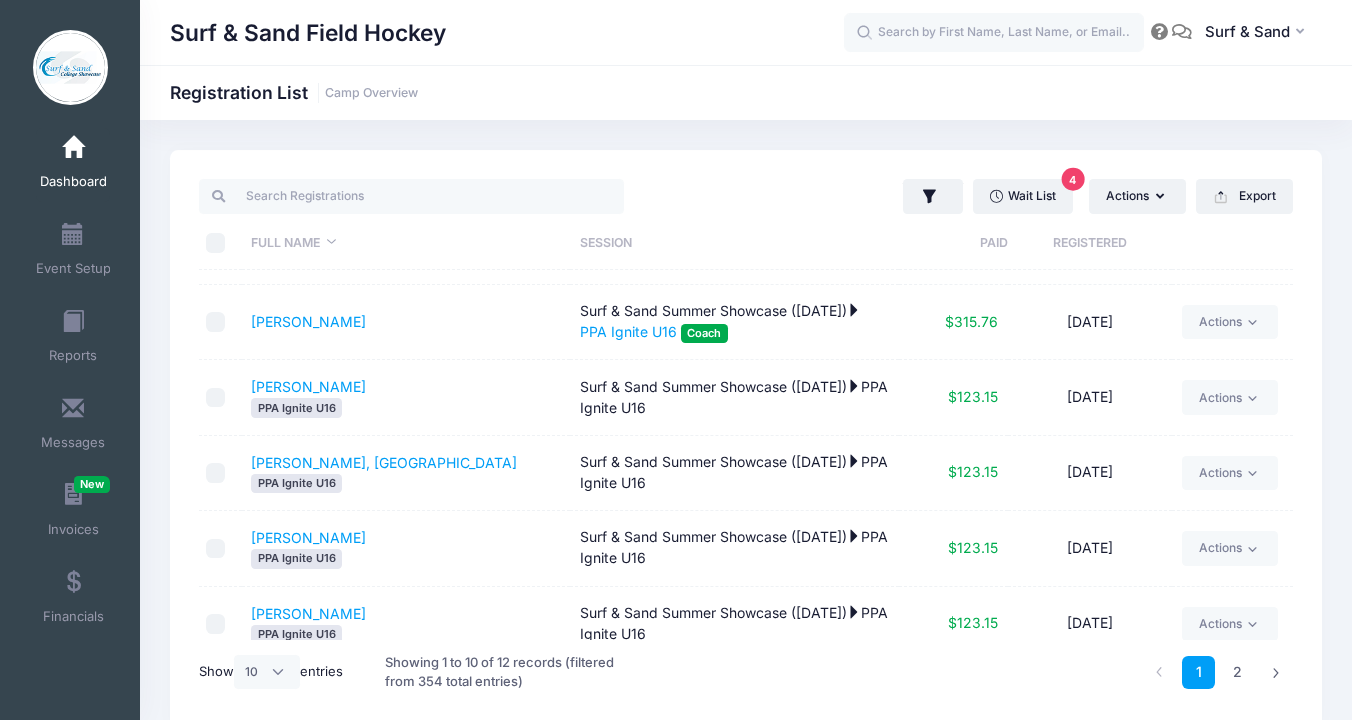 scroll, scrollTop: 384, scrollLeft: 0, axis: vertical 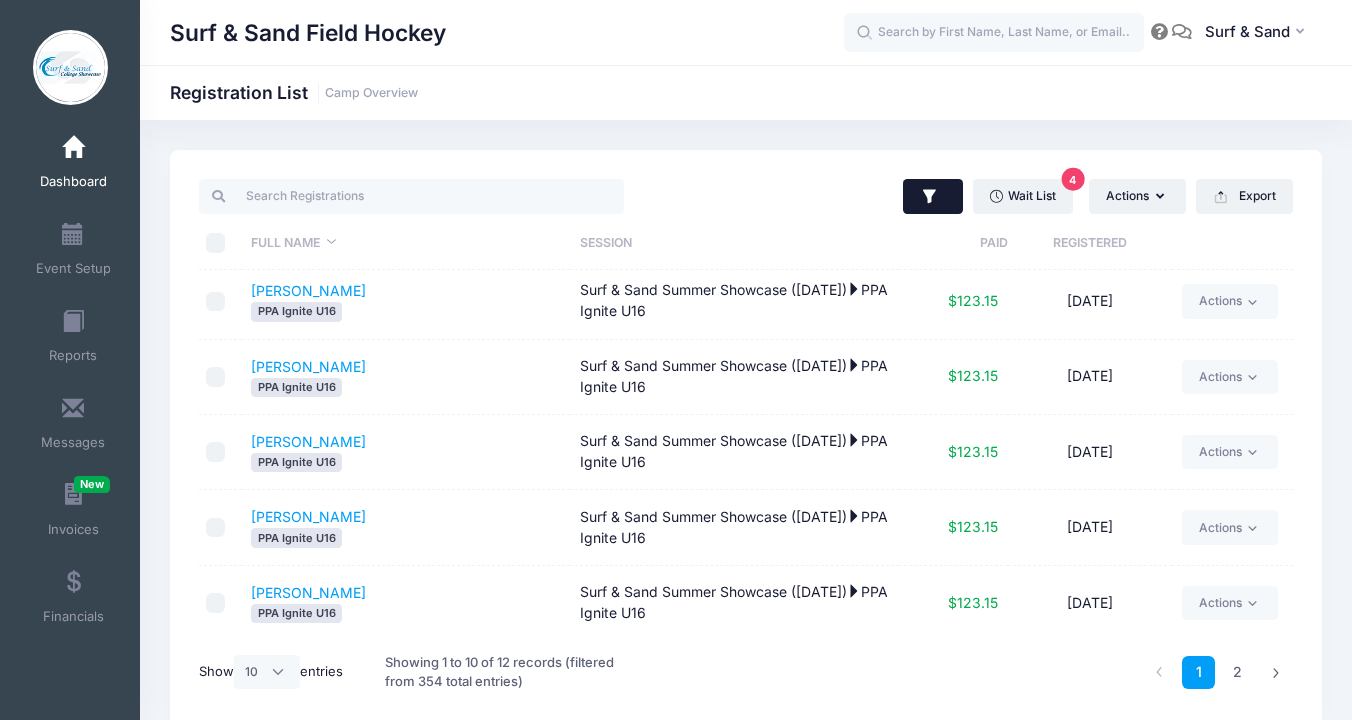 click at bounding box center (933, 197) 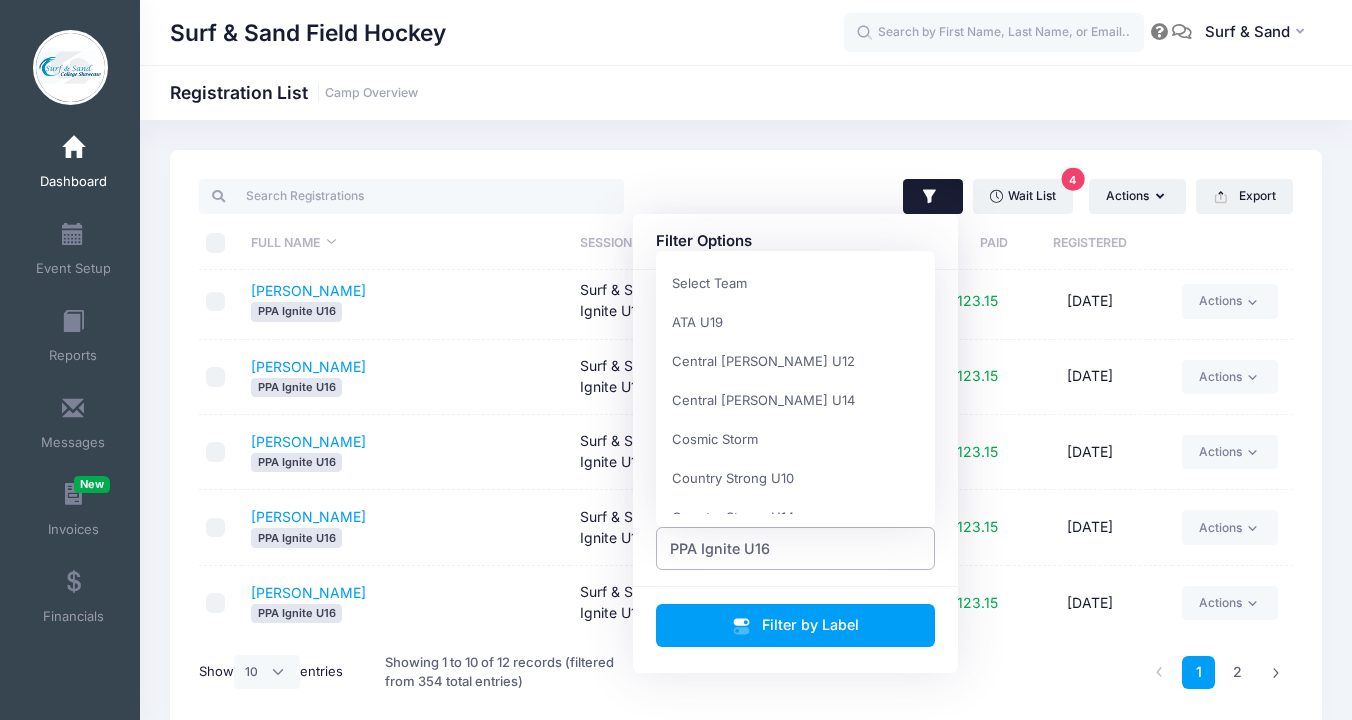 click on "PPA Ignite U16" at bounding box center [796, 548] 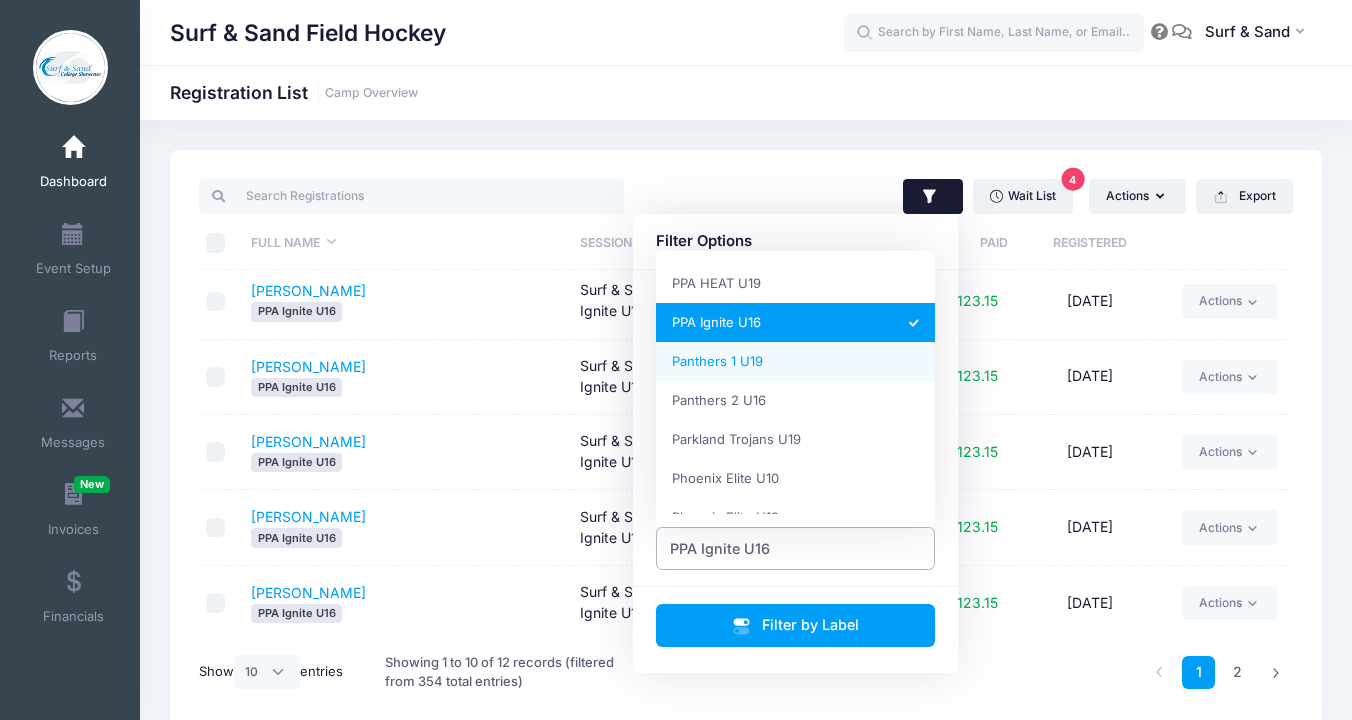 scroll, scrollTop: 0, scrollLeft: 0, axis: both 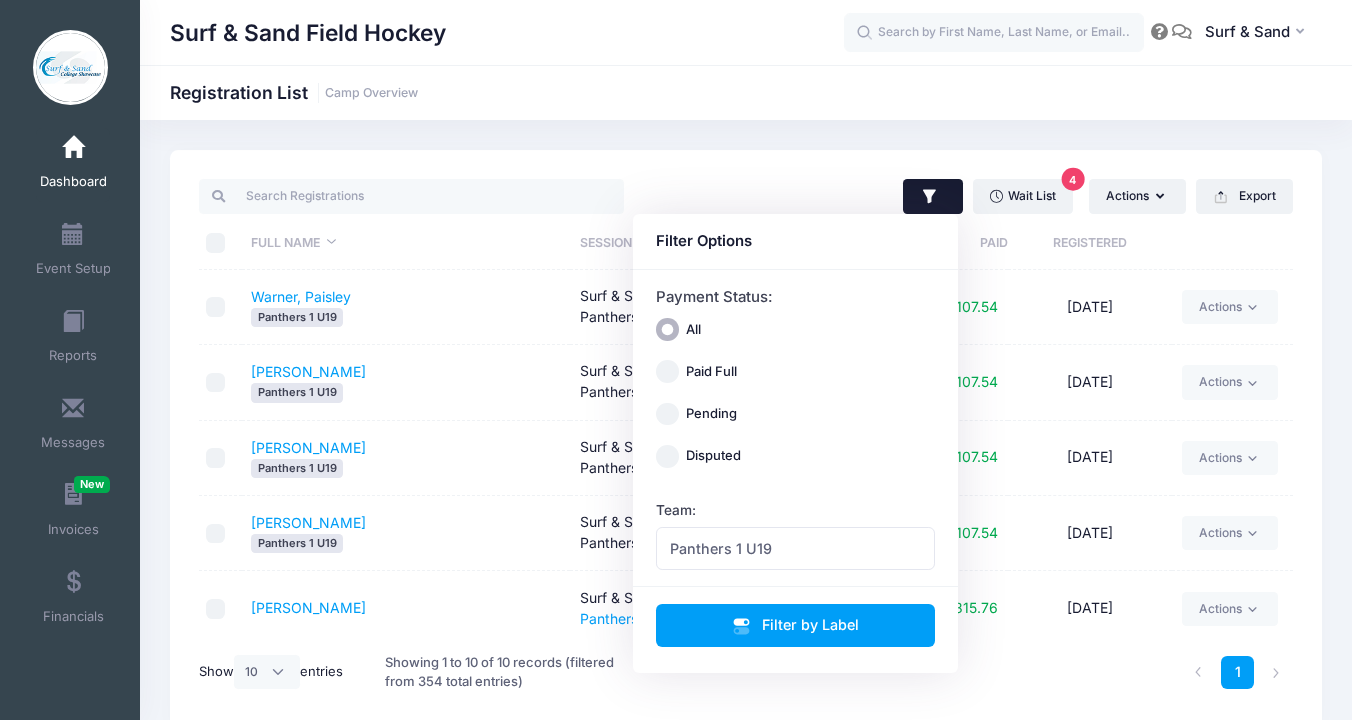 click on "Surf & Sand Field Hockey
Registration List
Camp Overview" at bounding box center (746, 92) 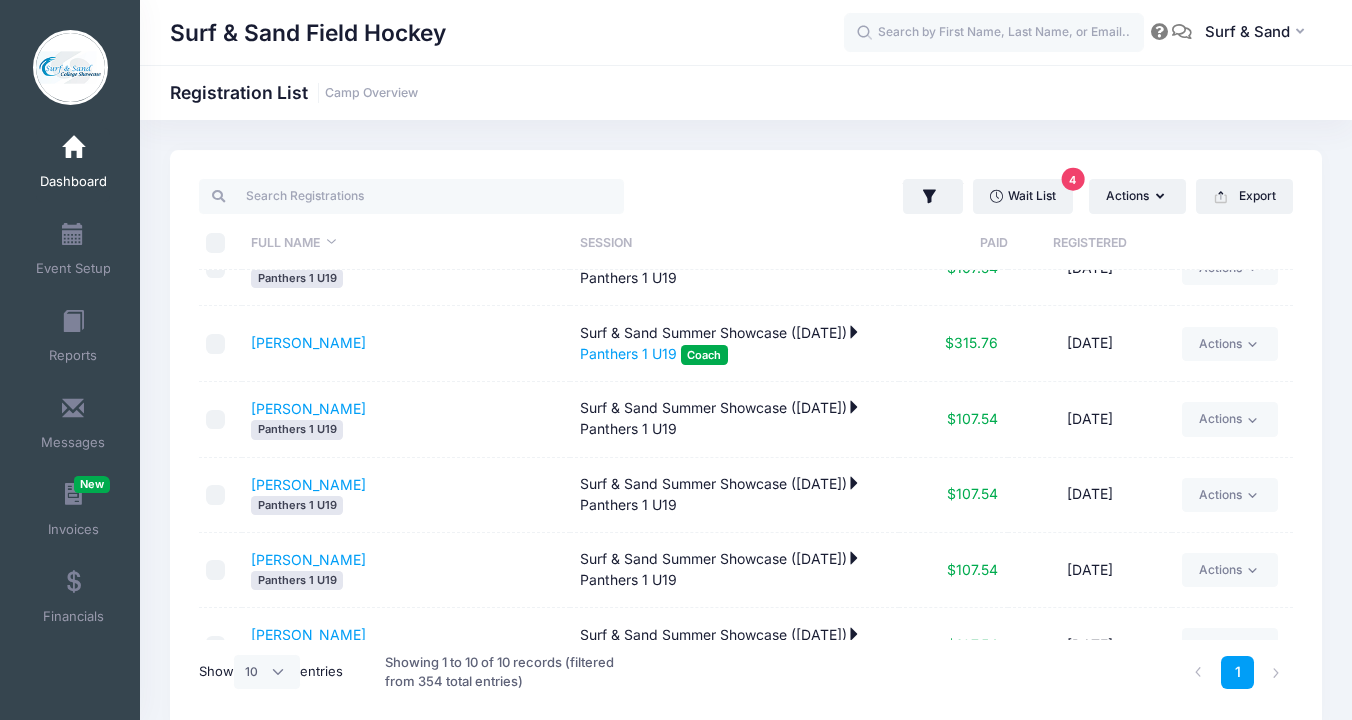 scroll, scrollTop: 241, scrollLeft: 0, axis: vertical 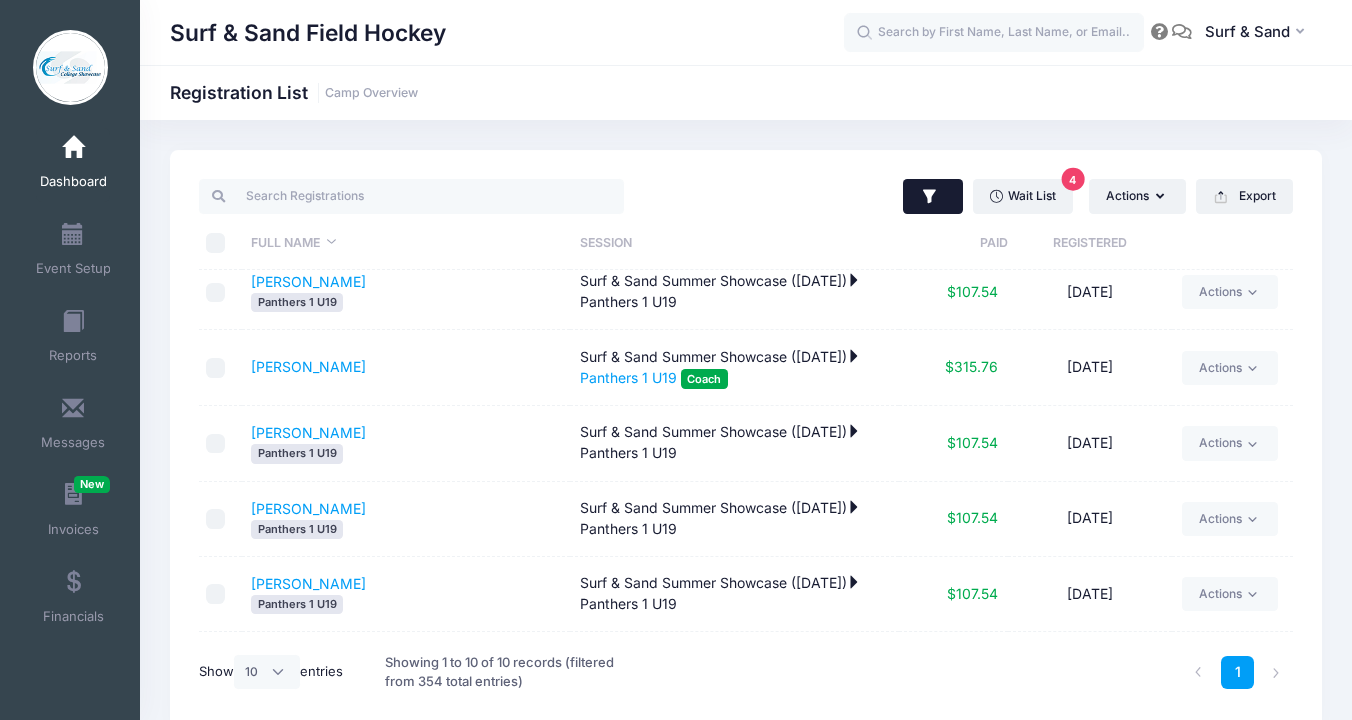 click at bounding box center [933, 197] 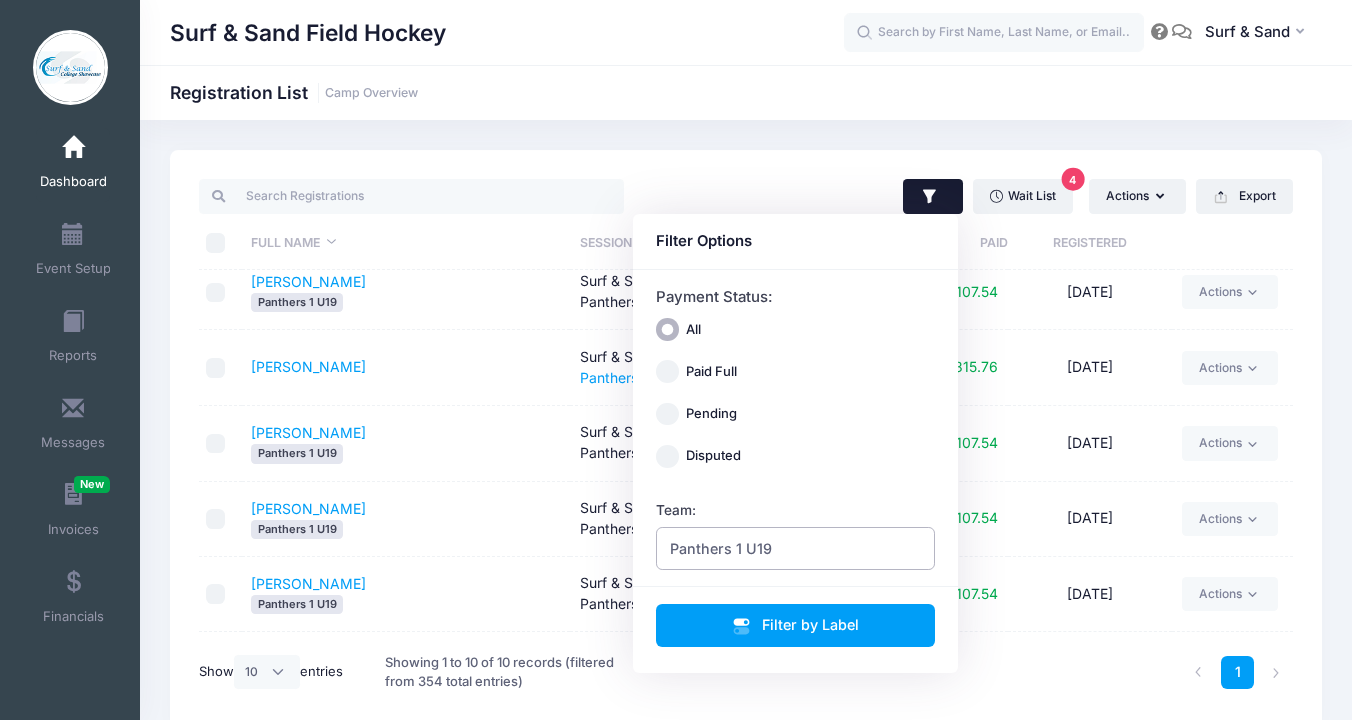 click on "Panthers 1 U19" at bounding box center (796, 548) 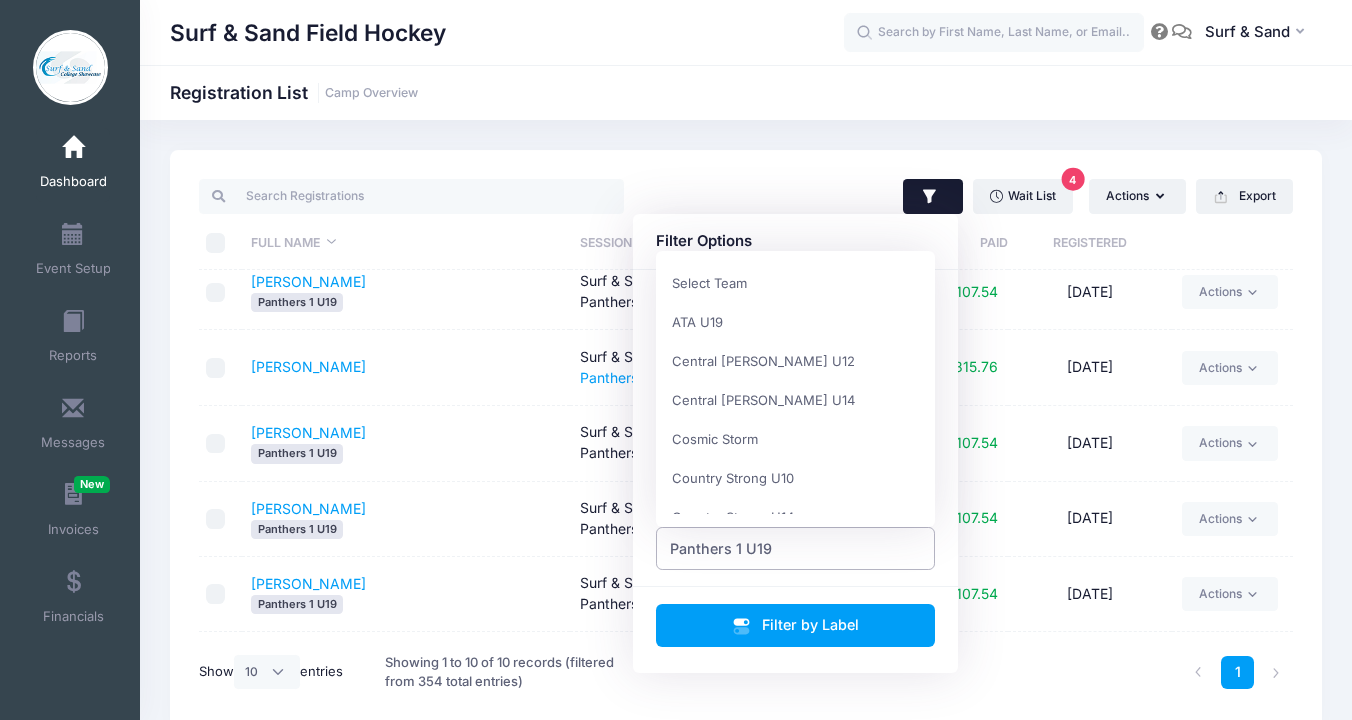 scroll, scrollTop: 1248, scrollLeft: 0, axis: vertical 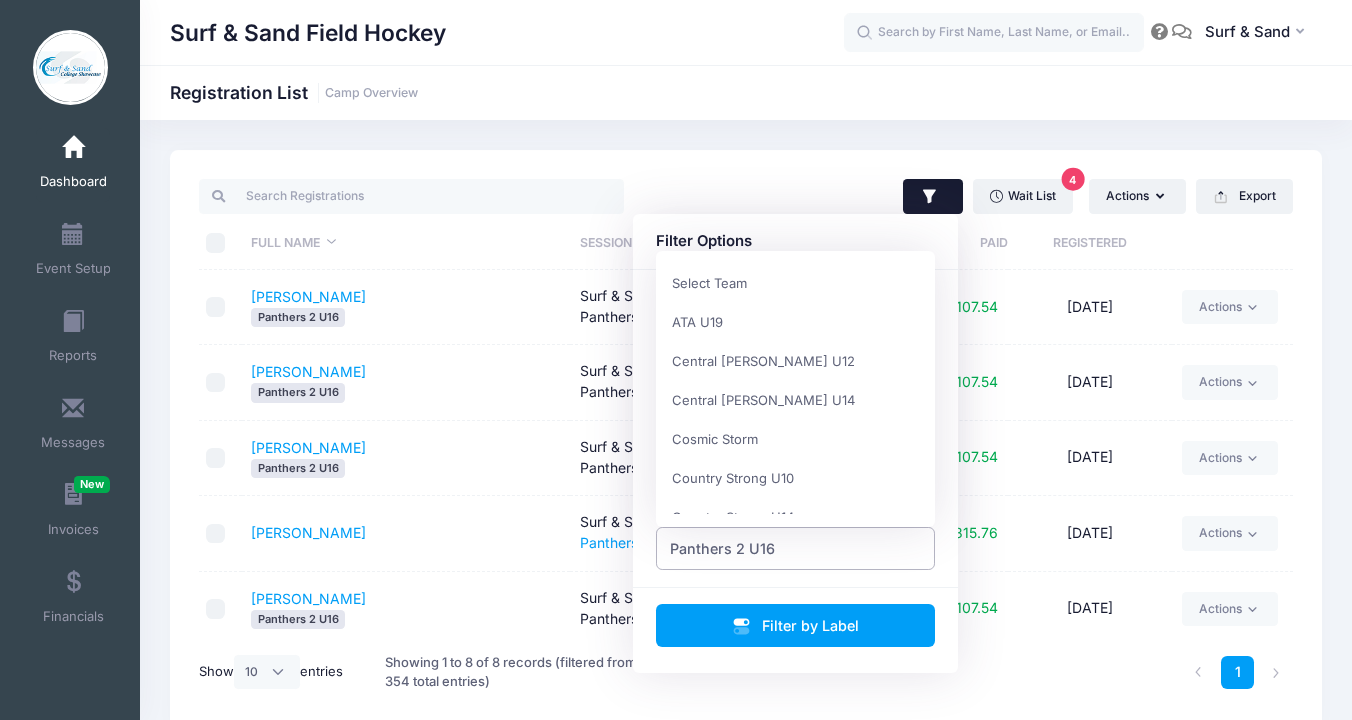 click on "Panthers 2 U16" at bounding box center [722, 548] 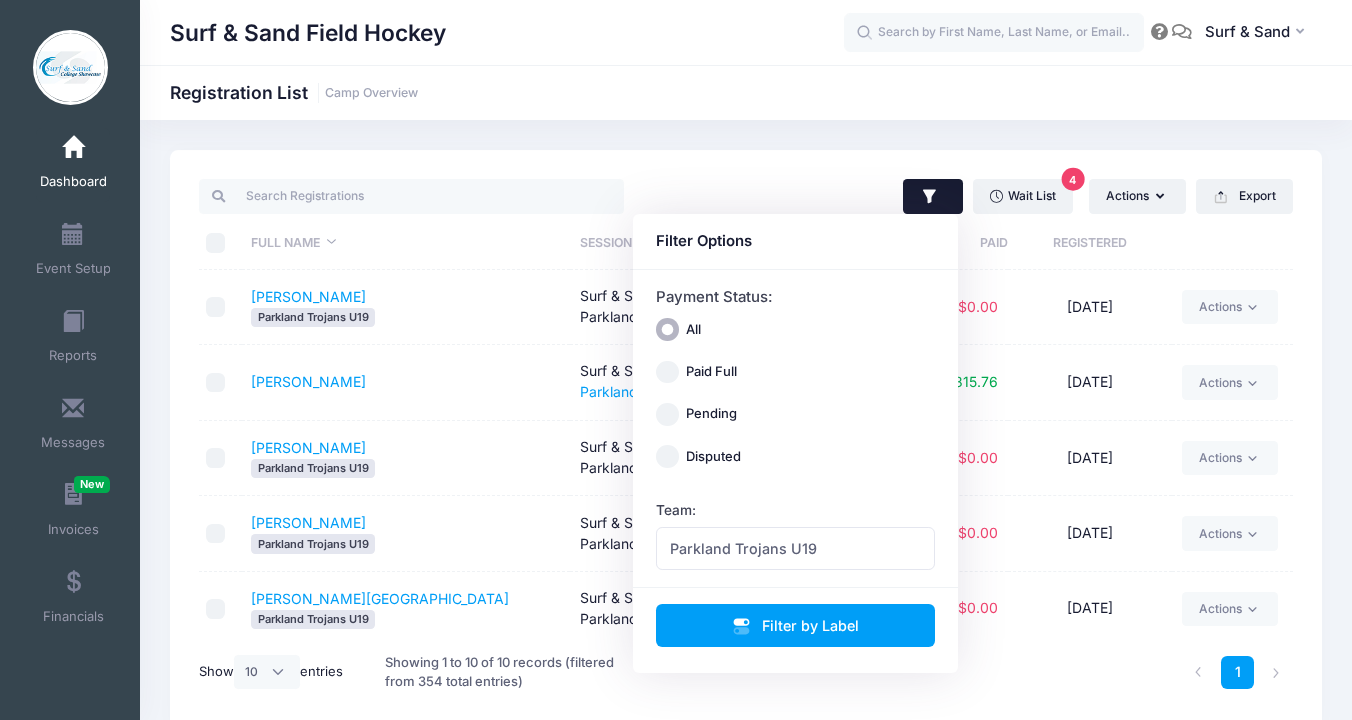 click on "Surf & Sand Field Hockey
Registration List
Camp Overview
4" at bounding box center [746, 440] 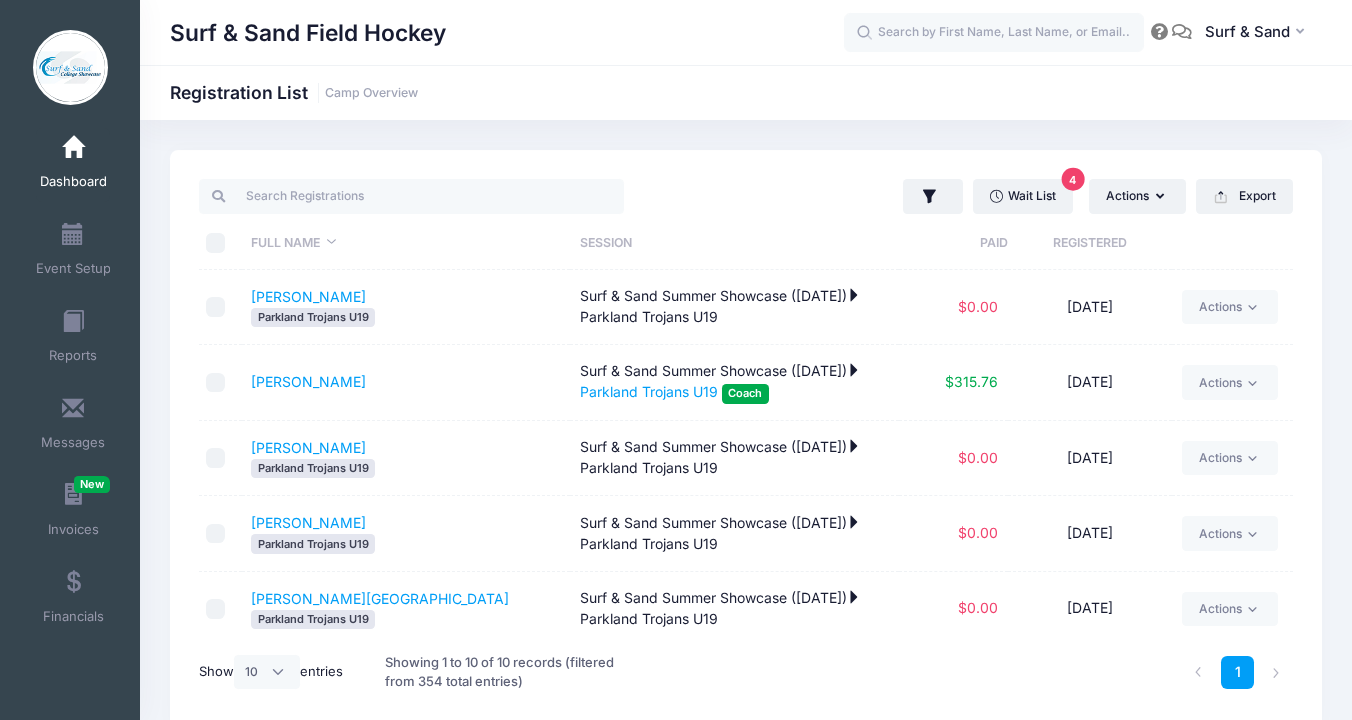 click on "Wait List
4
Actions      Assign Labels
Send Email
Send Payment Reminder
Send Document Upload Reminder
Request Additional Information
Deleted Registrations
Filter Options
Payment Status:
All
Paid Full
Pending Team:" at bounding box center (1024, 196) 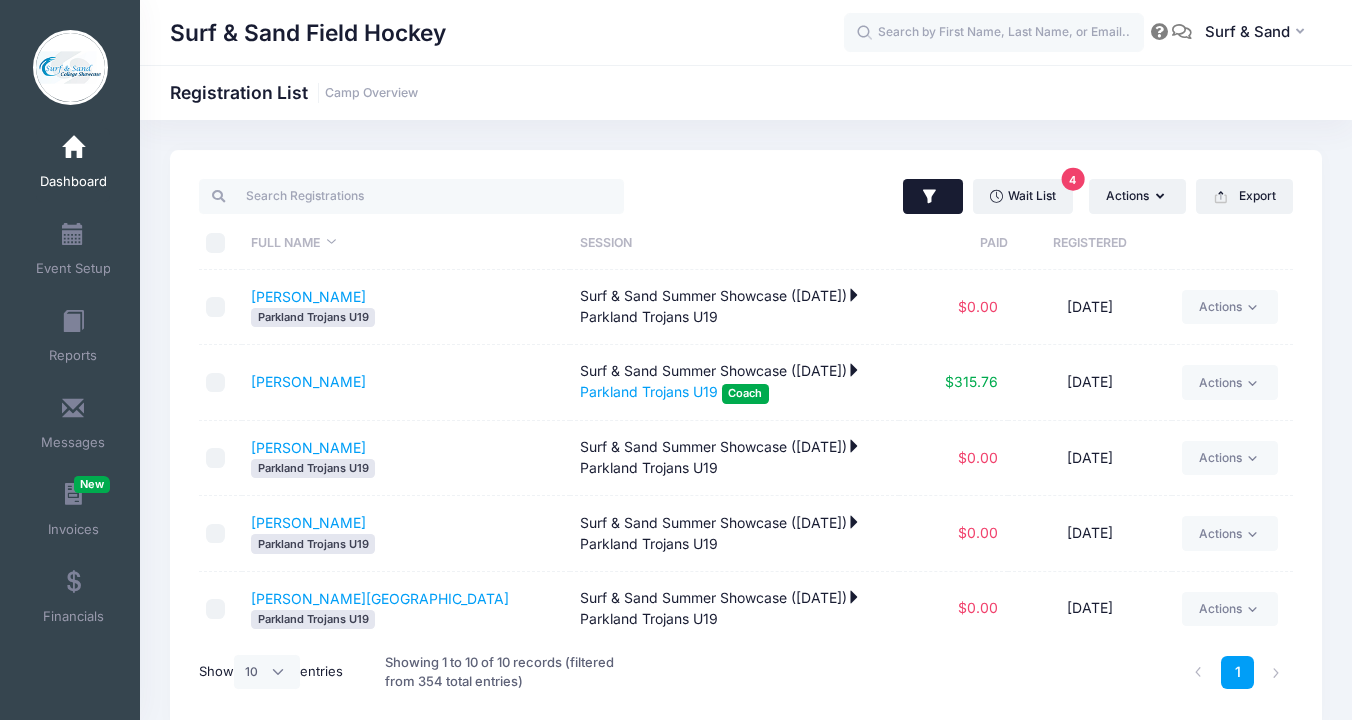 click 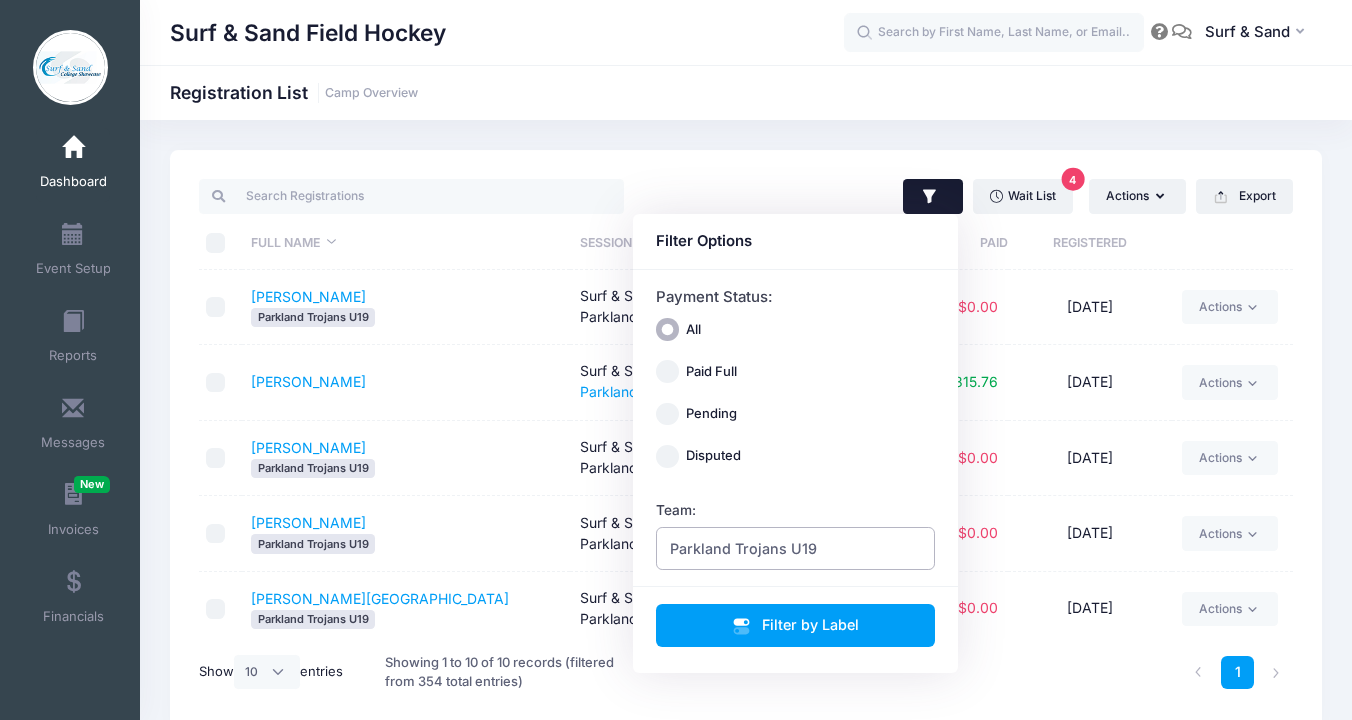 click on "Parkland Trojans U19" at bounding box center [743, 548] 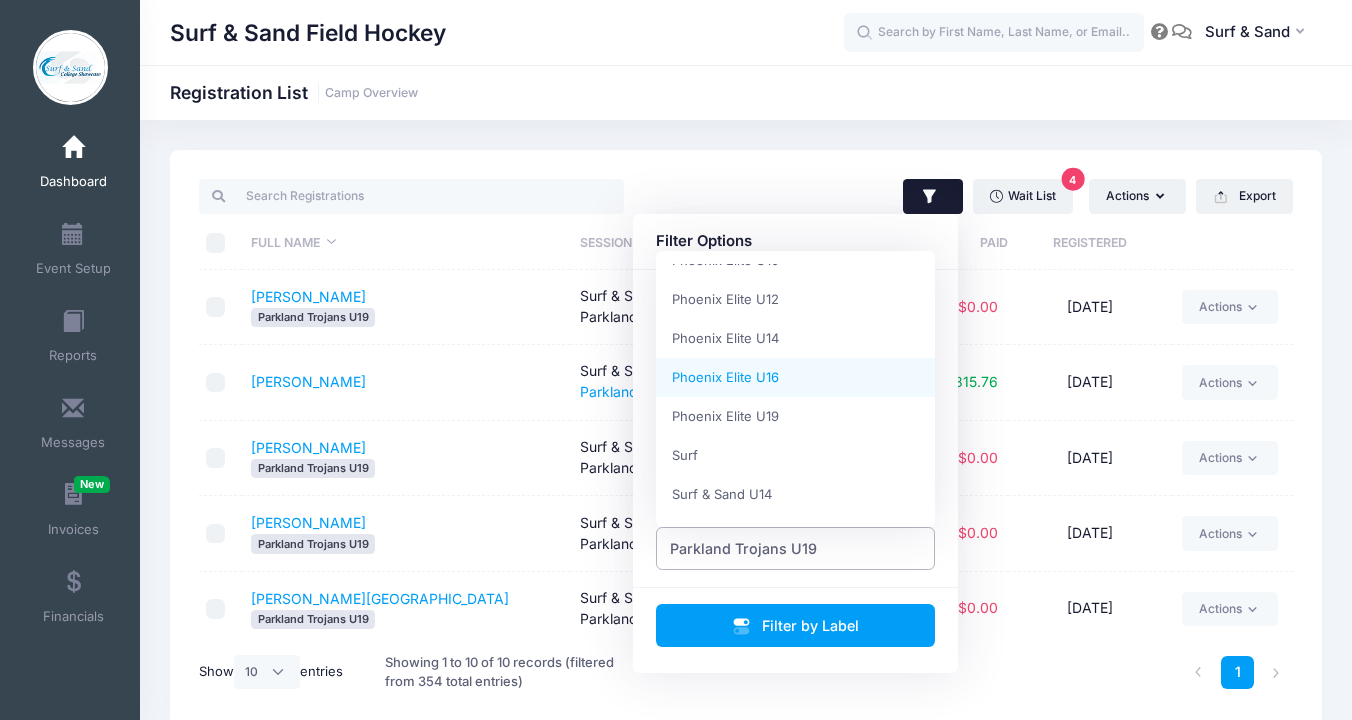 scroll, scrollTop: 1426, scrollLeft: 0, axis: vertical 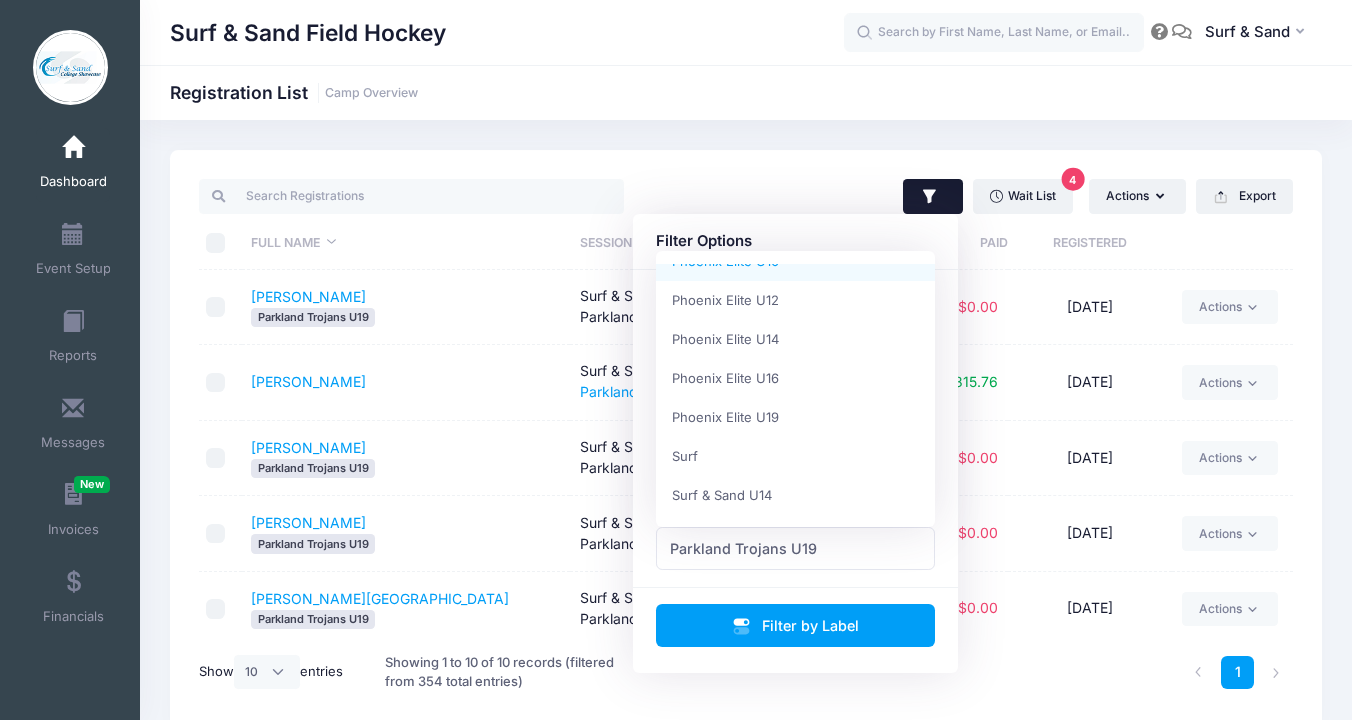 click on "Surf & Sand Field Hockey
Registration List
Camp Overview
4" at bounding box center [746, 440] 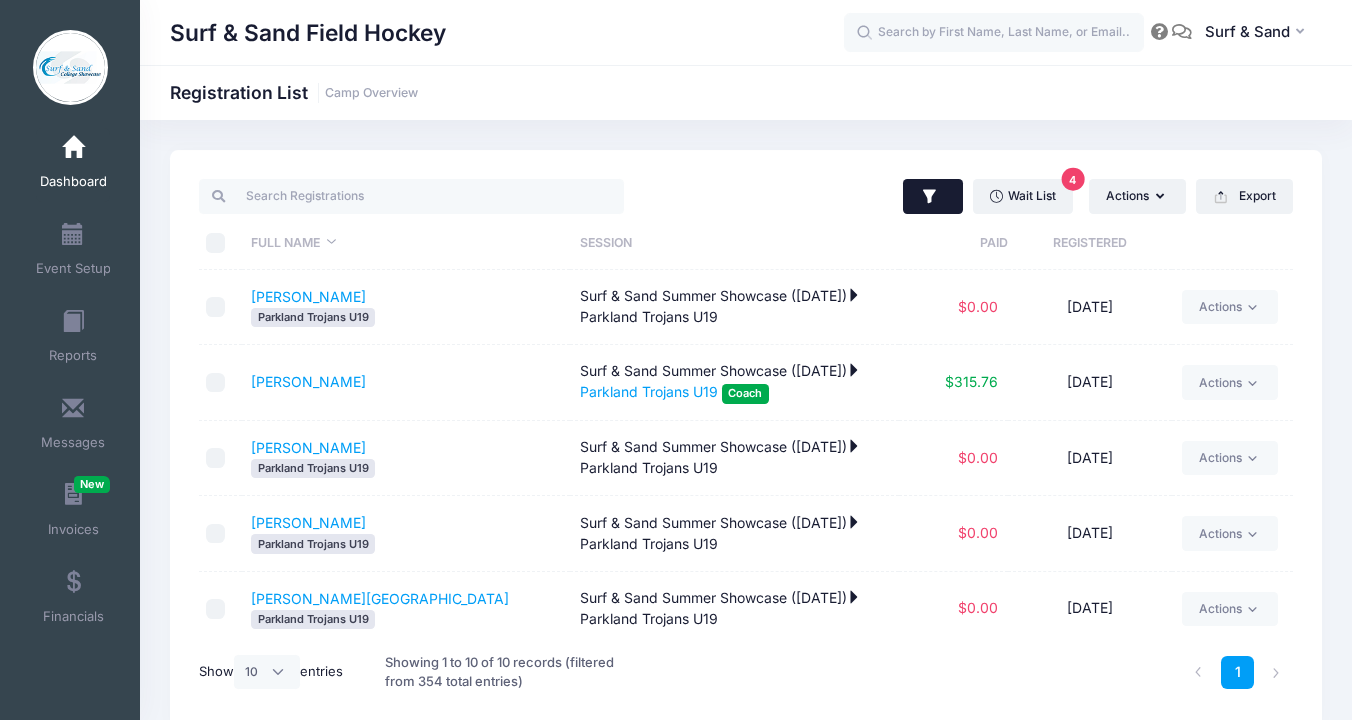 click 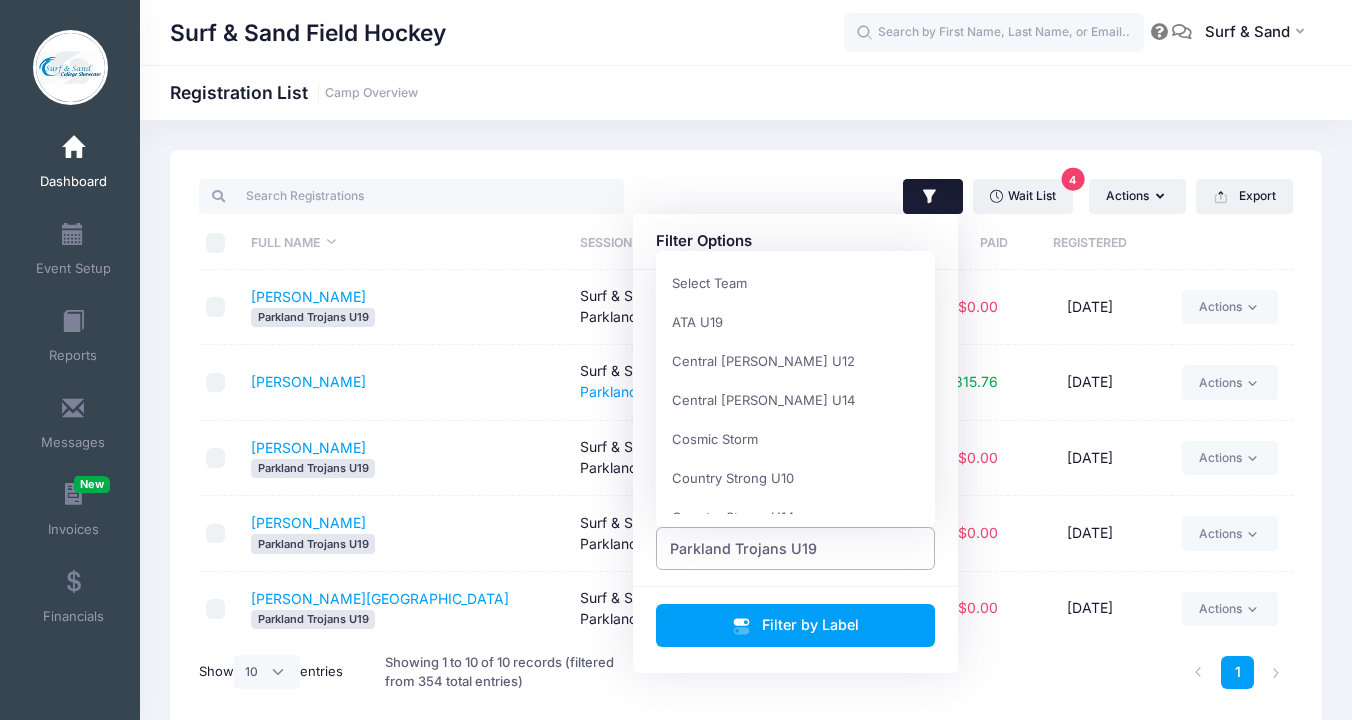 click on "Parkland Trojans U19" at bounding box center [743, 548] 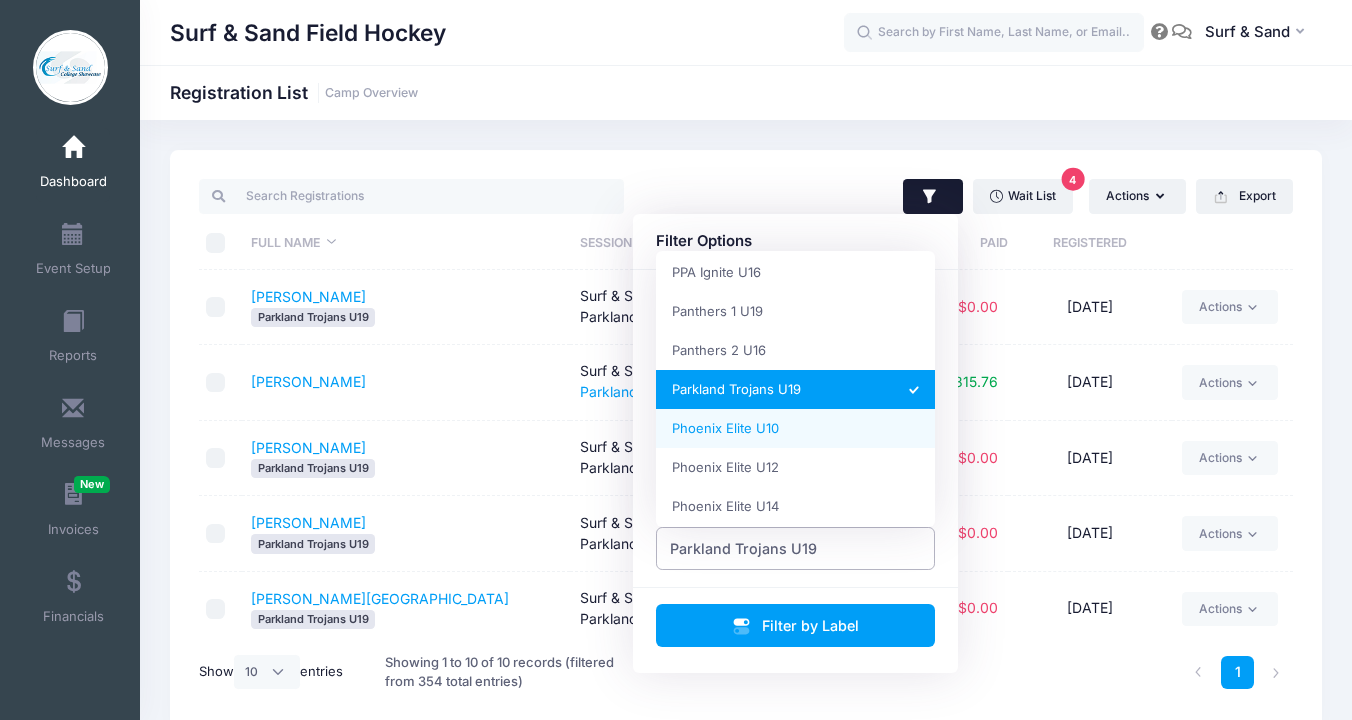 scroll, scrollTop: 1239, scrollLeft: 0, axis: vertical 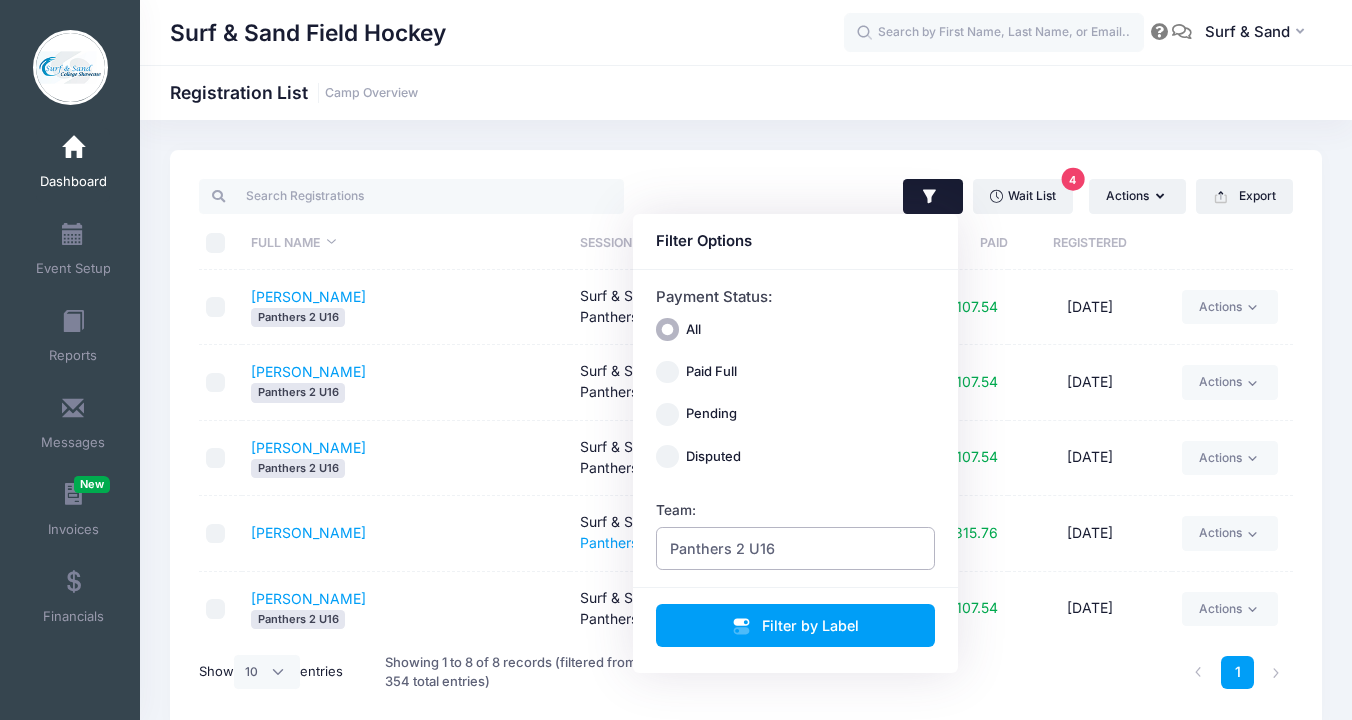 click on "Panthers 2 U16" at bounding box center [796, 548] 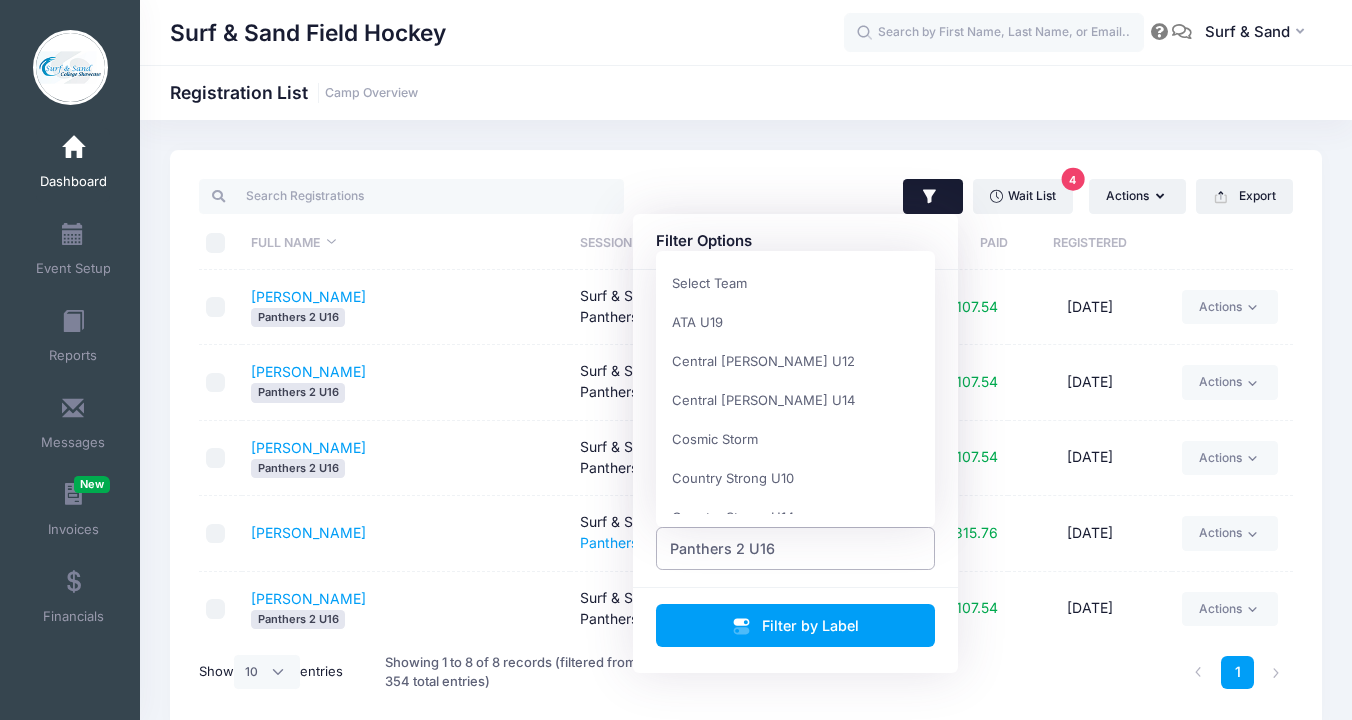 scroll, scrollTop: 1287, scrollLeft: 0, axis: vertical 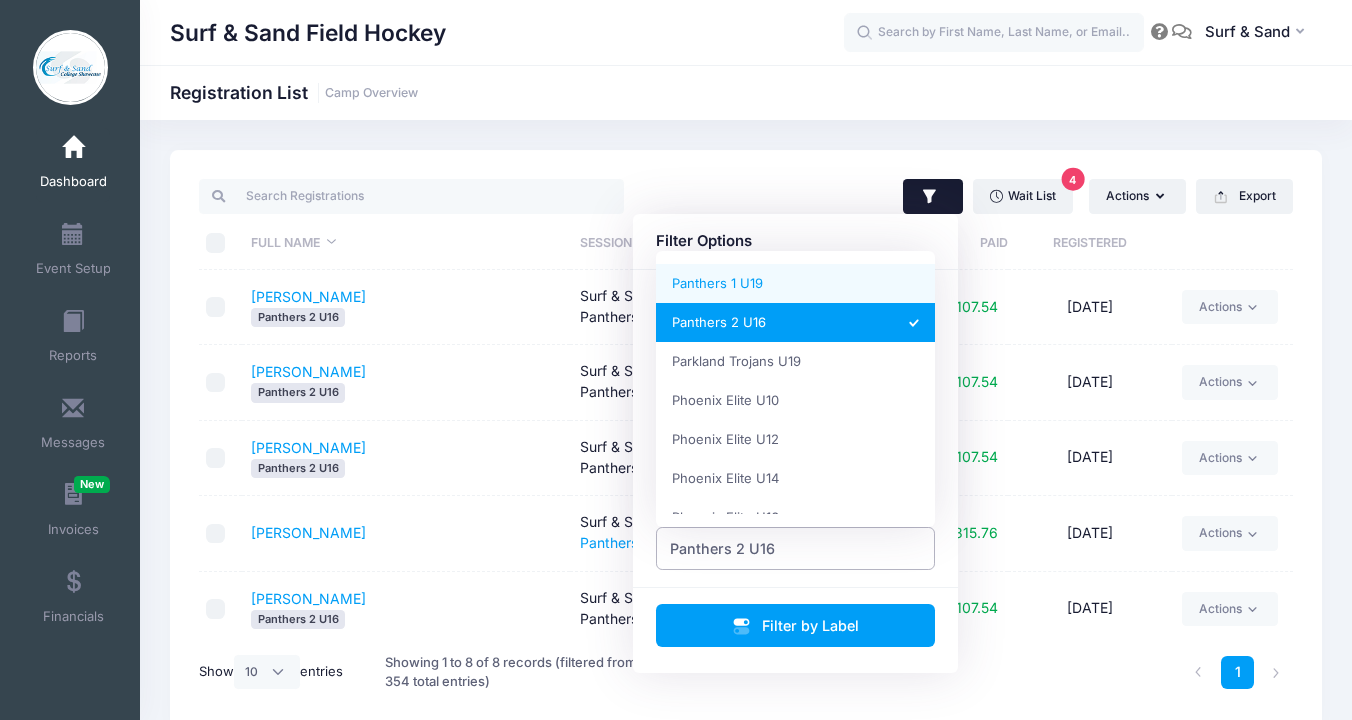 select on "Panthers 1 U19" 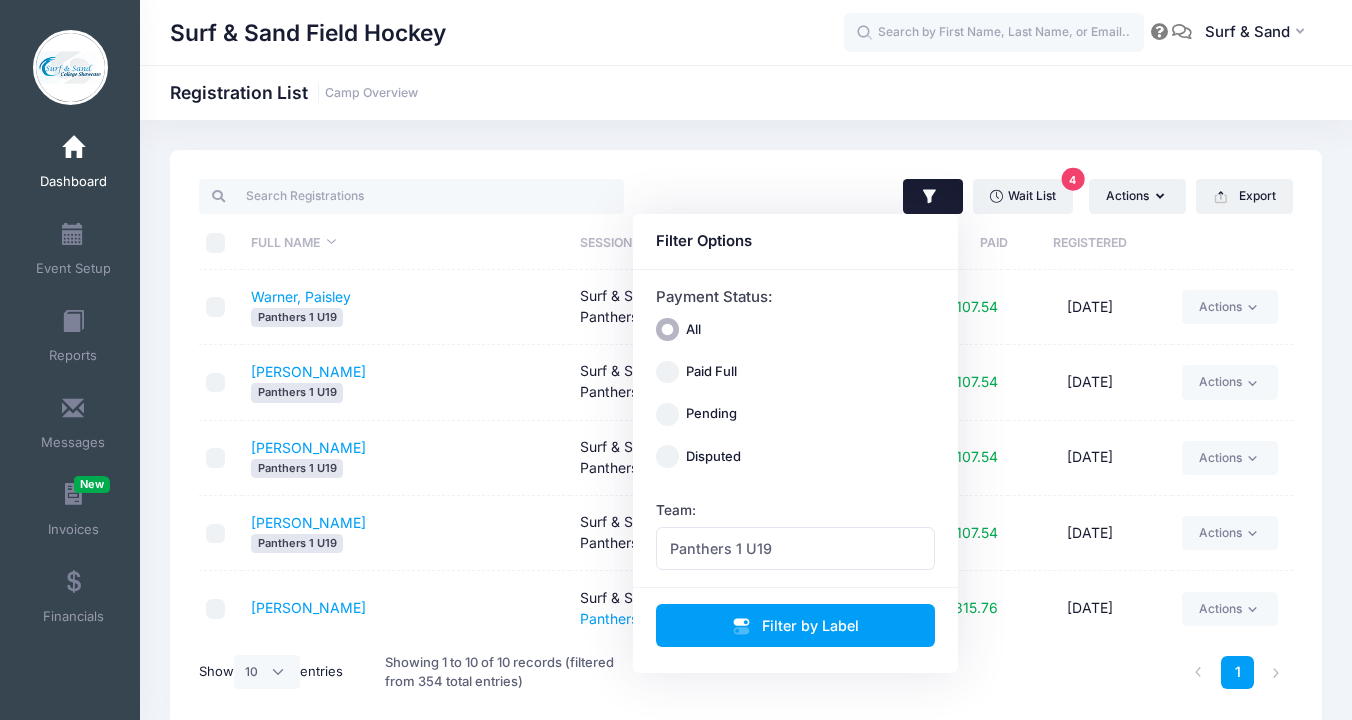 click on "Virga, Lena Panthers 1 U19" at bounding box center (406, 458) 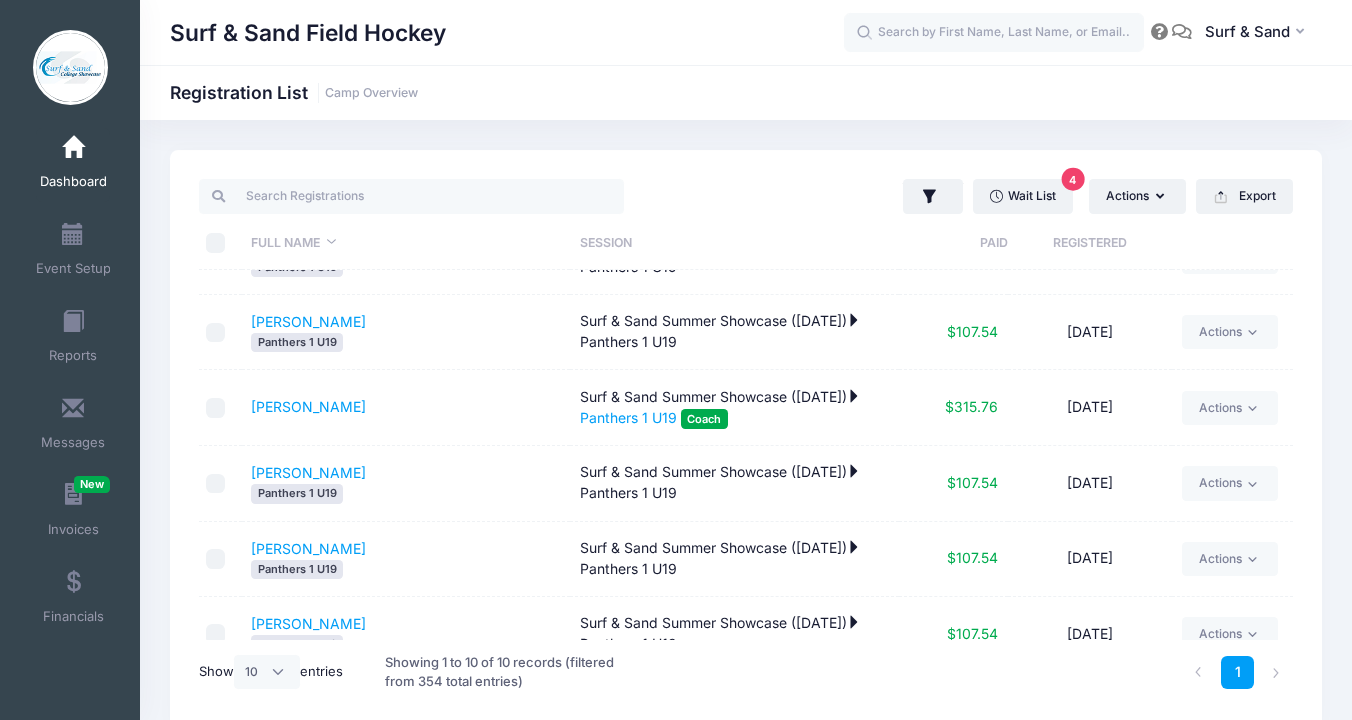 scroll, scrollTop: 252, scrollLeft: 0, axis: vertical 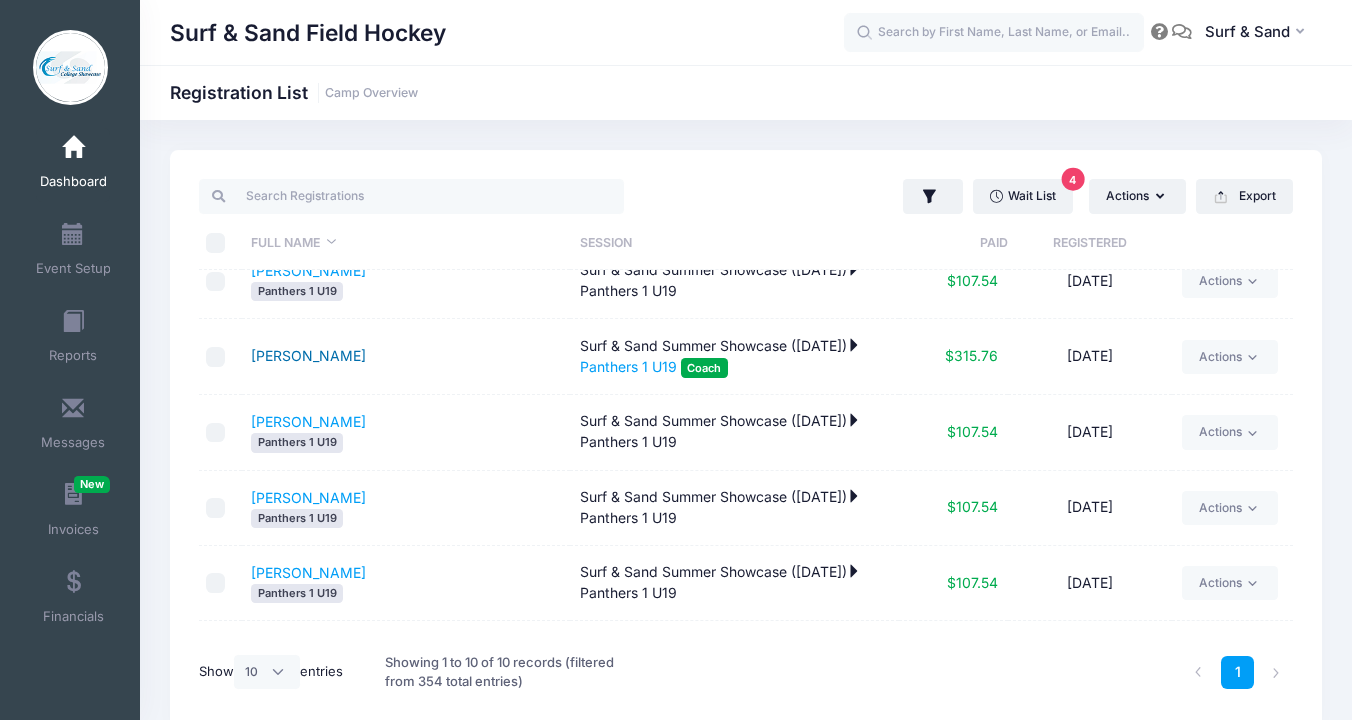 click on "Scurry, Karen" at bounding box center [308, 355] 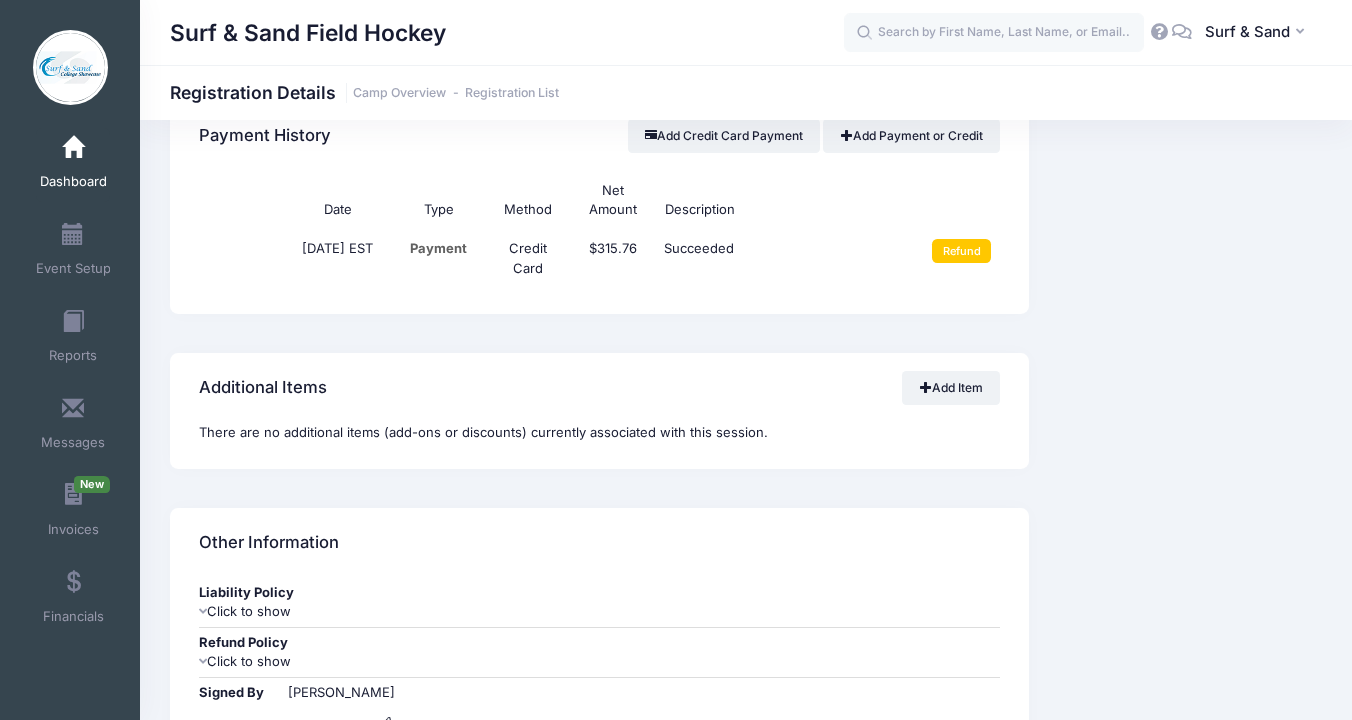 scroll, scrollTop: 1356, scrollLeft: 0, axis: vertical 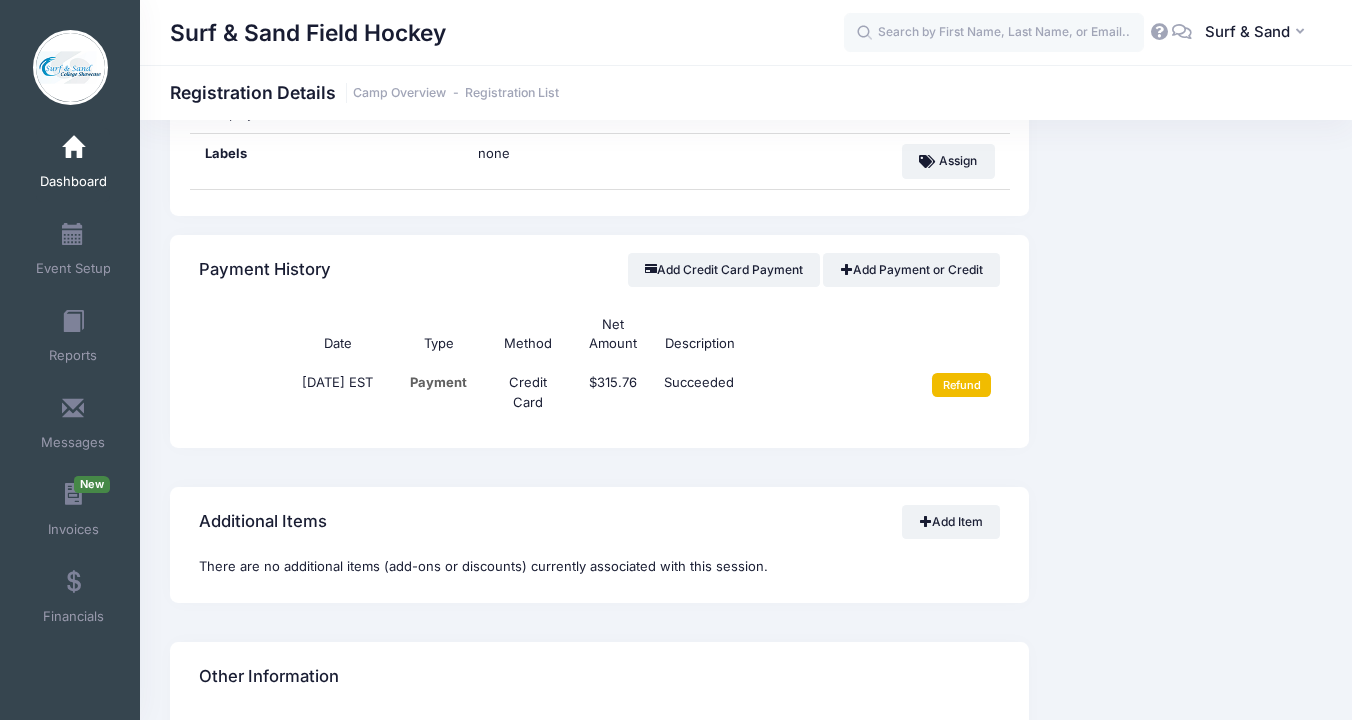 click on "Refund" at bounding box center (961, 385) 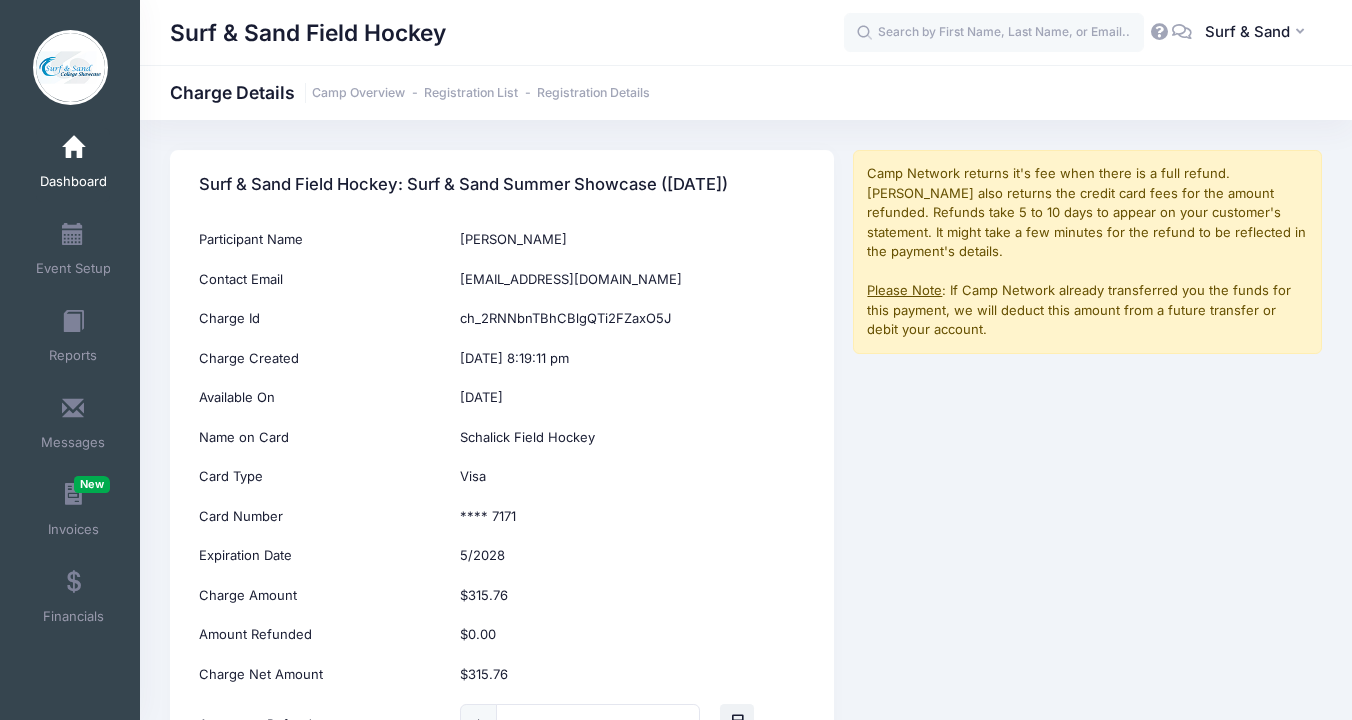 scroll, scrollTop: 260, scrollLeft: 0, axis: vertical 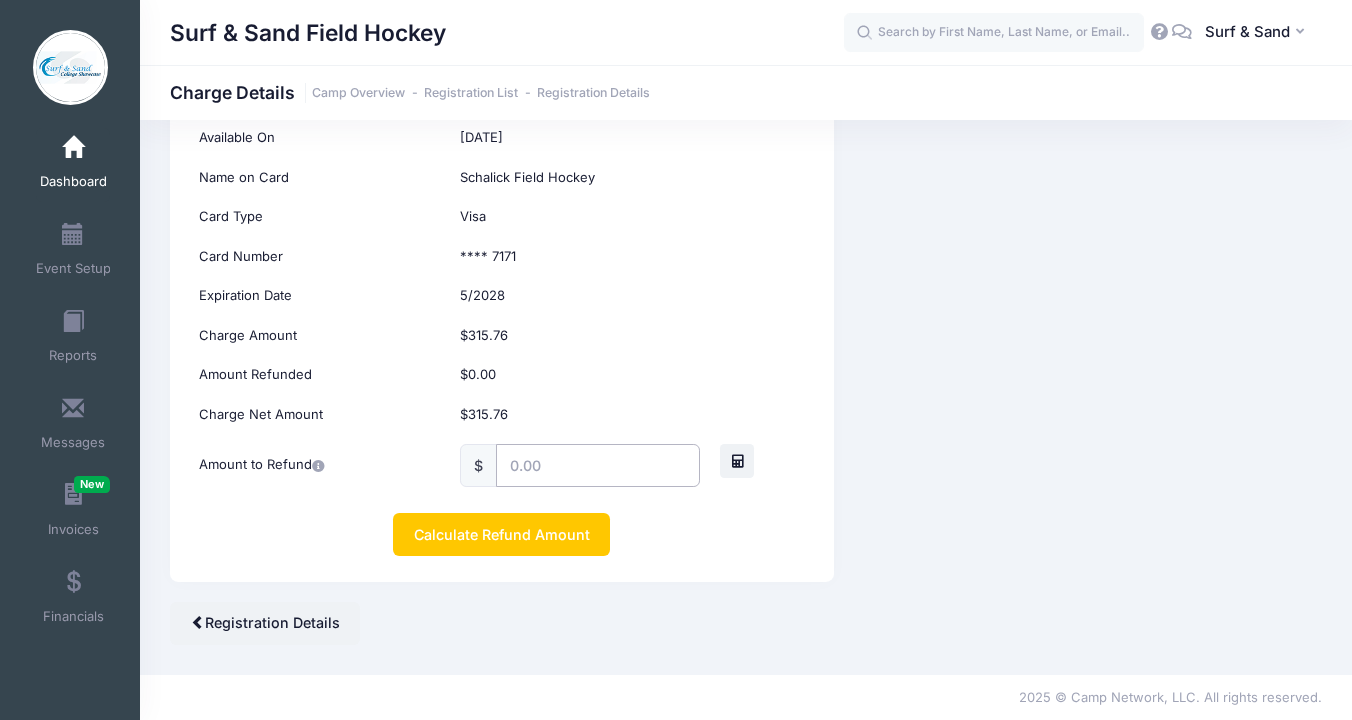 click at bounding box center [598, 465] 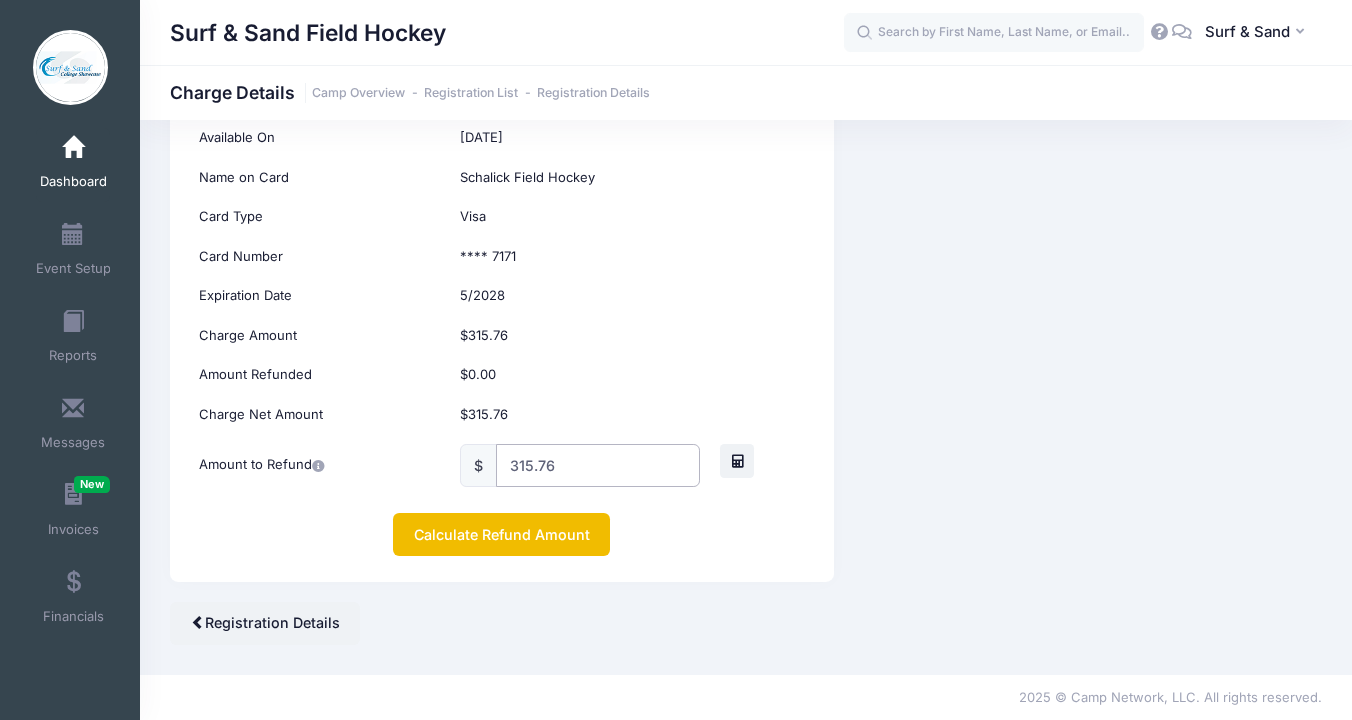 type on "315.76" 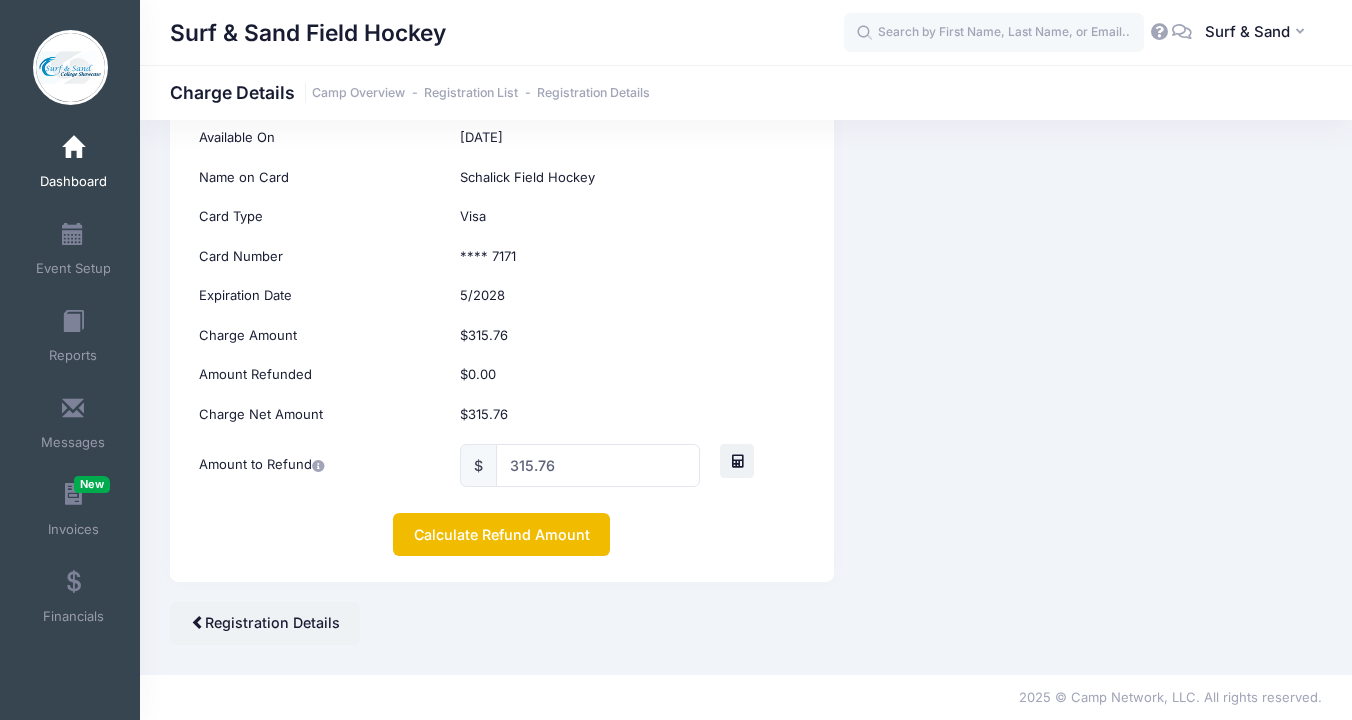 click on "Calculate Refund Amount" at bounding box center (501, 534) 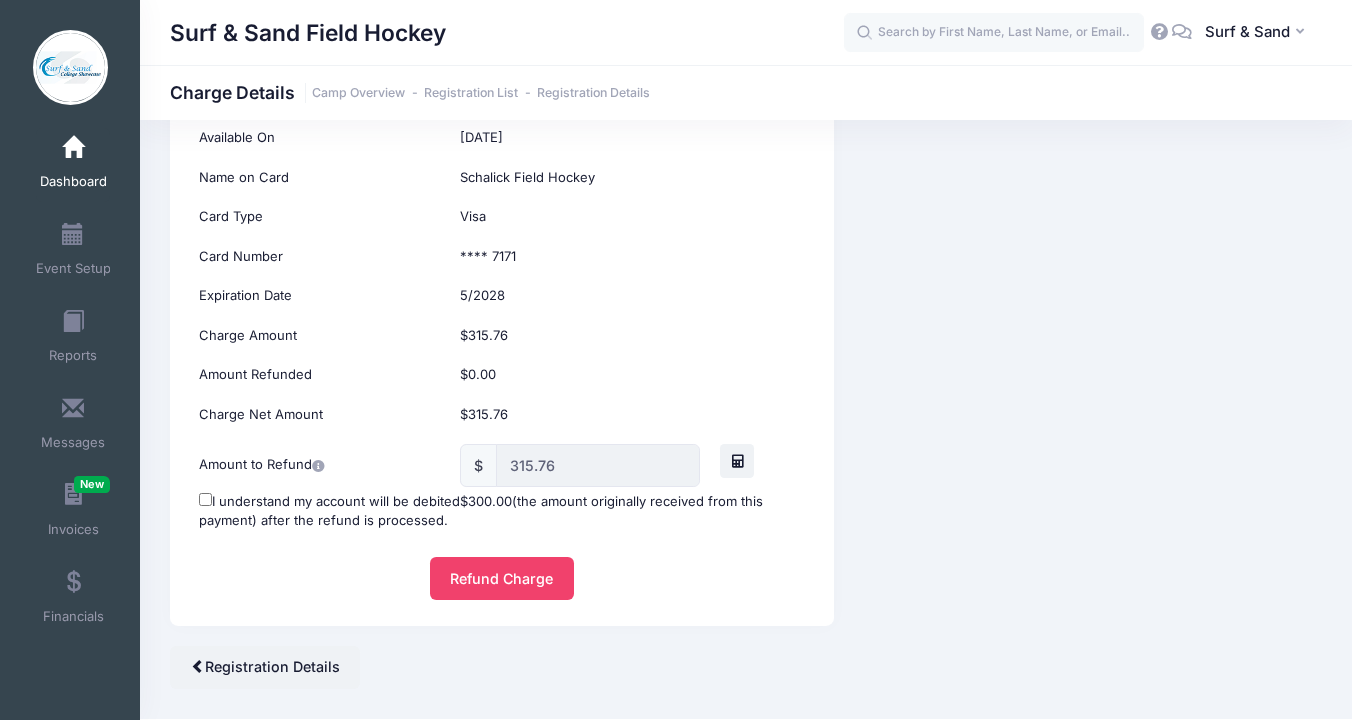 click on "I understand my account will be debited  $300.00  (the amount originally received from this payment) after the refund is processed." at bounding box center (501, 511) 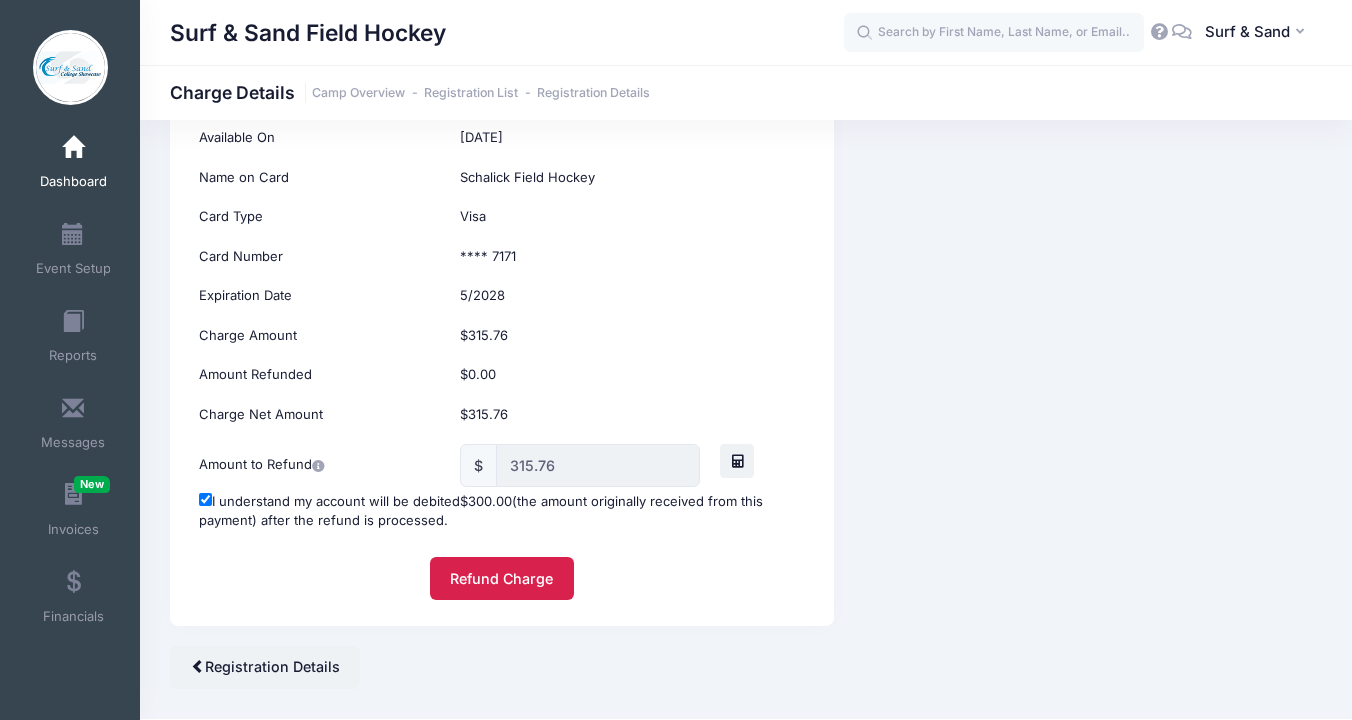click on "Refund Charge" at bounding box center (502, 578) 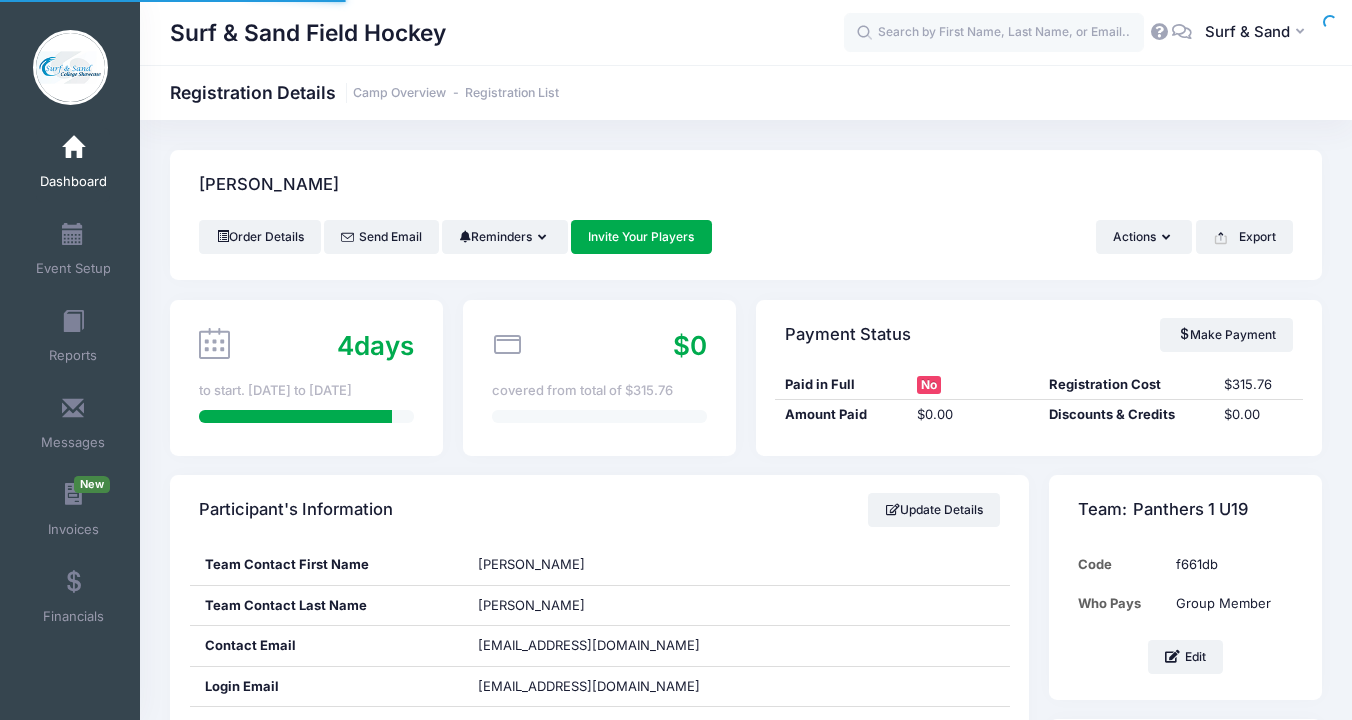 scroll, scrollTop: 0, scrollLeft: 0, axis: both 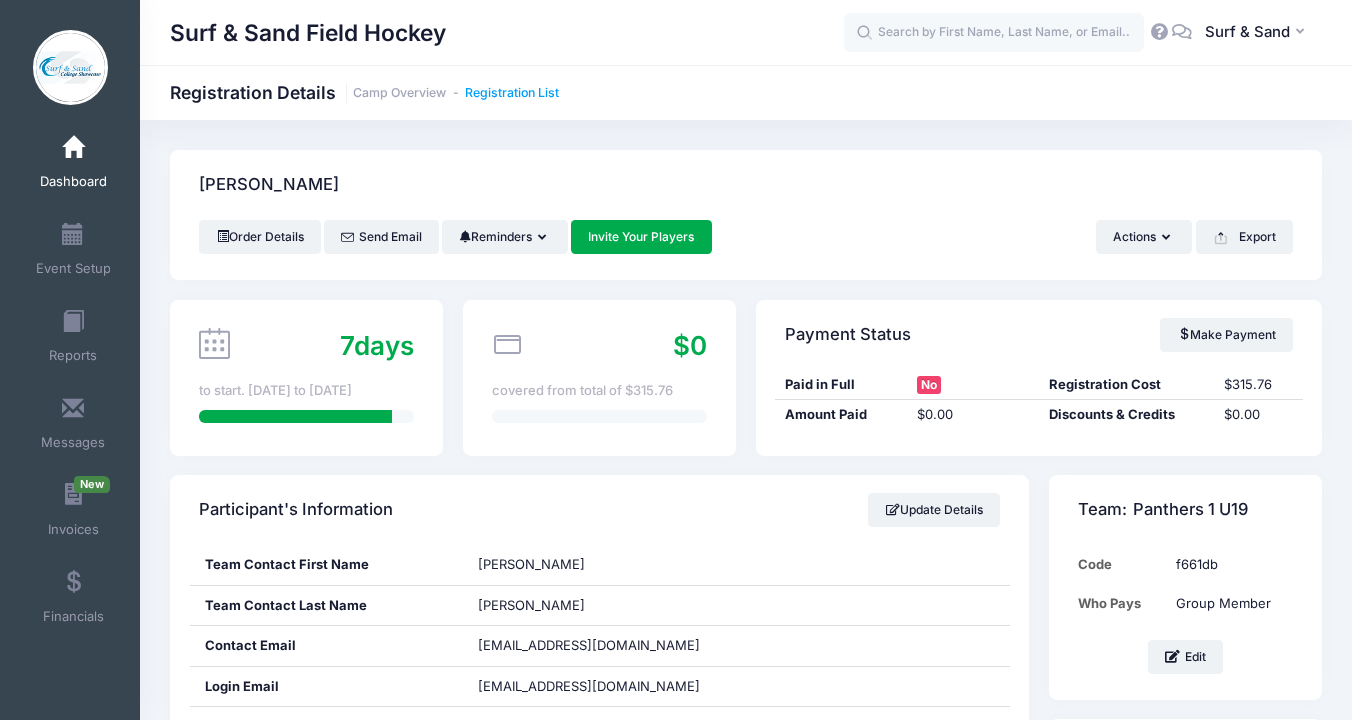 click on "Registration List" at bounding box center [512, 93] 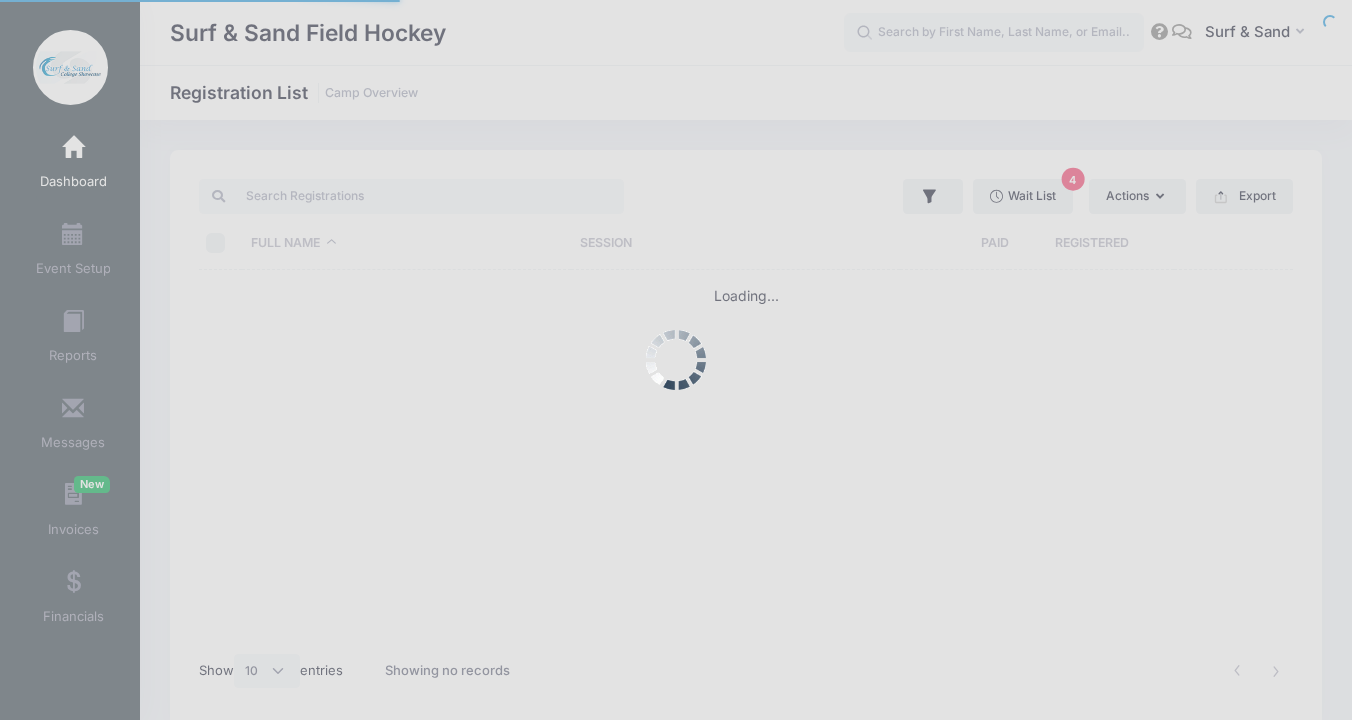 select on "10" 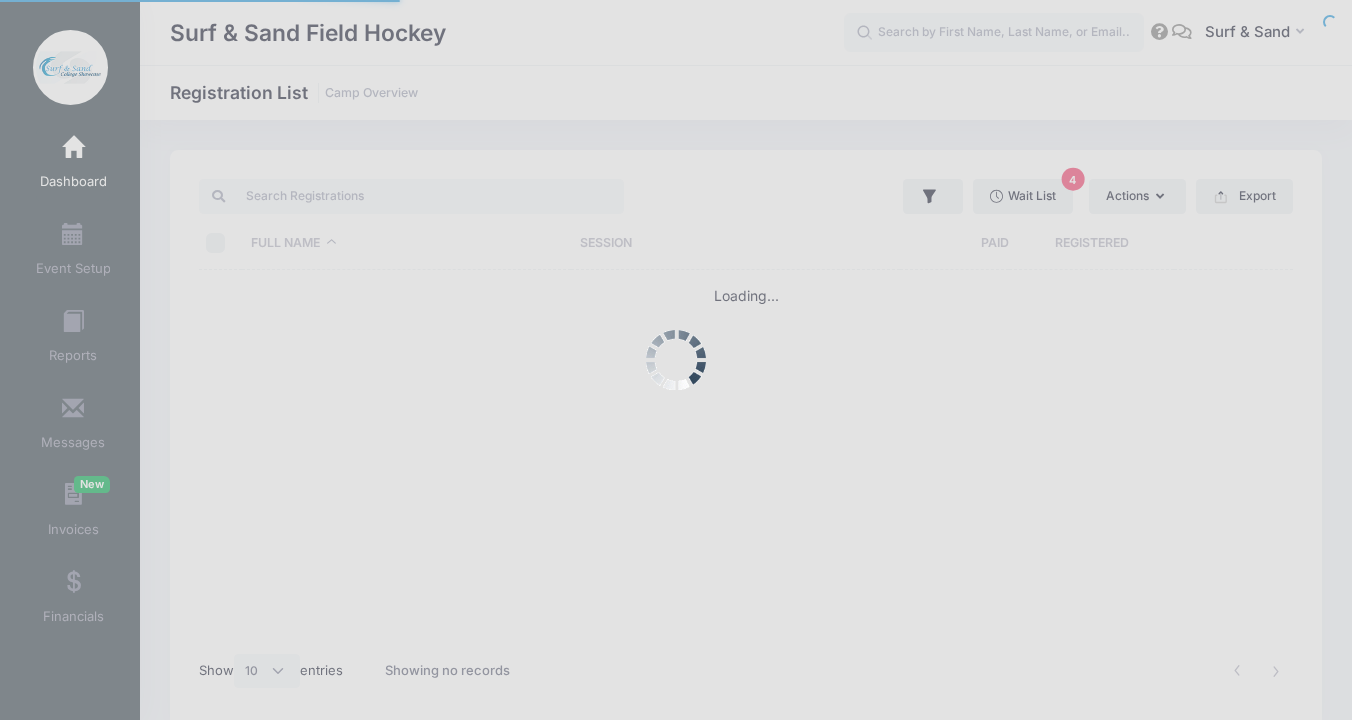 scroll, scrollTop: 0, scrollLeft: 0, axis: both 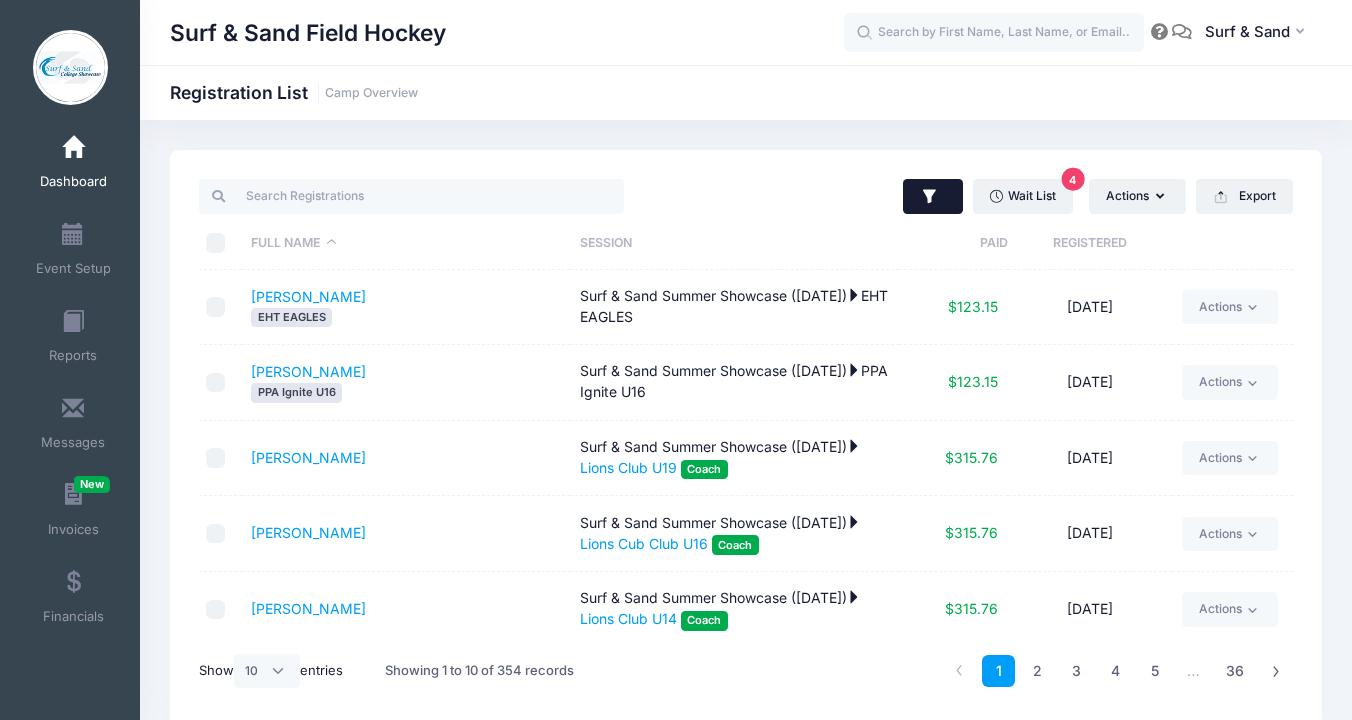 click at bounding box center (933, 197) 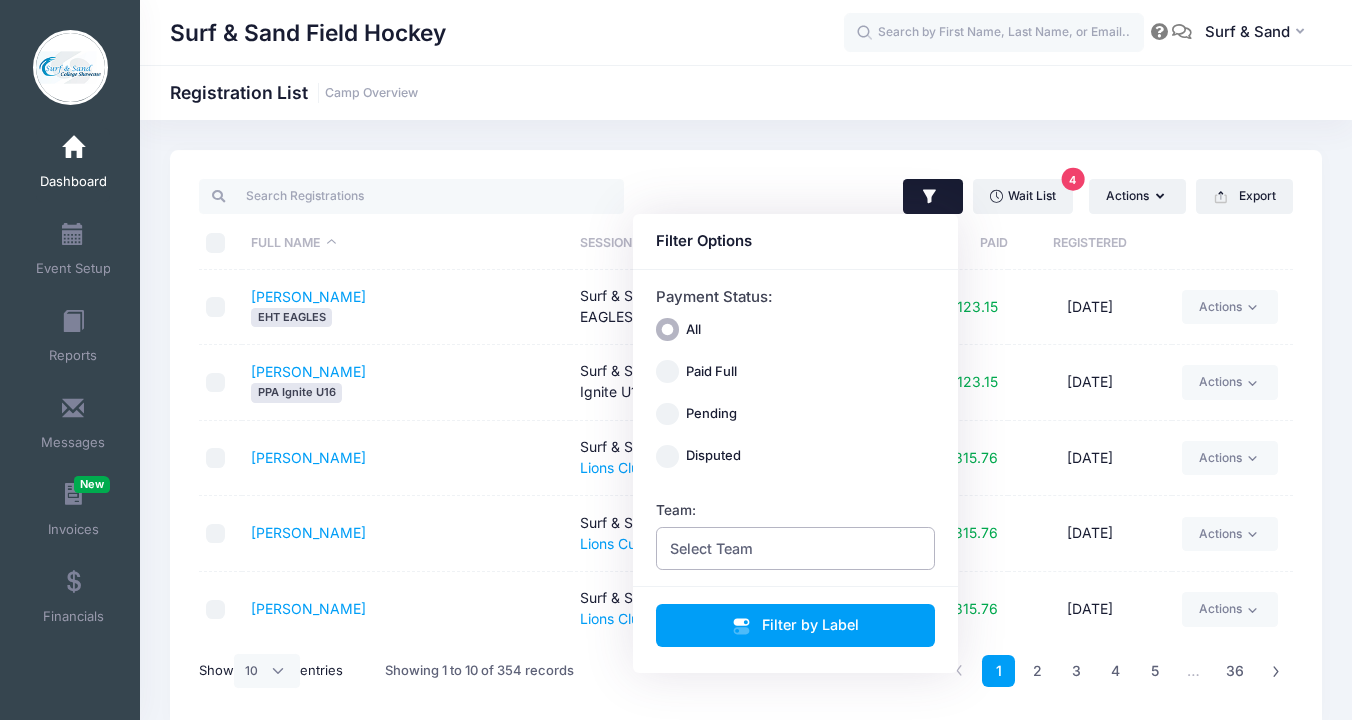 click on "Select Team" at bounding box center (796, 548) 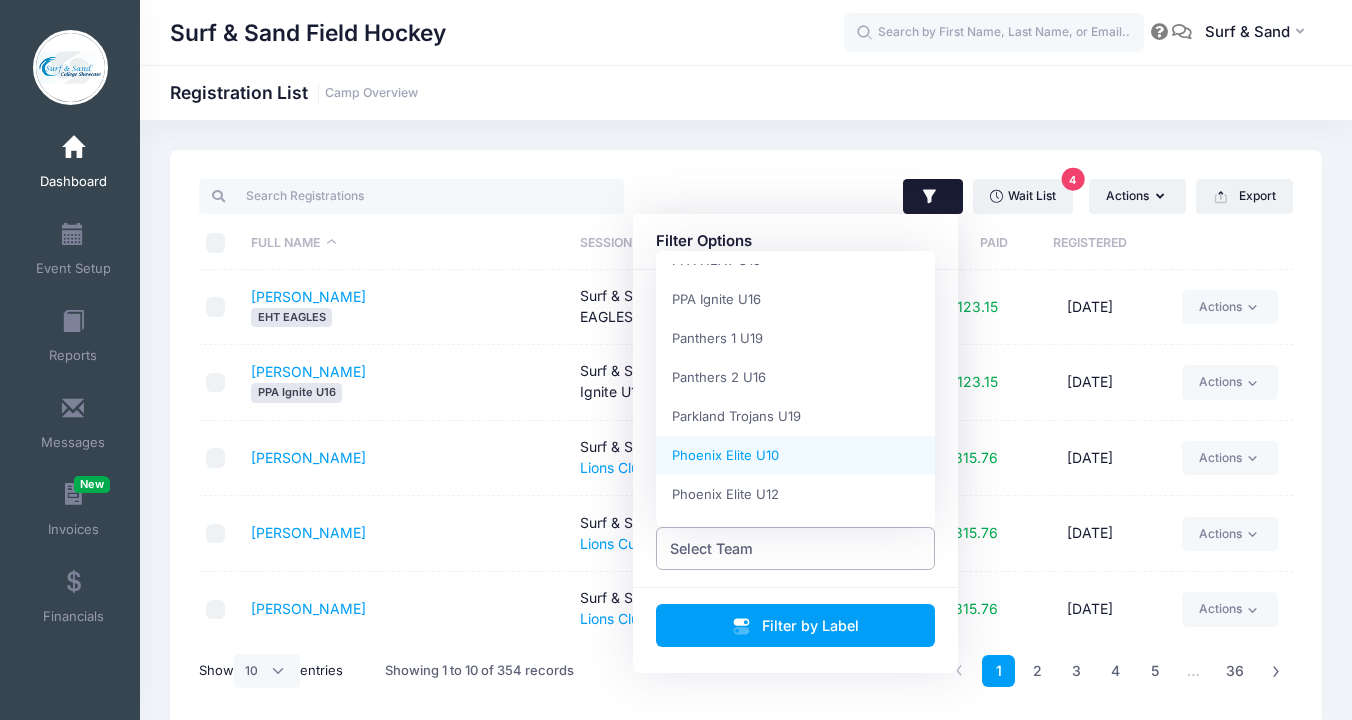 scroll, scrollTop: 1228, scrollLeft: 0, axis: vertical 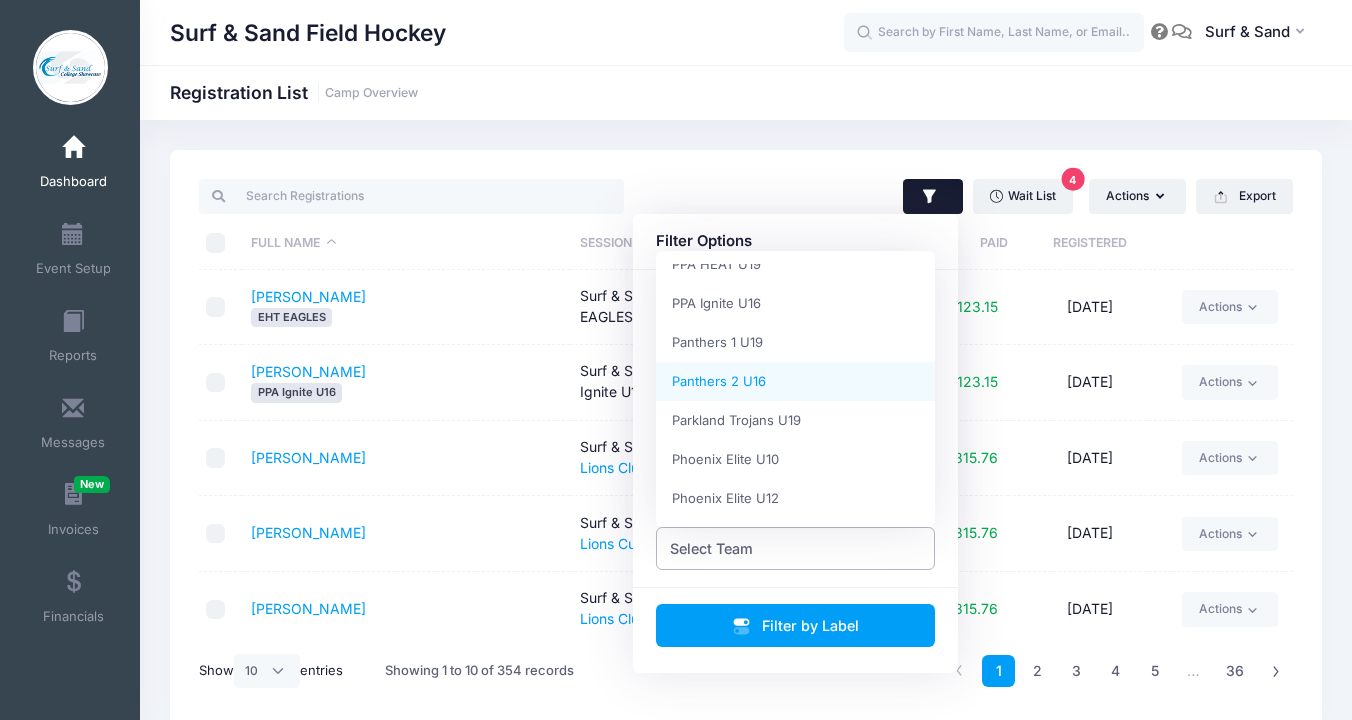 select on "Panthers 2 U16" 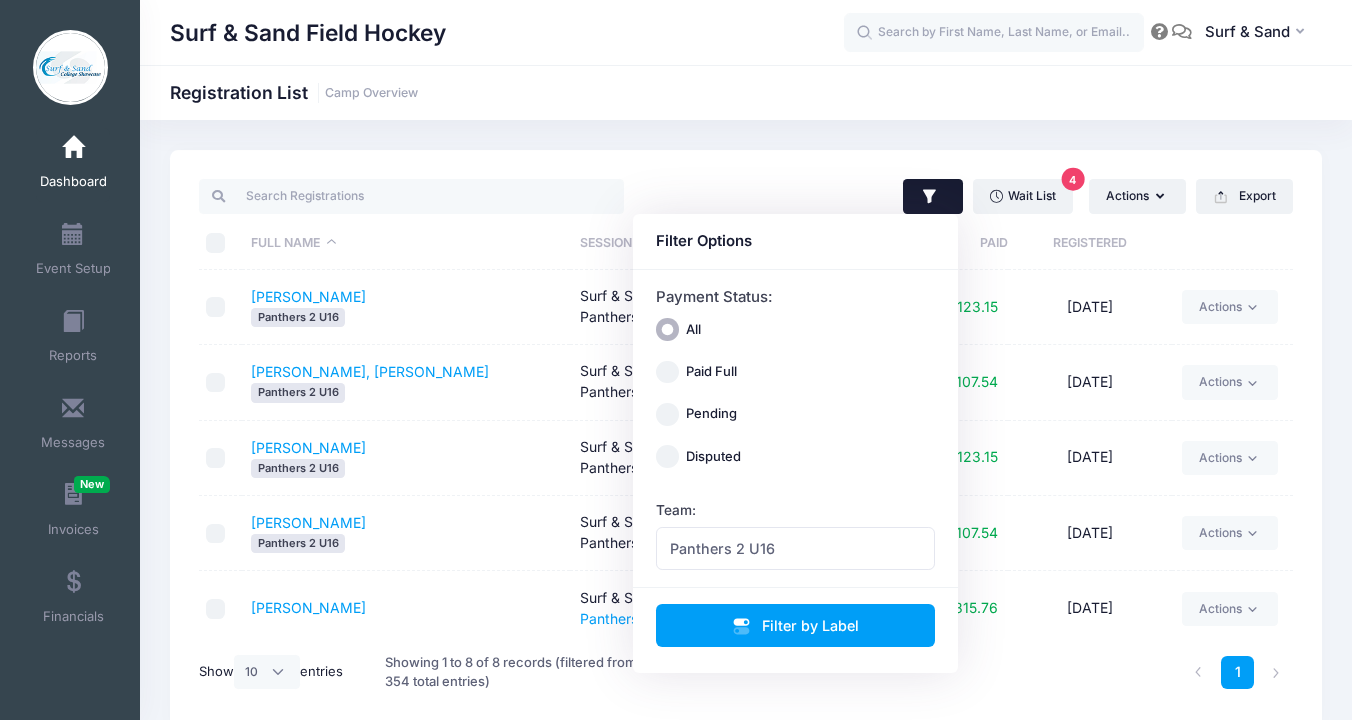 click on "Marynowicz, Ava Panthers 2 U16" at bounding box center [406, 458] 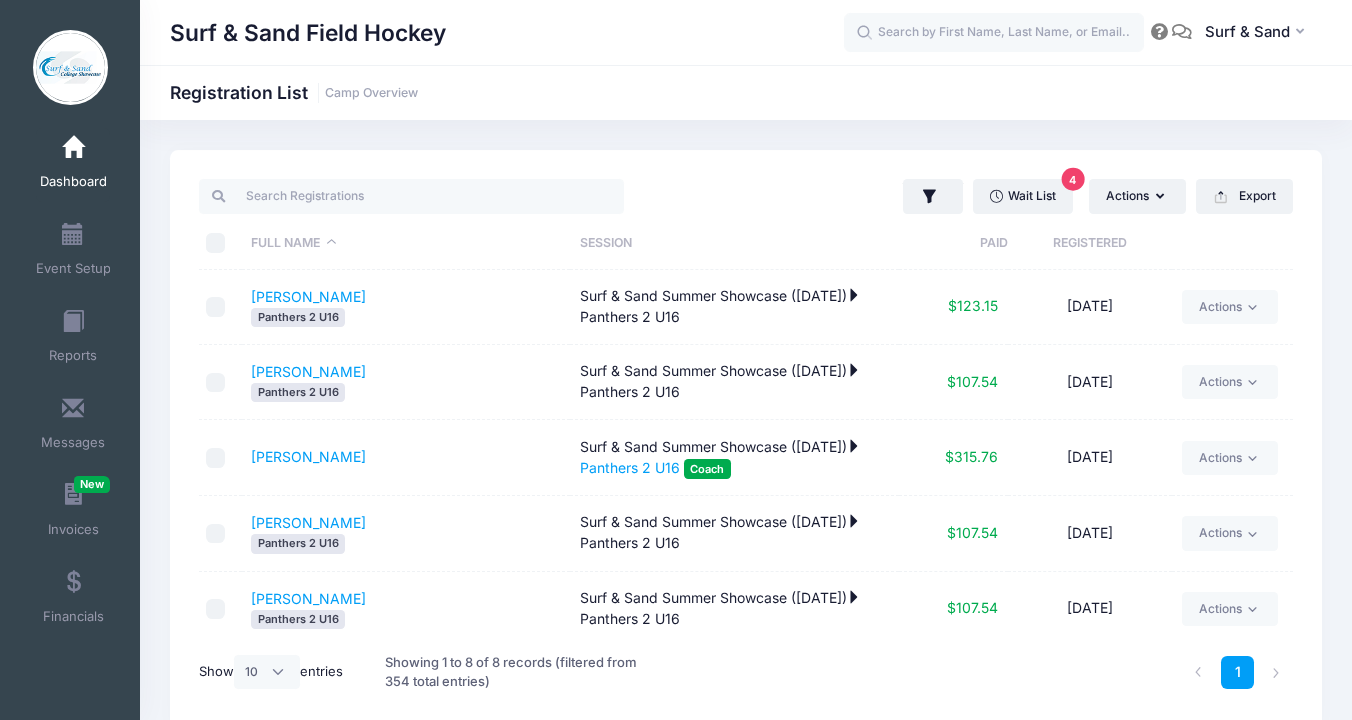 scroll, scrollTop: 218, scrollLeft: 0, axis: vertical 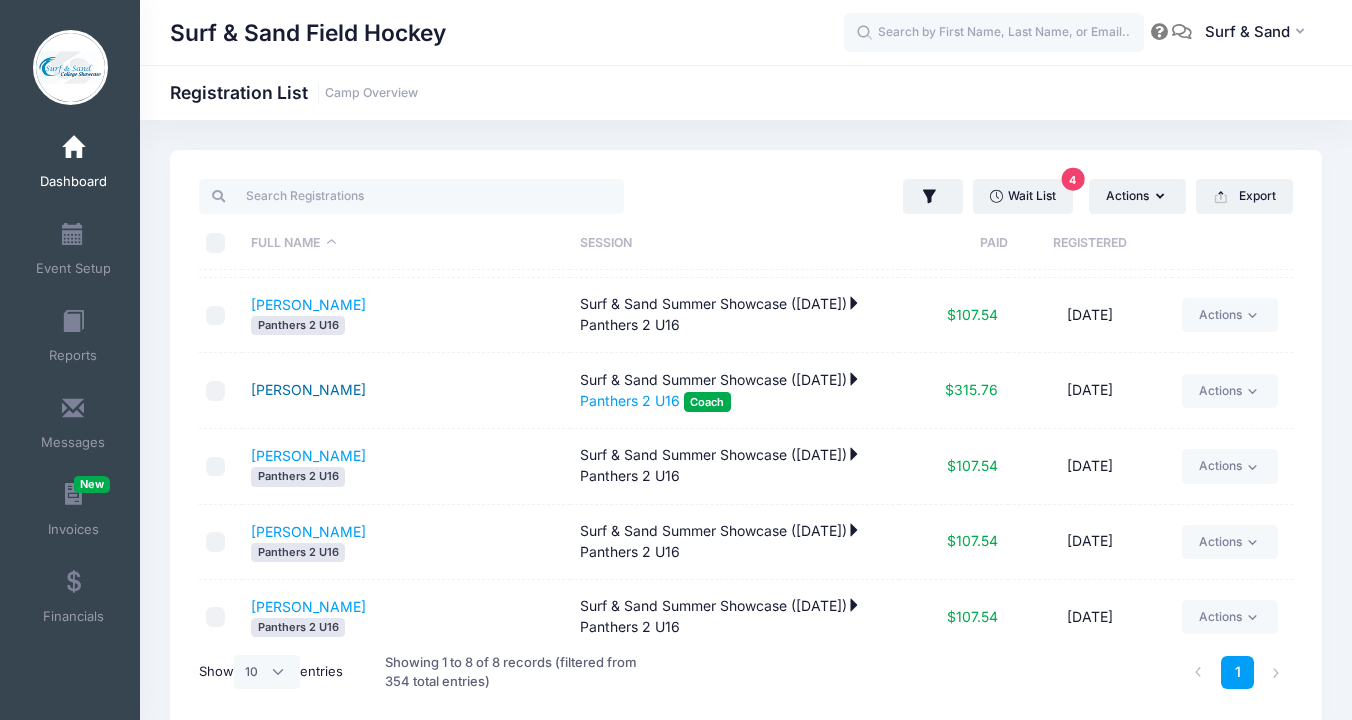 click on "Scurry, Karen" at bounding box center (308, 389) 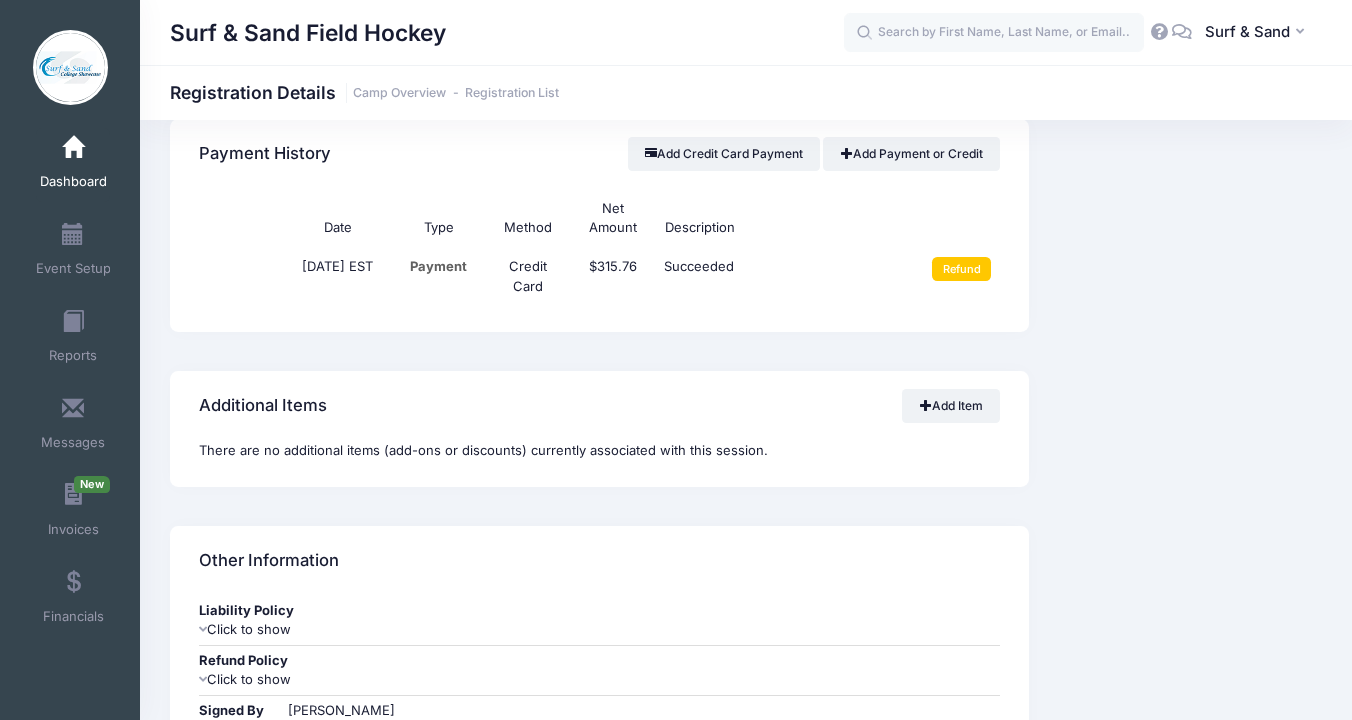 scroll, scrollTop: 1542, scrollLeft: 0, axis: vertical 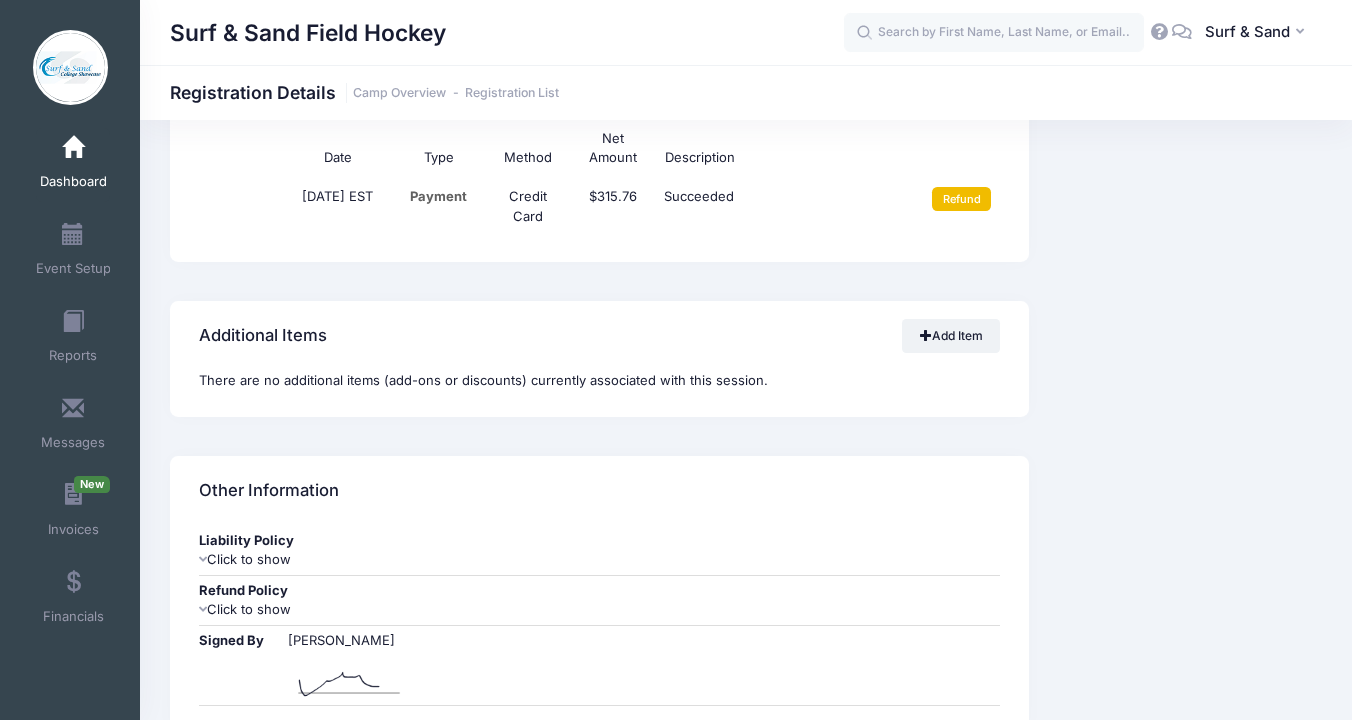 click on "Refund" at bounding box center (961, 199) 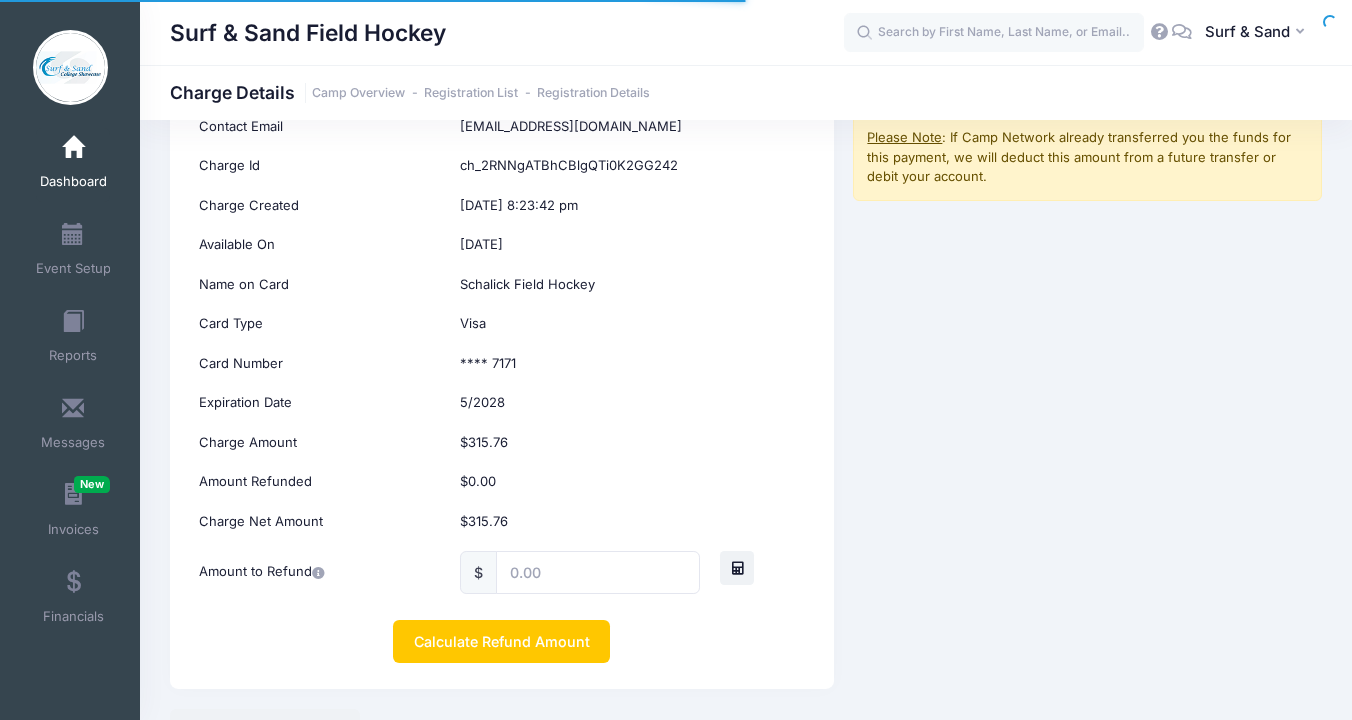 scroll, scrollTop: 260, scrollLeft: 0, axis: vertical 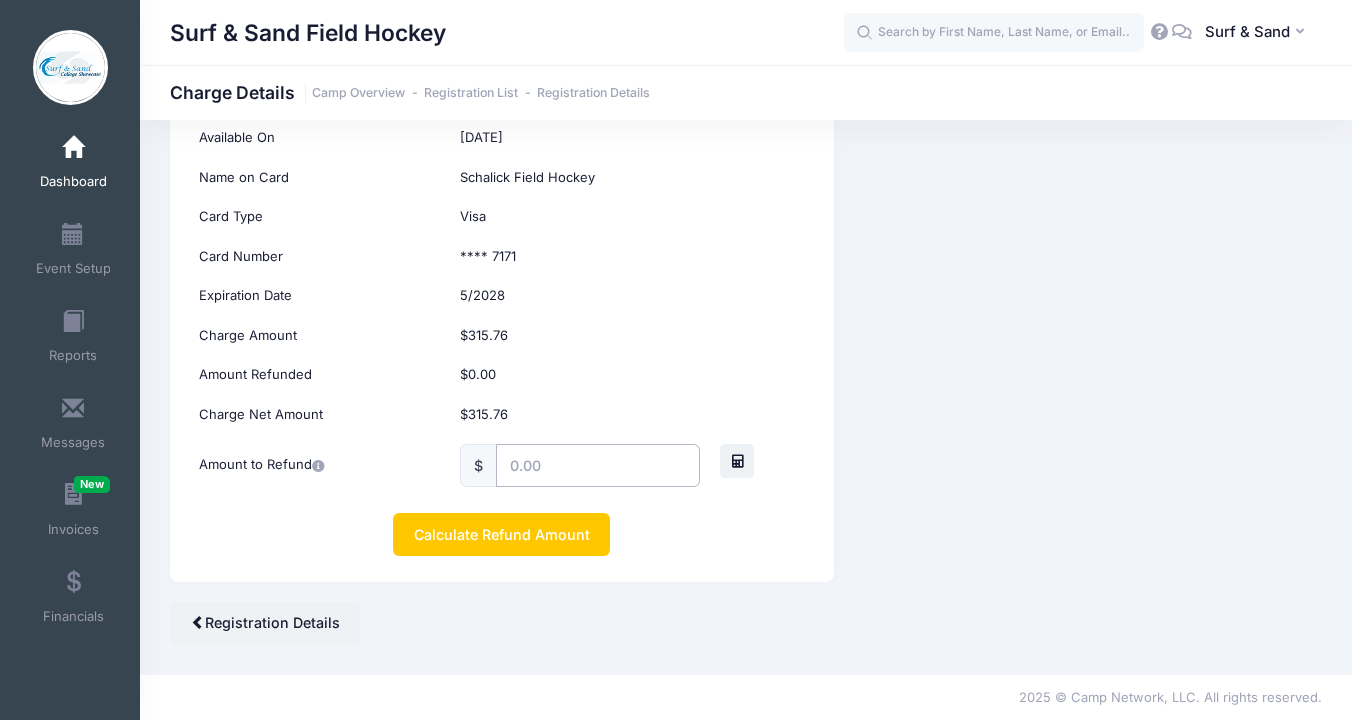 drag, startPoint x: 522, startPoint y: 471, endPoint x: 507, endPoint y: 470, distance: 15.033297 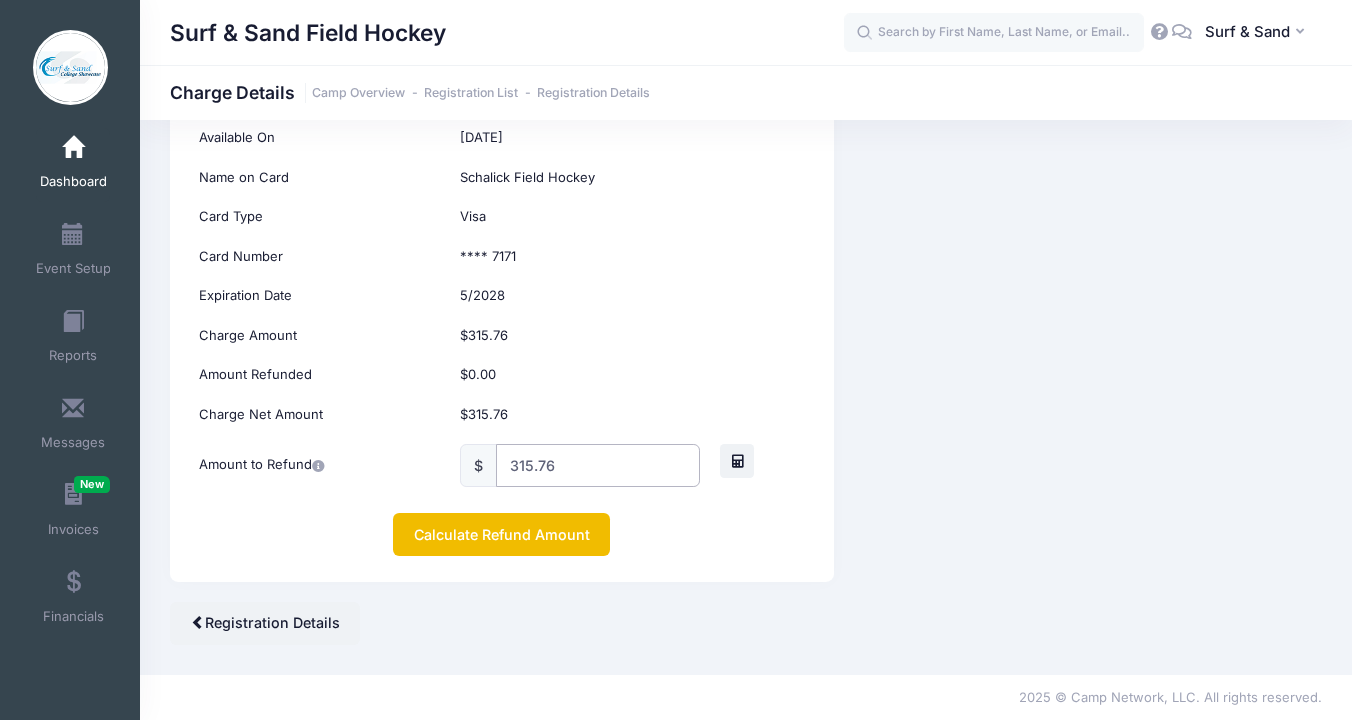 type on "315.76" 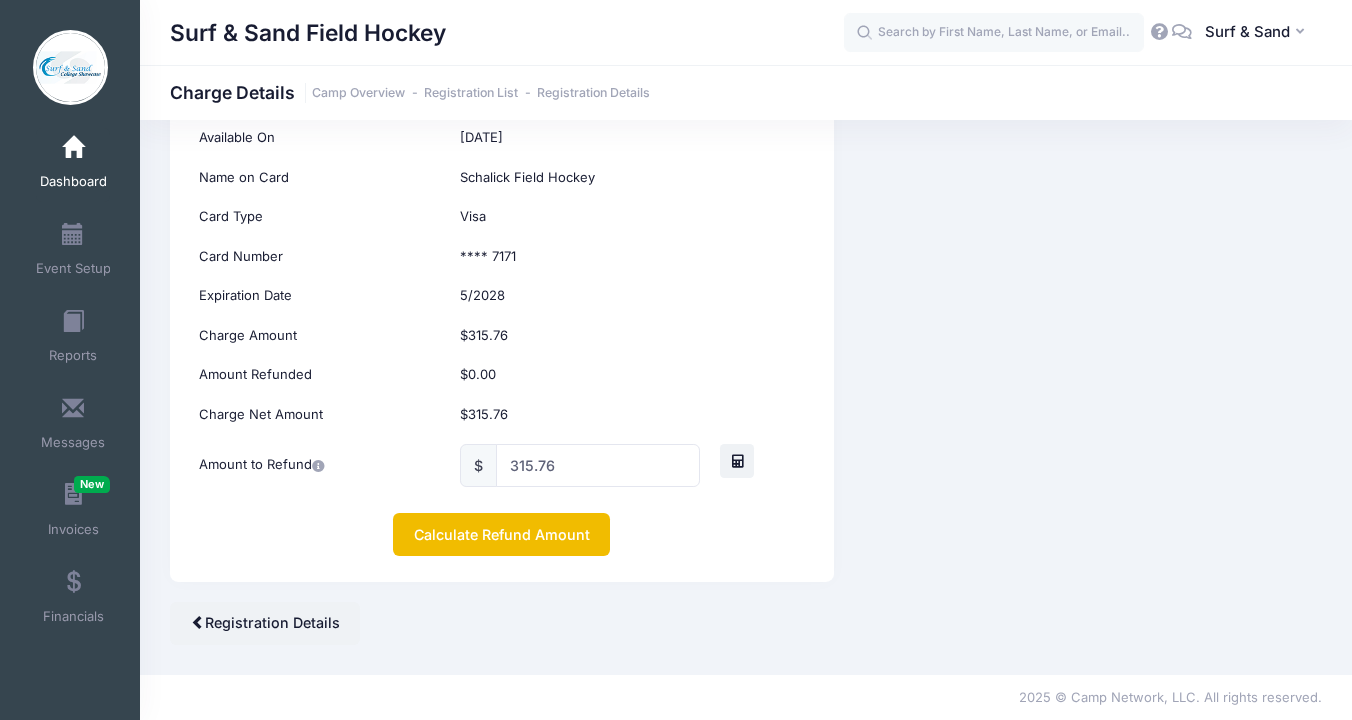 click on "Calculate Refund Amount" at bounding box center [501, 534] 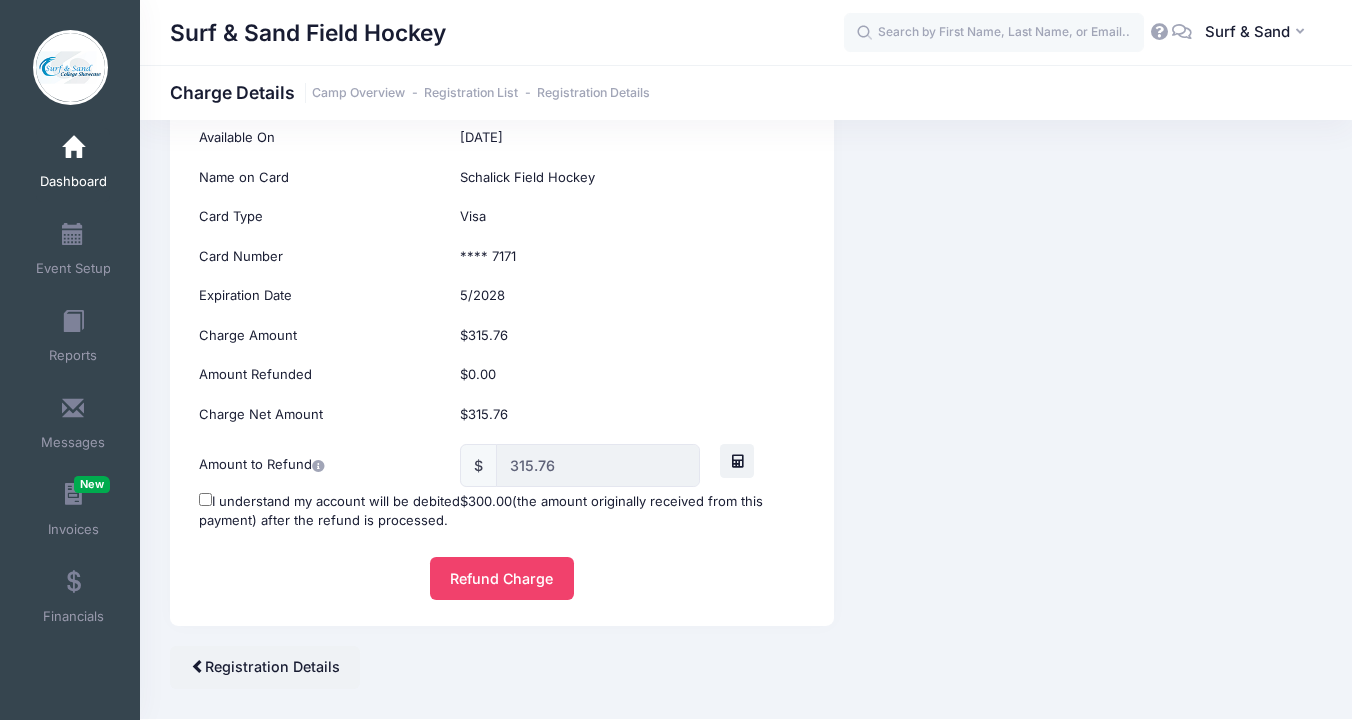 click on "I understand my account will be debited  $300.00  (the amount originally received from this payment) after the refund is processed." at bounding box center (501, 511) 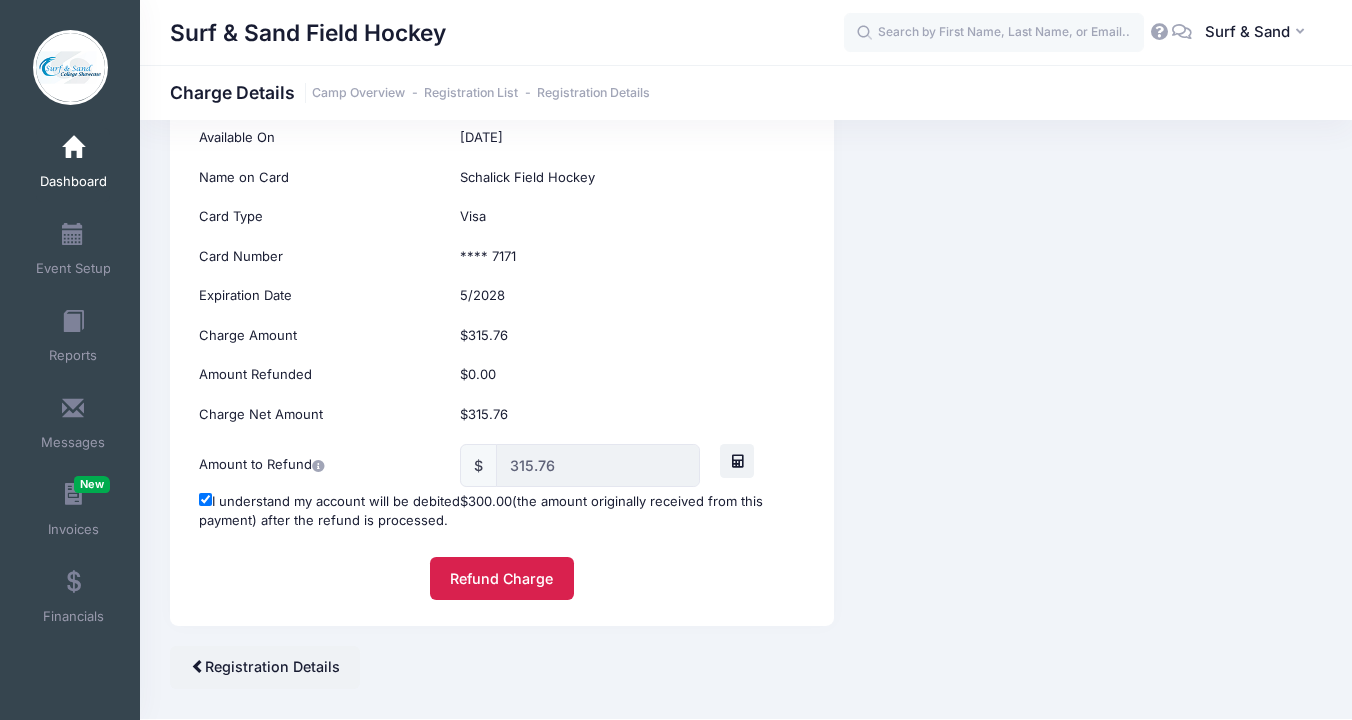 click on "Refund Charge" at bounding box center (502, 578) 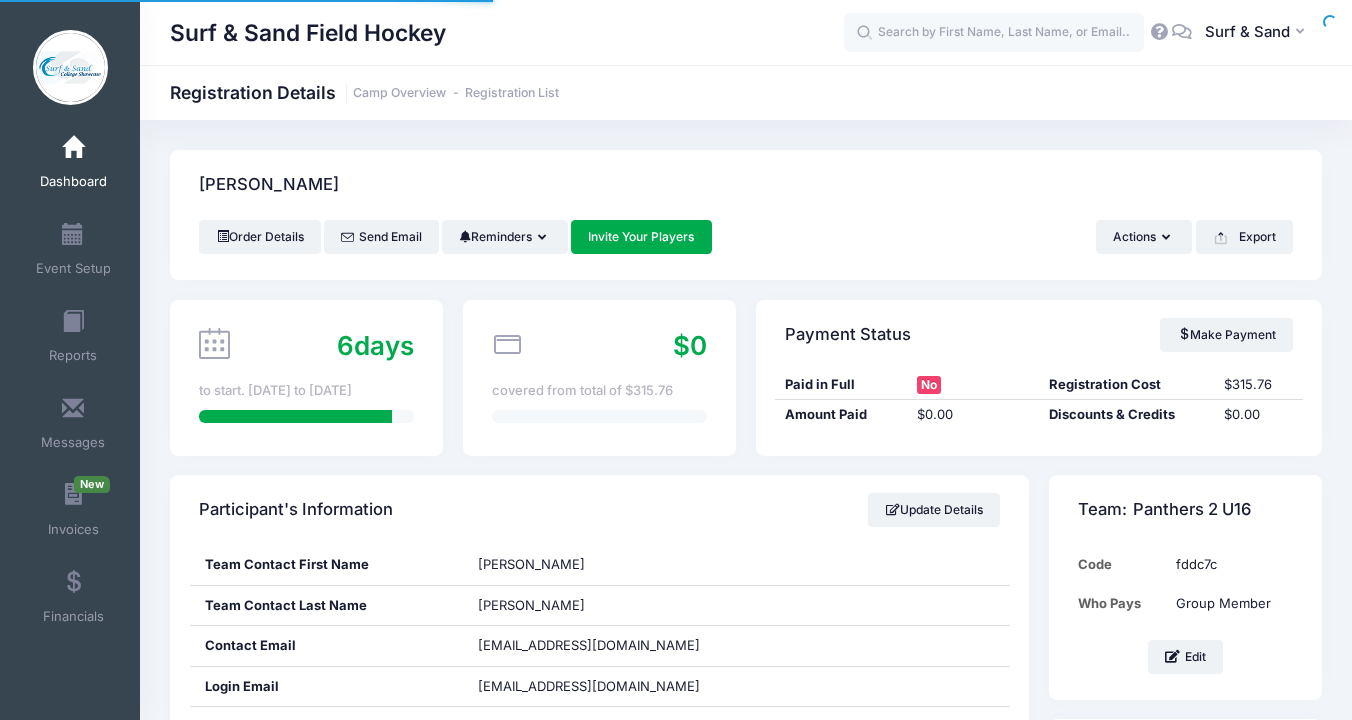 scroll, scrollTop: 0, scrollLeft: 0, axis: both 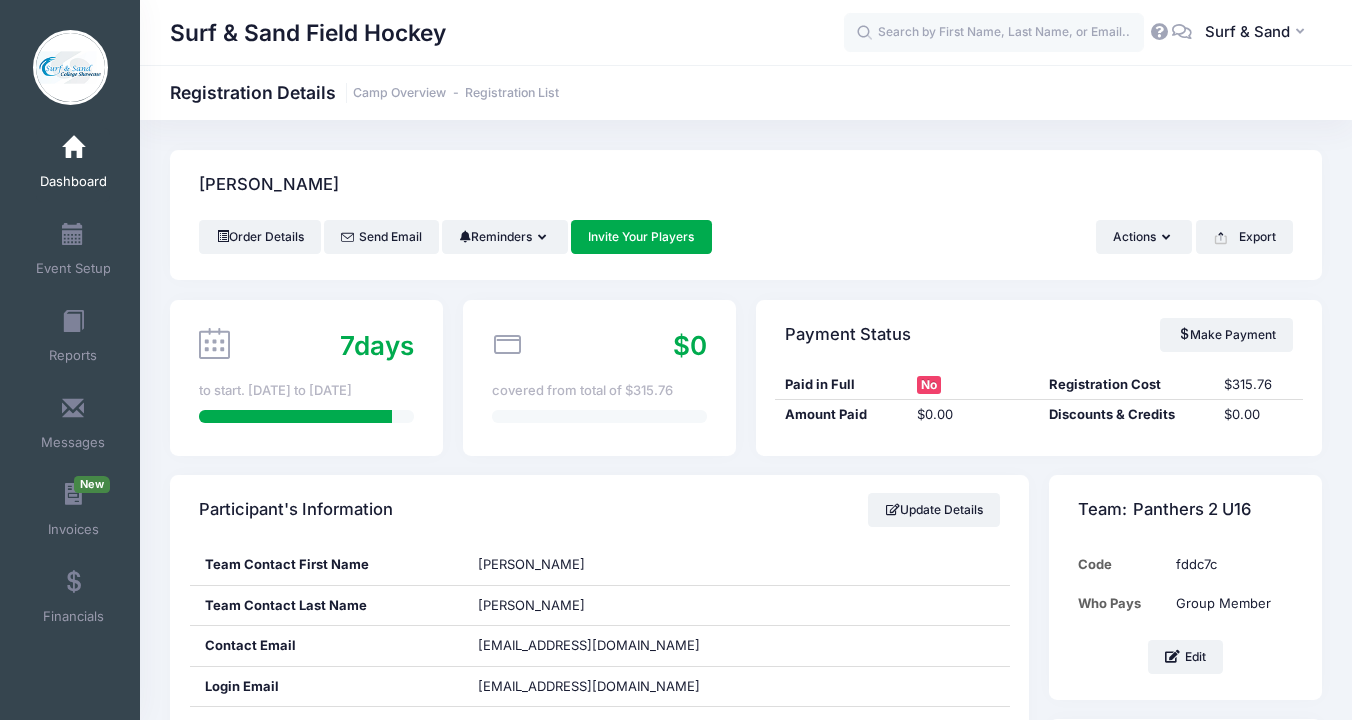 click at bounding box center (73, 148) 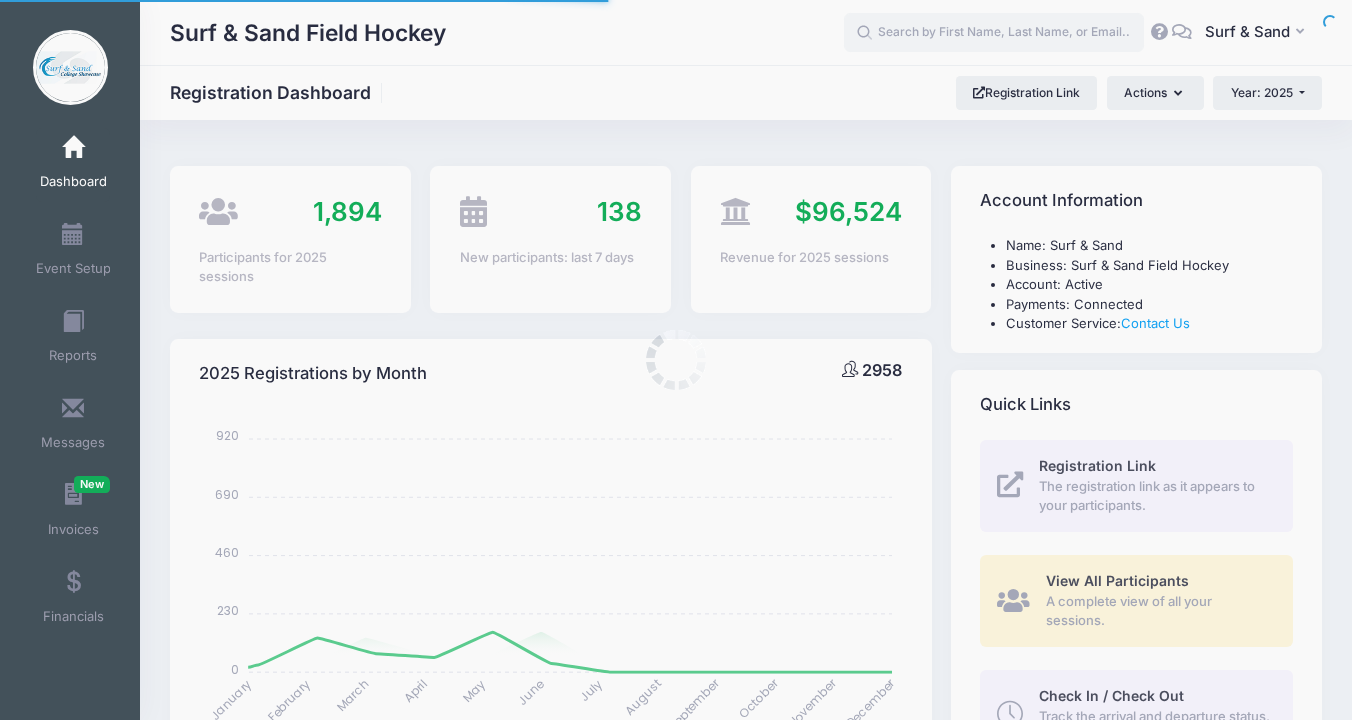 select 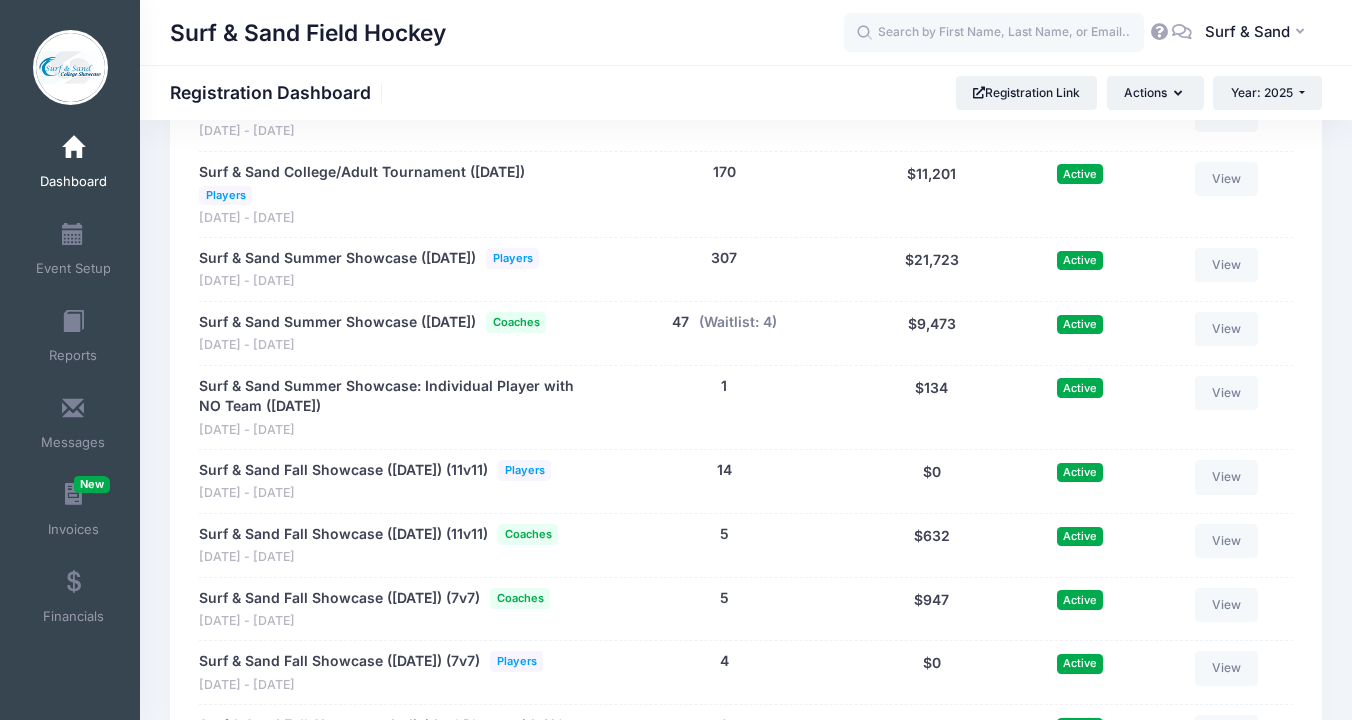 scroll, scrollTop: 3704, scrollLeft: 0, axis: vertical 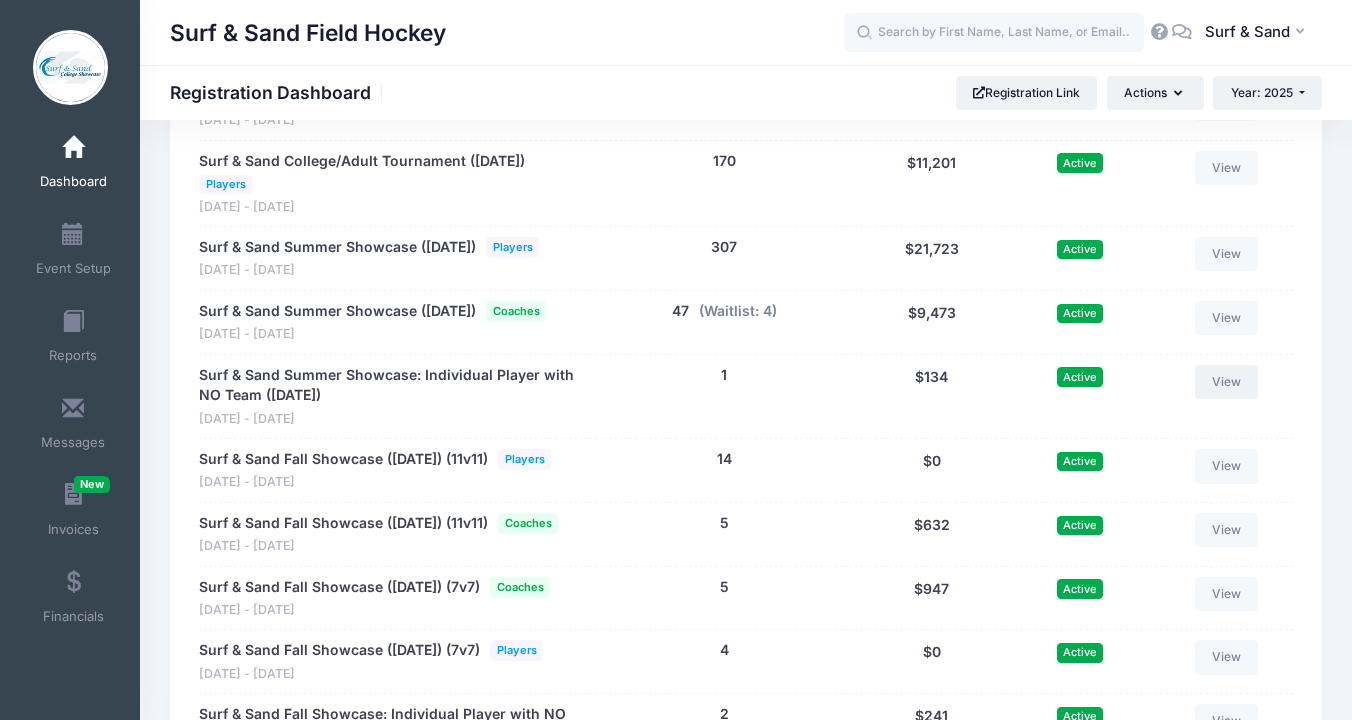click on "View" at bounding box center [1227, 382] 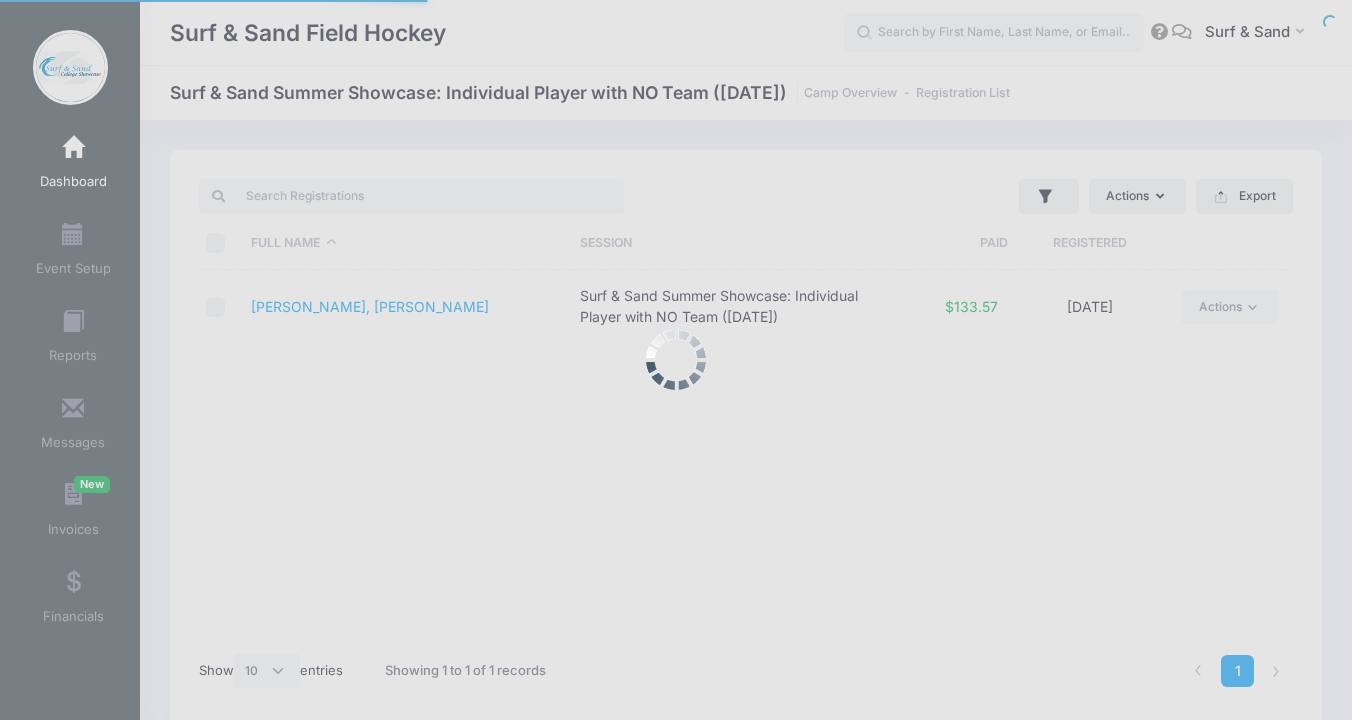 select on "10" 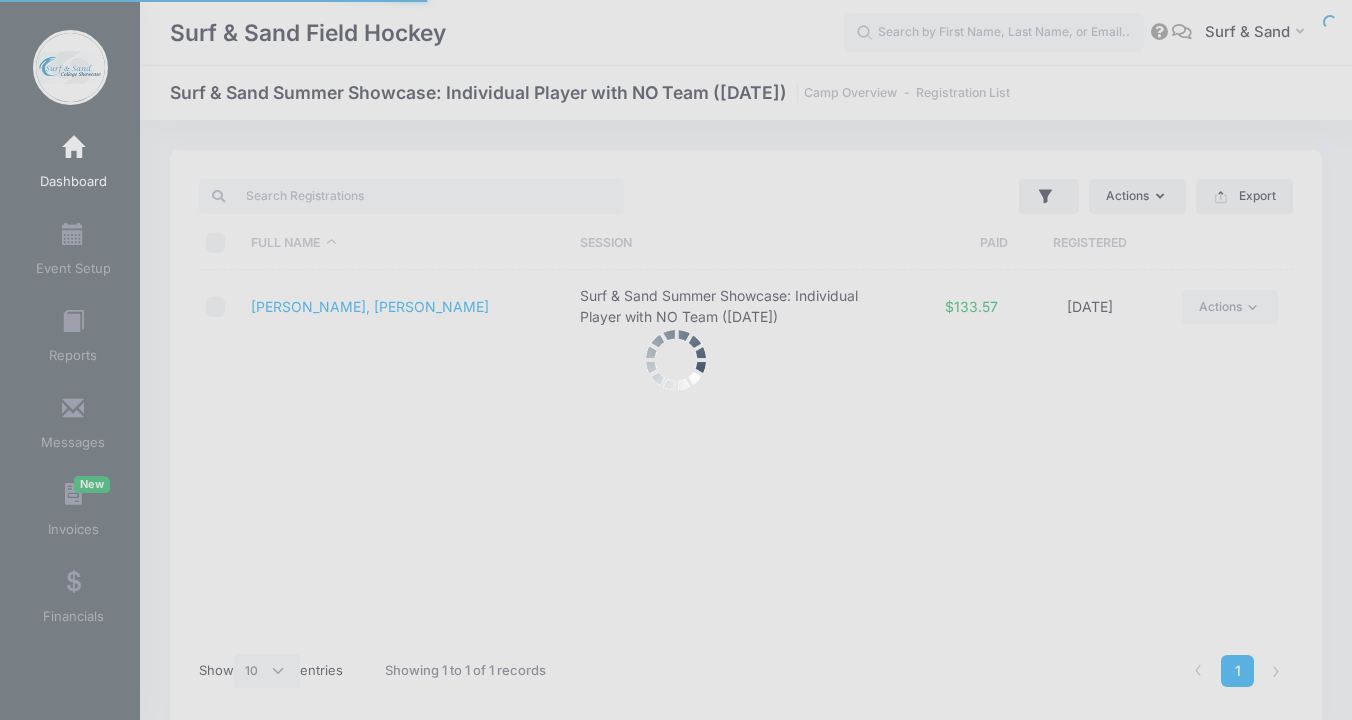 scroll, scrollTop: 0, scrollLeft: 0, axis: both 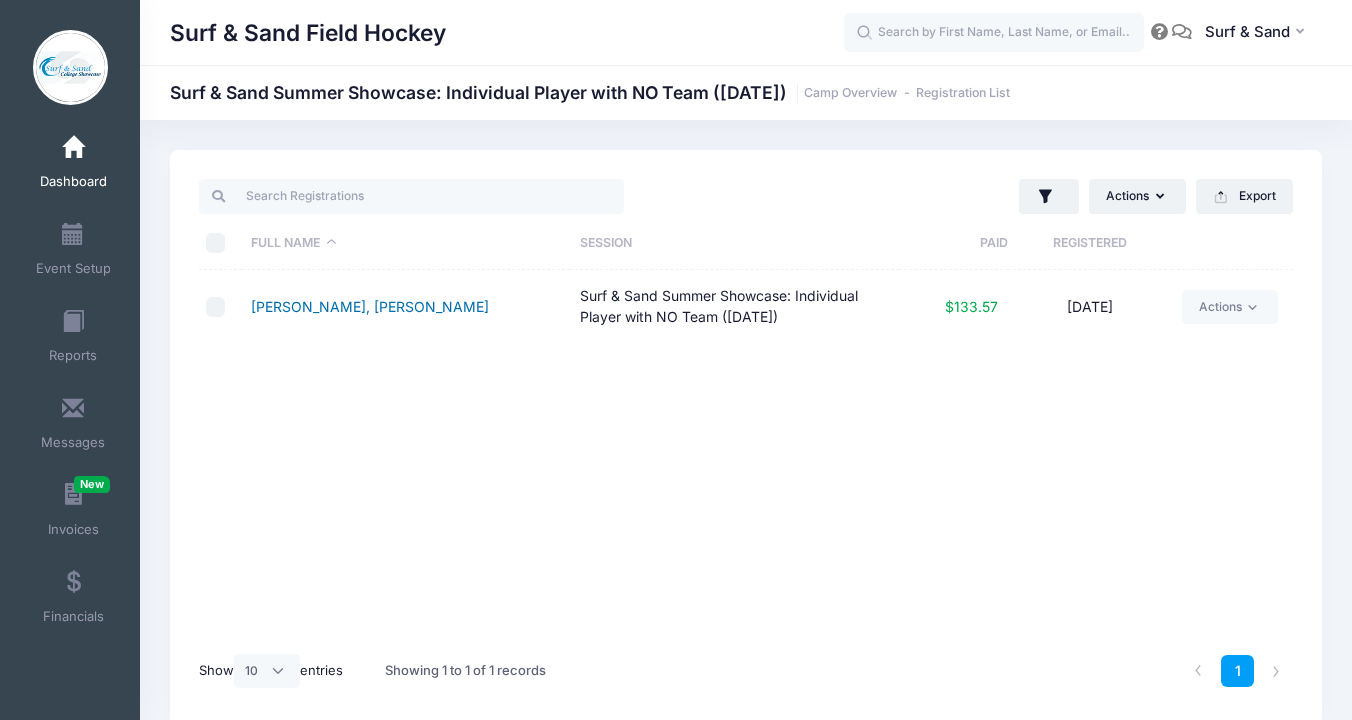click on "[PERSON_NAME], [PERSON_NAME]" at bounding box center [370, 306] 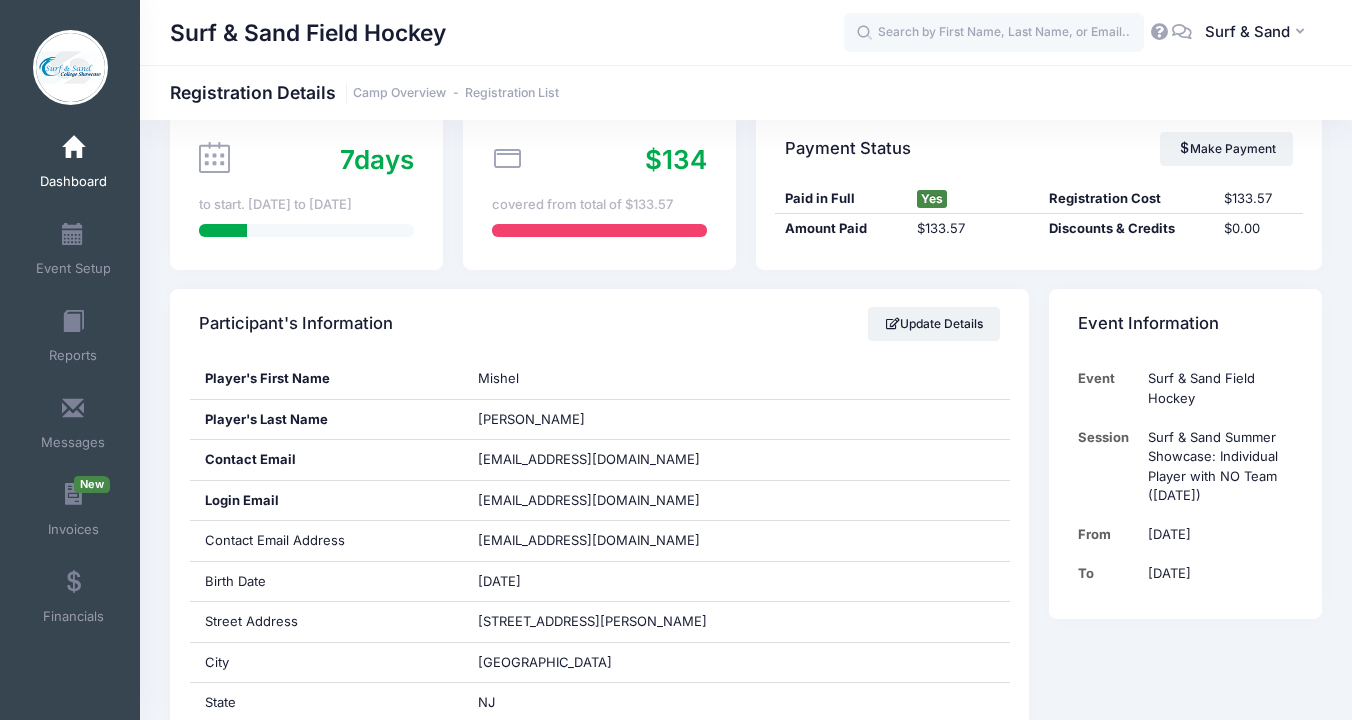 scroll, scrollTop: 0, scrollLeft: 0, axis: both 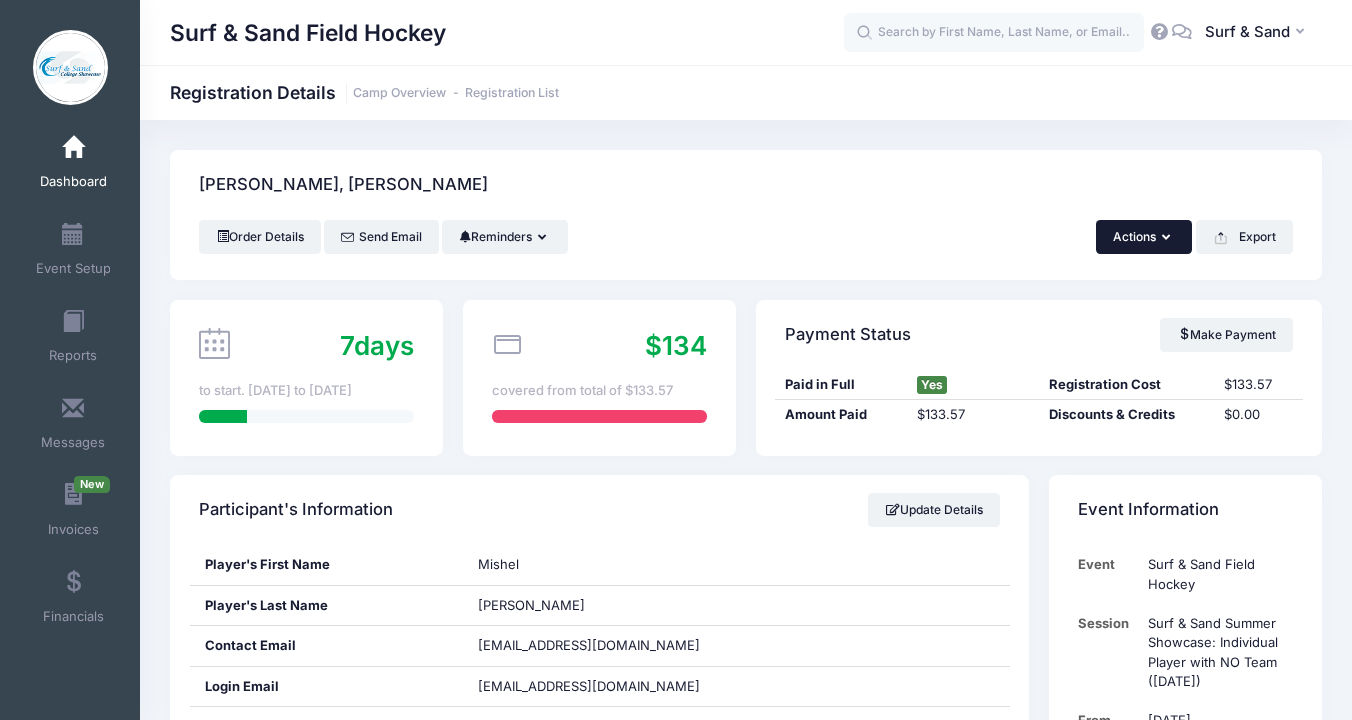 click on "Actions" at bounding box center [1144, 237] 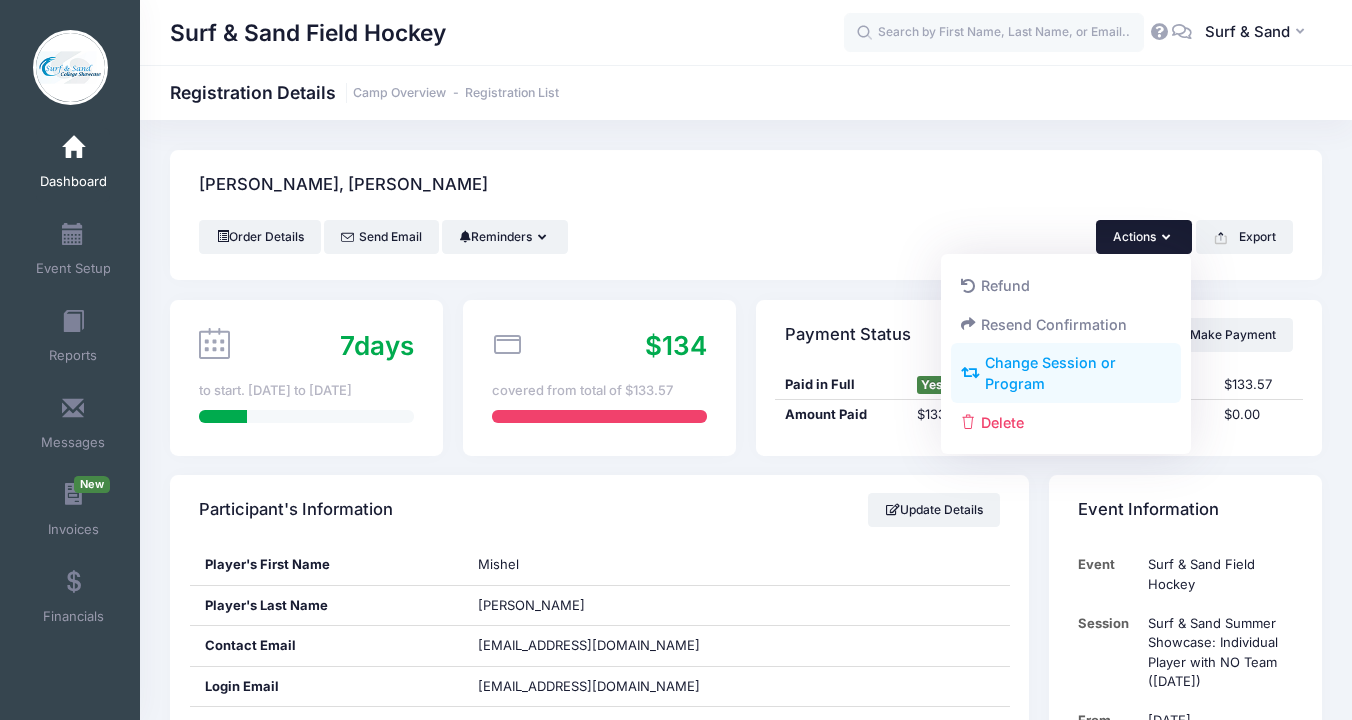 click on "Change Session or Program" at bounding box center (1066, 374) 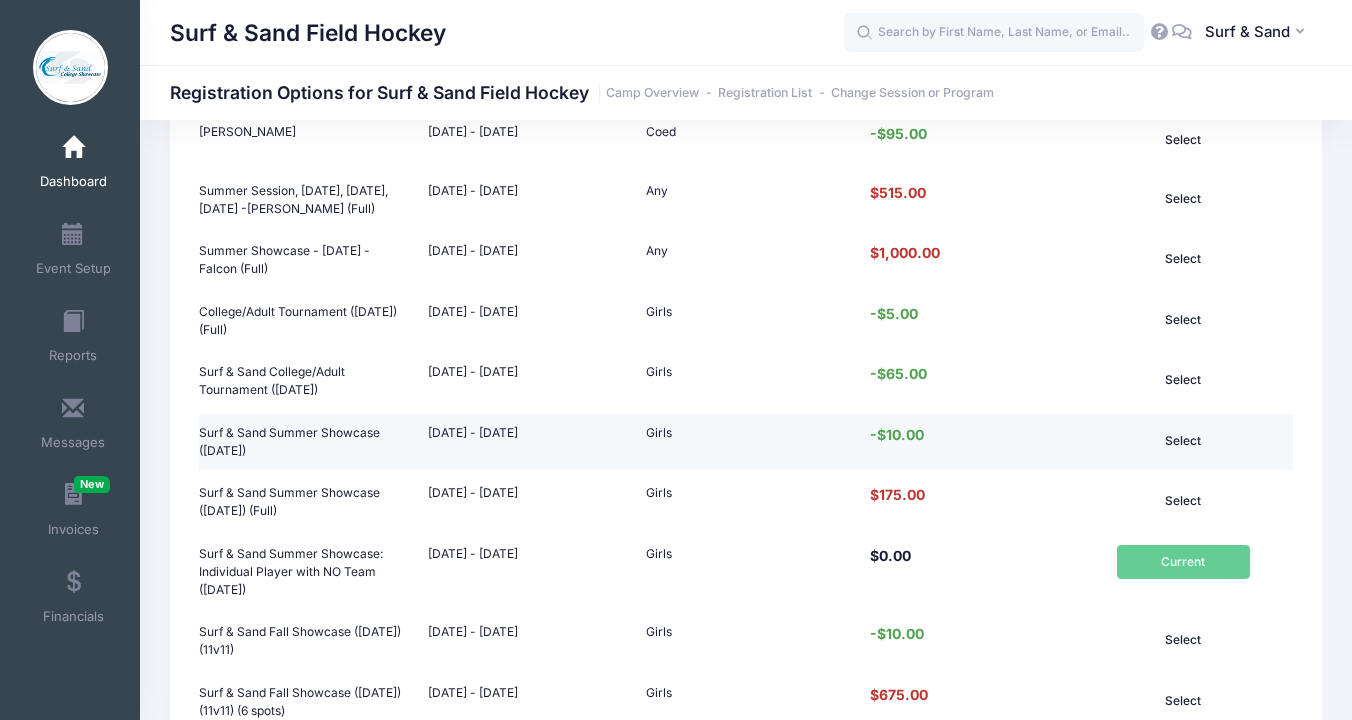 scroll, scrollTop: 445, scrollLeft: 0, axis: vertical 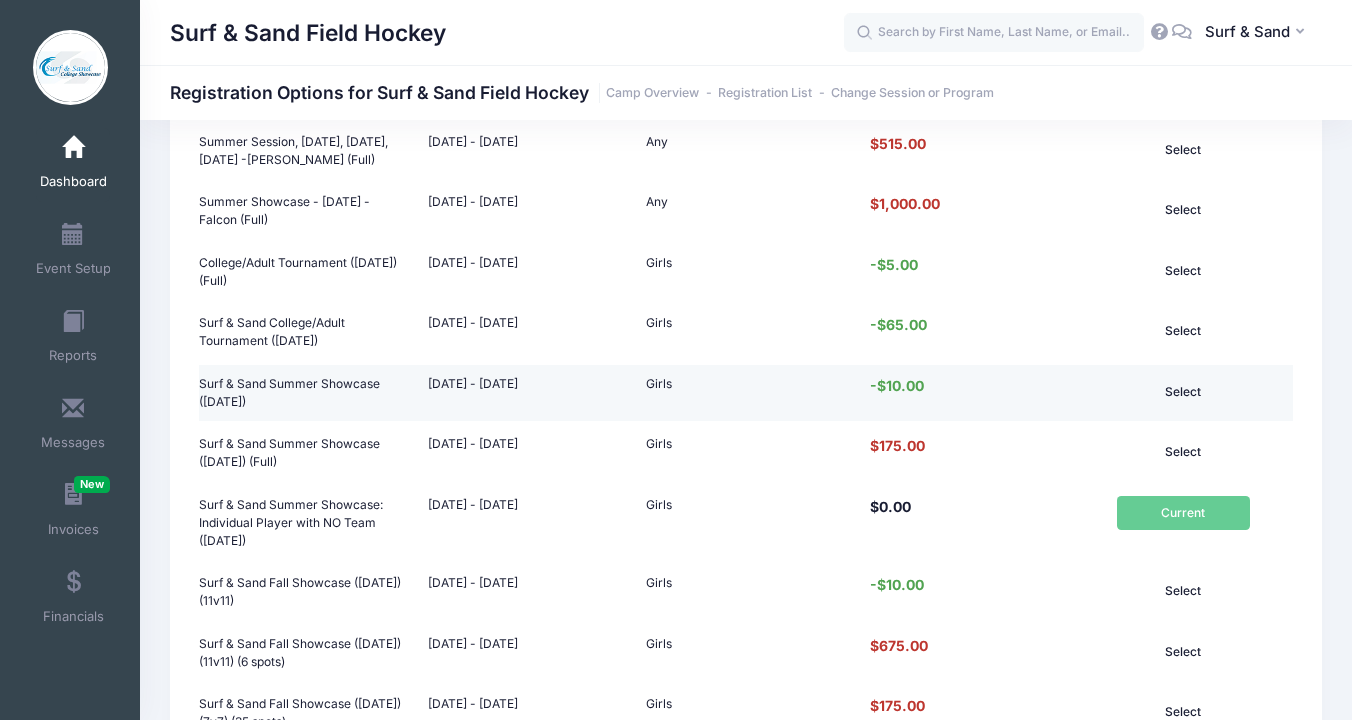 click on "Select" at bounding box center [1183, 392] 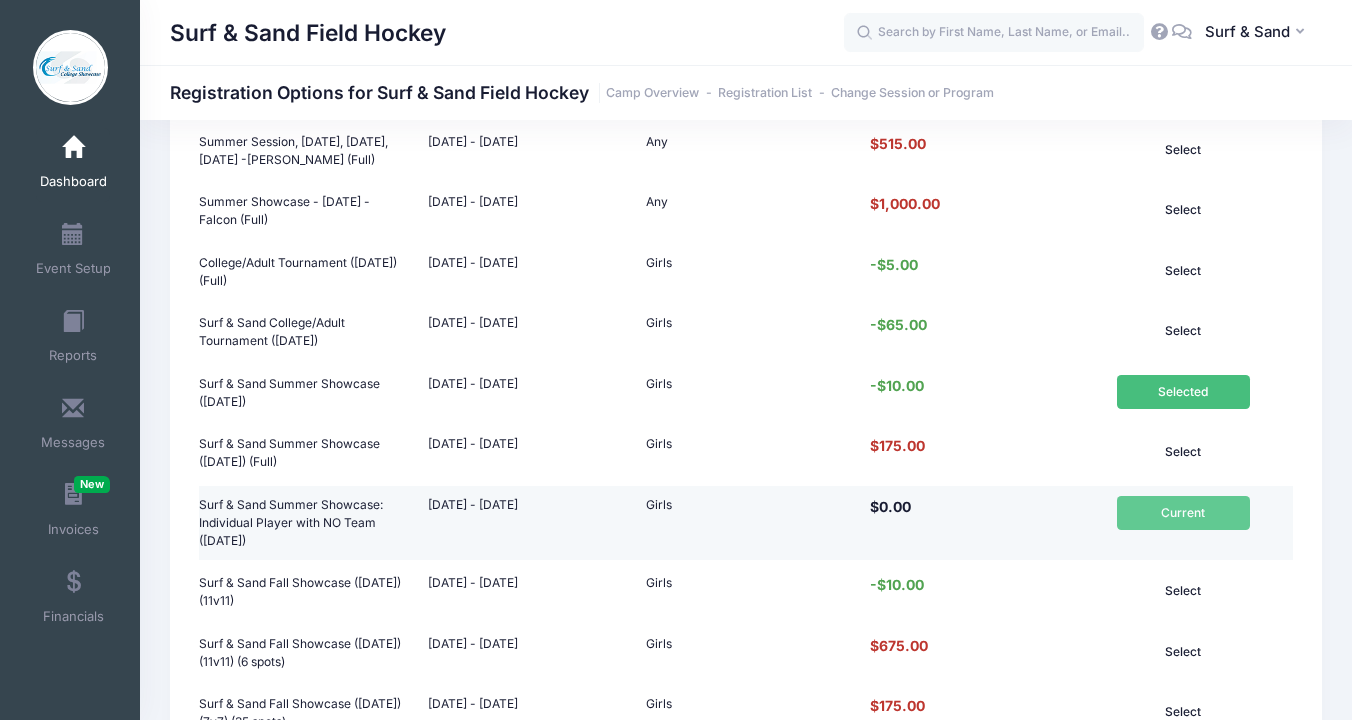 scroll, scrollTop: 921, scrollLeft: 0, axis: vertical 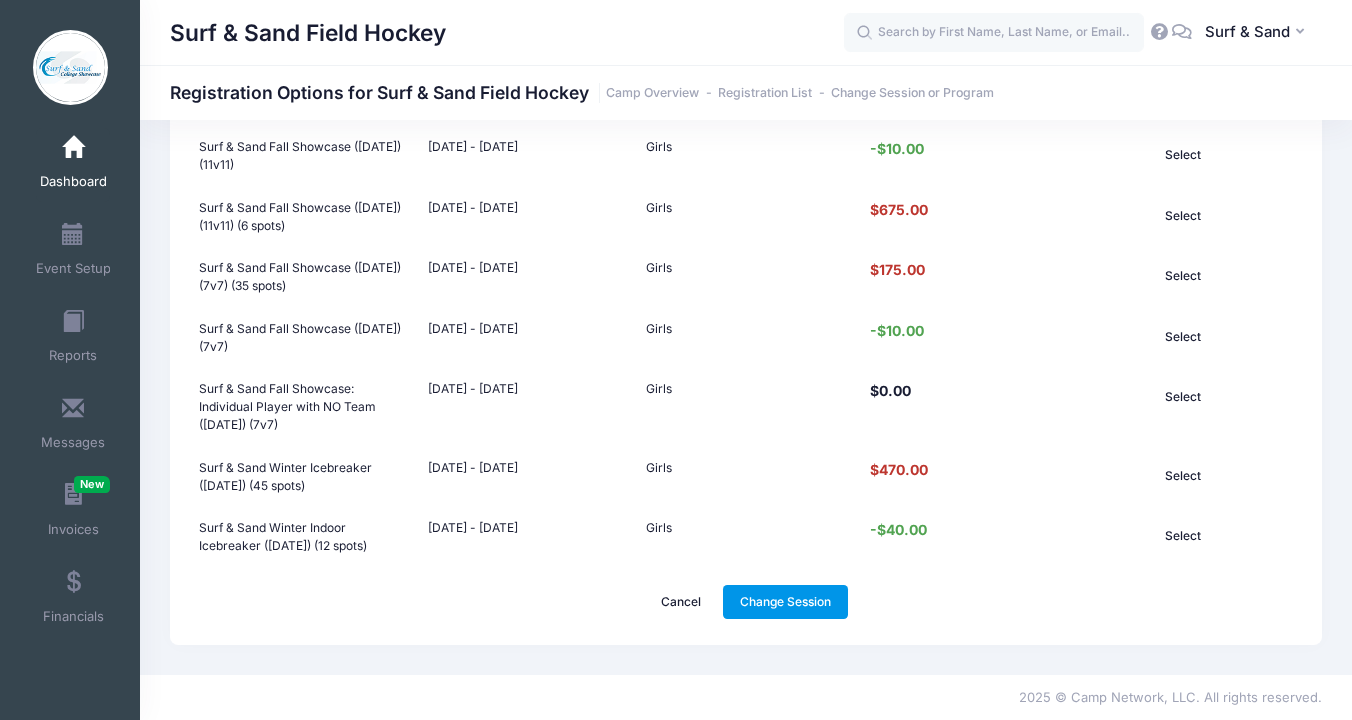 click on "Change Session" at bounding box center [786, 602] 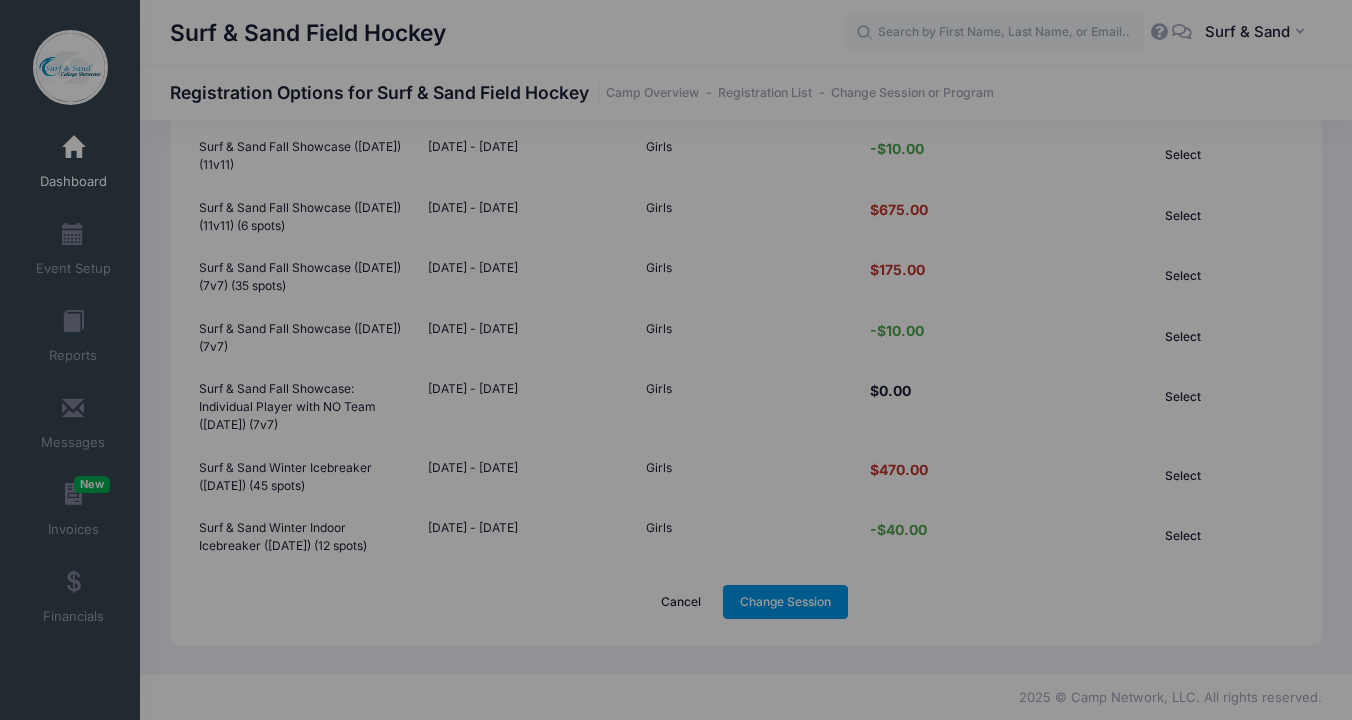 scroll, scrollTop: 0, scrollLeft: 0, axis: both 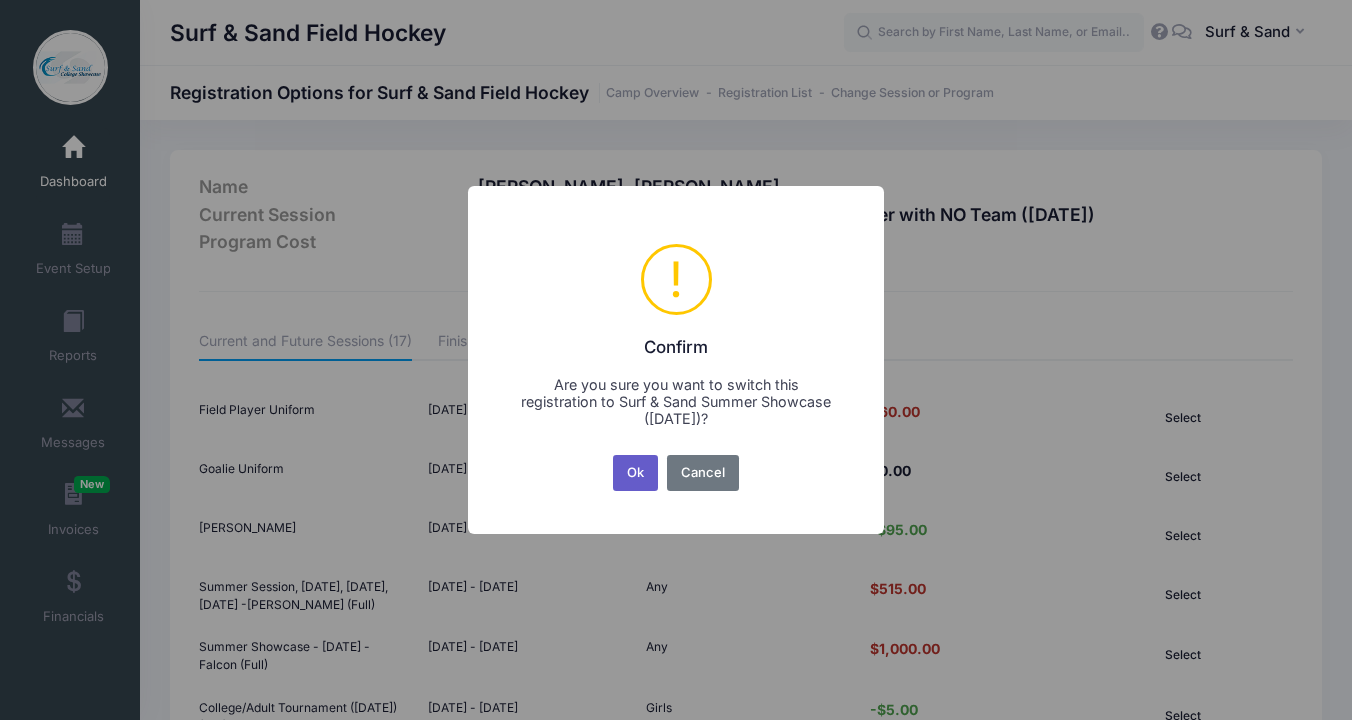 click on "Ok" at bounding box center [636, 473] 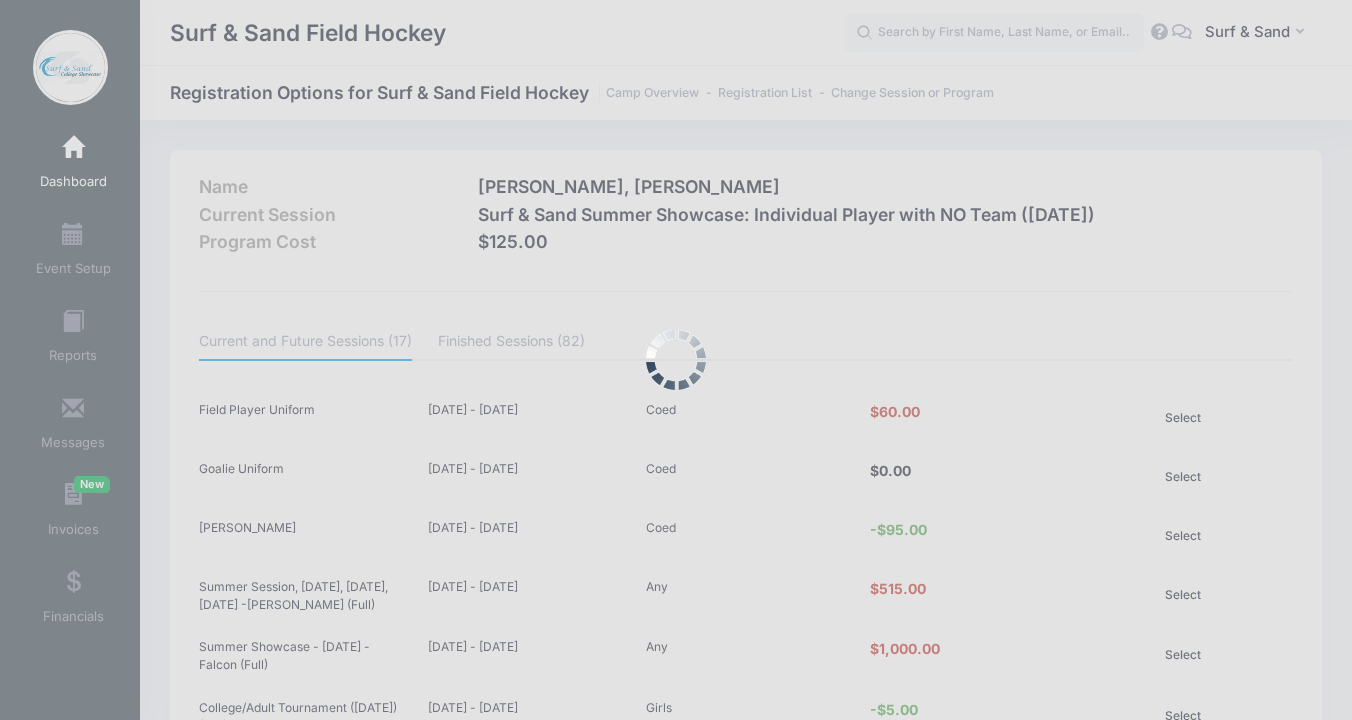 scroll, scrollTop: 921, scrollLeft: 0, axis: vertical 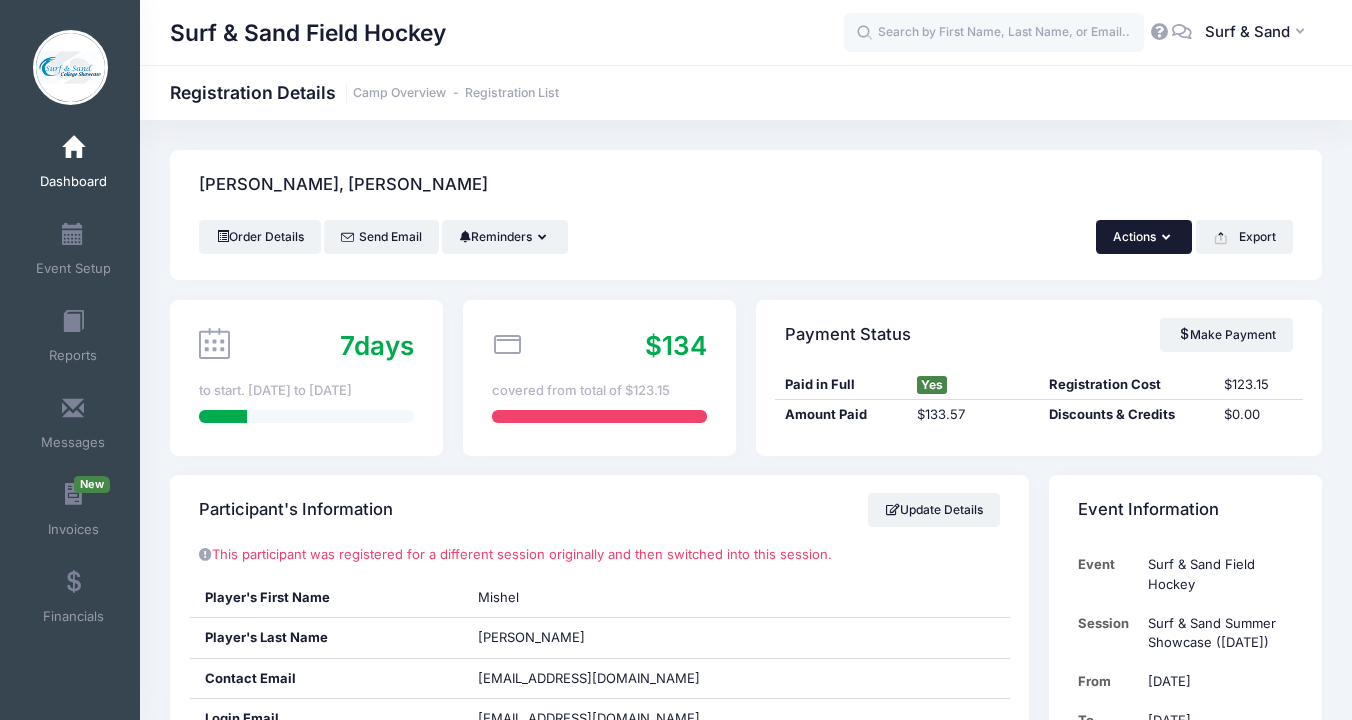 click on "Actions" at bounding box center [1144, 237] 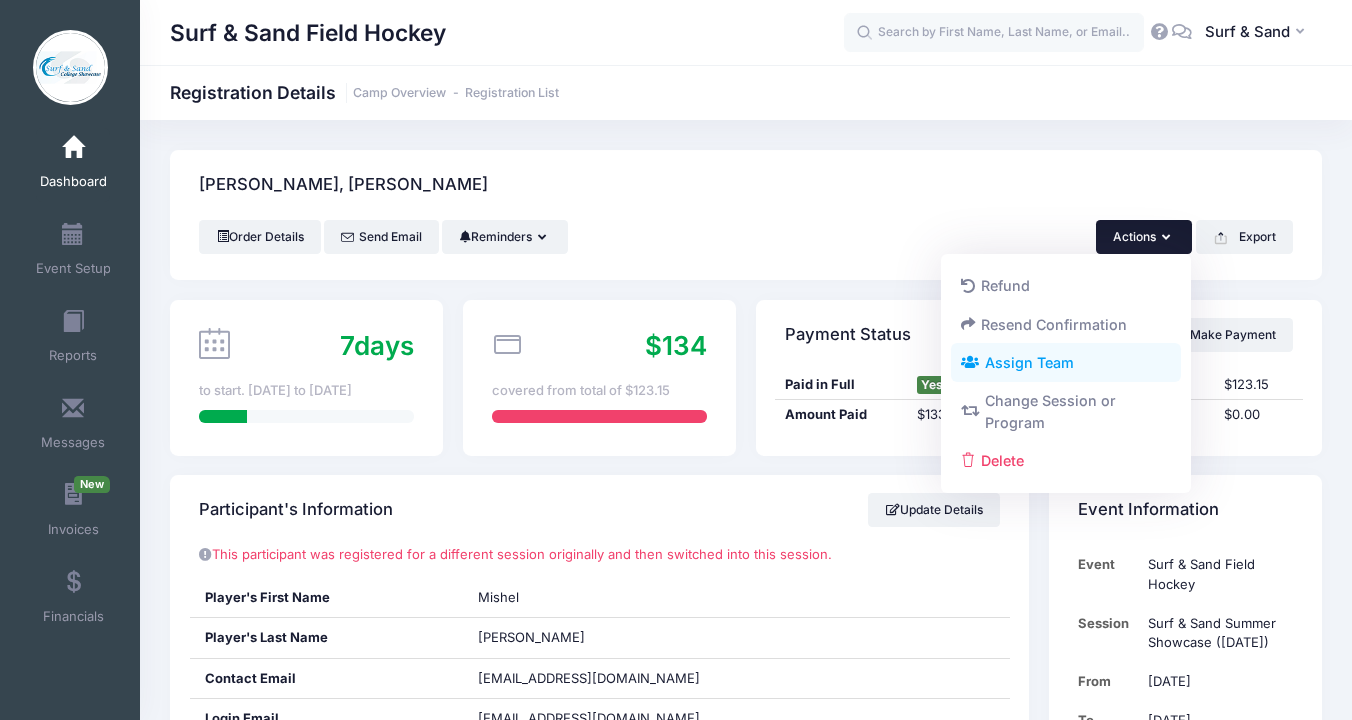 click on "Assign Team" at bounding box center (1066, 363) 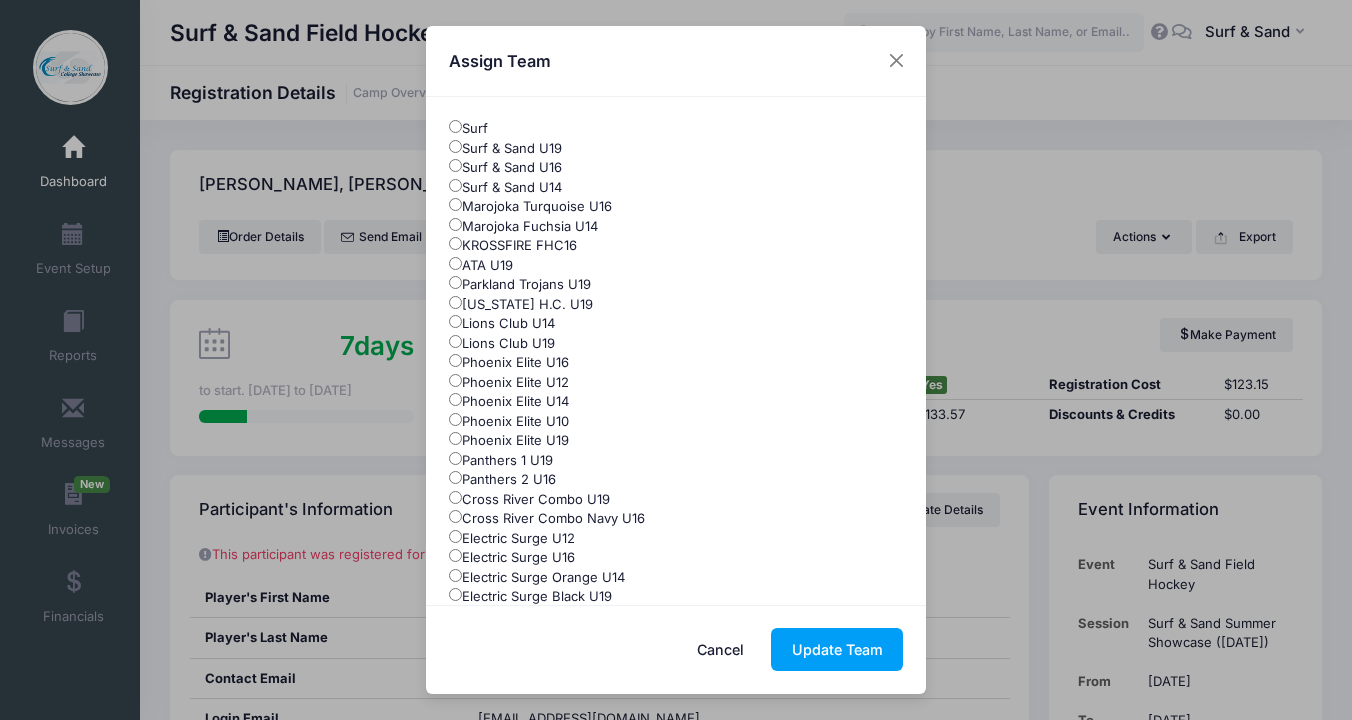 click on "Surf & Sand U19" at bounding box center [505, 149] 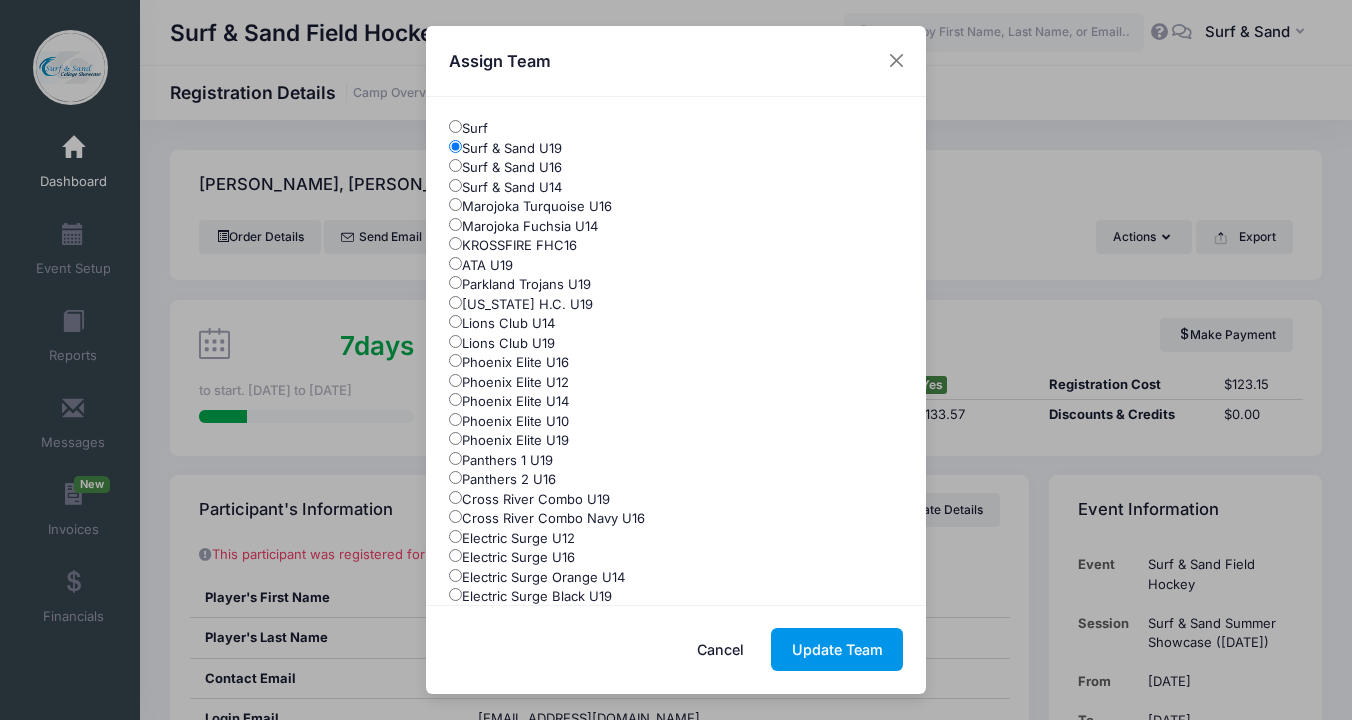 click on "Update Team" at bounding box center [837, 649] 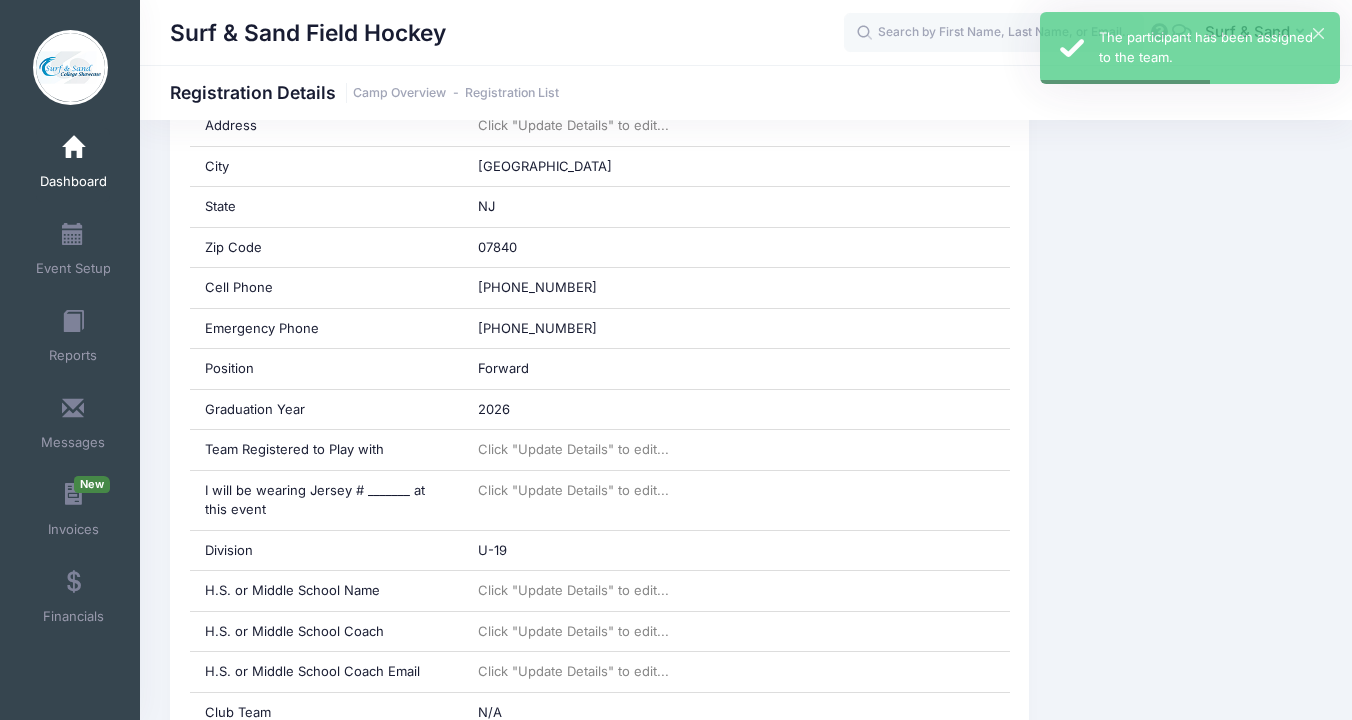 scroll, scrollTop: 965, scrollLeft: 0, axis: vertical 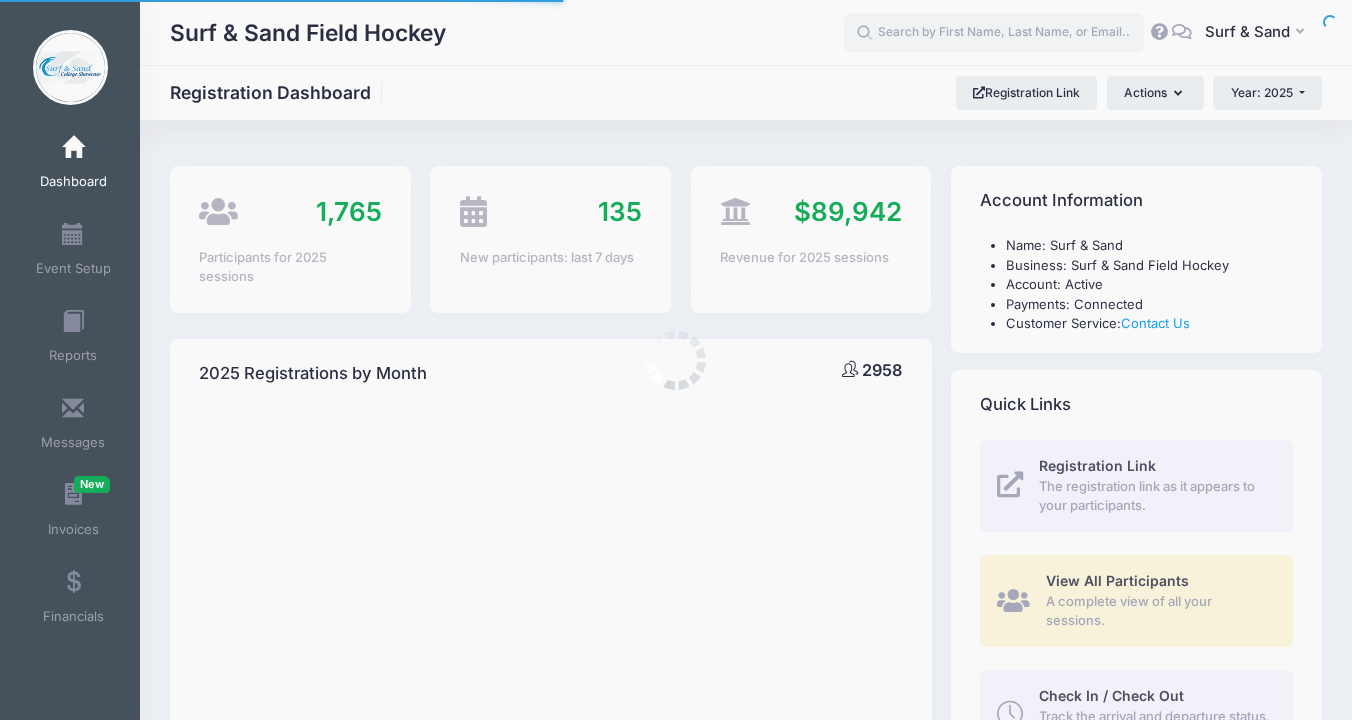 select 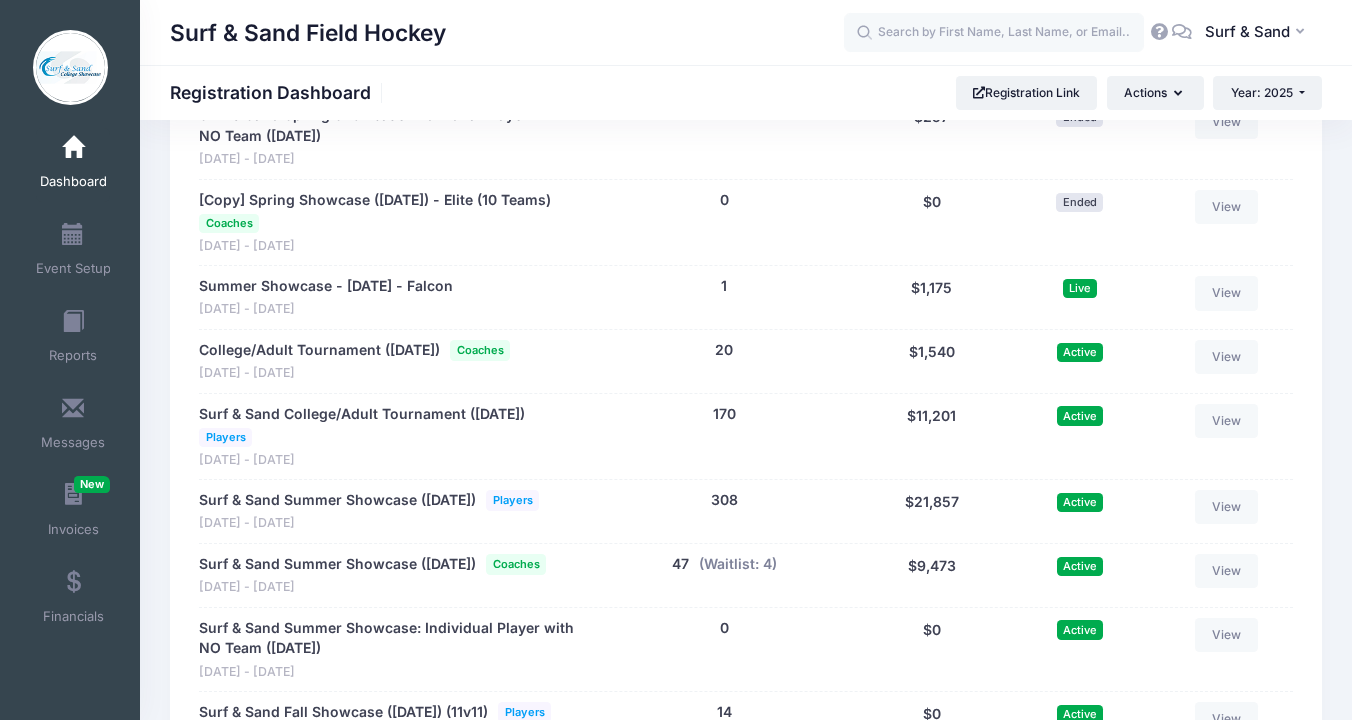 scroll, scrollTop: 3571, scrollLeft: 0, axis: vertical 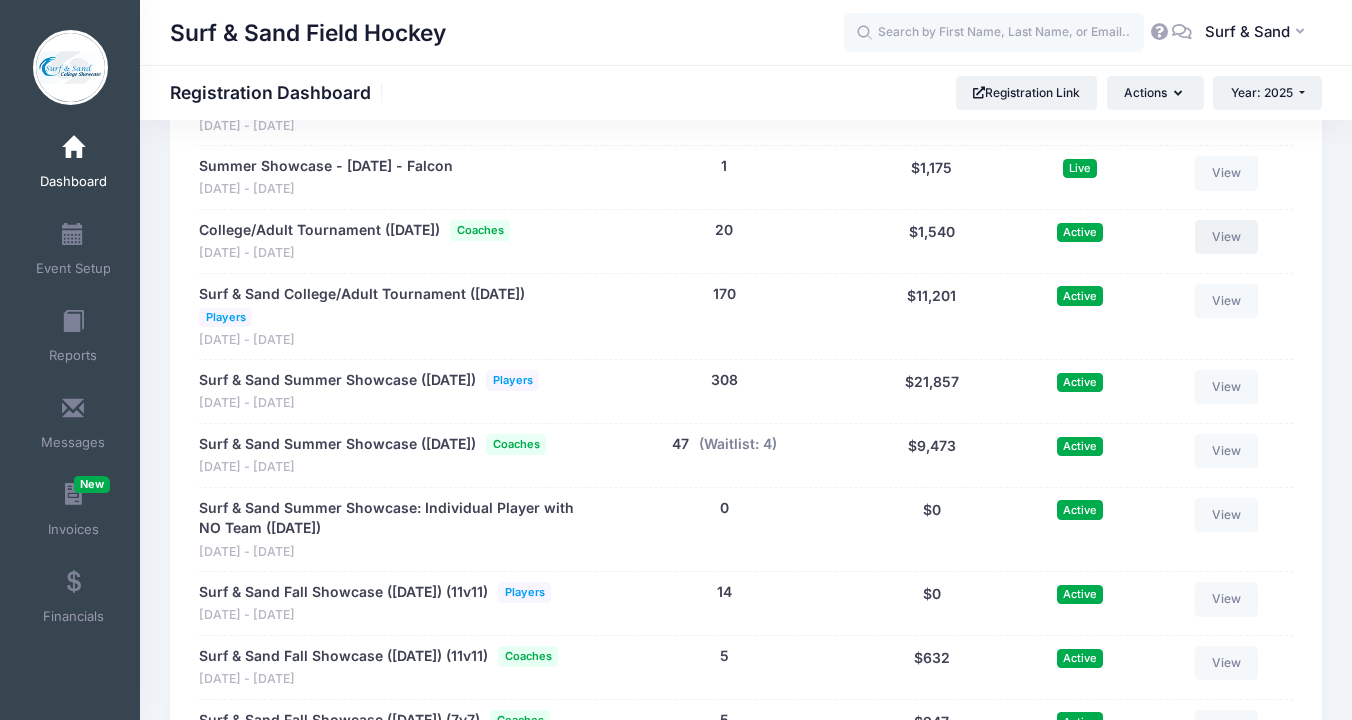 click on "View" at bounding box center (1227, 237) 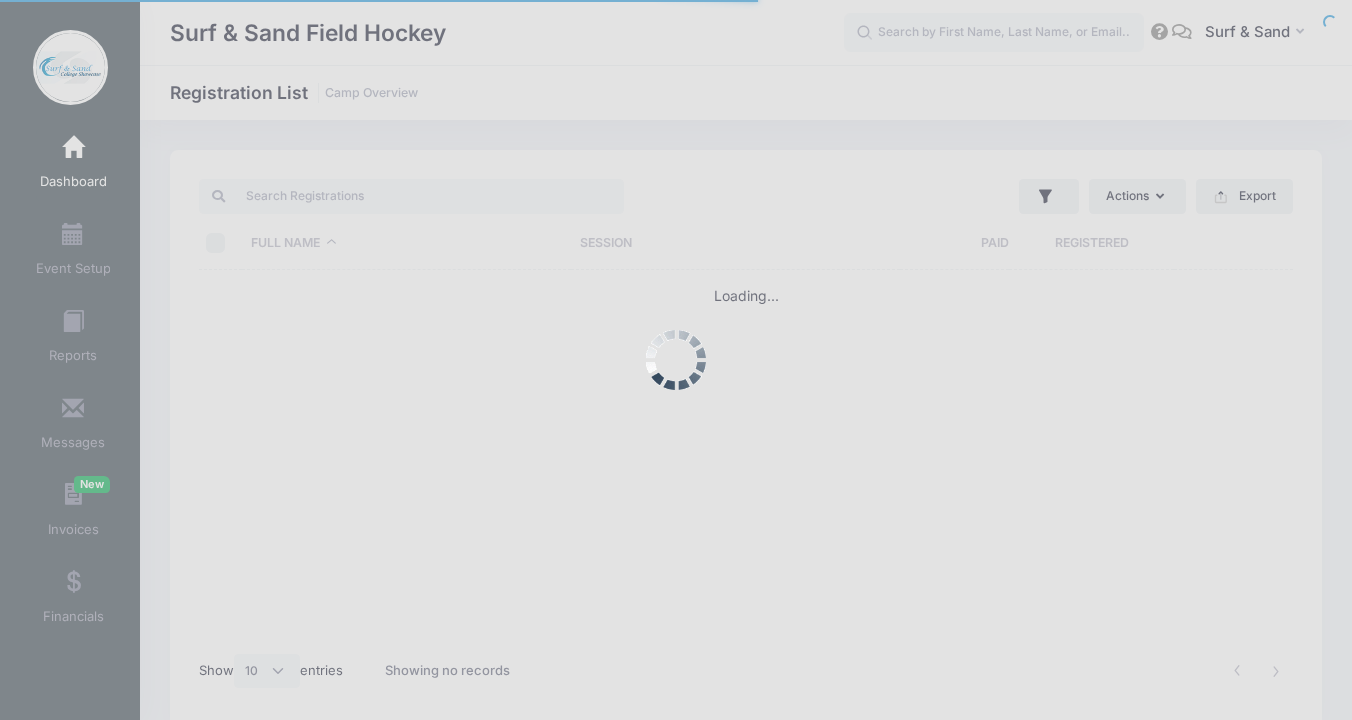 select on "10" 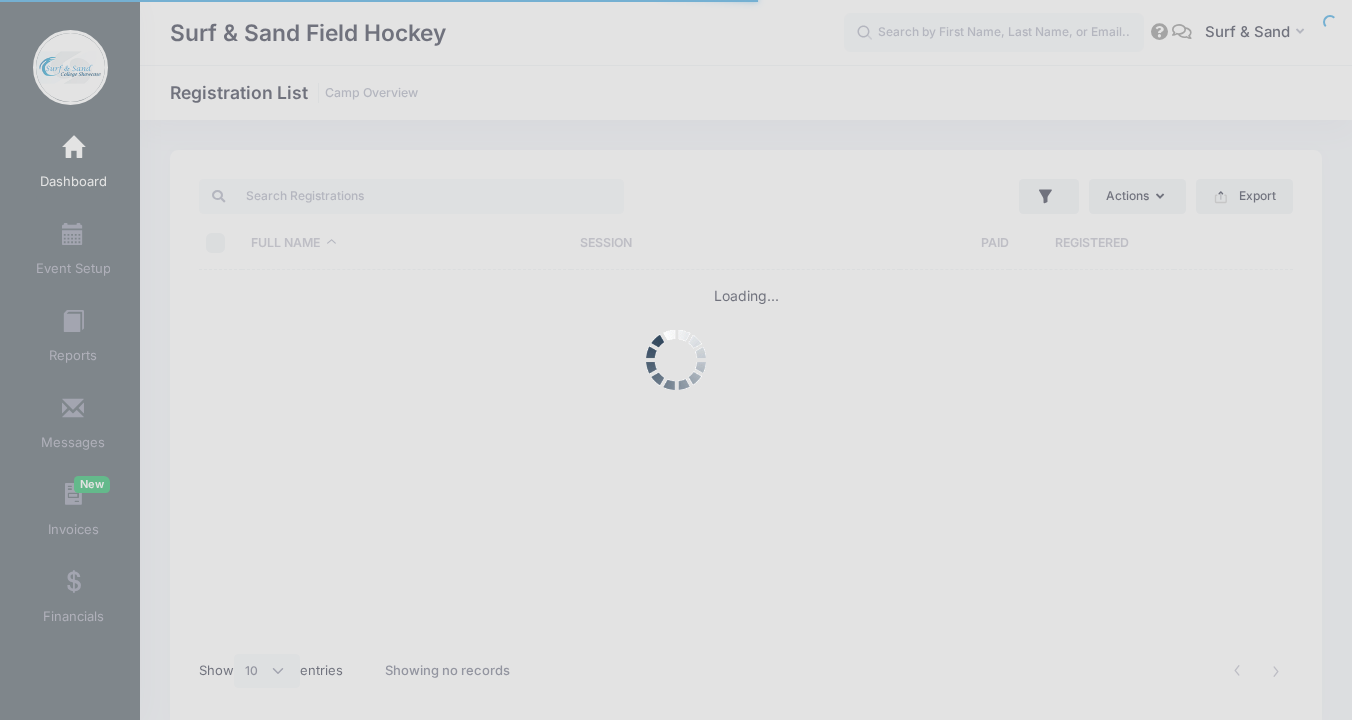 scroll, scrollTop: 0, scrollLeft: 0, axis: both 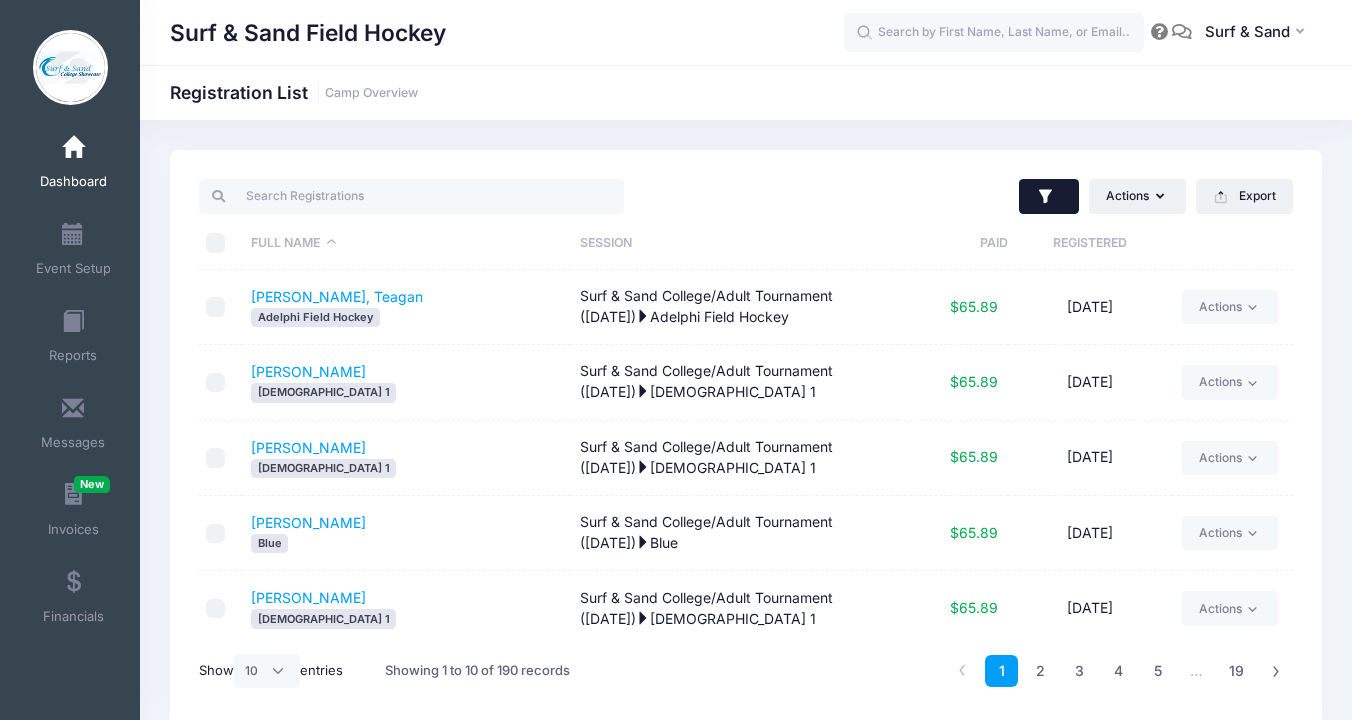 click at bounding box center [1049, 197] 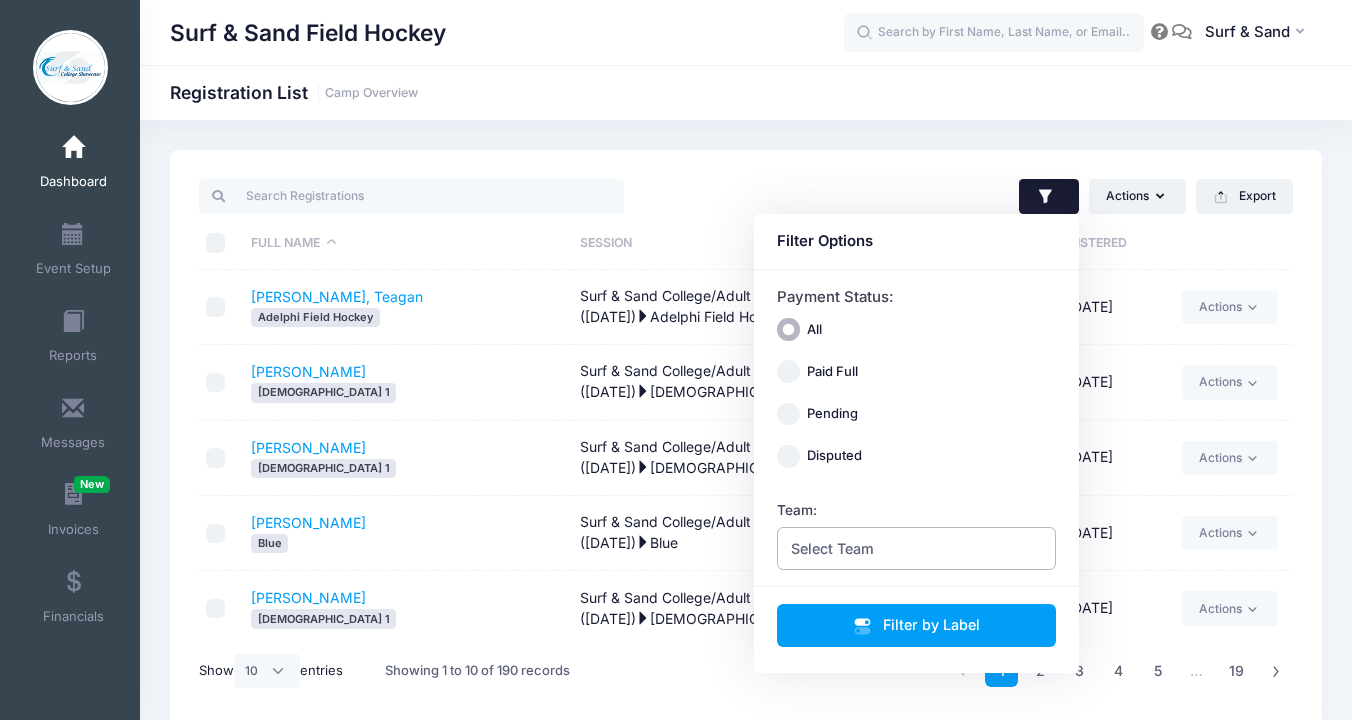 click on "Select Team" at bounding box center [917, 548] 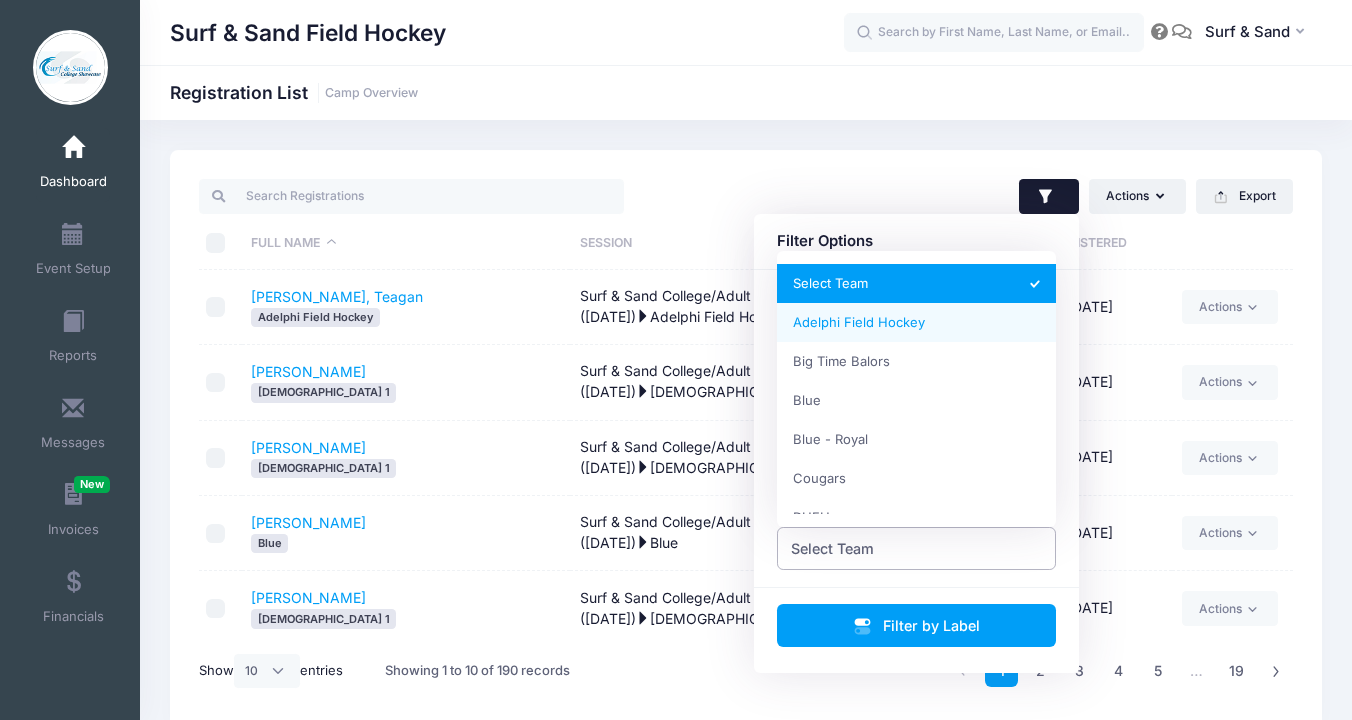 select on "Adelphi Field Hockey" 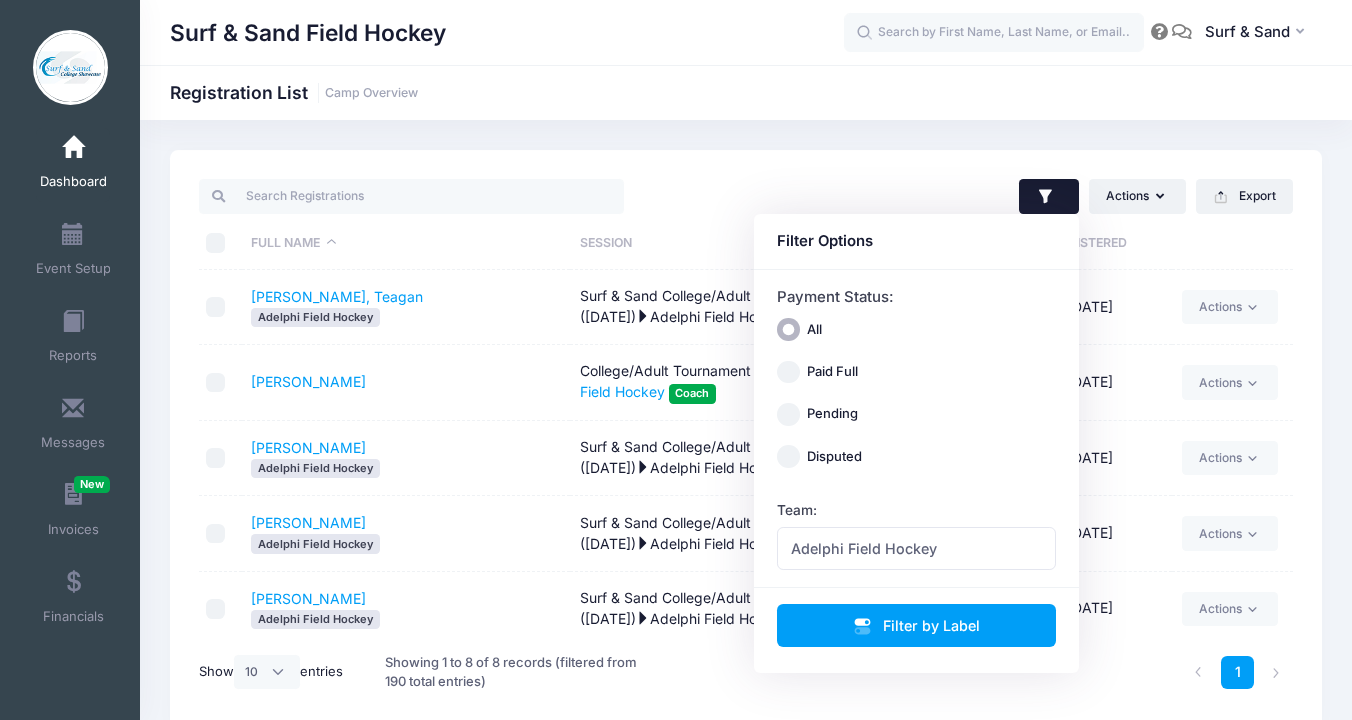 click on "Surf & Sand Field Hockey
Registration List
Camp Overview" at bounding box center (746, 440) 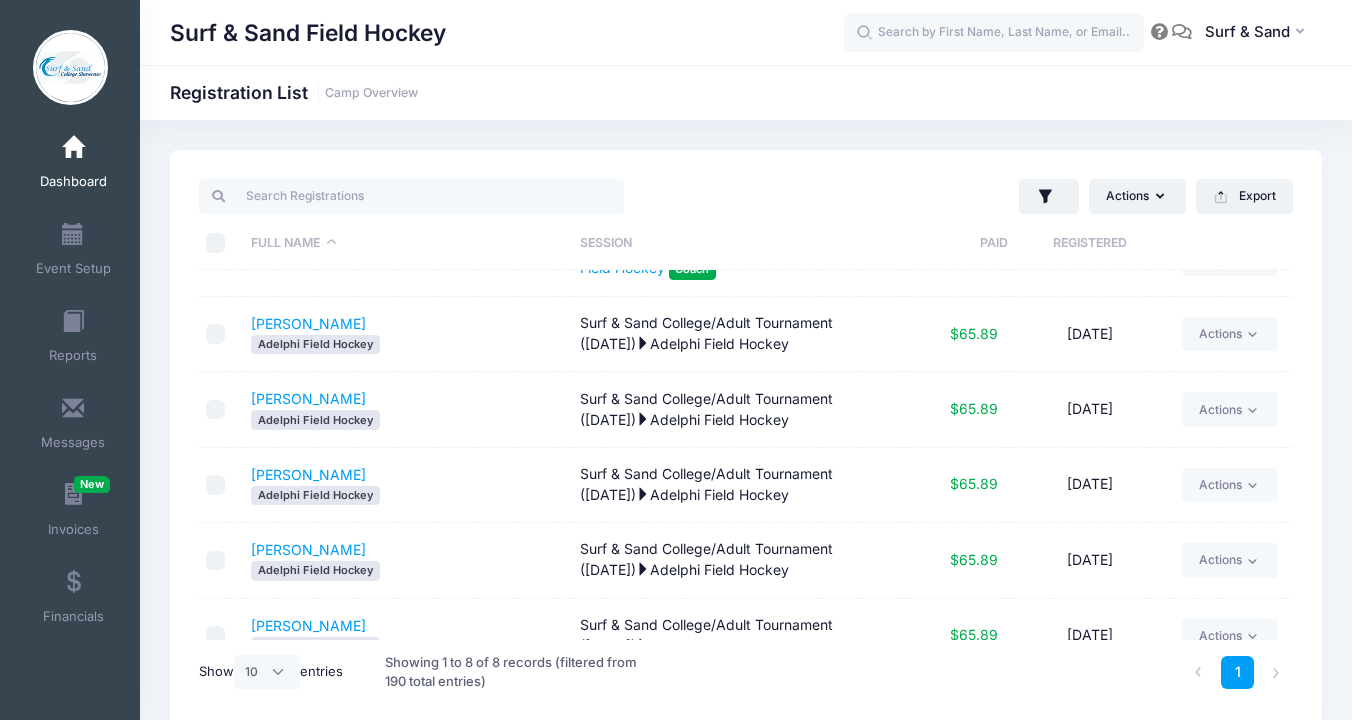 scroll, scrollTop: 0, scrollLeft: 0, axis: both 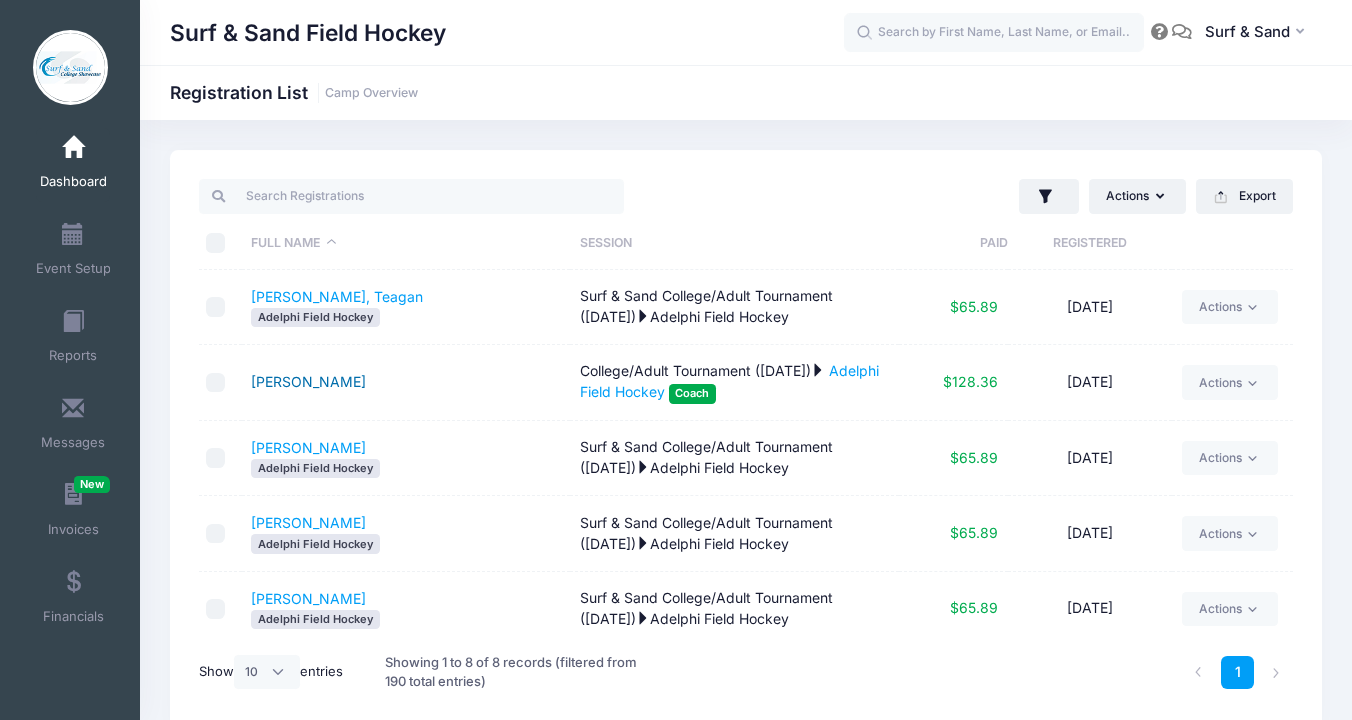 click on "[PERSON_NAME]" at bounding box center (308, 381) 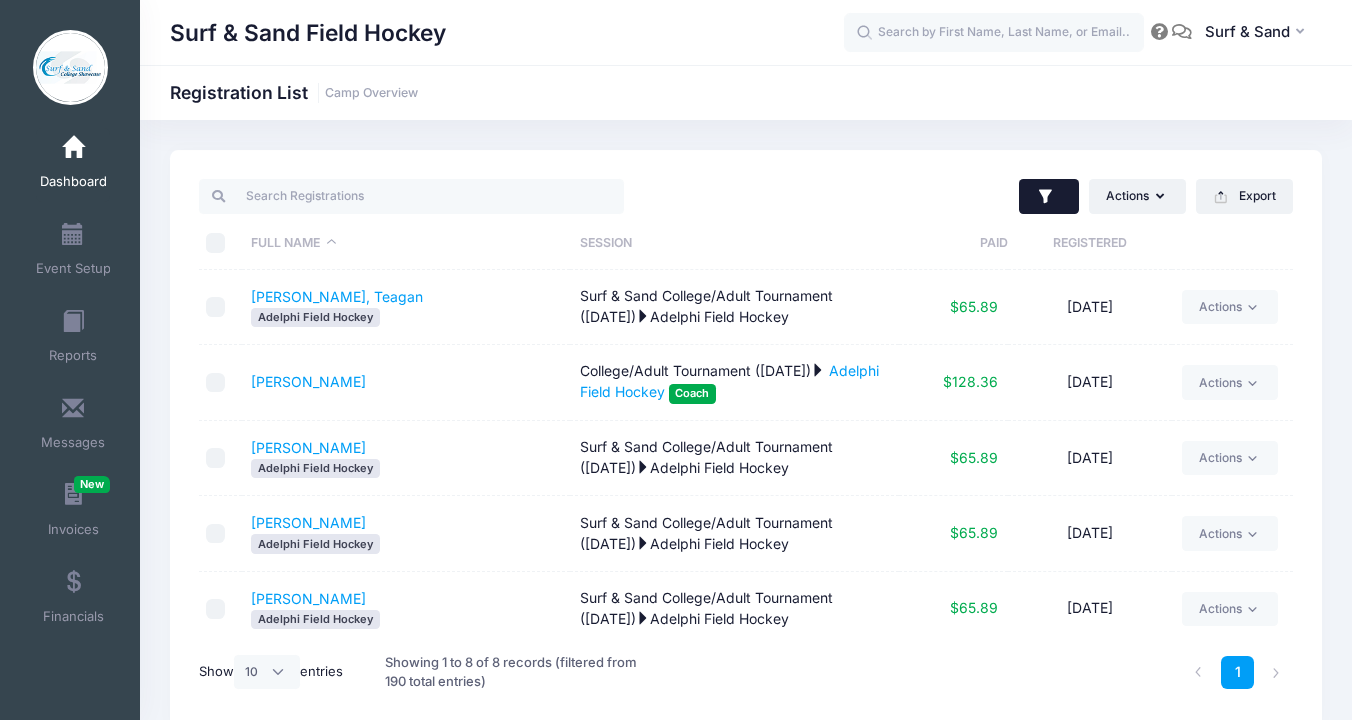 click at bounding box center [1049, 197] 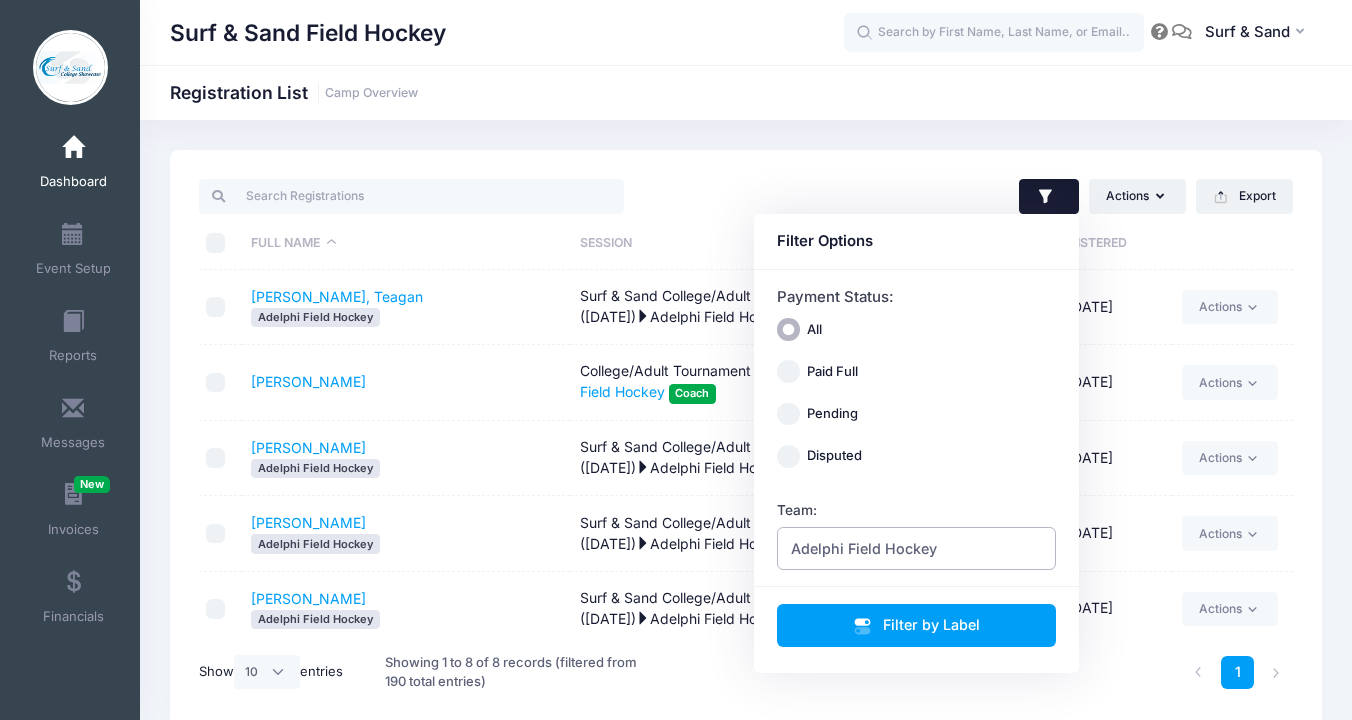 click on "Adelphi Field Hockey" at bounding box center [864, 548] 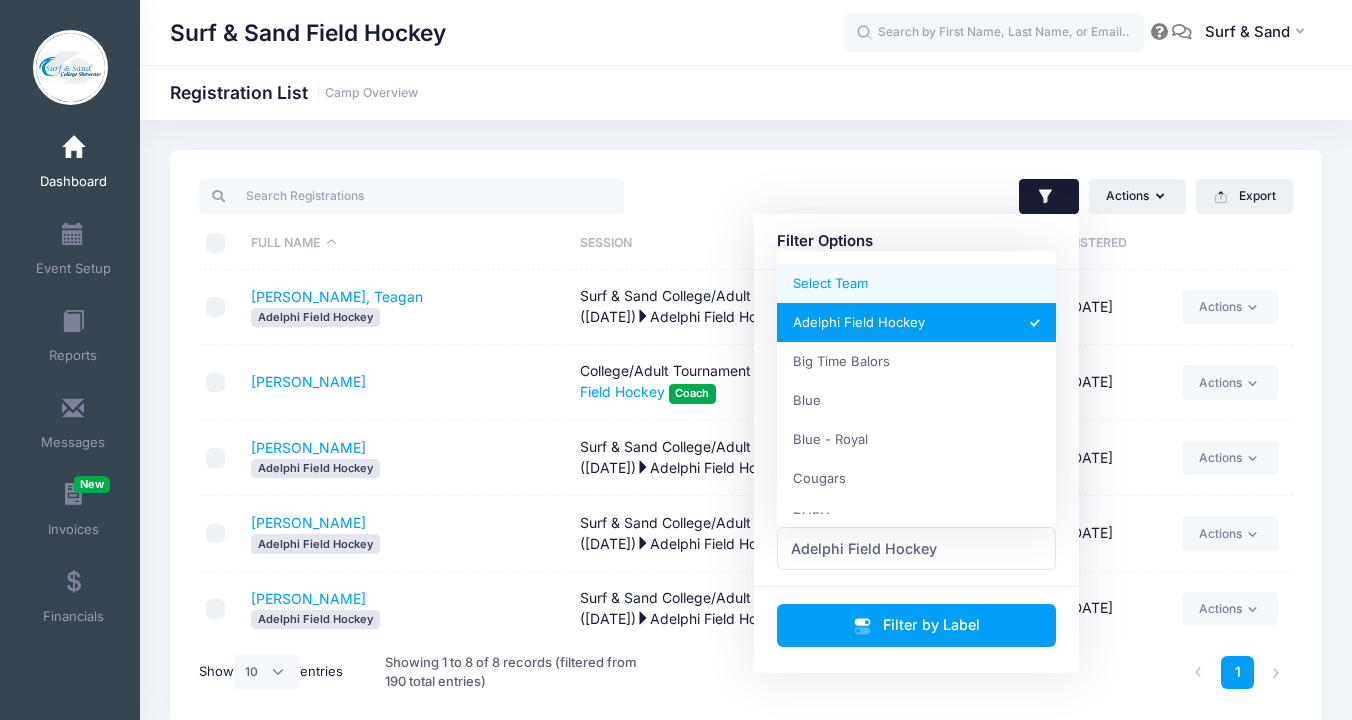 click on "Actions      Assign Labels
Send Email
Send Payment Reminder
Send Document Upload Reminder
Request Additional Information
Deleted Registrations
Filter Options
Payment Status:
All
Paid Full
Pending
Blue" at bounding box center [1024, 196] 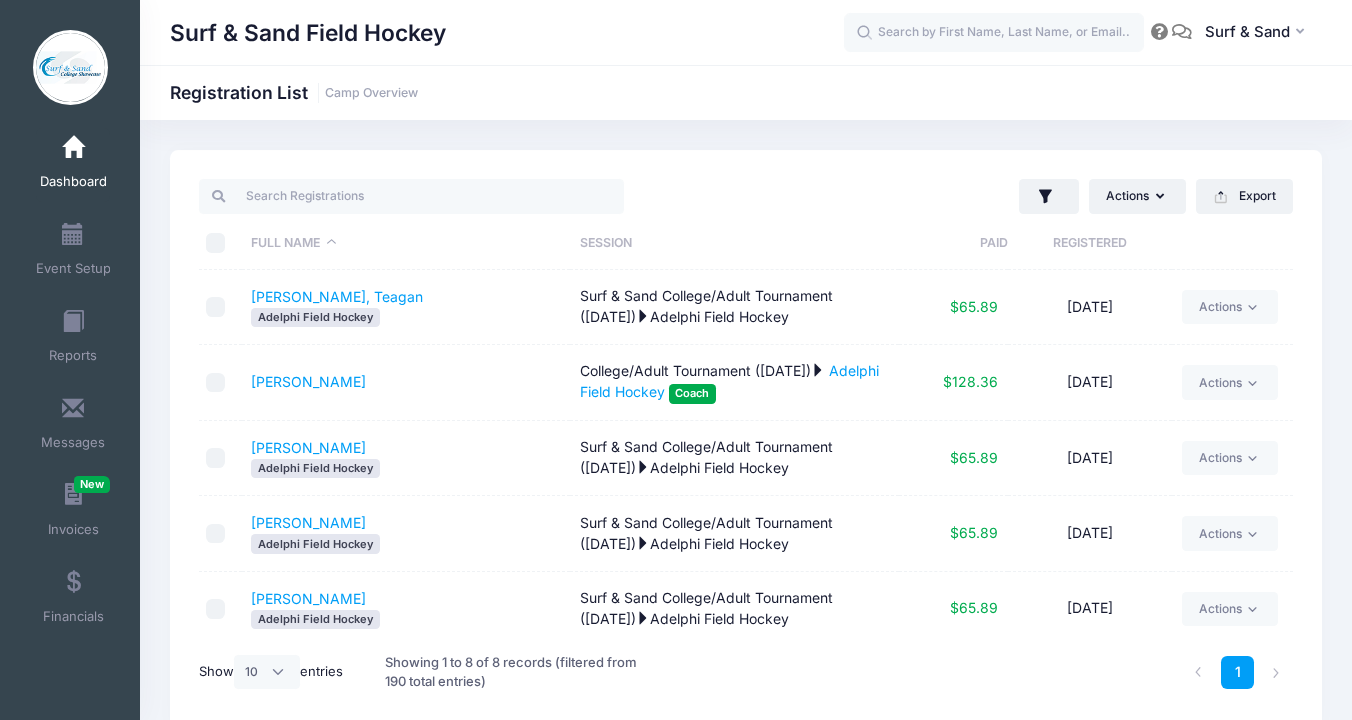 click at bounding box center [73, 148] 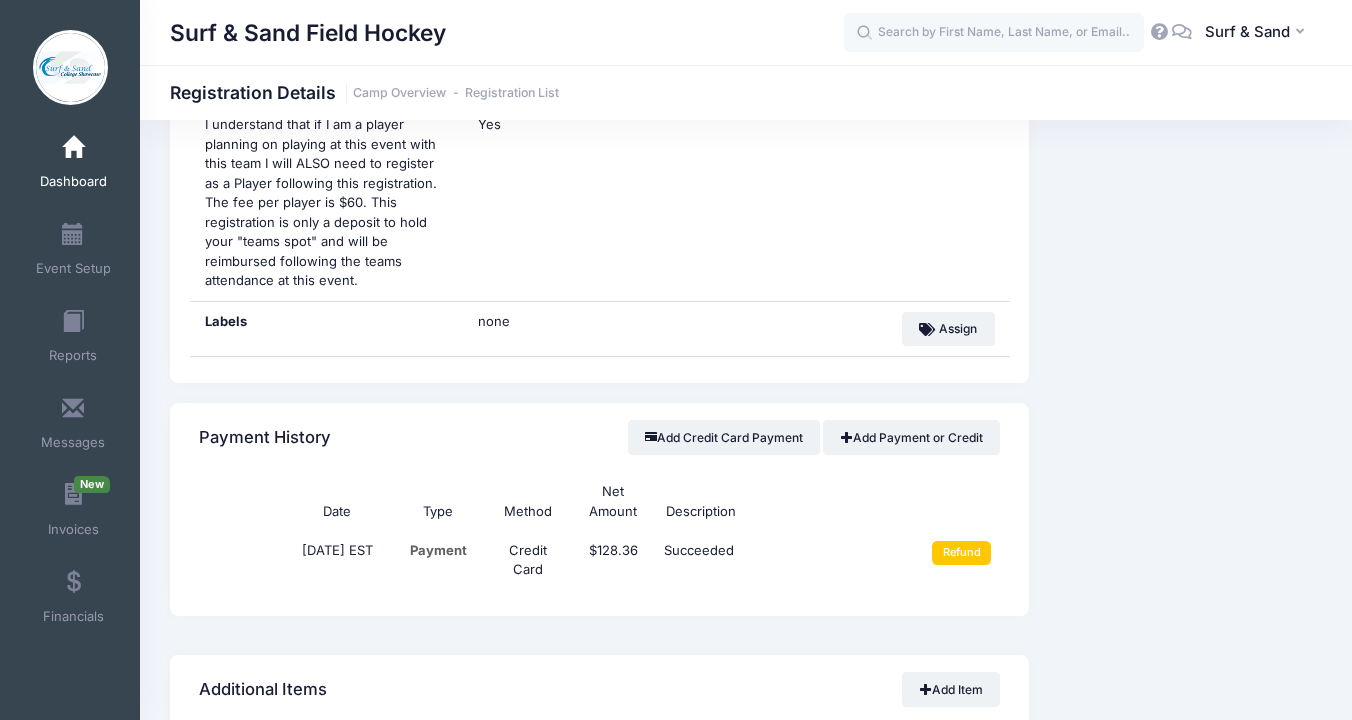 scroll, scrollTop: 976, scrollLeft: 0, axis: vertical 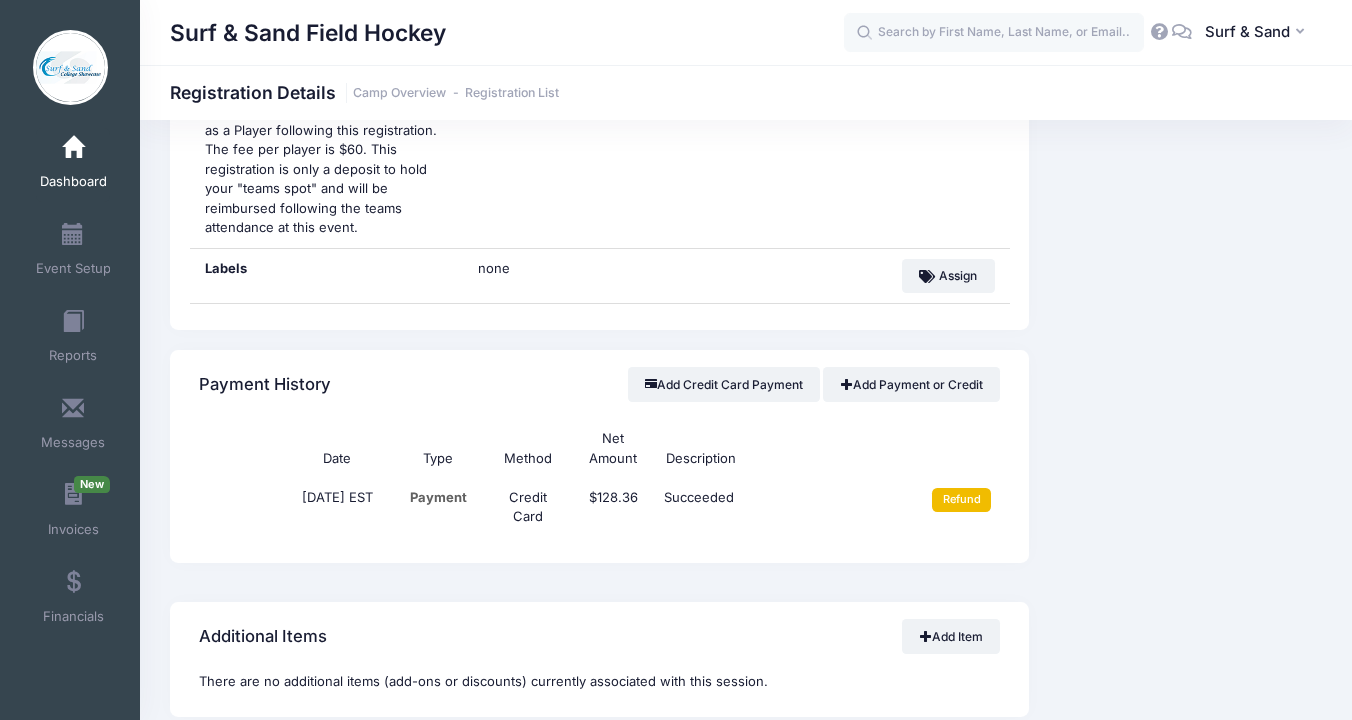 click on "Refund" at bounding box center (961, 500) 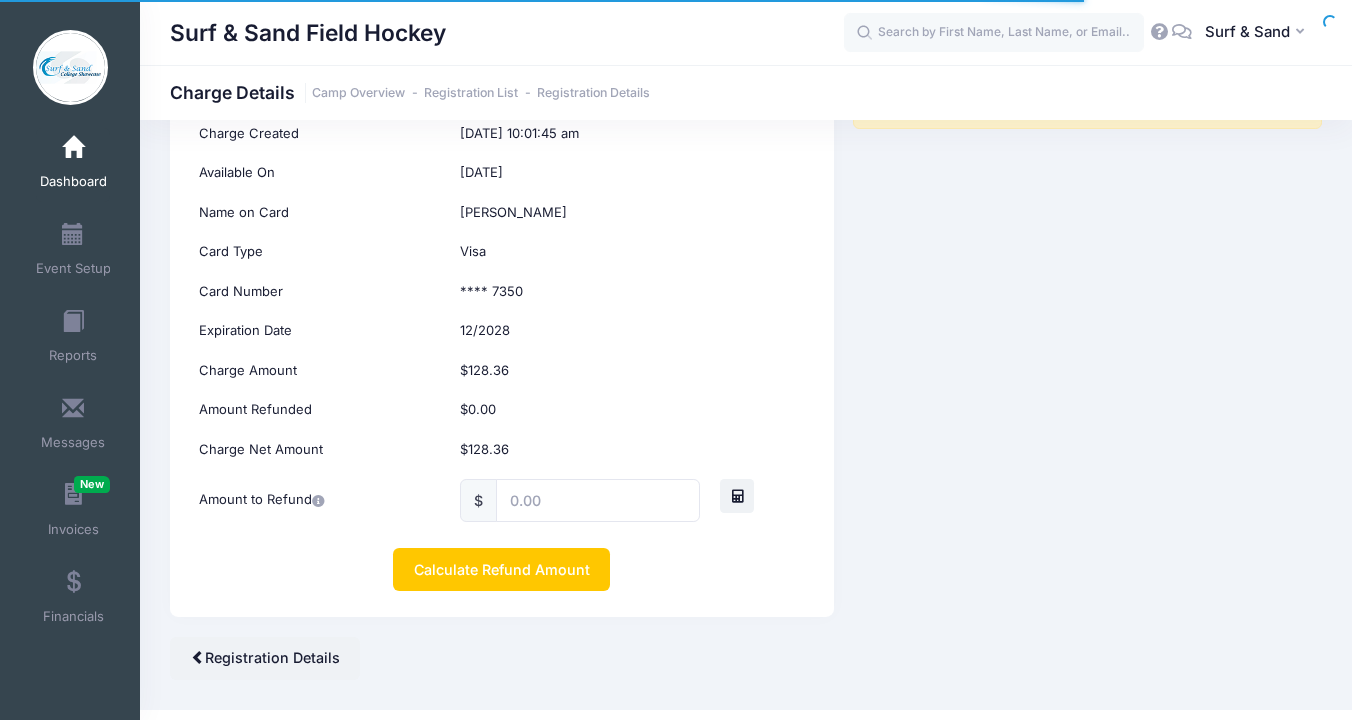 scroll, scrollTop: 260, scrollLeft: 0, axis: vertical 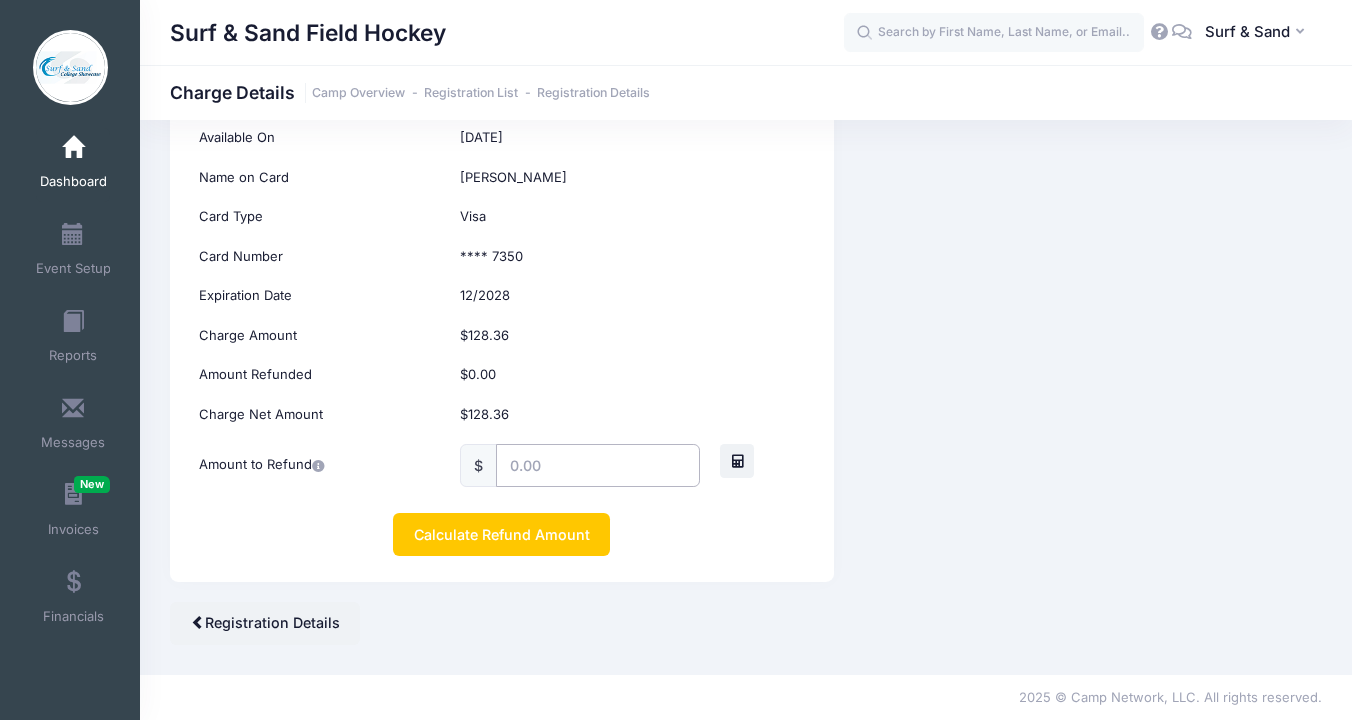 click at bounding box center [598, 465] 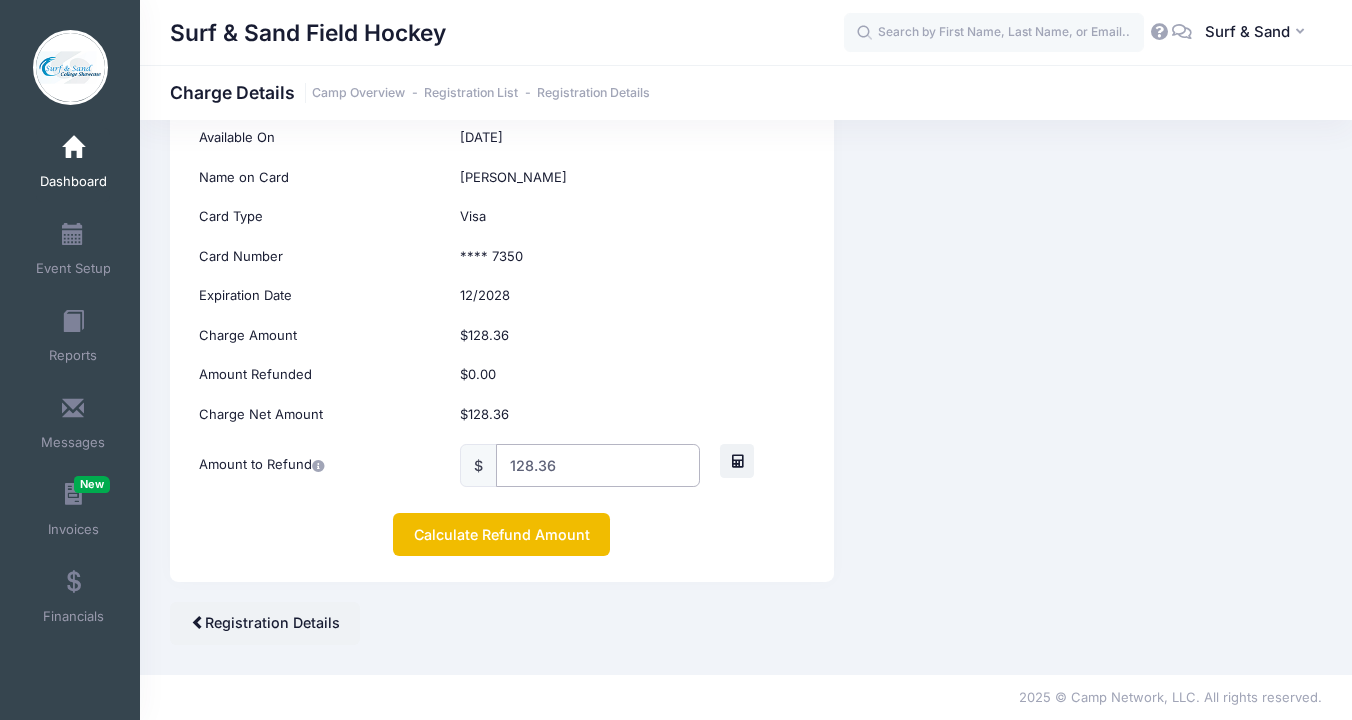 type on "128.36" 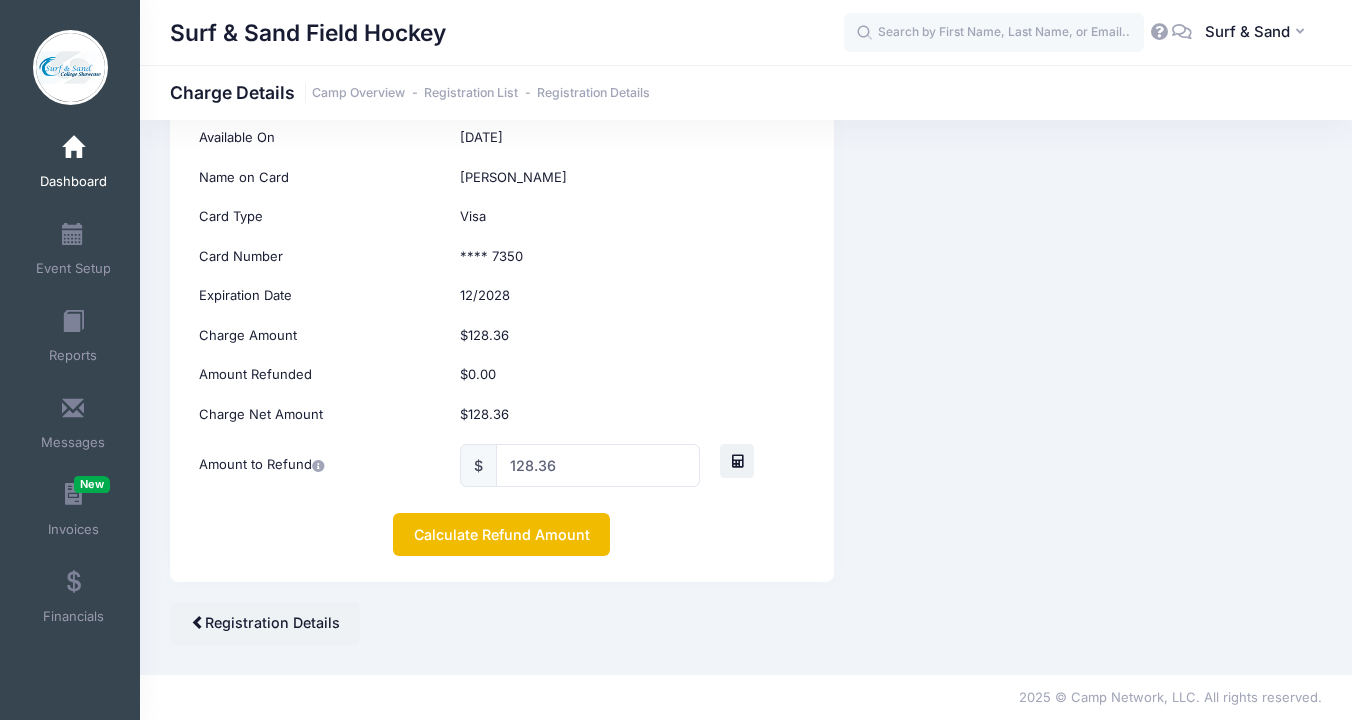 click on "Calculate Refund Amount" at bounding box center [501, 534] 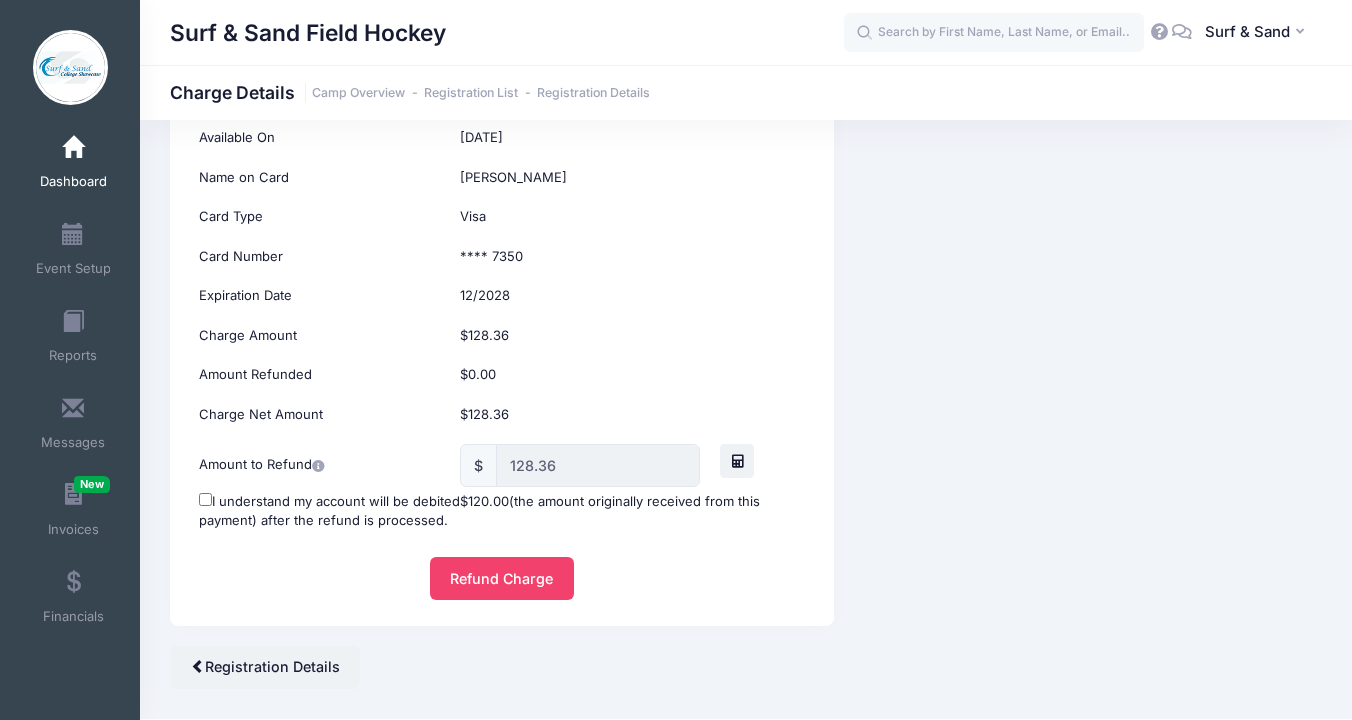 click on "I understand my account will be debited  $120.00  (the amount originally received from this payment) after the refund is processed." at bounding box center [501, 511] 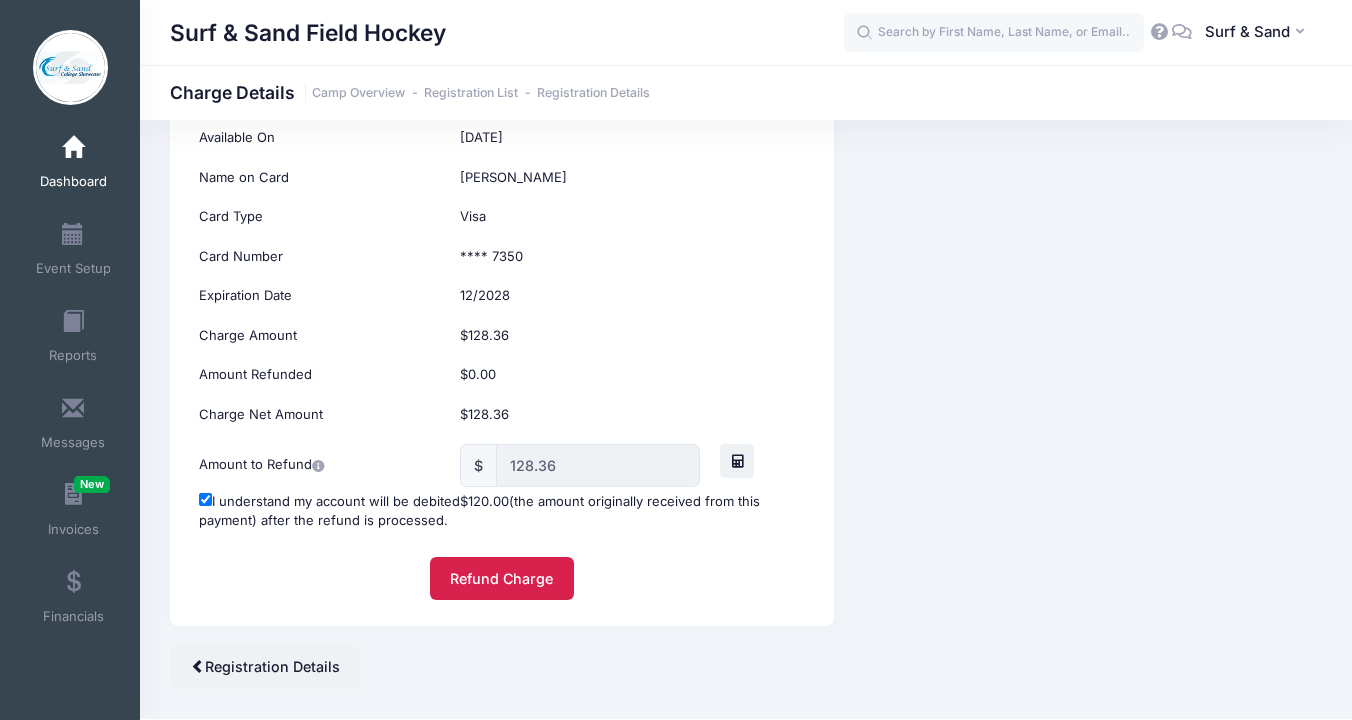 click on "Refund Charge" at bounding box center [502, 578] 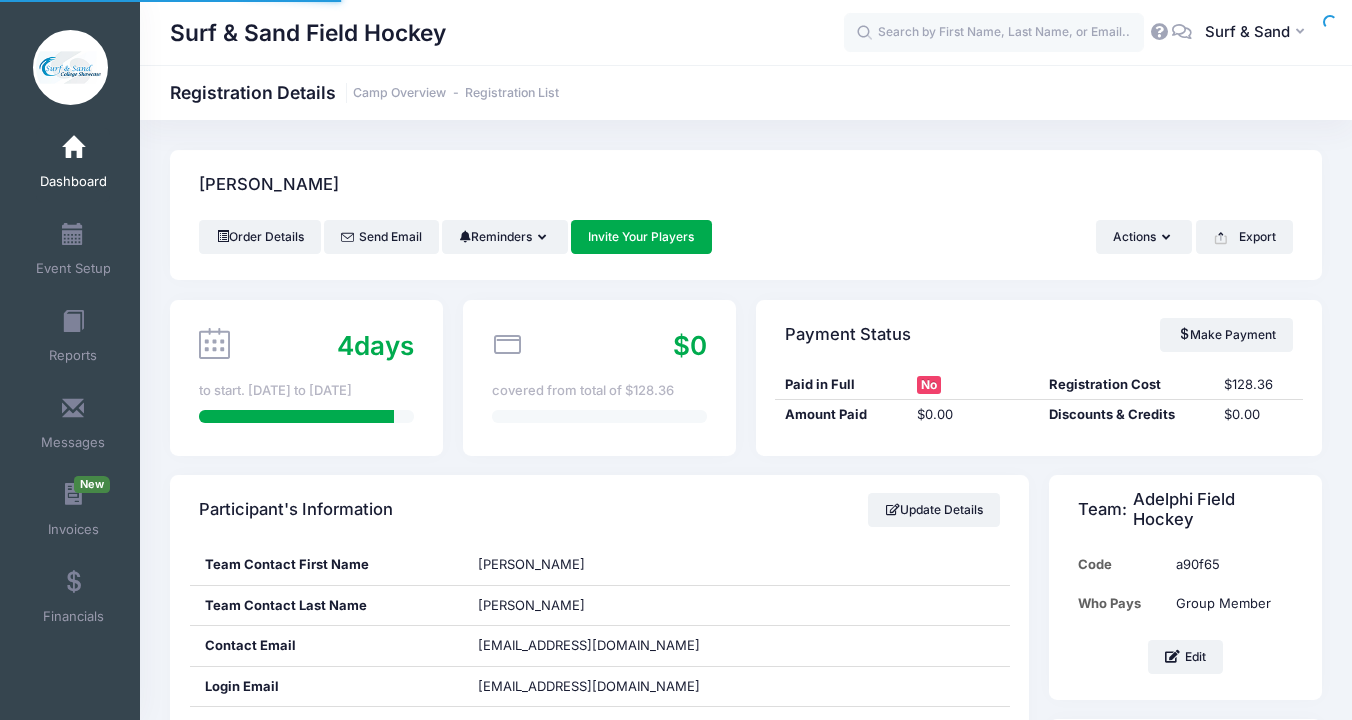scroll, scrollTop: 0, scrollLeft: 0, axis: both 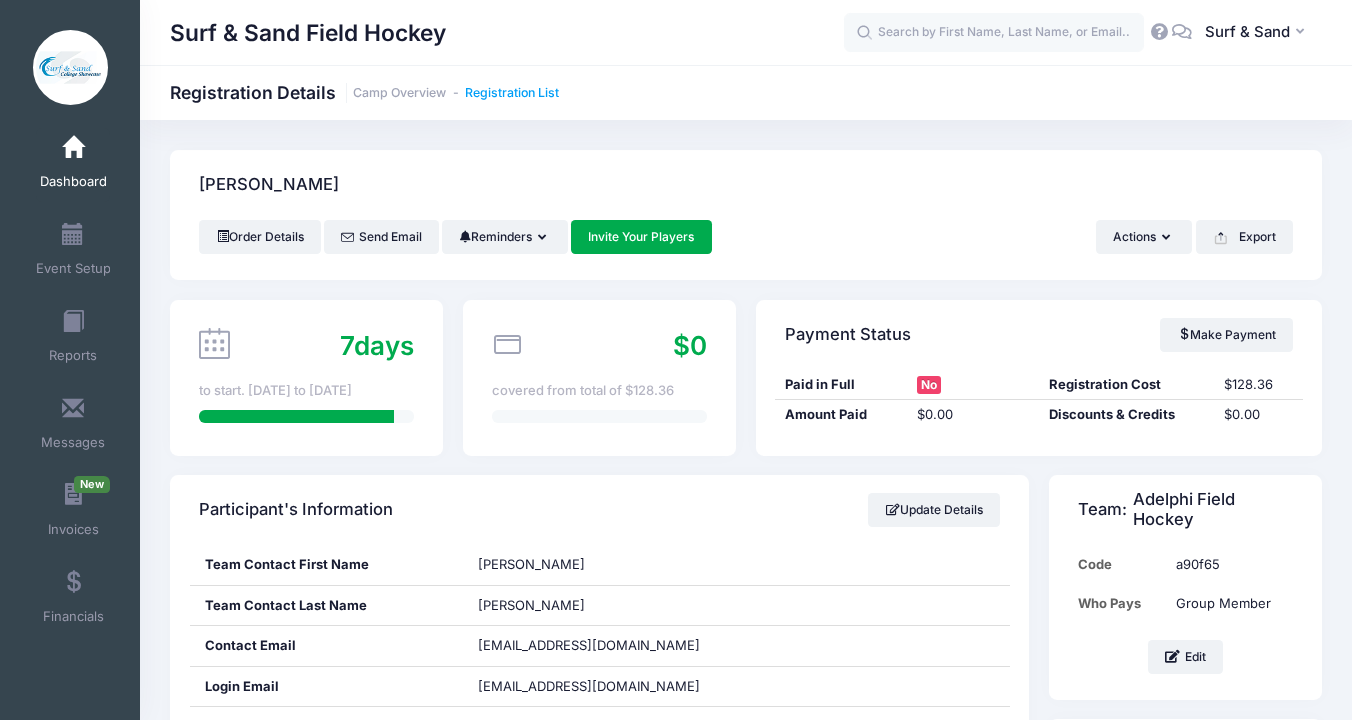 click on "Registration List" at bounding box center [512, 93] 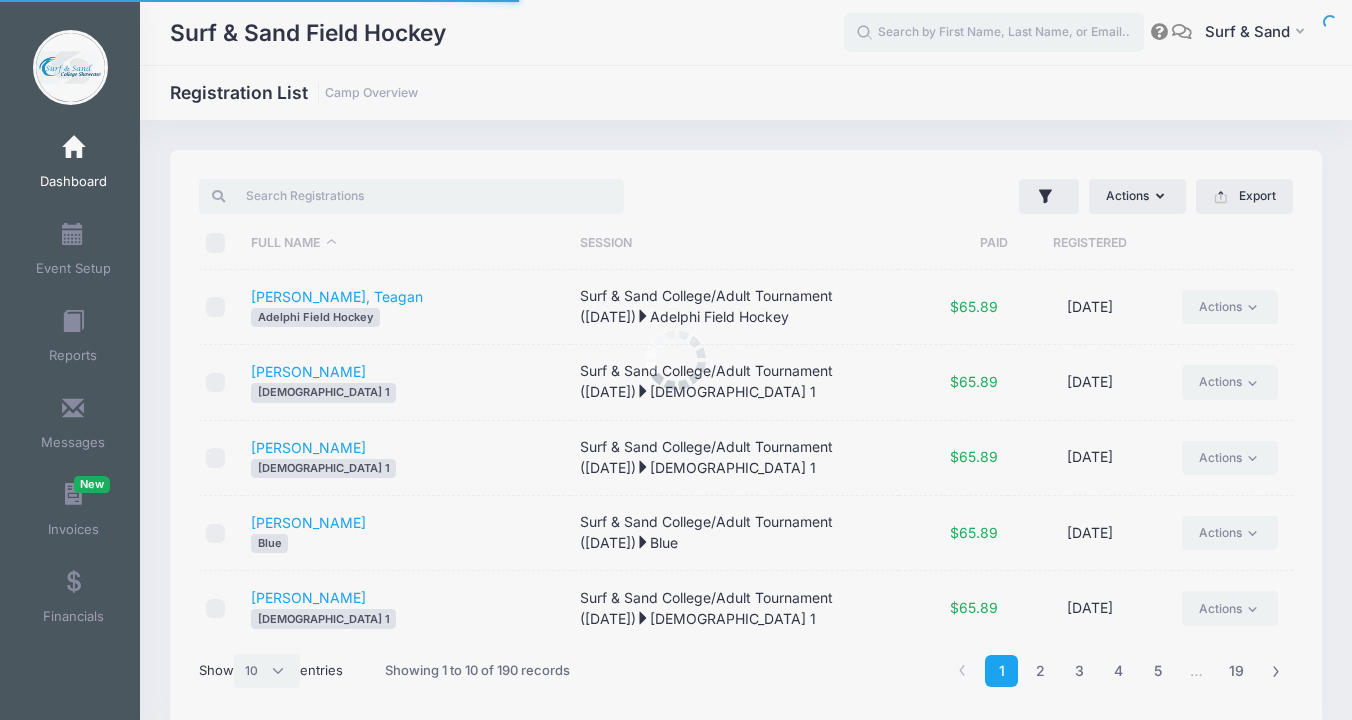 select on "10" 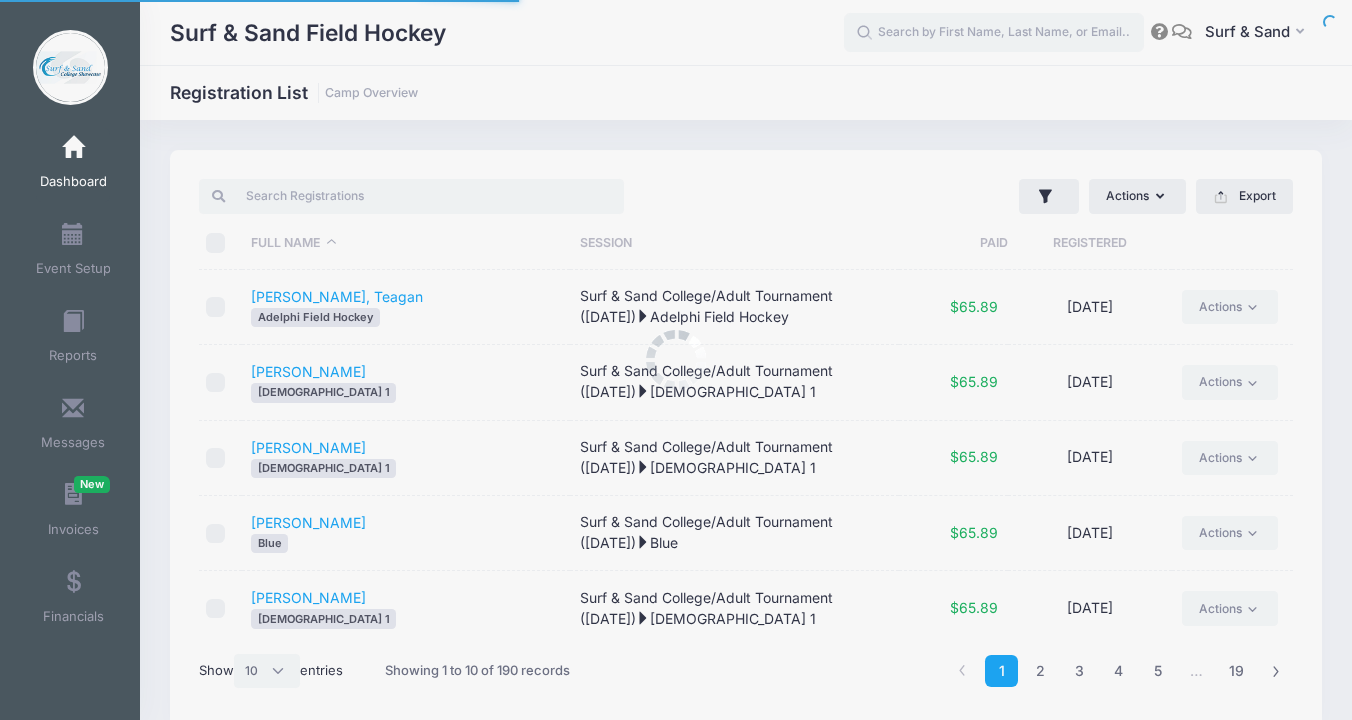 scroll, scrollTop: 0, scrollLeft: 0, axis: both 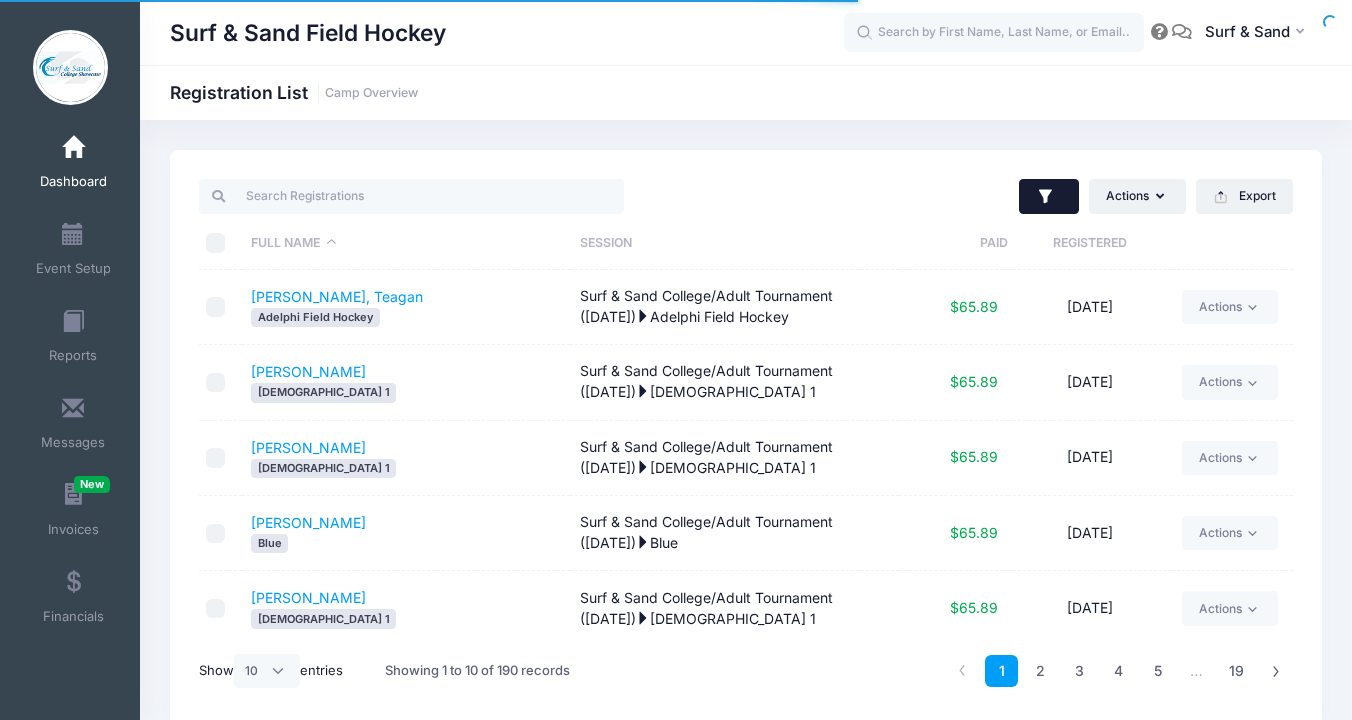 click 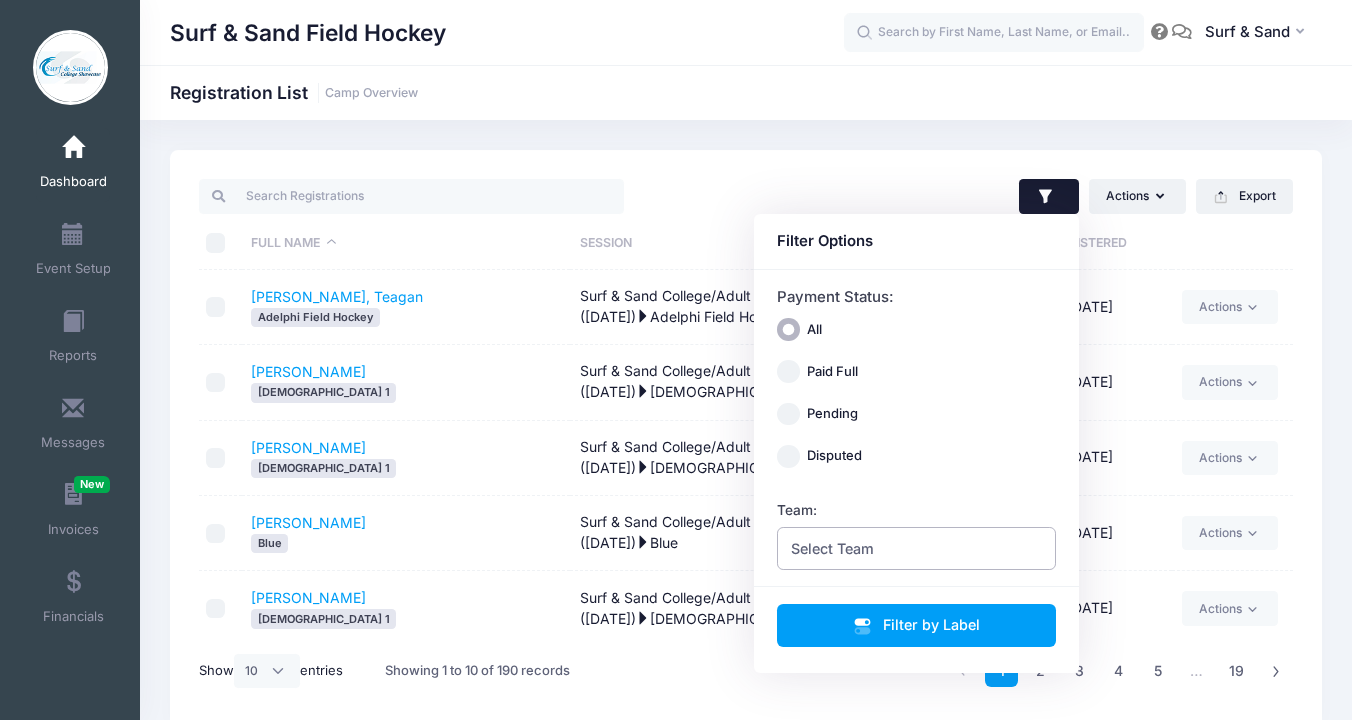 click on "Select Team" at bounding box center (917, 548) 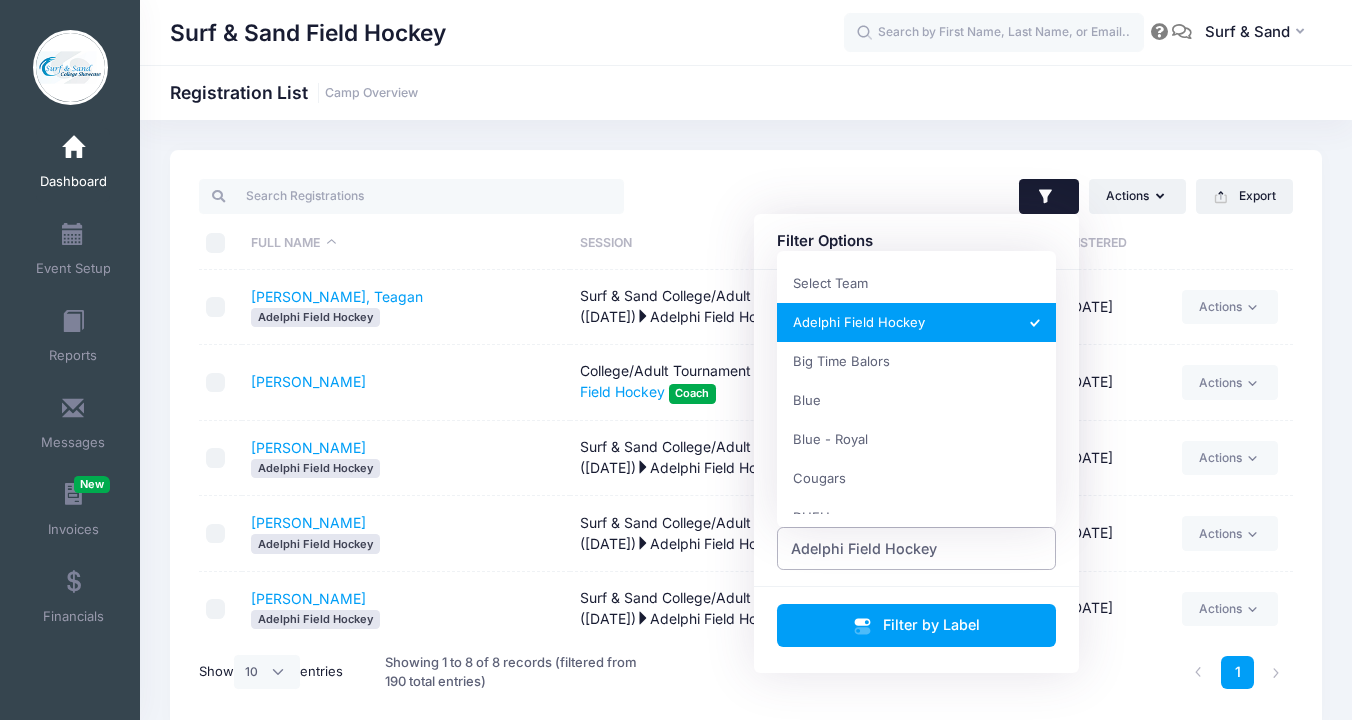 click on "Adelphi Field Hockey" at bounding box center [864, 548] 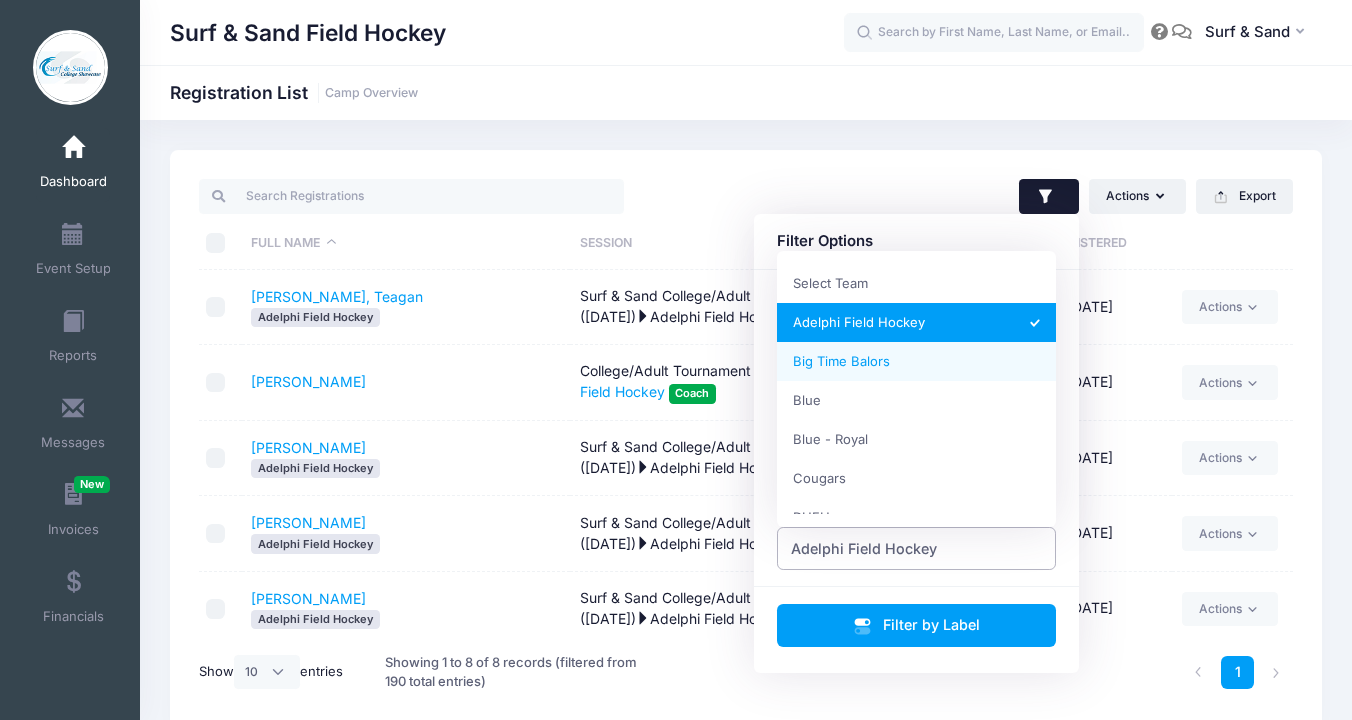 select on "Big Time Balors" 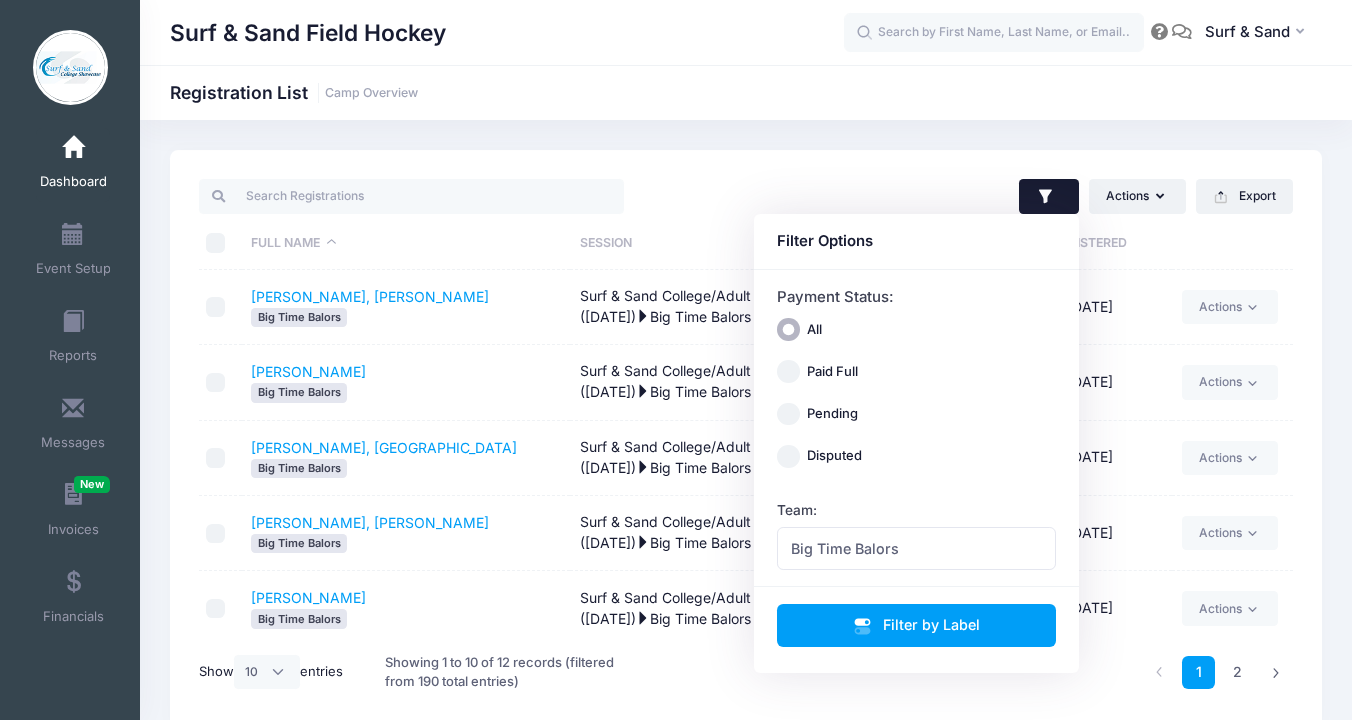 click on "Actions      Assign Labels
Send Email
Send Payment Reminder
Send Document Upload Reminder
Request Additional Information
Deleted Registrations
Filter Options
Payment Status:
All
Paid Full
Pending
Blue" at bounding box center [1024, 196] 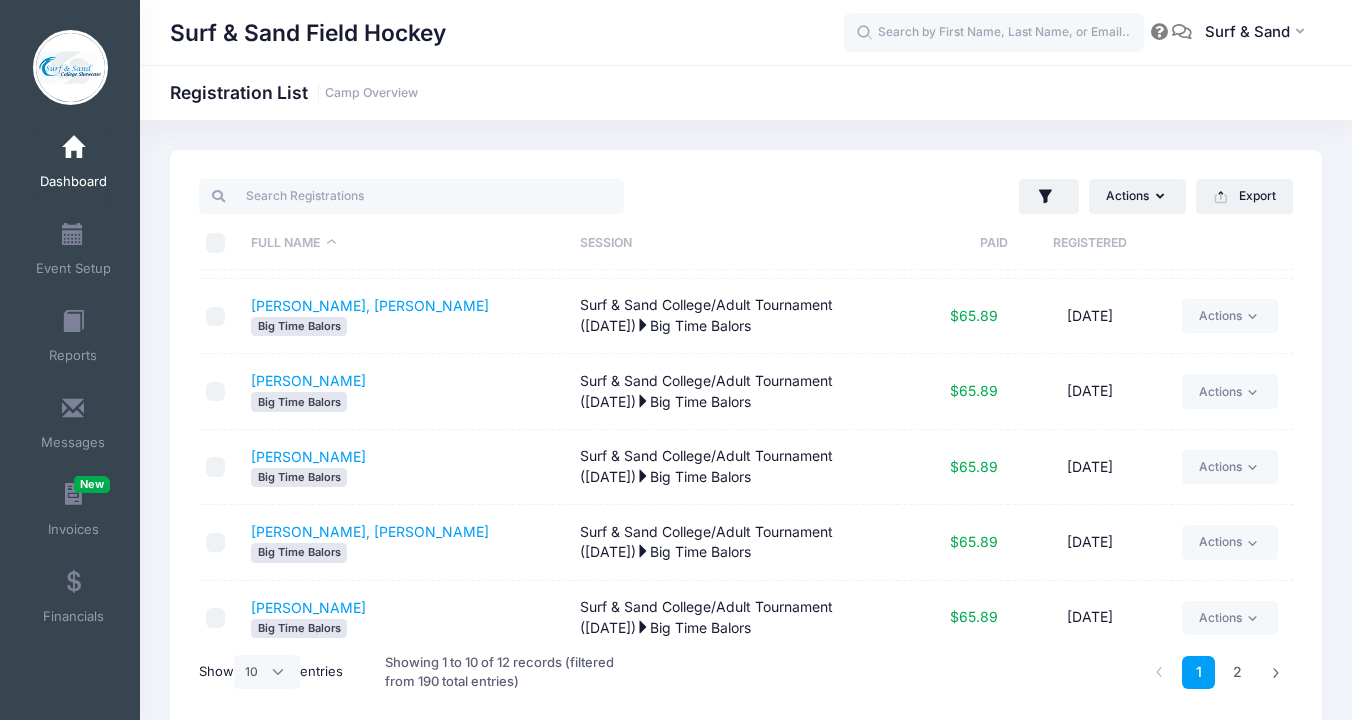 scroll, scrollTop: 384, scrollLeft: 0, axis: vertical 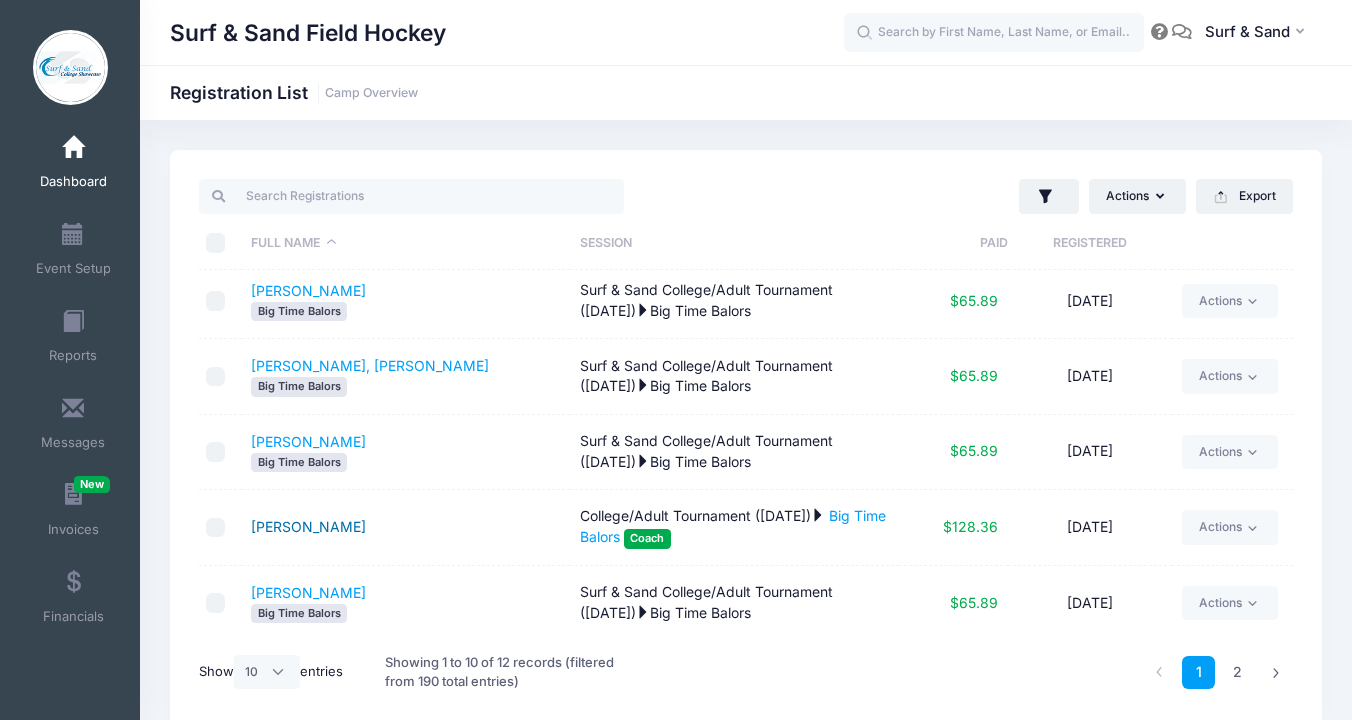 click on "Torres, Pilar" at bounding box center [308, 526] 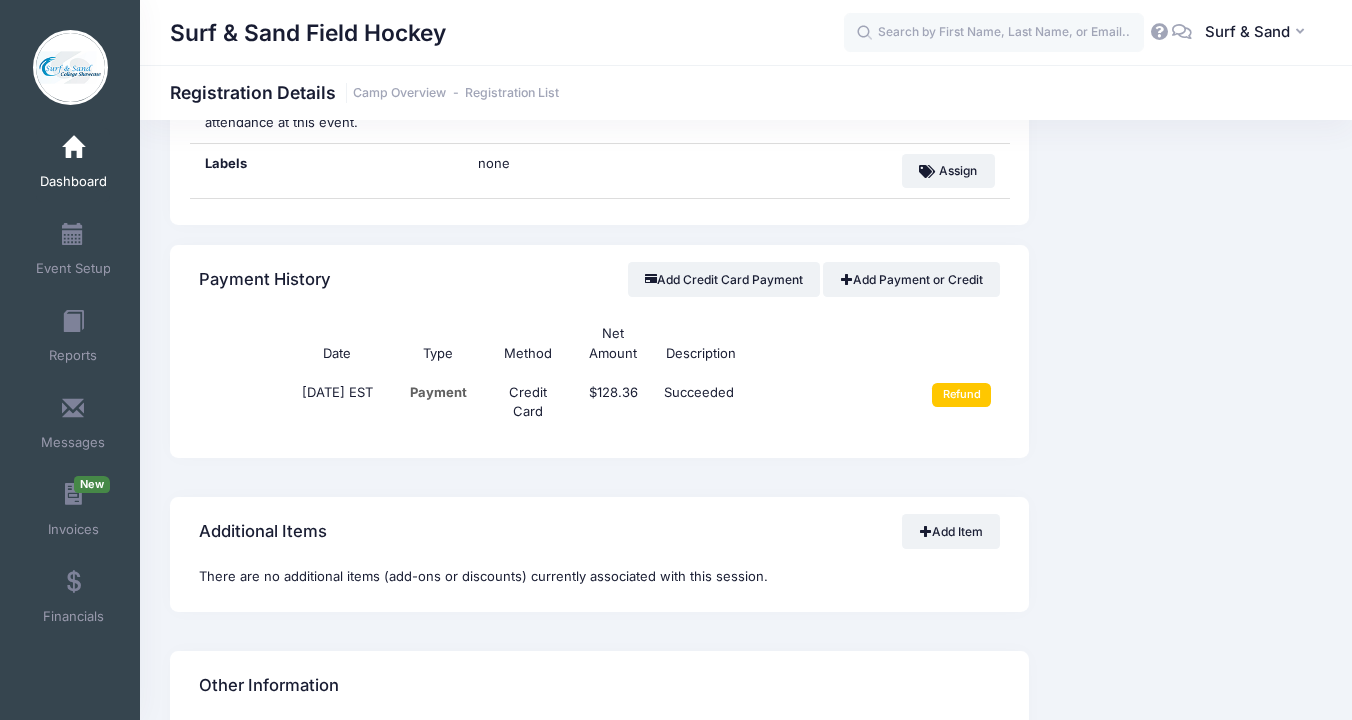 scroll, scrollTop: 1135, scrollLeft: 0, axis: vertical 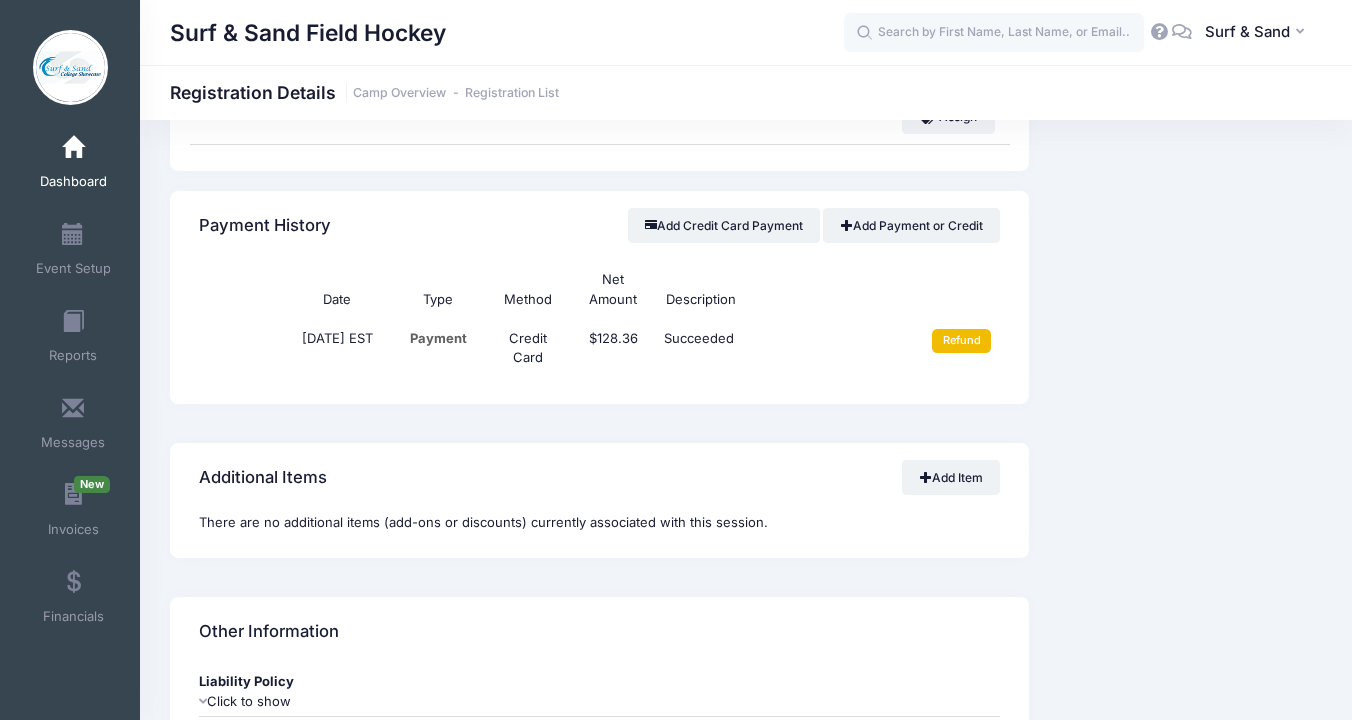click on "Refund" at bounding box center (961, 341) 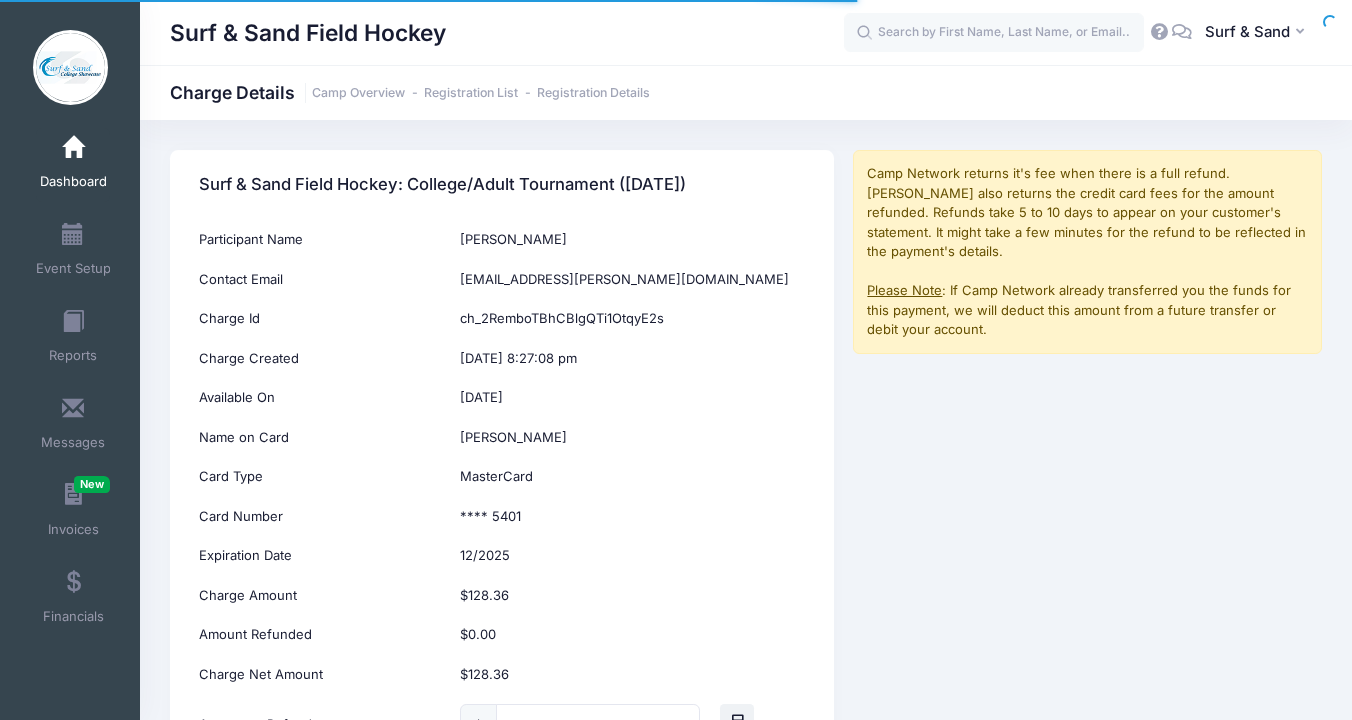 scroll, scrollTop: 260, scrollLeft: 0, axis: vertical 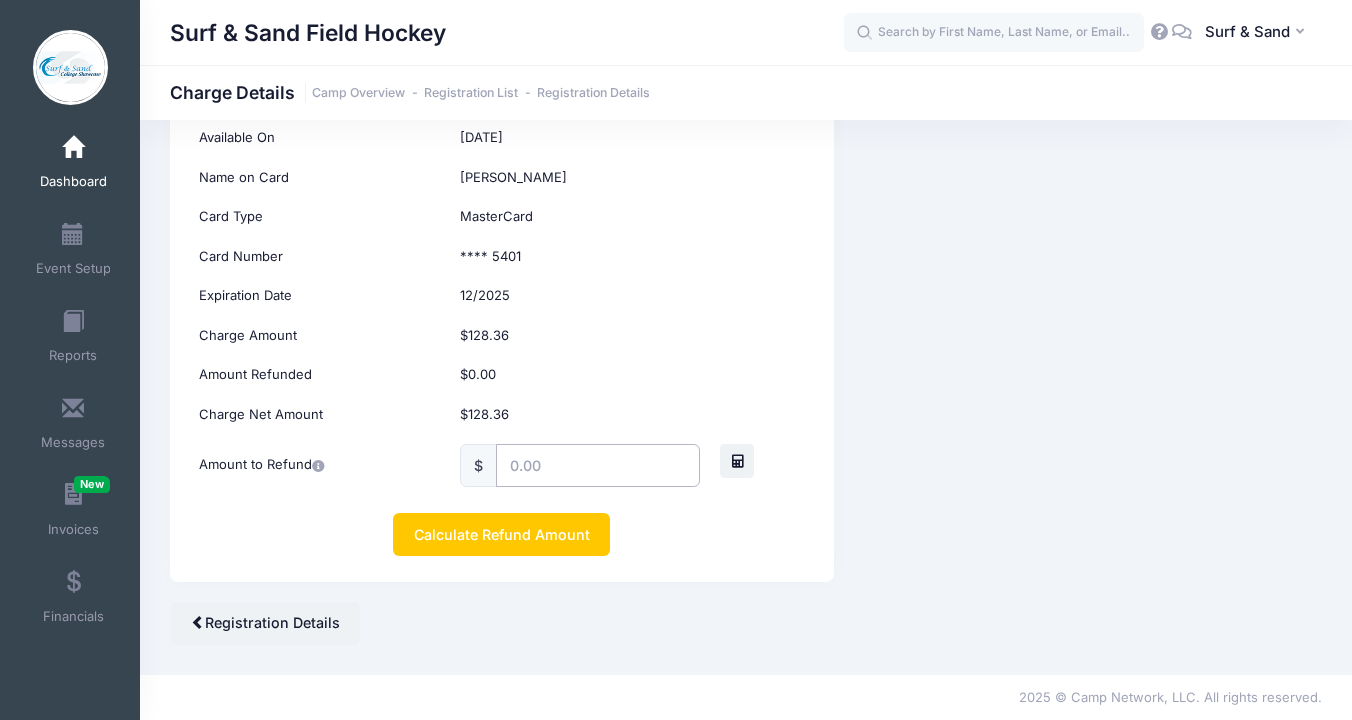 drag, startPoint x: 526, startPoint y: 461, endPoint x: 500, endPoint y: 461, distance: 26 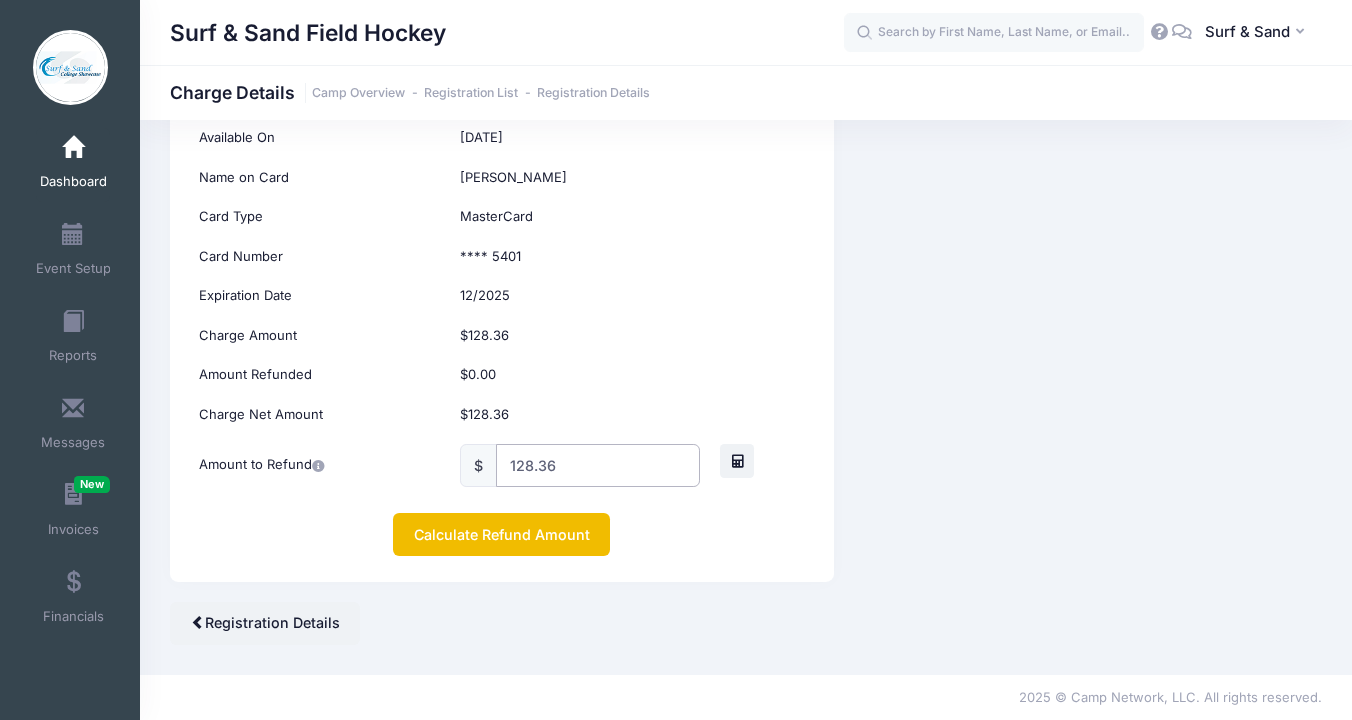 type on "128.36" 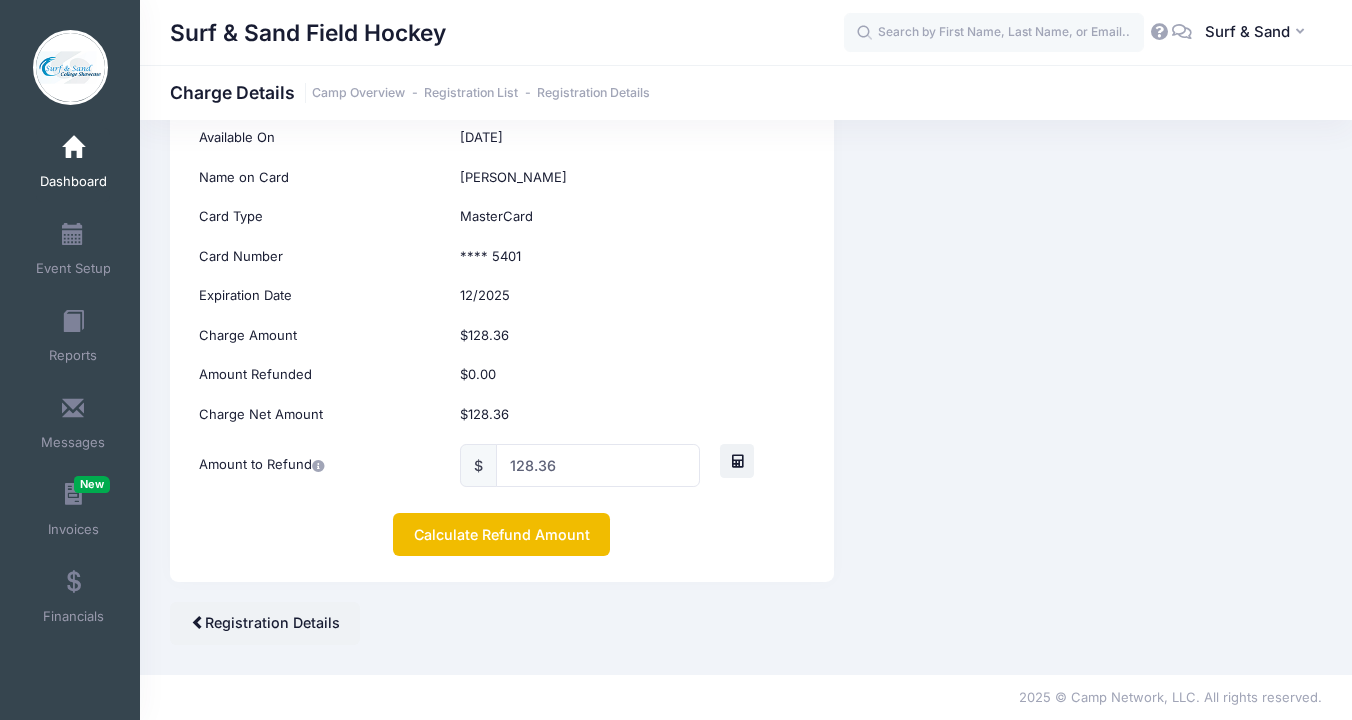 click on "Calculate Refund Amount" at bounding box center (501, 534) 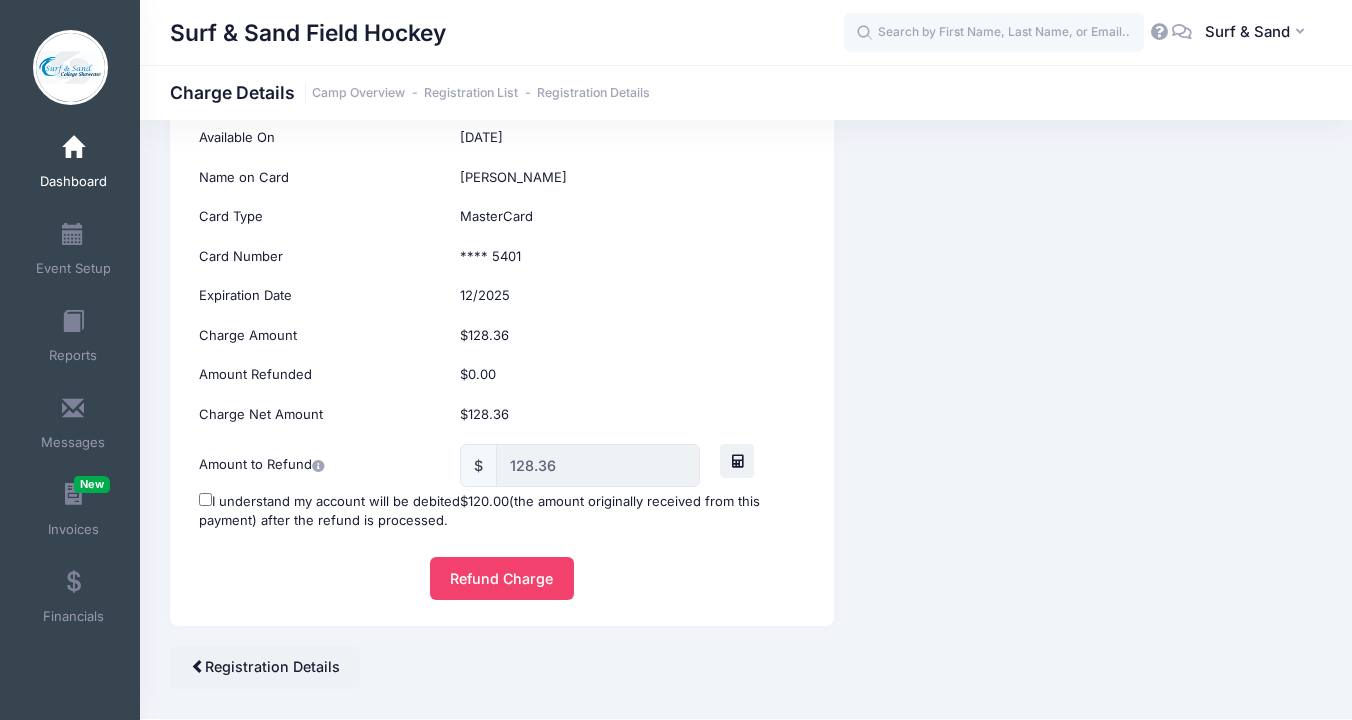 click on "I understand my account will be debited  $120.00  (the amount originally received from this payment) after the refund is processed." at bounding box center (501, 511) 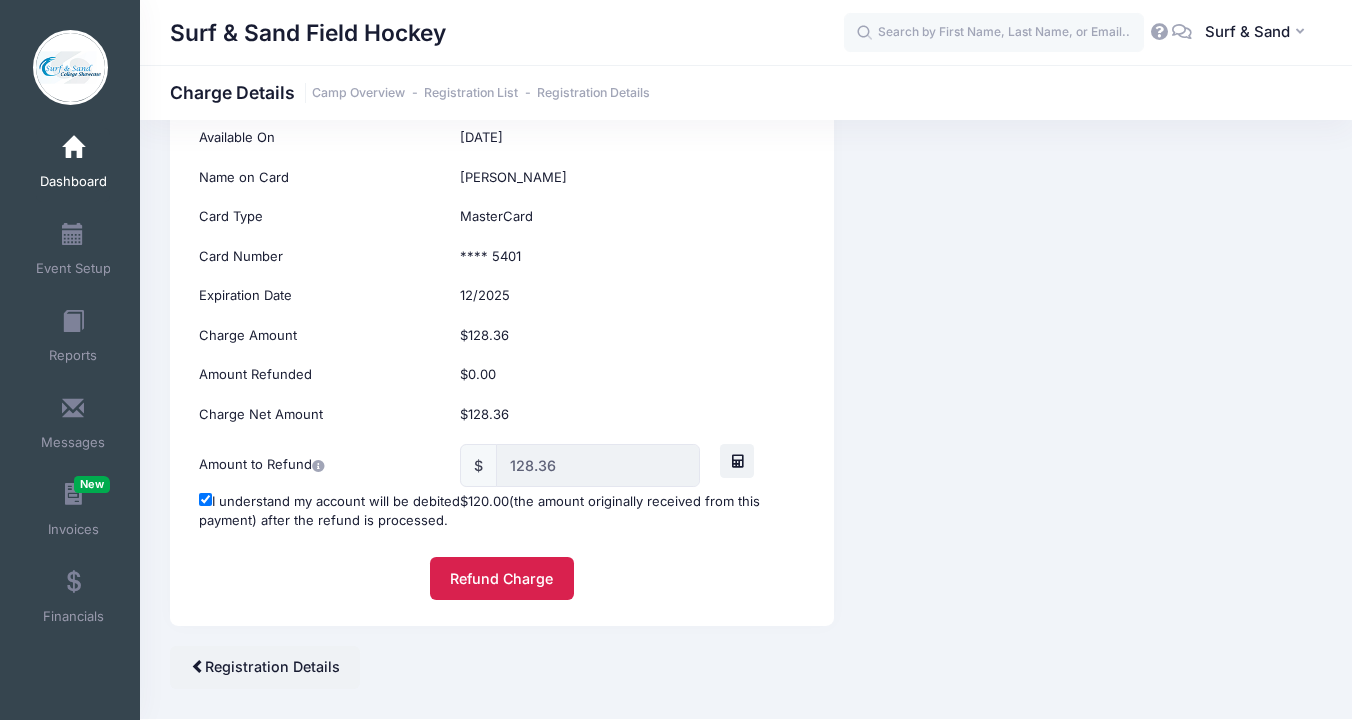 click on "Refund Charge" at bounding box center [502, 578] 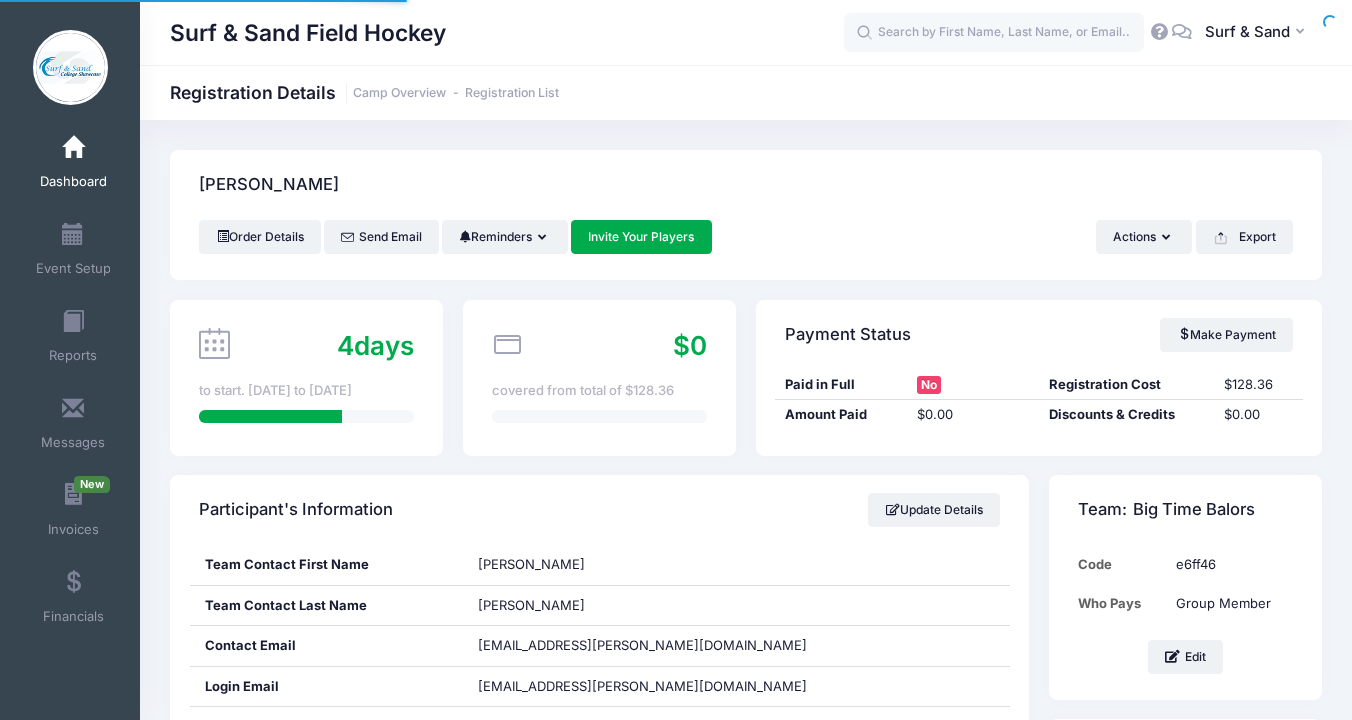 scroll, scrollTop: 0, scrollLeft: 0, axis: both 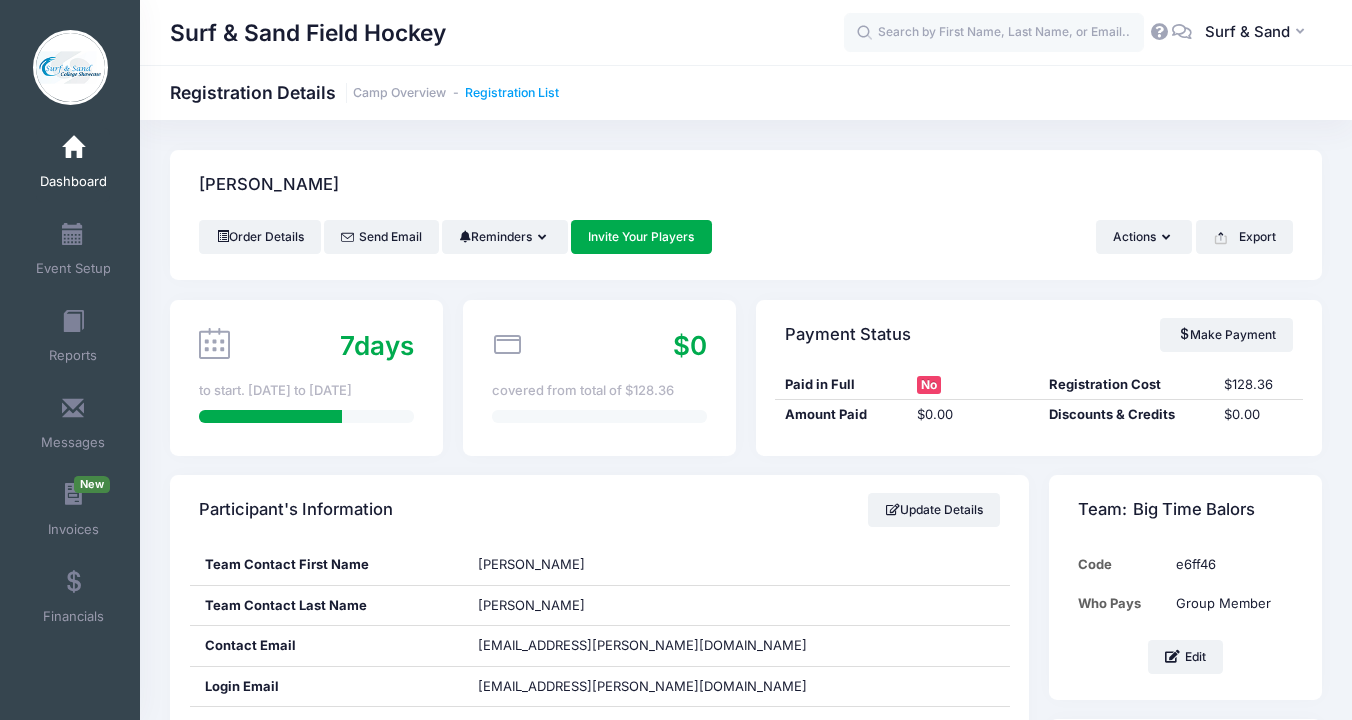 click on "Registration List" at bounding box center (512, 93) 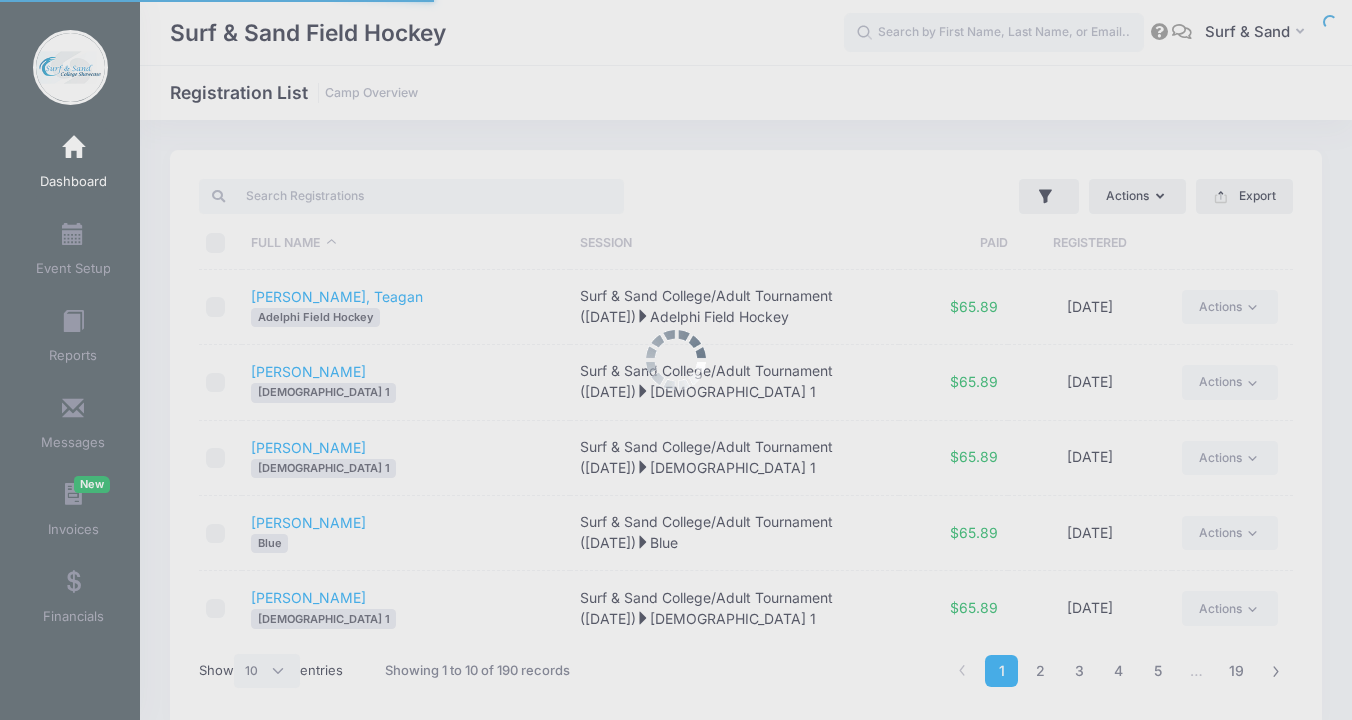select on "10" 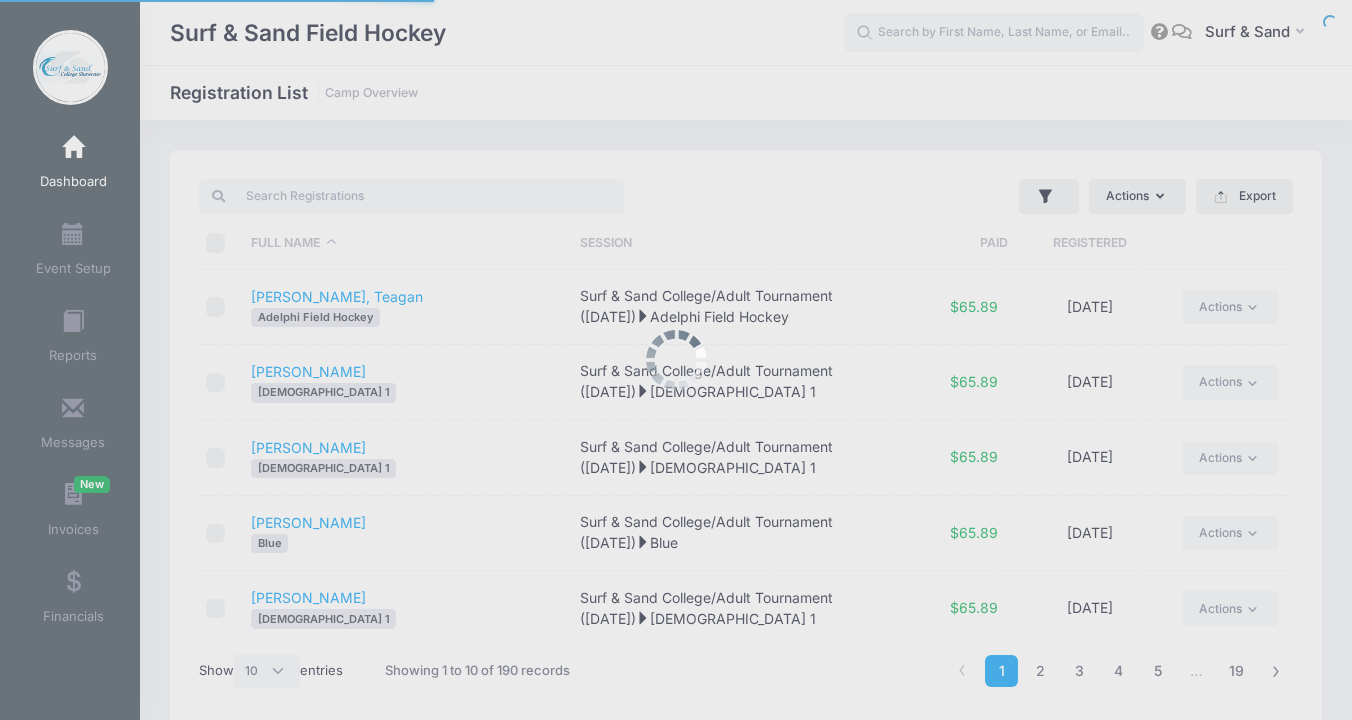 scroll, scrollTop: 0, scrollLeft: 0, axis: both 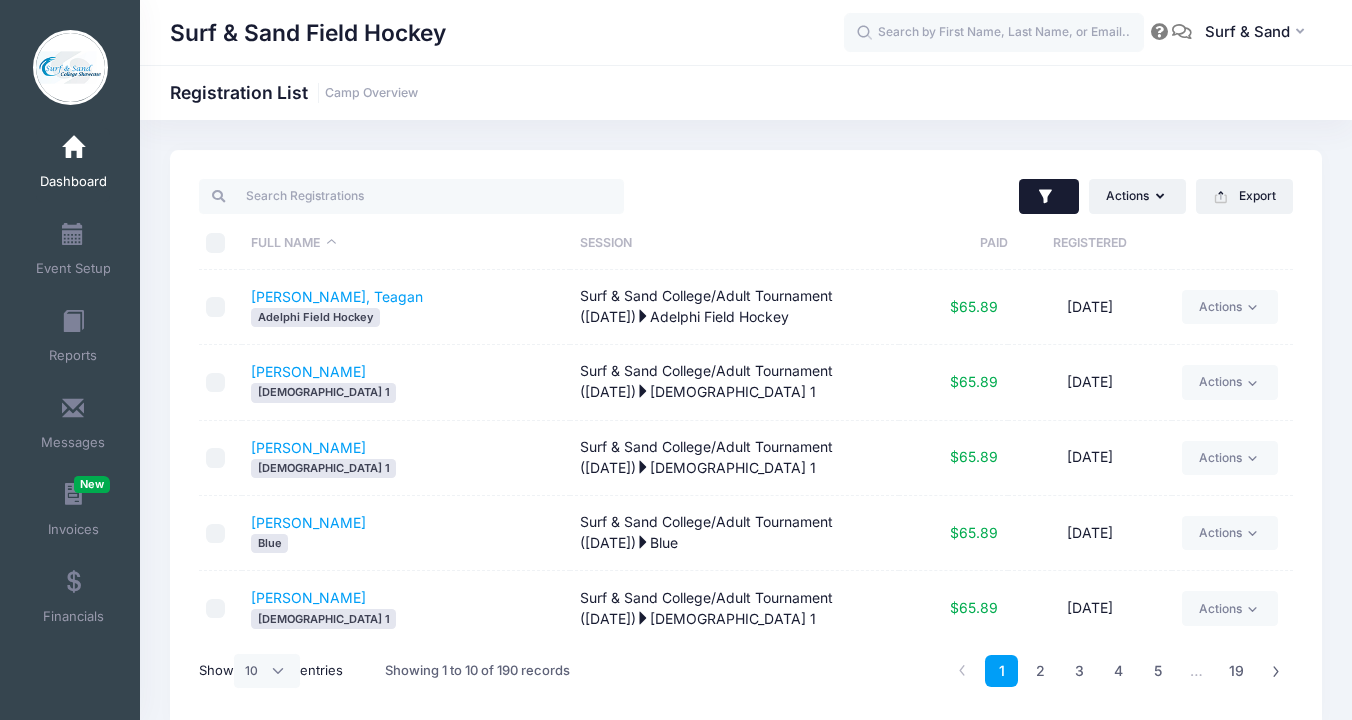 click at bounding box center [1049, 197] 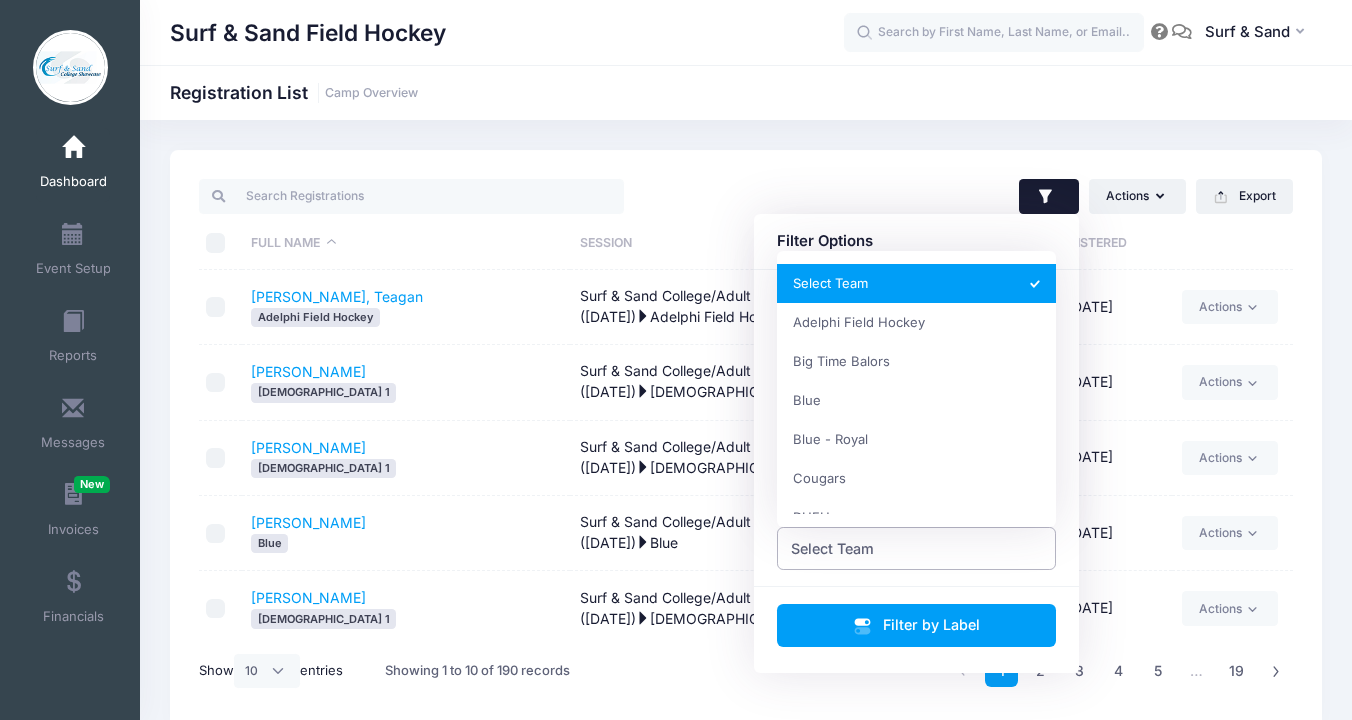 click on "Select Team" at bounding box center [917, 548] 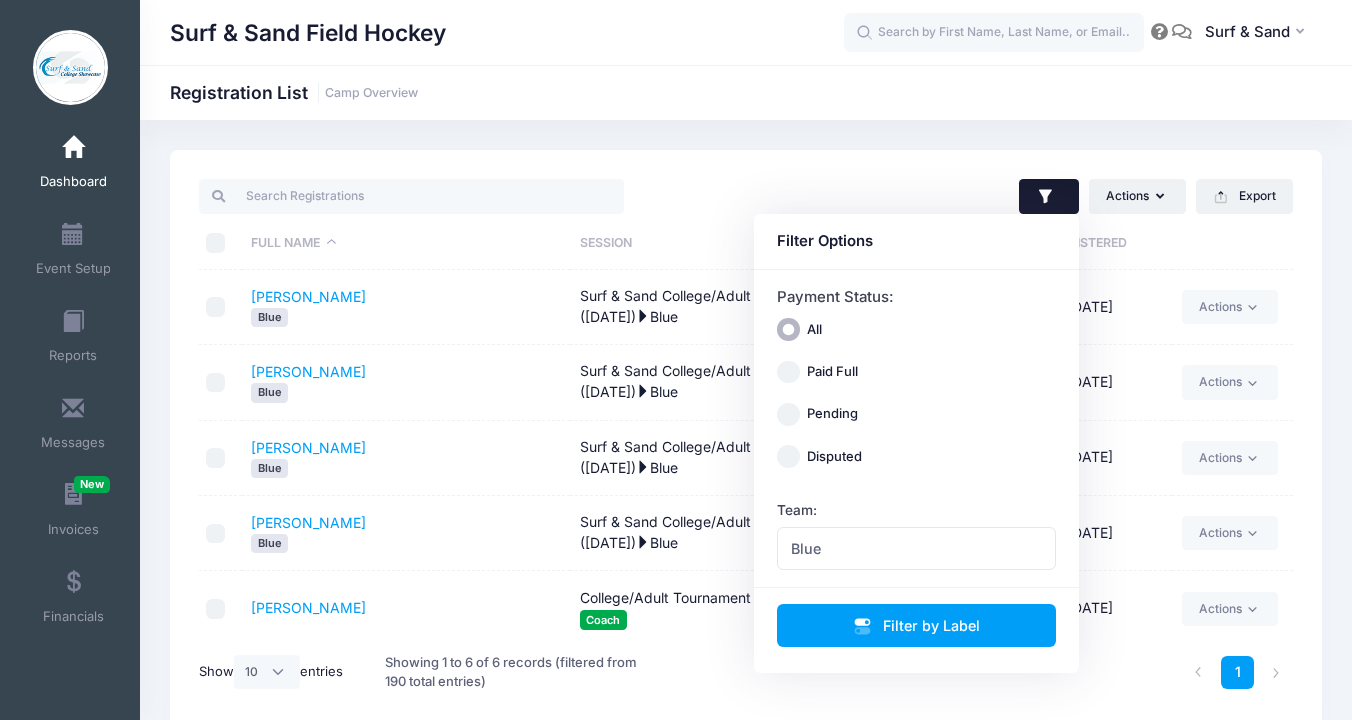 click on "Actions      Assign Labels
Send Email
Send Payment Reminder
Send Document Upload Reminder
Request Additional Information
Deleted Registrations
Filter Options
Payment Status:
All
Paid Full
Pending Disputed" at bounding box center [746, 440] 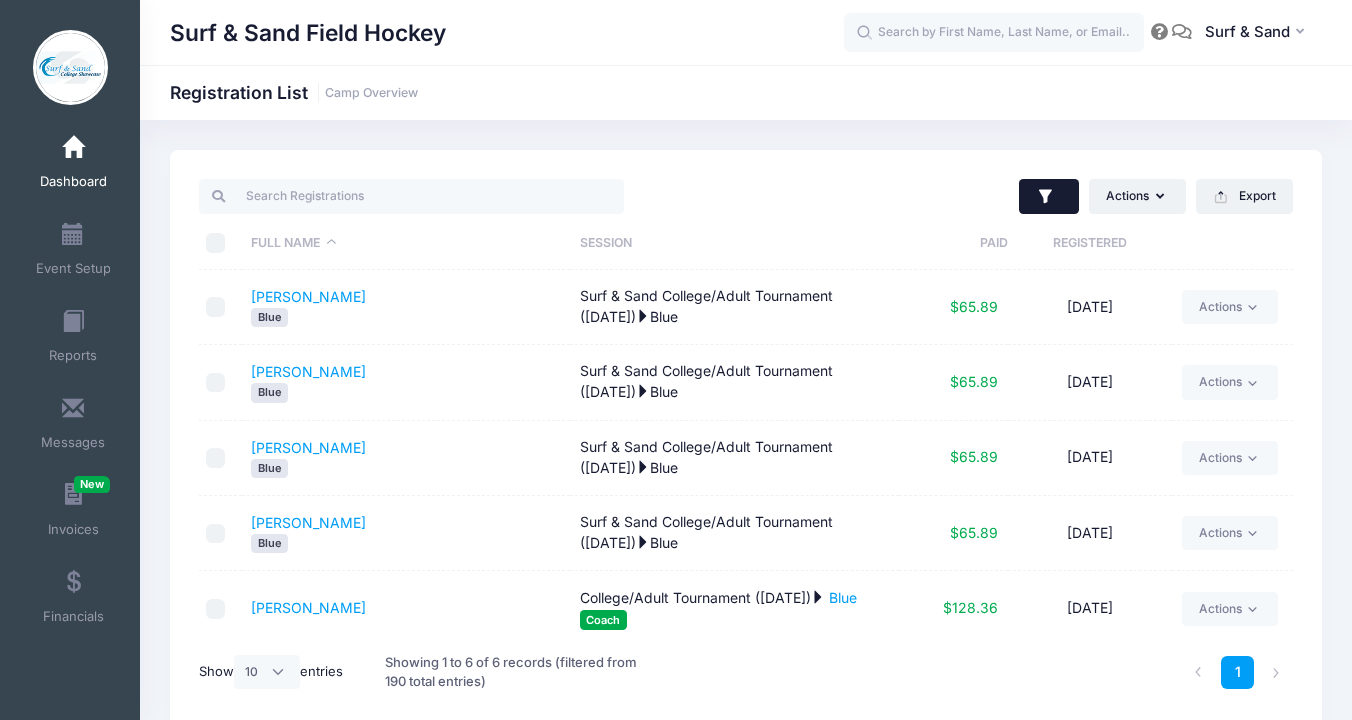 click 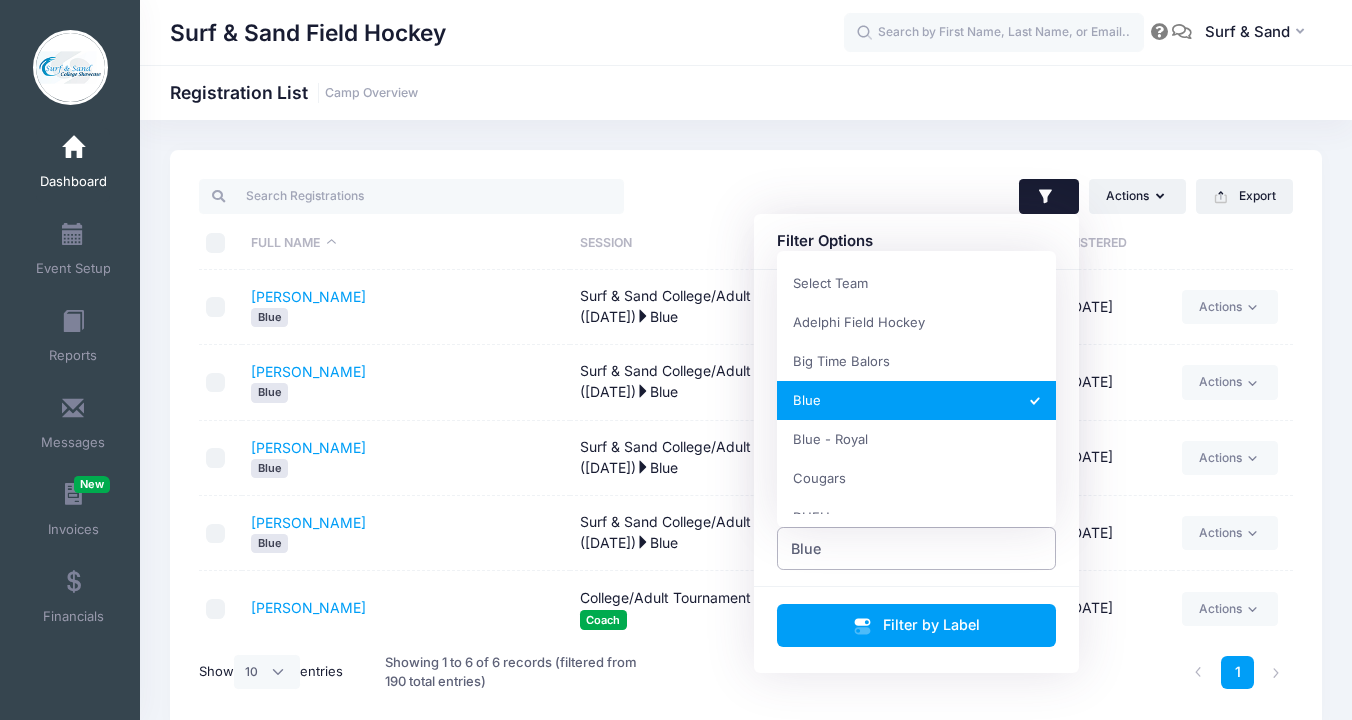click on "Blue" at bounding box center (917, 548) 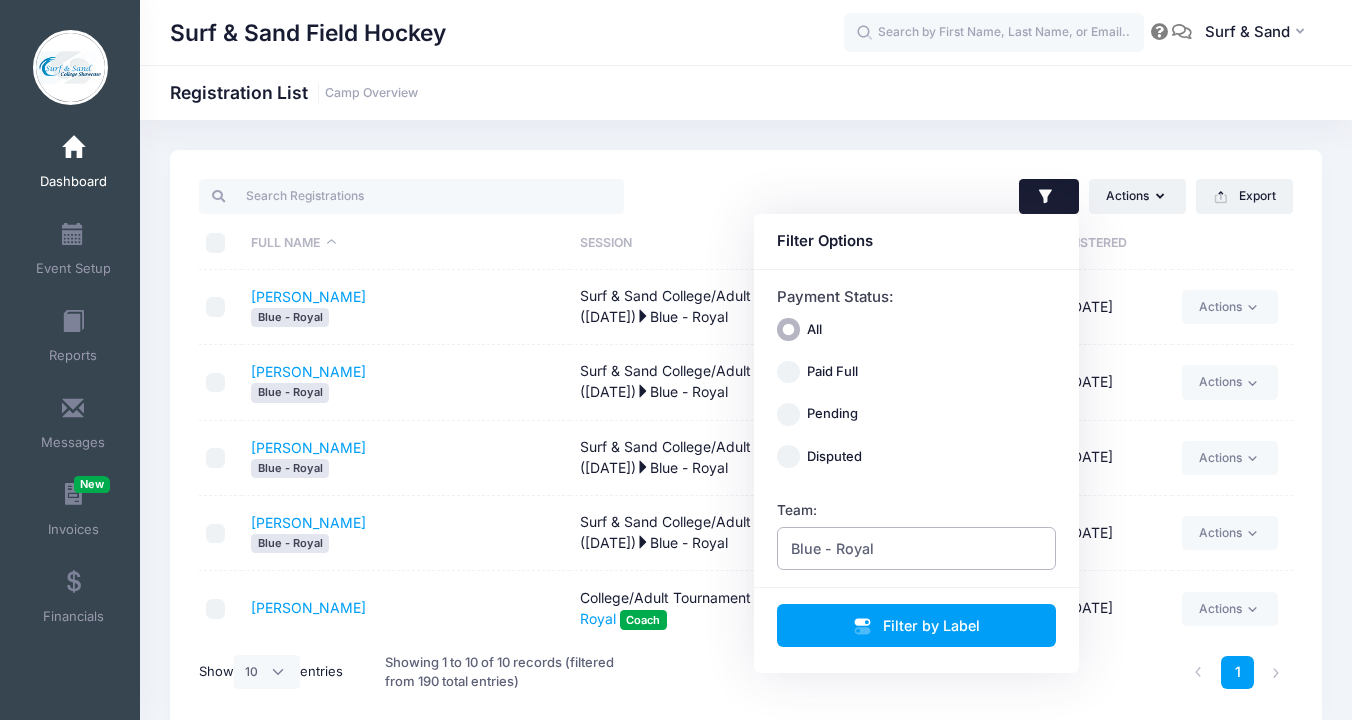 click on "Blue - Royal" at bounding box center [832, 548] 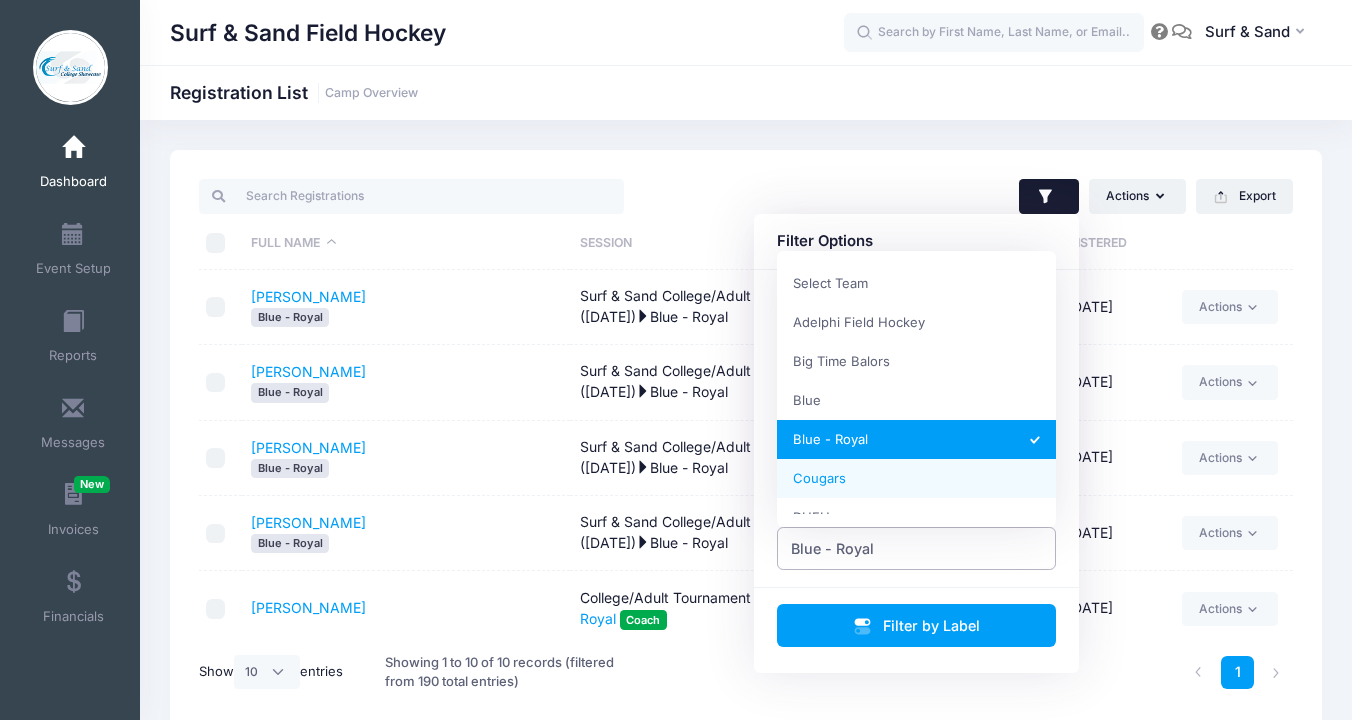 select on "Cougars" 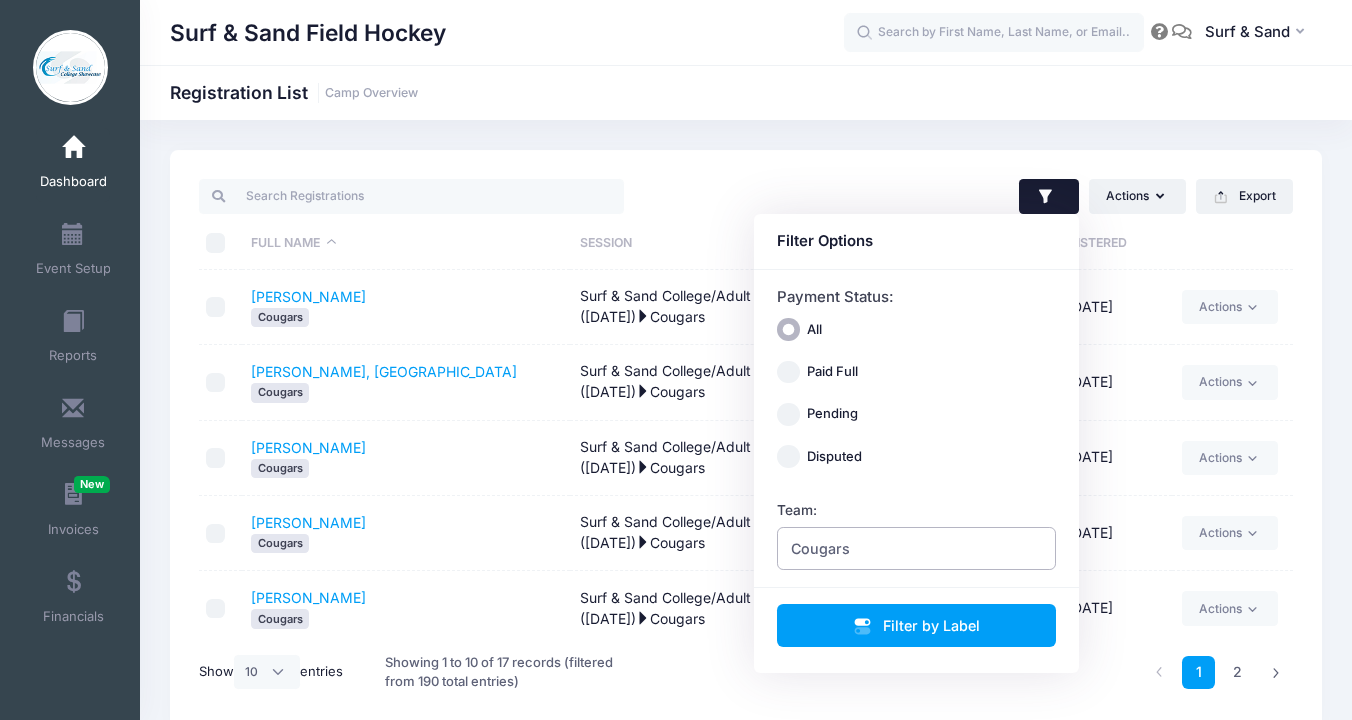 scroll, scrollTop: 383, scrollLeft: 0, axis: vertical 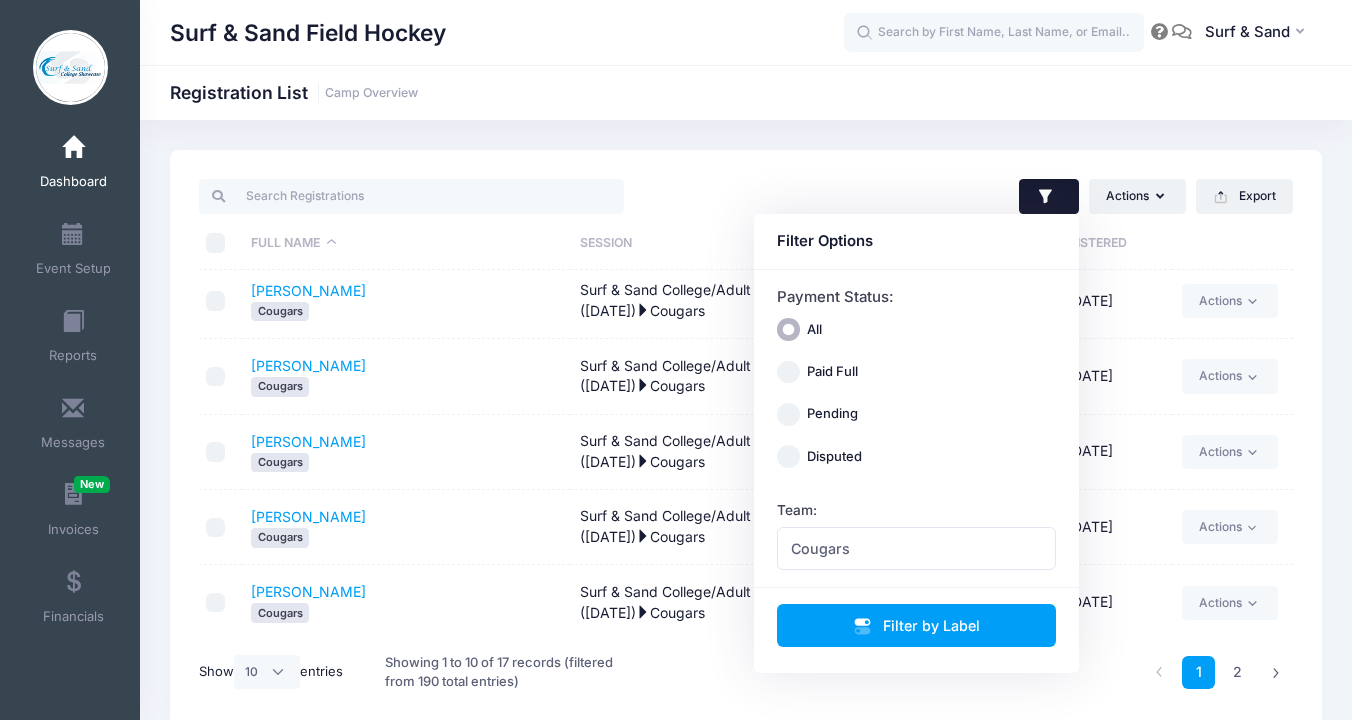 click on "Surf & Sand Field Hockey
Registration List
Camp Overview" at bounding box center [746, 92] 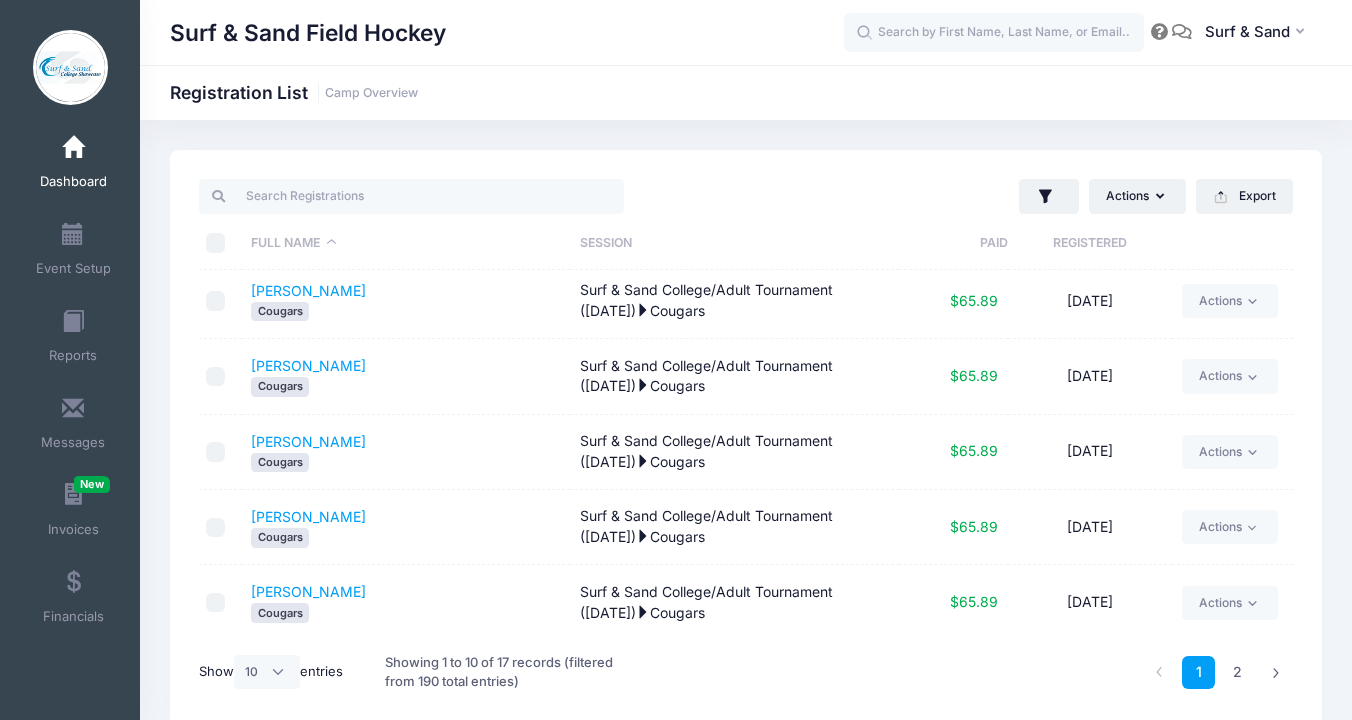 scroll, scrollTop: 87, scrollLeft: 0, axis: vertical 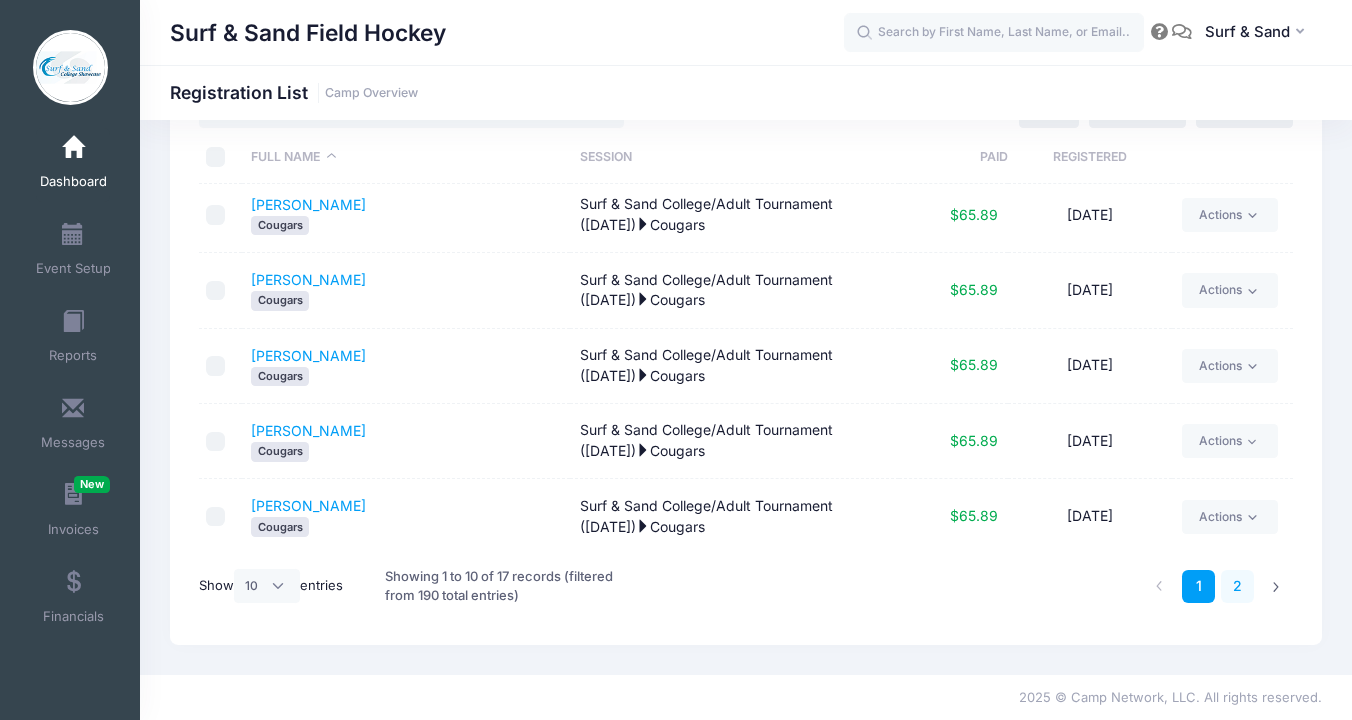 click on "2" at bounding box center [1237, 586] 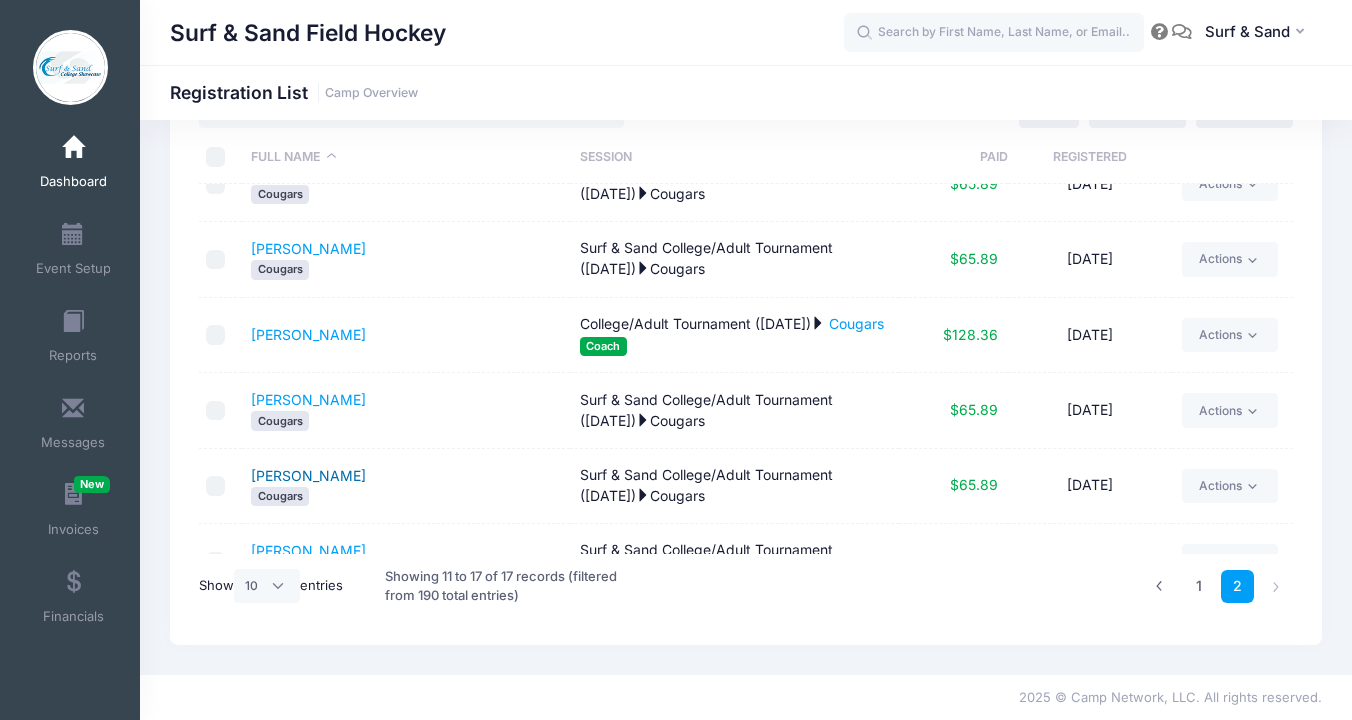 scroll, scrollTop: 31, scrollLeft: 0, axis: vertical 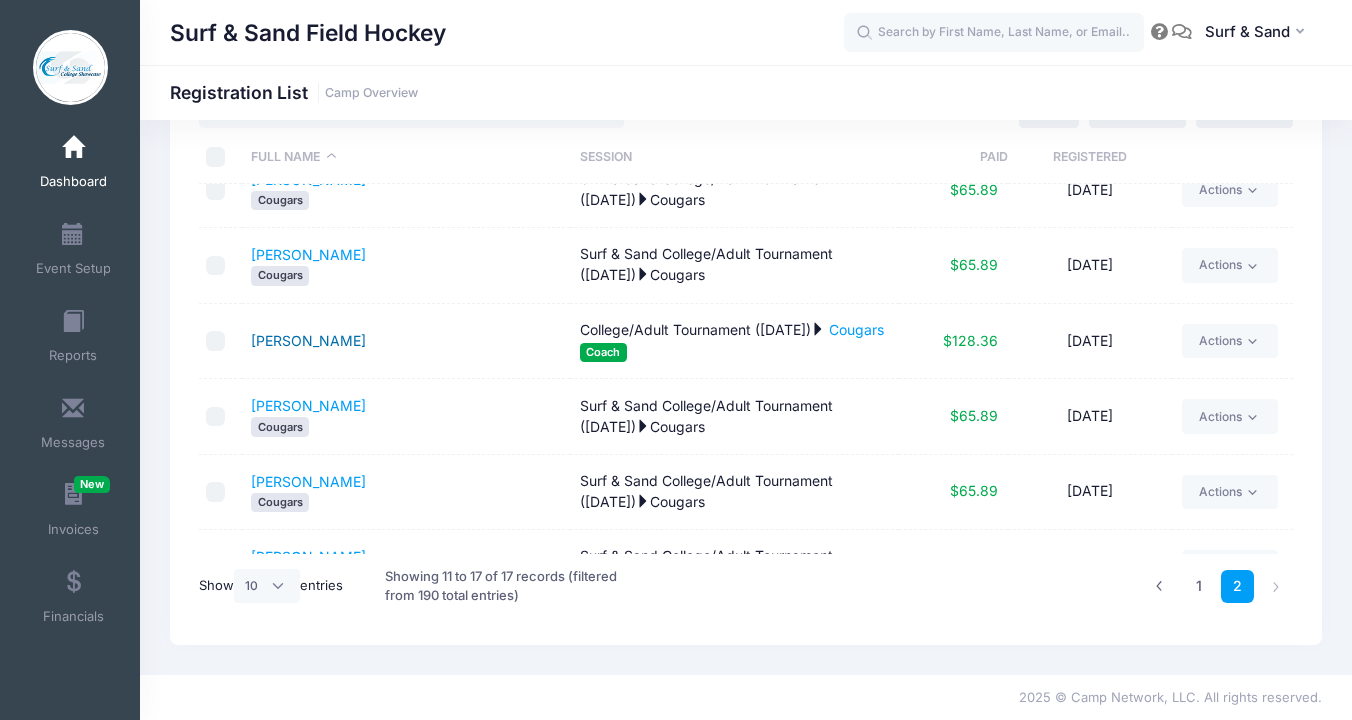 click on "Morris, Hannah" at bounding box center [308, 340] 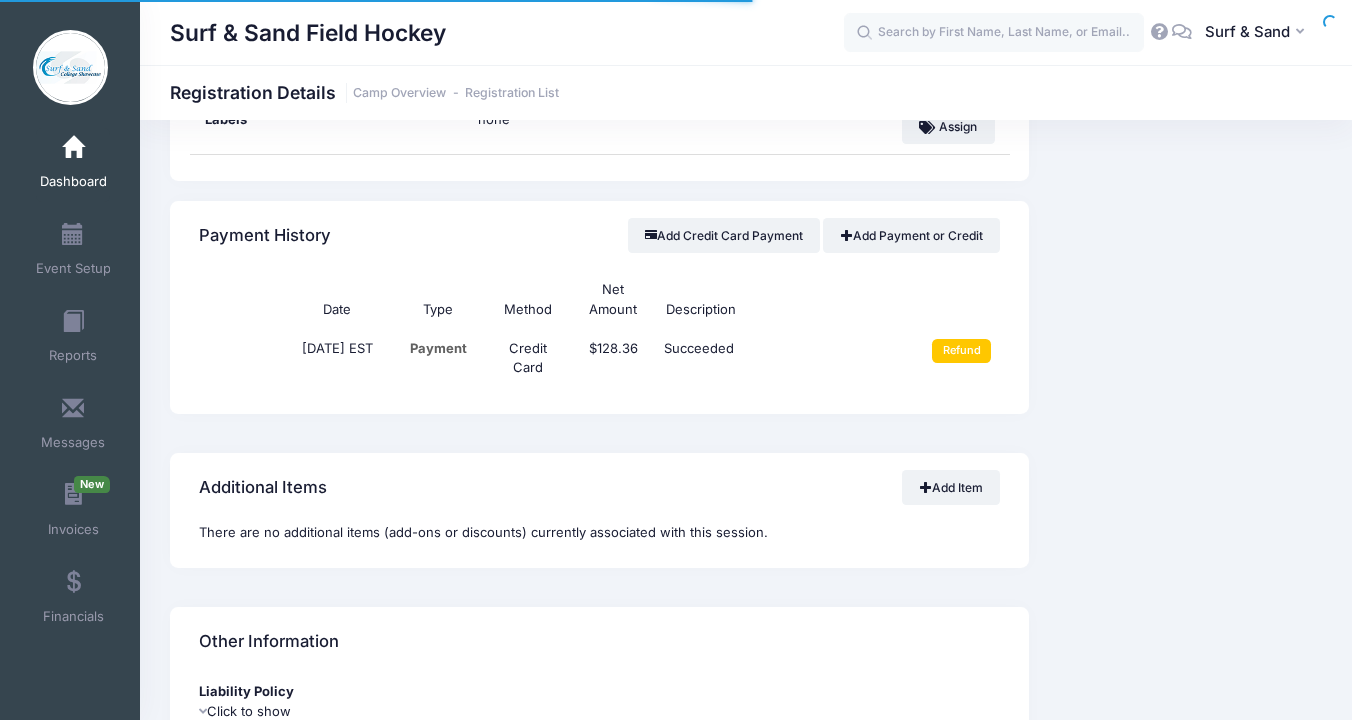scroll, scrollTop: 1298, scrollLeft: 0, axis: vertical 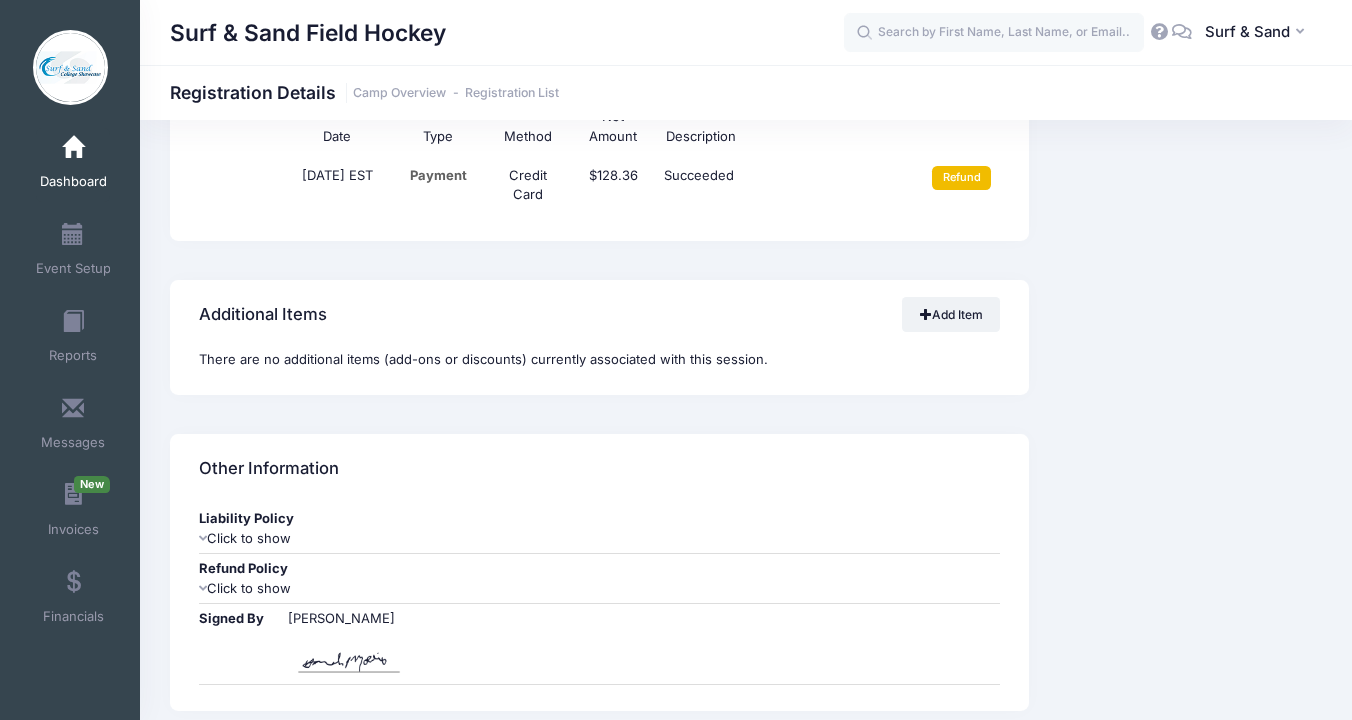 click on "Refund" at bounding box center (961, 178) 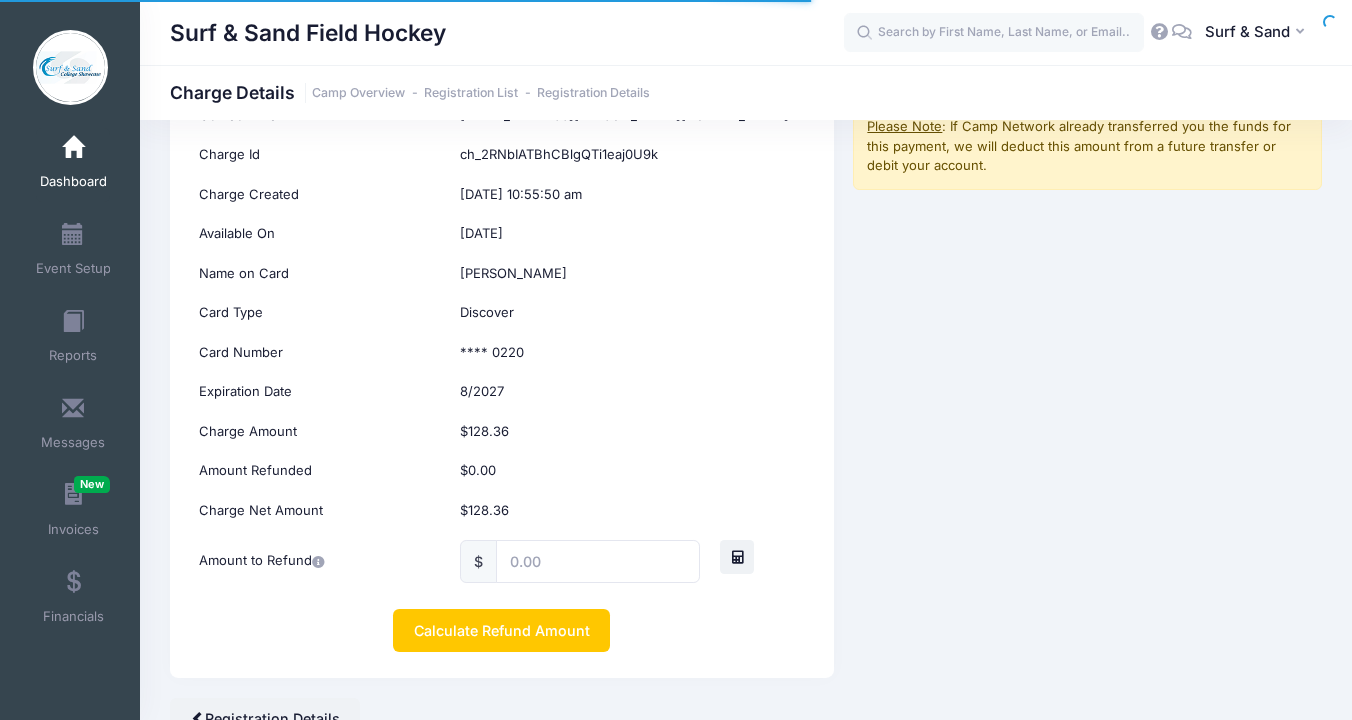 scroll, scrollTop: 260, scrollLeft: 0, axis: vertical 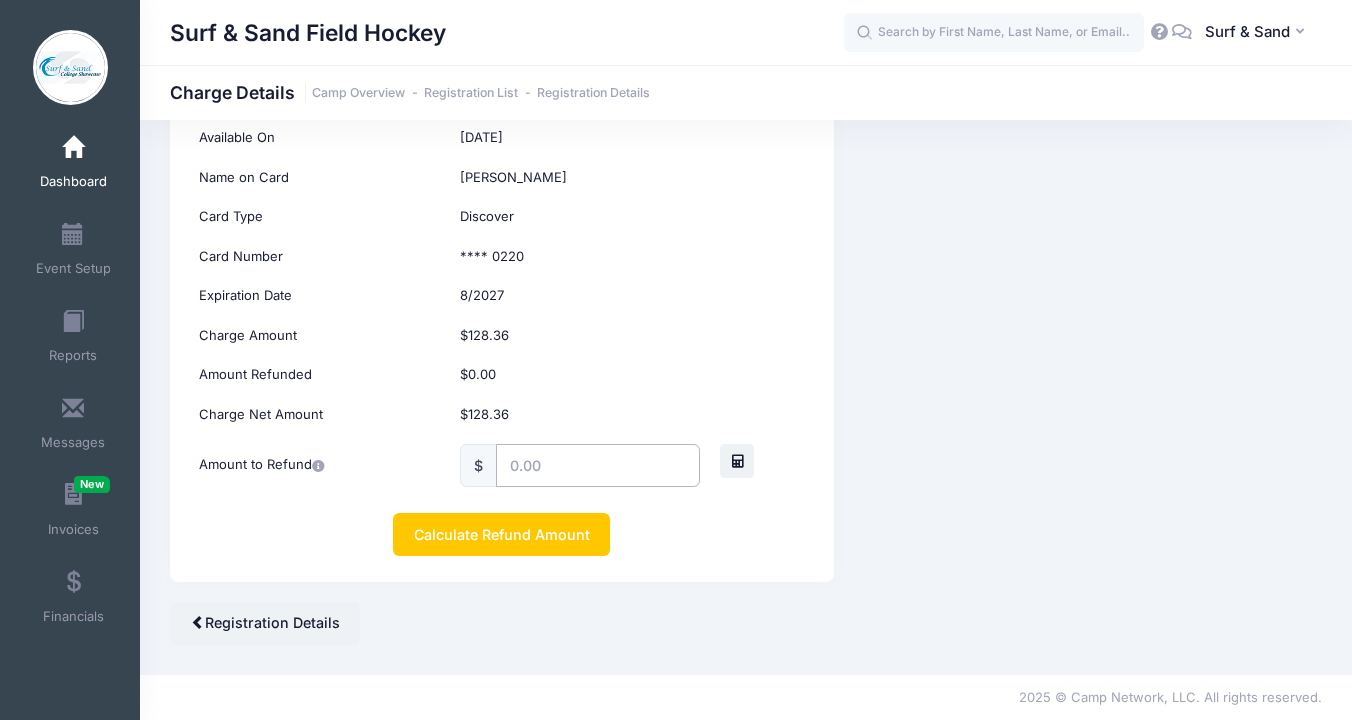 click at bounding box center (598, 465) 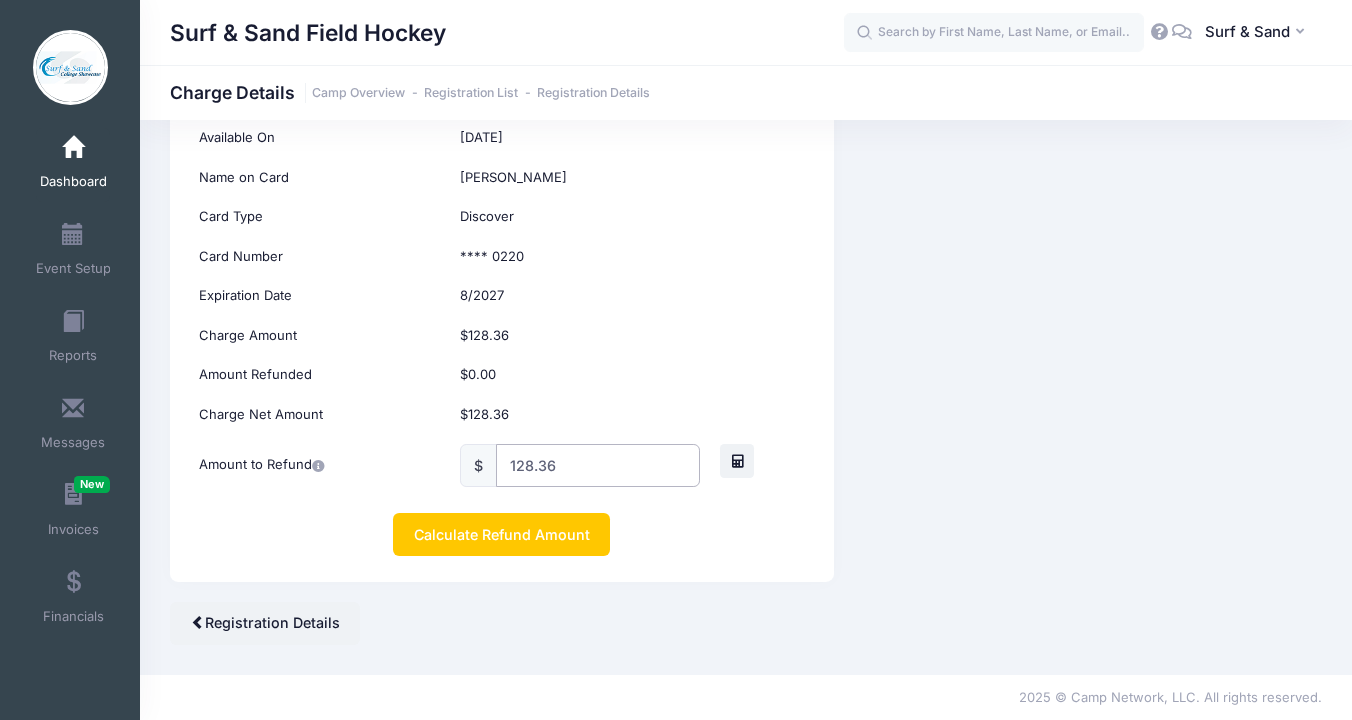 type on "128.36" 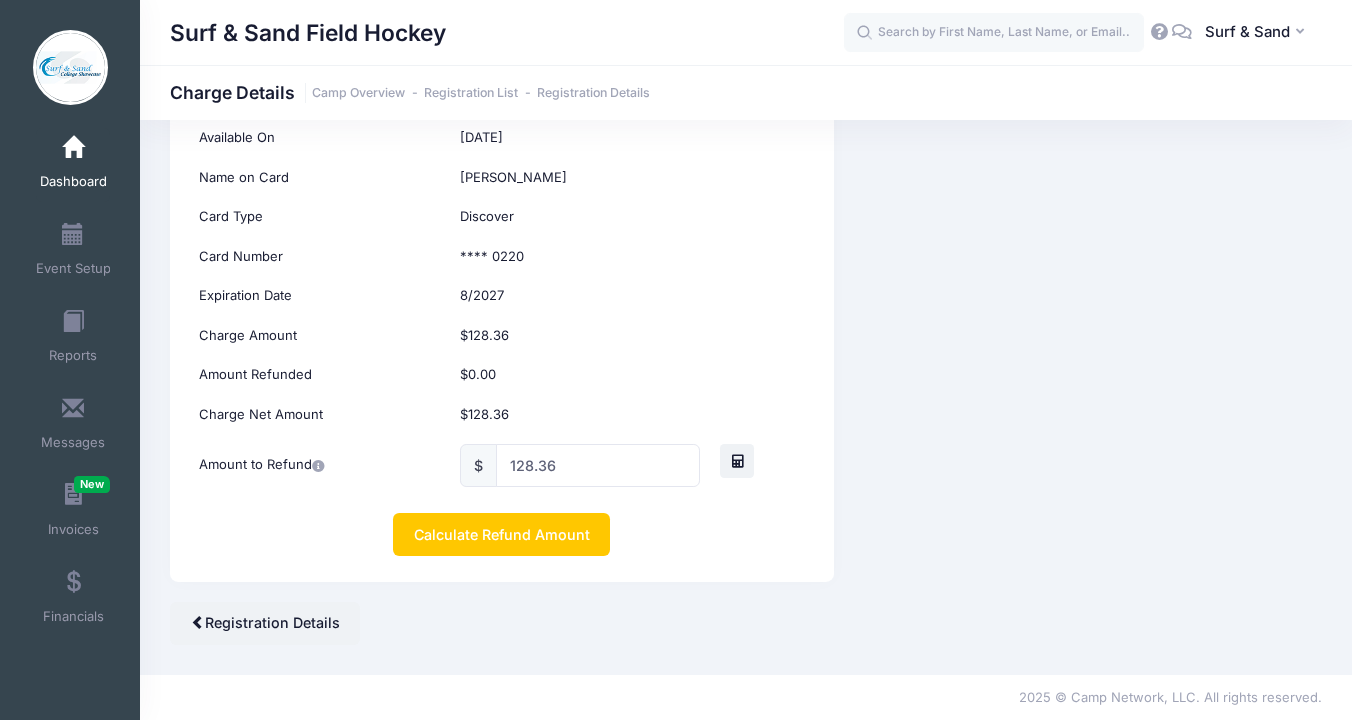 click on "Charge Net Amount
$128.36" at bounding box center [502, 415] 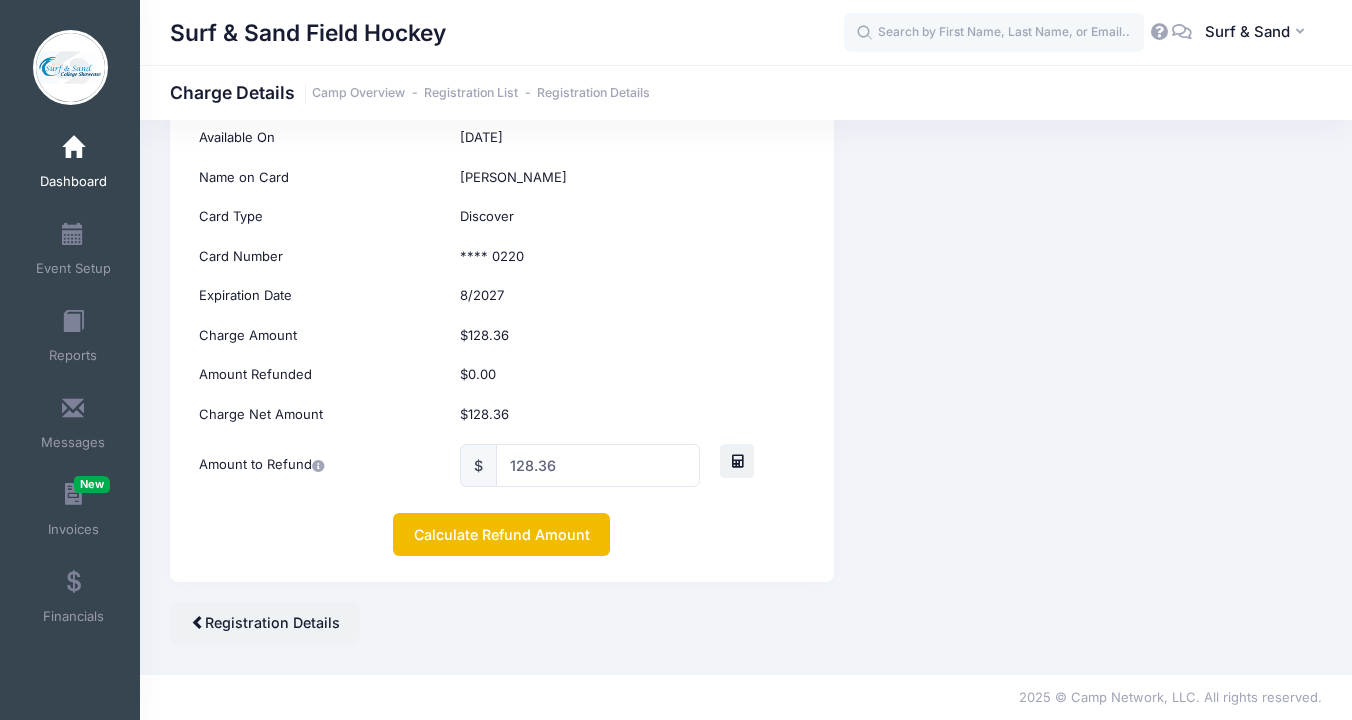 click on "Calculate Refund Amount" at bounding box center [501, 534] 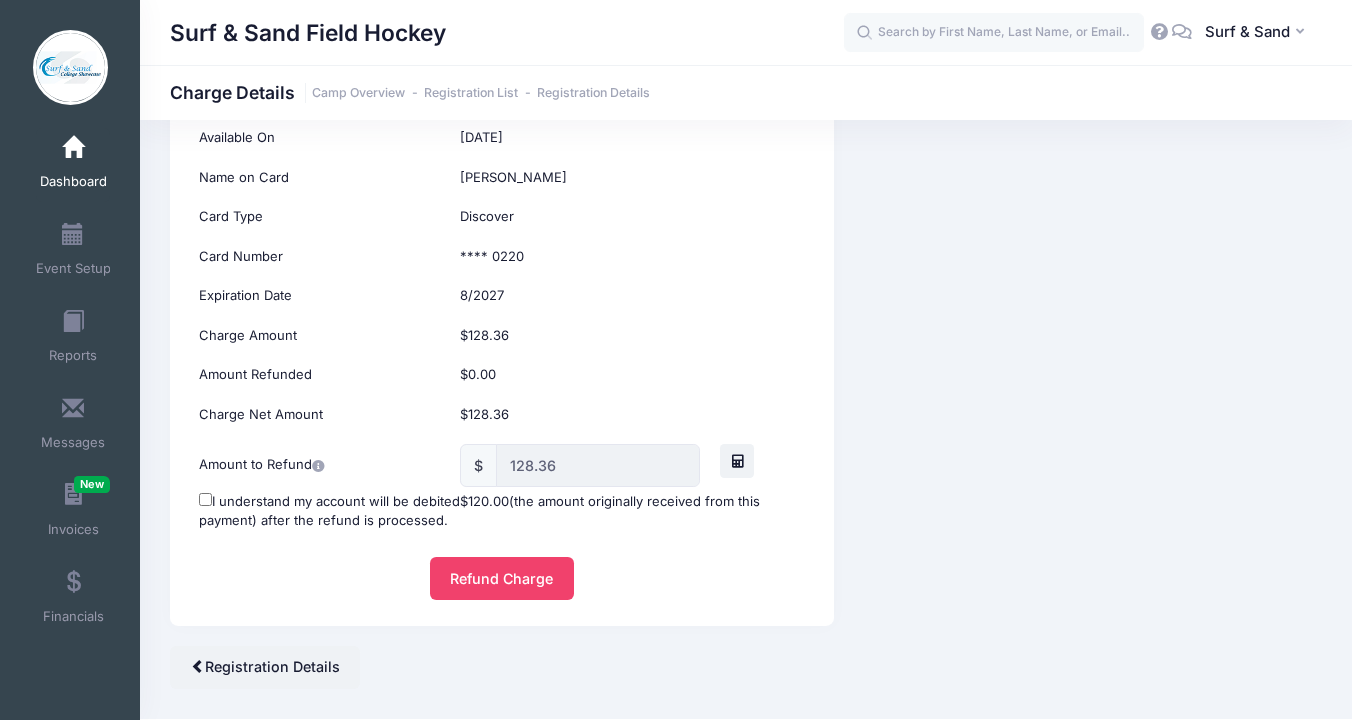 click on "I understand my account will be debited  $120.00  (the amount originally received from this payment) after the refund is processed." at bounding box center [501, 511] 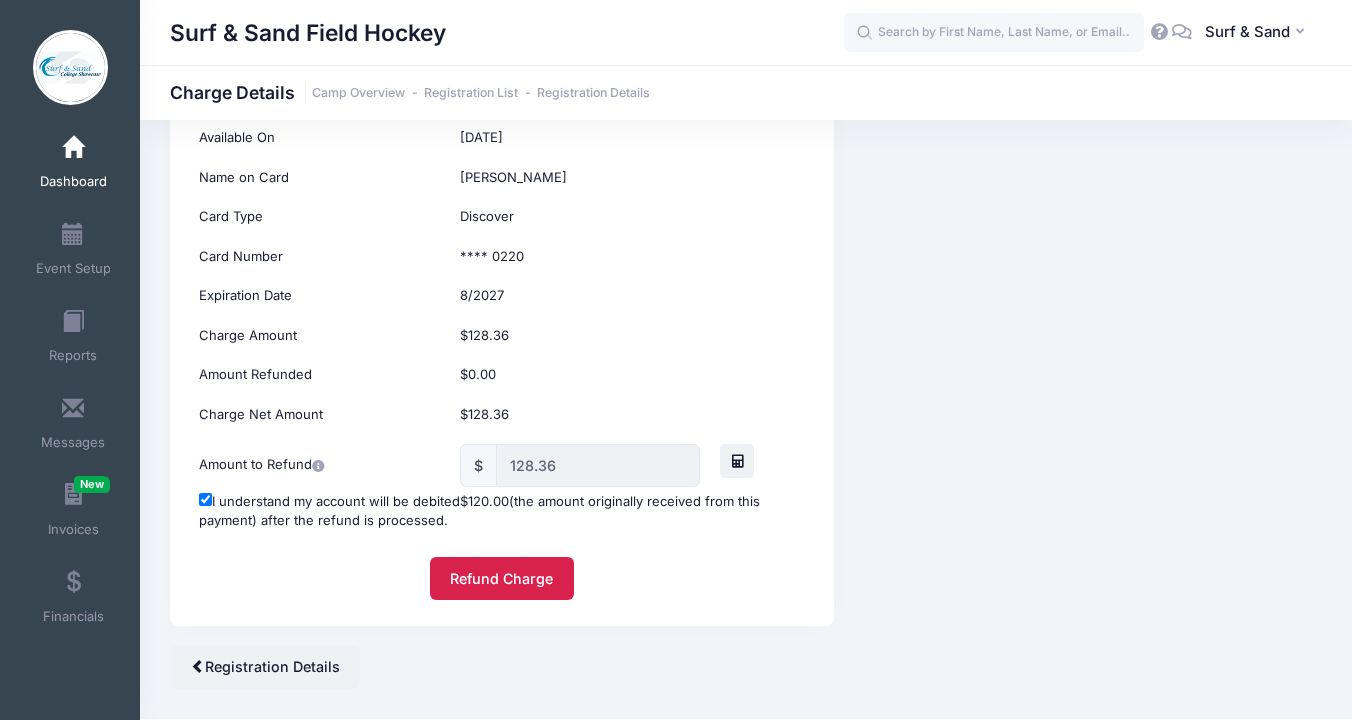 click on "Refund Charge" at bounding box center (502, 578) 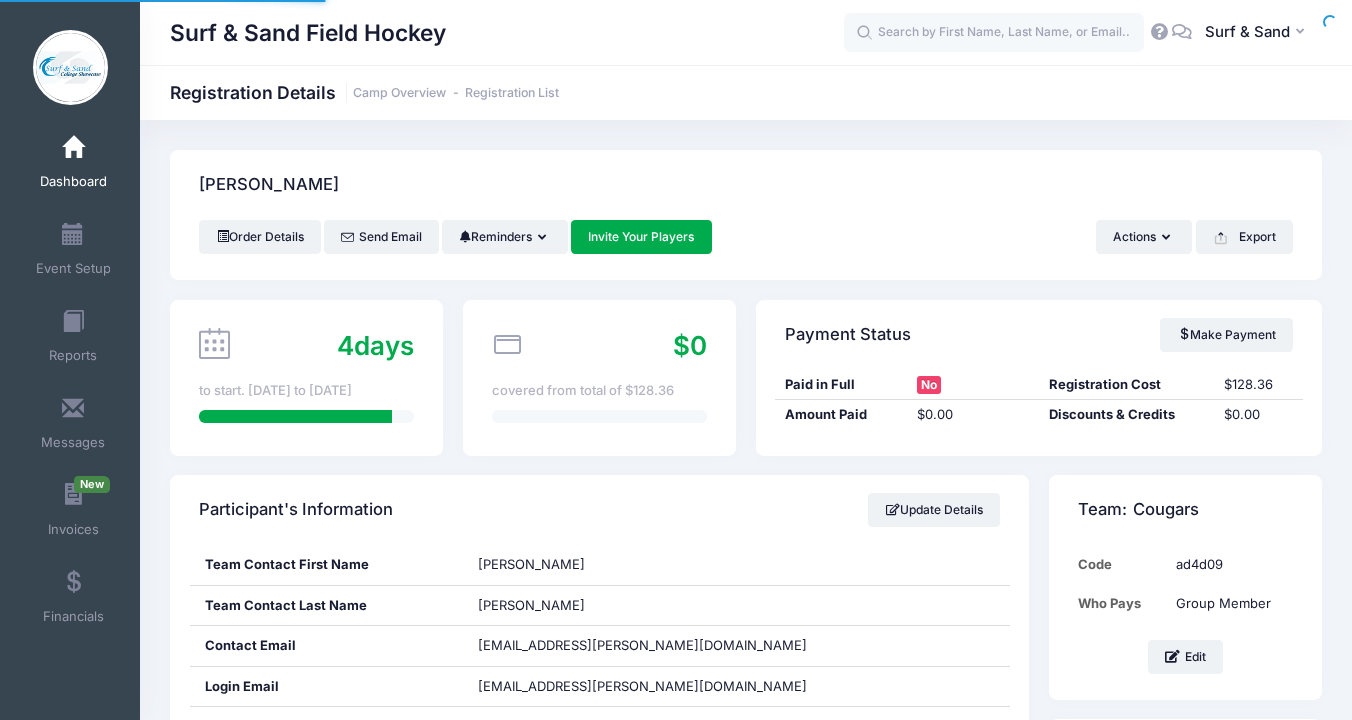 scroll, scrollTop: 0, scrollLeft: 0, axis: both 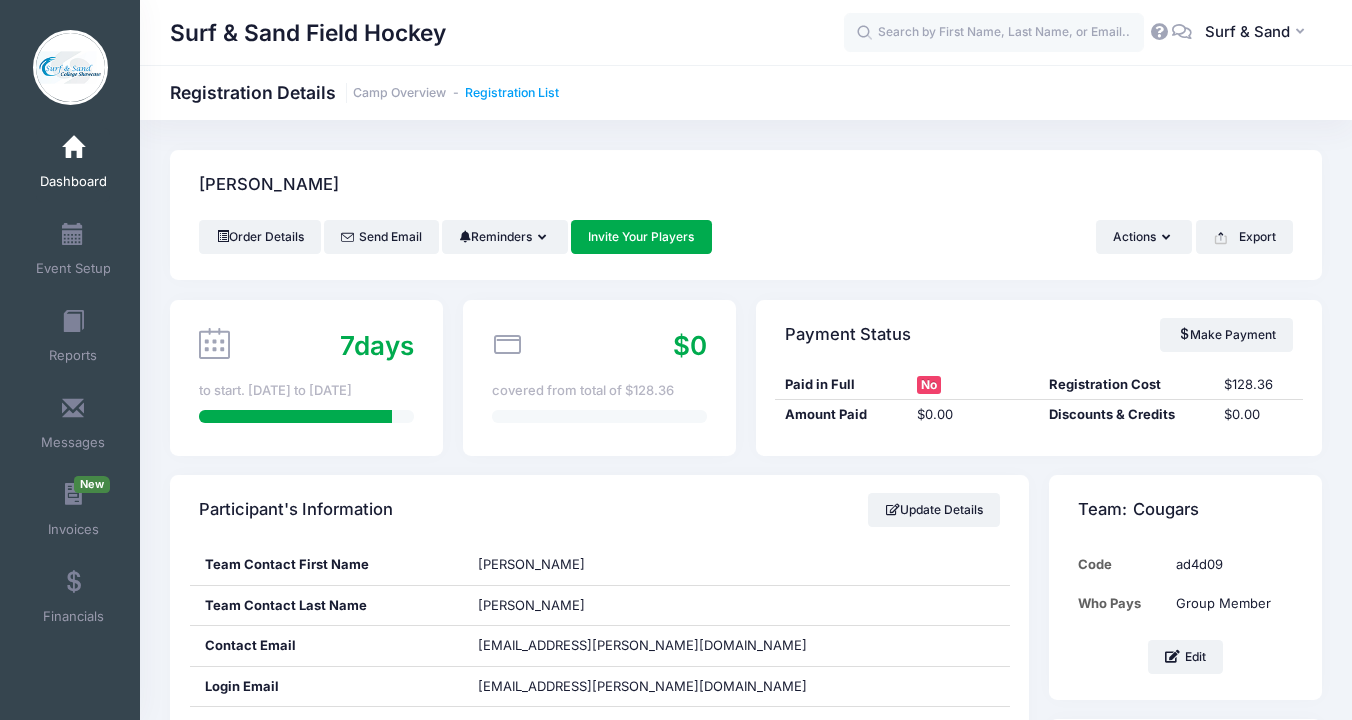 click on "Registration List" at bounding box center [512, 93] 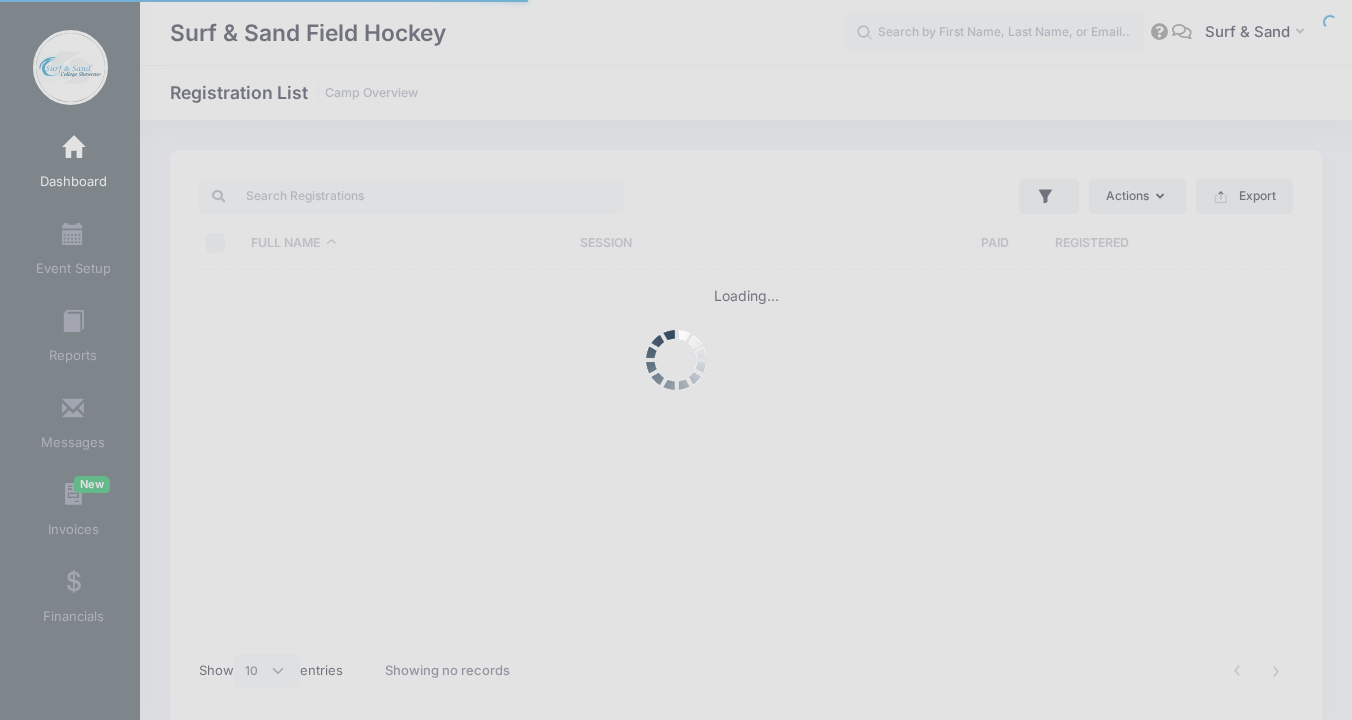 select on "10" 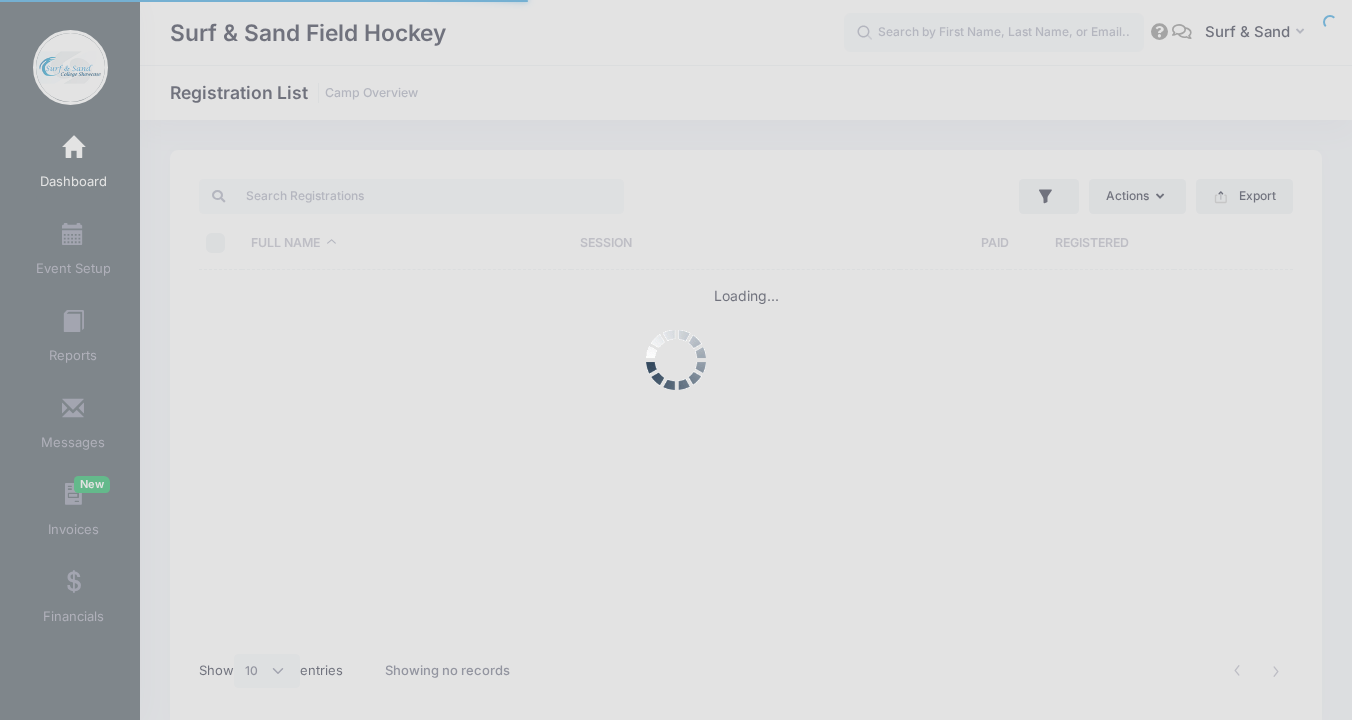 scroll, scrollTop: 0, scrollLeft: 0, axis: both 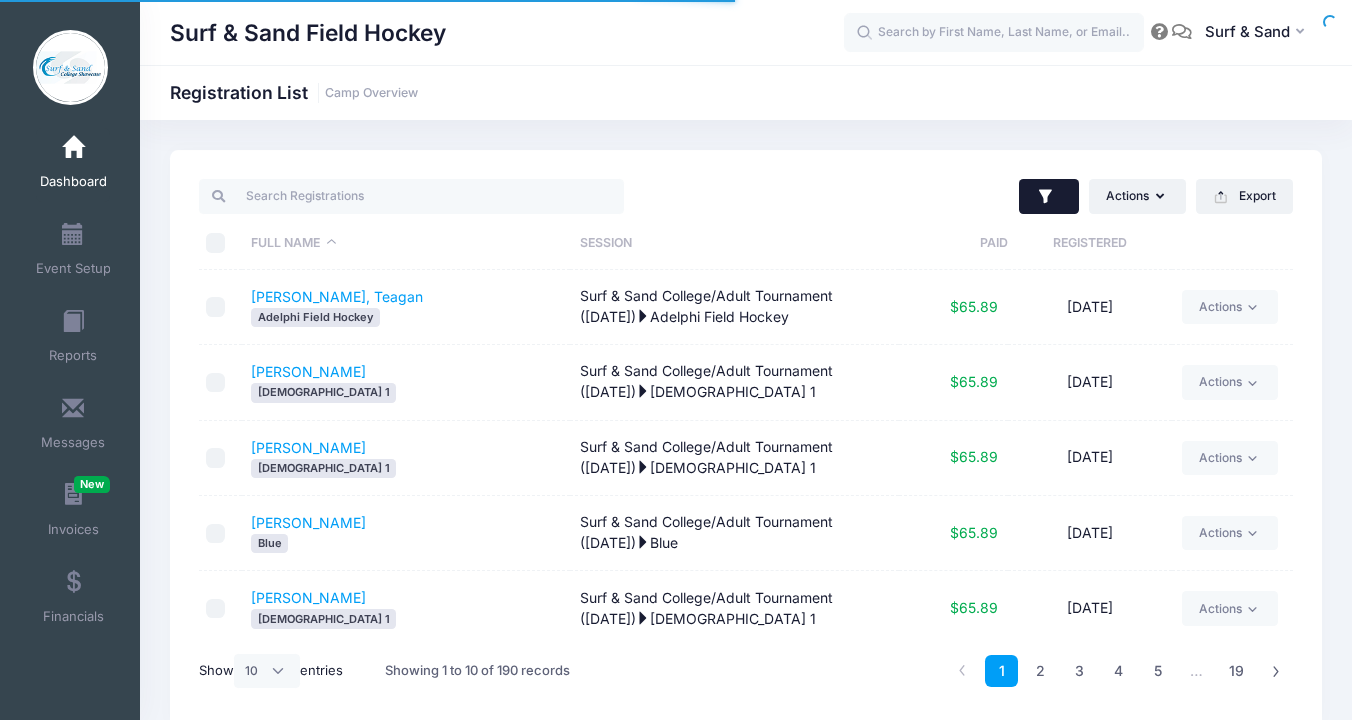click at bounding box center (1049, 197) 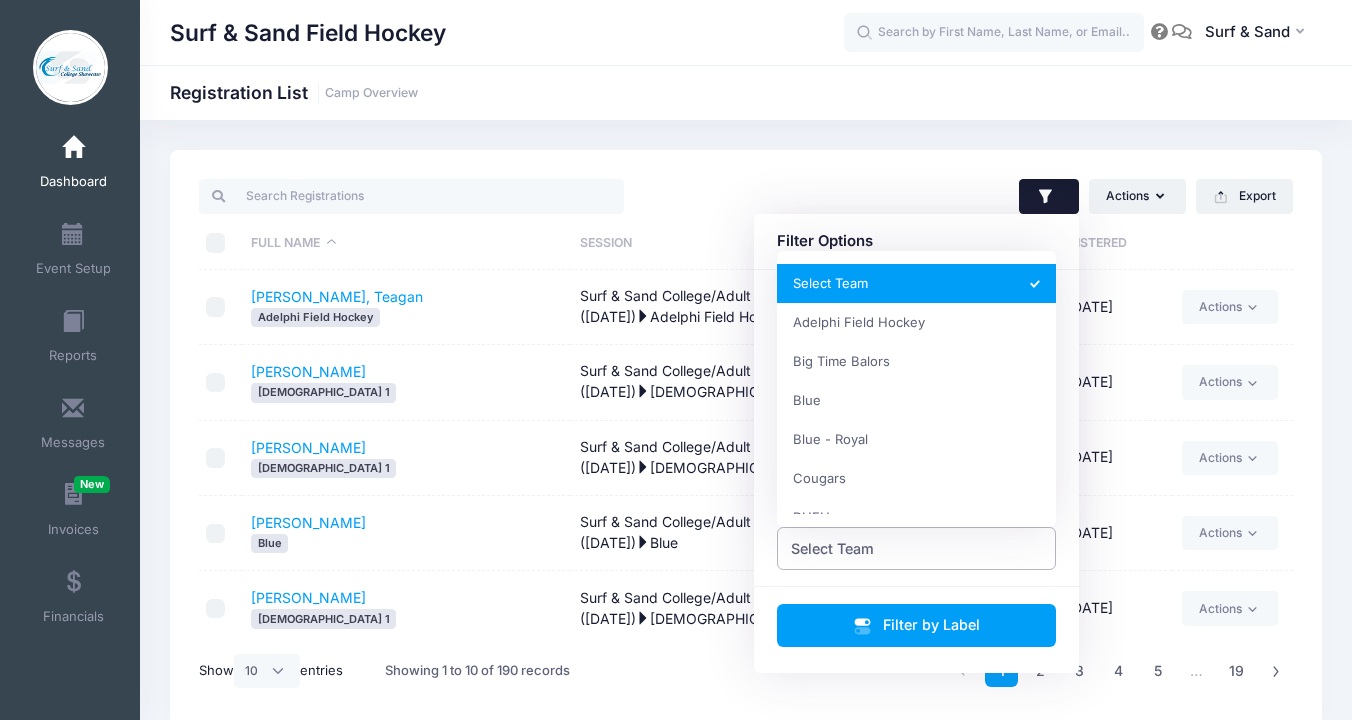 click on "Select Team" at bounding box center (917, 548) 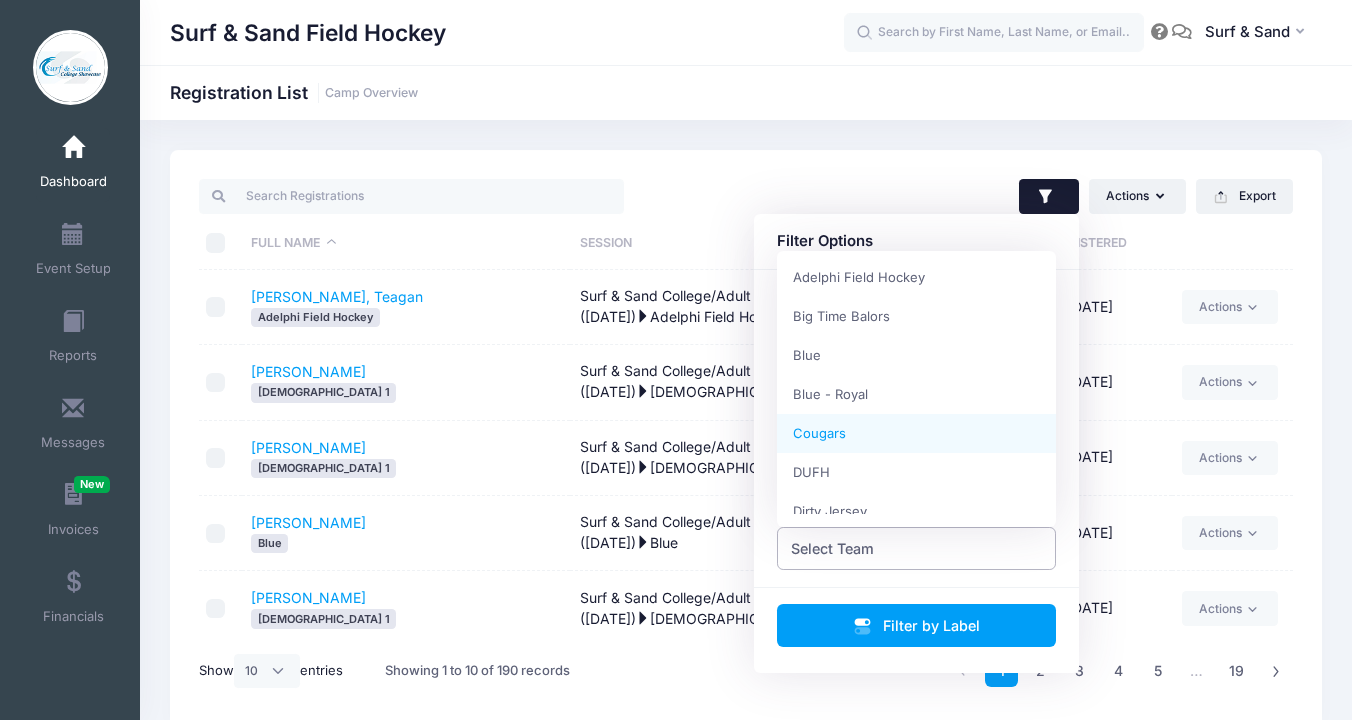 scroll, scrollTop: 77, scrollLeft: 0, axis: vertical 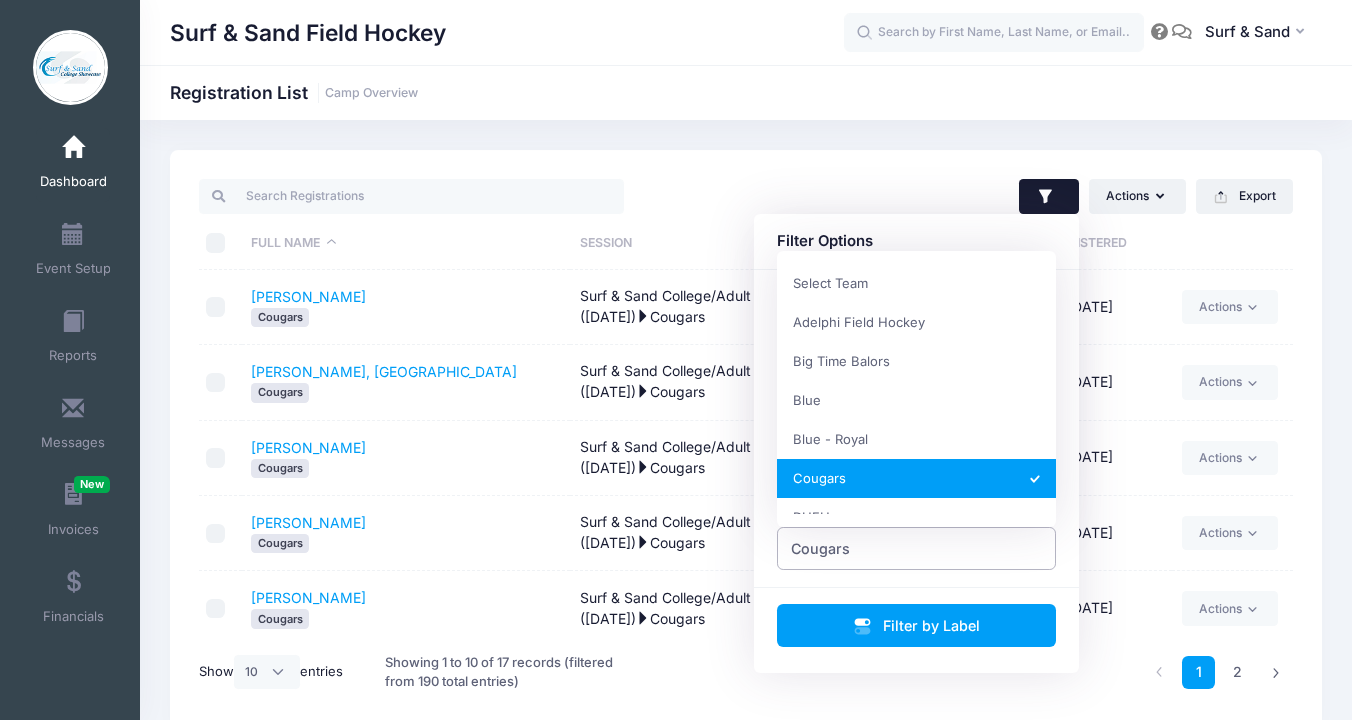 click on "Cougars" at bounding box center [820, 548] 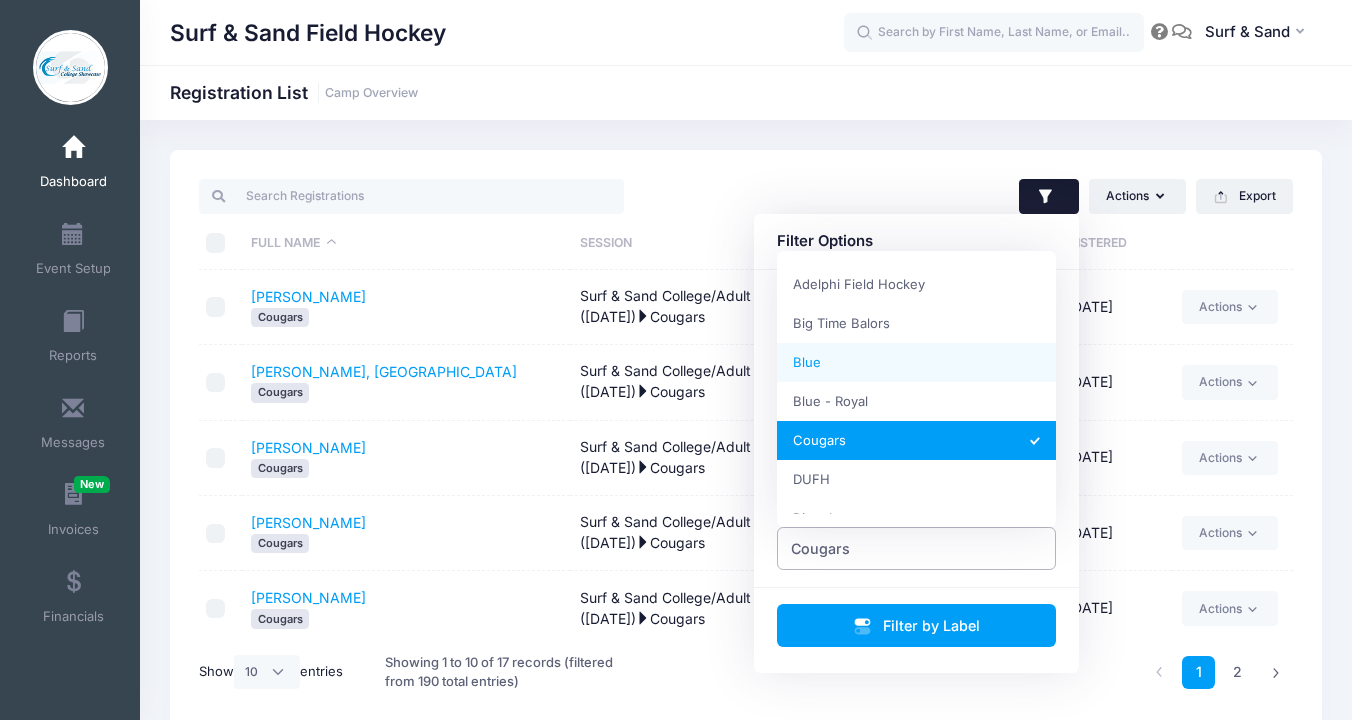 scroll, scrollTop: 99, scrollLeft: 0, axis: vertical 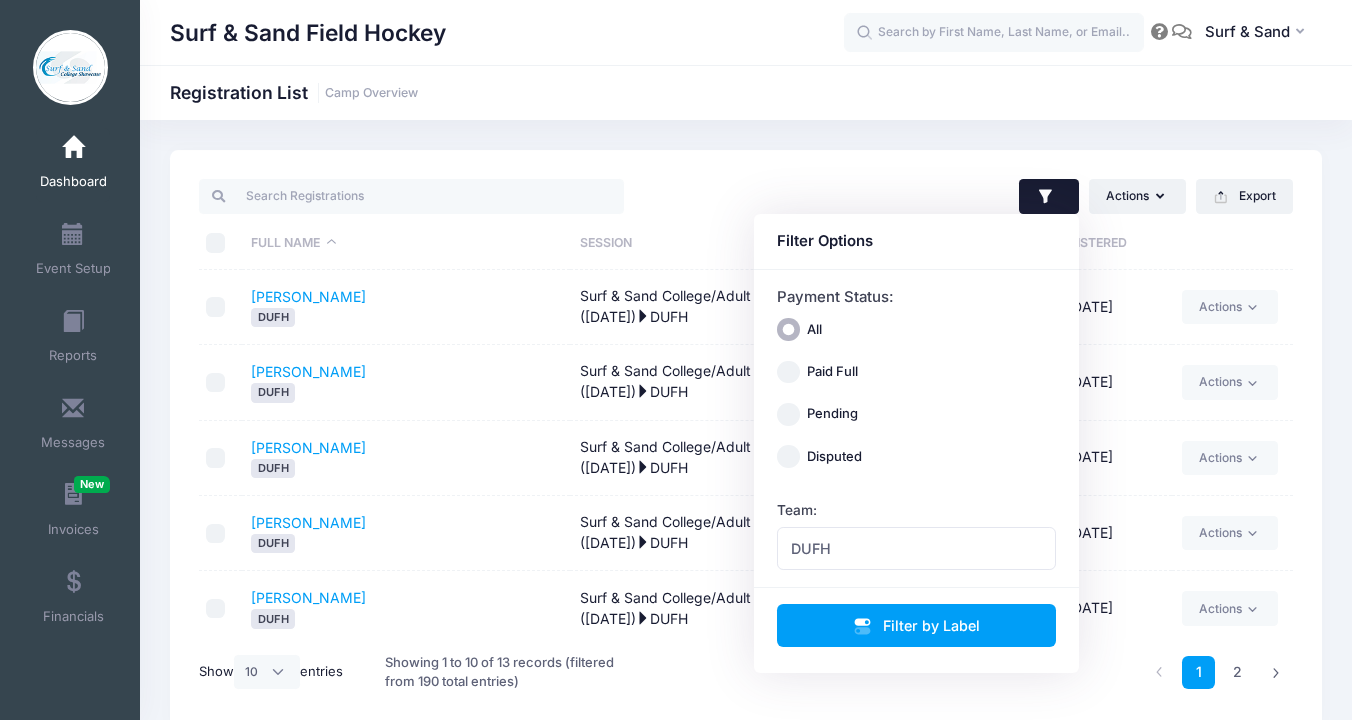 click at bounding box center [468, 196] 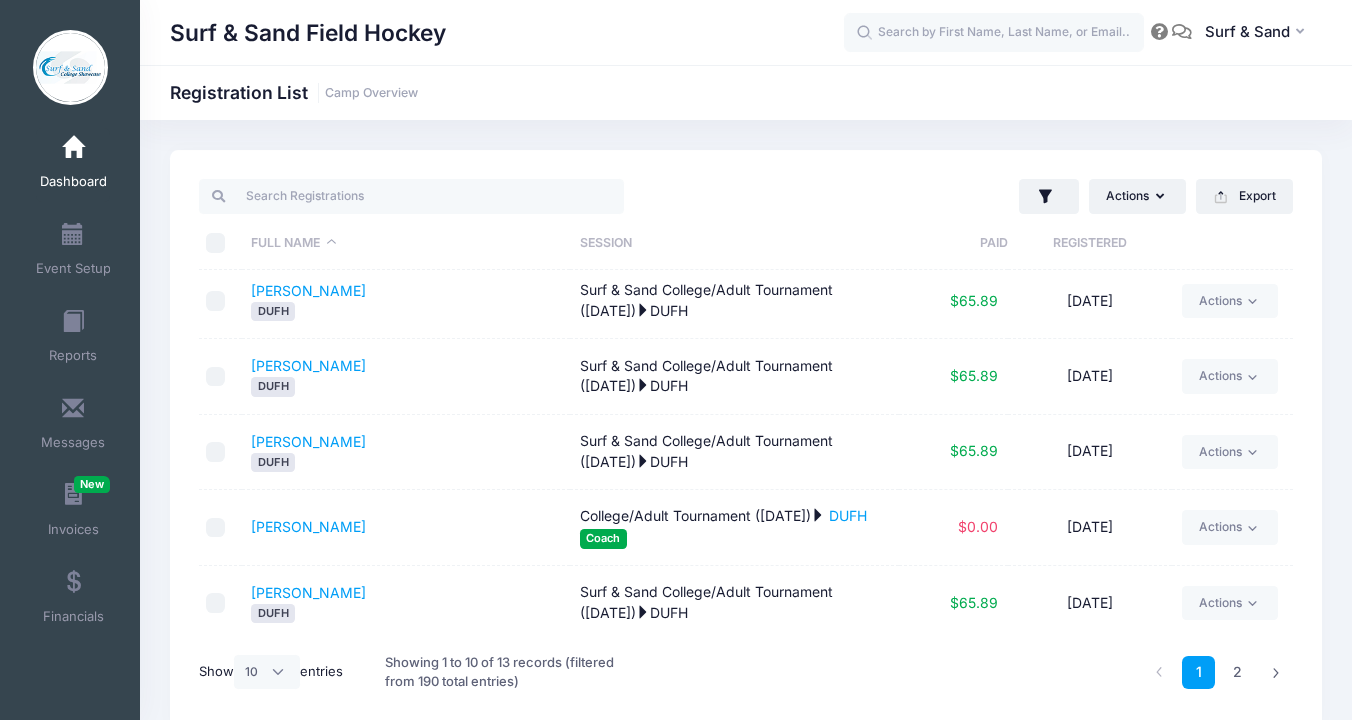 scroll, scrollTop: 0, scrollLeft: 0, axis: both 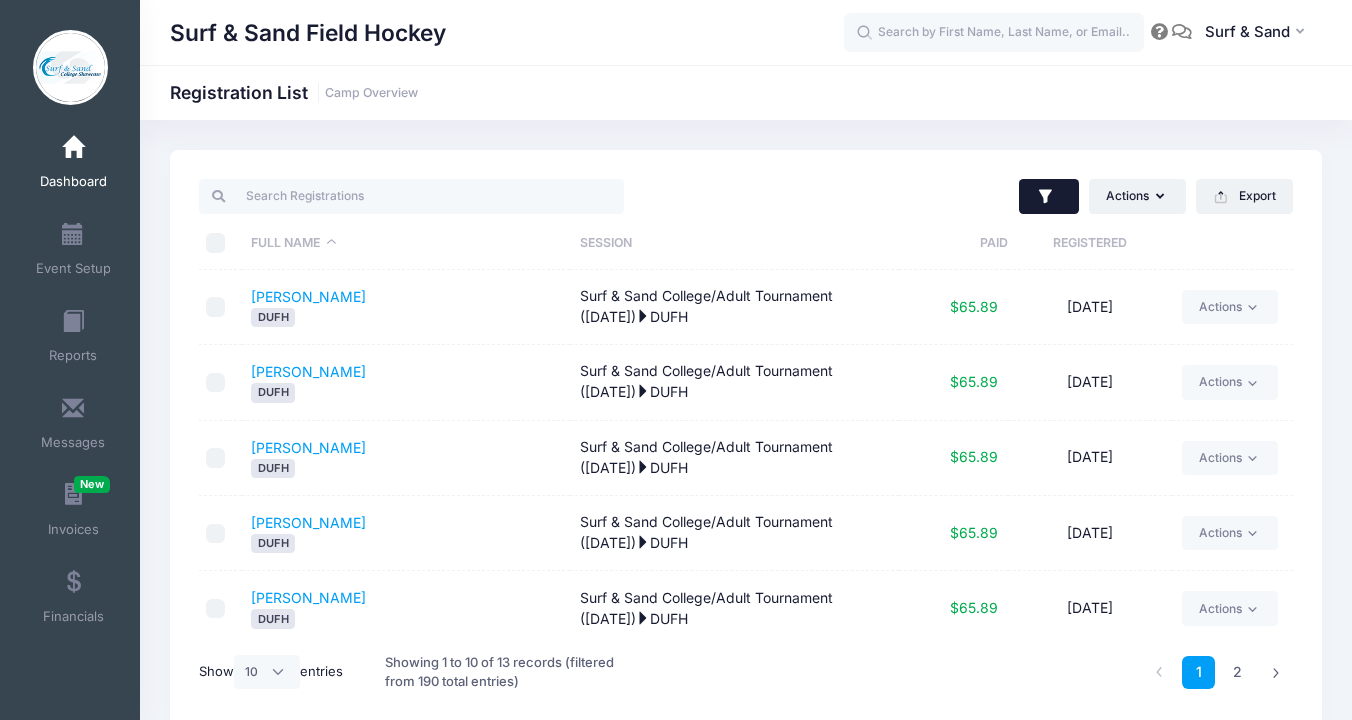 click at bounding box center (1049, 197) 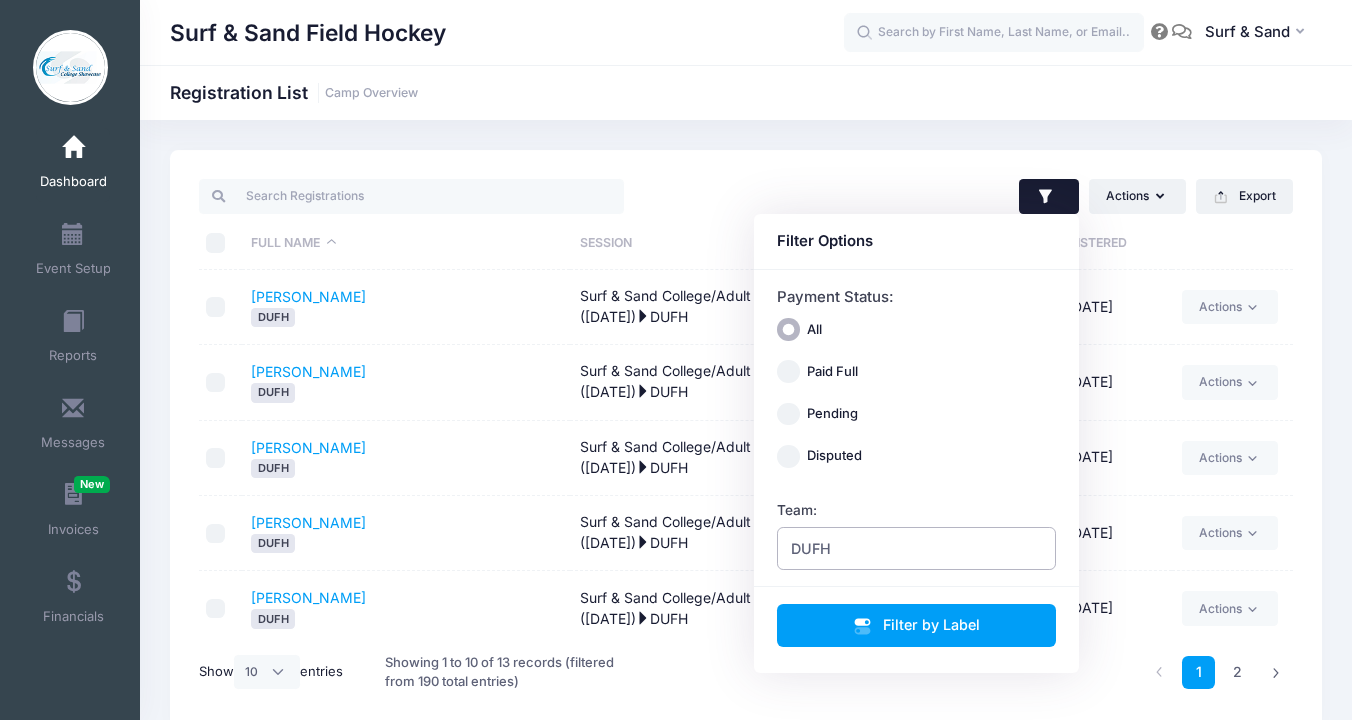 click on "DUFH" at bounding box center [917, 548] 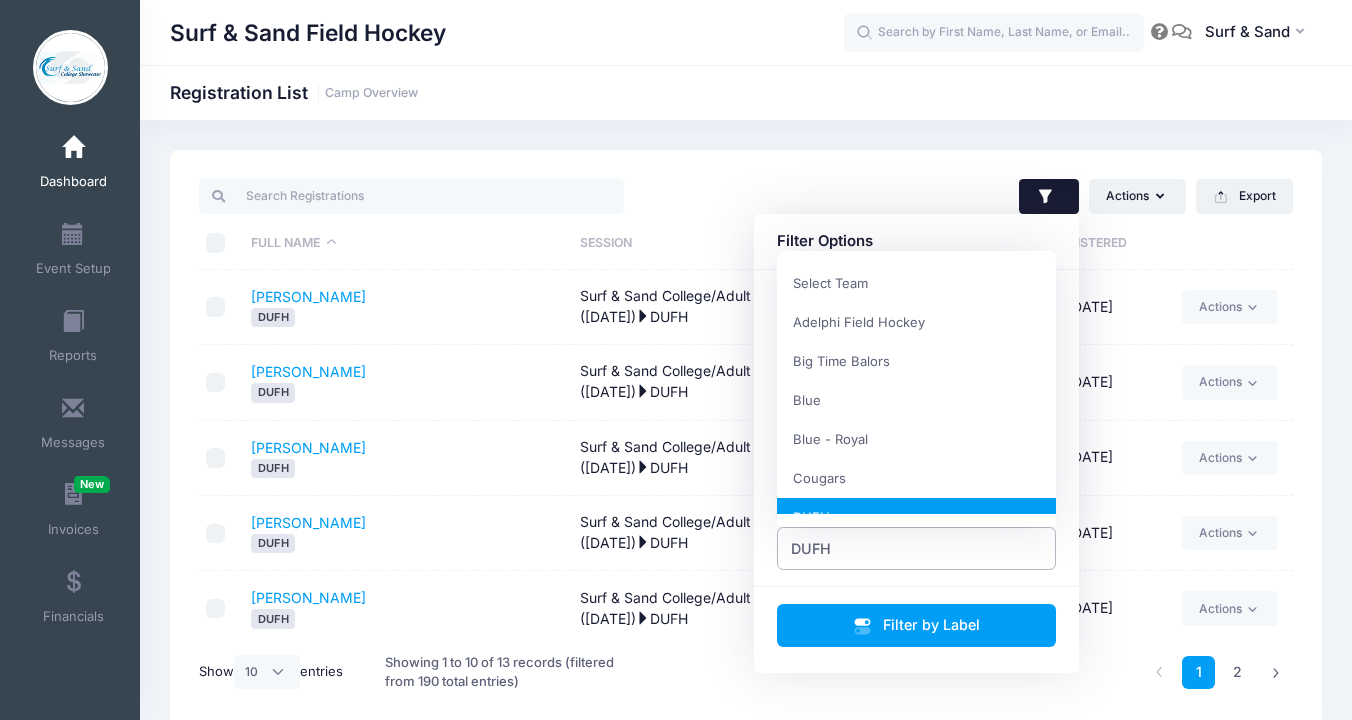 scroll, scrollTop: 195, scrollLeft: 0, axis: vertical 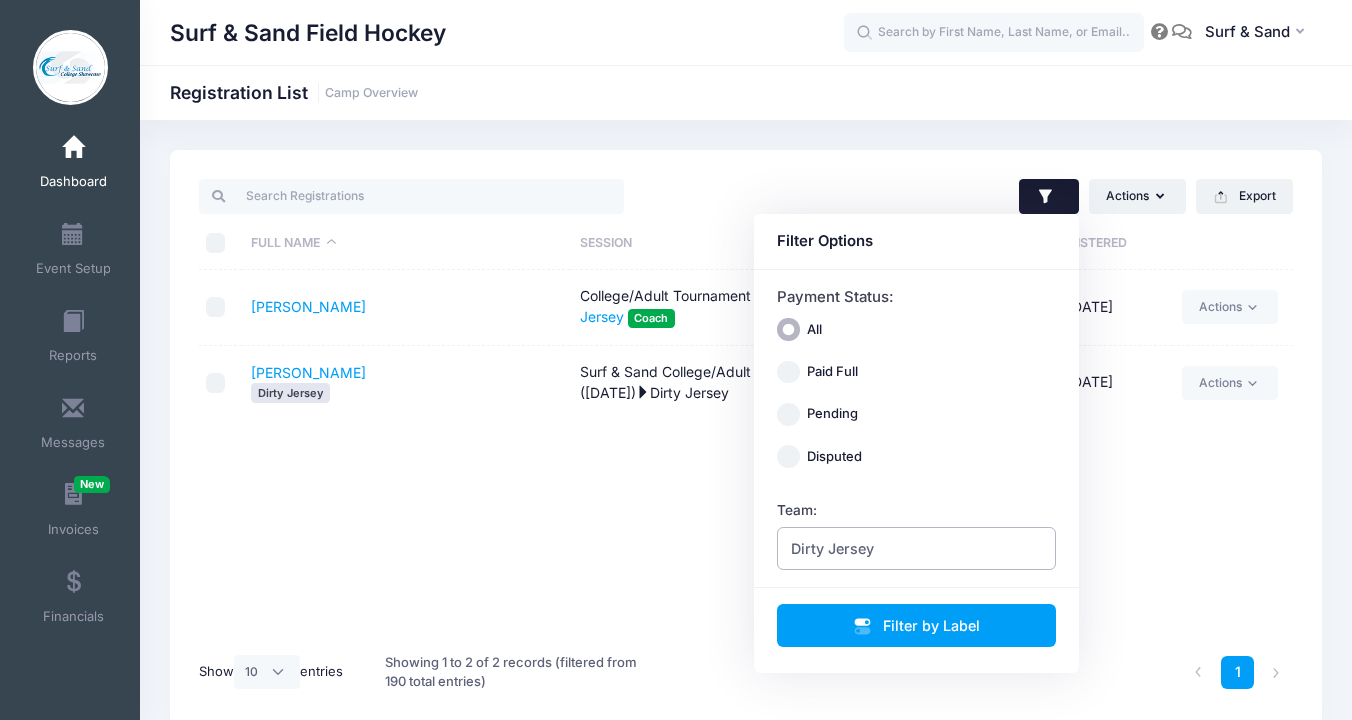 click on "Dirty Jersey" at bounding box center [917, 548] 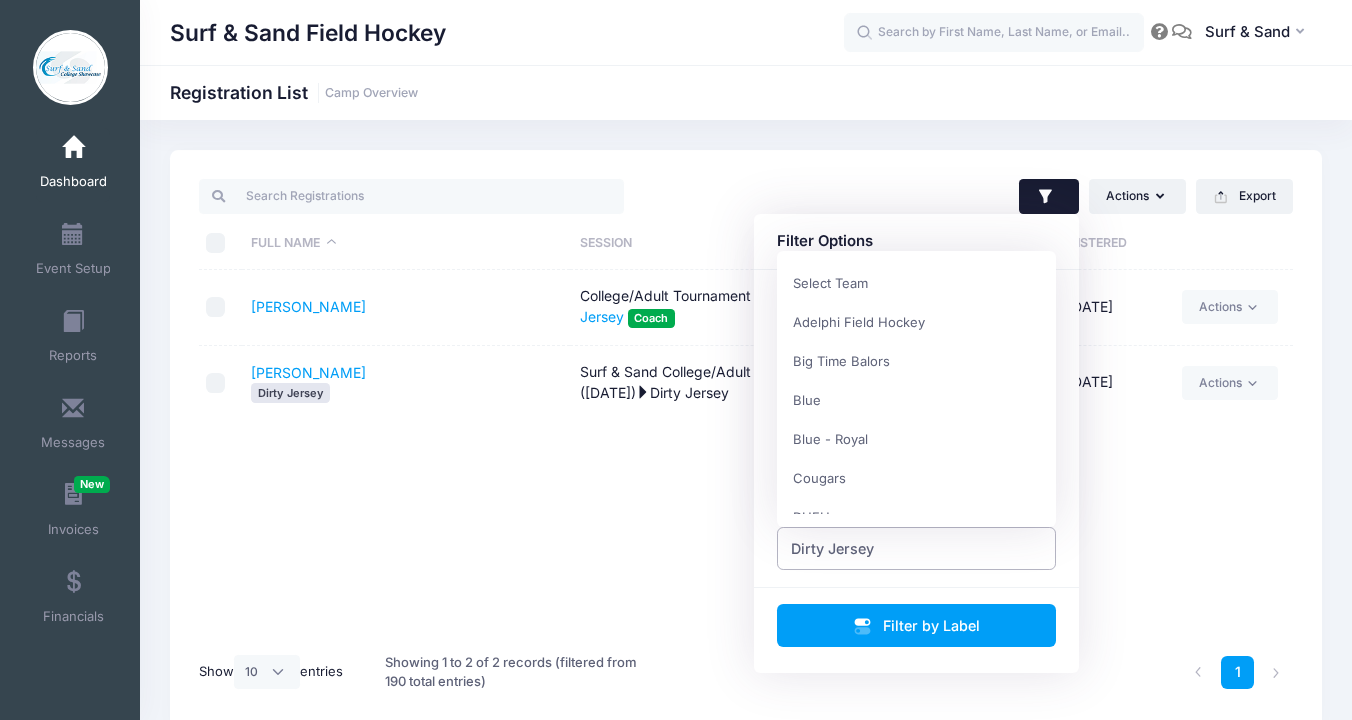 scroll, scrollTop: 234, scrollLeft: 0, axis: vertical 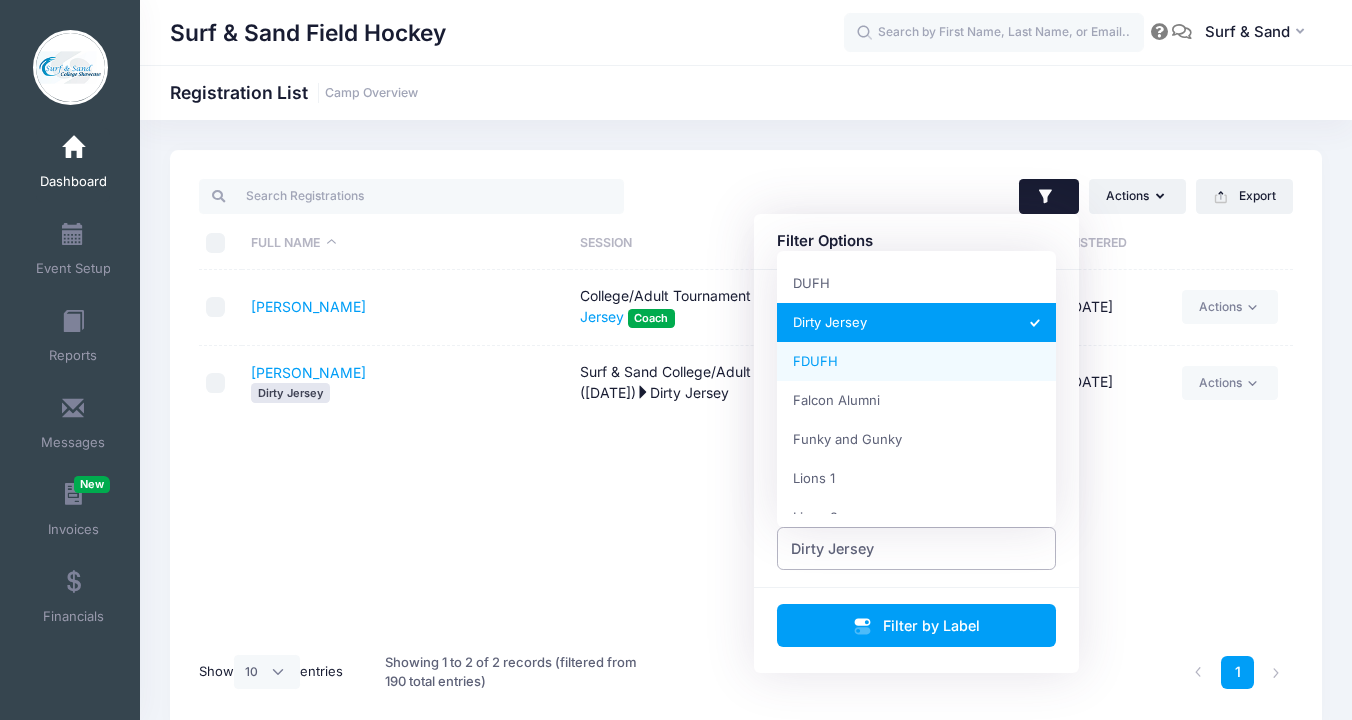 select on "FDUFH" 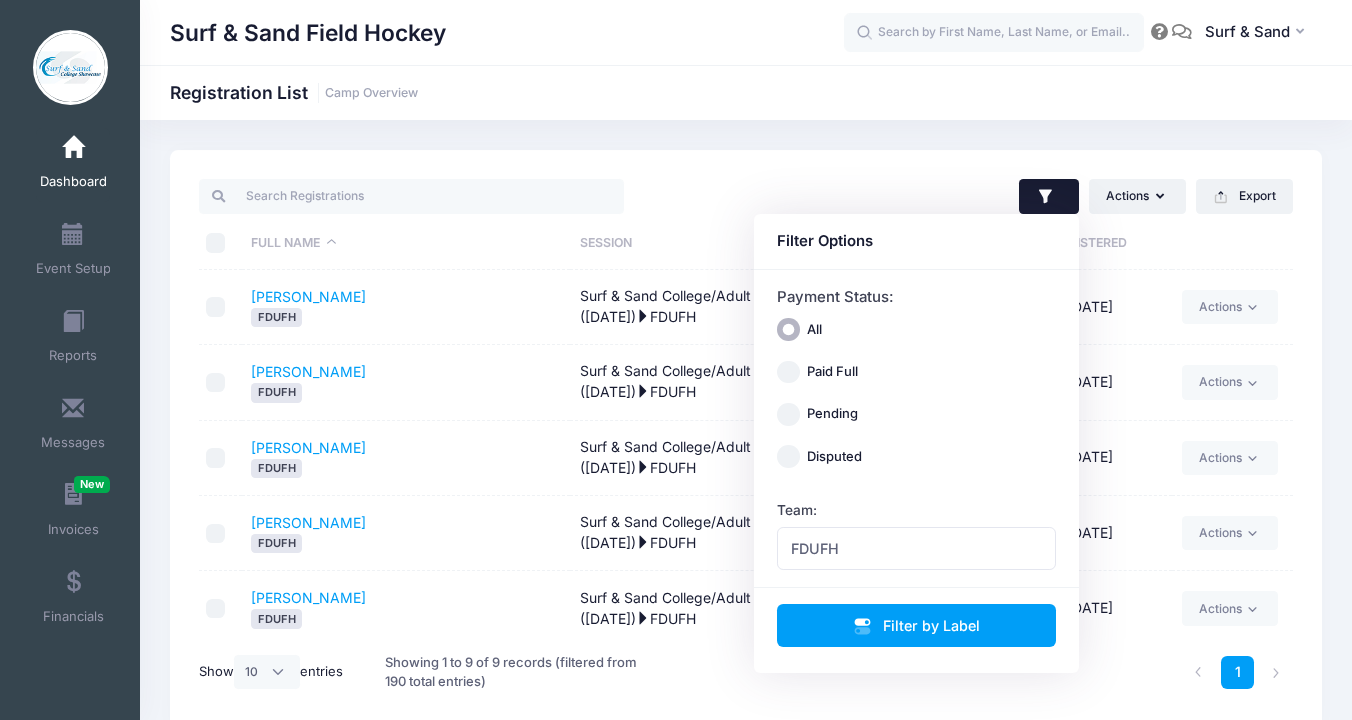 click on "Surf & Sand Field Hockey
Registration List
Camp Overview" at bounding box center [746, 440] 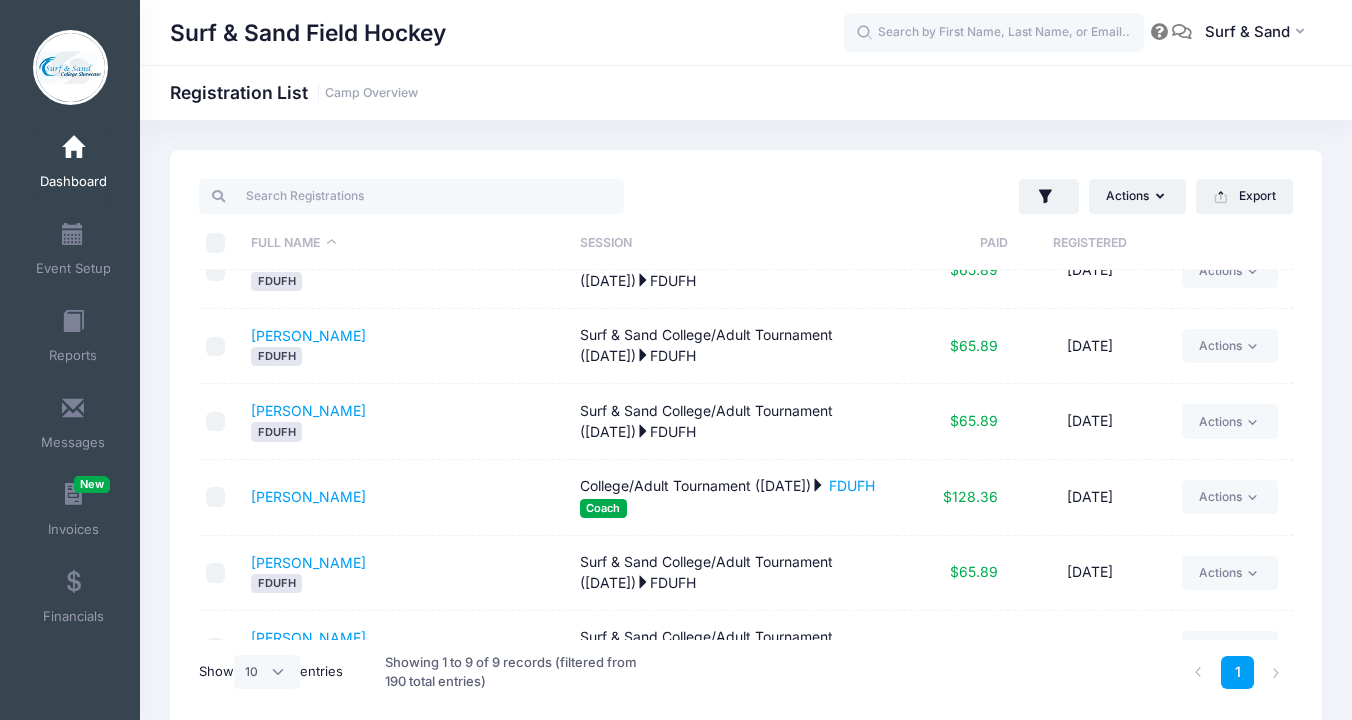 scroll, scrollTop: 309, scrollLeft: 0, axis: vertical 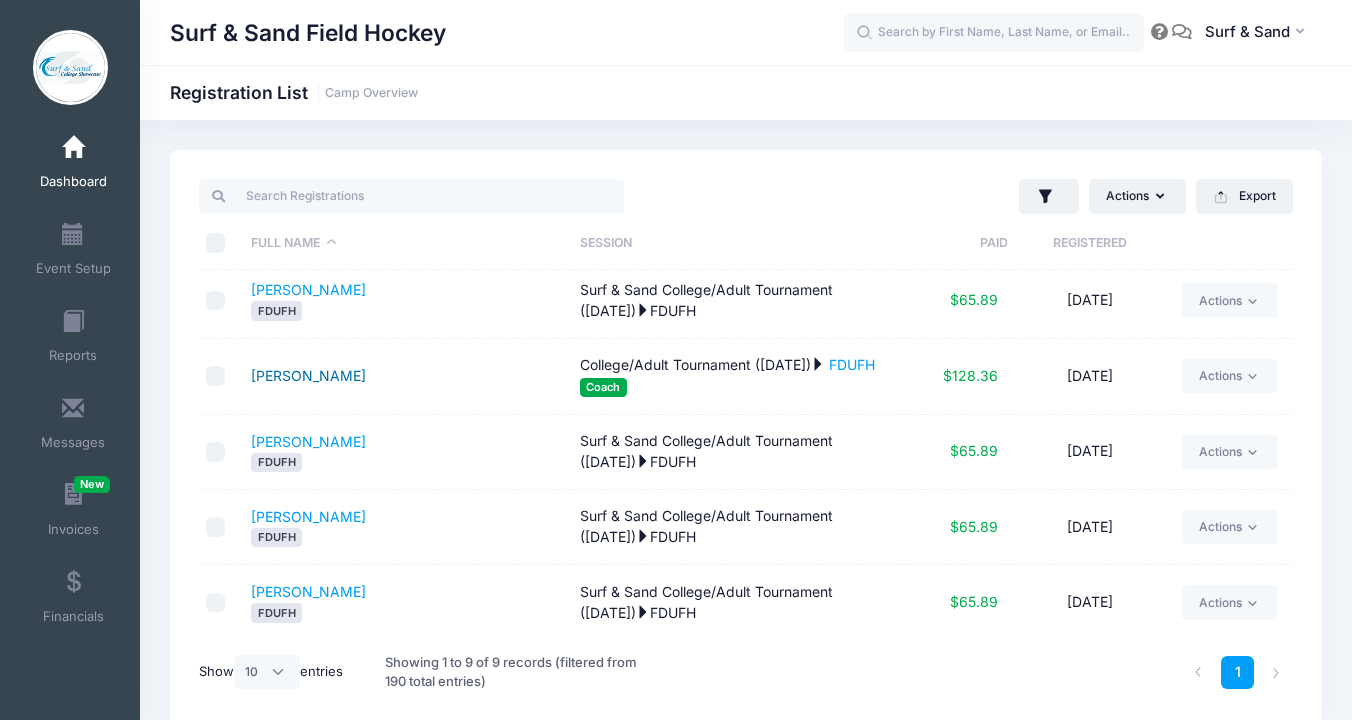 click on "Pampalone, Lindsey" at bounding box center (308, 375) 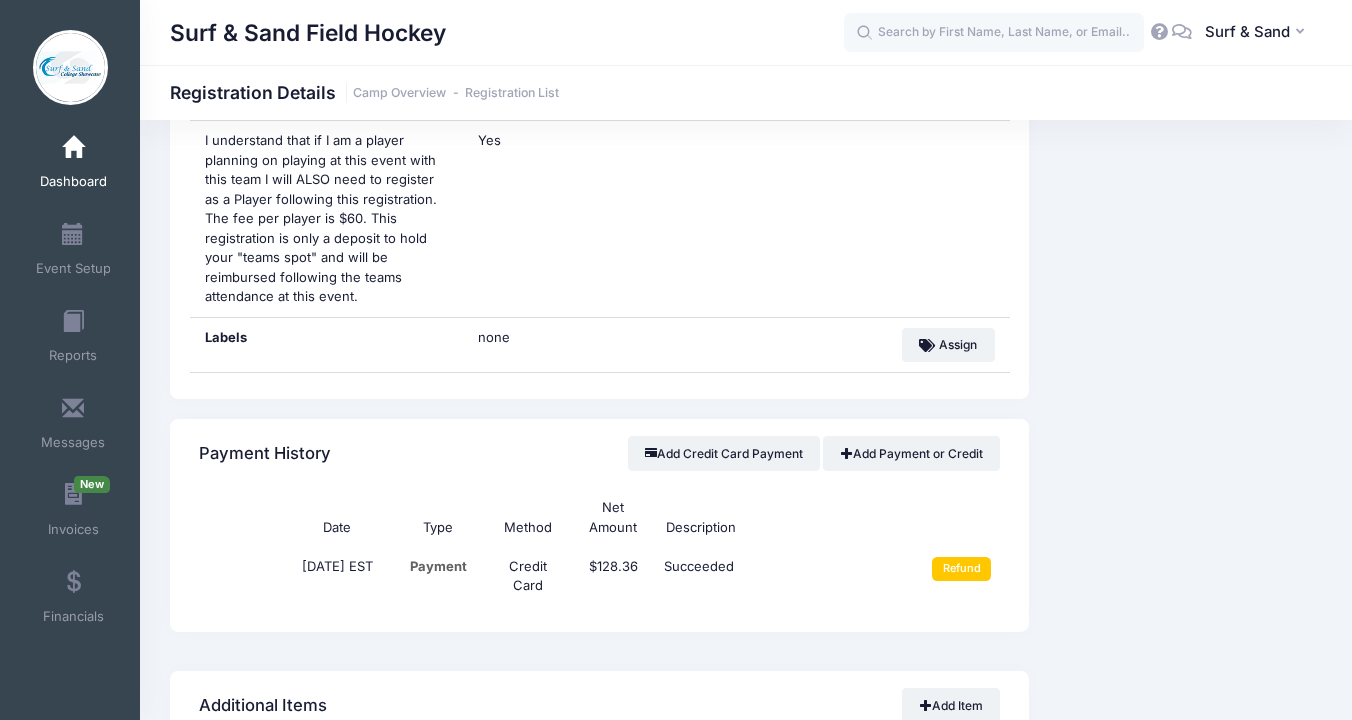 scroll, scrollTop: 1118, scrollLeft: 0, axis: vertical 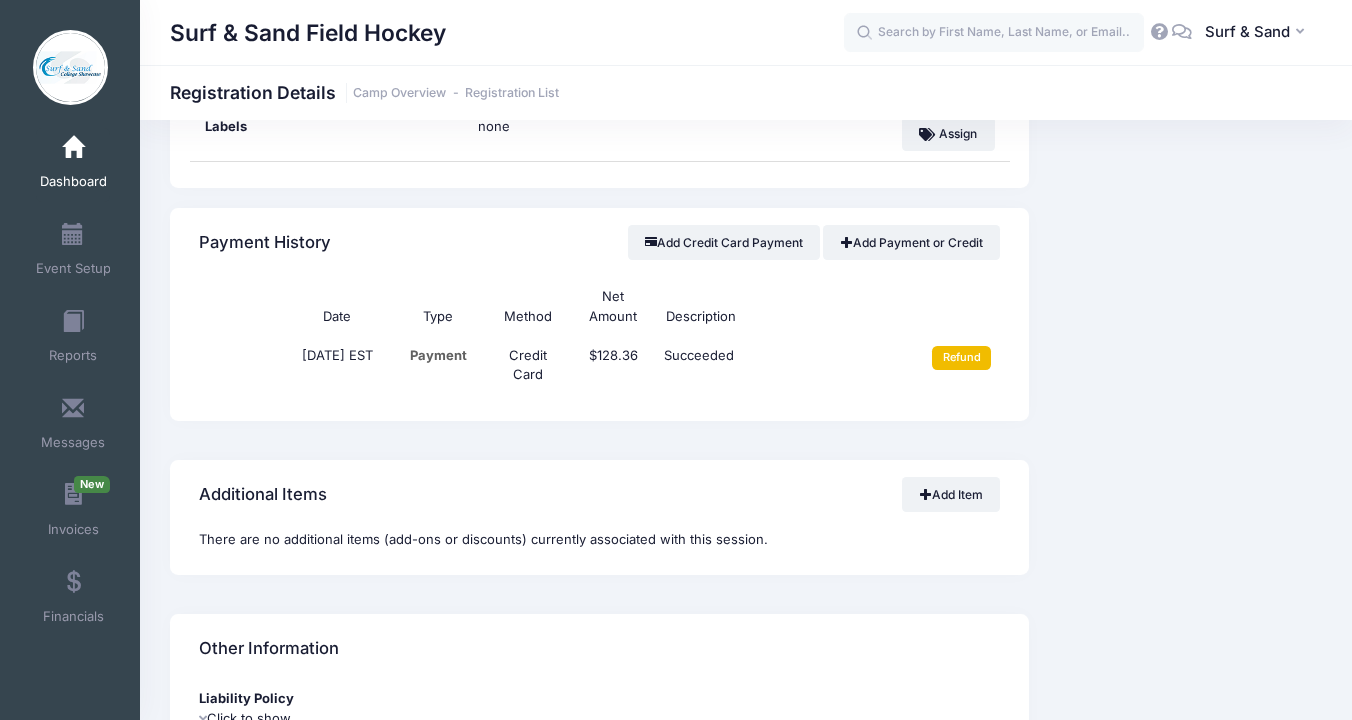 click on "Refund" at bounding box center (961, 358) 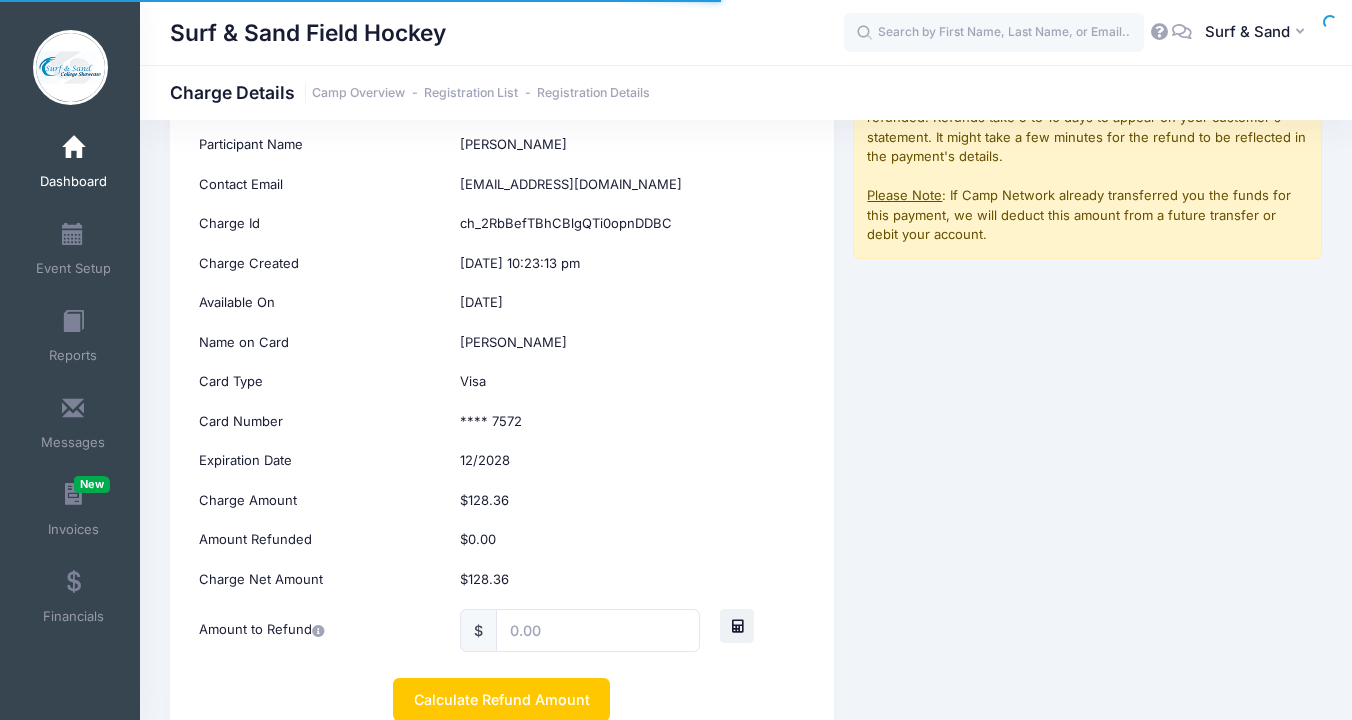 scroll, scrollTop: 260, scrollLeft: 0, axis: vertical 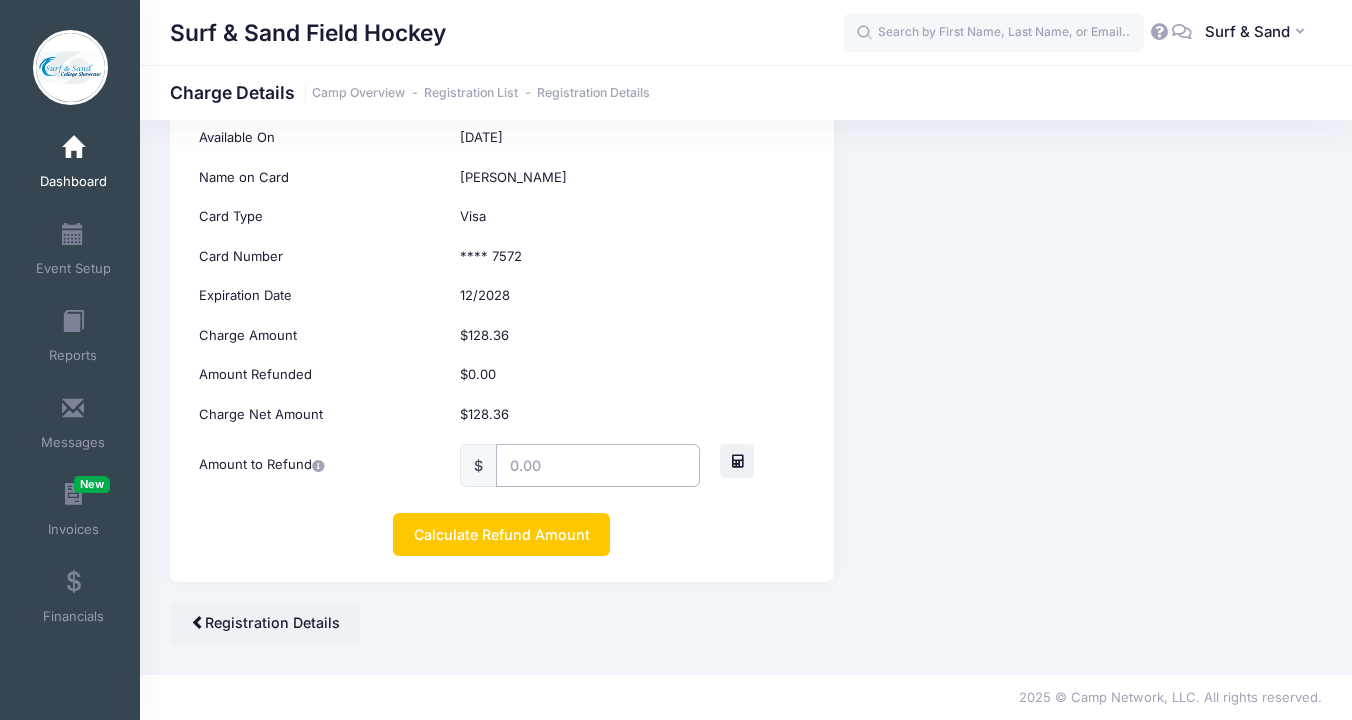 click at bounding box center (598, 465) 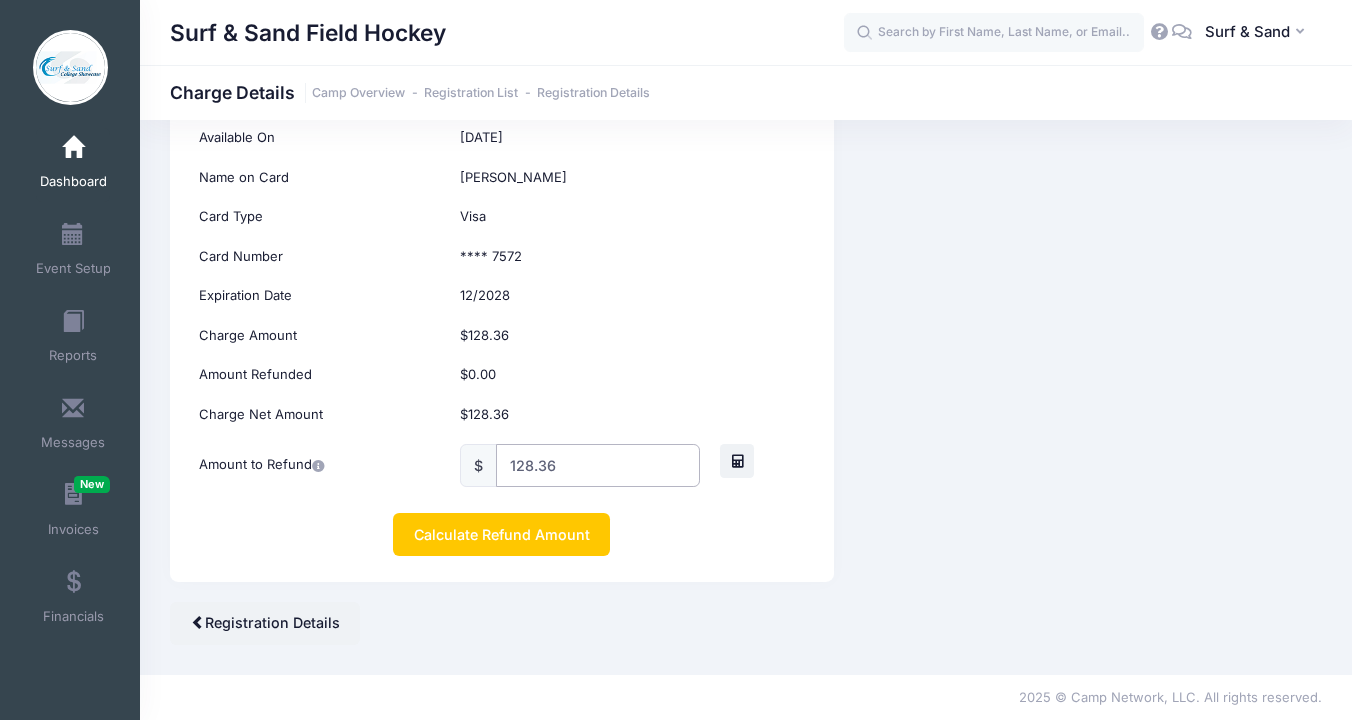 type on "128.36" 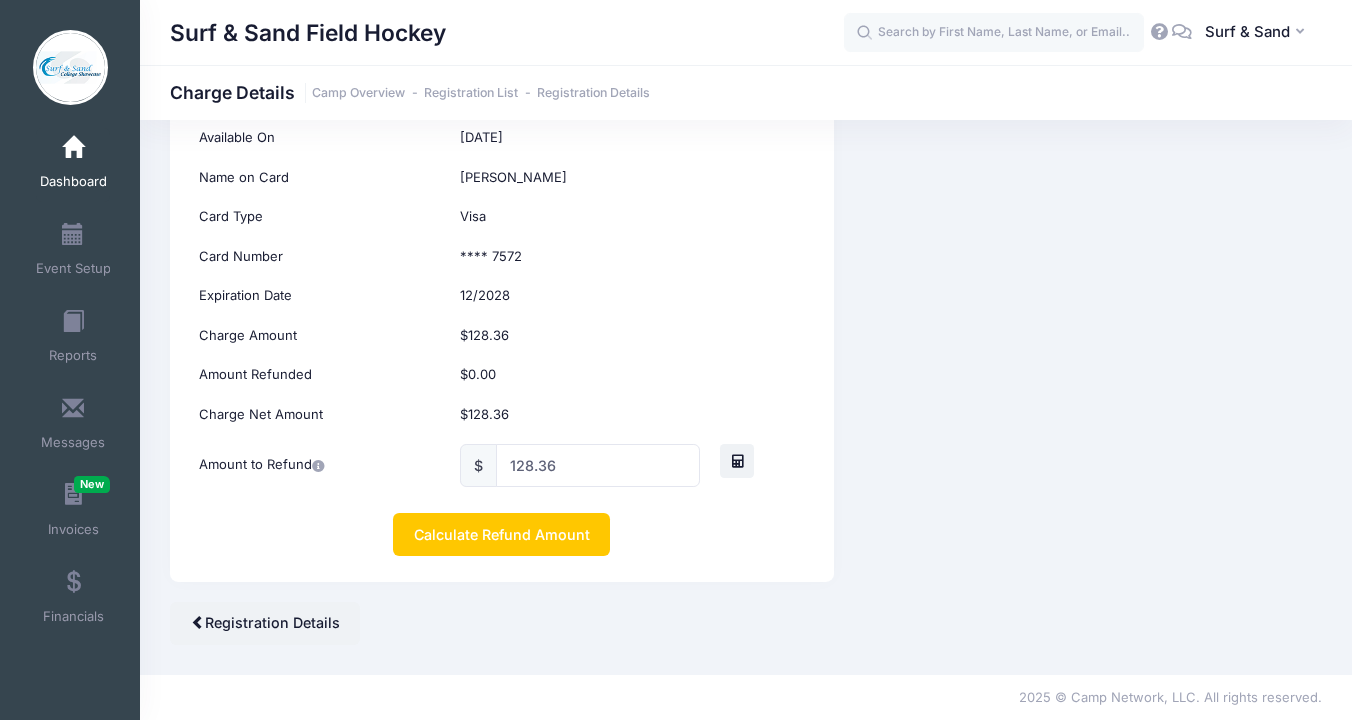 click on "Card Number
**** 7572" at bounding box center [502, 257] 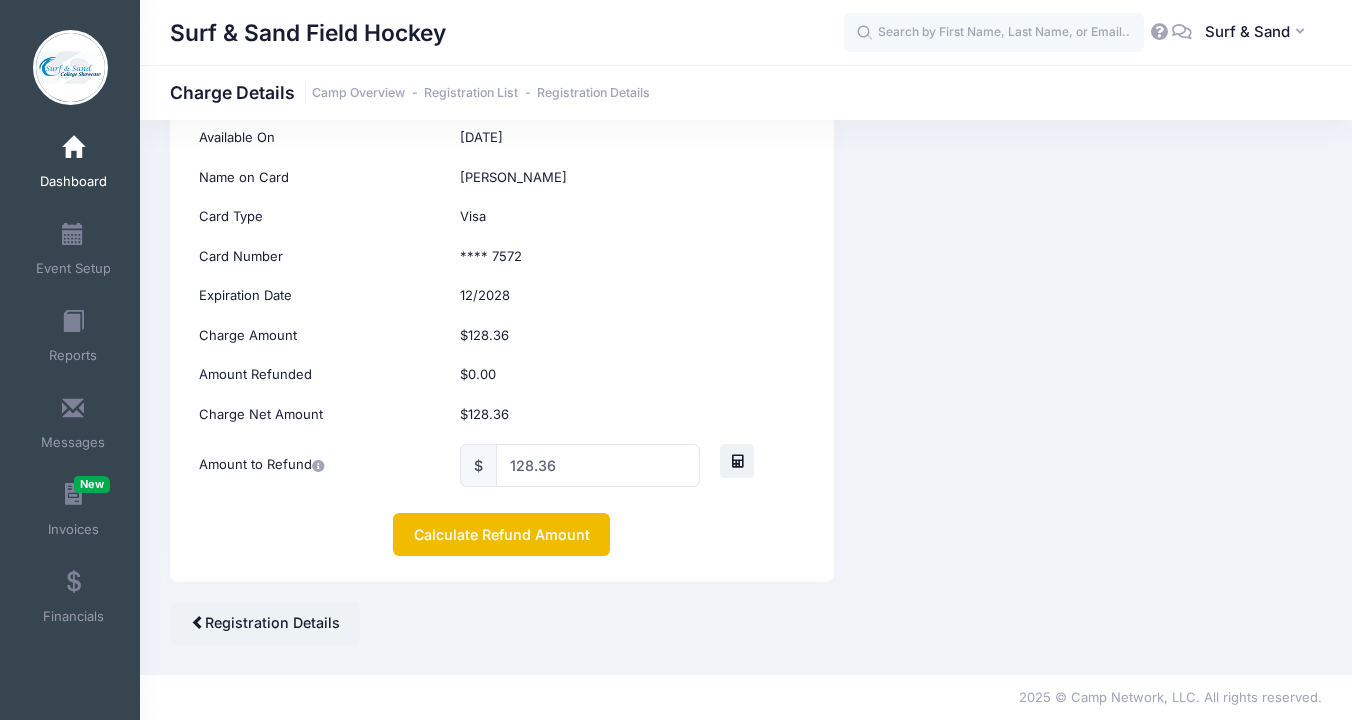 click on "Calculate Refund Amount" at bounding box center (501, 534) 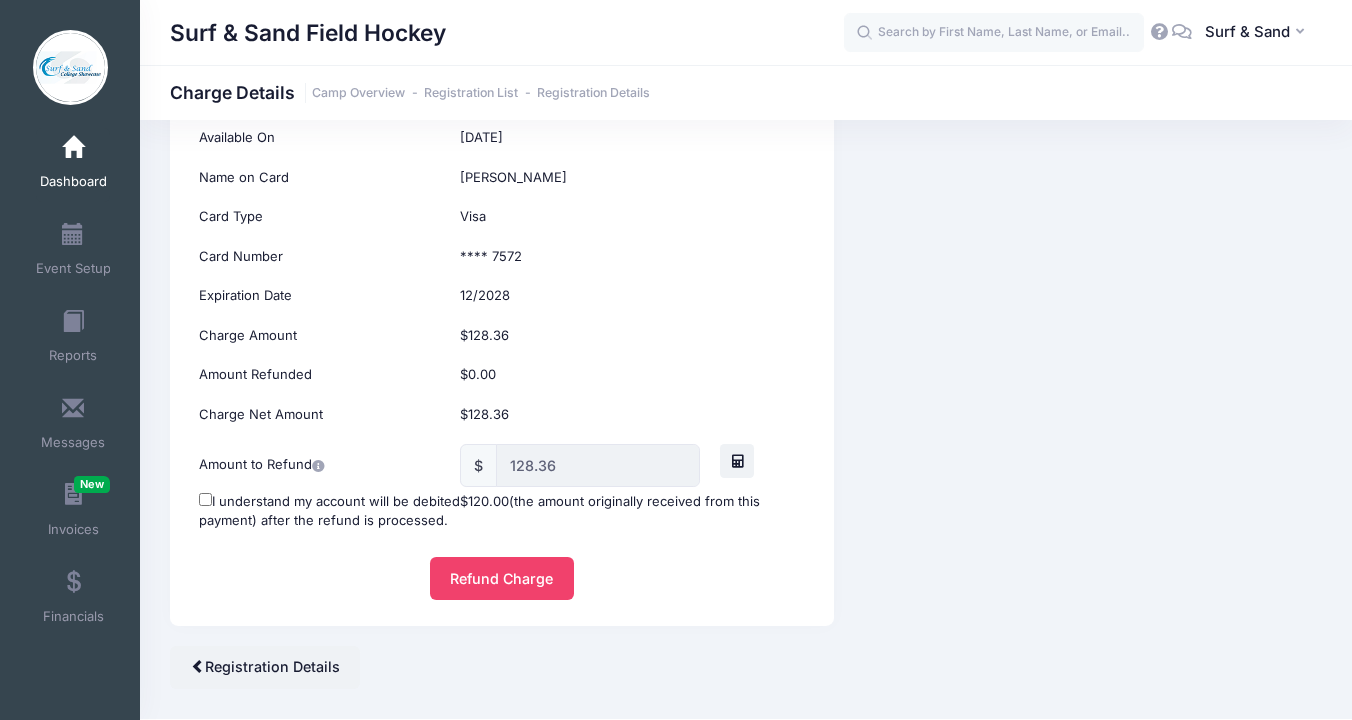 click on "I understand my account will be debited  $120.00  (the amount originally received from this payment) after the refund is processed." at bounding box center (502, 511) 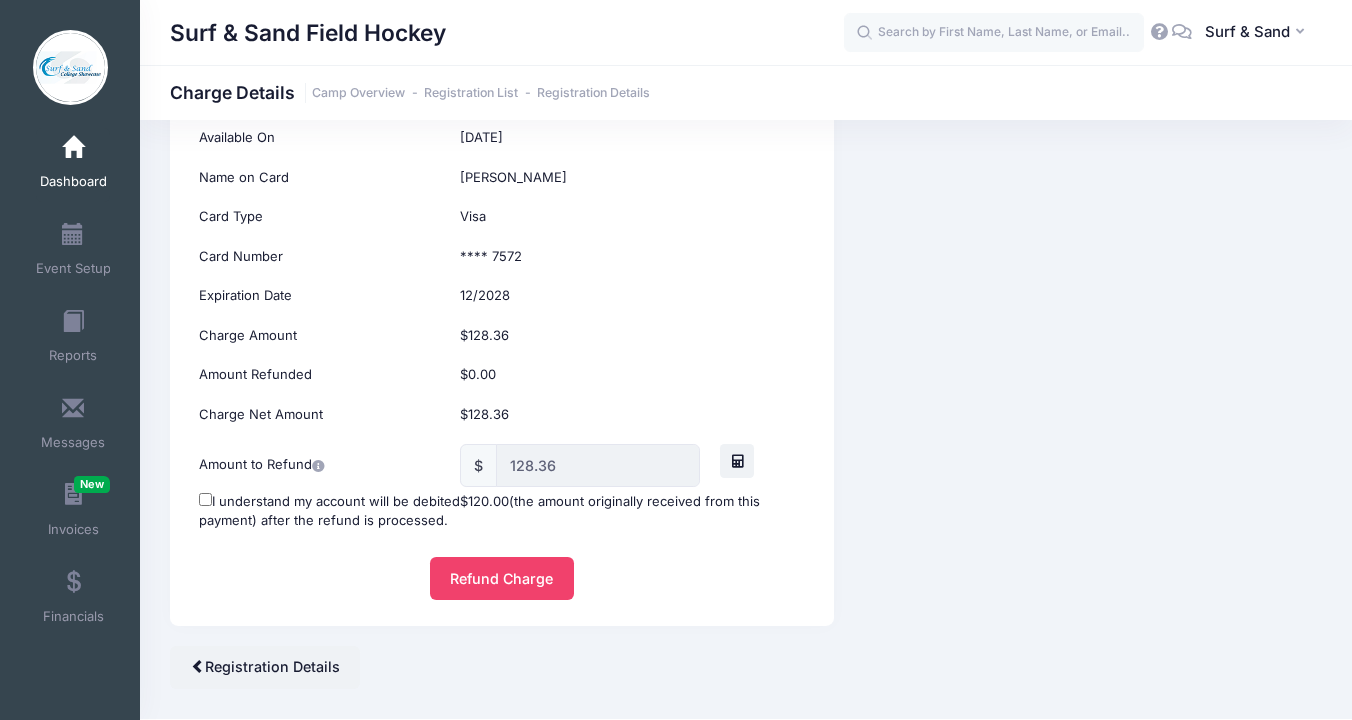 click on "$120.00" at bounding box center (484, 501) 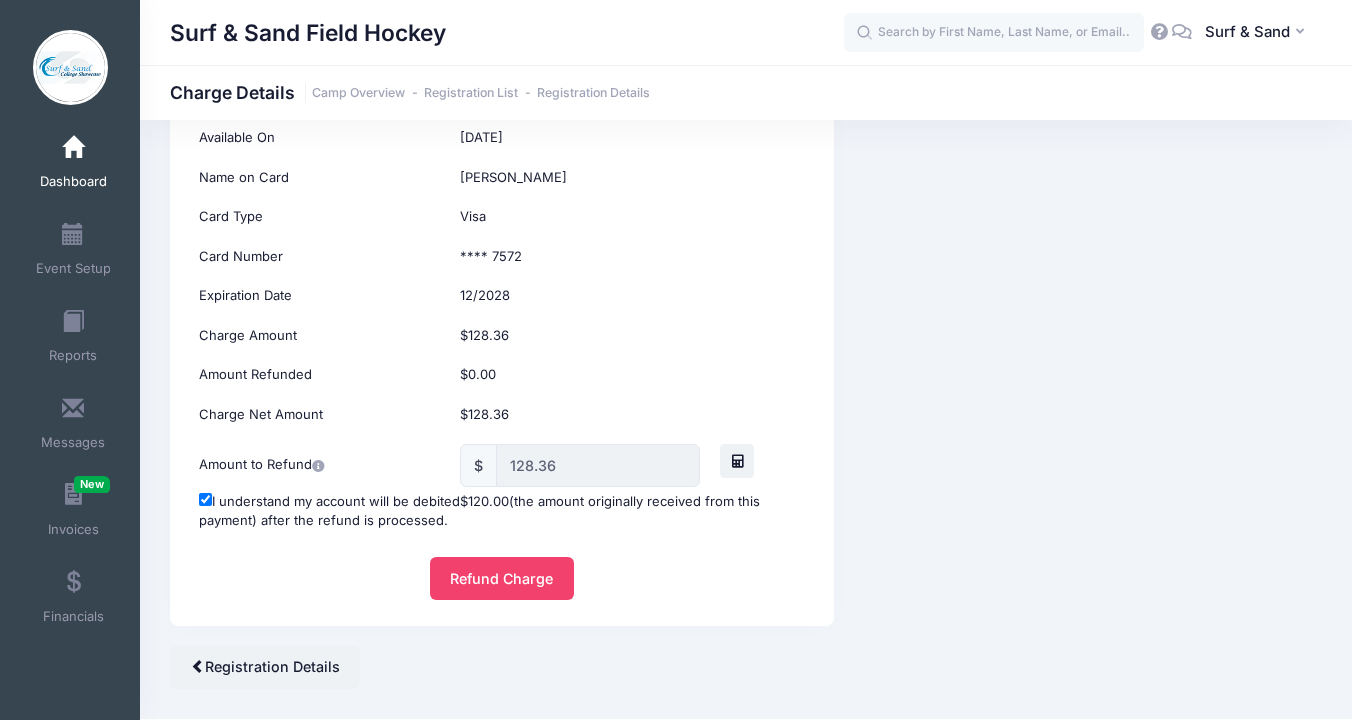 click on "Participant Name
Lindsey Pampalone
Contact Email
lindseypamps@gmail.com
Charge Id
ch_2RbBefTBhCBlgQTi0opnDDBC
Charge Created
Tue, Jun 17th at 10:23:13 pm
Available On
Mon, Jun 23rd
Name on Card
Lindsey Pampalone
Card Type
Visa
Card Number
**** 7572
Expiration Date
12/2028
Charge Amount" at bounding box center [502, 293] 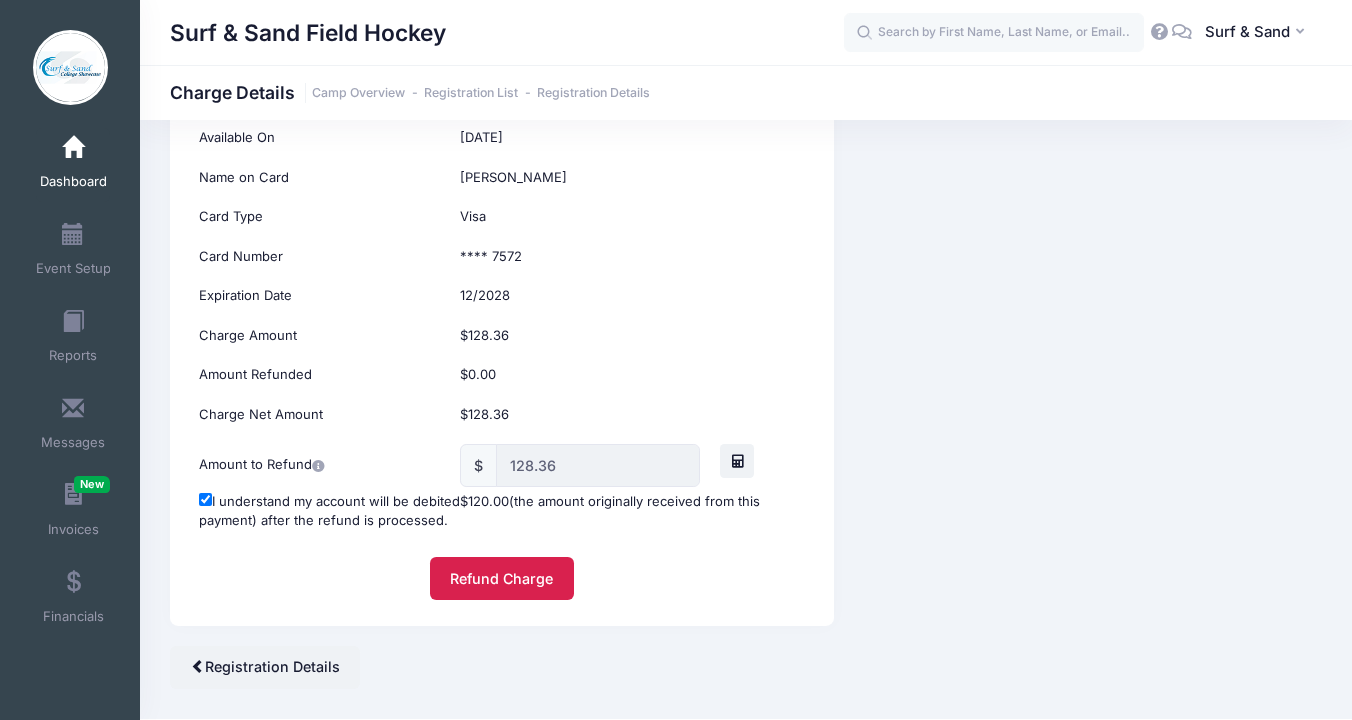 click on "Refund Charge" at bounding box center [502, 578] 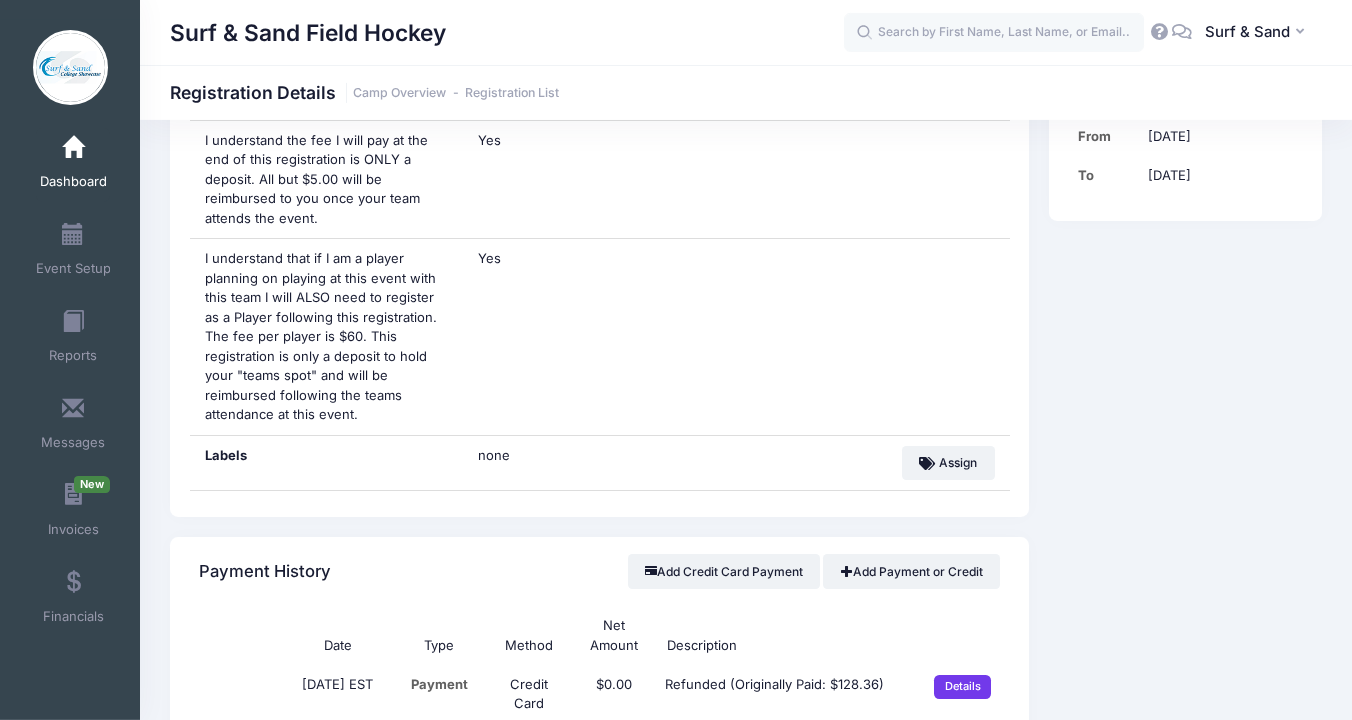 scroll, scrollTop: 138, scrollLeft: 0, axis: vertical 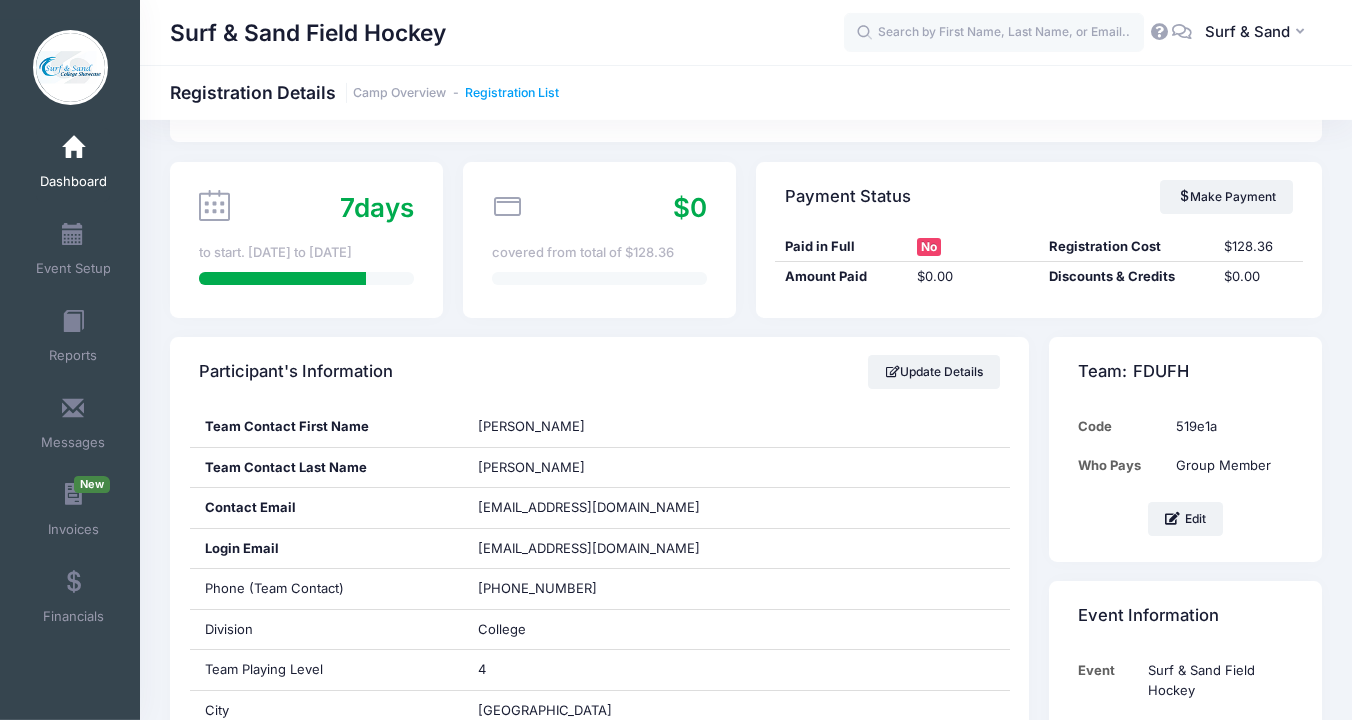 click on "Registration List" at bounding box center (512, 93) 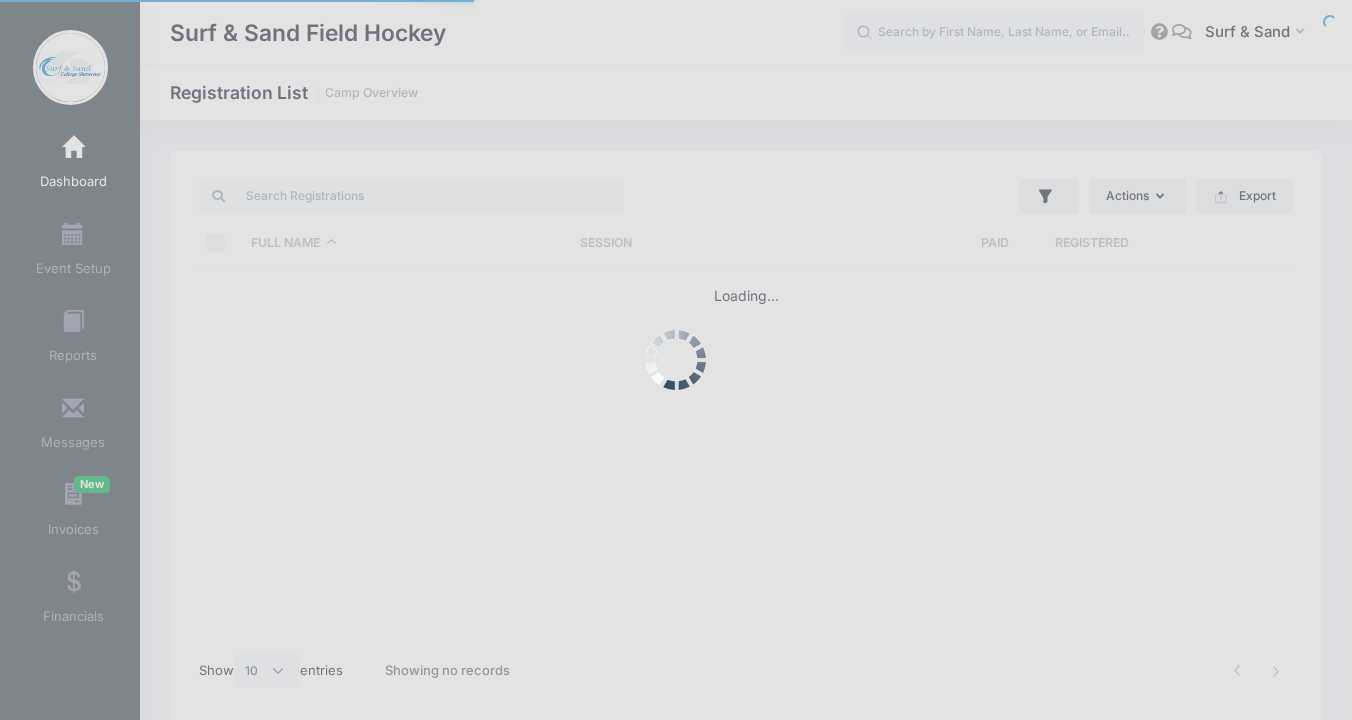 select on "10" 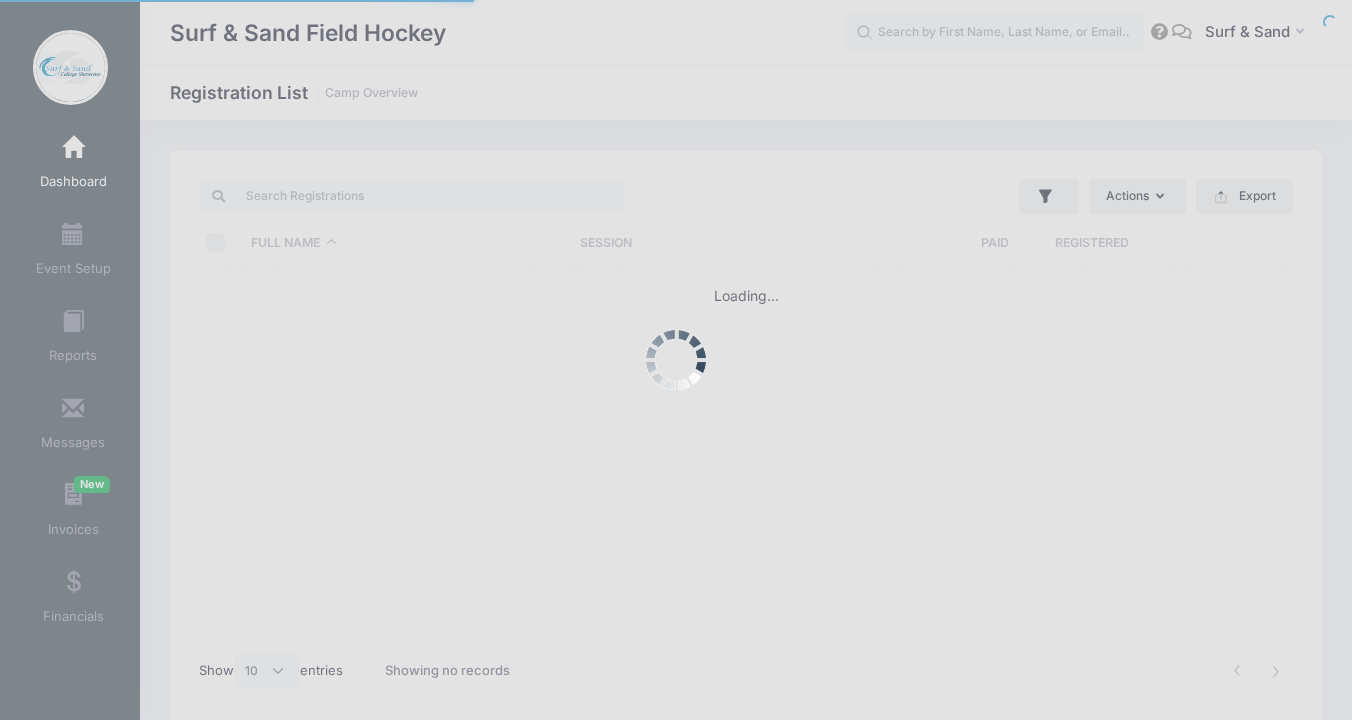 scroll, scrollTop: 0, scrollLeft: 0, axis: both 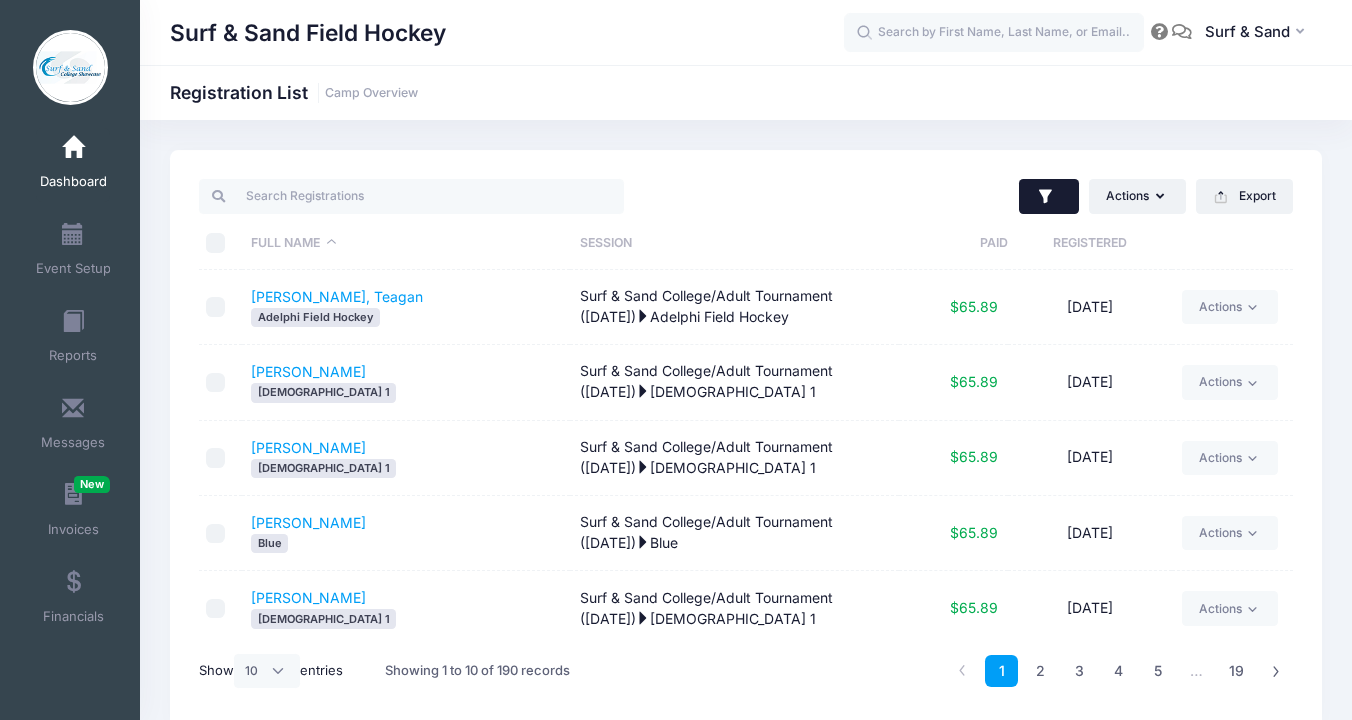click 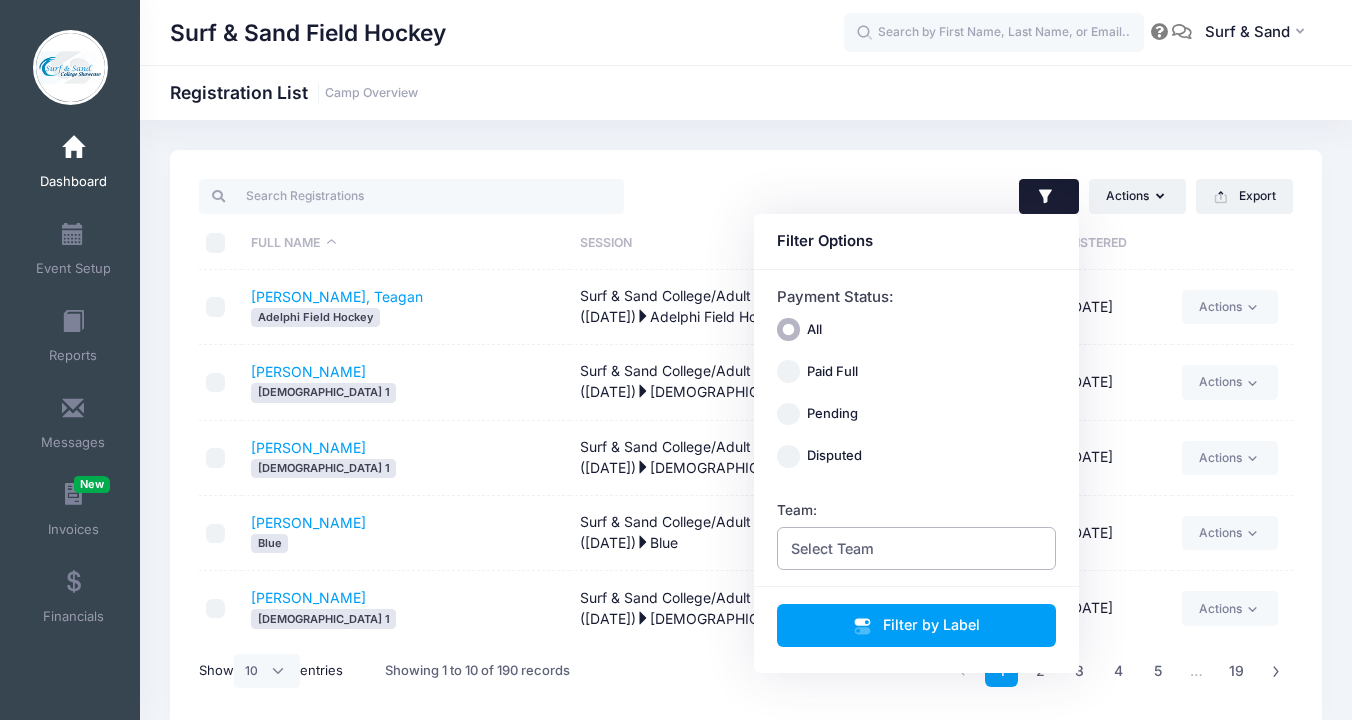 click on "Select Team" at bounding box center (917, 548) 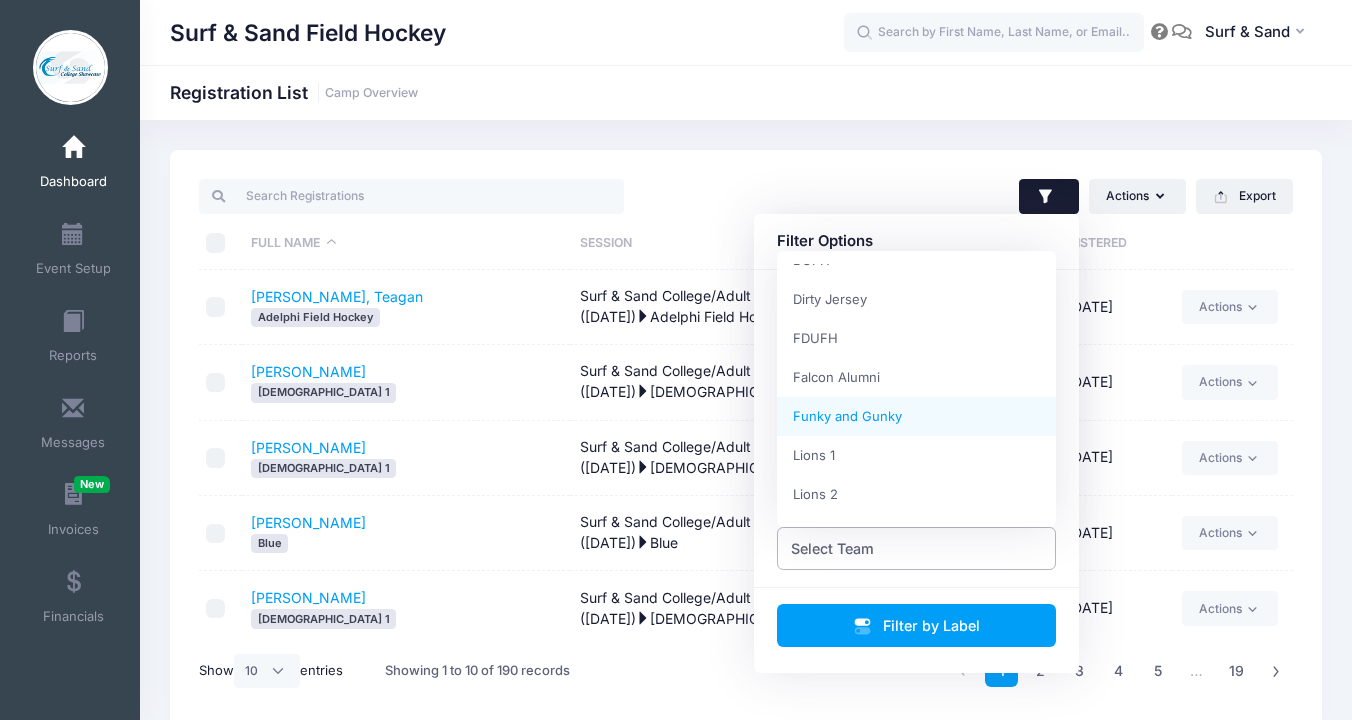scroll, scrollTop: 261, scrollLeft: 0, axis: vertical 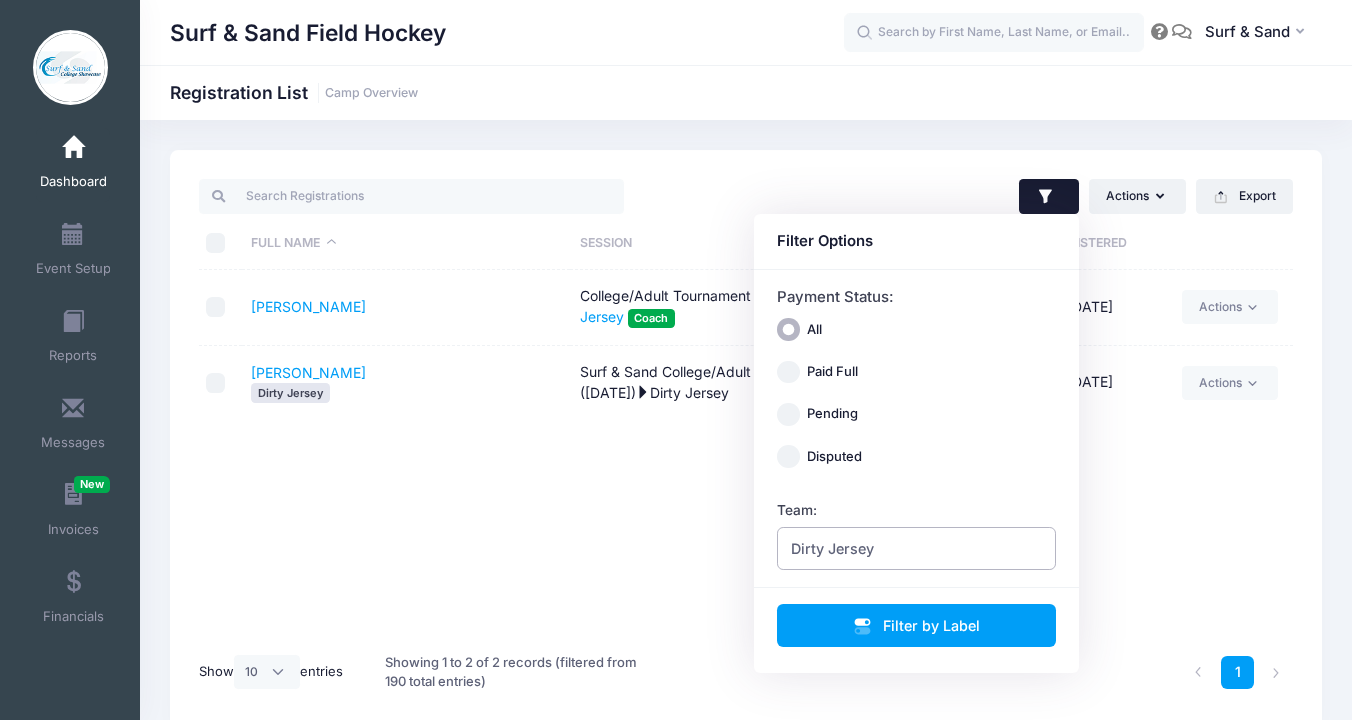 click on "Dirty Jersey" at bounding box center [832, 548] 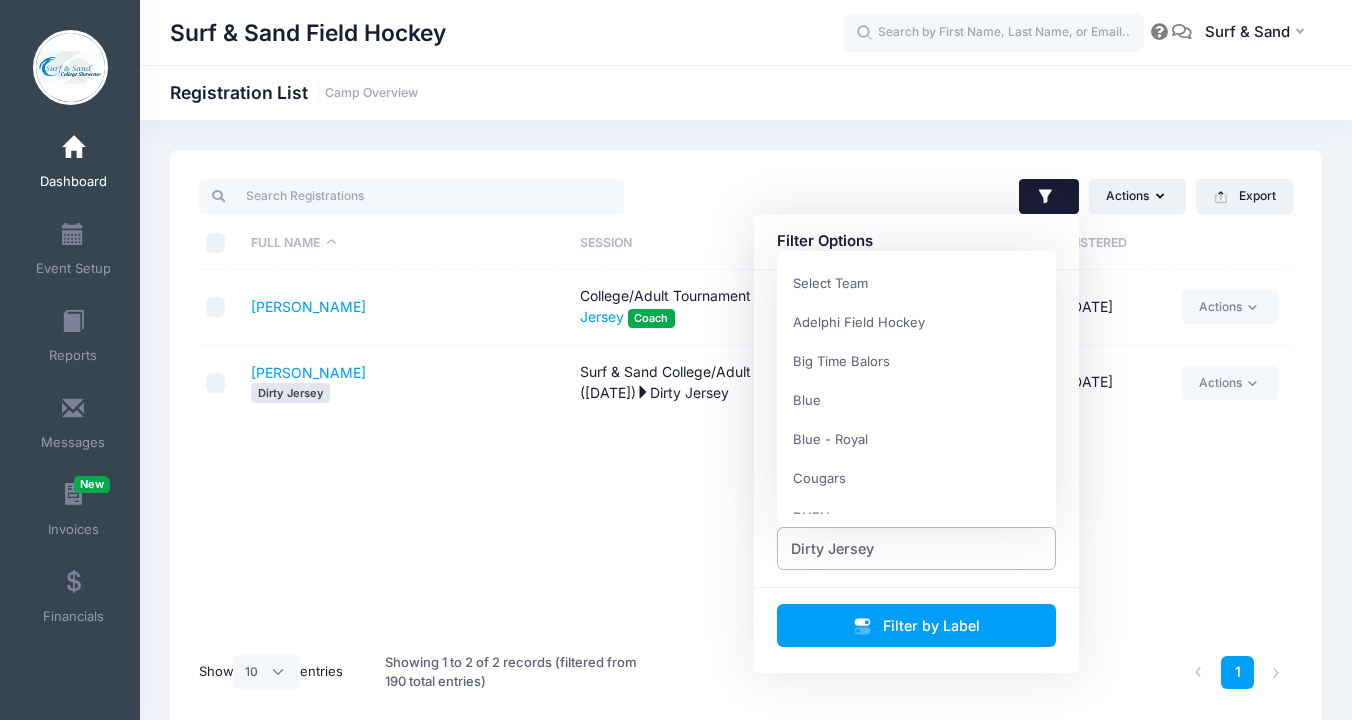 scroll, scrollTop: 234, scrollLeft: 0, axis: vertical 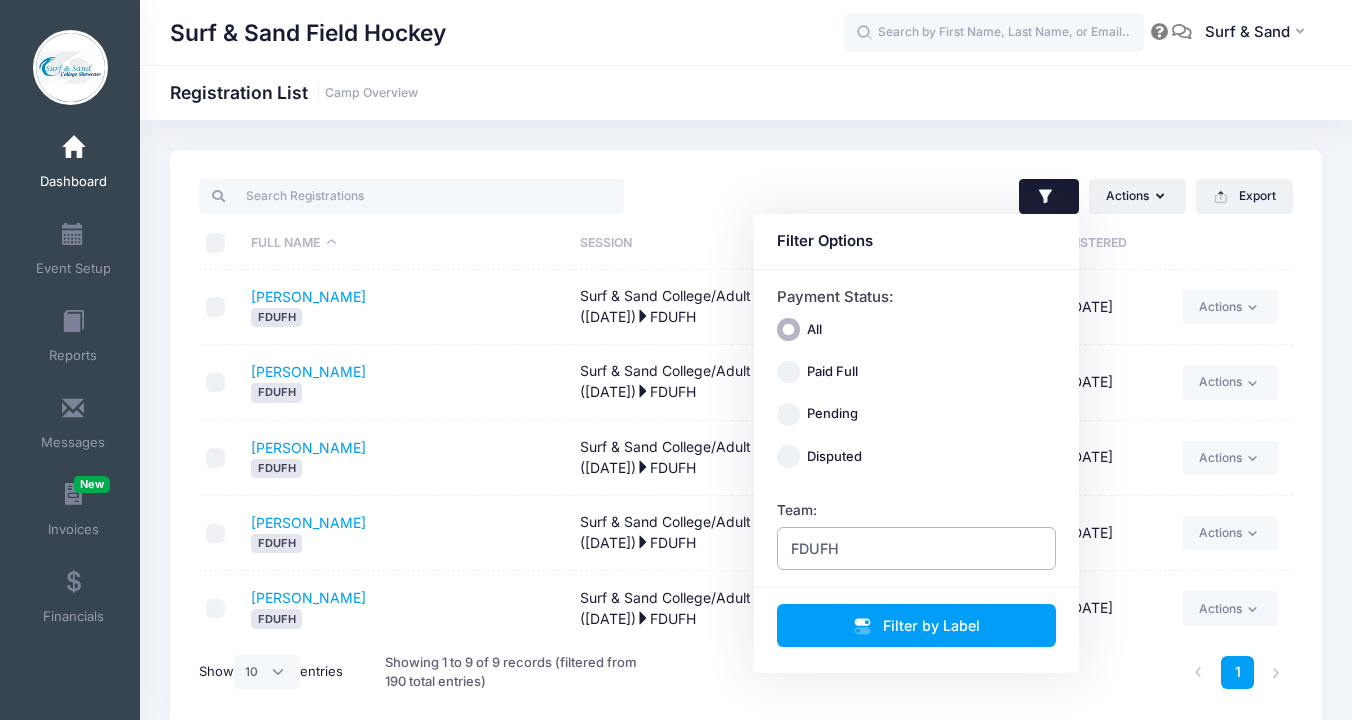 click on "FDUFH" at bounding box center (917, 548) 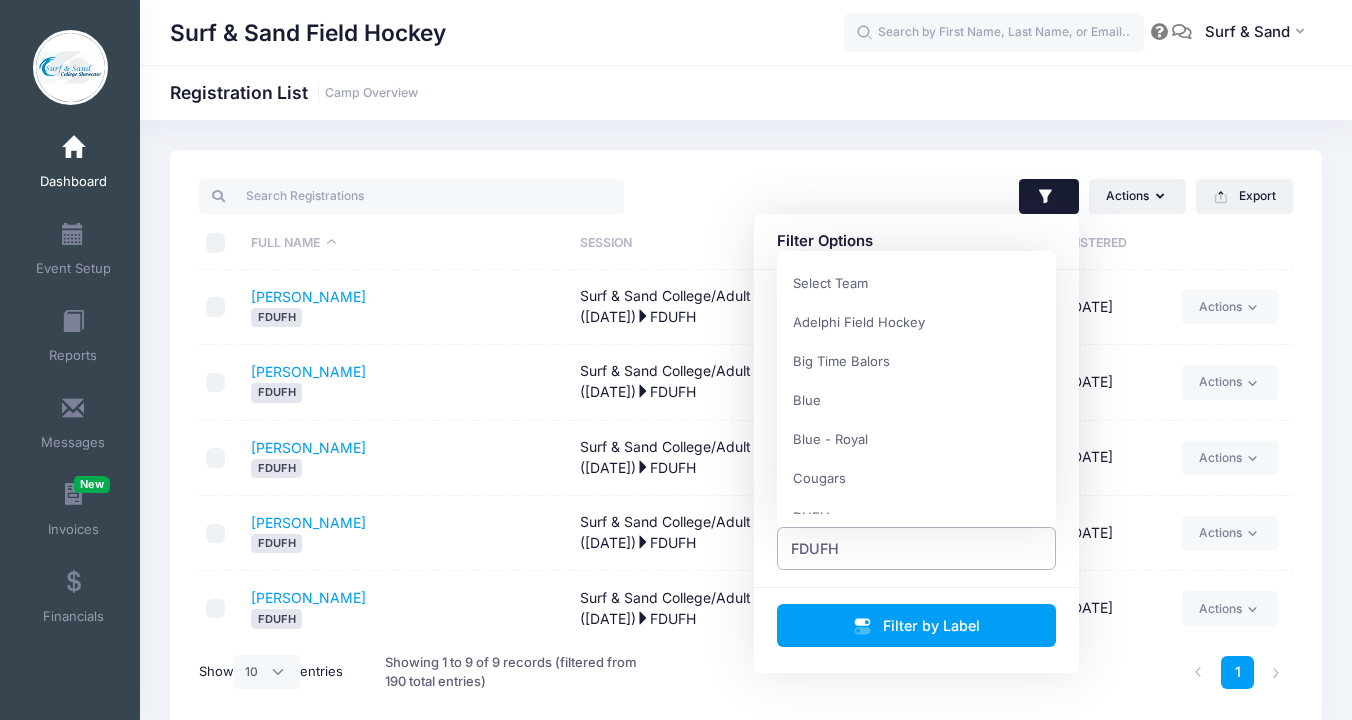 scroll, scrollTop: 273, scrollLeft: 0, axis: vertical 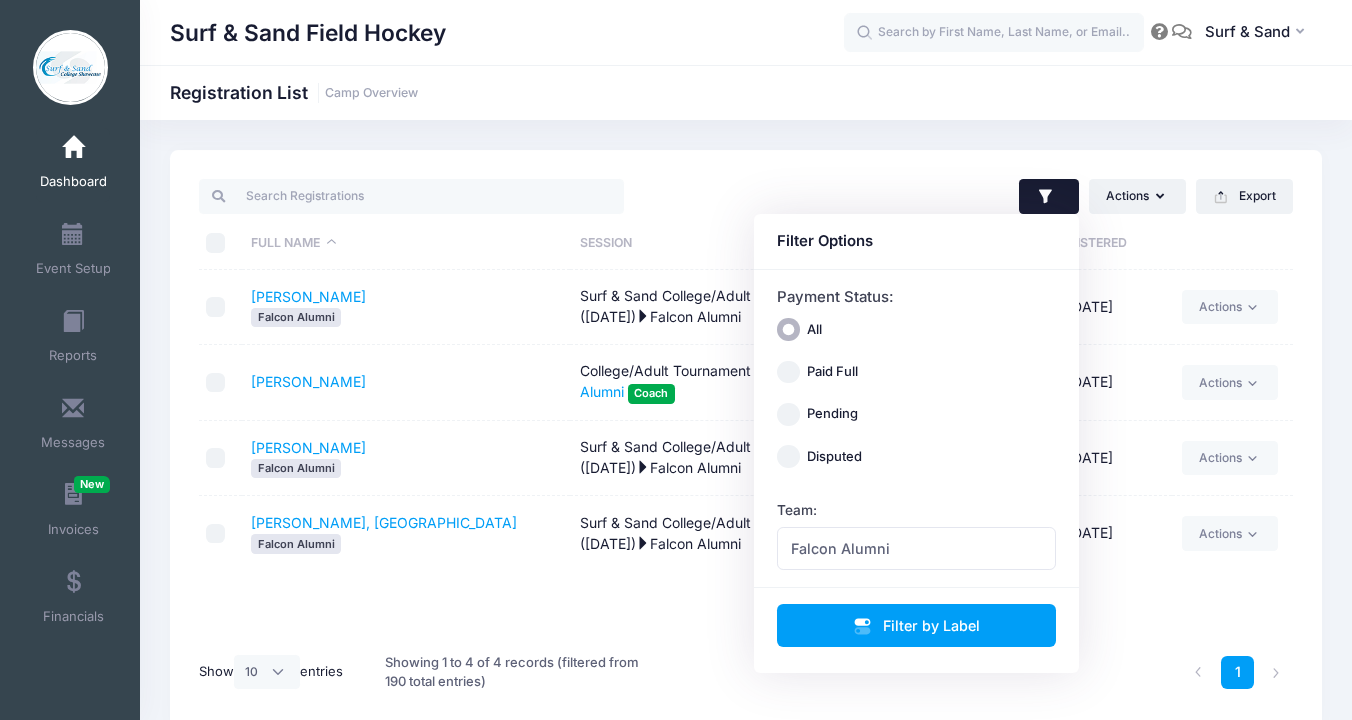 click on "Surf & Sand Field Hockey
Registration List
Camp Overview" at bounding box center (746, 93) 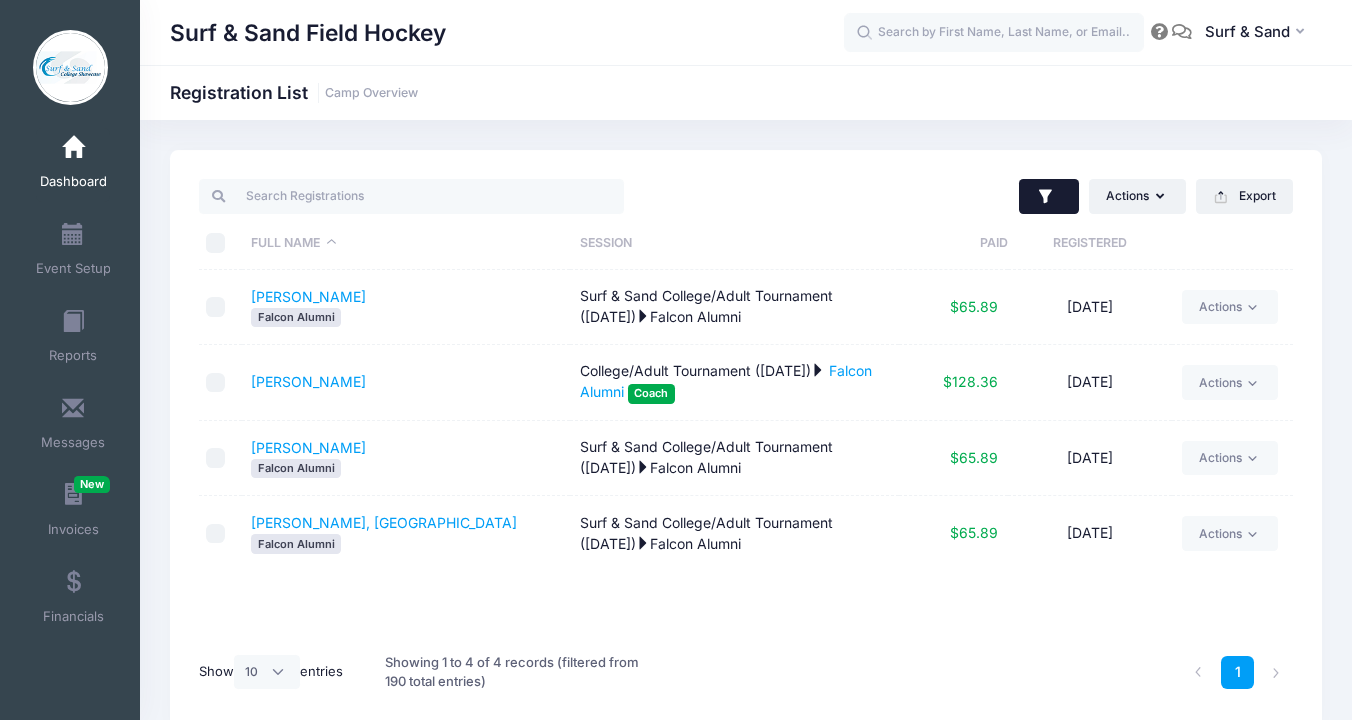click 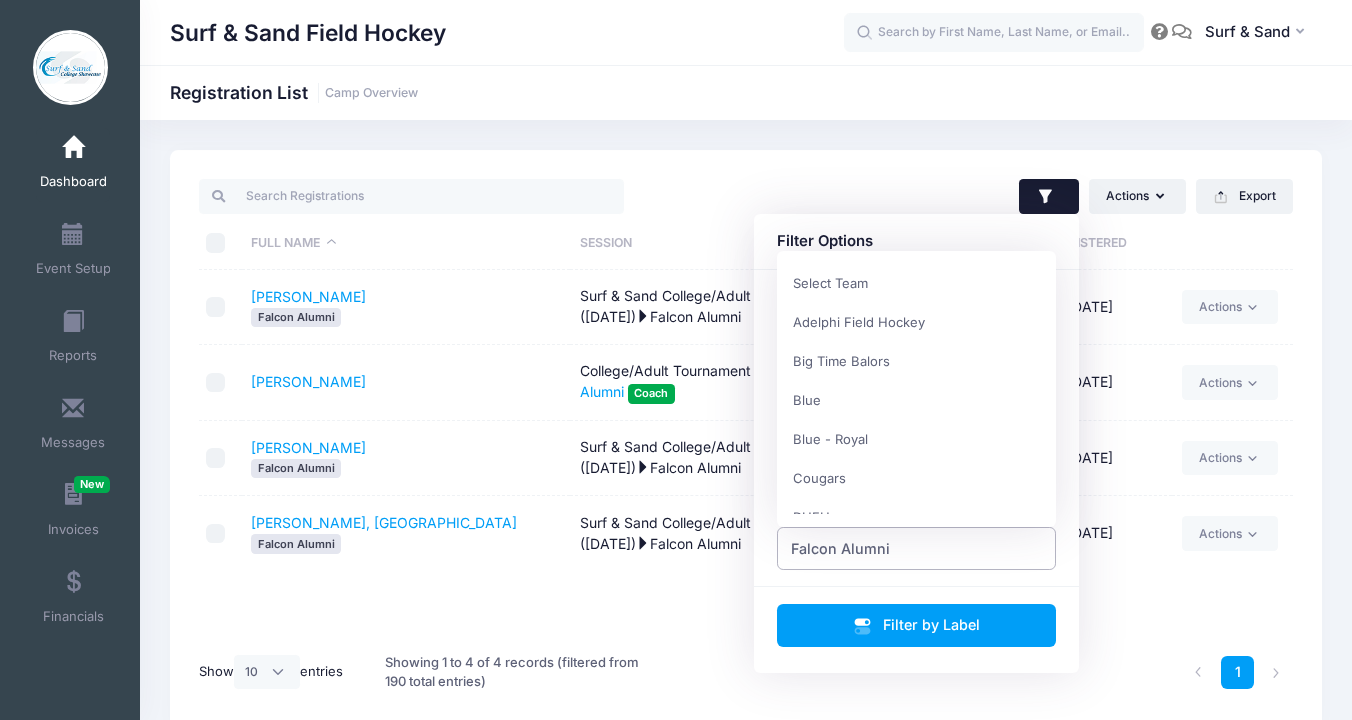 click on "Falcon Alumni" at bounding box center (917, 548) 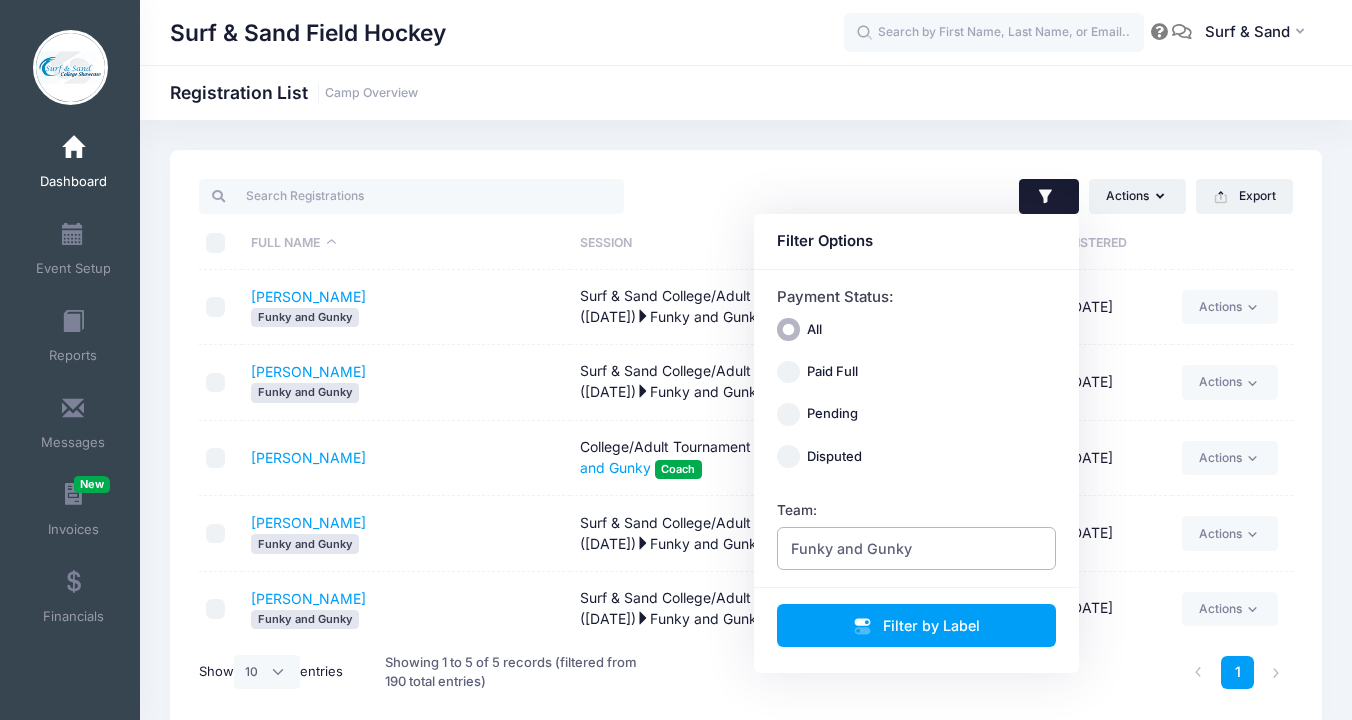 click on "Funky and Gunky" at bounding box center (917, 548) 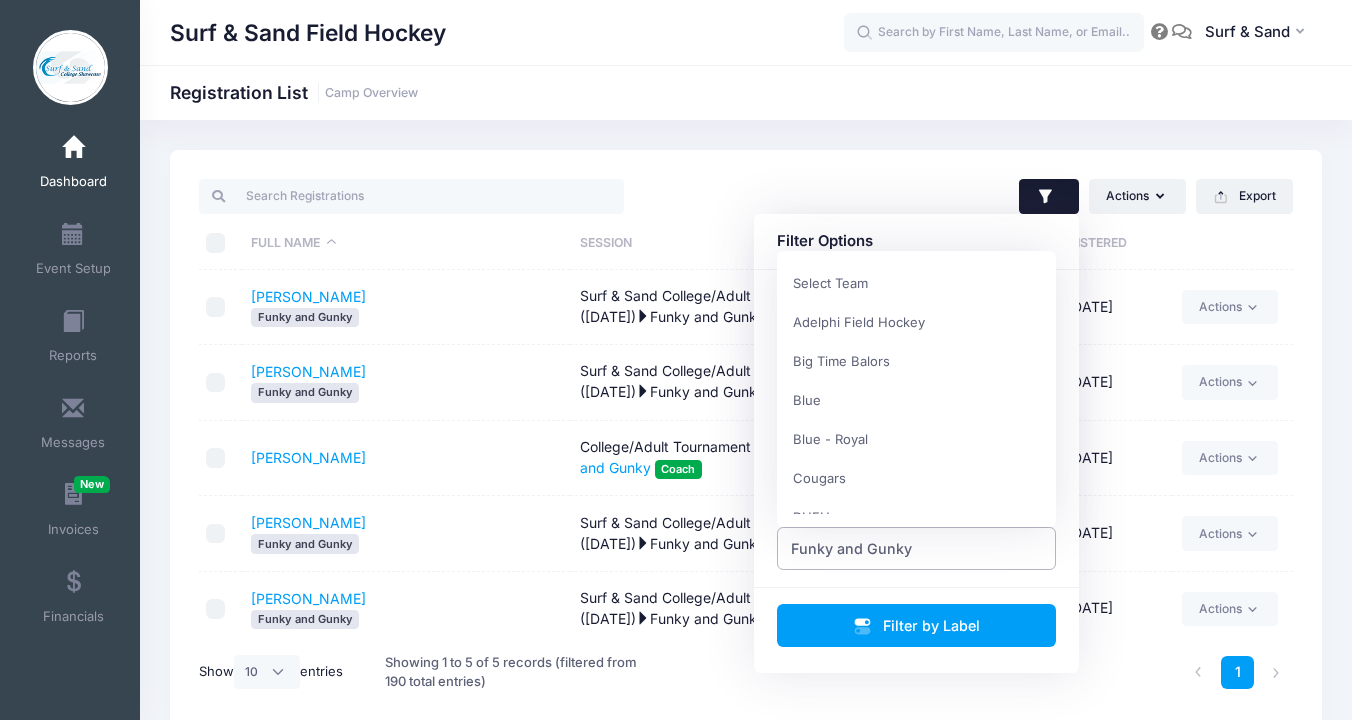 scroll, scrollTop: 351, scrollLeft: 0, axis: vertical 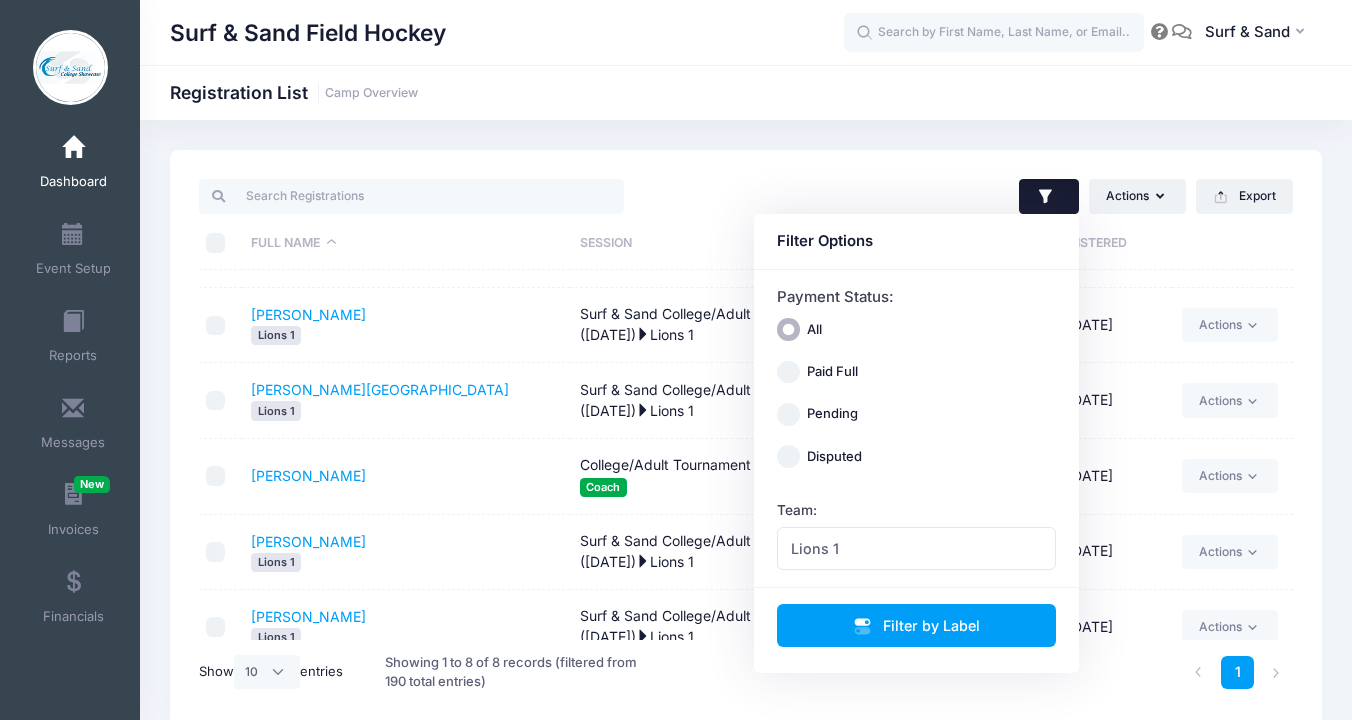click on "Actions      Assign Labels
Send Email
Send Payment Reminder
Send Document Upload Reminder
Request Additional Information
Deleted Registrations
Filter Options
Payment Status:
All
Paid Full
Pending Disputed" at bounding box center (746, 440) 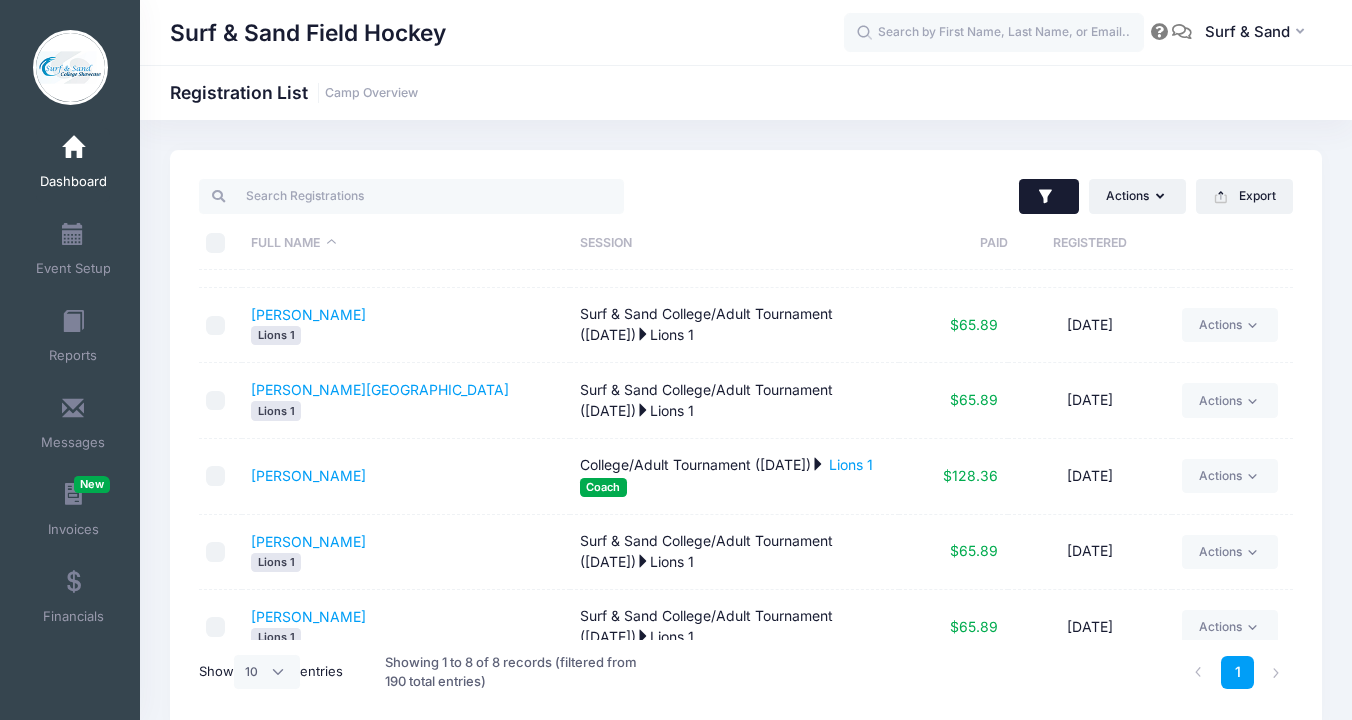 click at bounding box center [1049, 197] 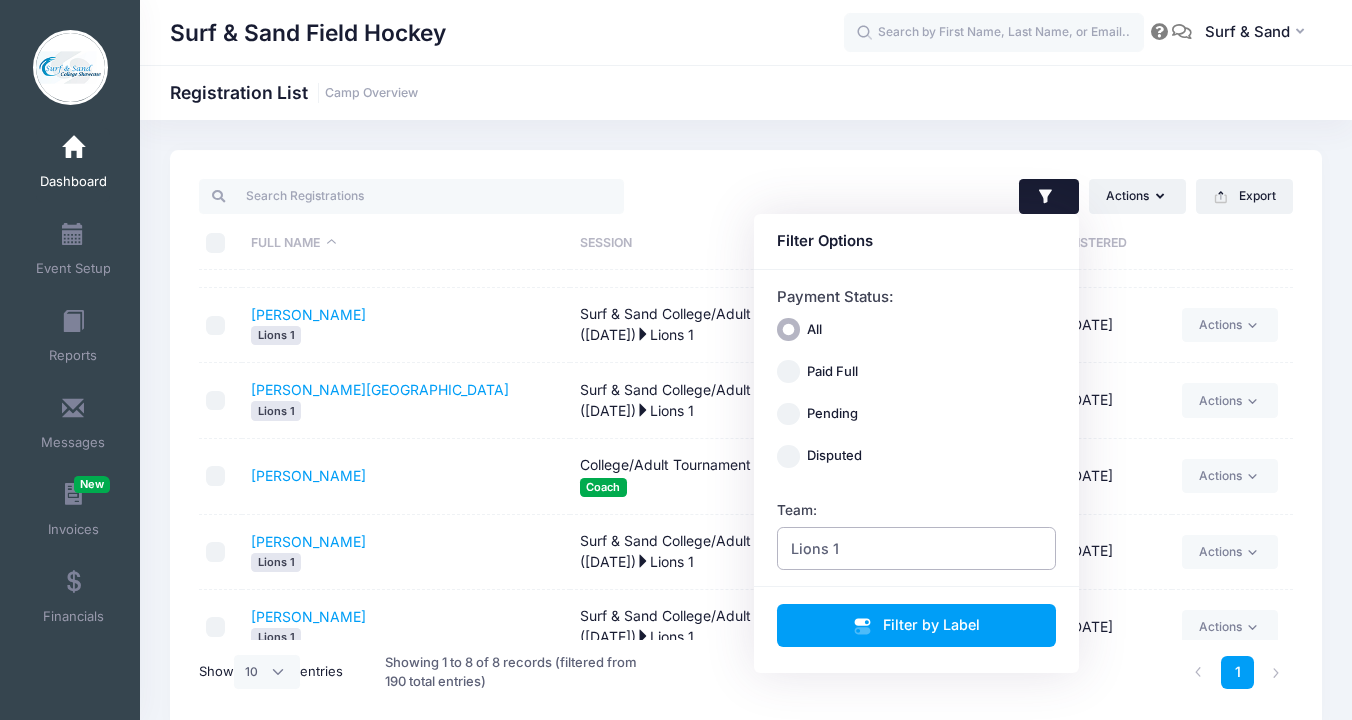click on "Lions 1" at bounding box center (917, 548) 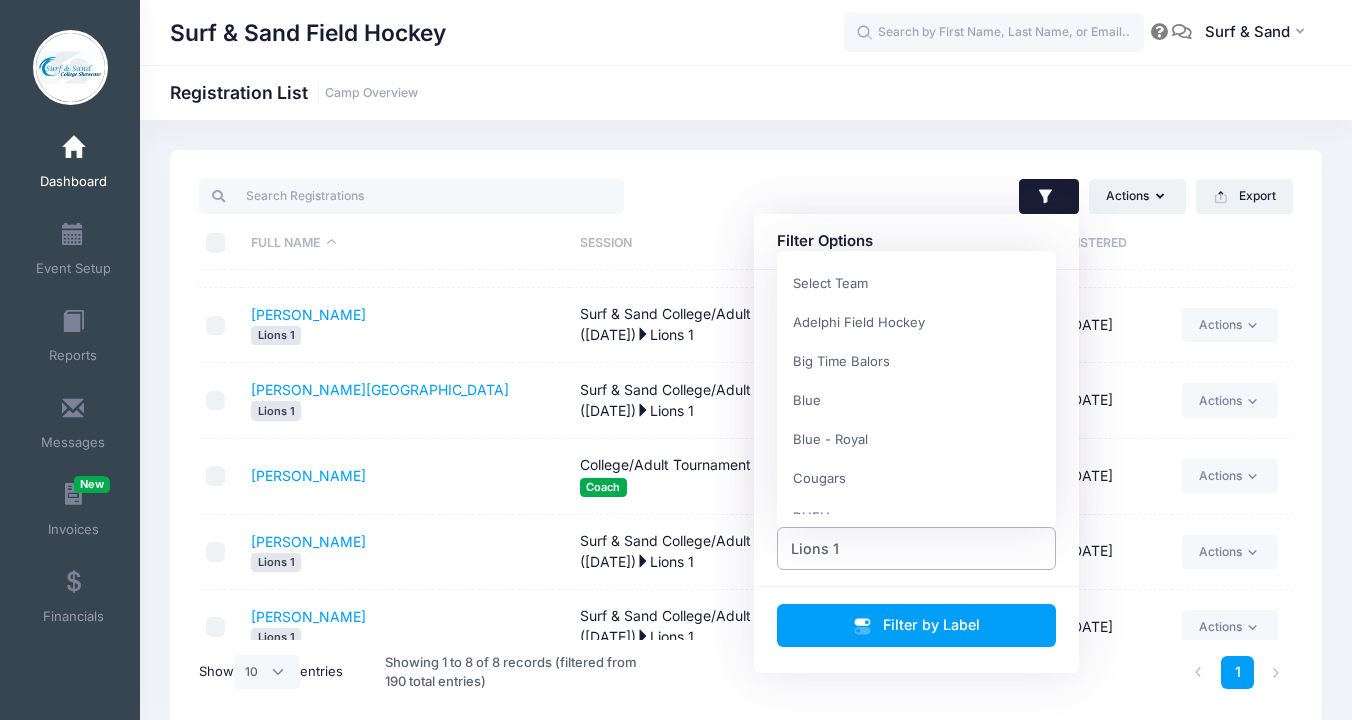 scroll, scrollTop: 390, scrollLeft: 0, axis: vertical 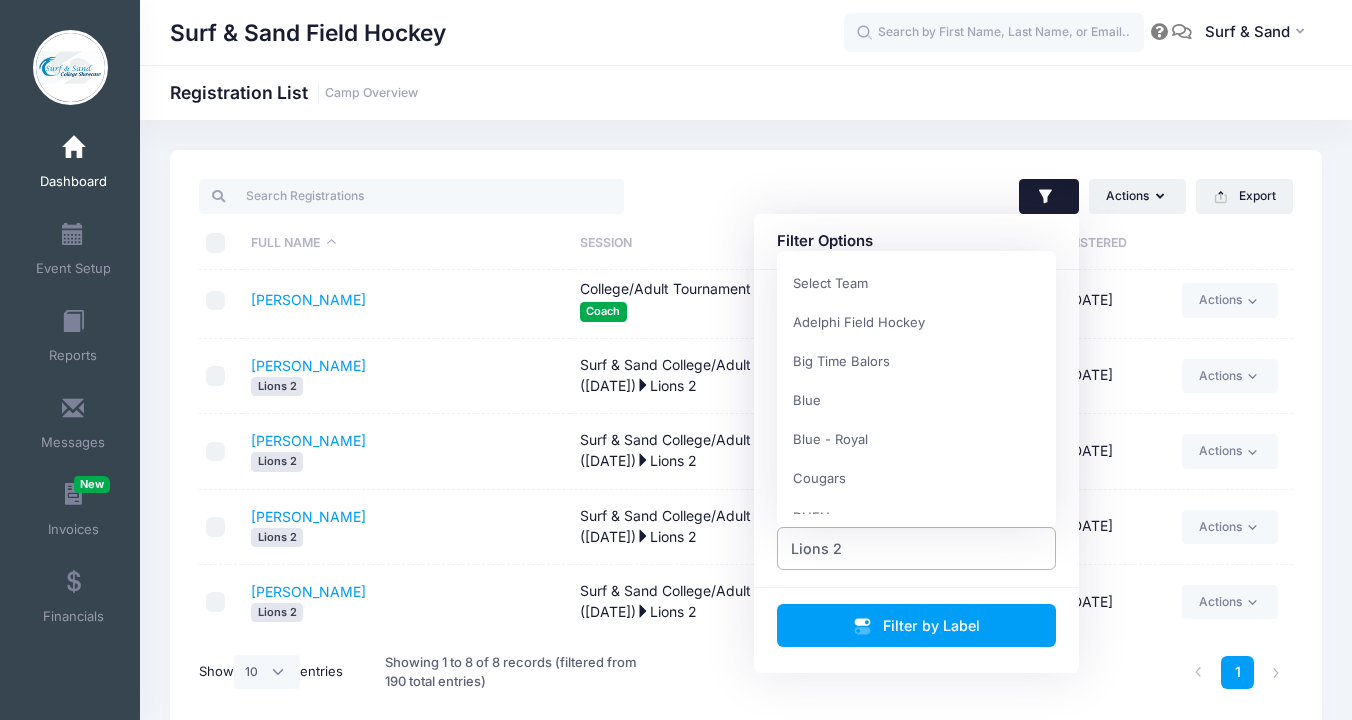 click on "Lions 2" at bounding box center [816, 548] 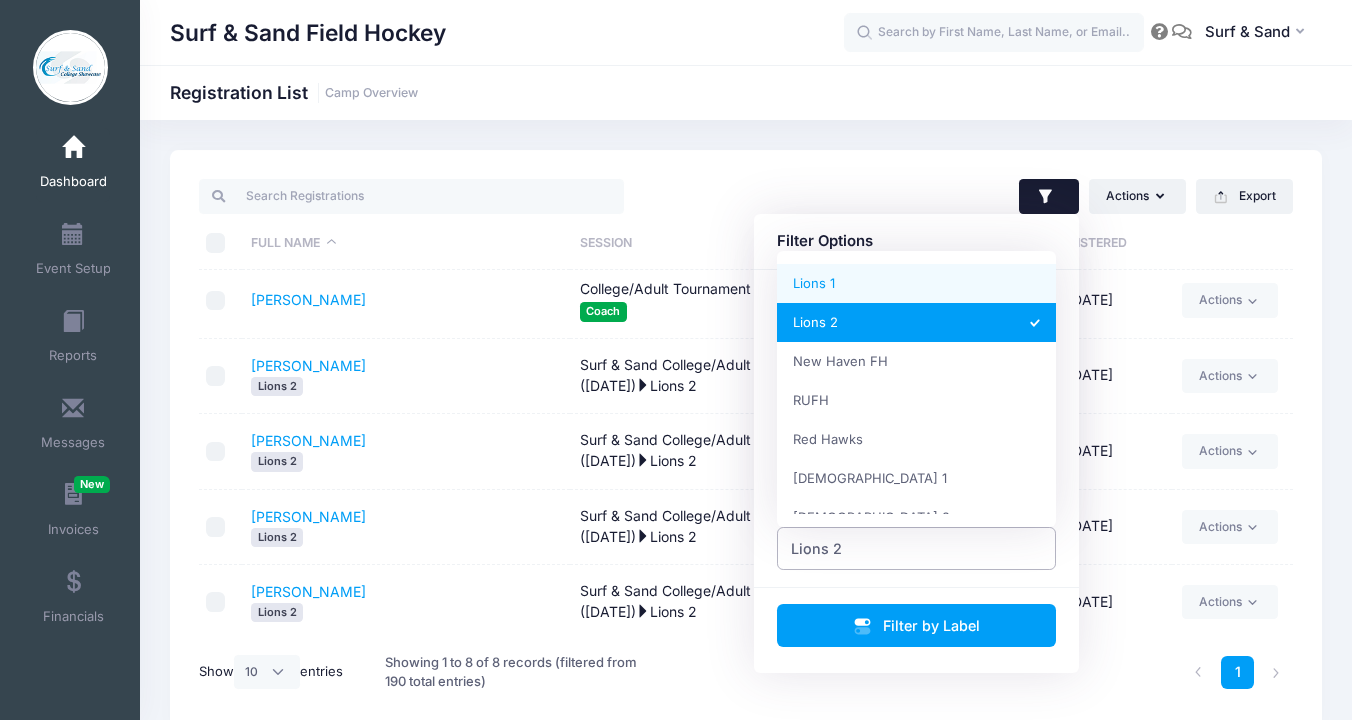 select on "Lions 1" 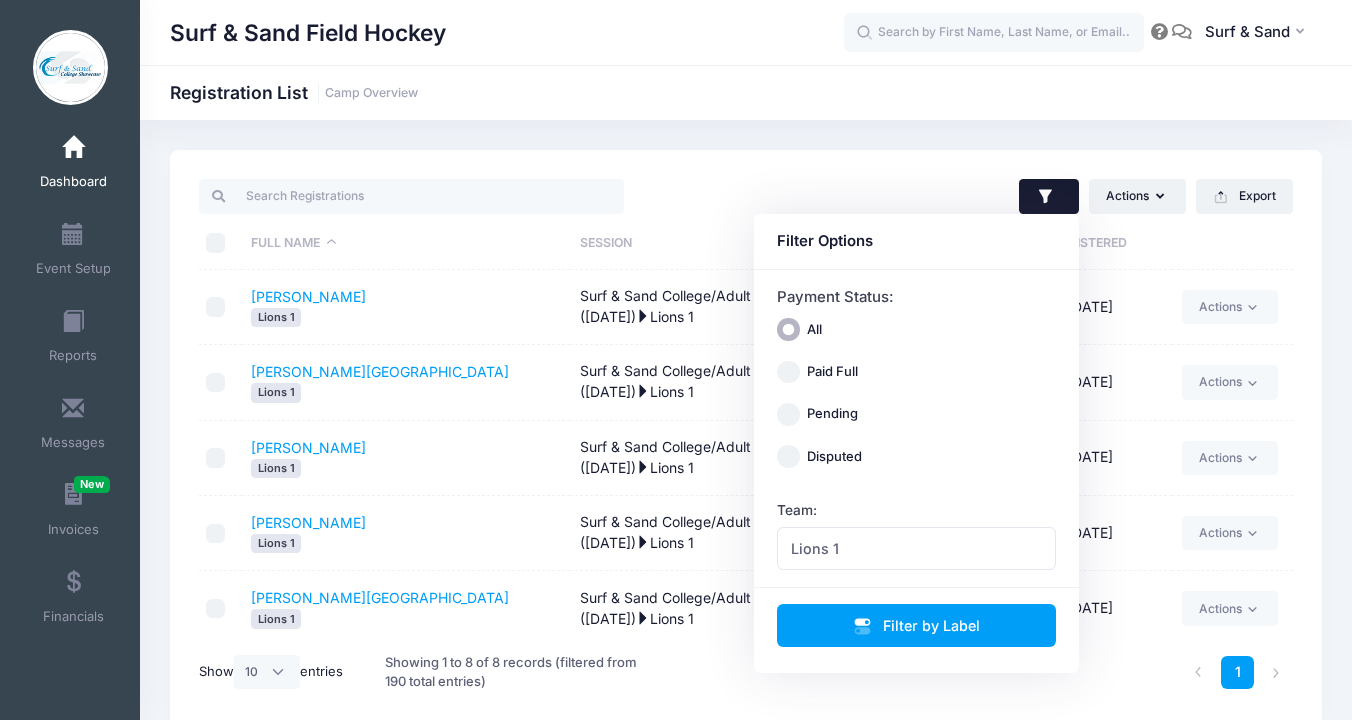 click on "Surf & Sand Field Hockey
Registration List
Camp Overview" at bounding box center [746, 440] 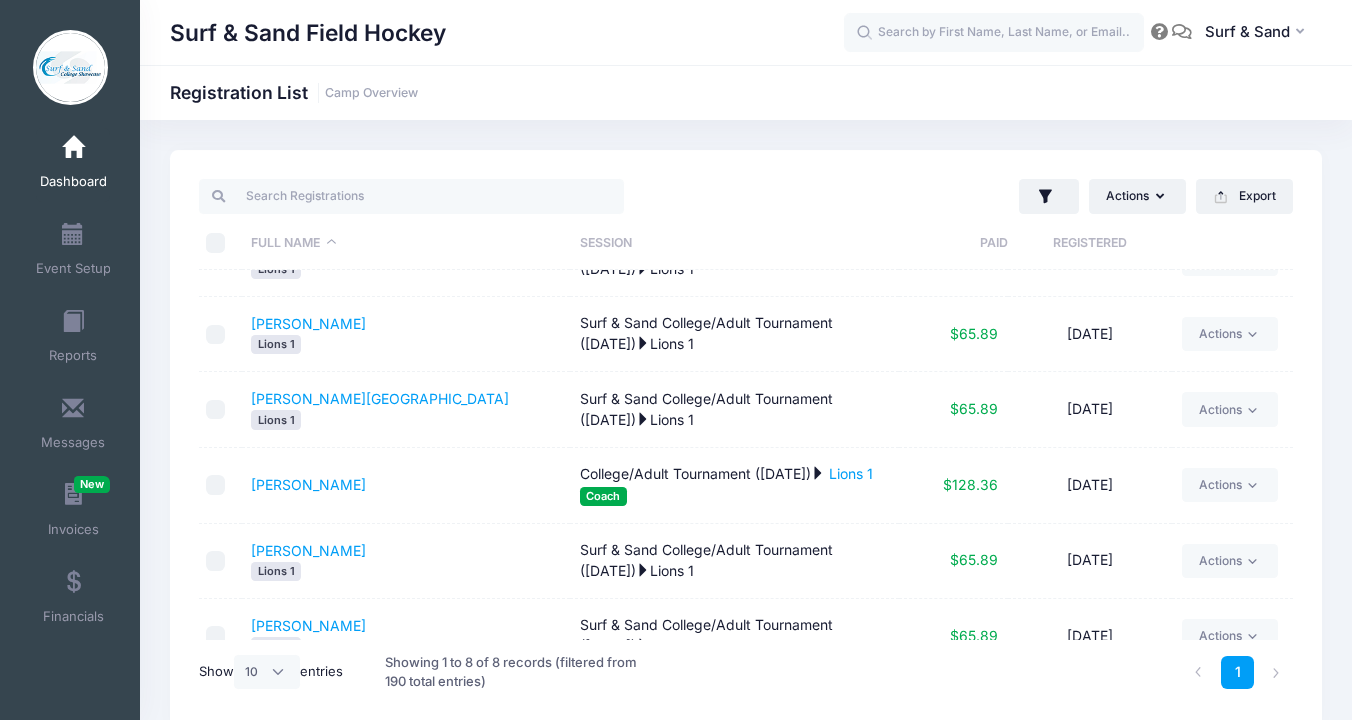 scroll, scrollTop: 233, scrollLeft: 0, axis: vertical 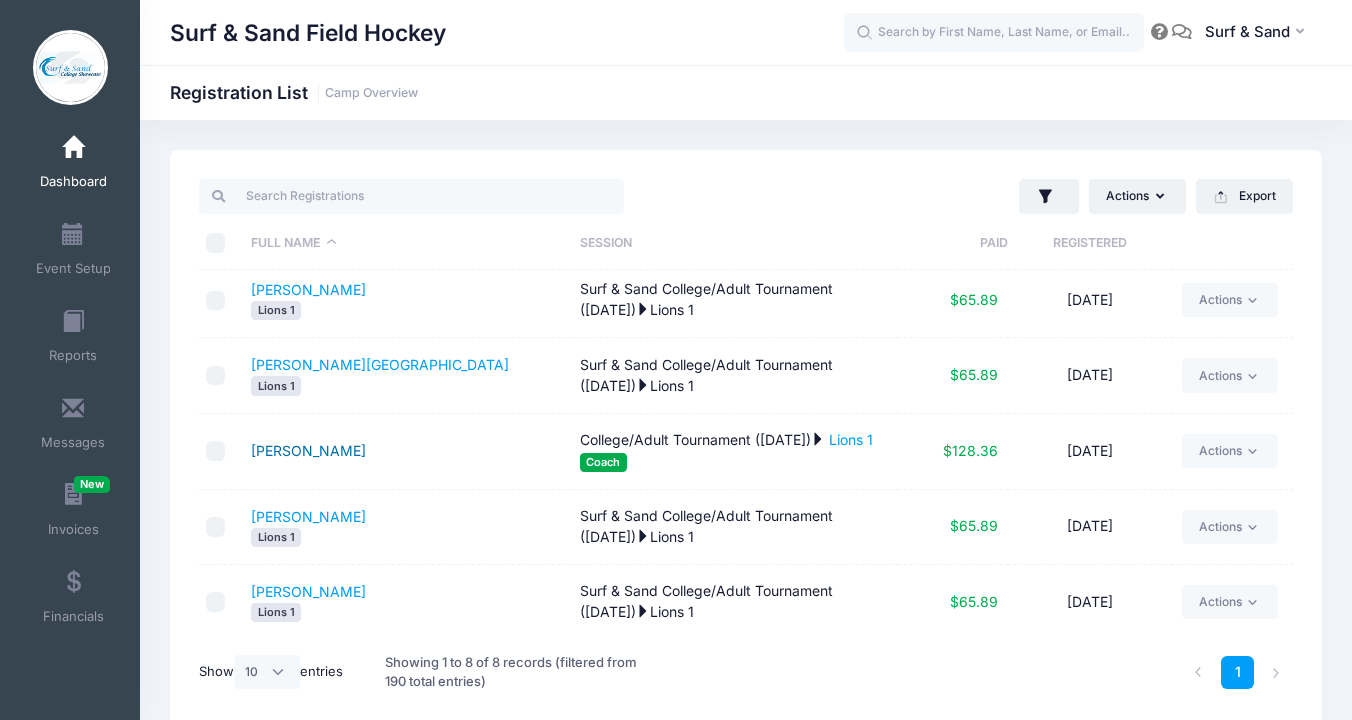 click on "Kimak, Heather" at bounding box center (308, 450) 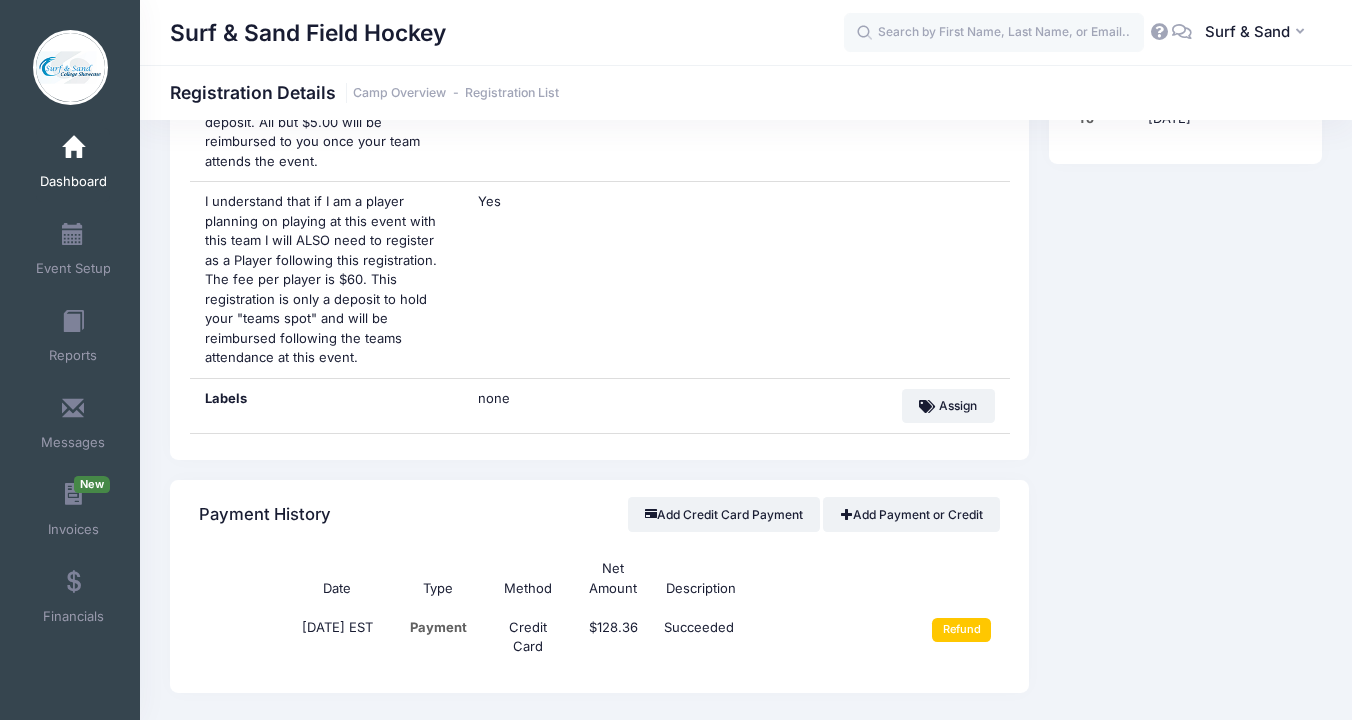 scroll, scrollTop: 947, scrollLeft: 0, axis: vertical 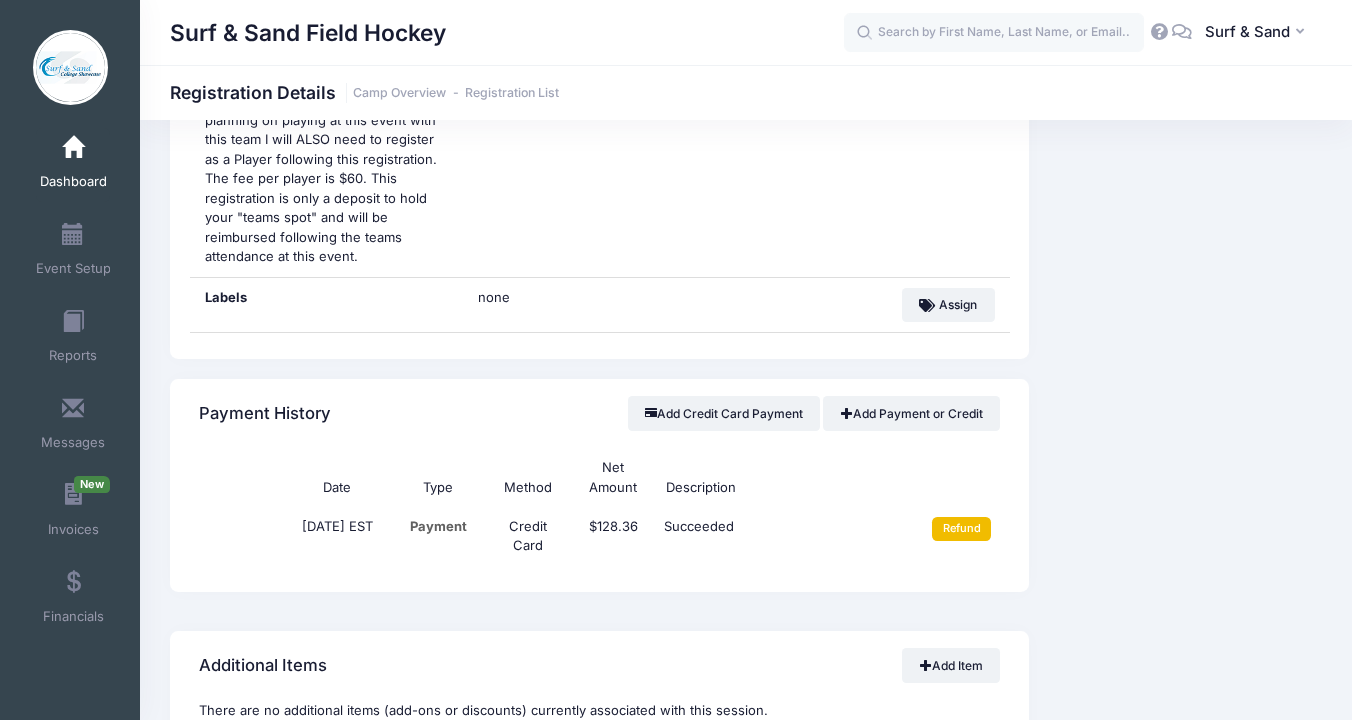 click on "Refund" at bounding box center (961, 529) 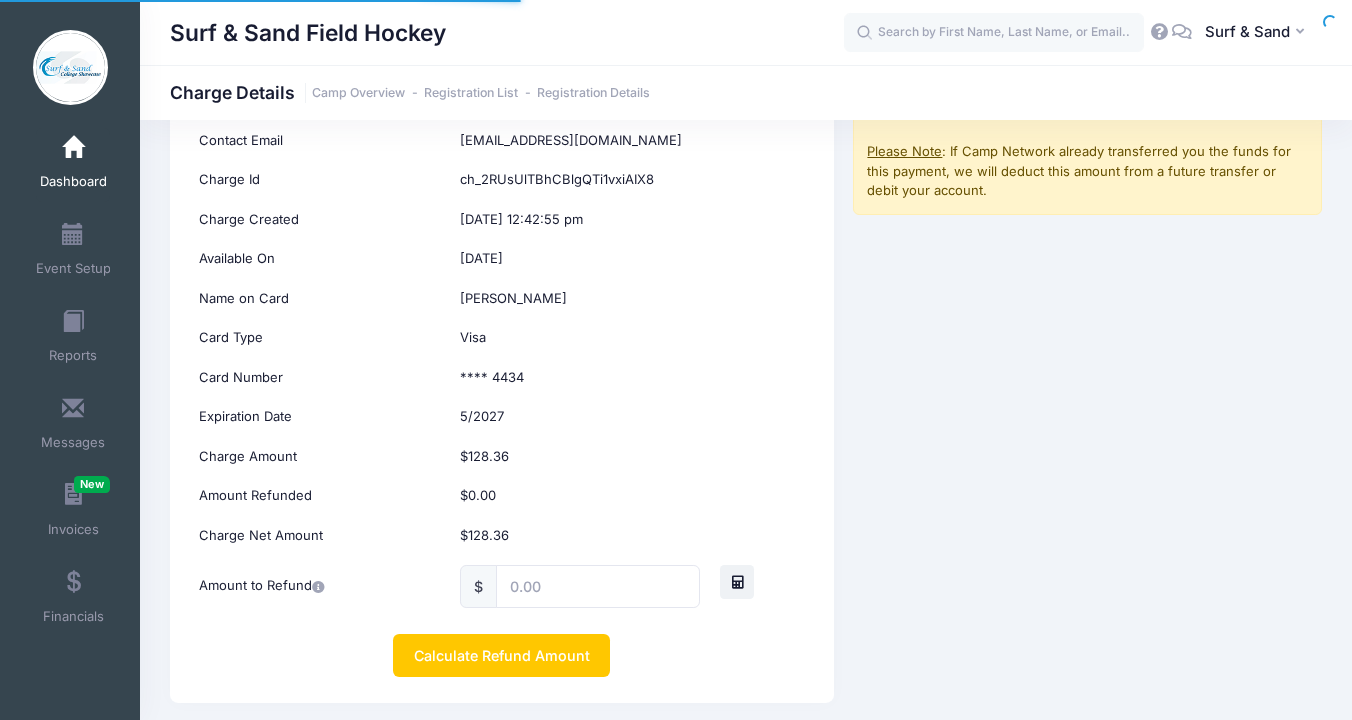 scroll, scrollTop: 260, scrollLeft: 0, axis: vertical 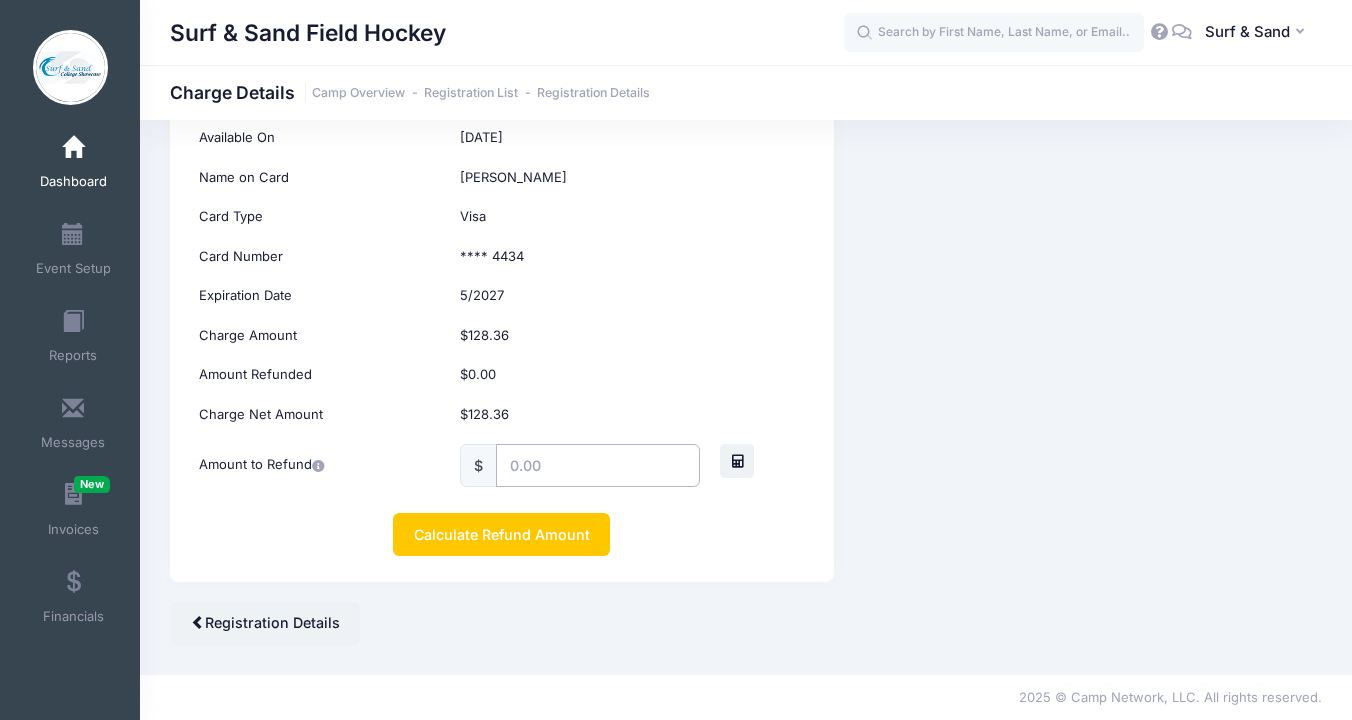 click at bounding box center [598, 465] 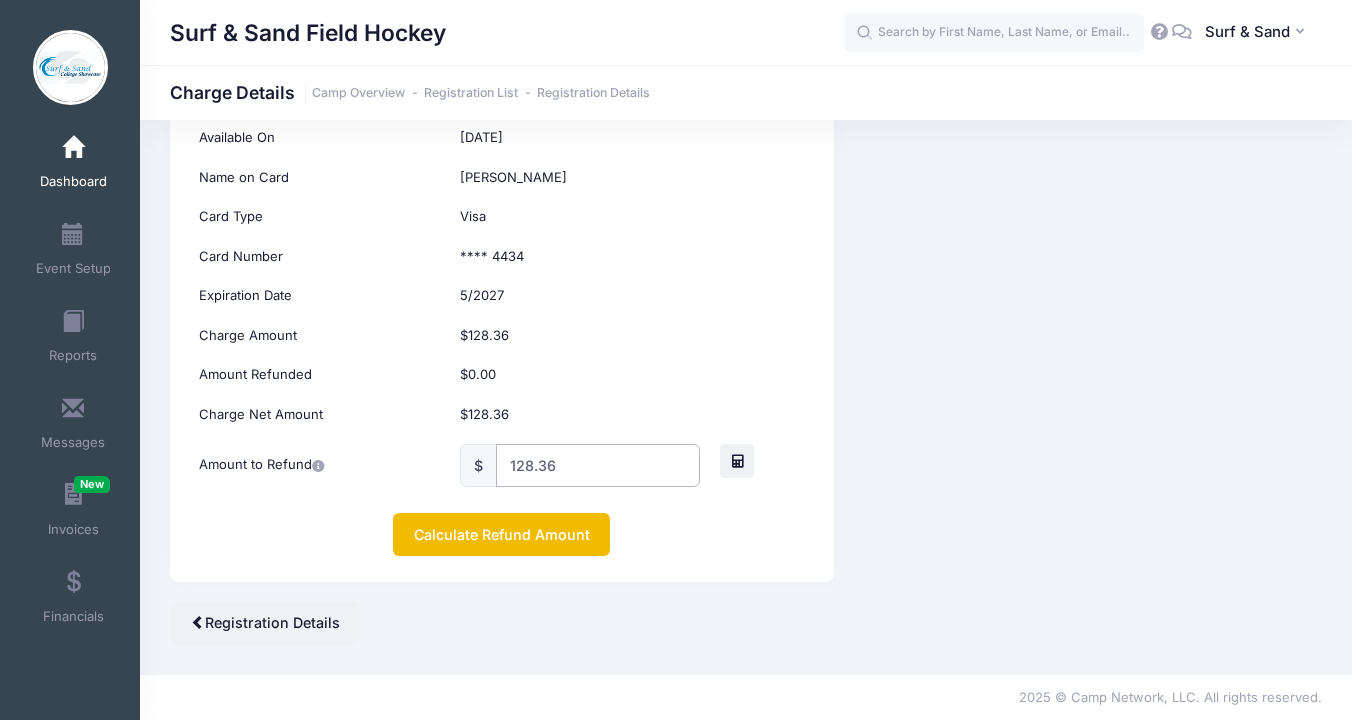 type on "128.36" 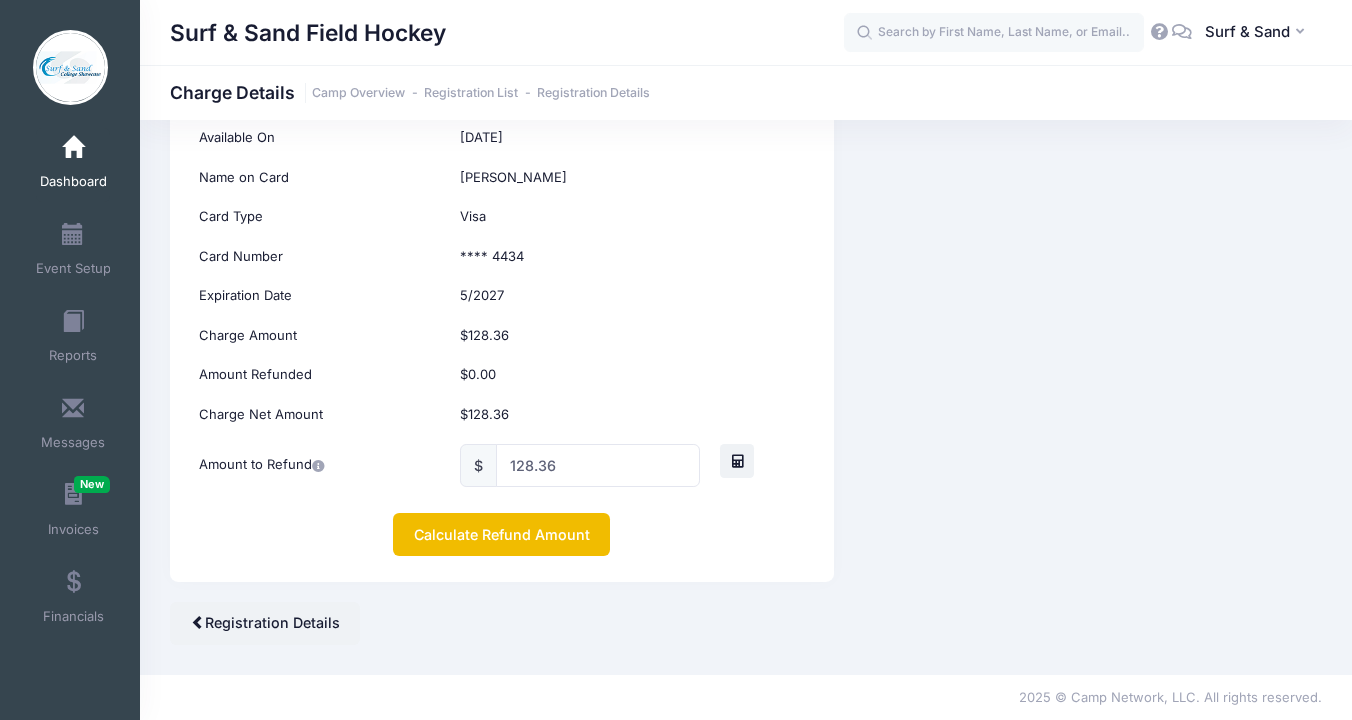 click on "Calculate Refund Amount" at bounding box center (501, 534) 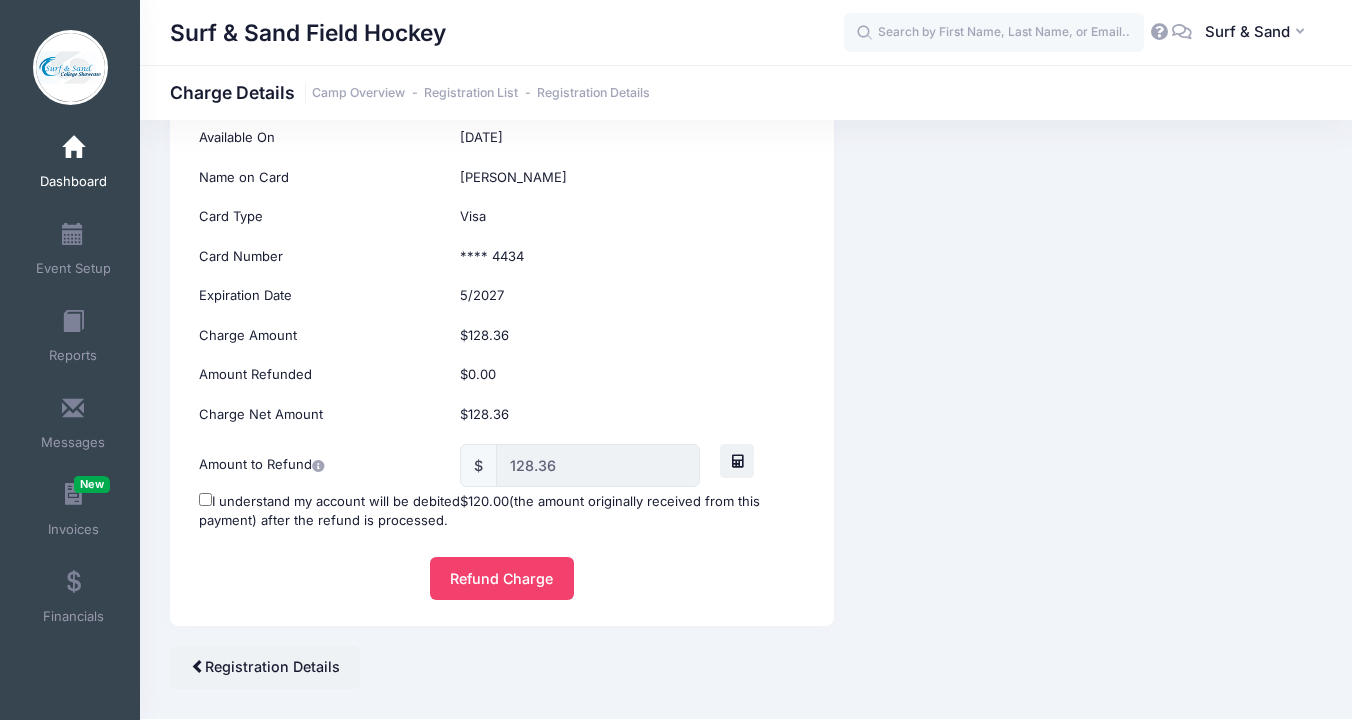click on "I understand my account will be debited  $120.00  (the amount originally received from this payment) after the refund is processed." at bounding box center [501, 511] 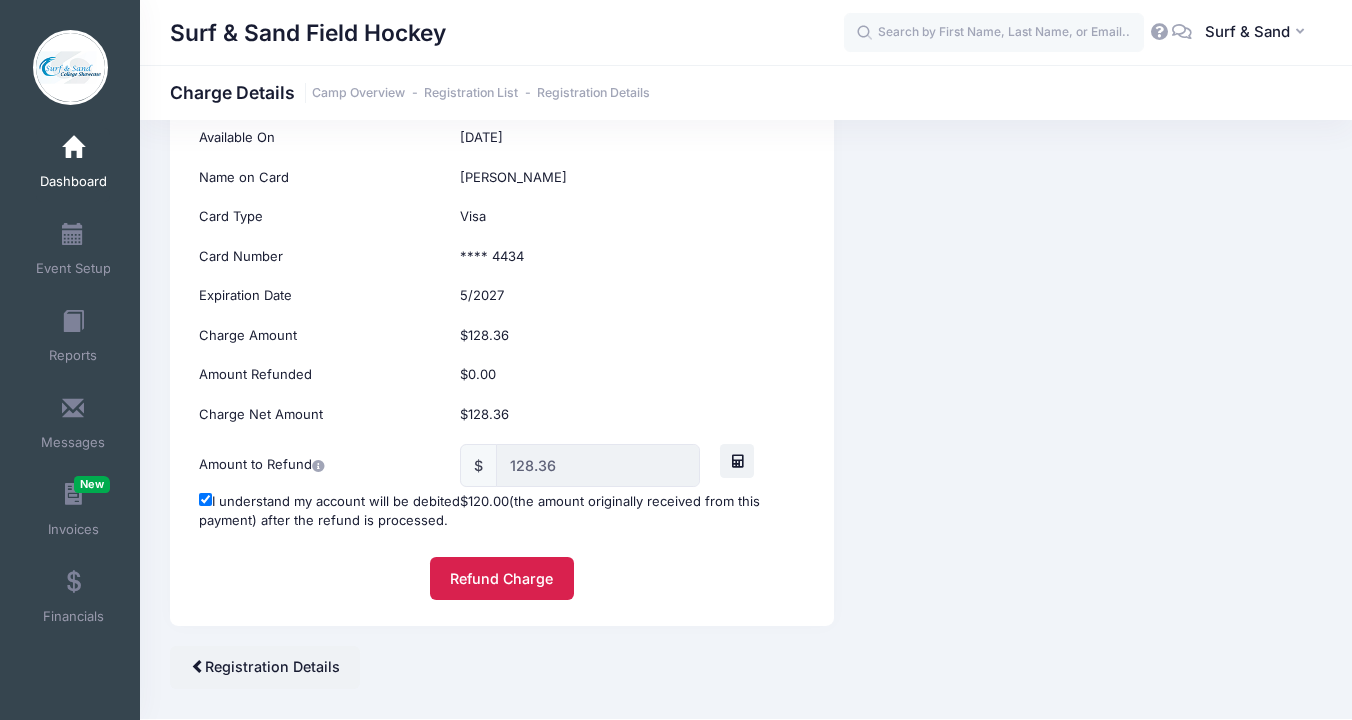 click on "Refund Charge" at bounding box center (502, 578) 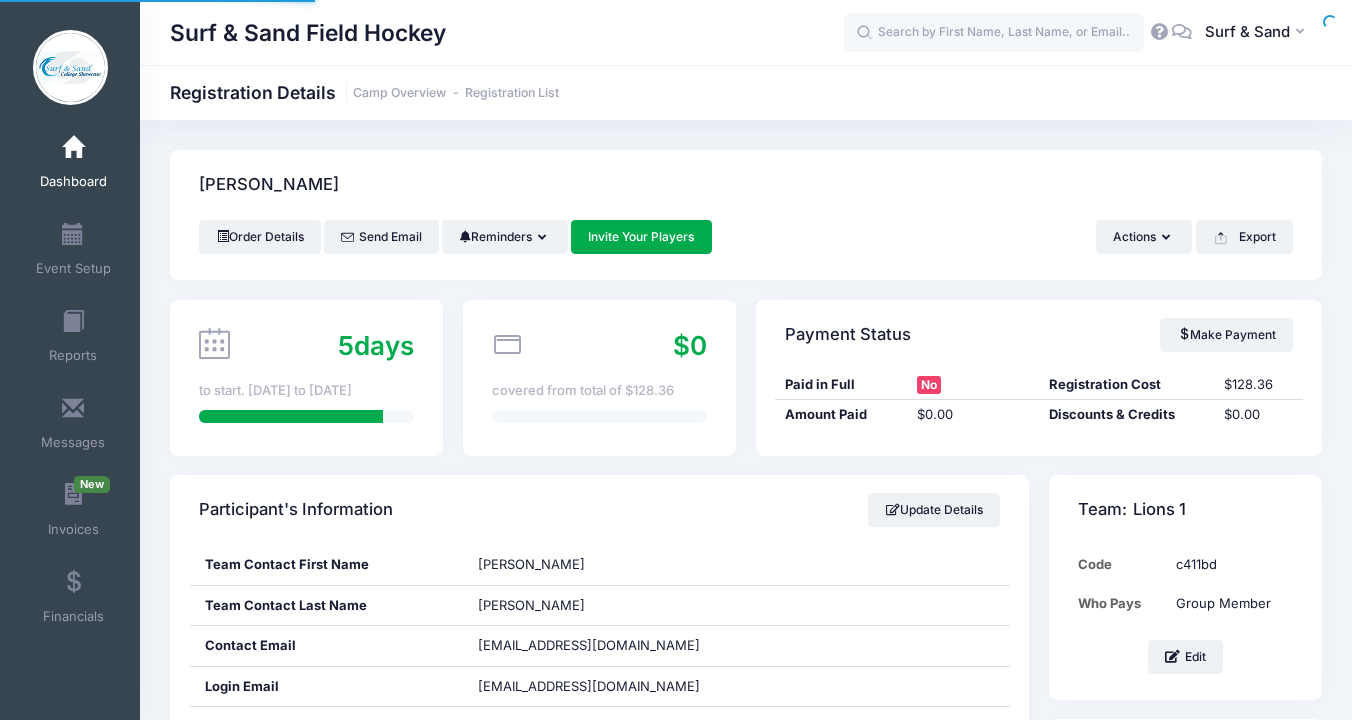 scroll, scrollTop: 0, scrollLeft: 0, axis: both 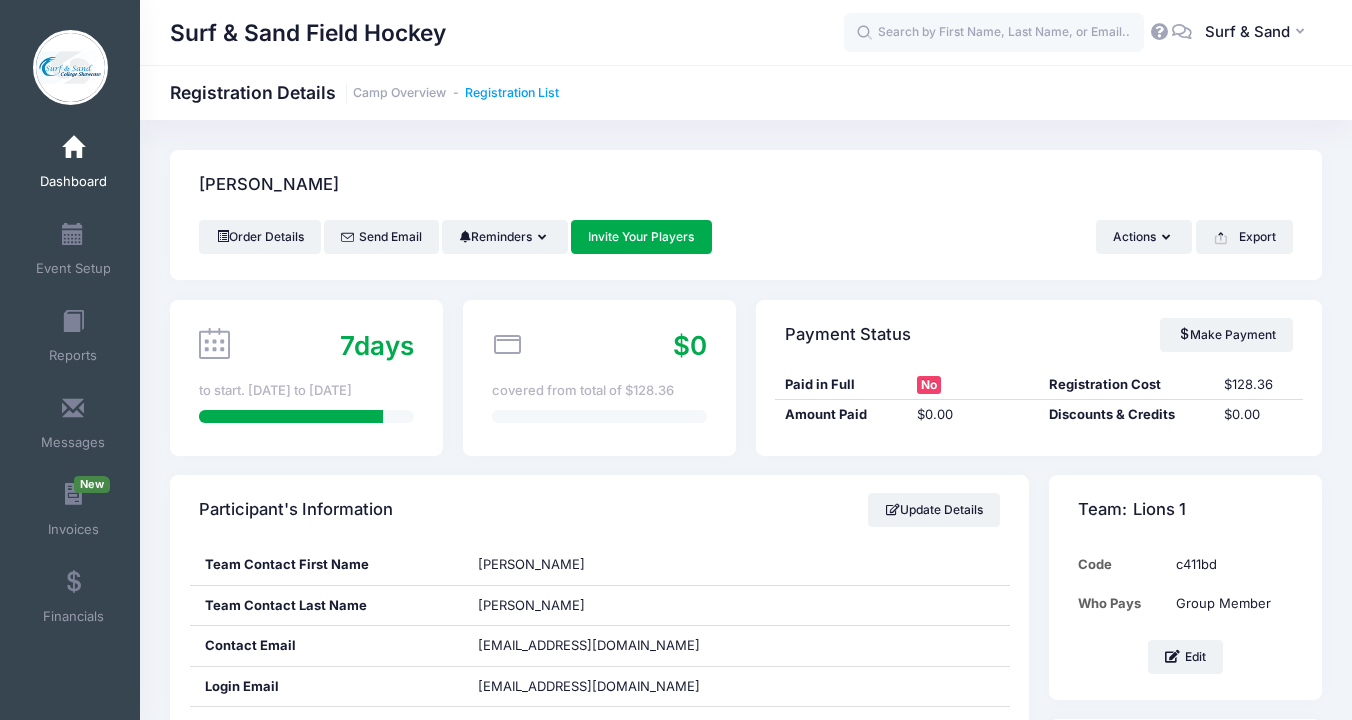 click on "Registration List" at bounding box center [512, 93] 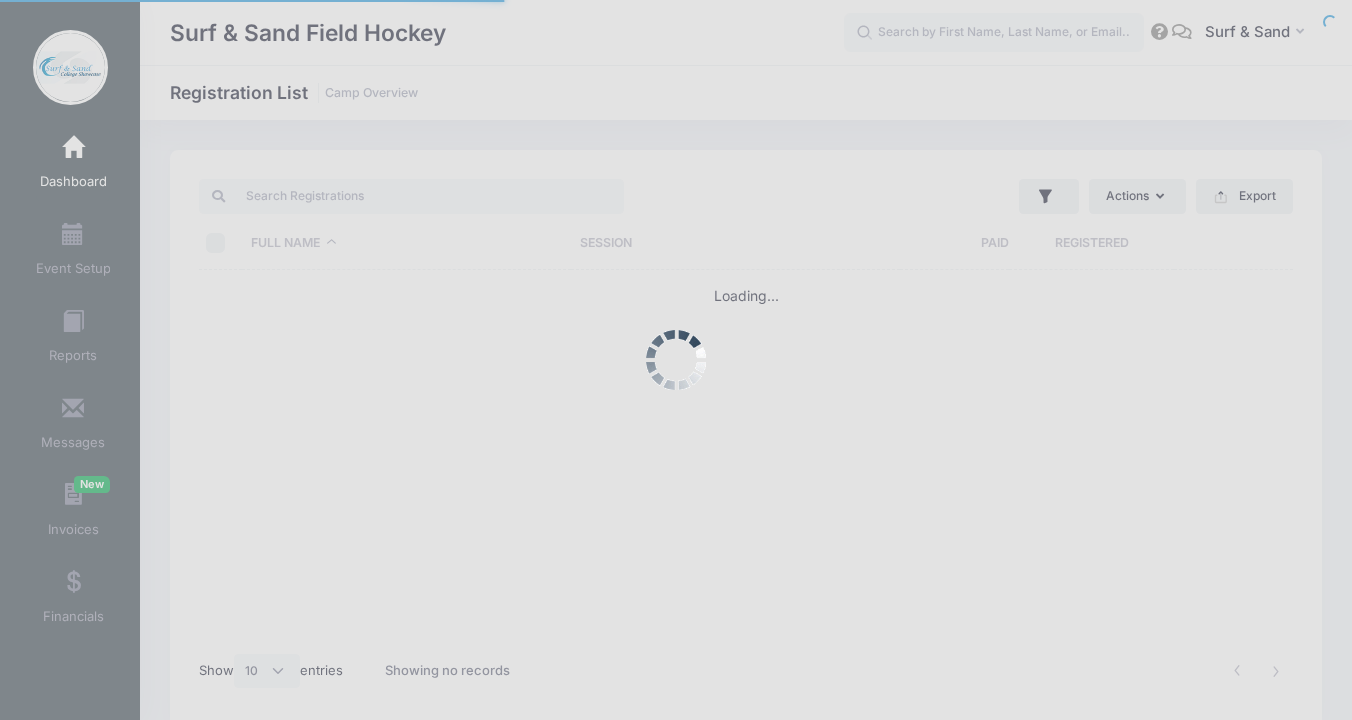 select on "10" 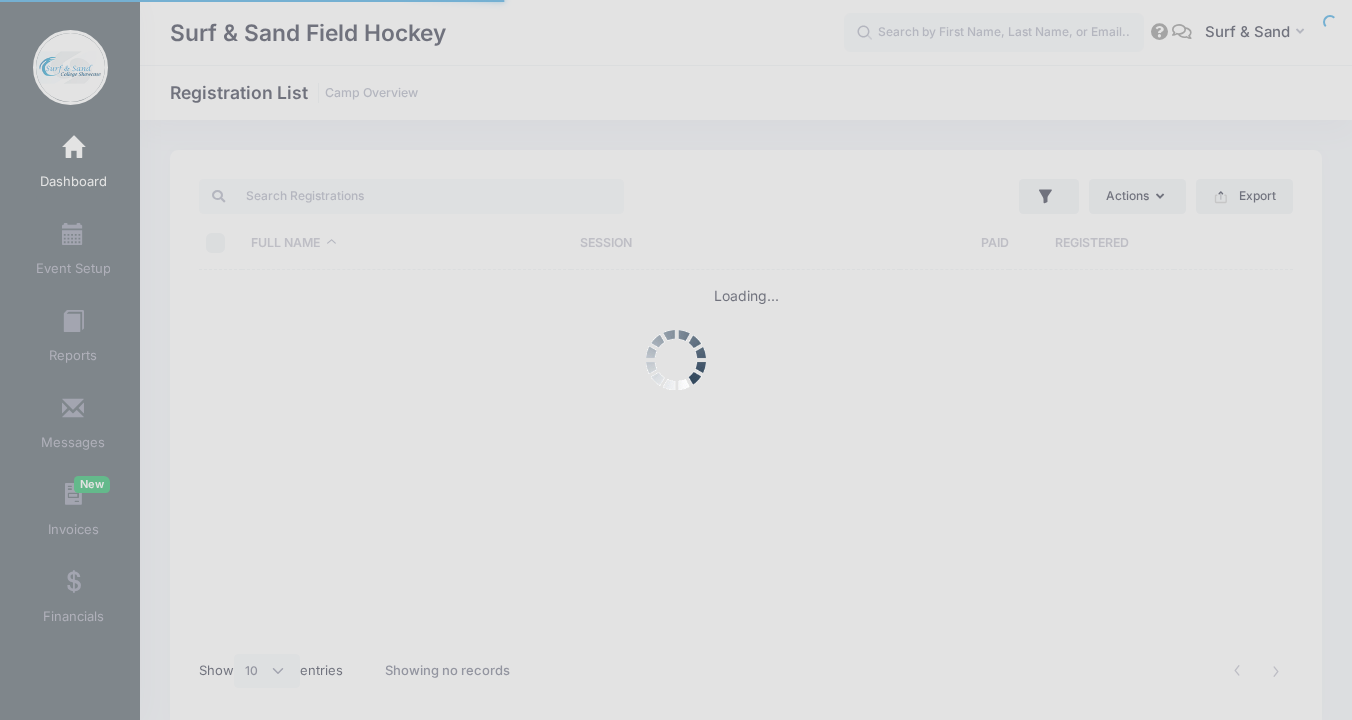 scroll, scrollTop: 0, scrollLeft: 0, axis: both 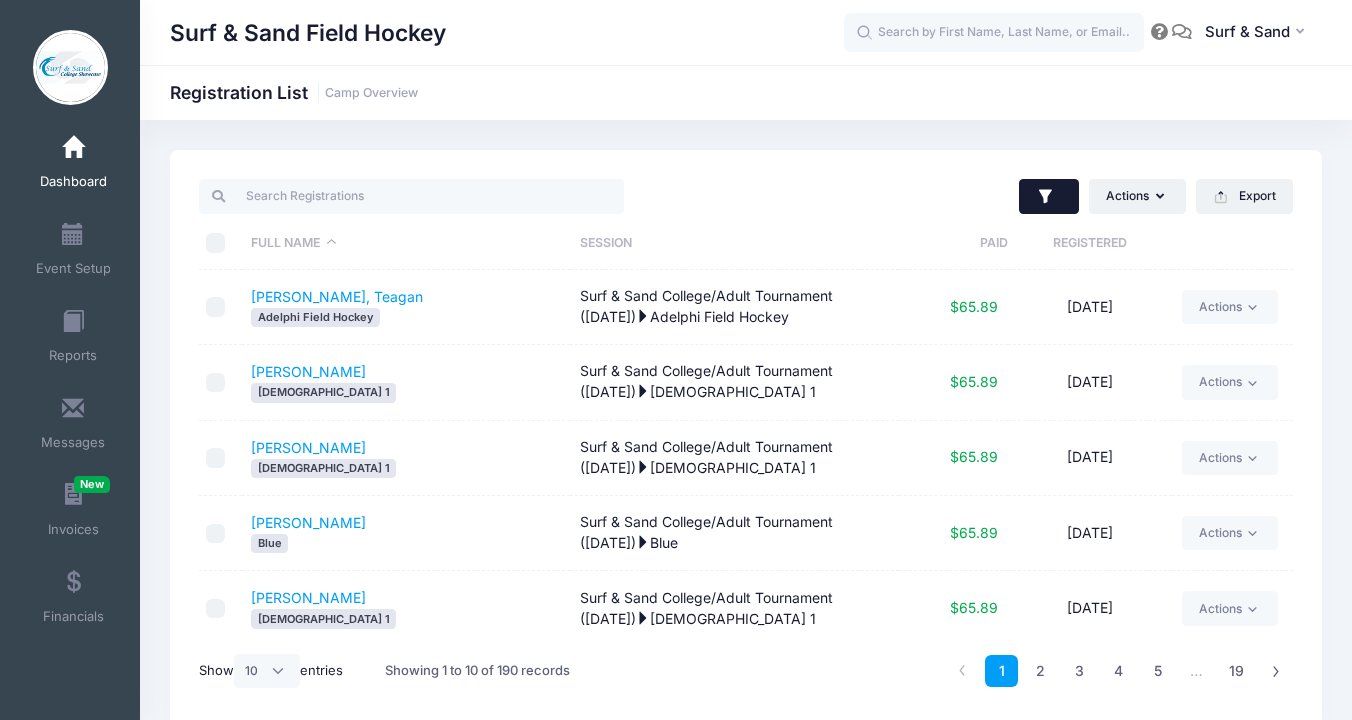 click 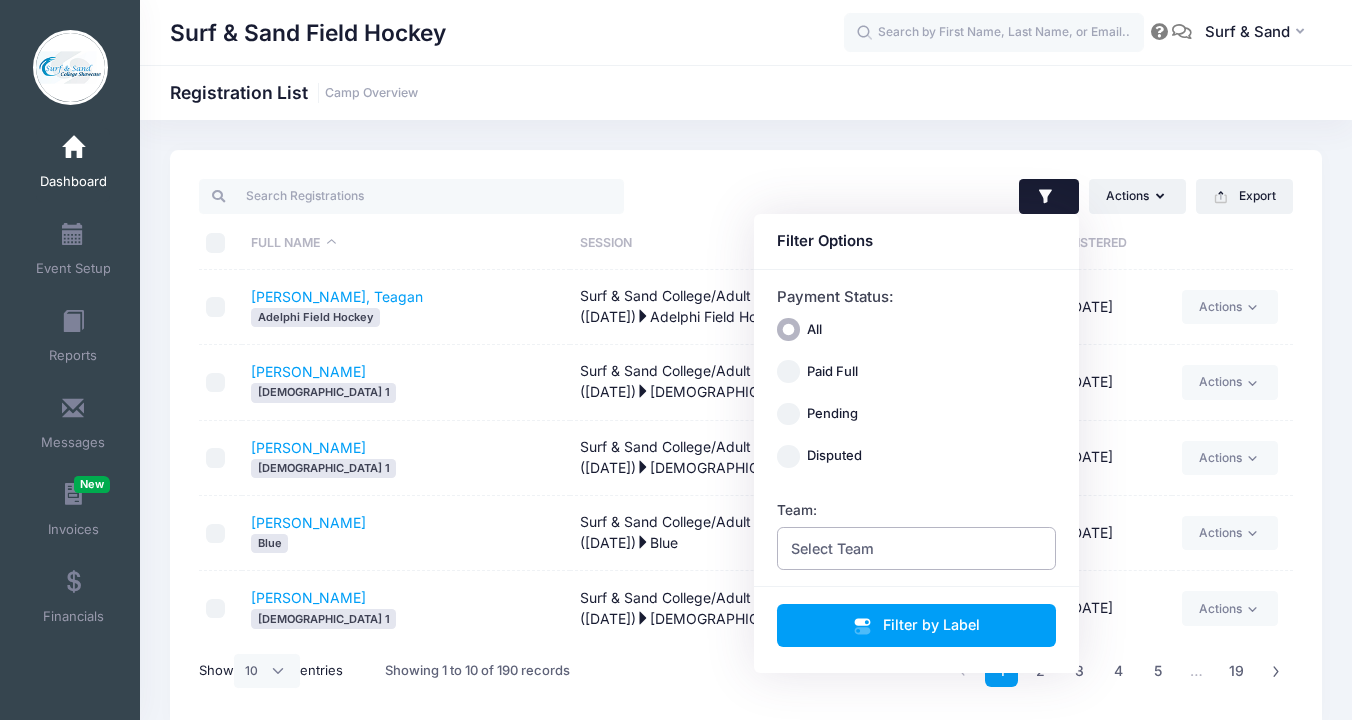 click on "Select Team" at bounding box center [917, 548] 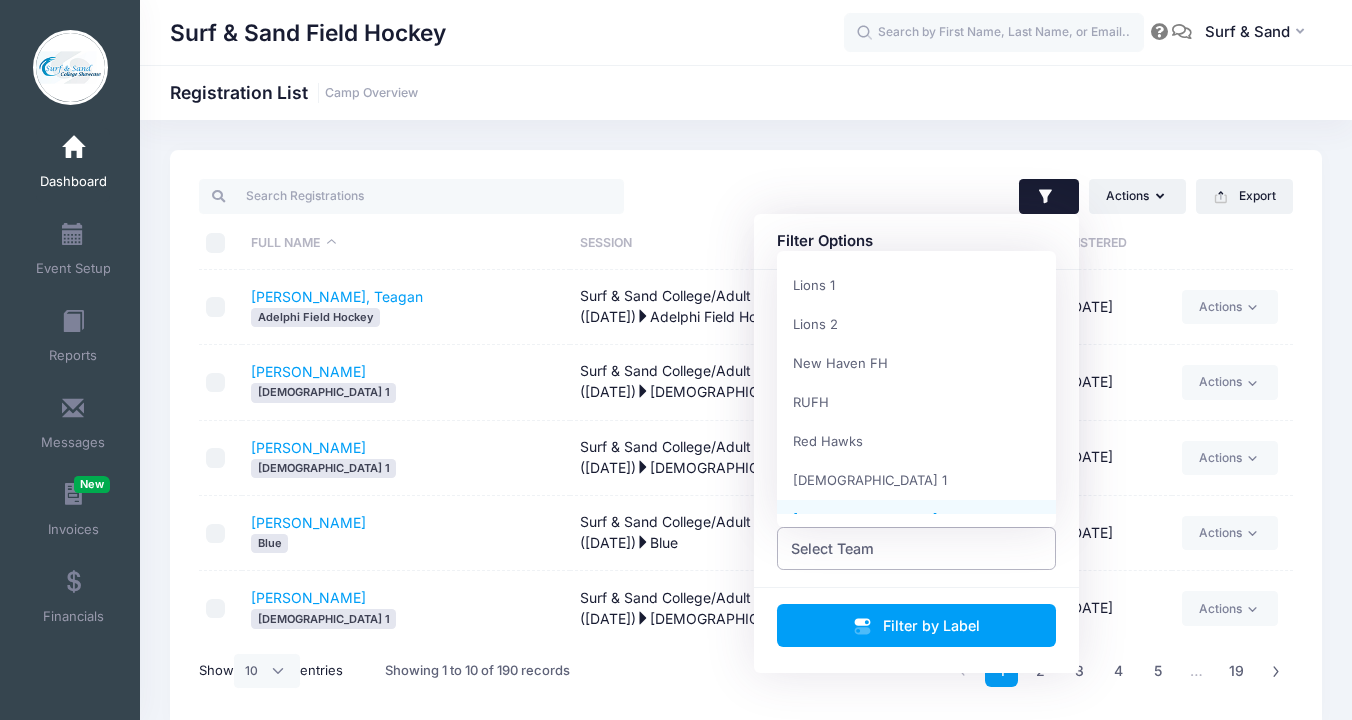 scroll, scrollTop: 384, scrollLeft: 0, axis: vertical 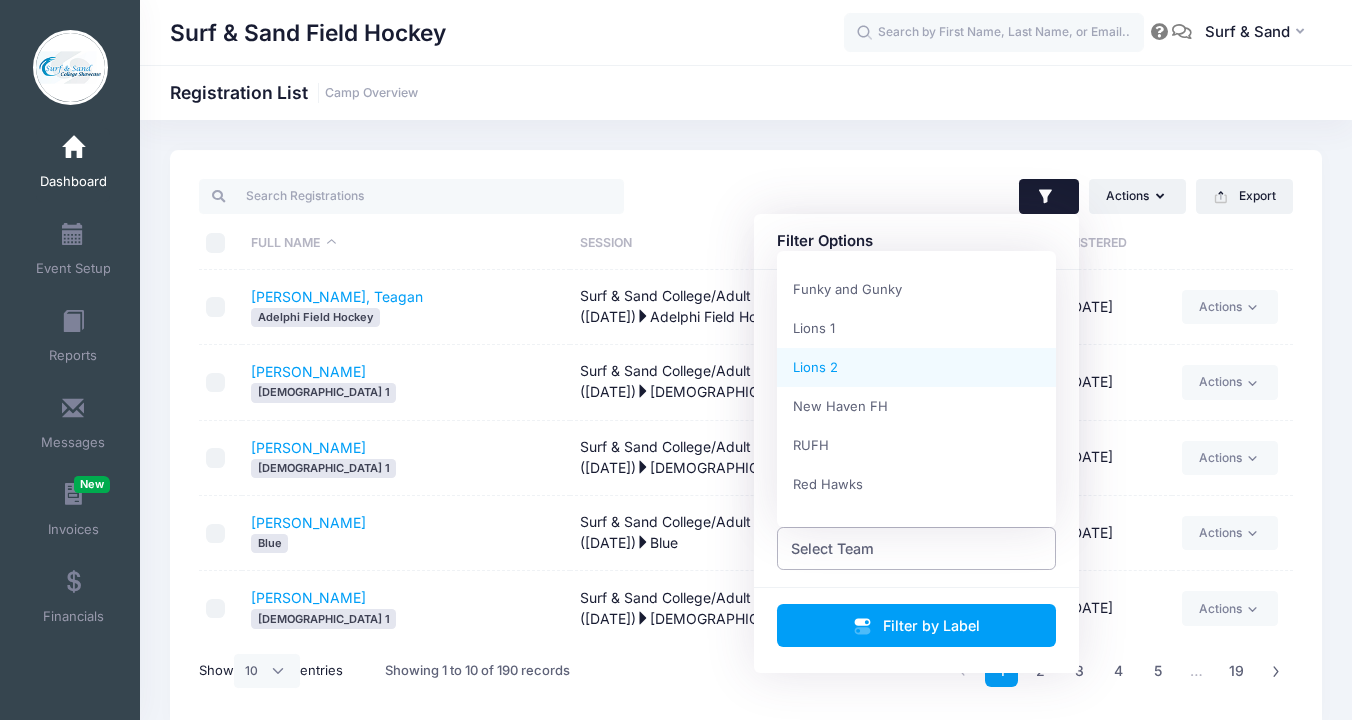 select on "Lions 2" 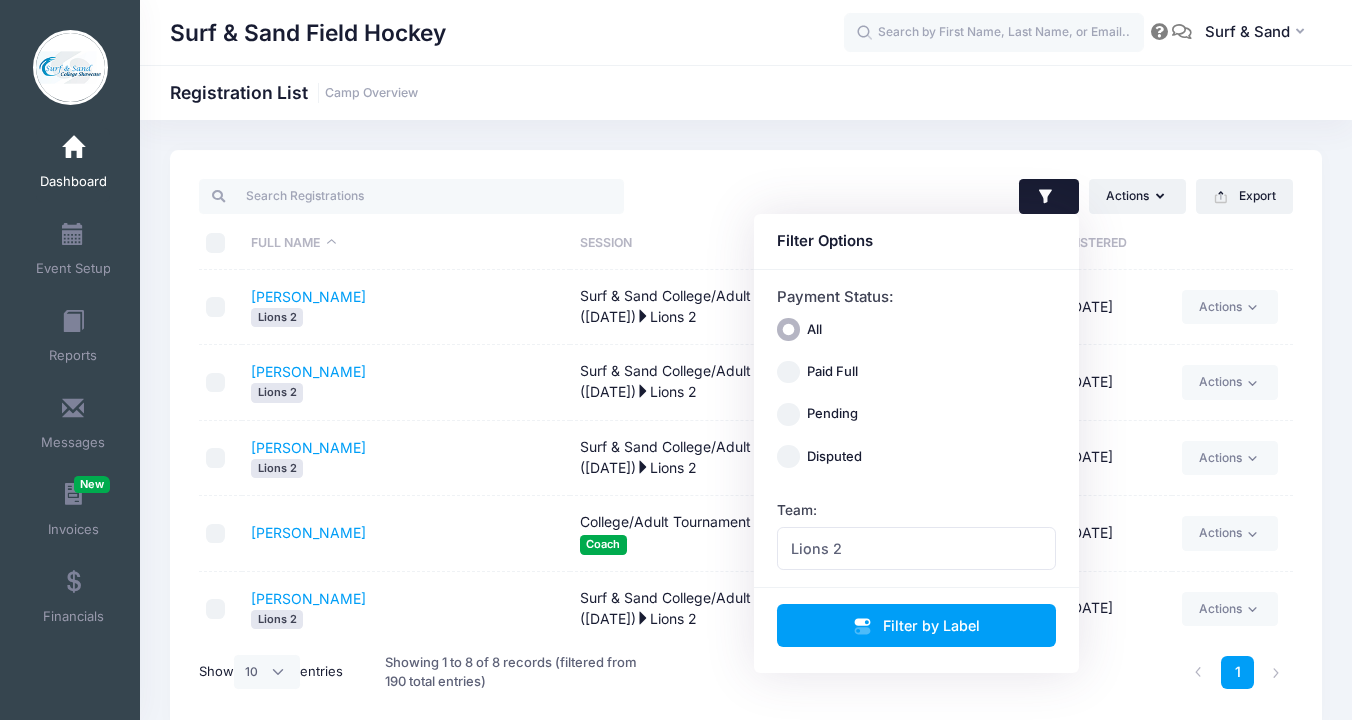 click on "Surf & Sand Field Hockey
Registration List
Camp Overview" at bounding box center [746, 440] 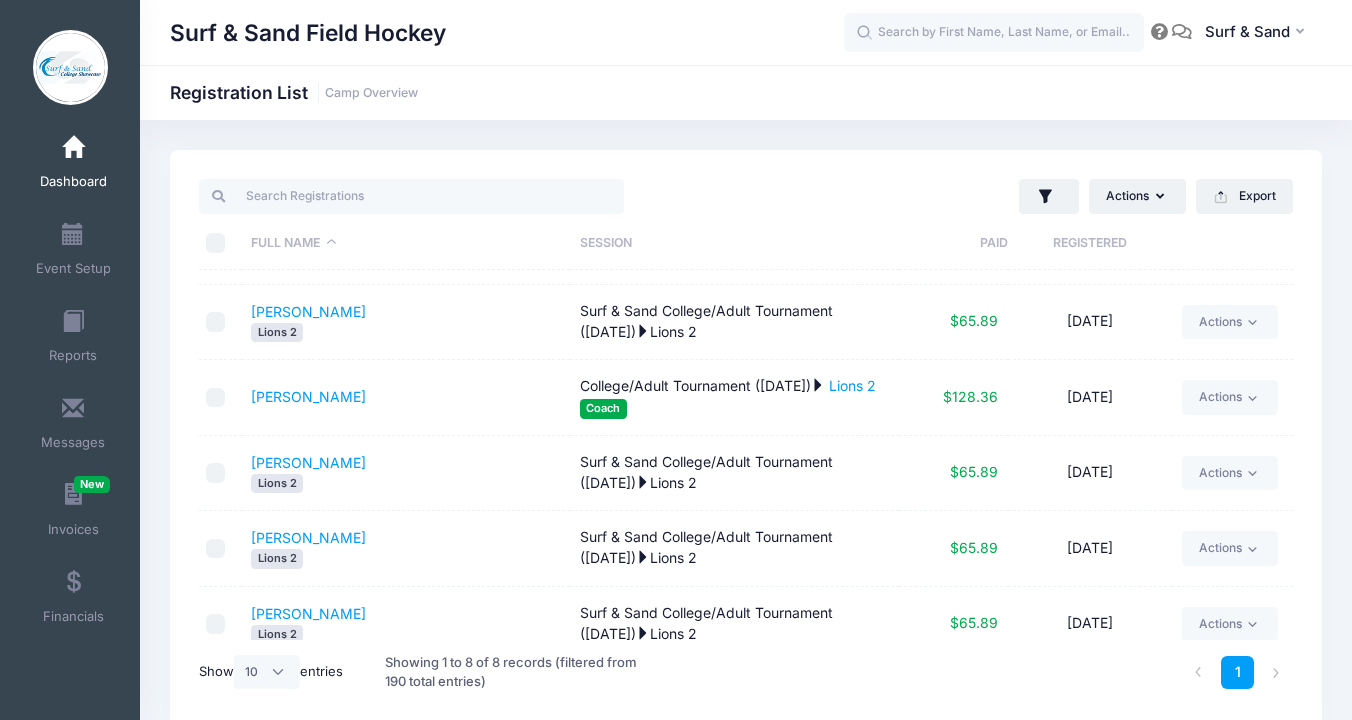 scroll, scrollTop: 233, scrollLeft: 0, axis: vertical 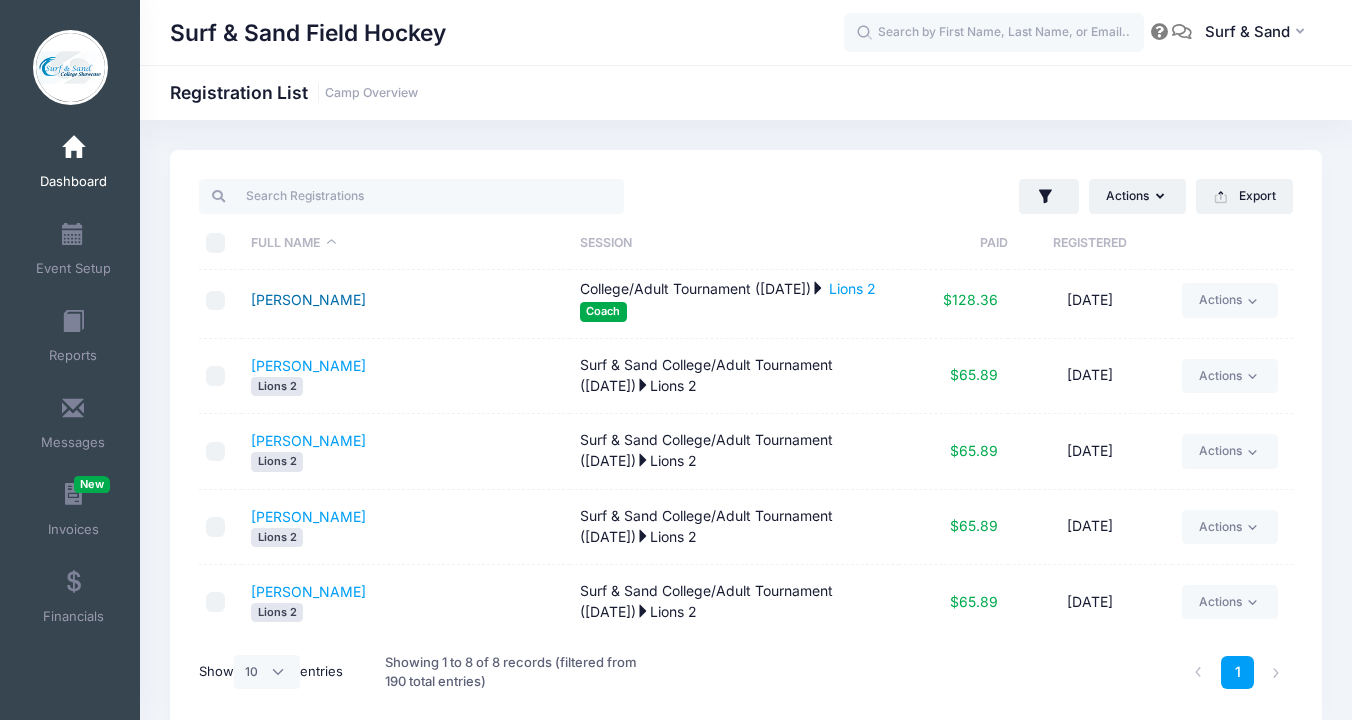 click on "[PERSON_NAME]" at bounding box center (308, 299) 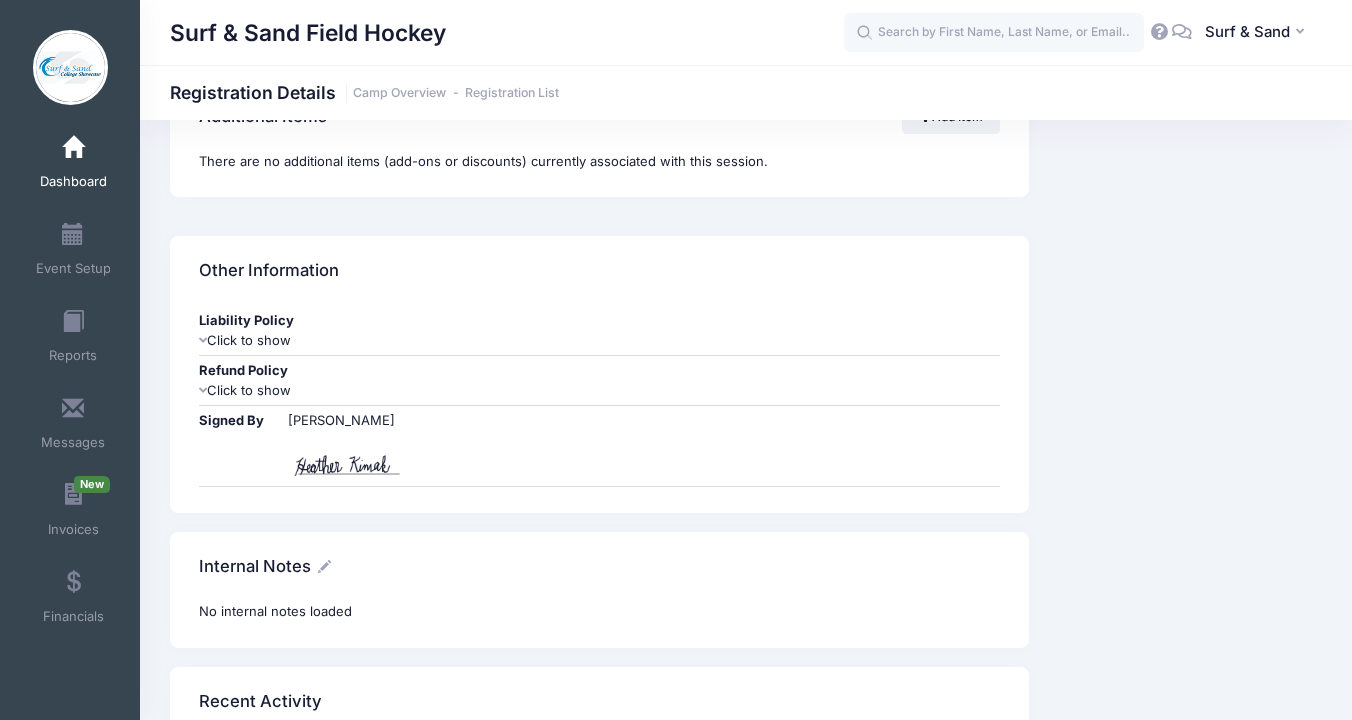 scroll, scrollTop: 1102, scrollLeft: 0, axis: vertical 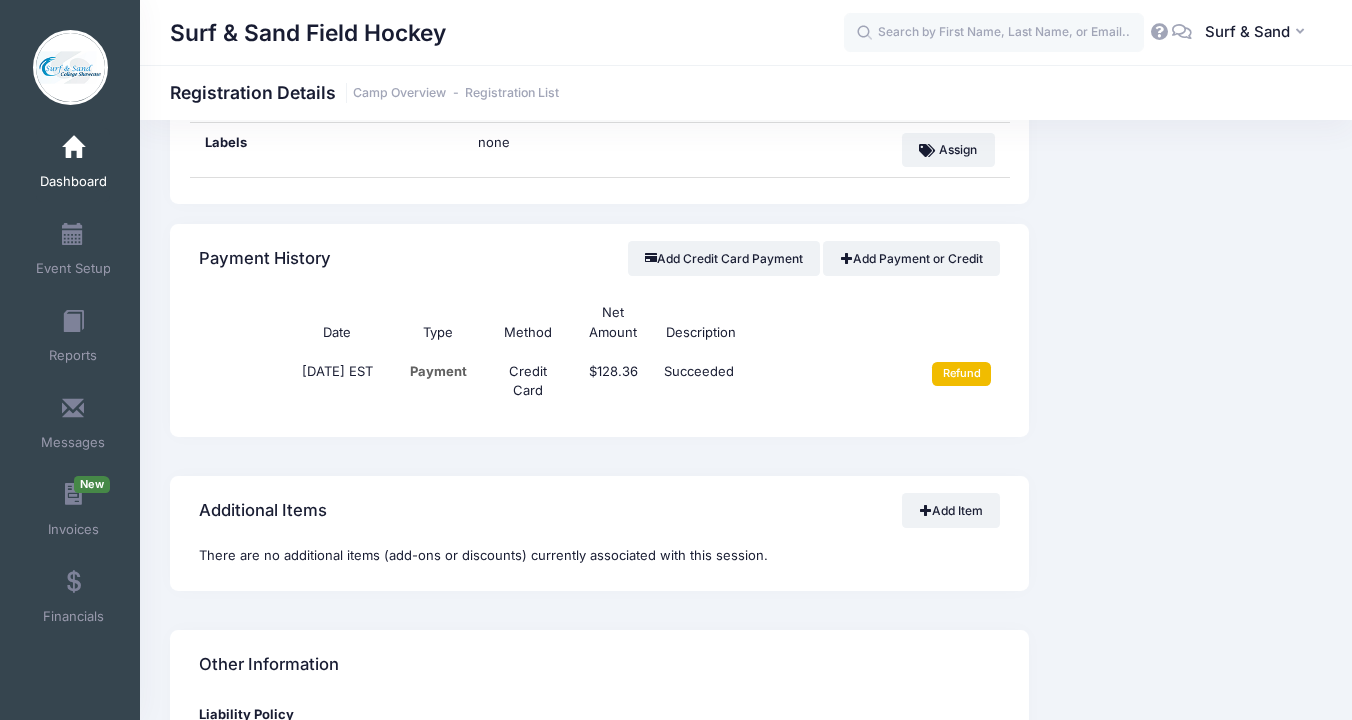 click on "Refund" at bounding box center (961, 374) 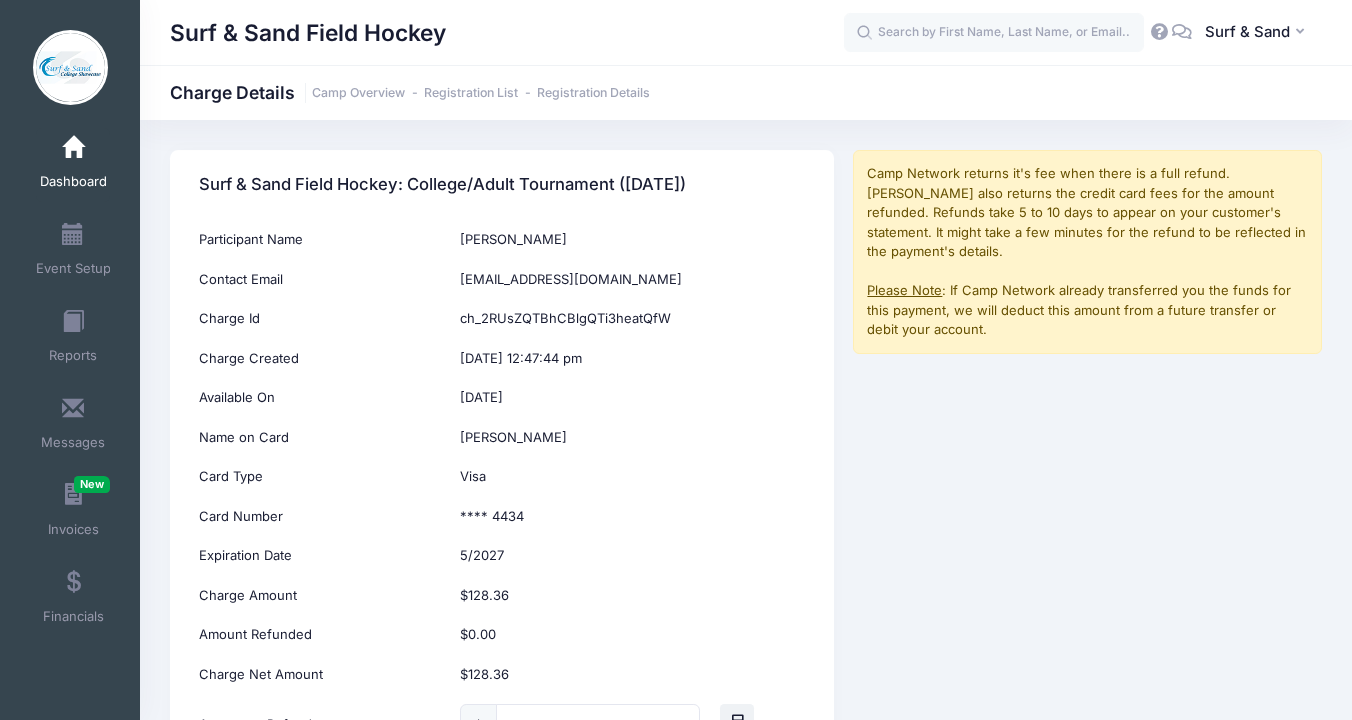 scroll, scrollTop: 260, scrollLeft: 0, axis: vertical 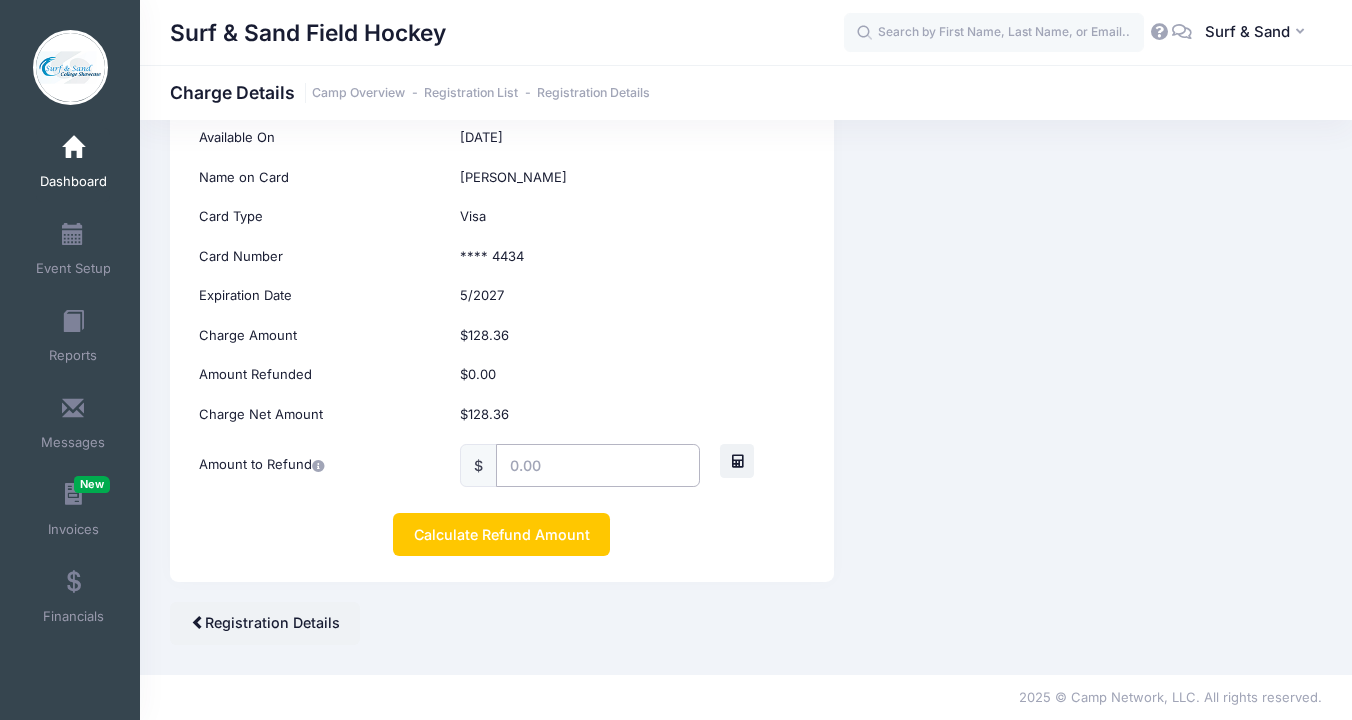 click at bounding box center [598, 465] 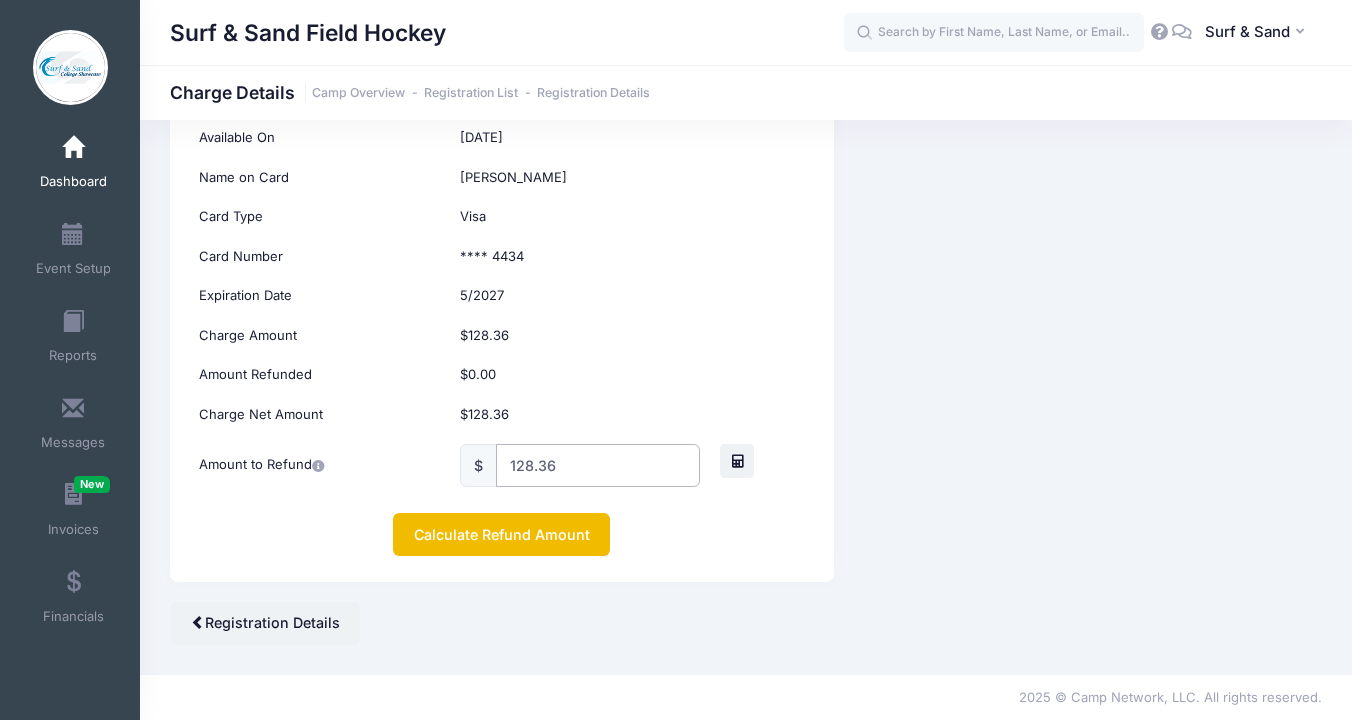 type on "128.36" 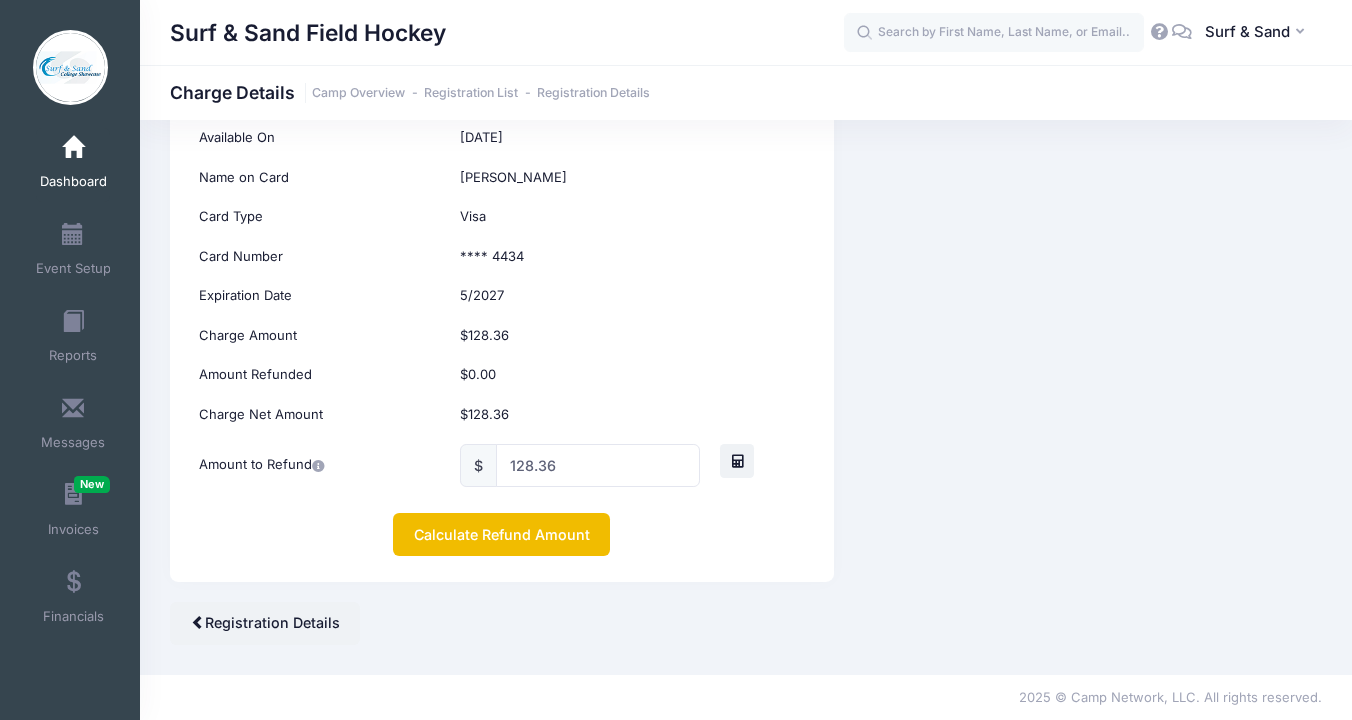 click on "Calculate Refund Amount" at bounding box center [501, 534] 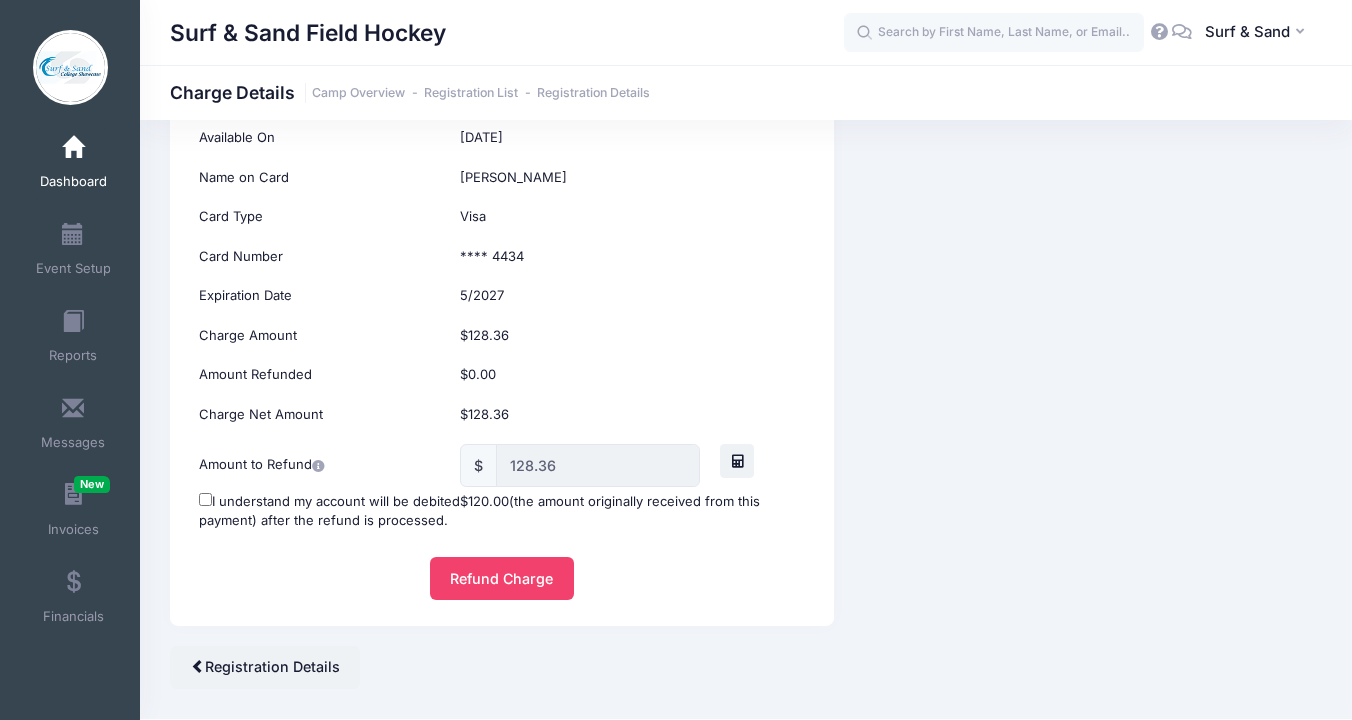 click on "I understand my account will be debited  $120.00  (the amount originally received from this payment) after the refund is processed." at bounding box center (501, 511) 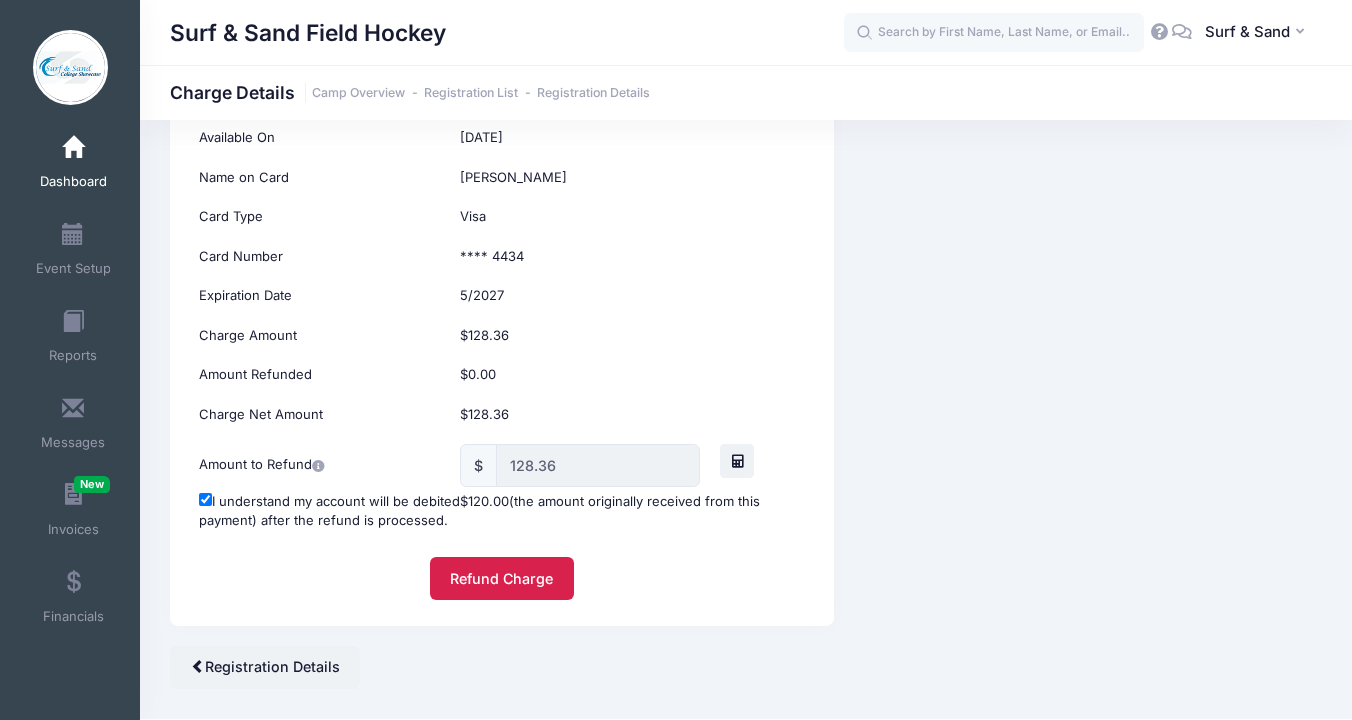 click on "Refund Charge" at bounding box center (502, 578) 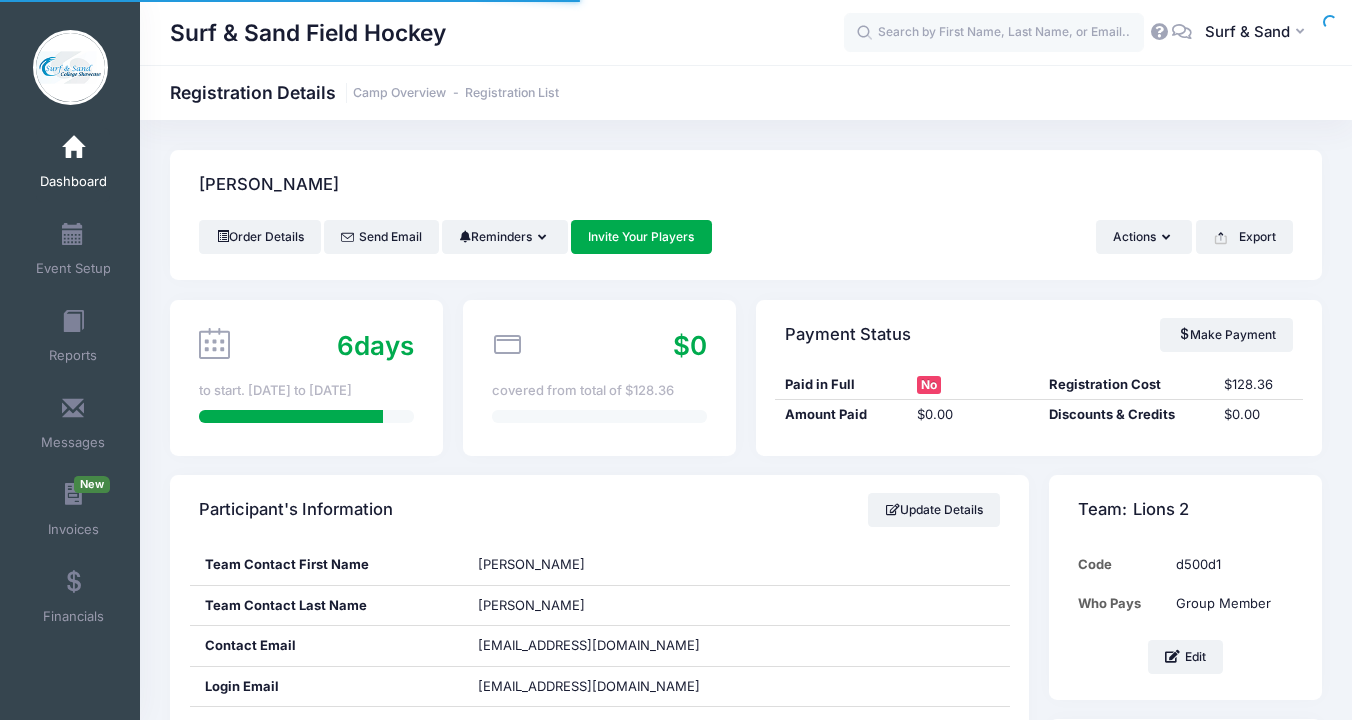 scroll, scrollTop: 0, scrollLeft: 0, axis: both 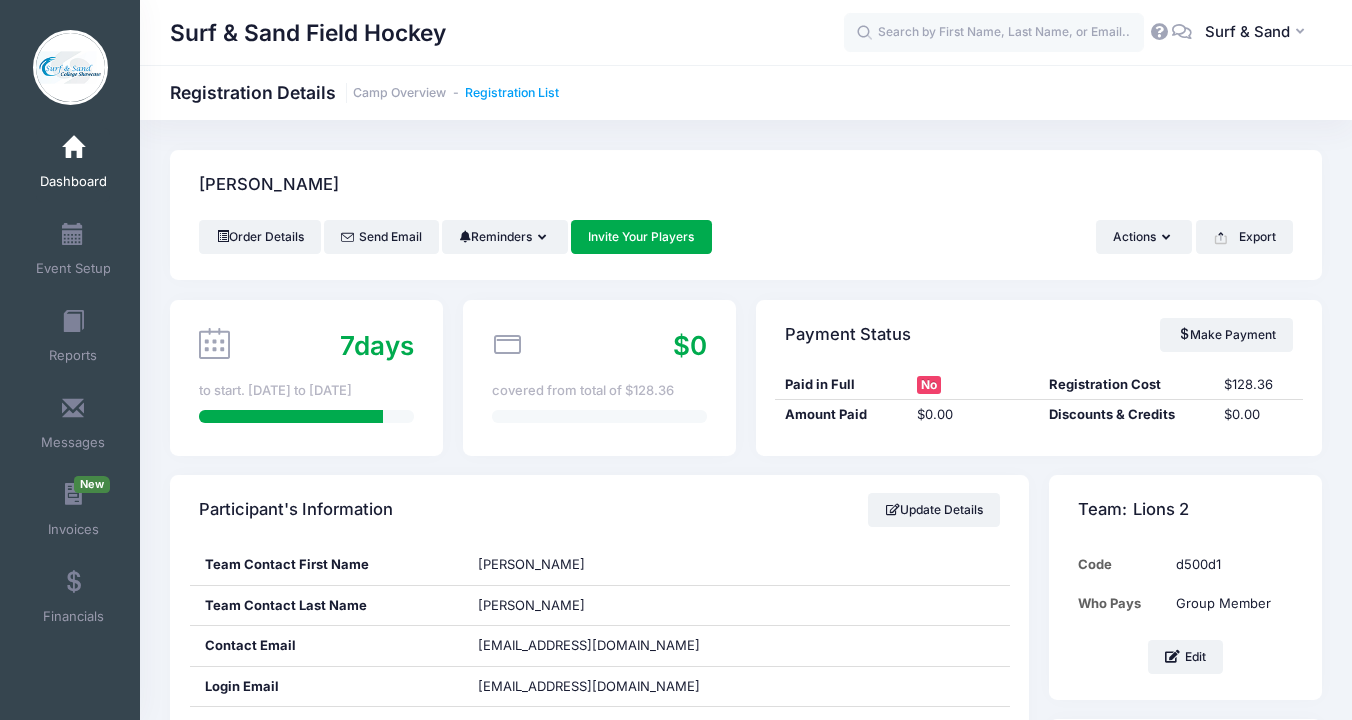 click on "Registration List" at bounding box center [512, 93] 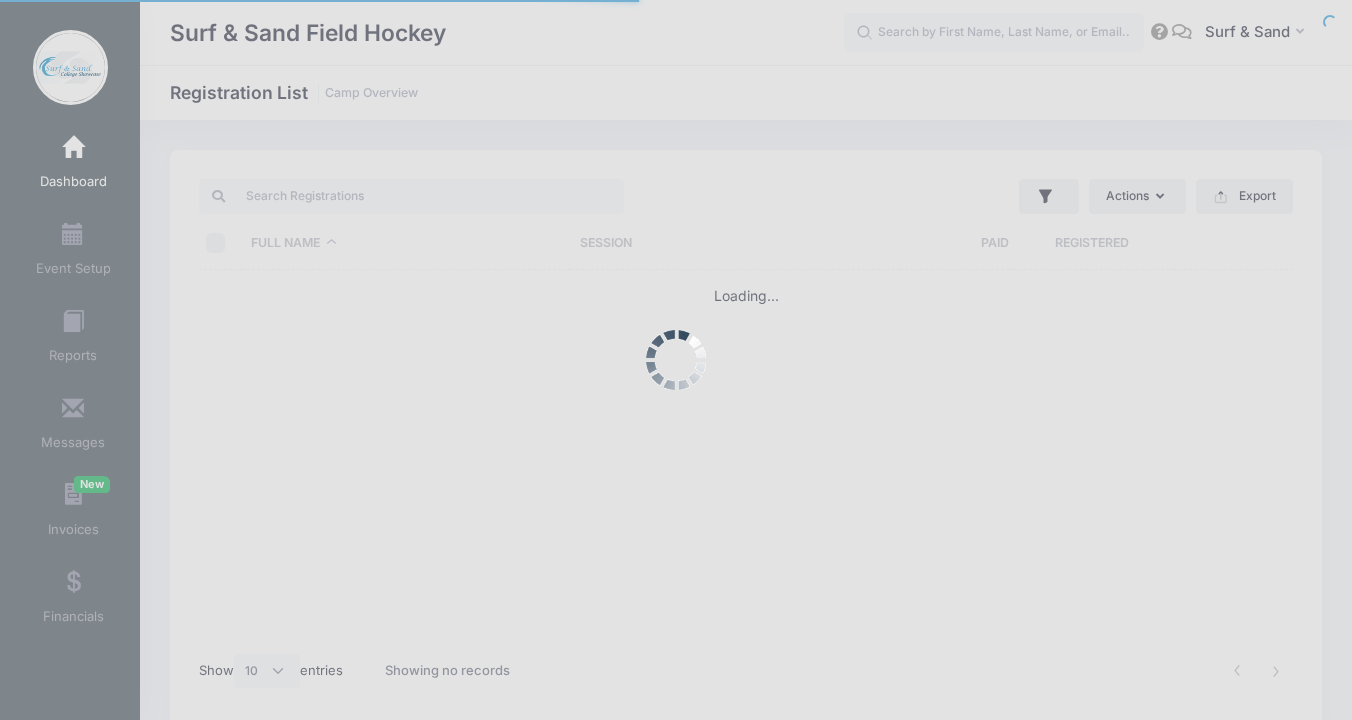 select on "10" 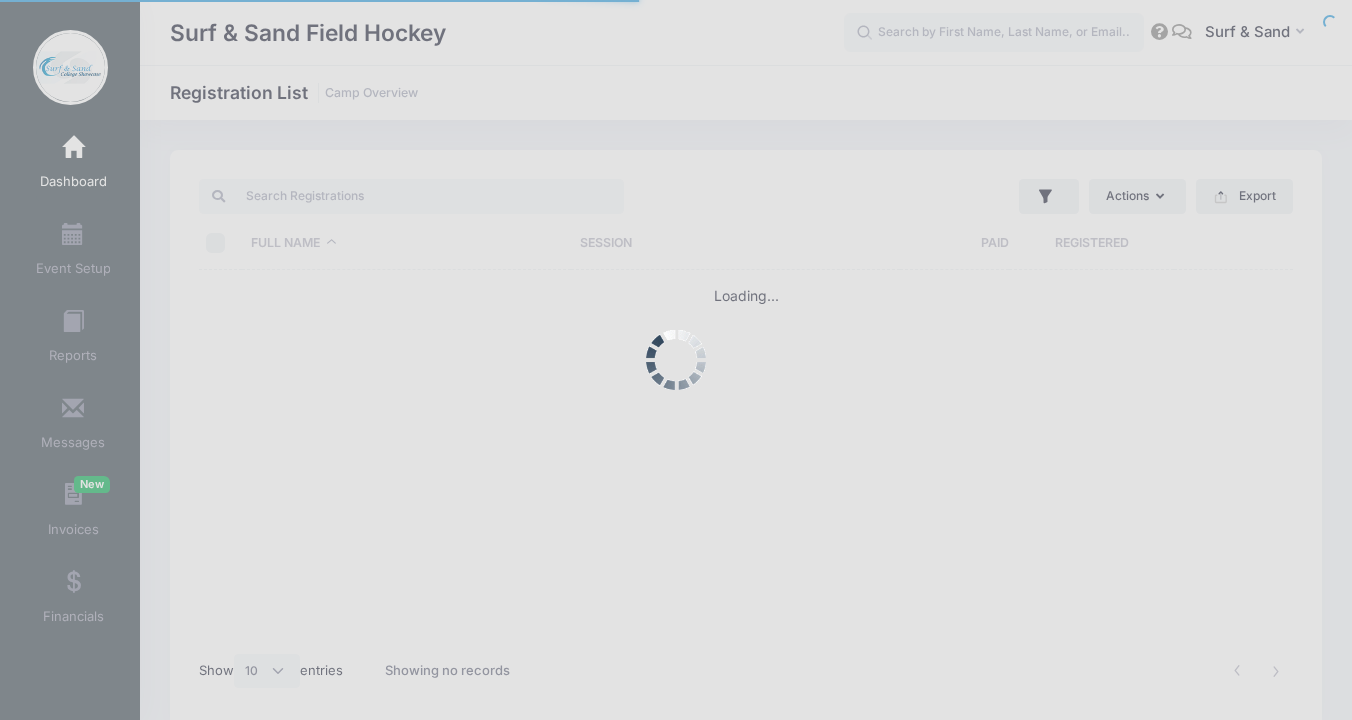 scroll, scrollTop: 0, scrollLeft: 0, axis: both 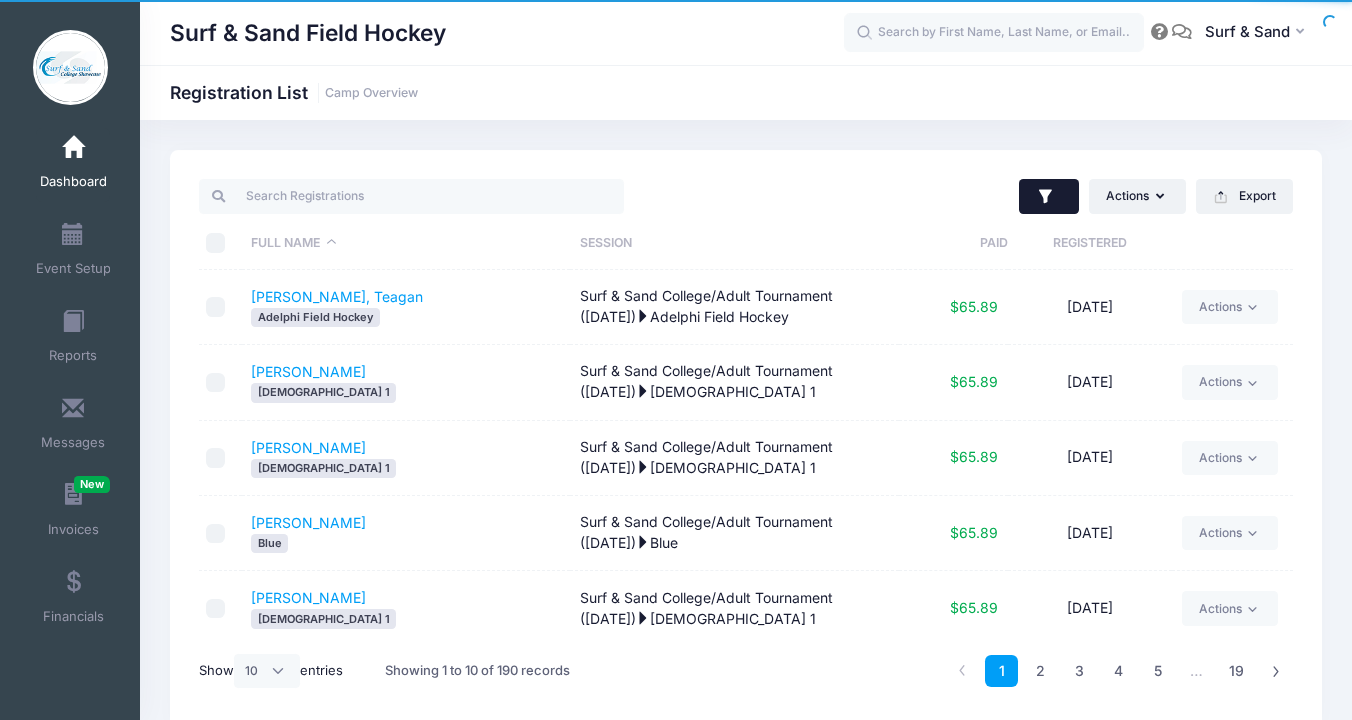 click 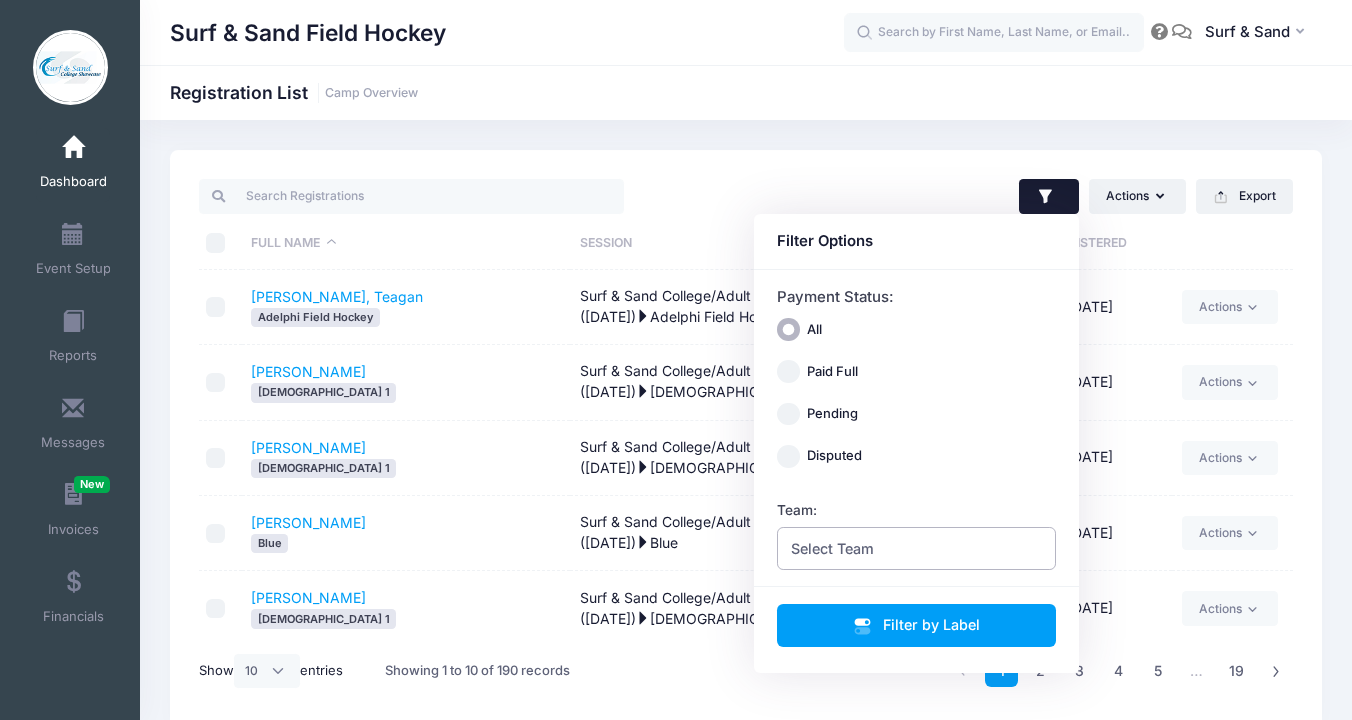 click on "Select Team" at bounding box center (917, 548) 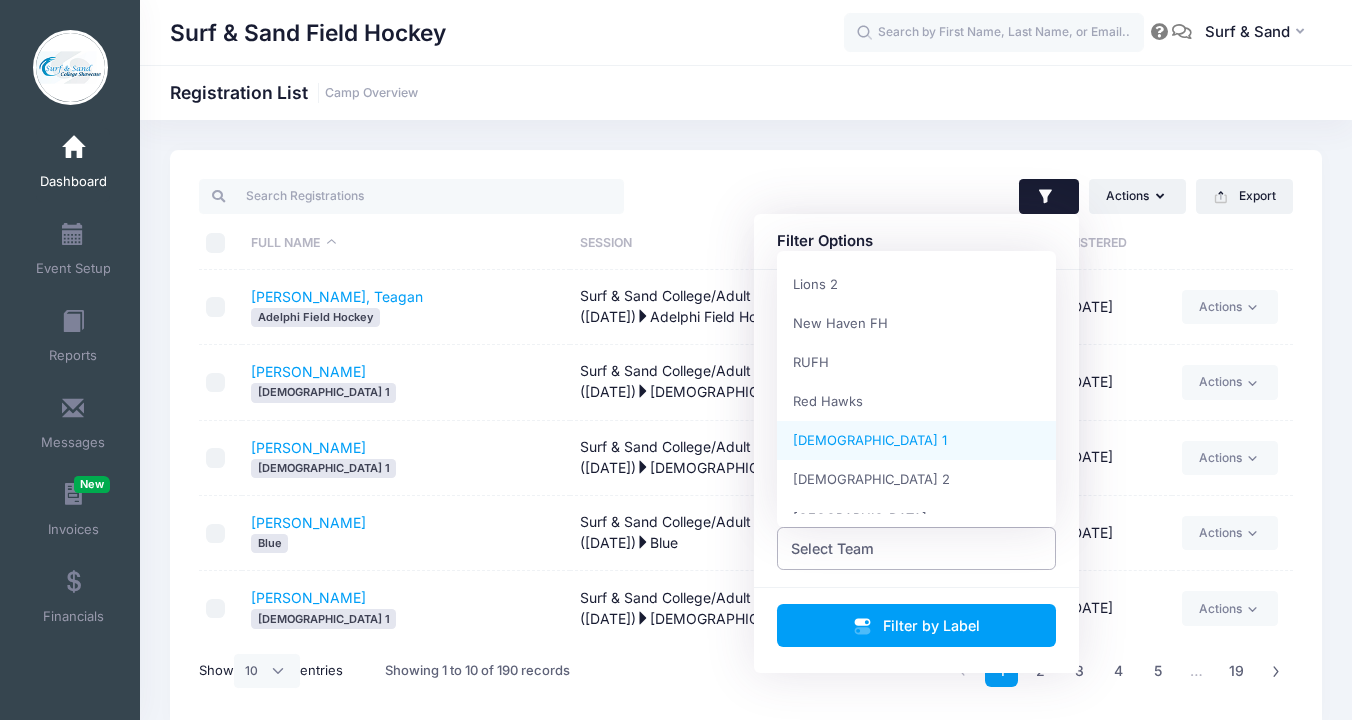 scroll, scrollTop: 387, scrollLeft: 0, axis: vertical 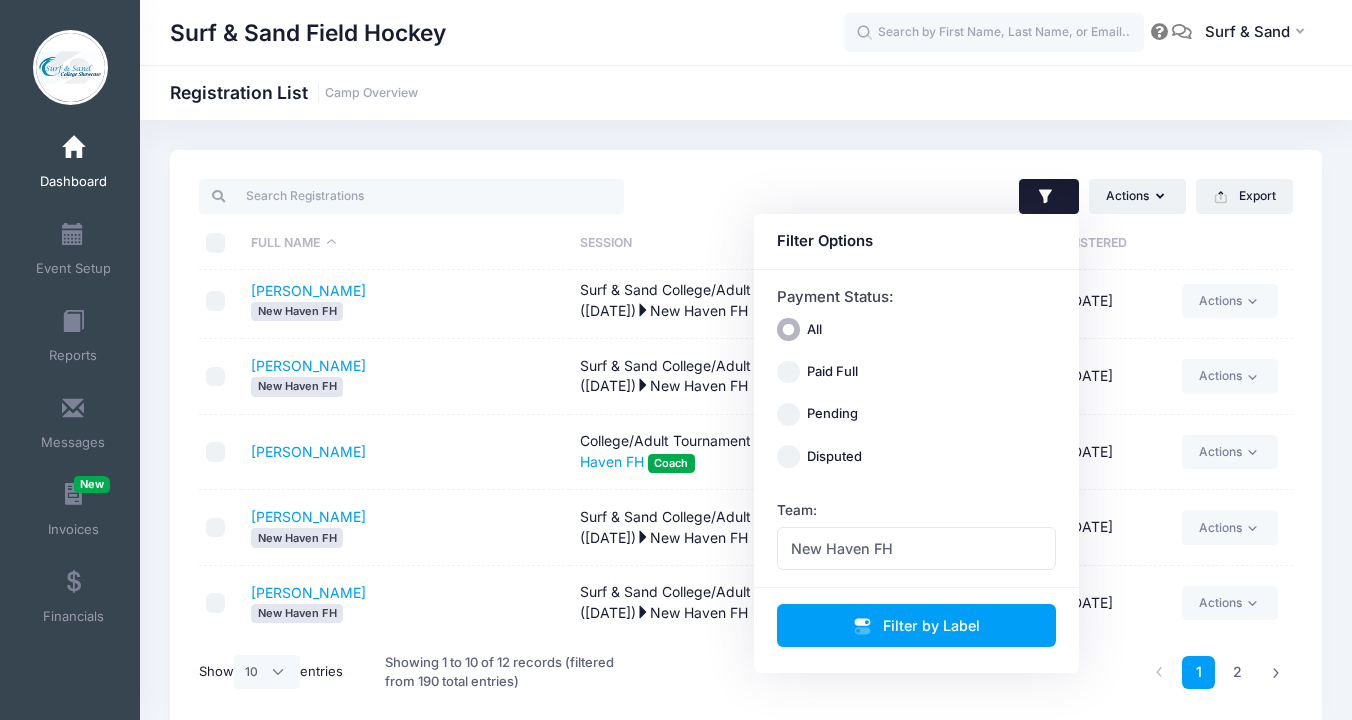 click on "Schoonmaker, Riley New Haven FH" at bounding box center [406, 527] 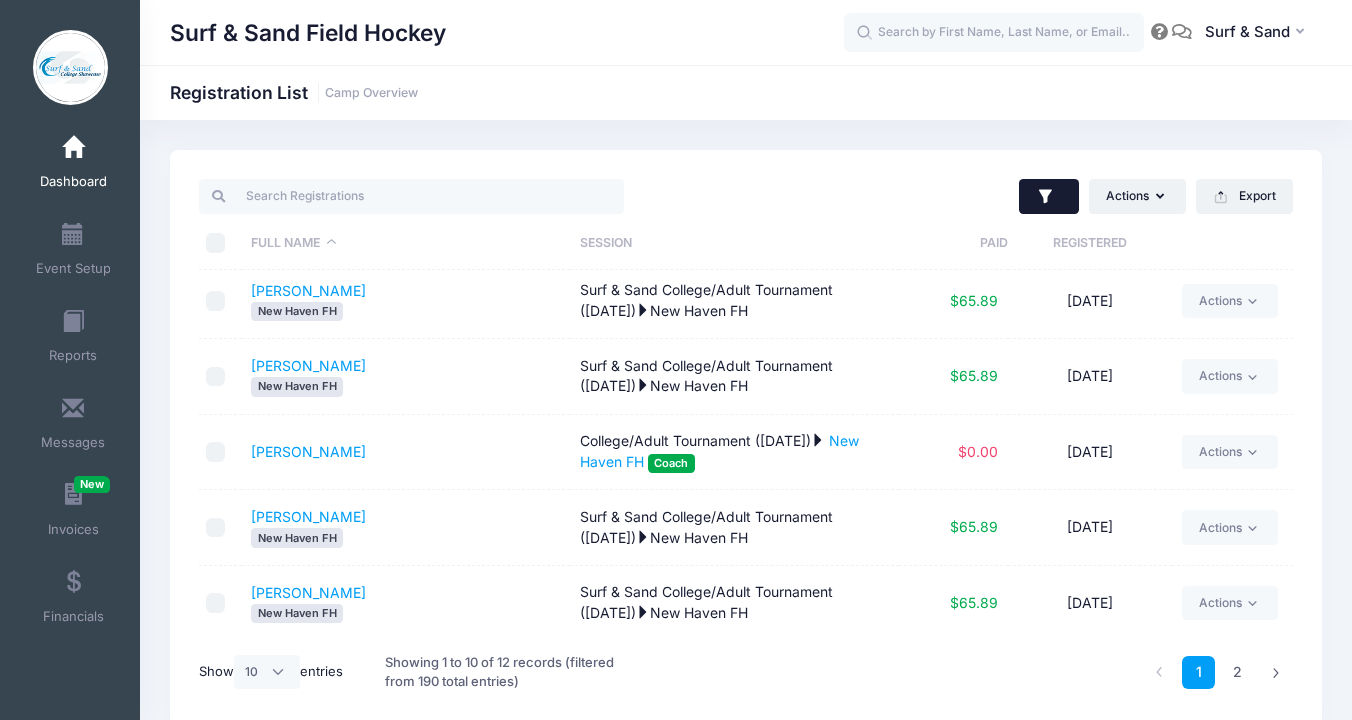 click 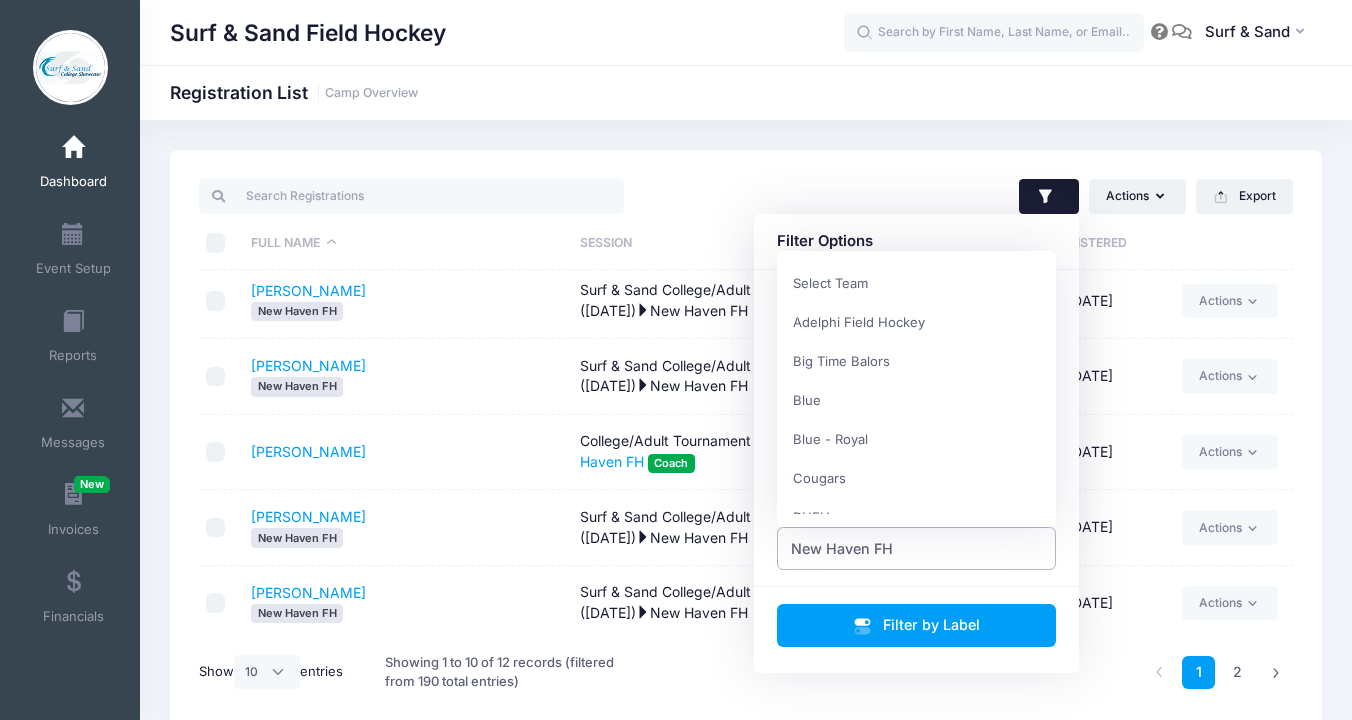 click on "New Haven FH" at bounding box center (917, 548) 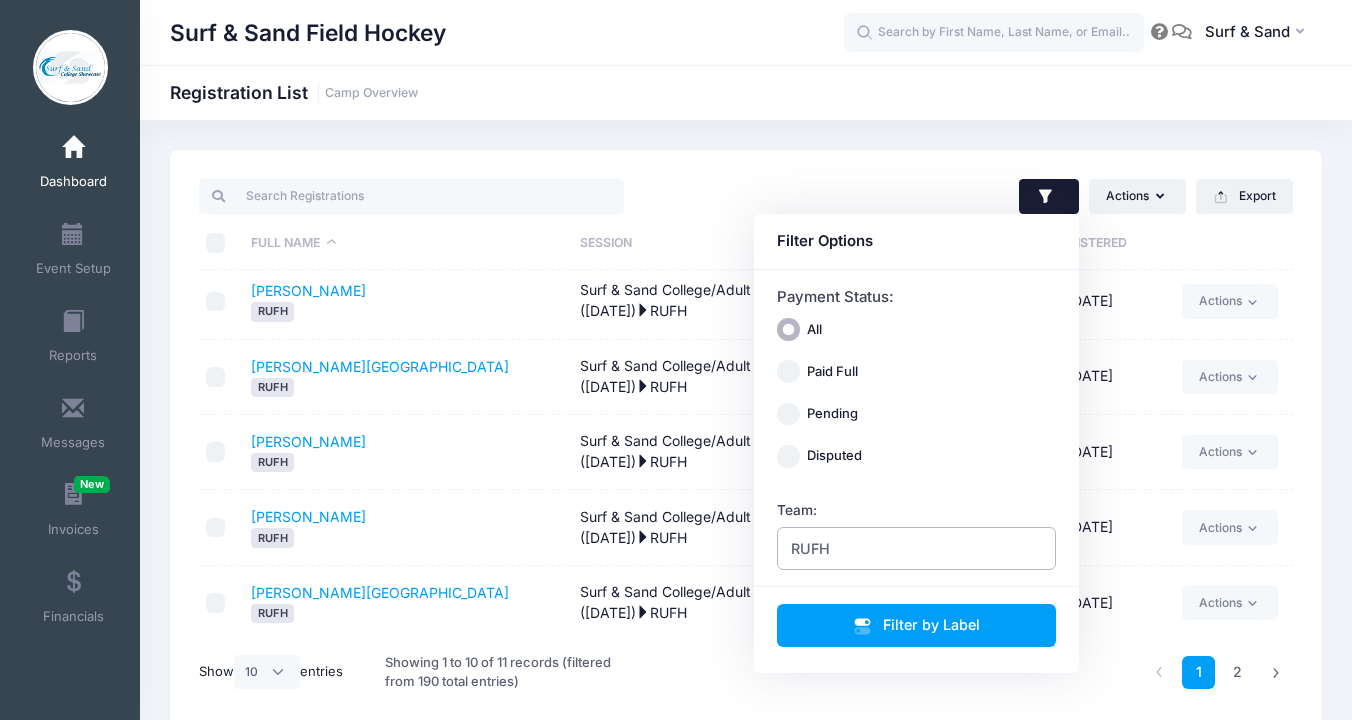 scroll, scrollTop: 0, scrollLeft: 0, axis: both 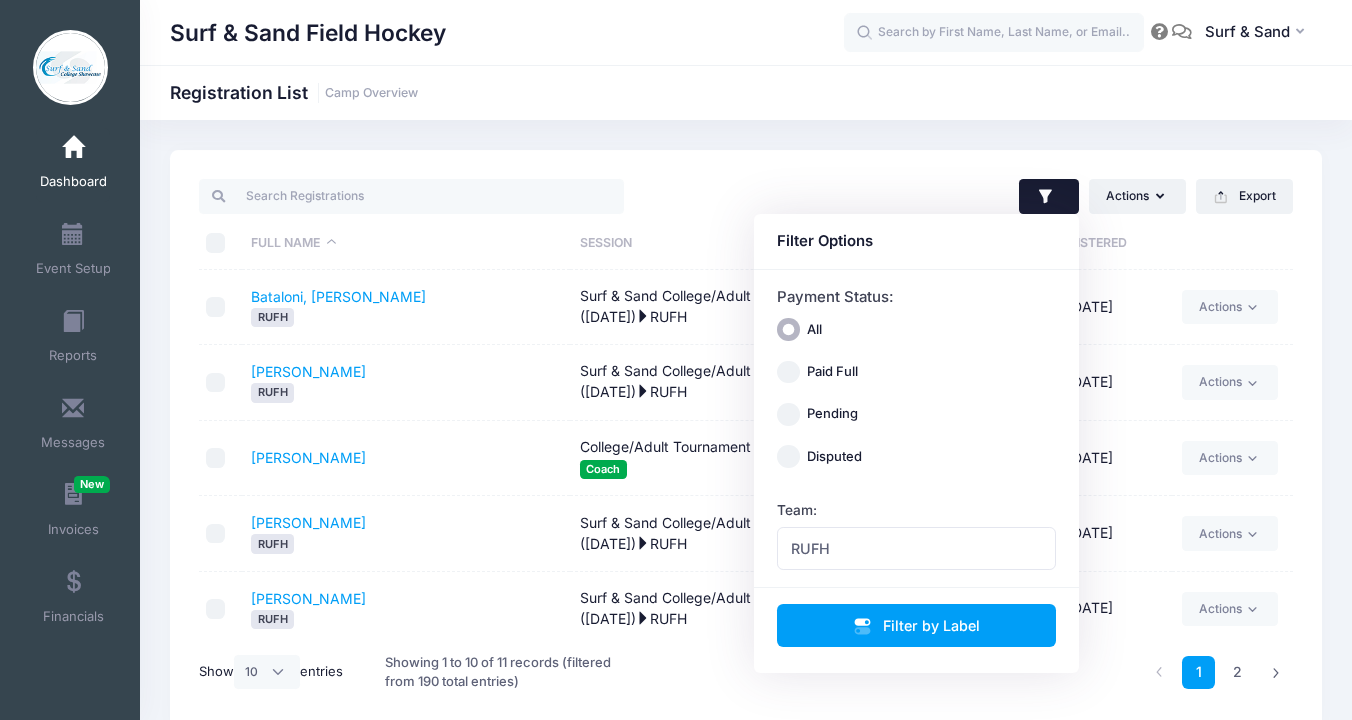 click on "Actions      Assign Labels
Send Email
Send Payment Reminder
Send Document Upload Reminder
Request Additional Information
Deleted Registrations
Filter Options
Payment Status:
All
Paid Full
Pending Disputed" at bounding box center (746, 440) 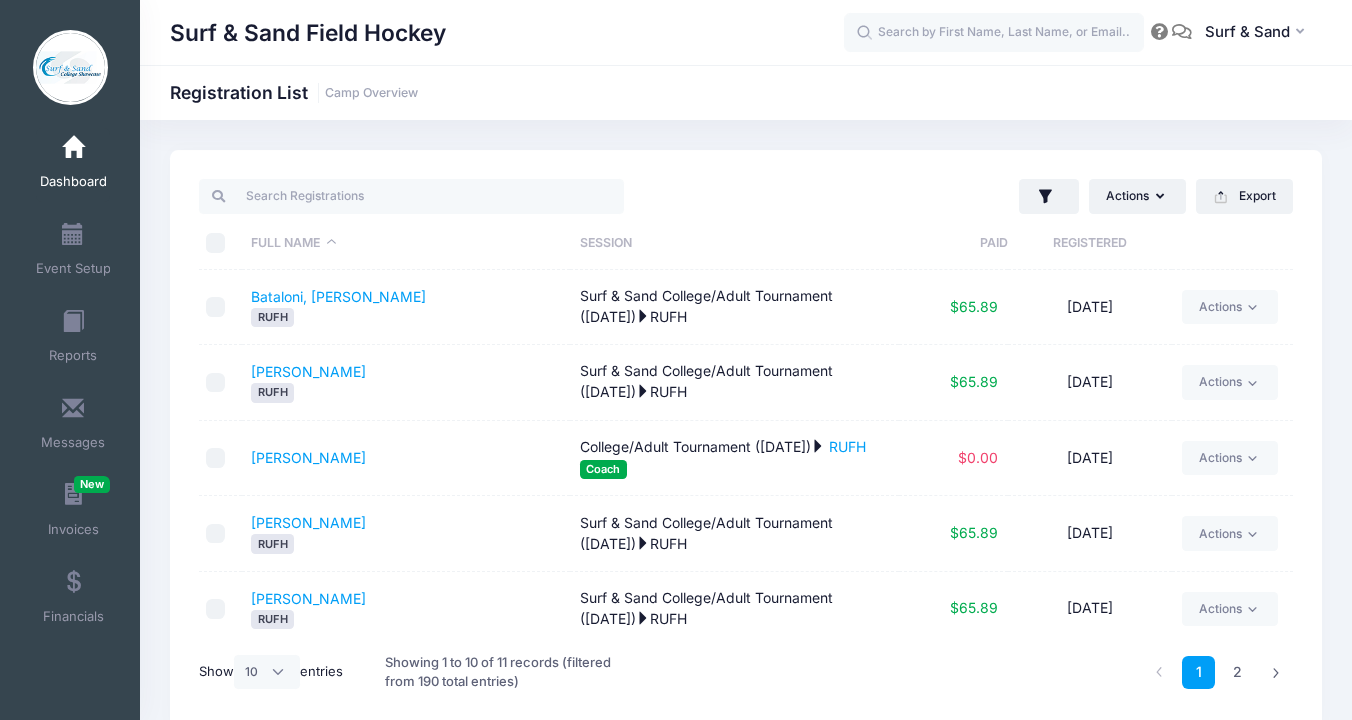 click on "Actions      Assign Labels
Send Email
Send Payment Reminder
Send Document Upload Reminder
Request Additional Information
Deleted Registrations
Filter Options
Payment Status:
All
Paid Full
Pending Disputed" at bounding box center (746, 440) 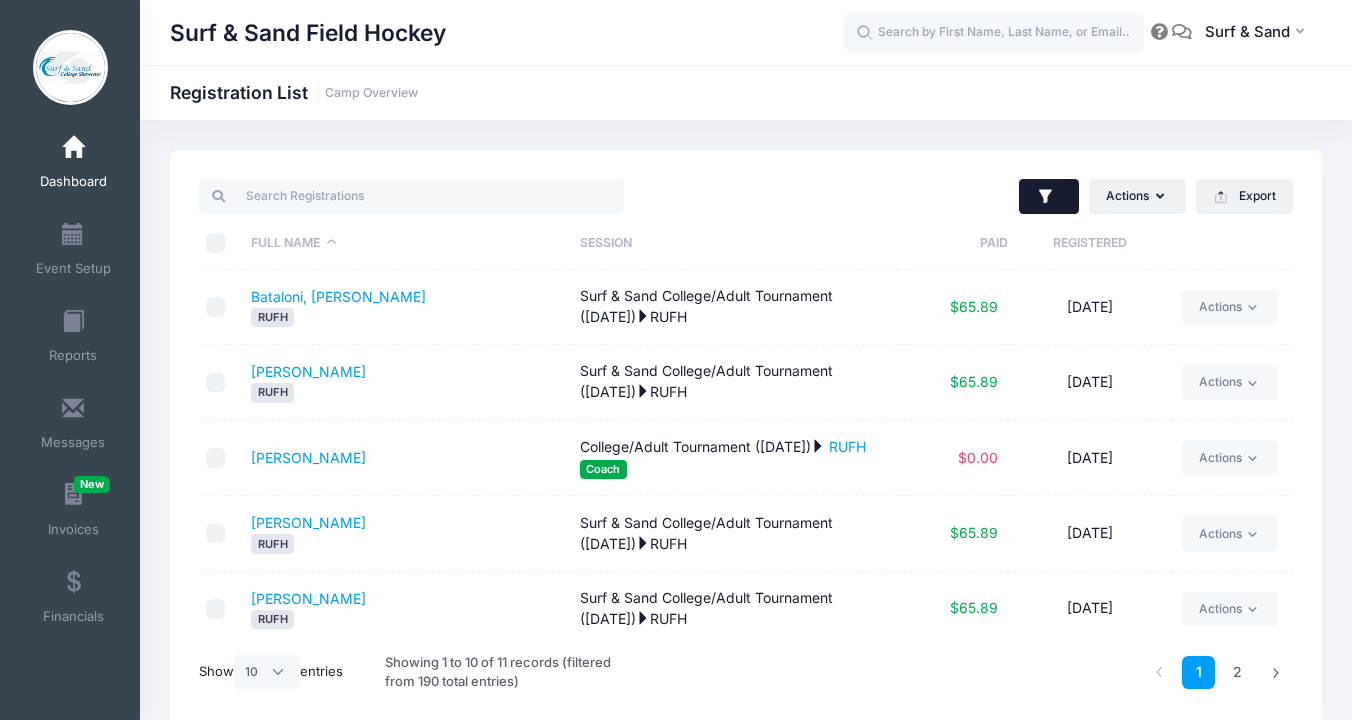 click at bounding box center [1049, 197] 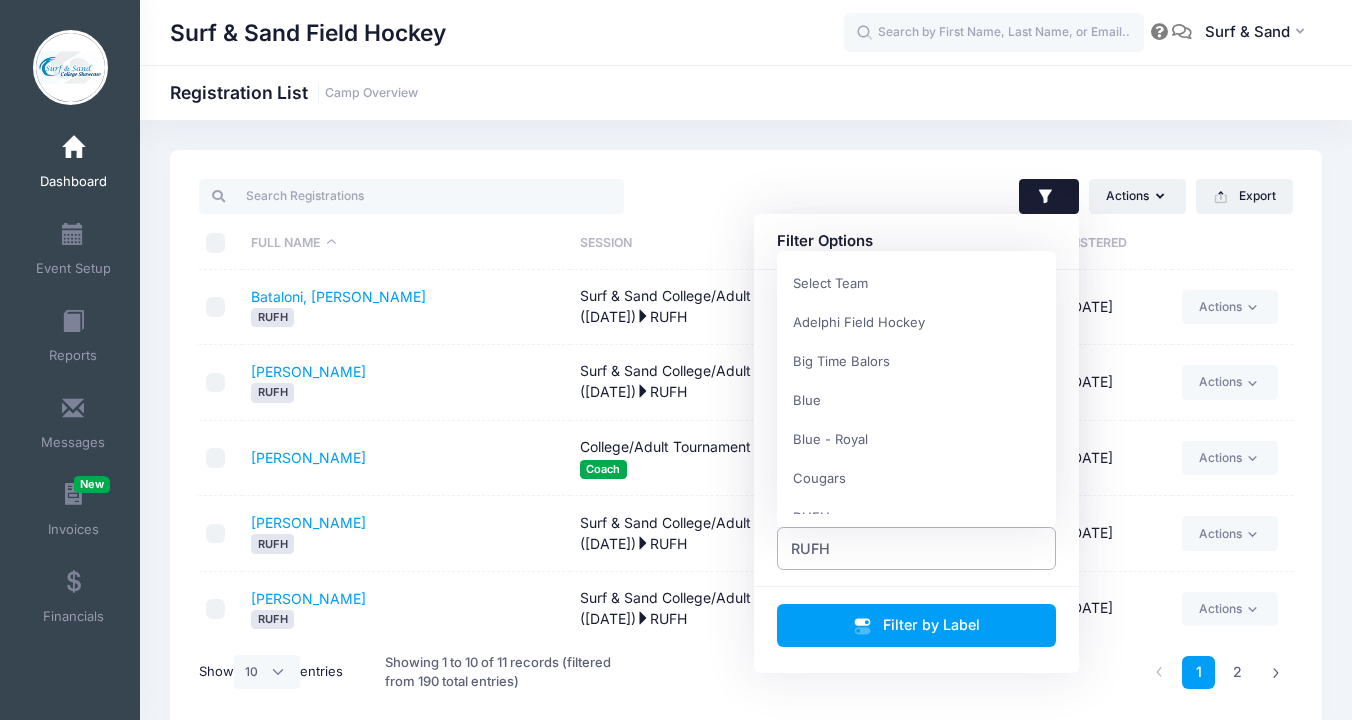 click on "RUFH" at bounding box center (917, 548) 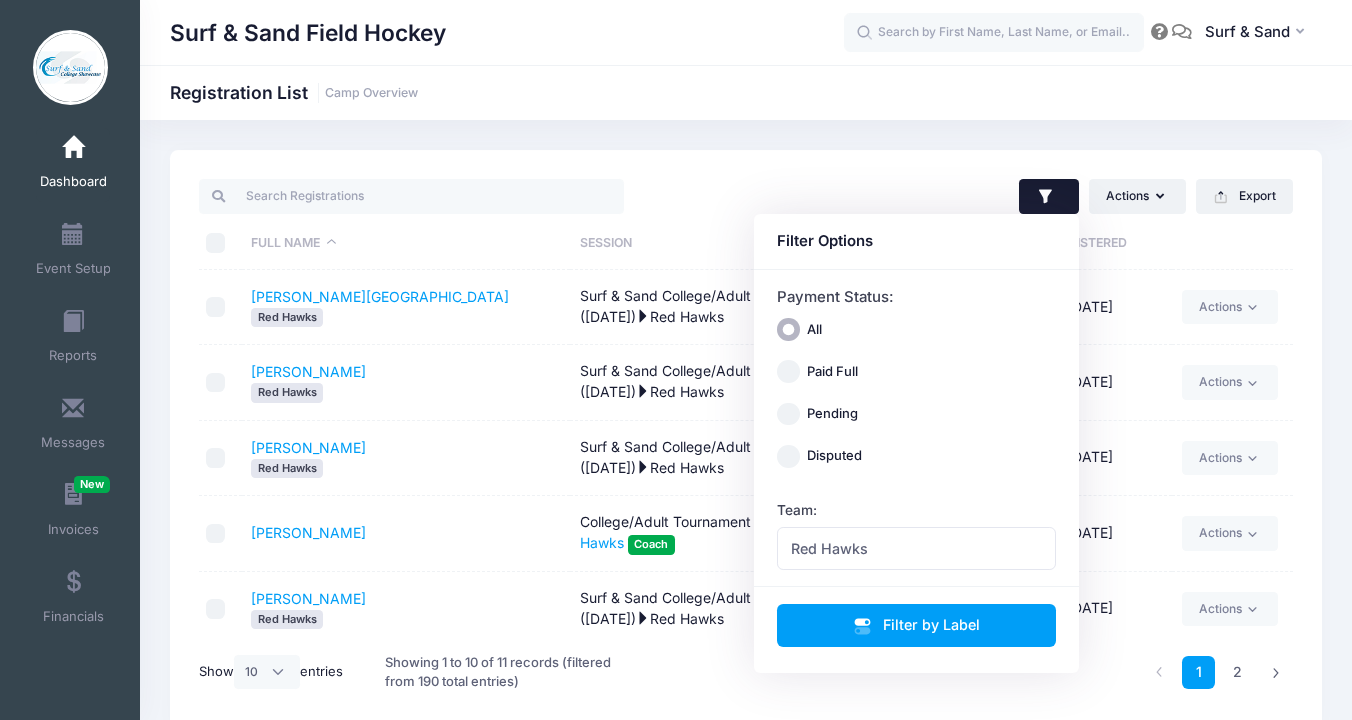 click on "Cracchiolo, Karina Red Hawks" at bounding box center [406, 458] 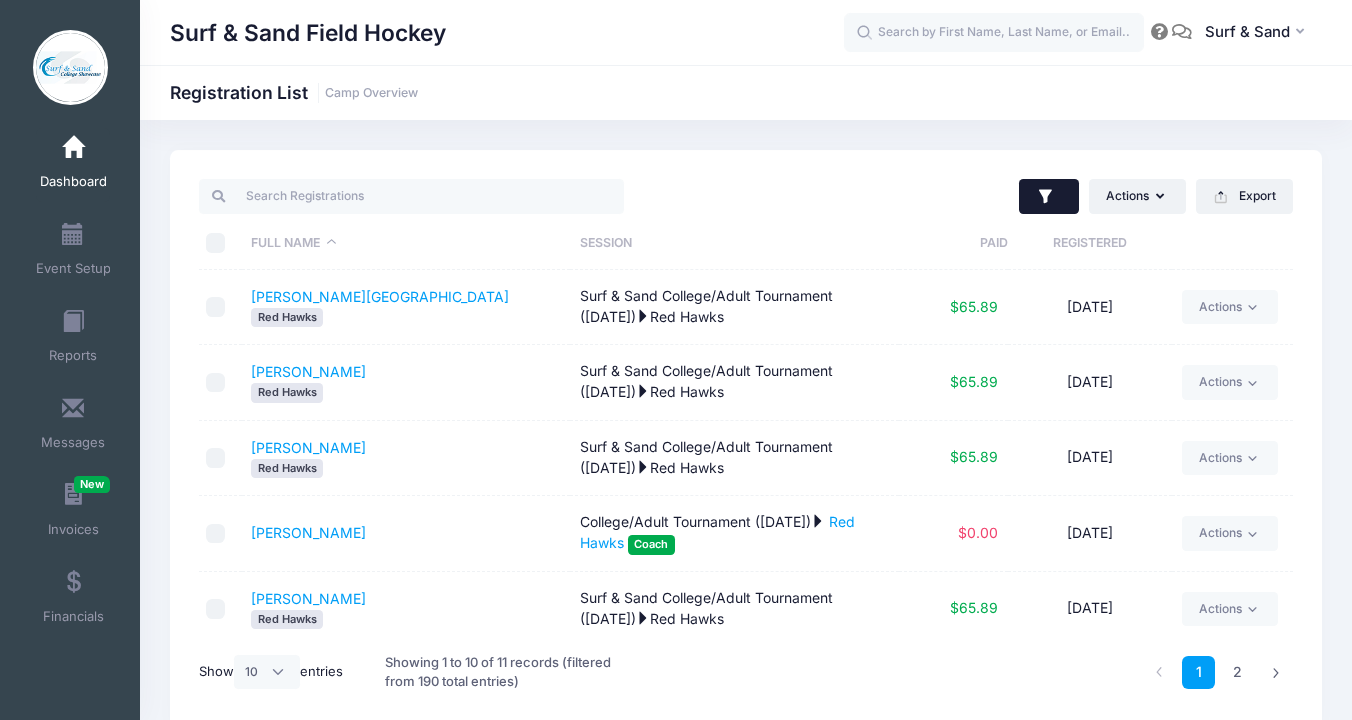 click at bounding box center (1049, 197) 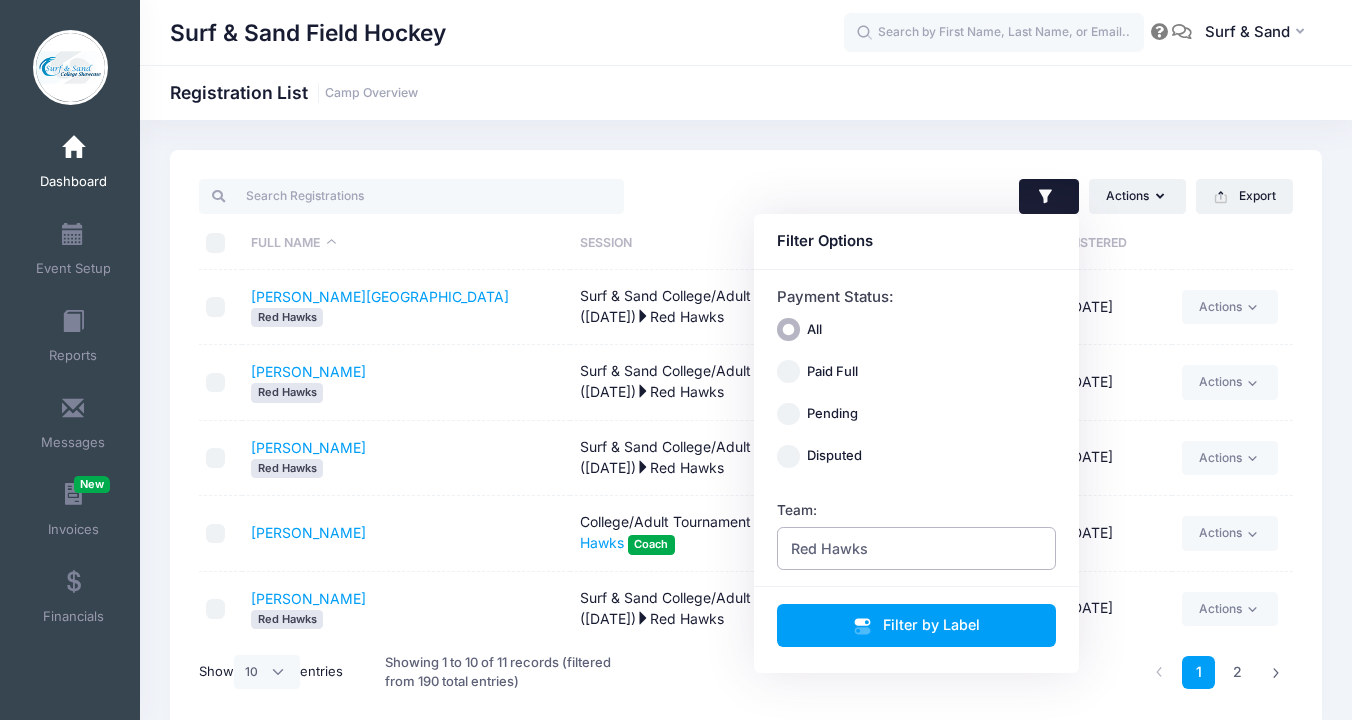 click on "Red Hawks" at bounding box center [829, 548] 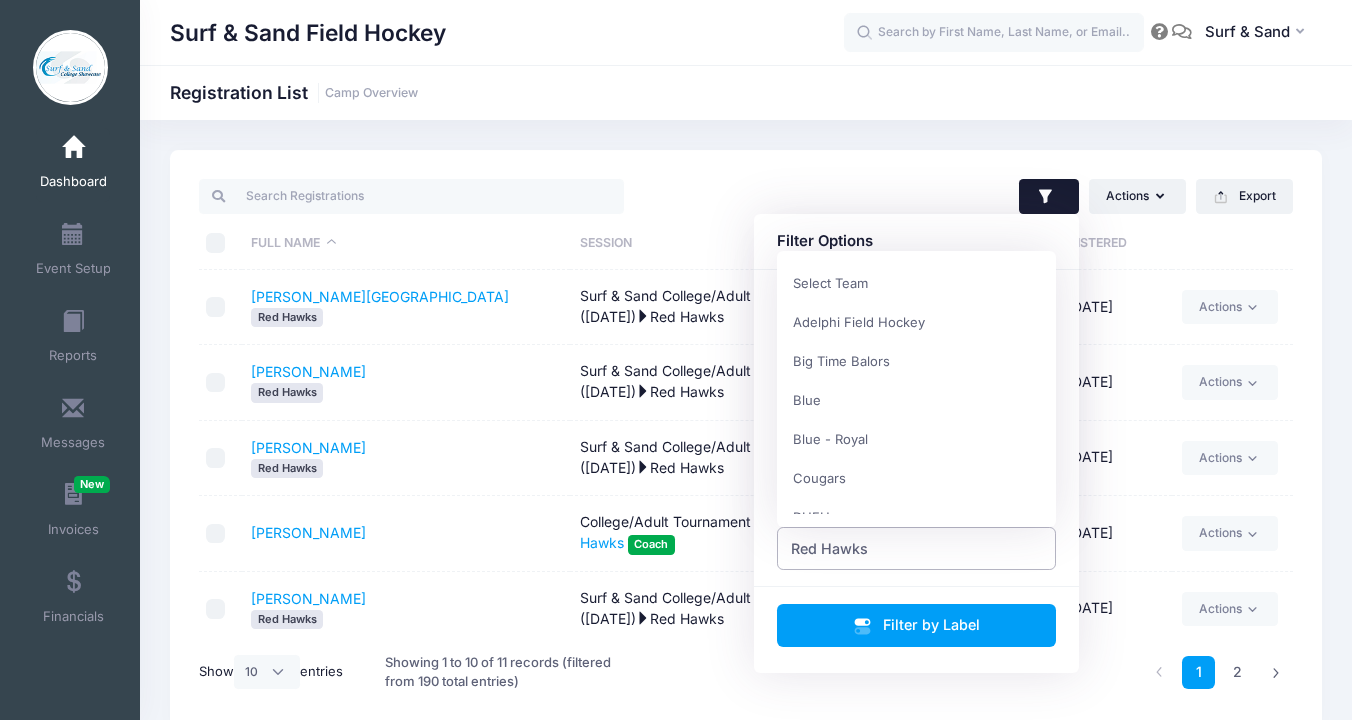 scroll, scrollTop: 546, scrollLeft: 0, axis: vertical 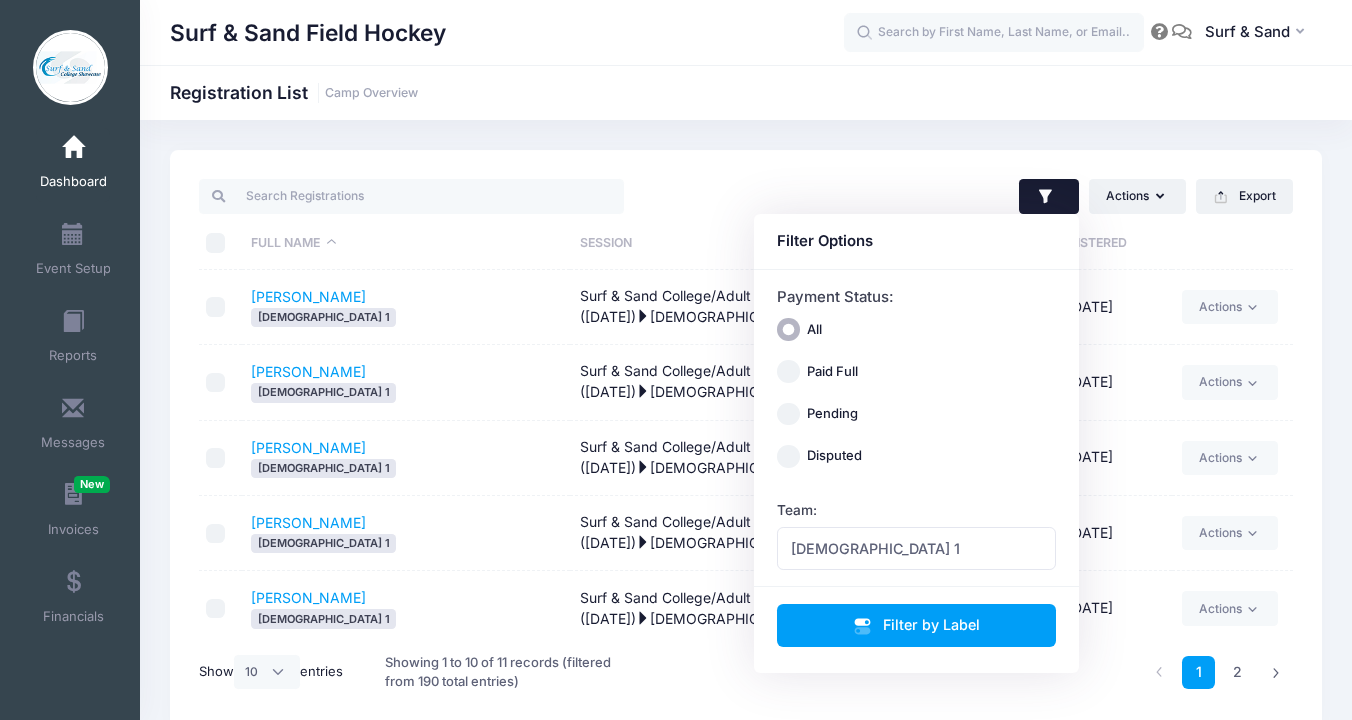 click on "SUFH 1" at bounding box center (405, 543) 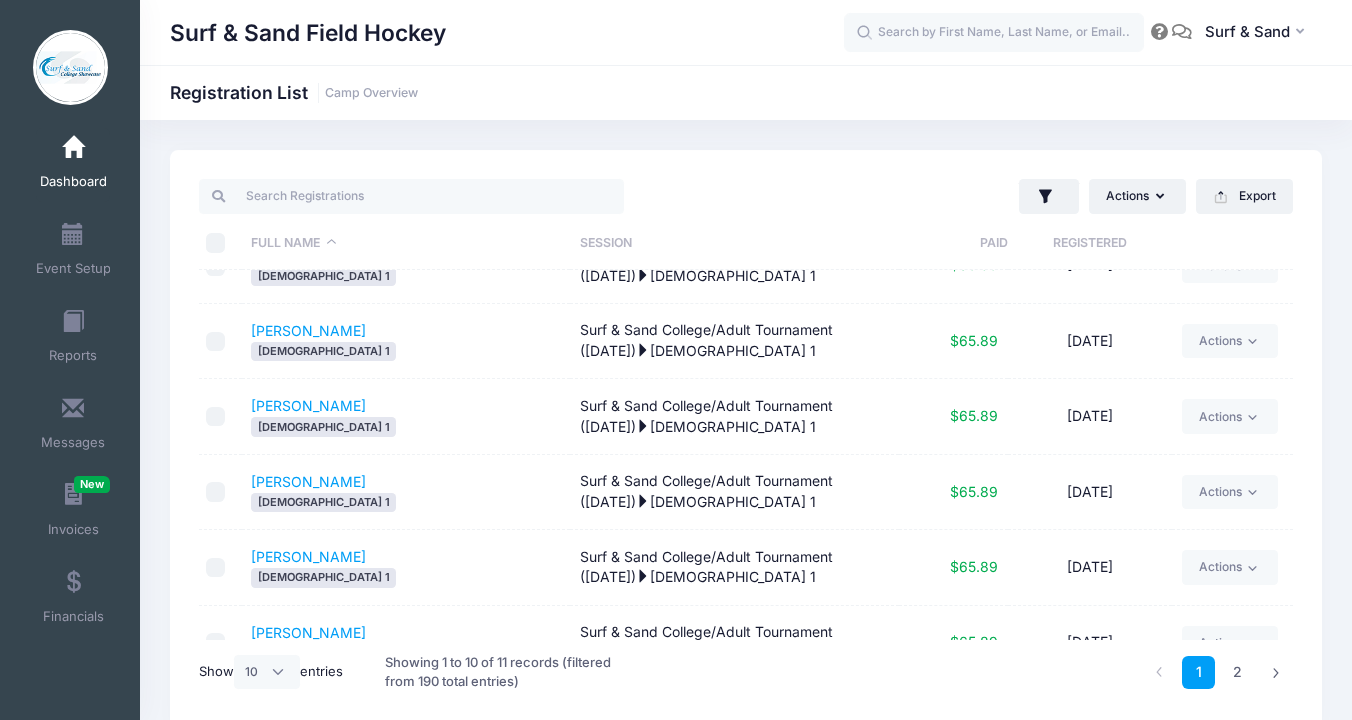 scroll, scrollTop: 384, scrollLeft: 0, axis: vertical 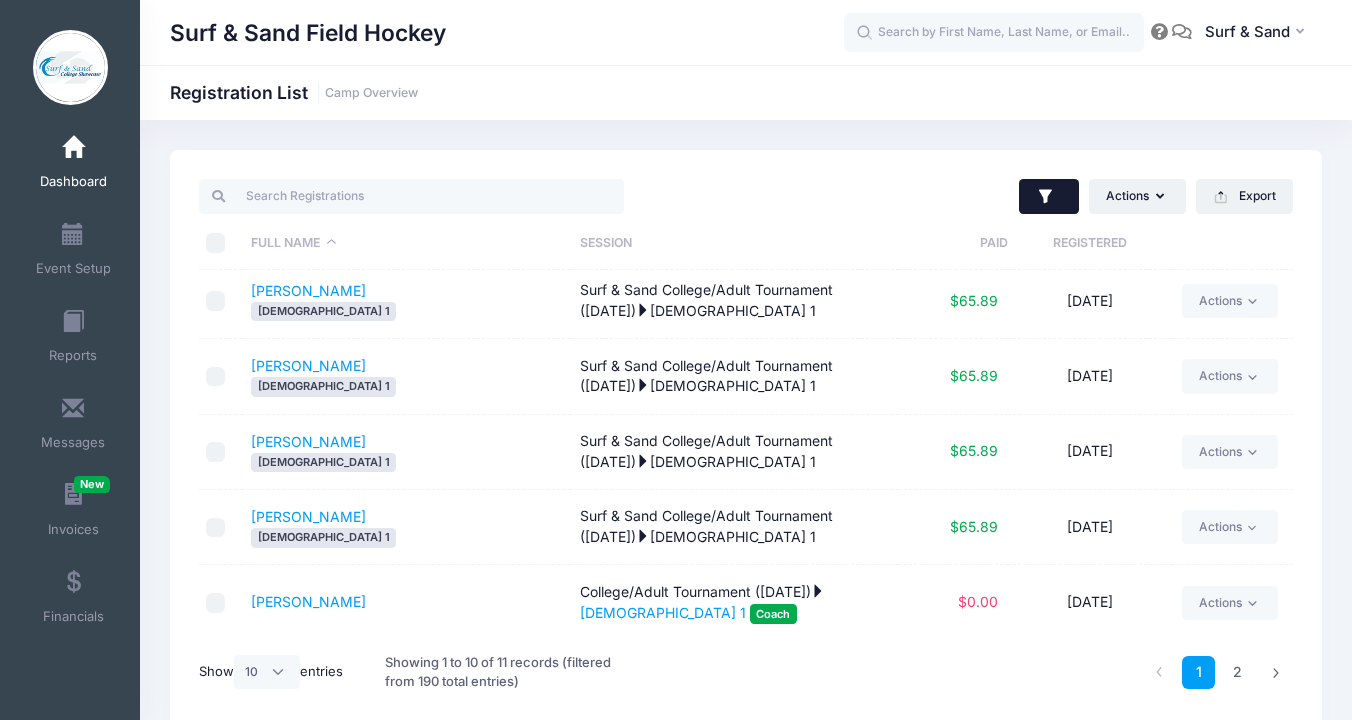 click at bounding box center (1049, 197) 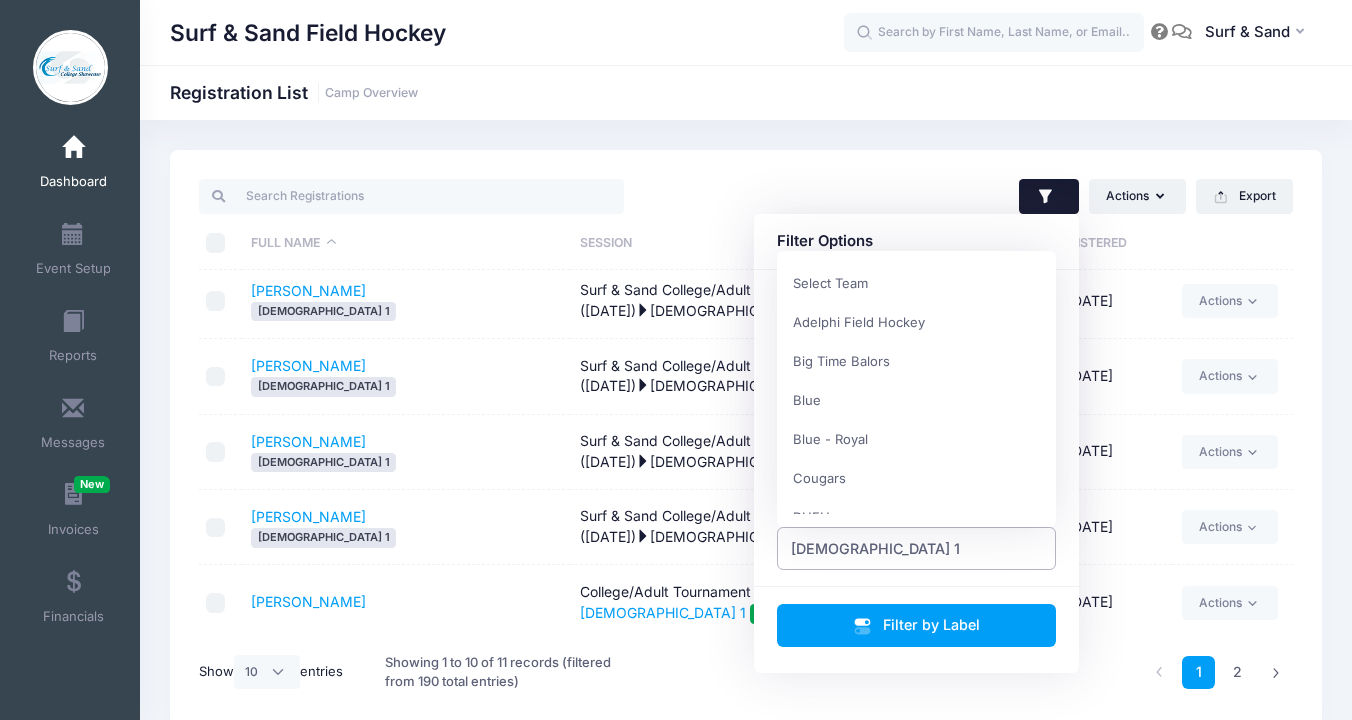 click on "SUFH 1" at bounding box center [917, 548] 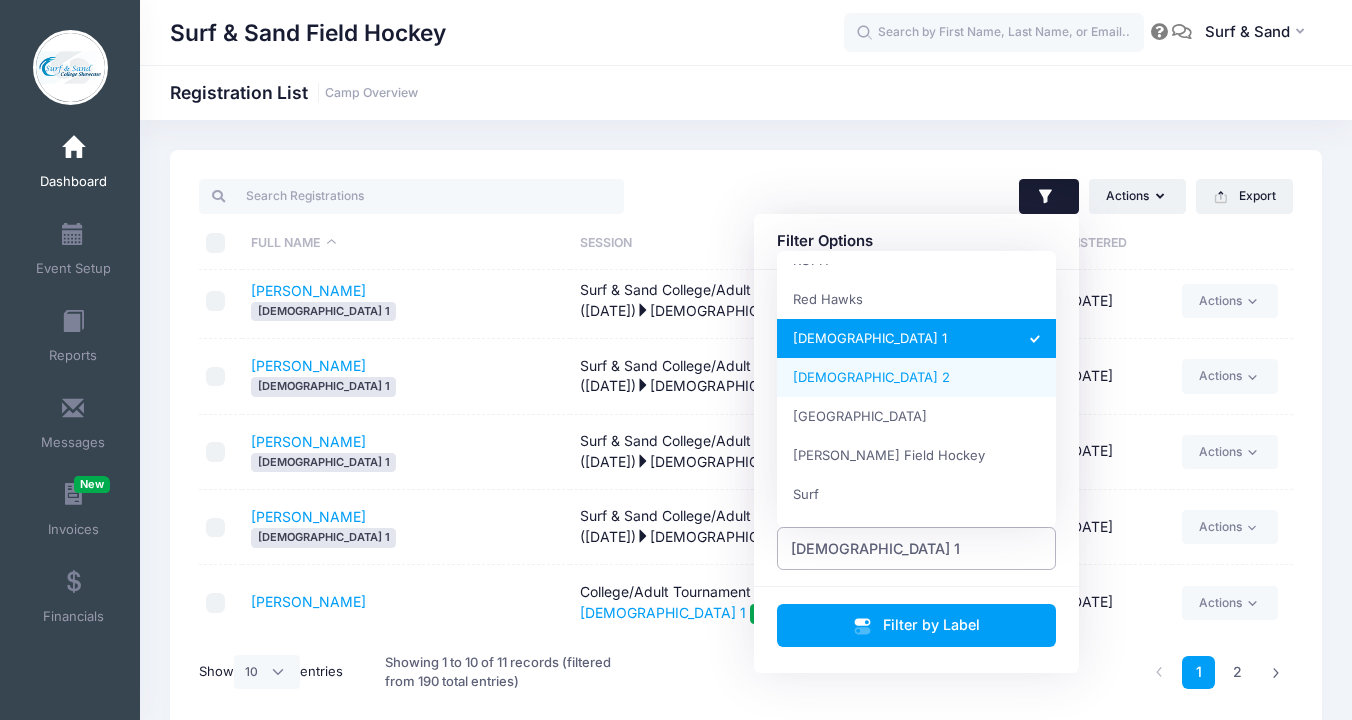 scroll, scrollTop: 0, scrollLeft: 0, axis: both 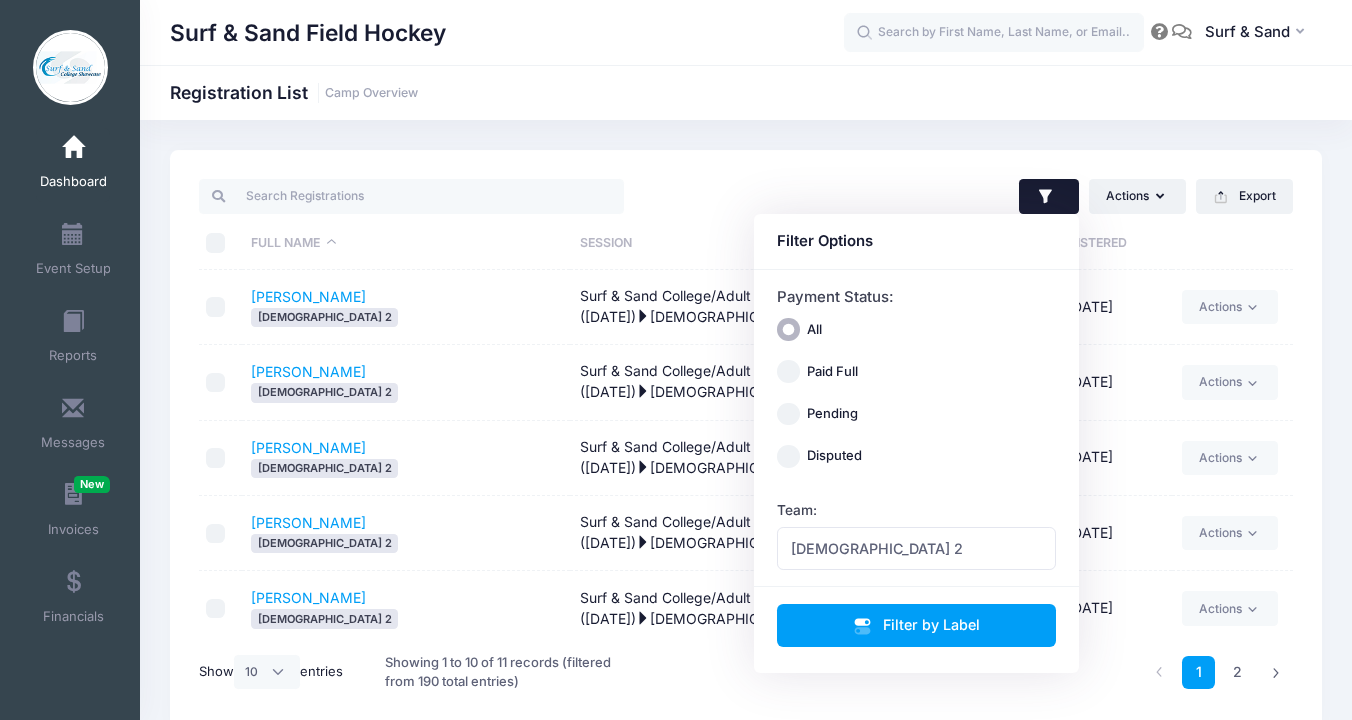 click on "SUFH 2" at bounding box center (405, 618) 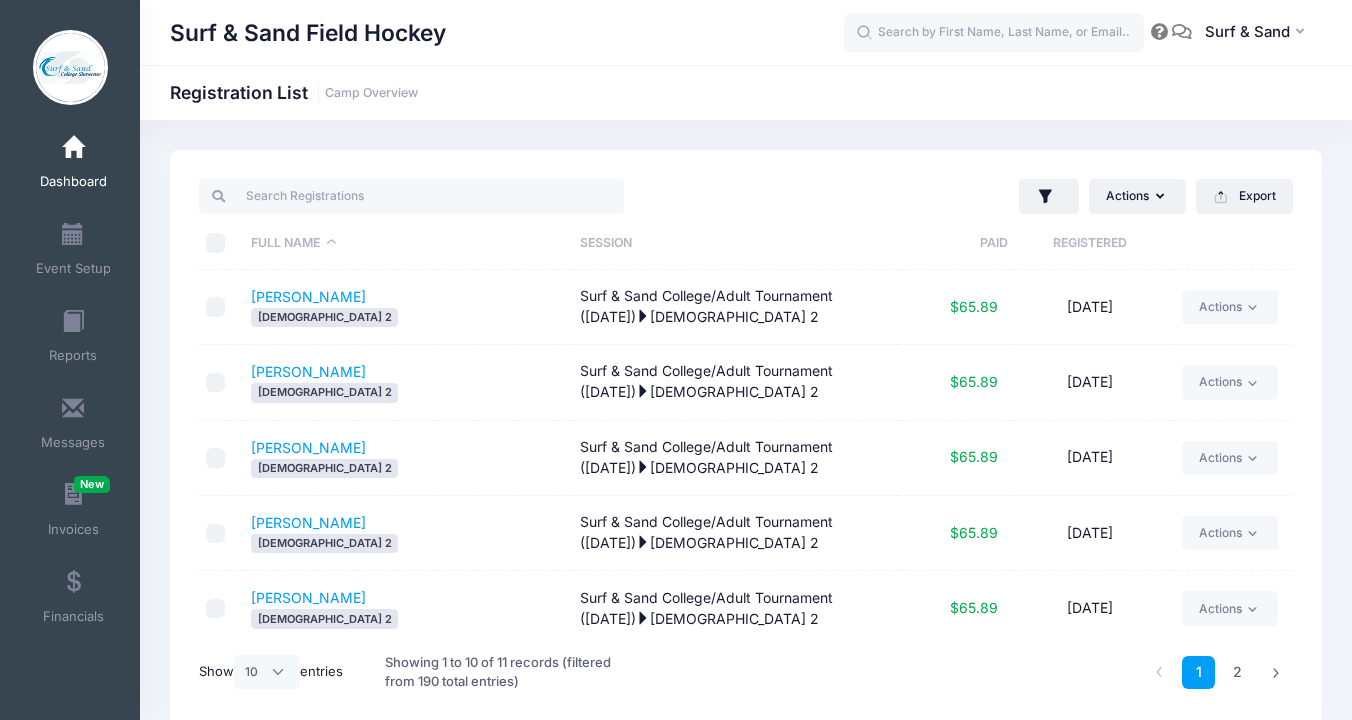 scroll, scrollTop: 383, scrollLeft: 0, axis: vertical 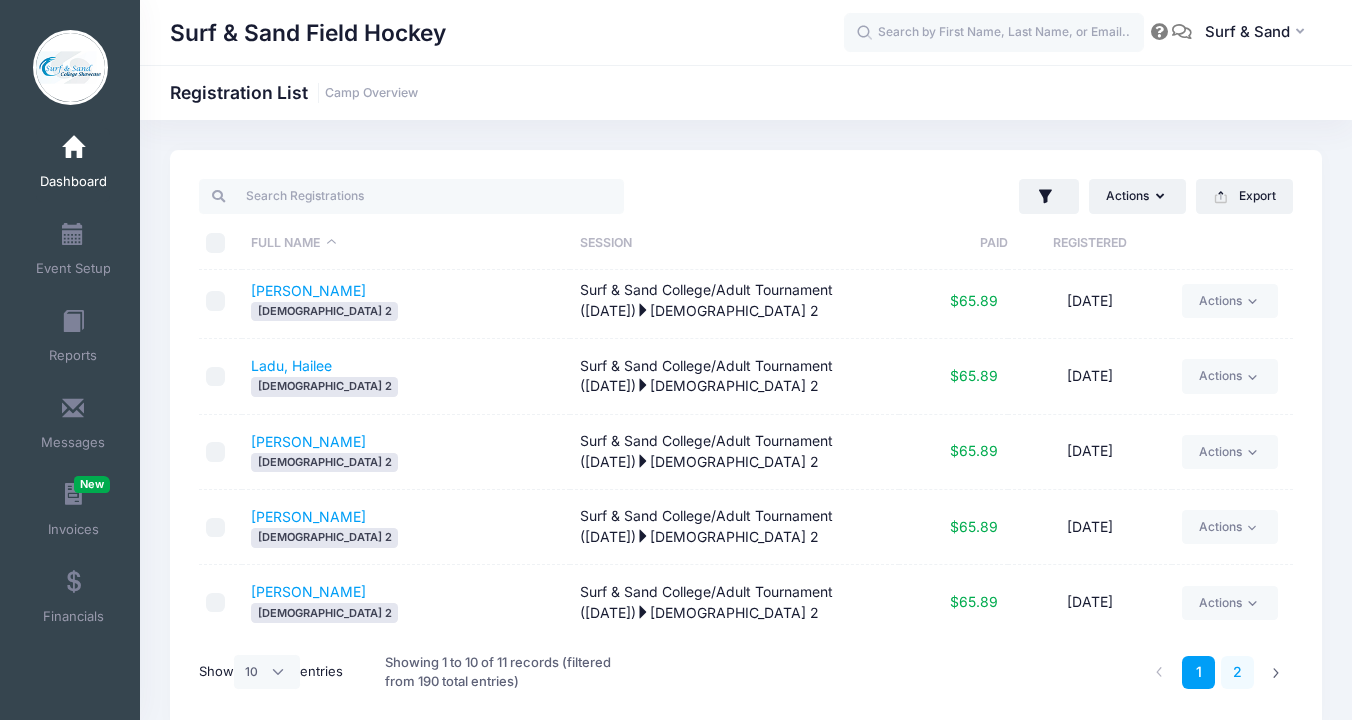 click on "2" at bounding box center (1237, 672) 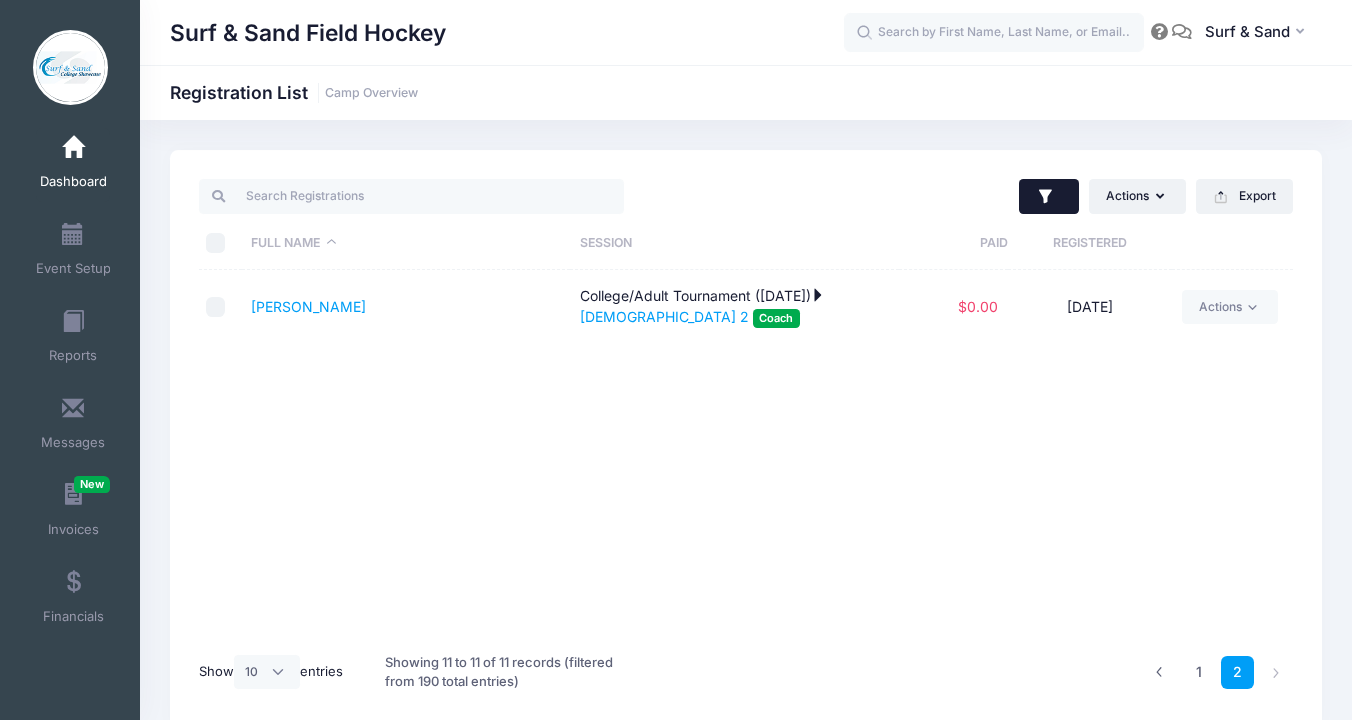 click 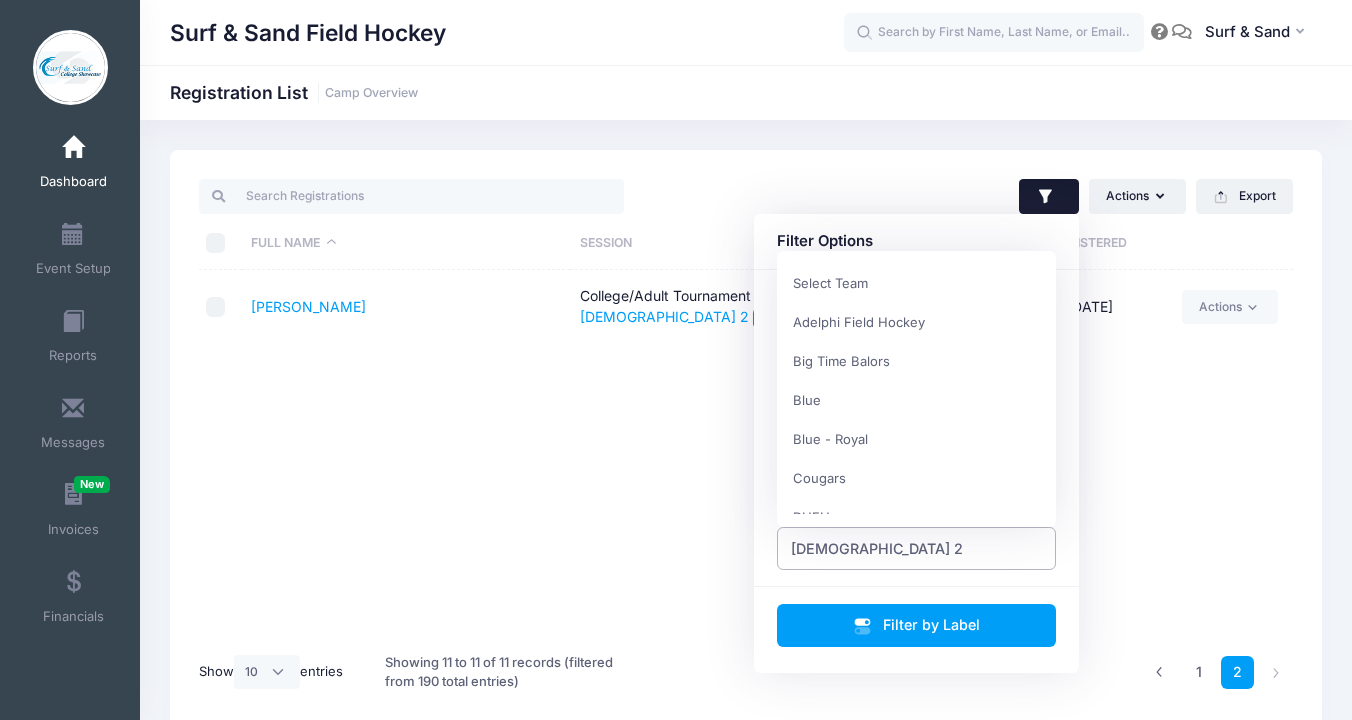 click on "SUFH 2" at bounding box center (917, 548) 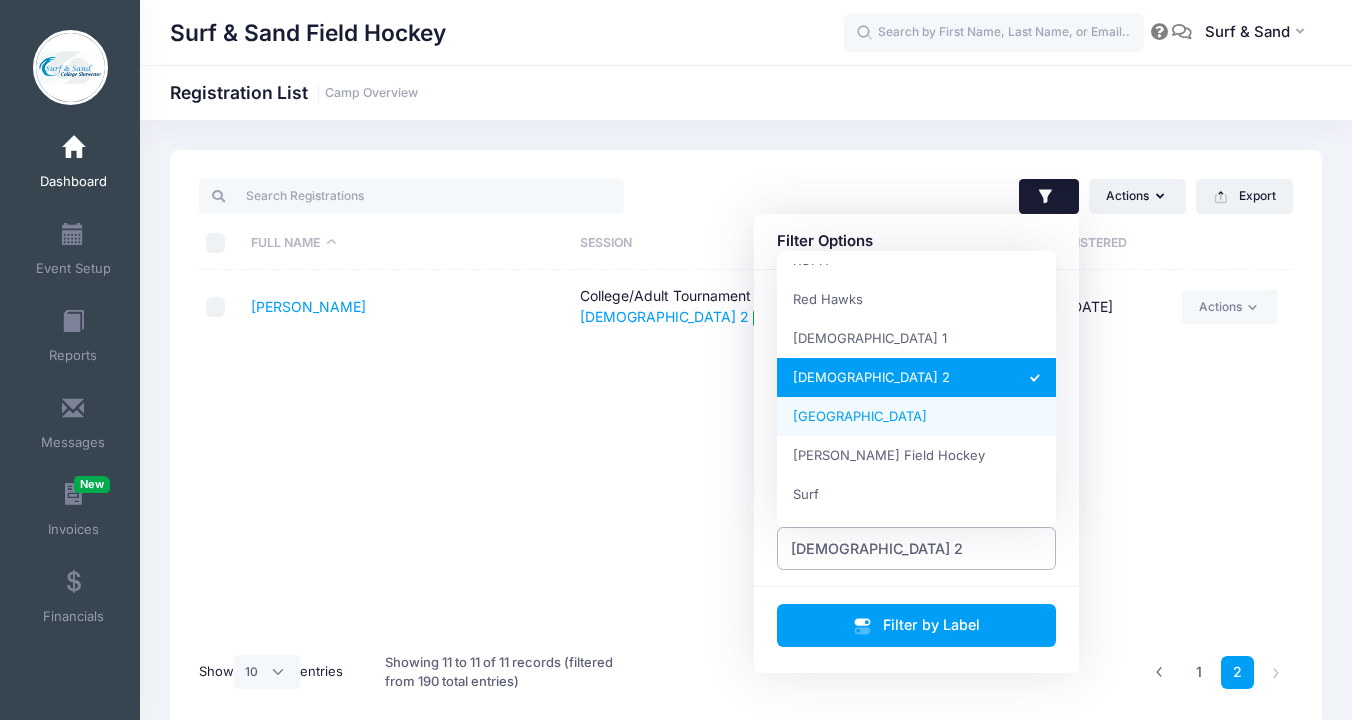 select on "SUNY New Paltz" 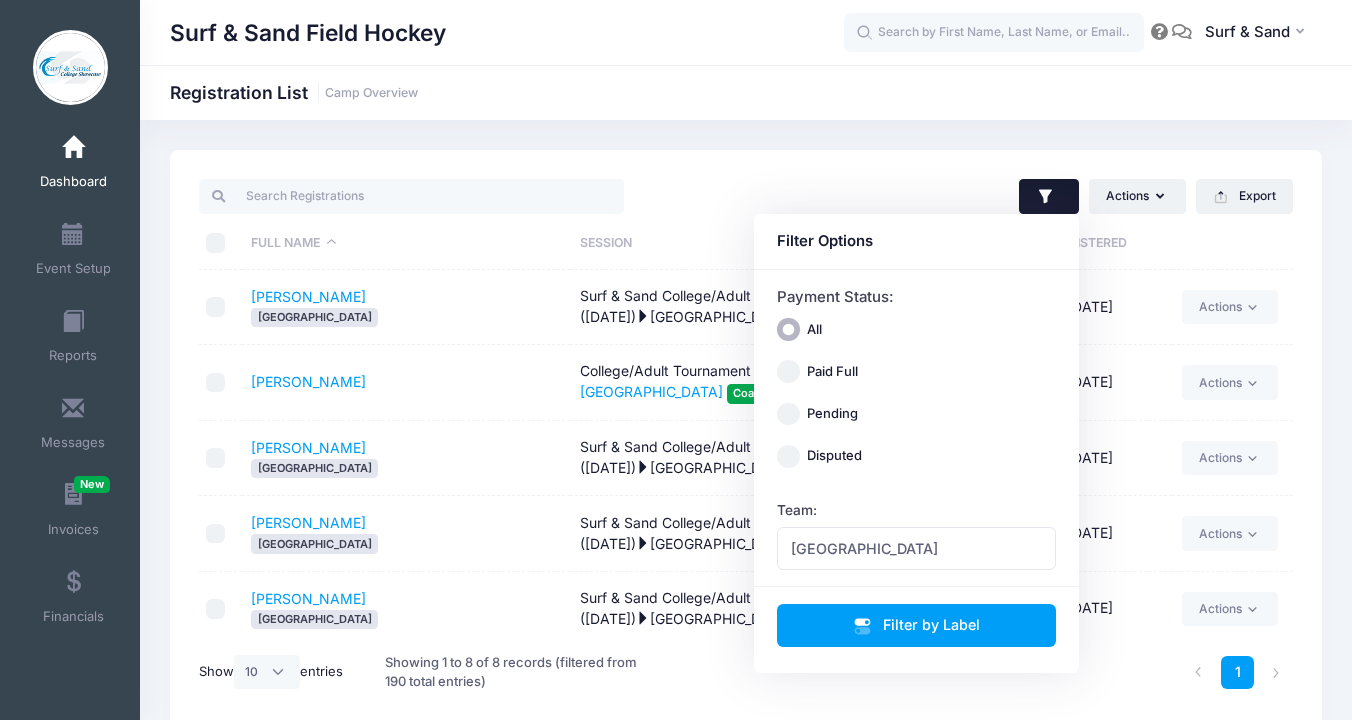 click on "Gunning, Meghan SUNY New Paltz" at bounding box center (406, 609) 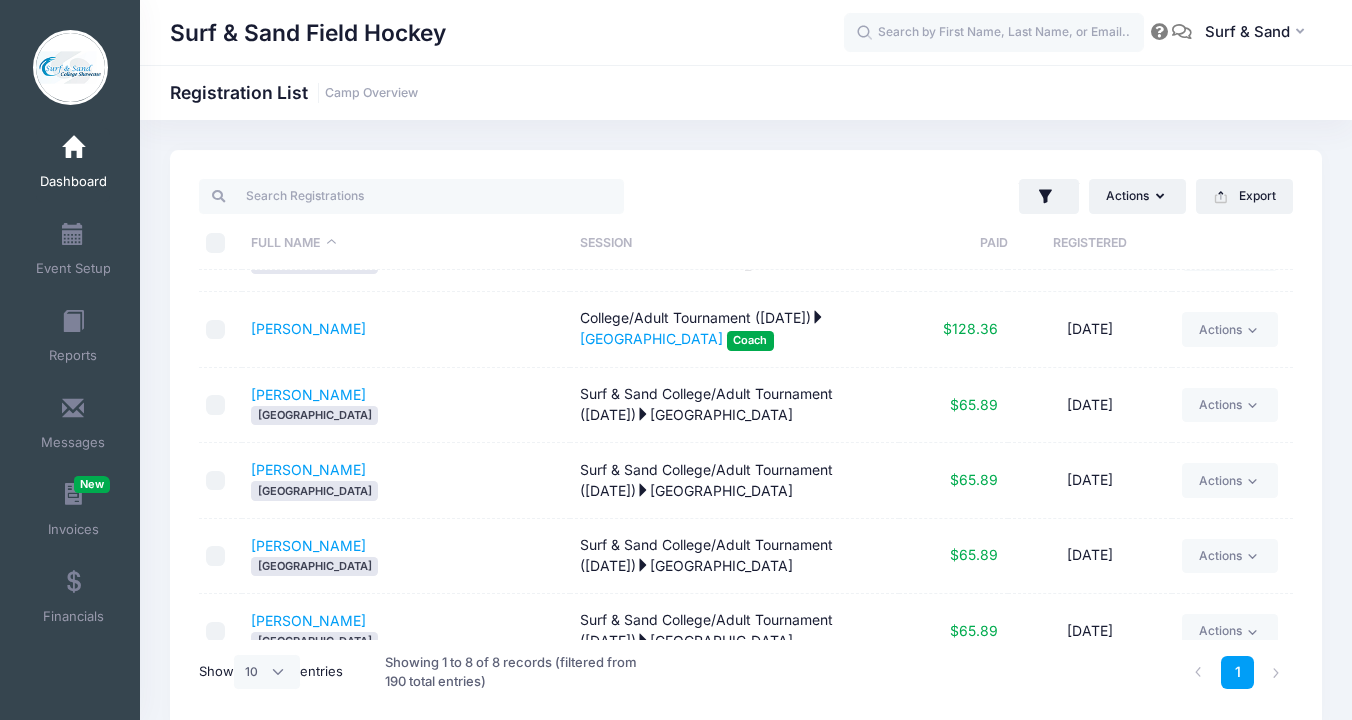 scroll, scrollTop: 0, scrollLeft: 0, axis: both 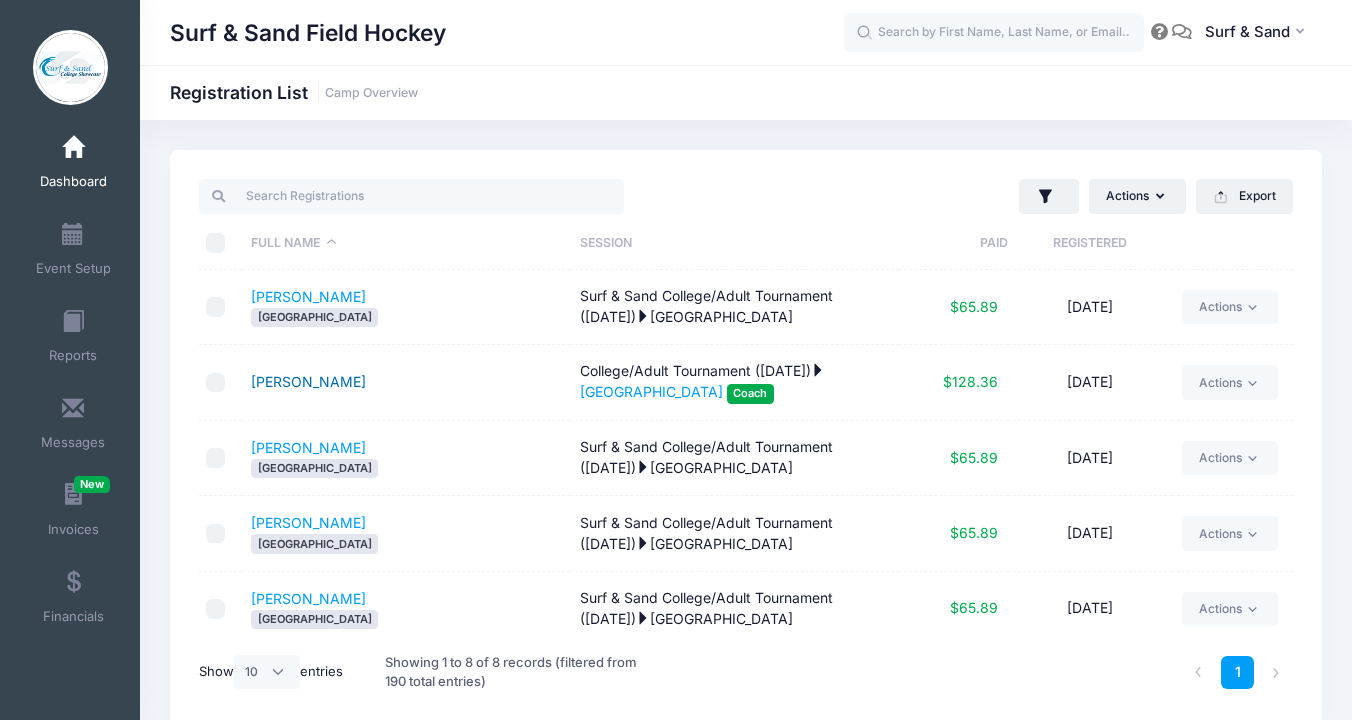 click on "Comiskey, Gail" at bounding box center (308, 381) 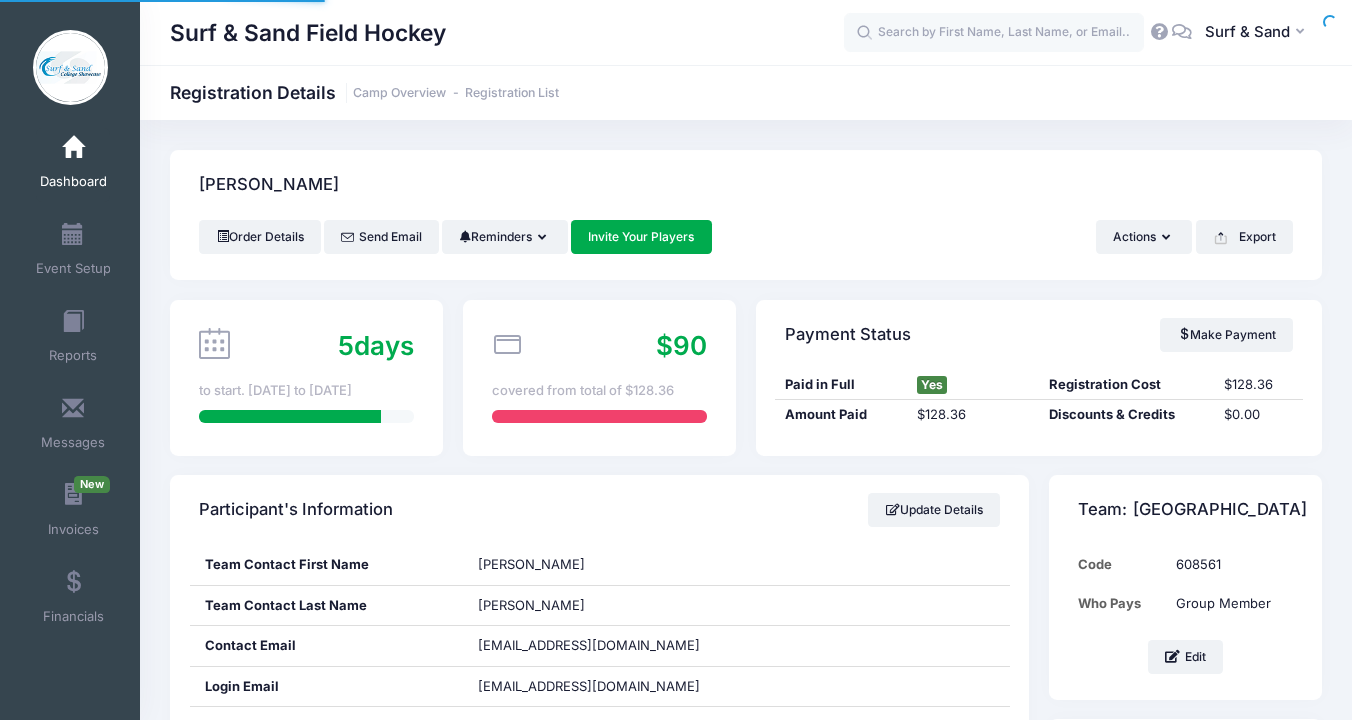 scroll, scrollTop: 841, scrollLeft: 0, axis: vertical 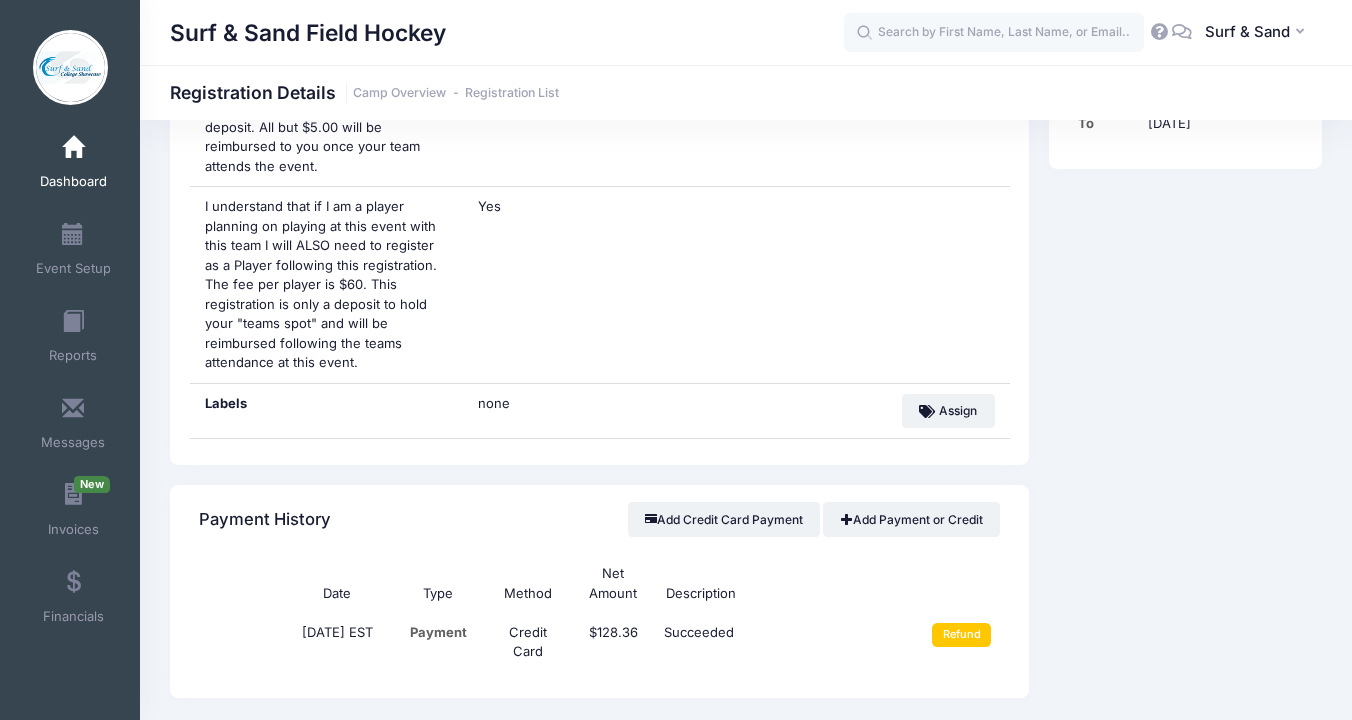 click on "Refund" at bounding box center [954, 642] 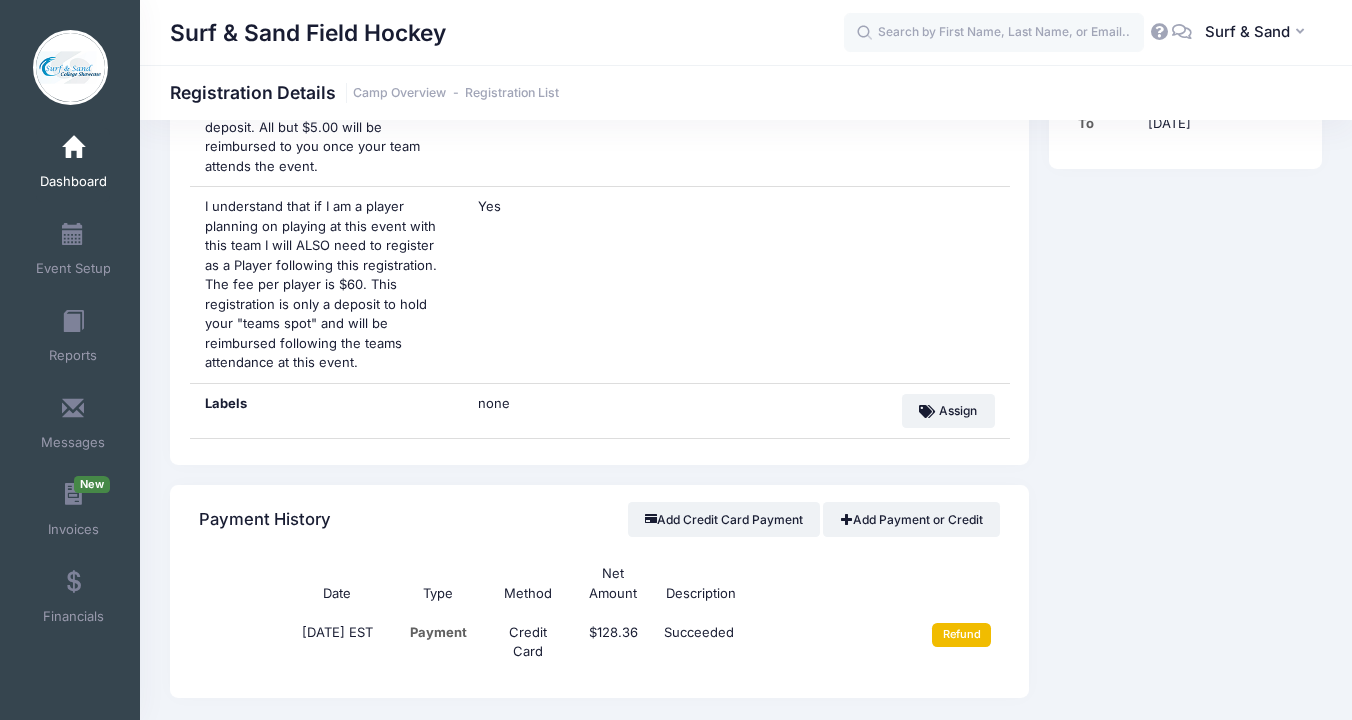 click on "Refund" at bounding box center [961, 635] 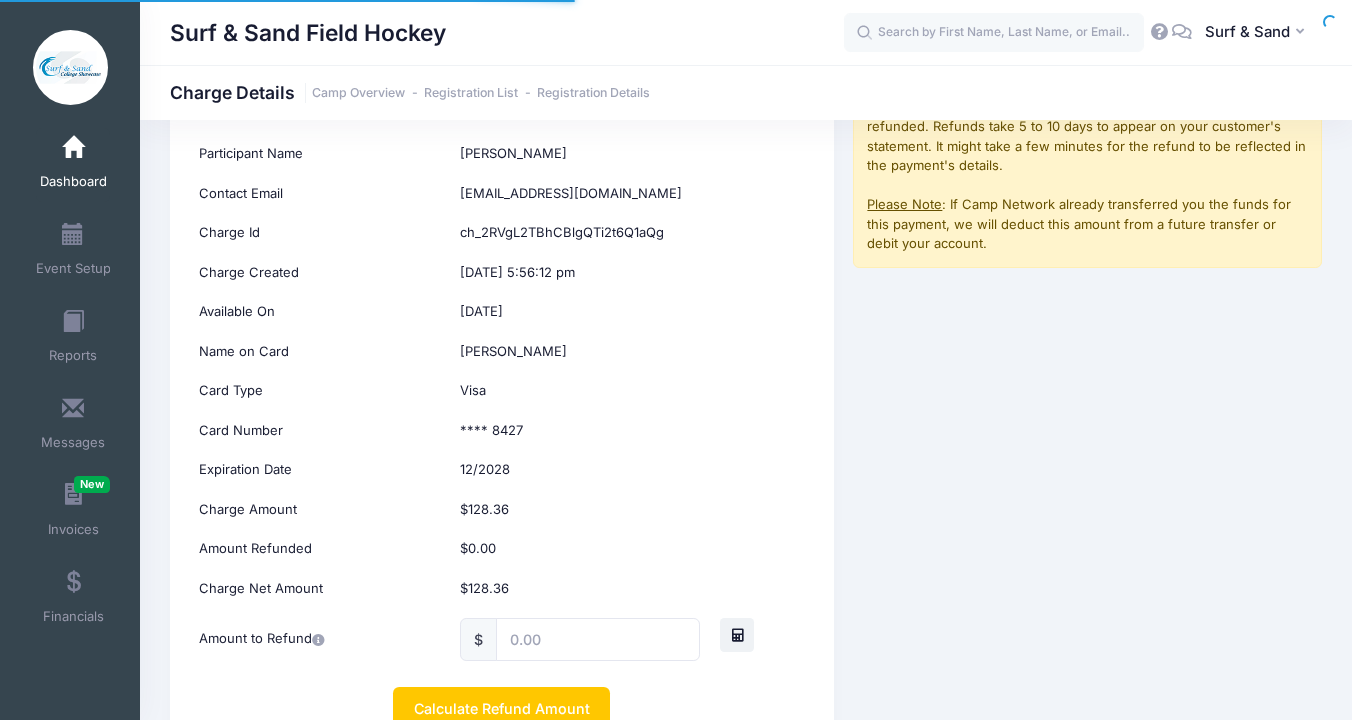 scroll, scrollTop: 238, scrollLeft: 0, axis: vertical 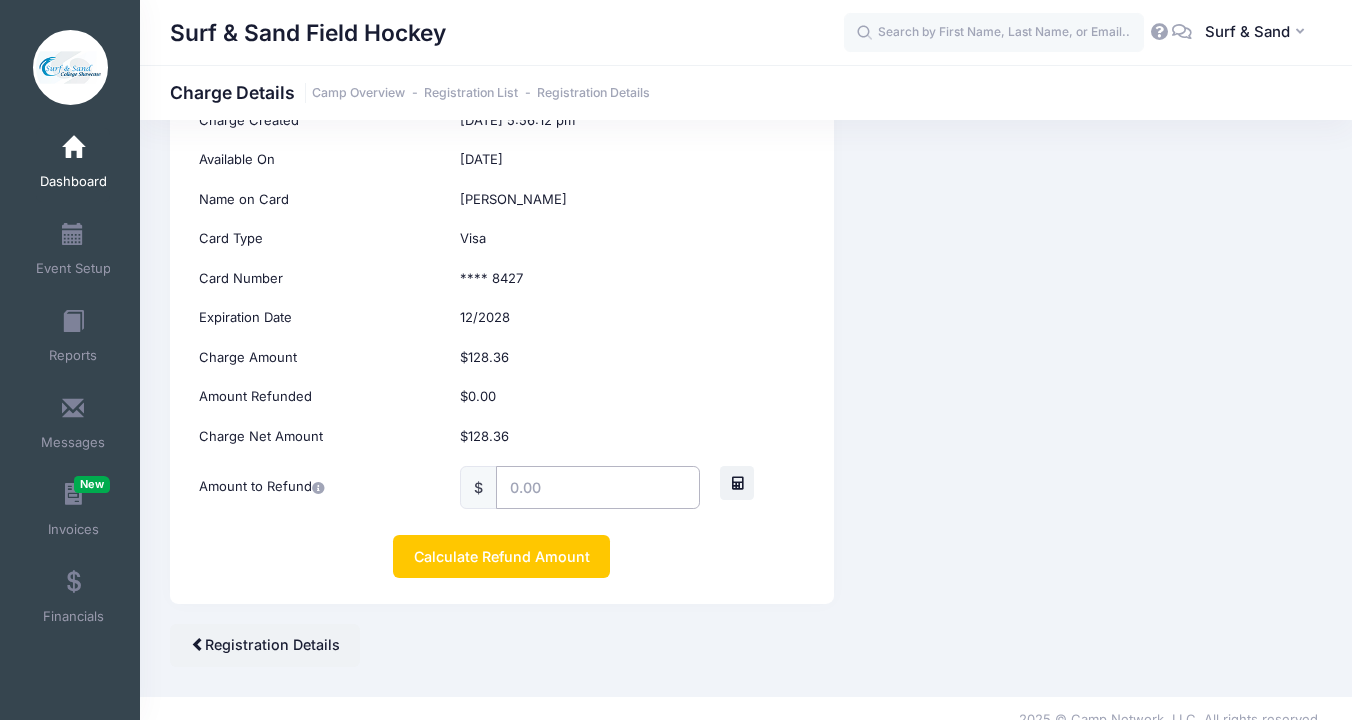 click at bounding box center (598, 487) 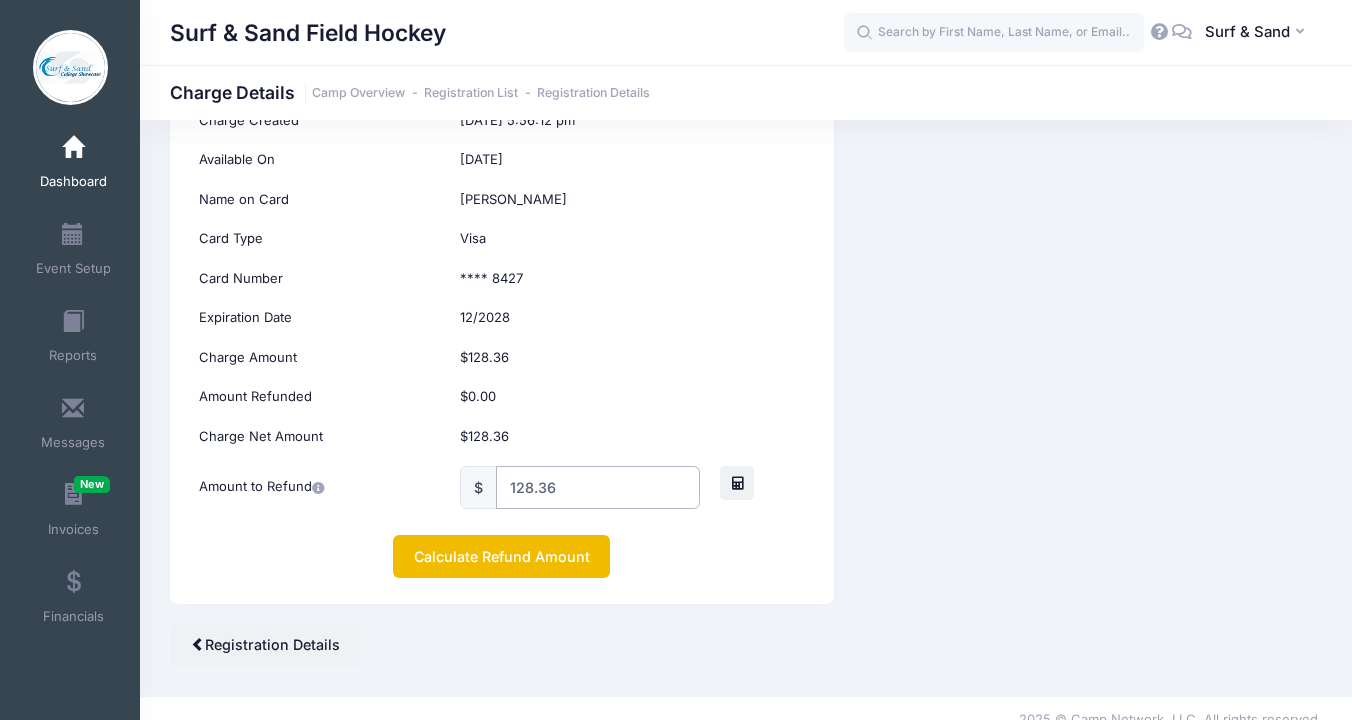 type on "128.36" 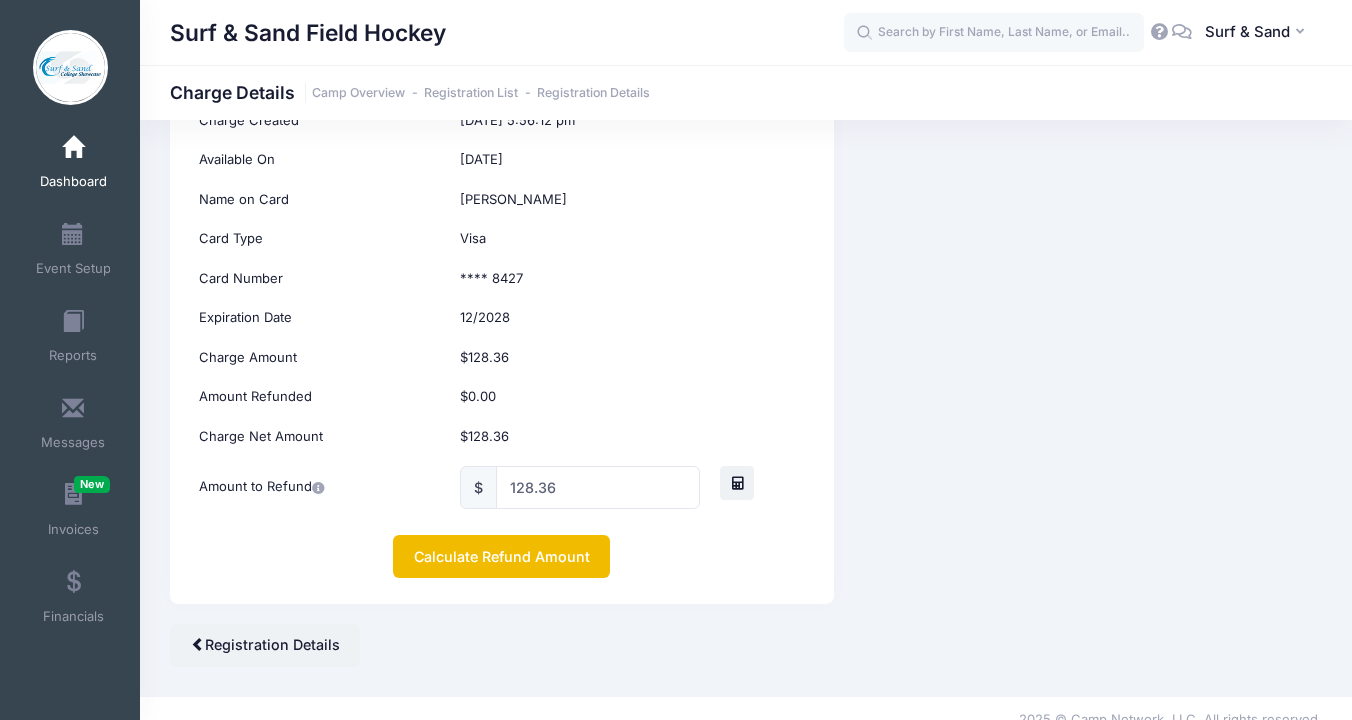 click on "Calculate Refund Amount" at bounding box center (501, 556) 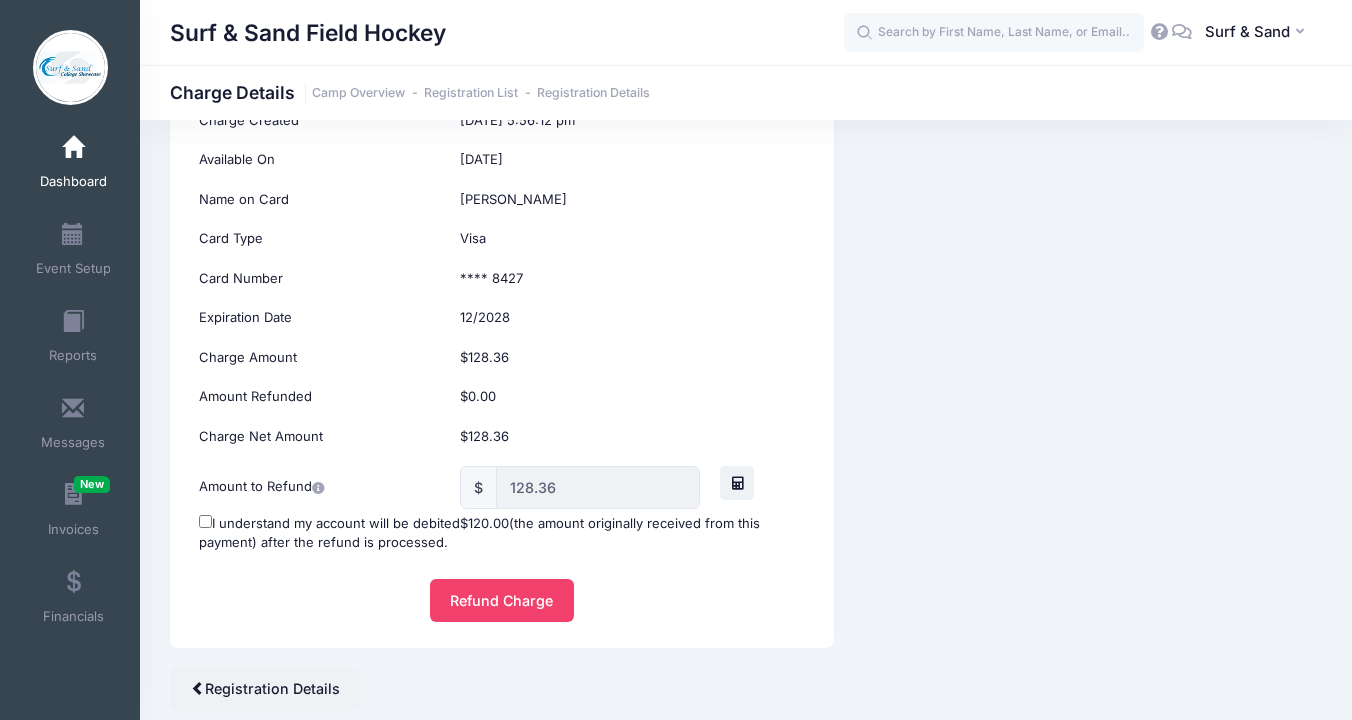 click on "I understand my account will be debited  $120.00  (the amount originally received from this payment) after the refund is processed." at bounding box center (501, 533) 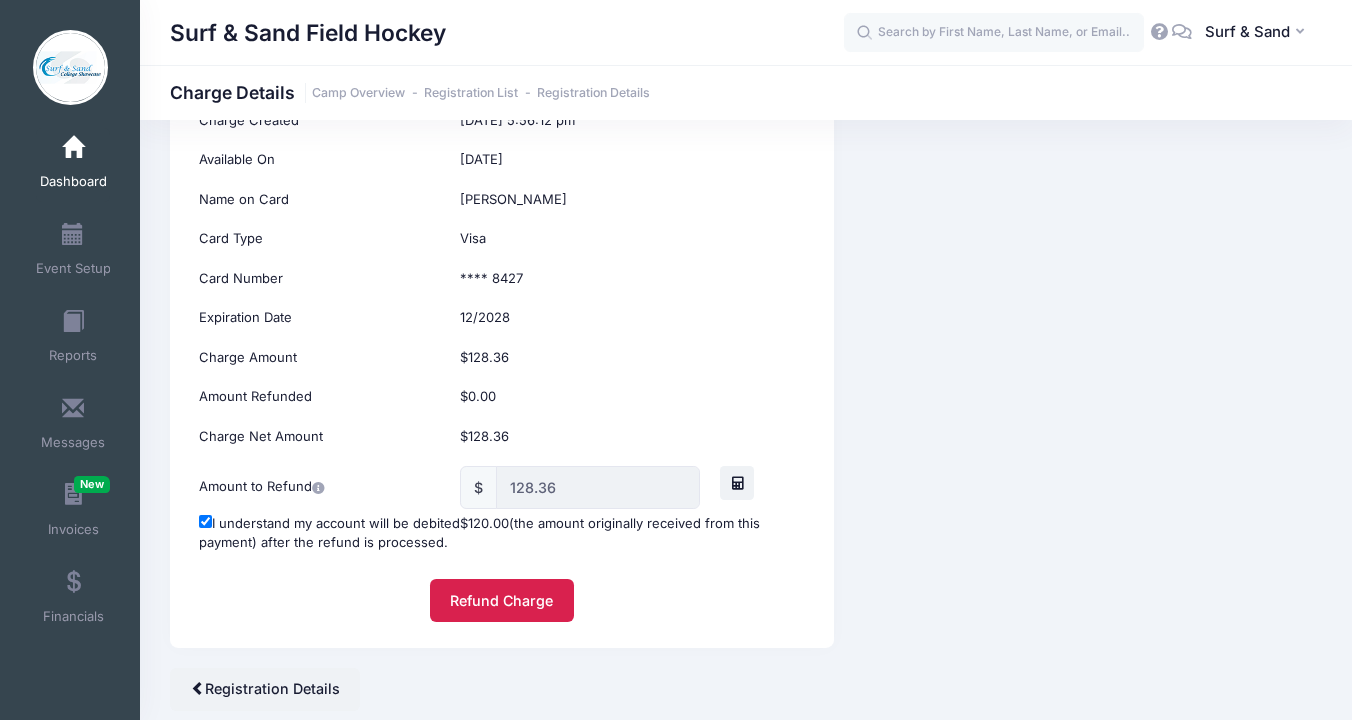 click on "Refund Charge" at bounding box center [502, 600] 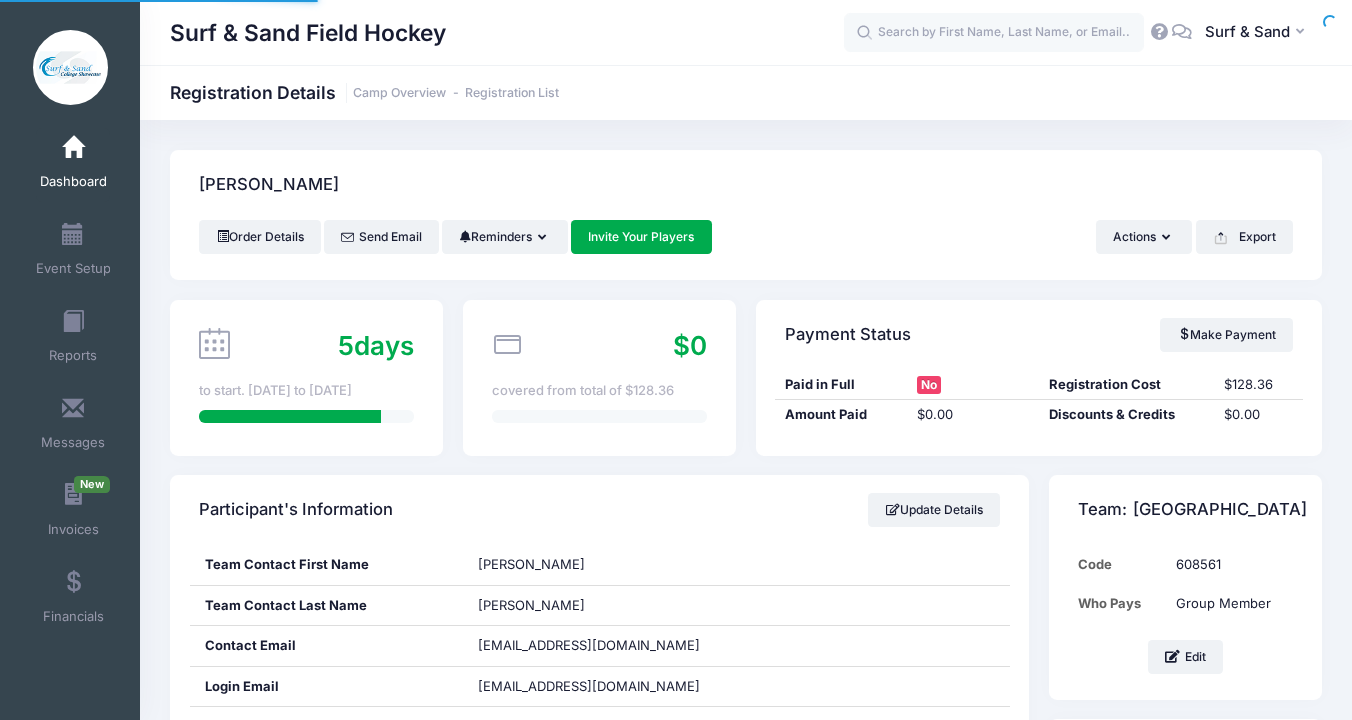 scroll, scrollTop: 0, scrollLeft: 0, axis: both 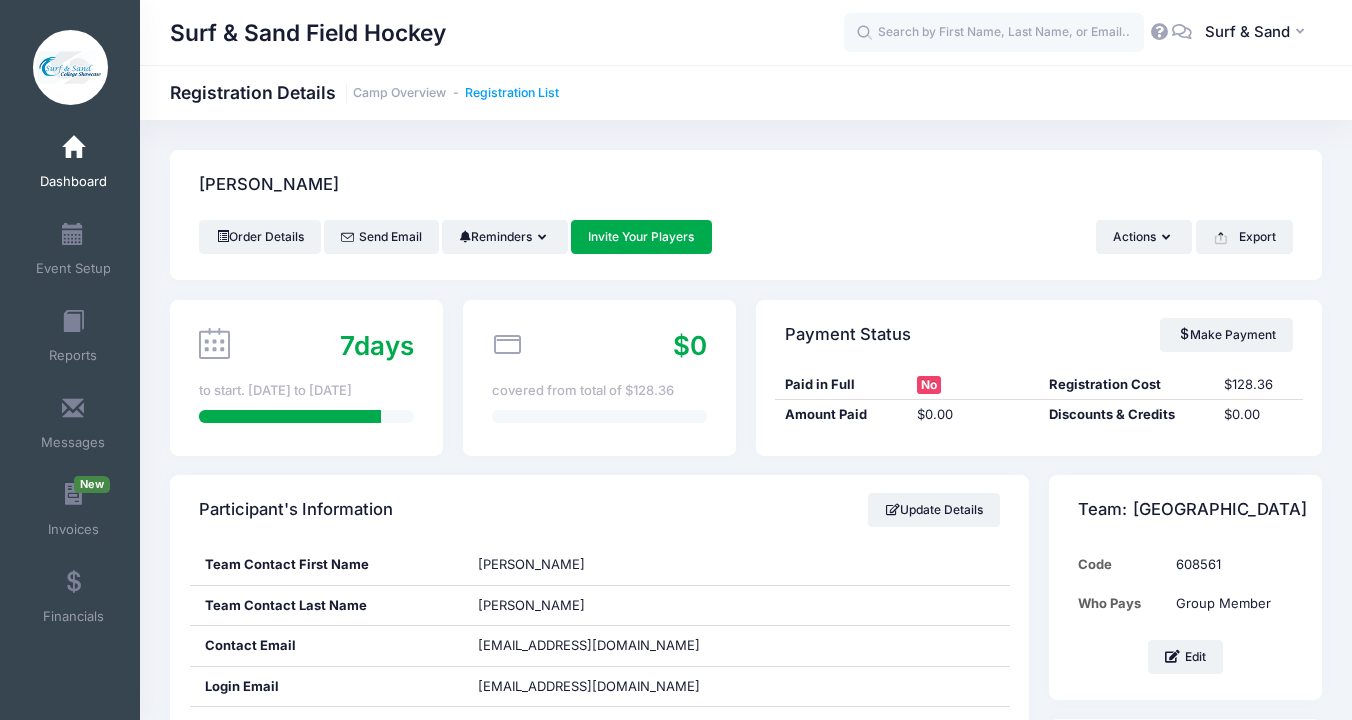 click on "Registration List" at bounding box center [512, 93] 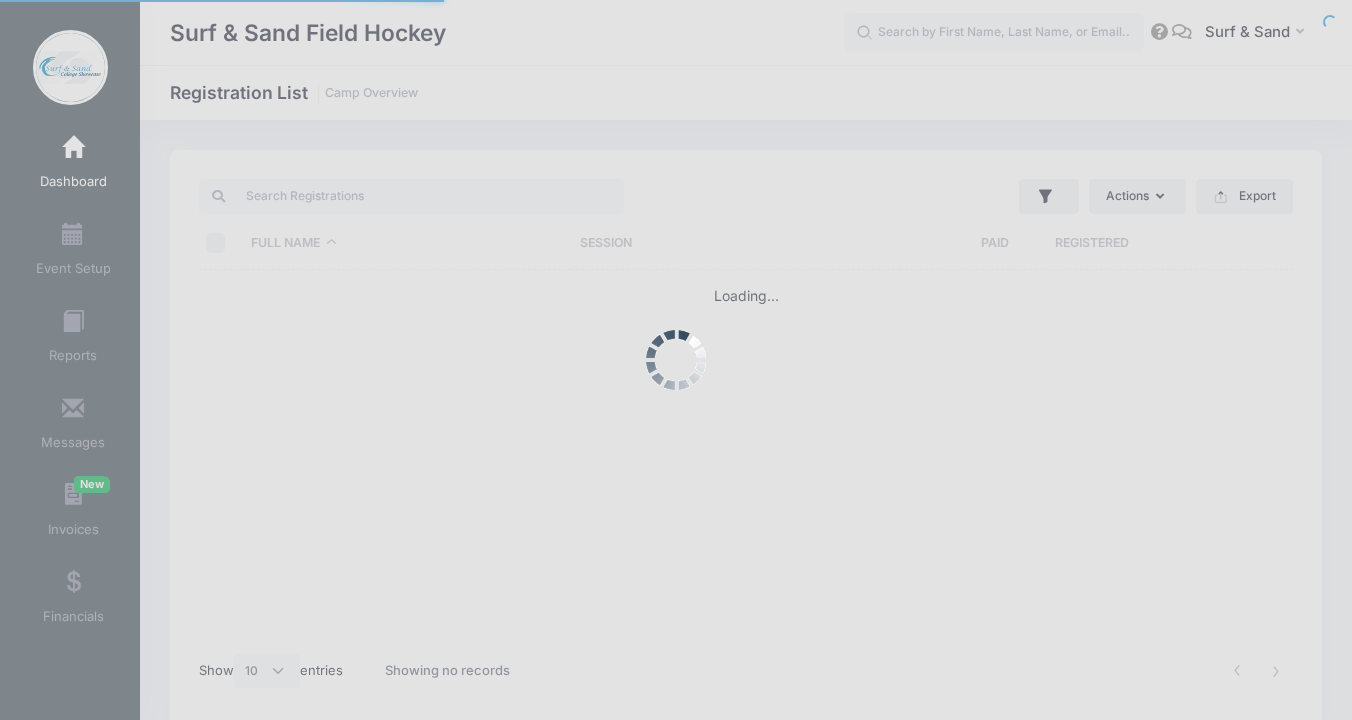 select on "10" 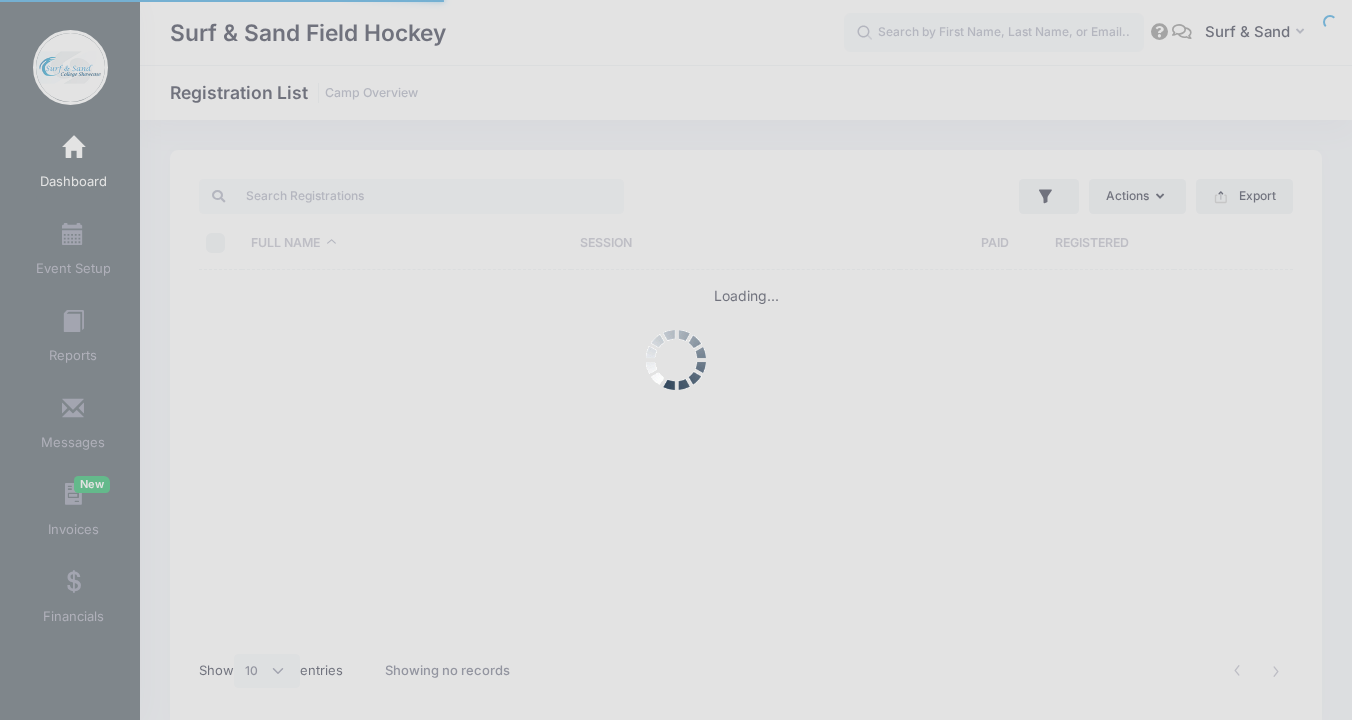 scroll, scrollTop: 0, scrollLeft: 0, axis: both 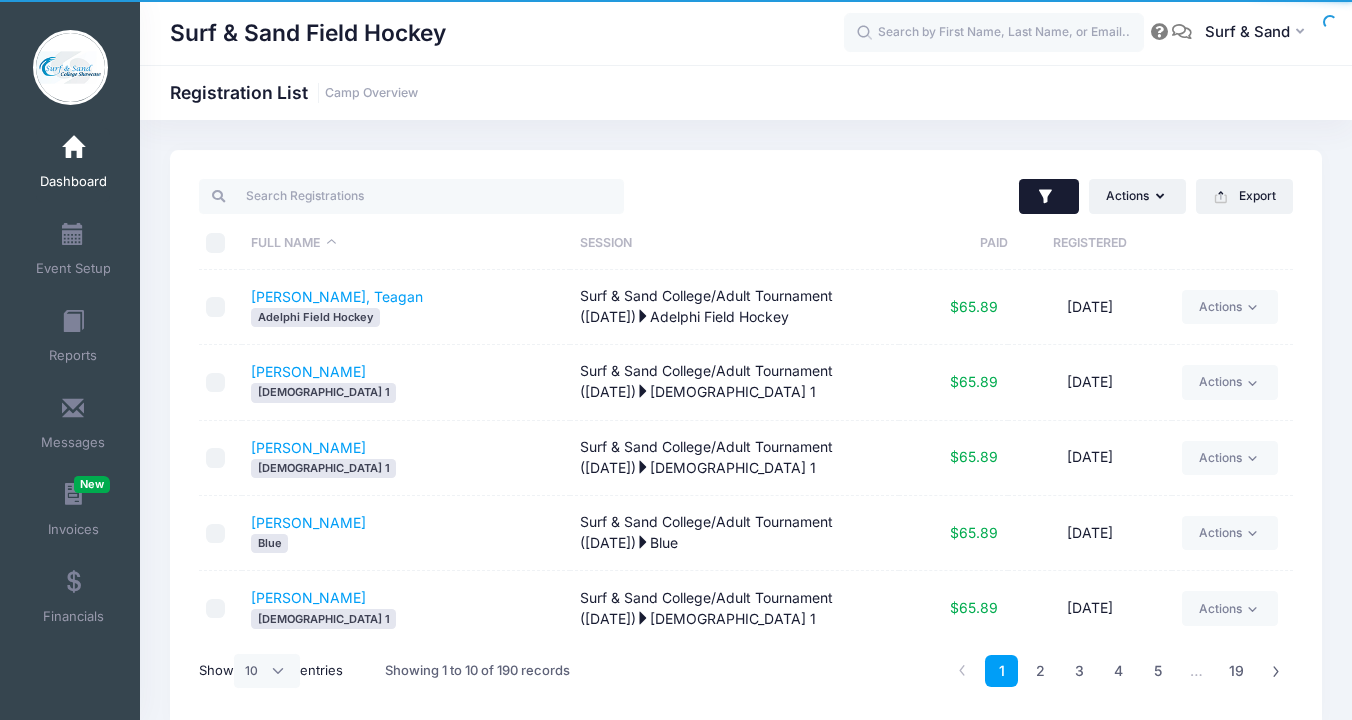 click at bounding box center (1049, 197) 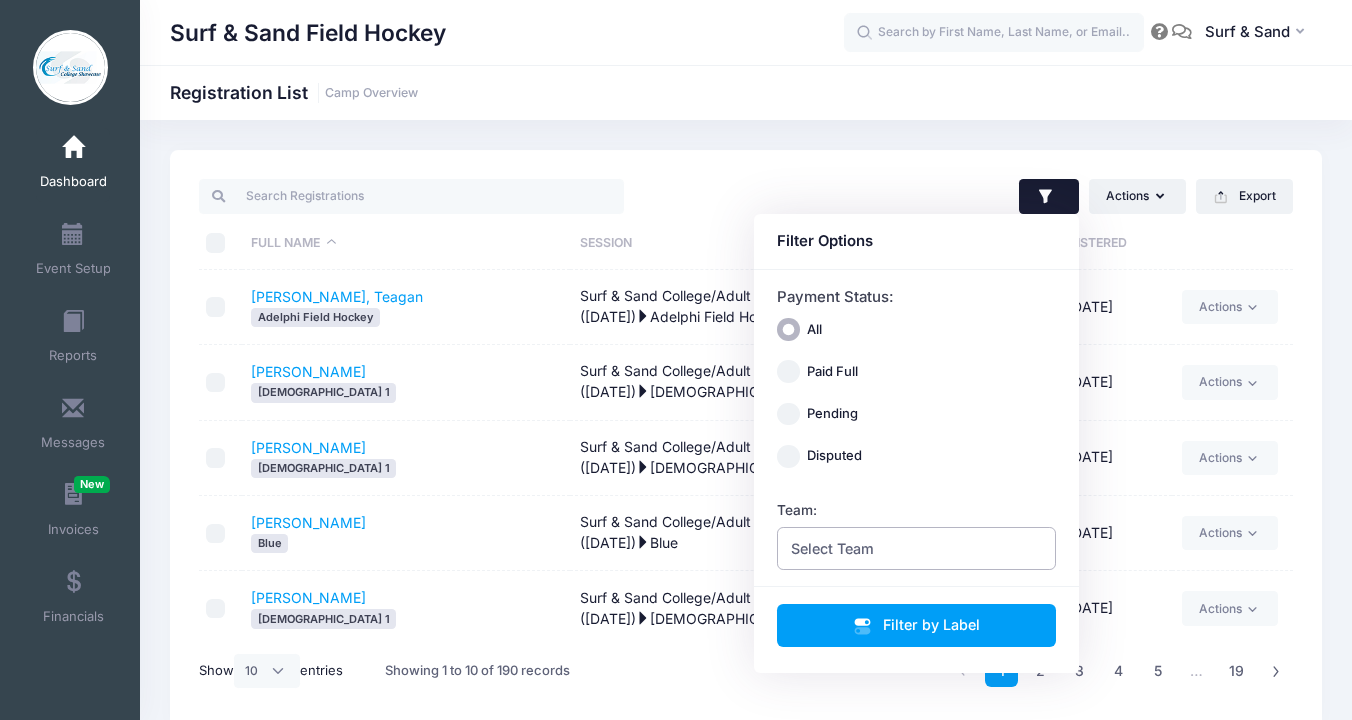 click on "Select Team" at bounding box center (917, 548) 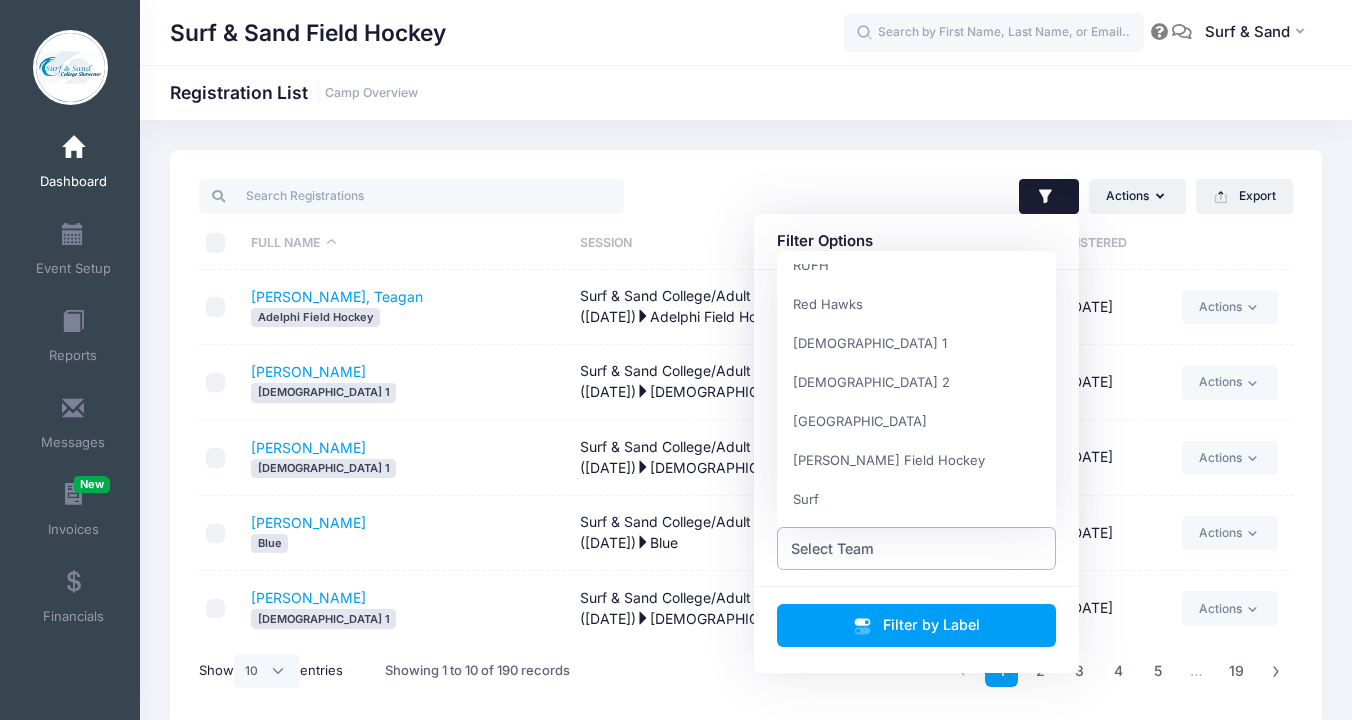 scroll, scrollTop: 569, scrollLeft: 0, axis: vertical 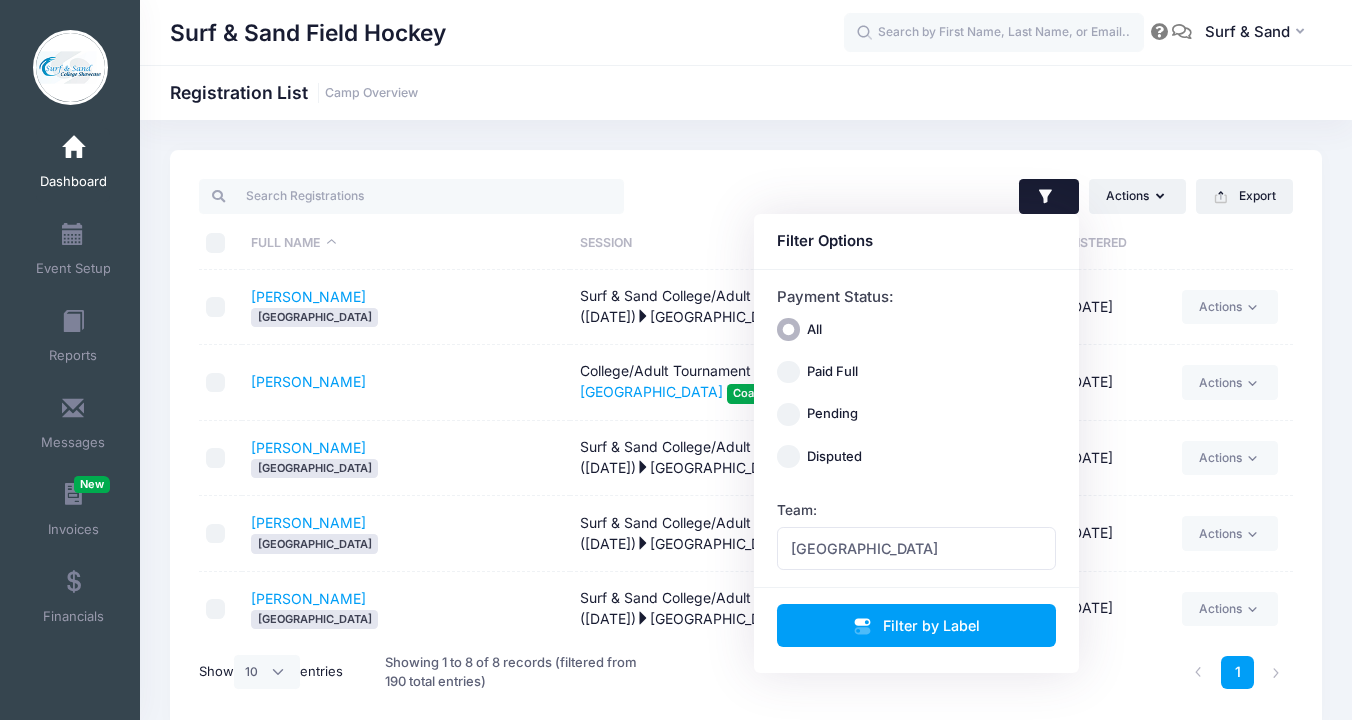 click on "Grant, Grace SUNY New Paltz" at bounding box center [406, 458] 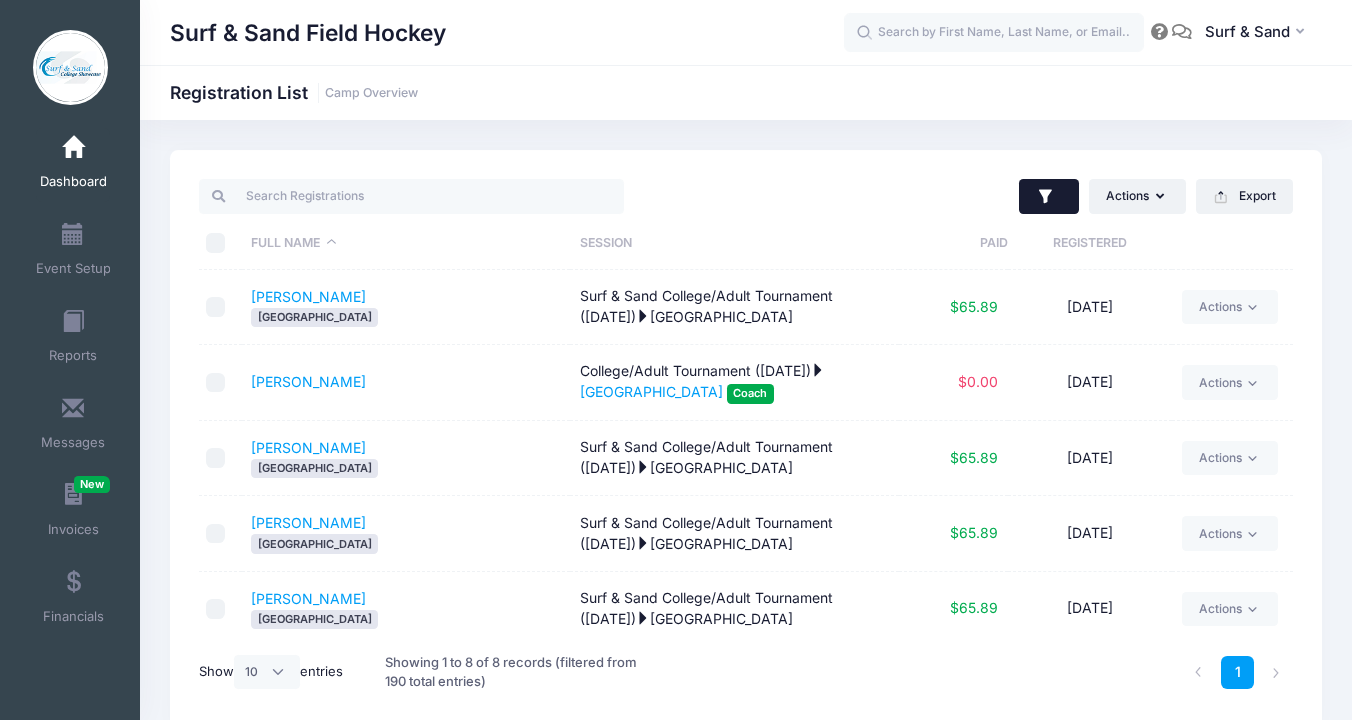 click 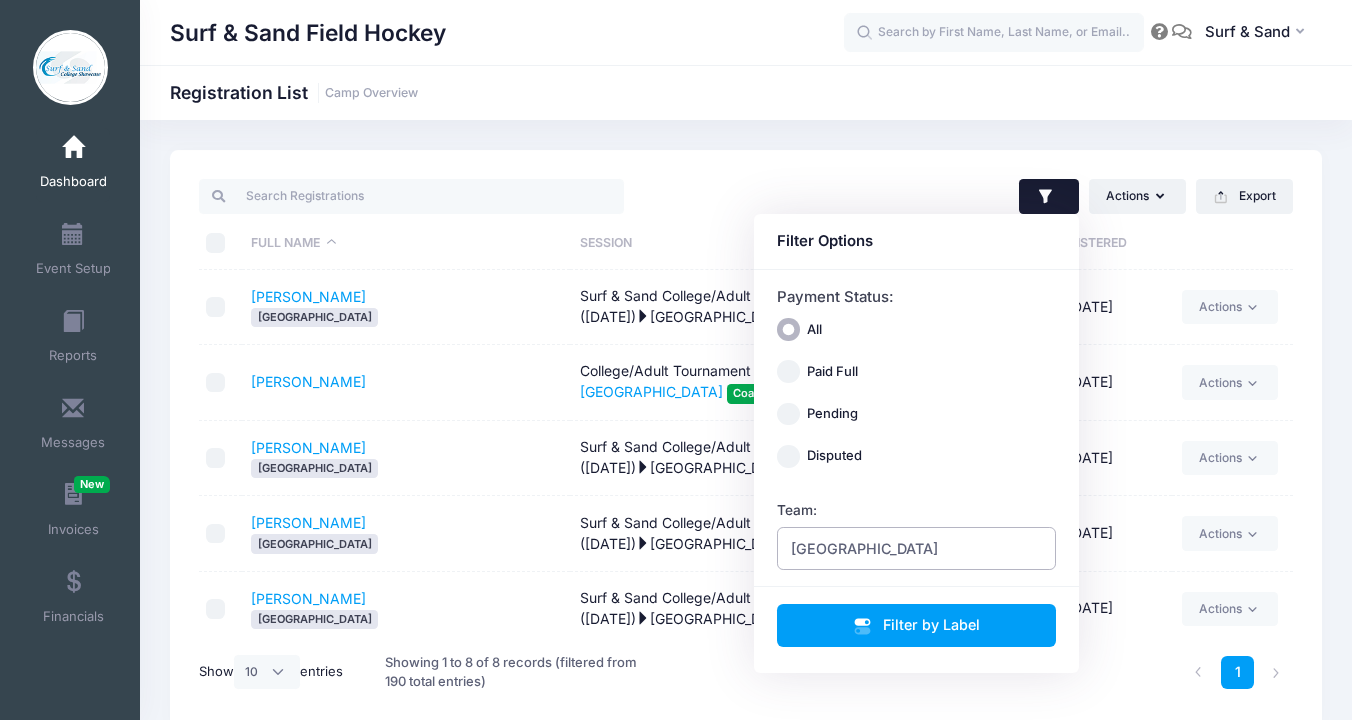 click on "SUNY New Paltz" at bounding box center (917, 548) 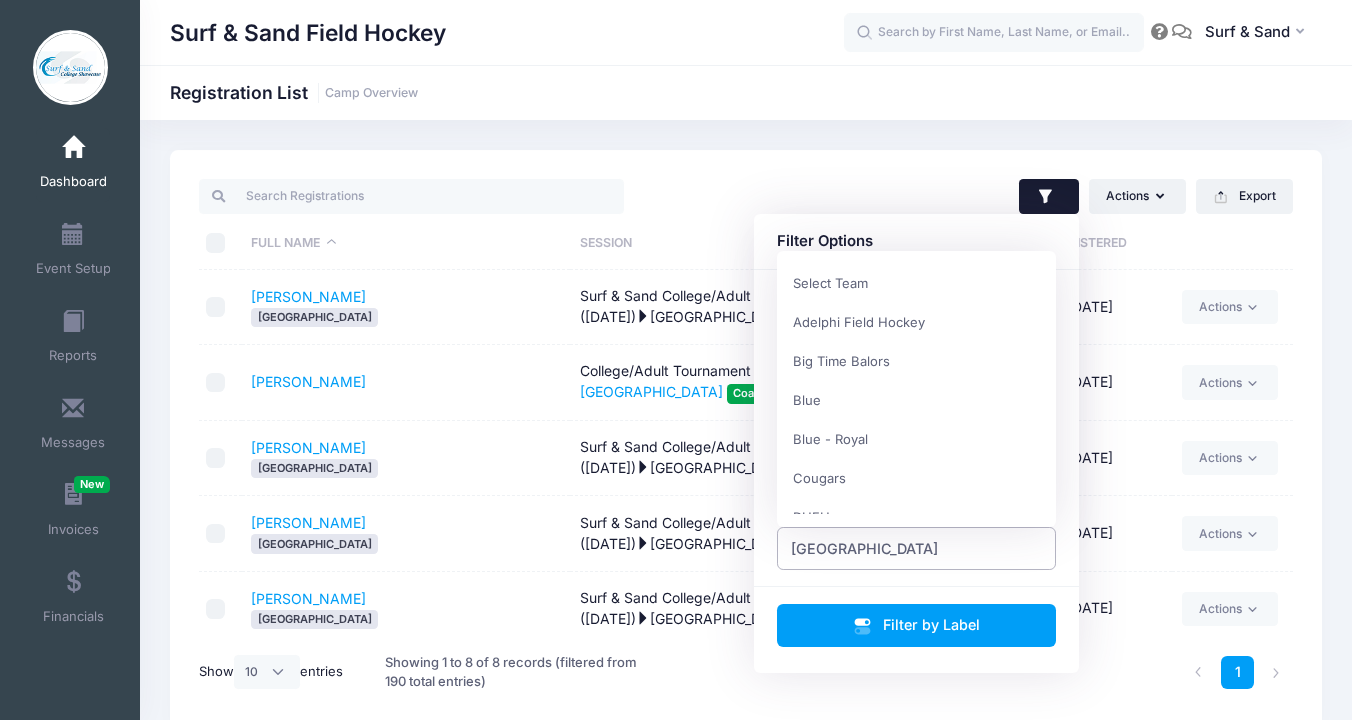 scroll, scrollTop: 569, scrollLeft: 0, axis: vertical 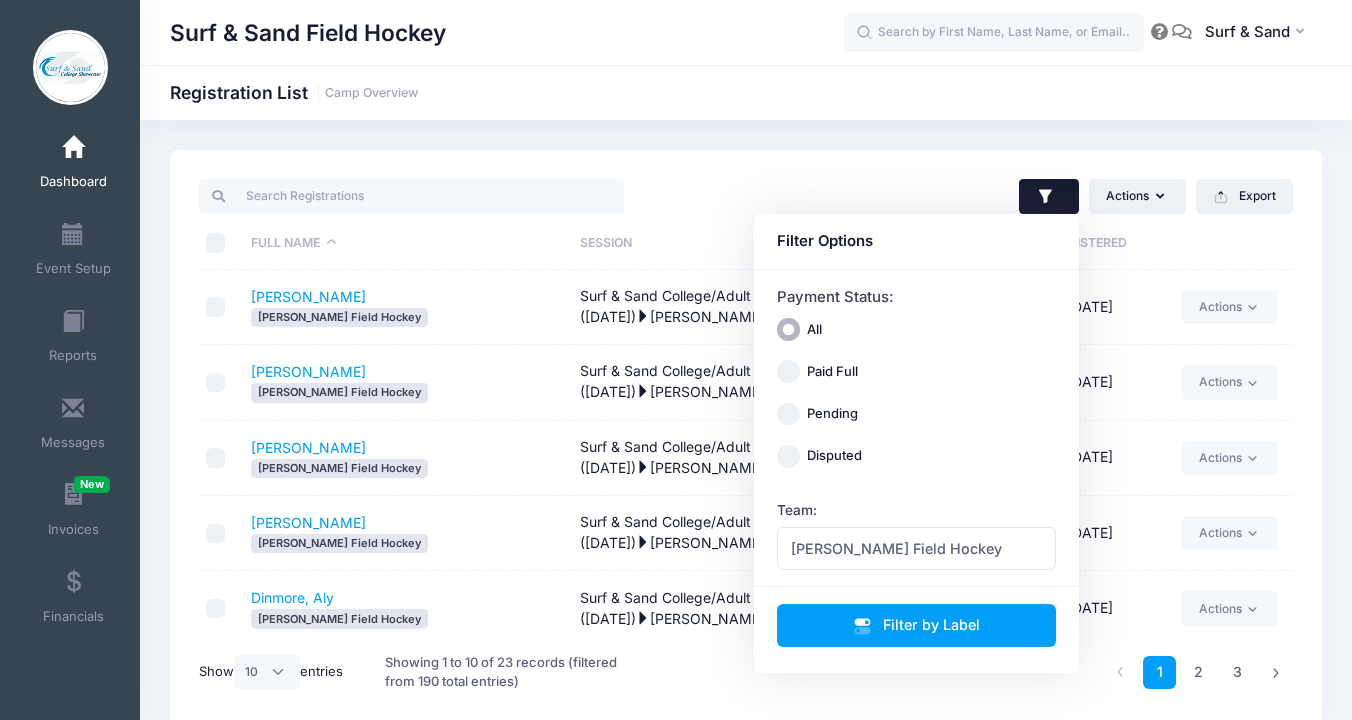 click on "Stevens Field Hockey" at bounding box center [405, 468] 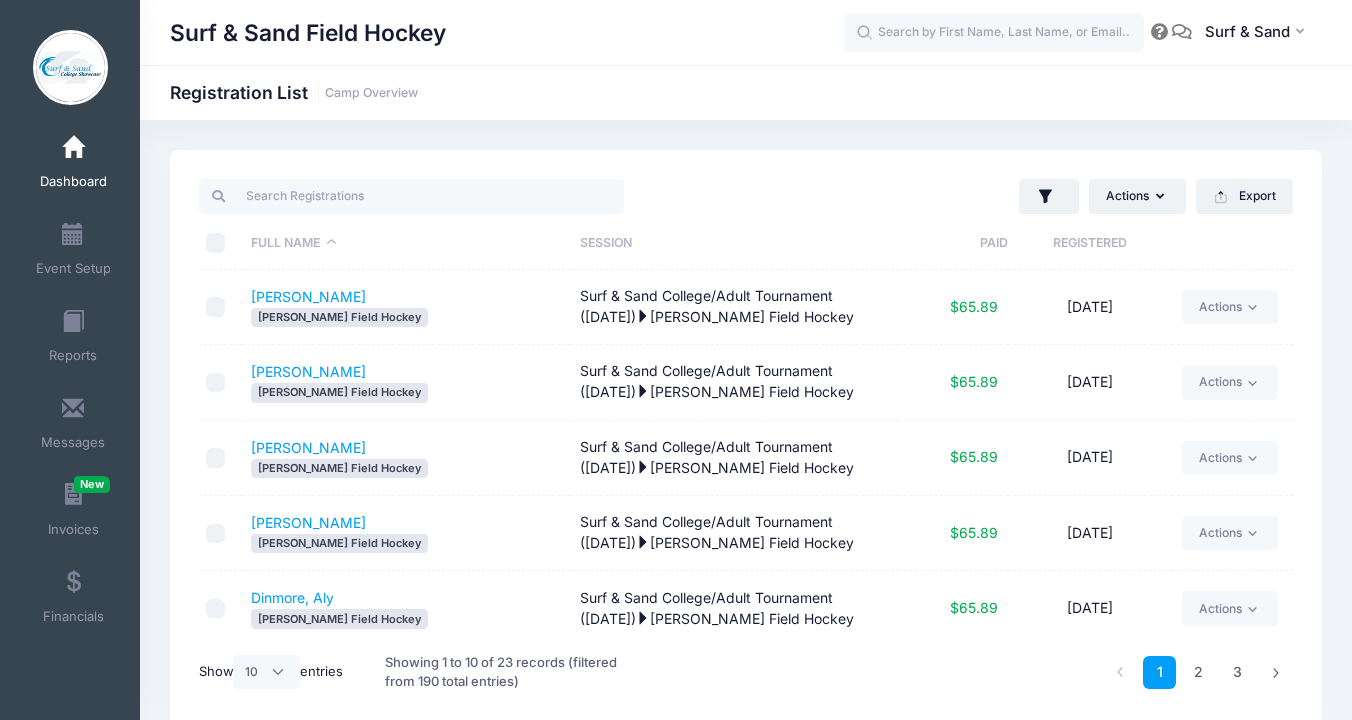 scroll, scrollTop: 384, scrollLeft: 0, axis: vertical 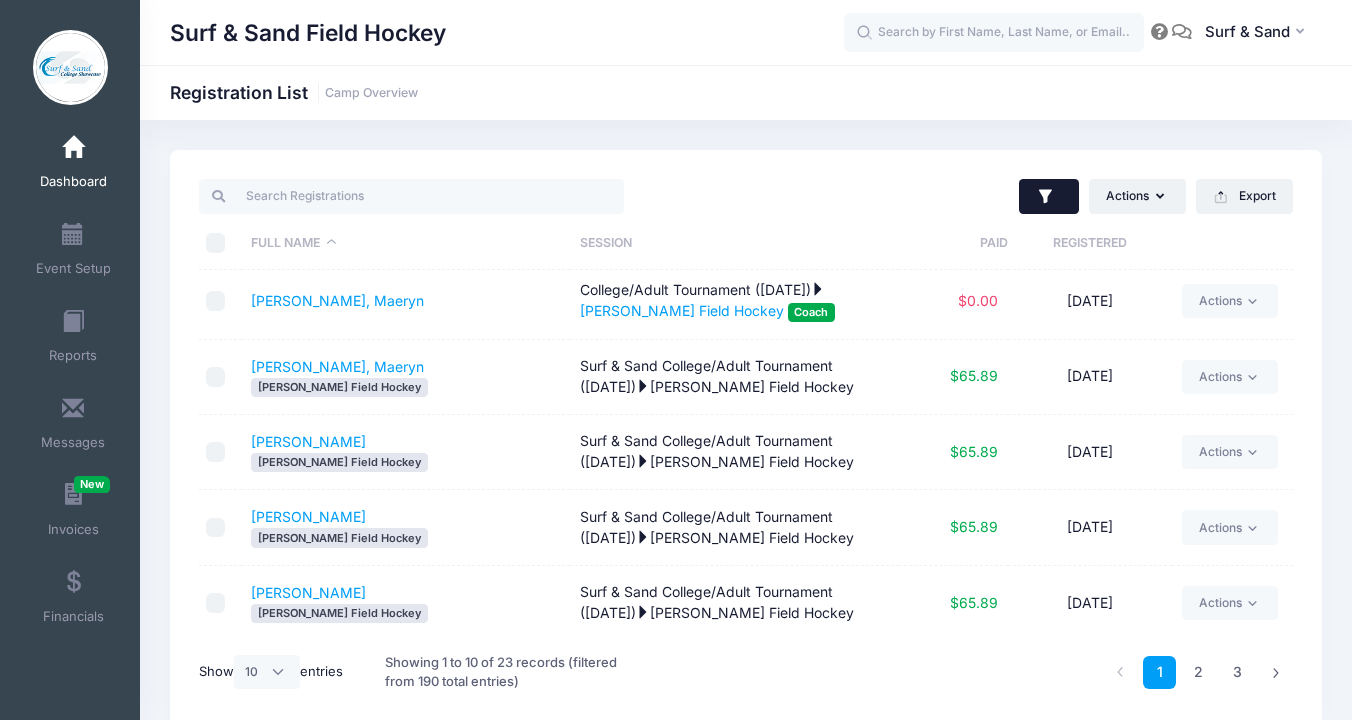 click 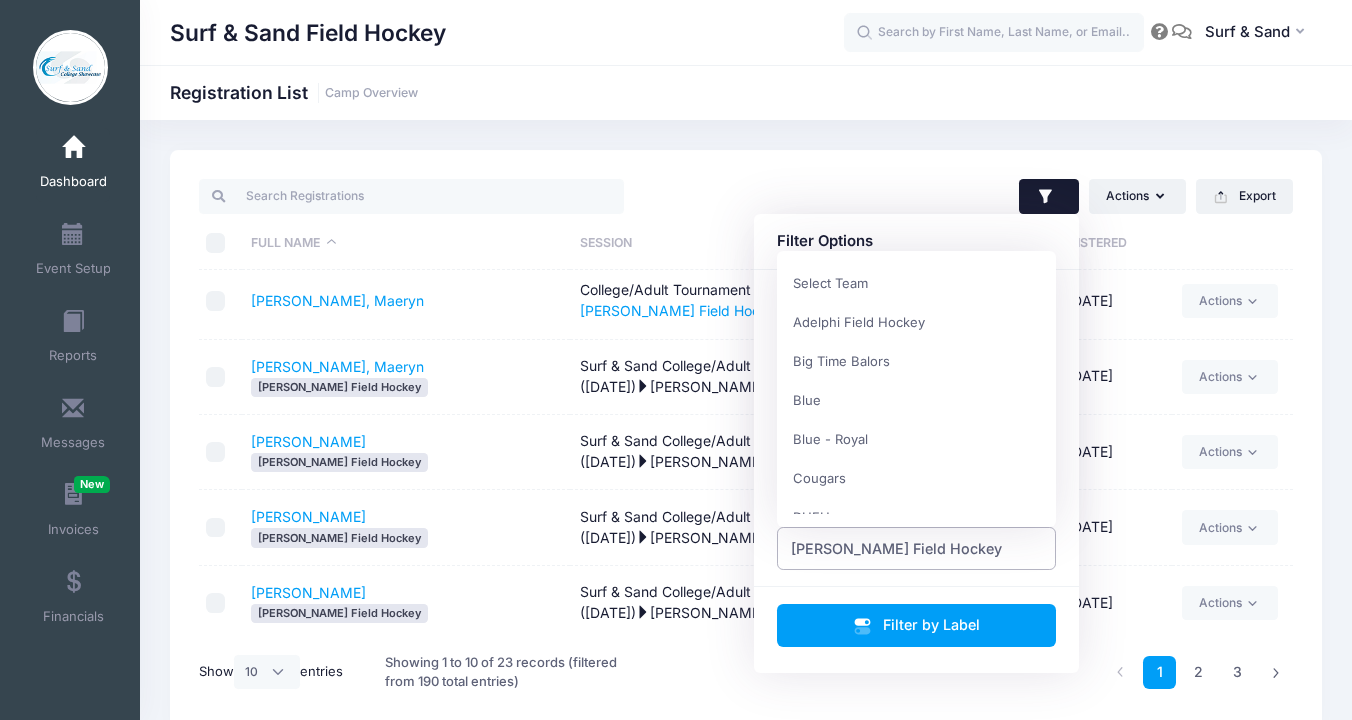 click on "Stevens Field Hockey" at bounding box center [896, 548] 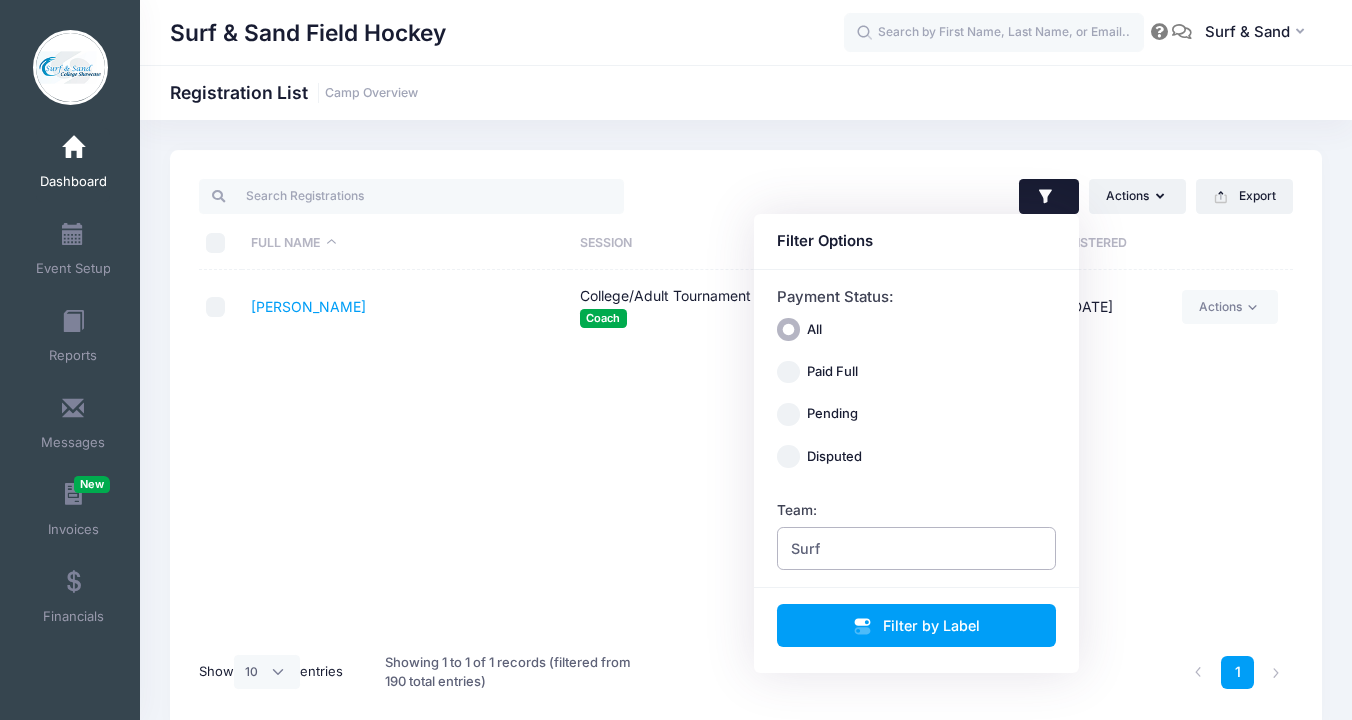 scroll, scrollTop: 0, scrollLeft: 0, axis: both 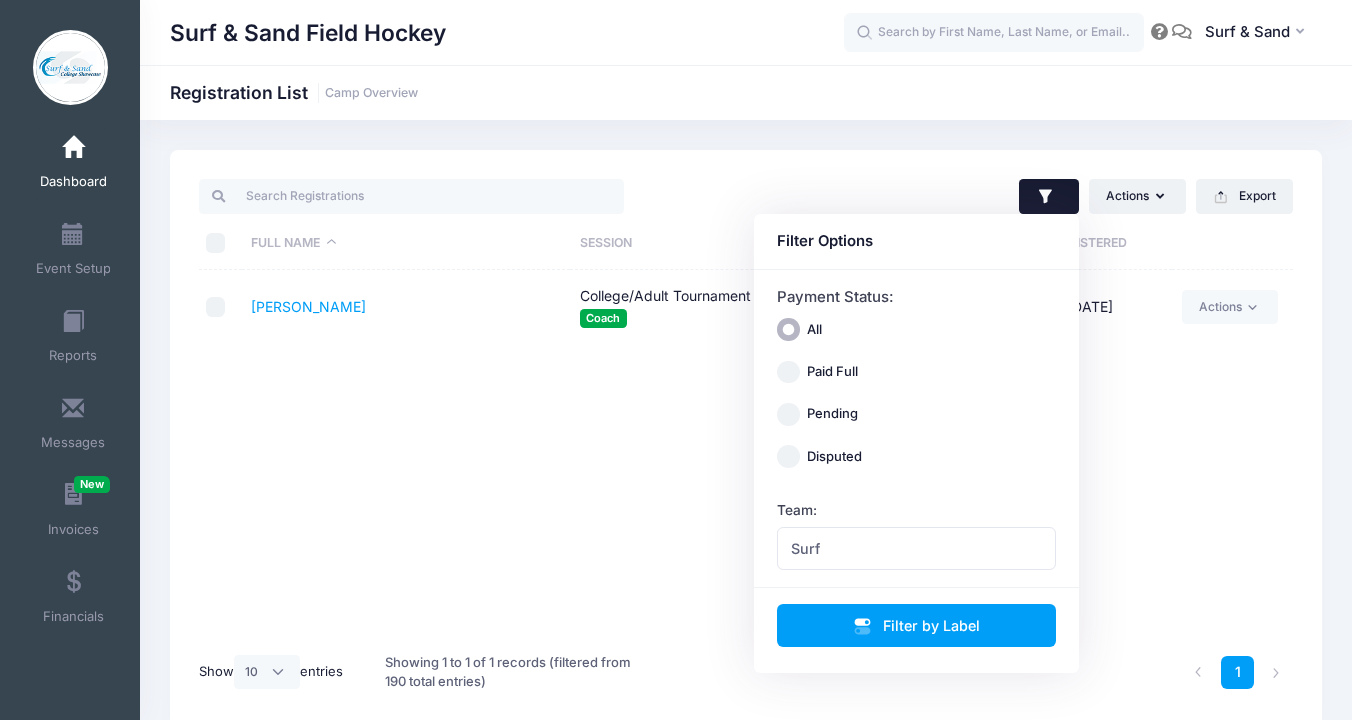 click on "Full Name Session Paid Registered
DiSanti, Jill College/Adult Tournament  (July 19, 2025)    Surf   Coach $0.00 03/19/2025 Actions
Email  Send Payment Reminder  Assign Labels  Internal Notes  Change Session or Program  Delete" at bounding box center [746, 455] 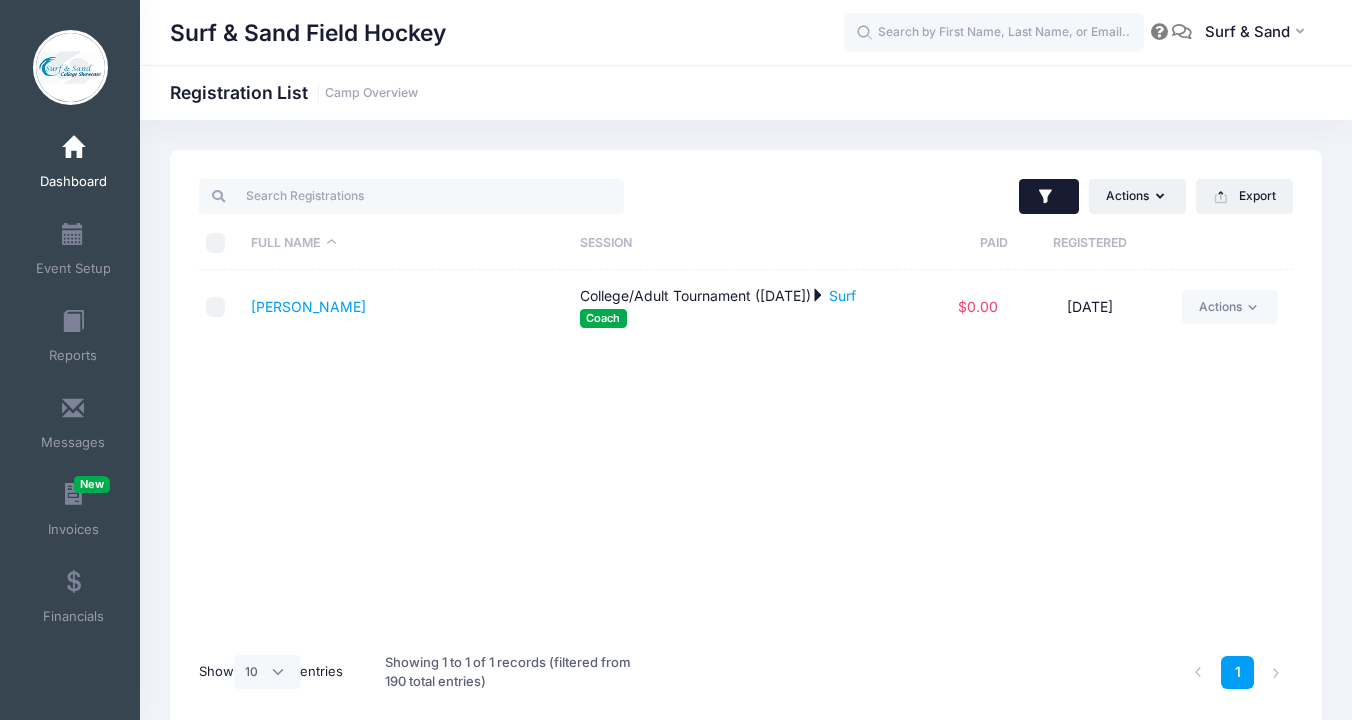 click at bounding box center [1049, 197] 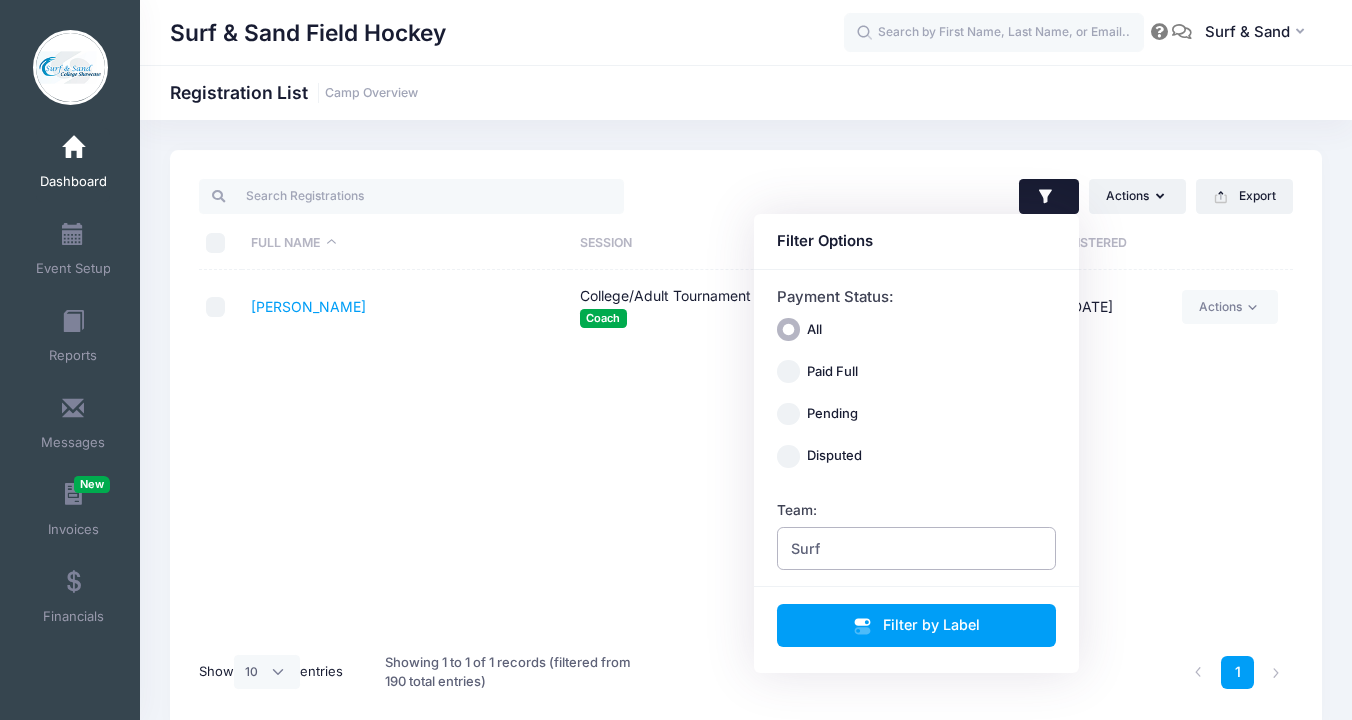 click on "Surf" at bounding box center [917, 548] 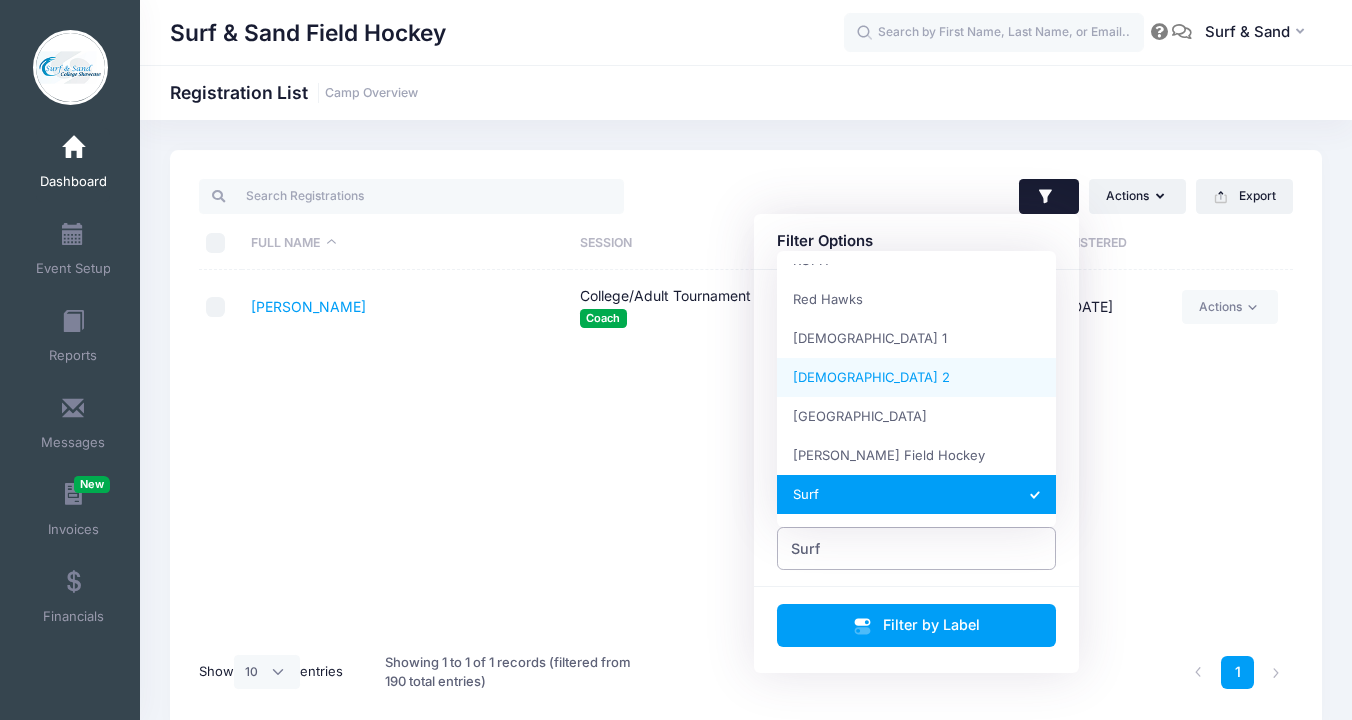 scroll, scrollTop: 0, scrollLeft: 0, axis: both 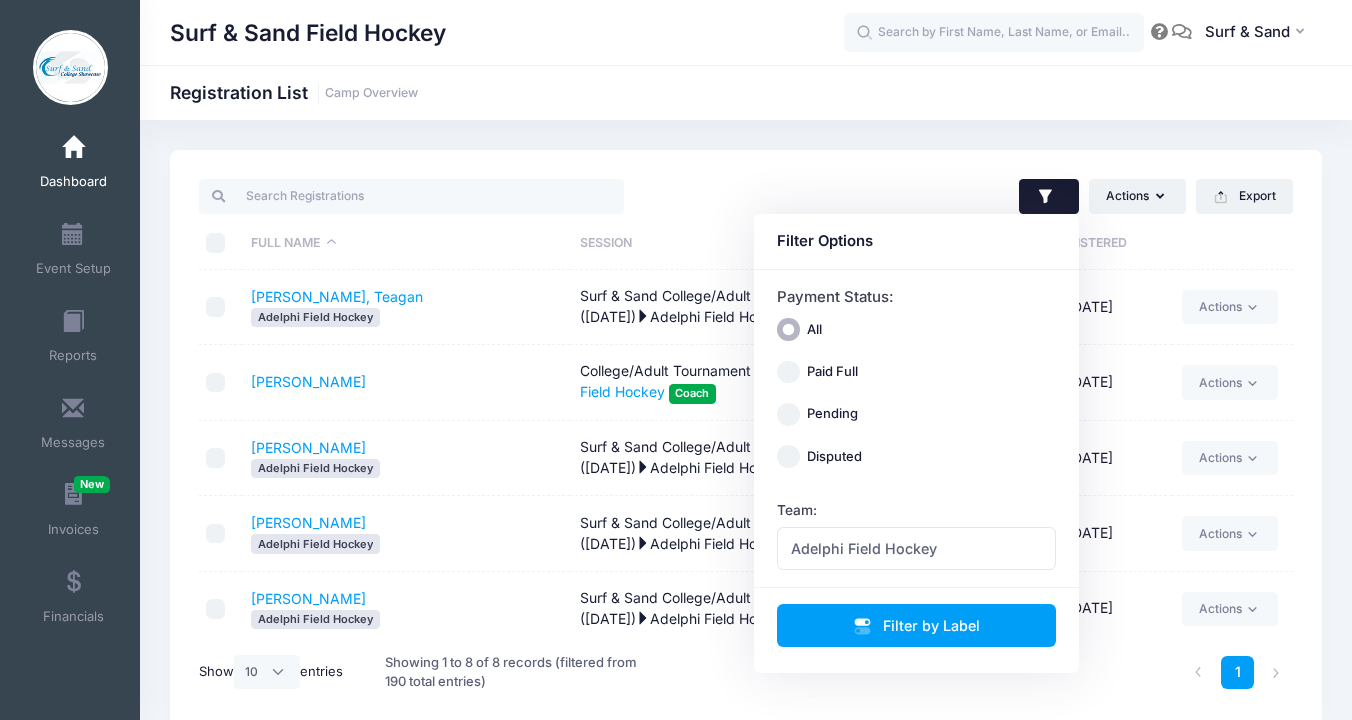 click on "Beakes, Caroline Adelphi Field Hockey" at bounding box center [406, 458] 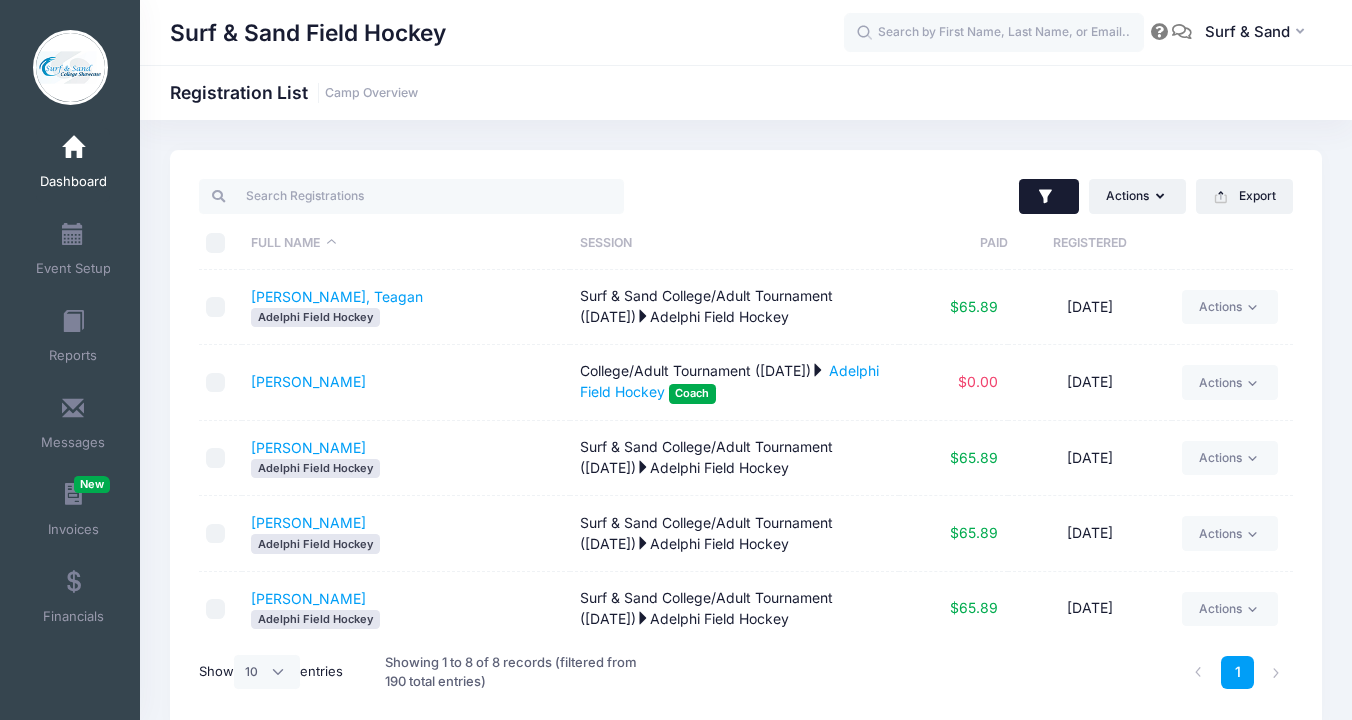 click at bounding box center (1049, 197) 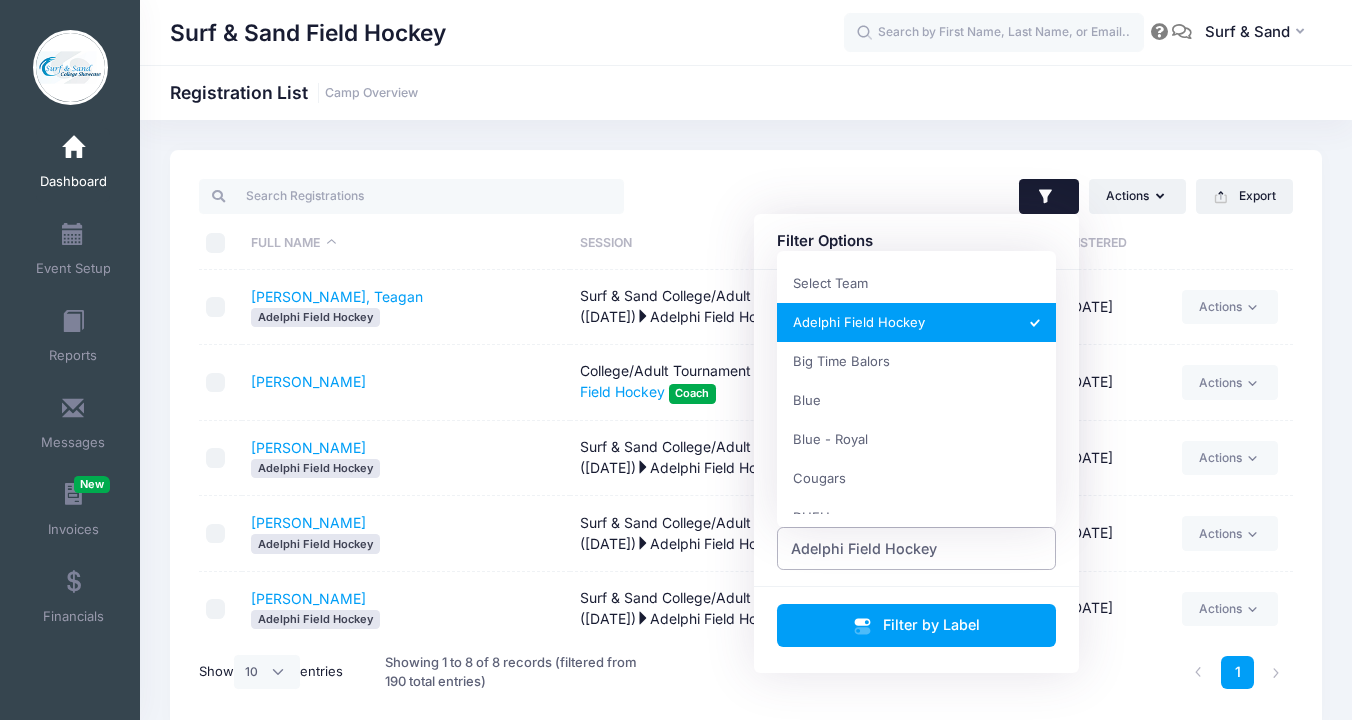 click on "Adelphi Field Hockey" at bounding box center [864, 548] 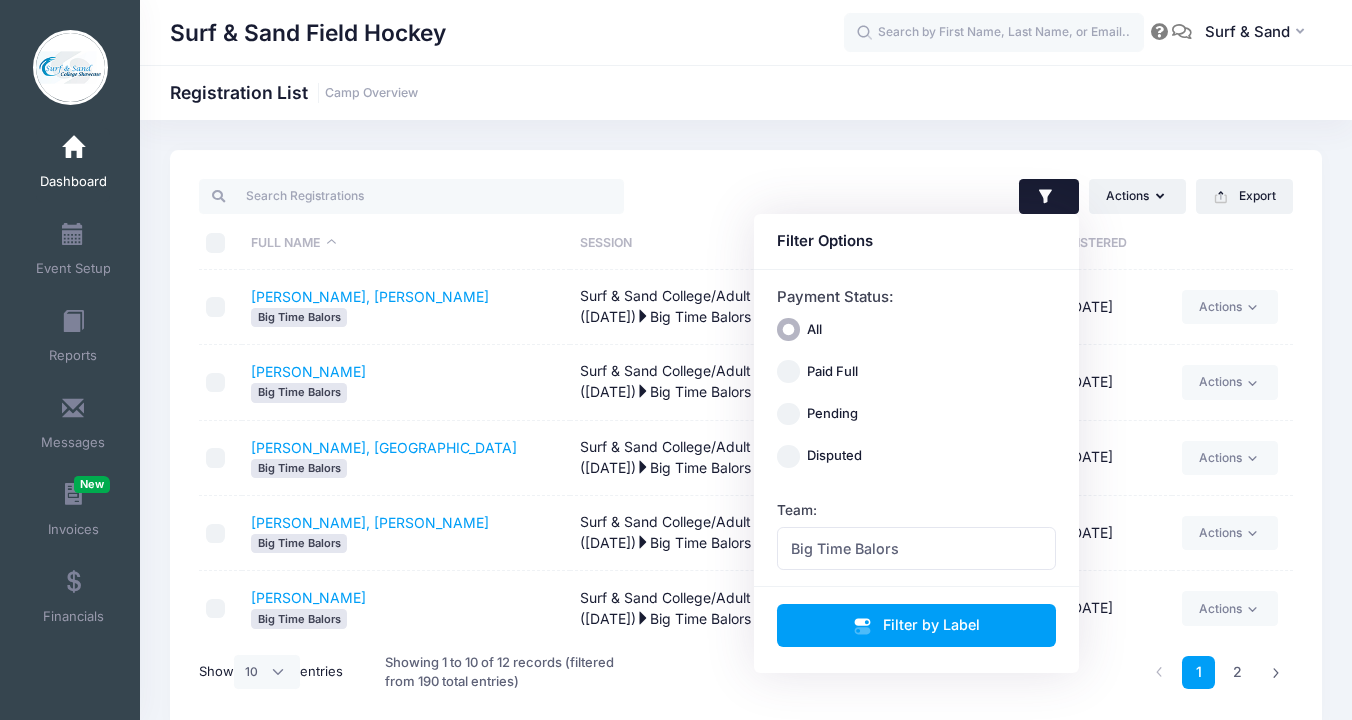 click on "Big Time Balors" at bounding box center [405, 468] 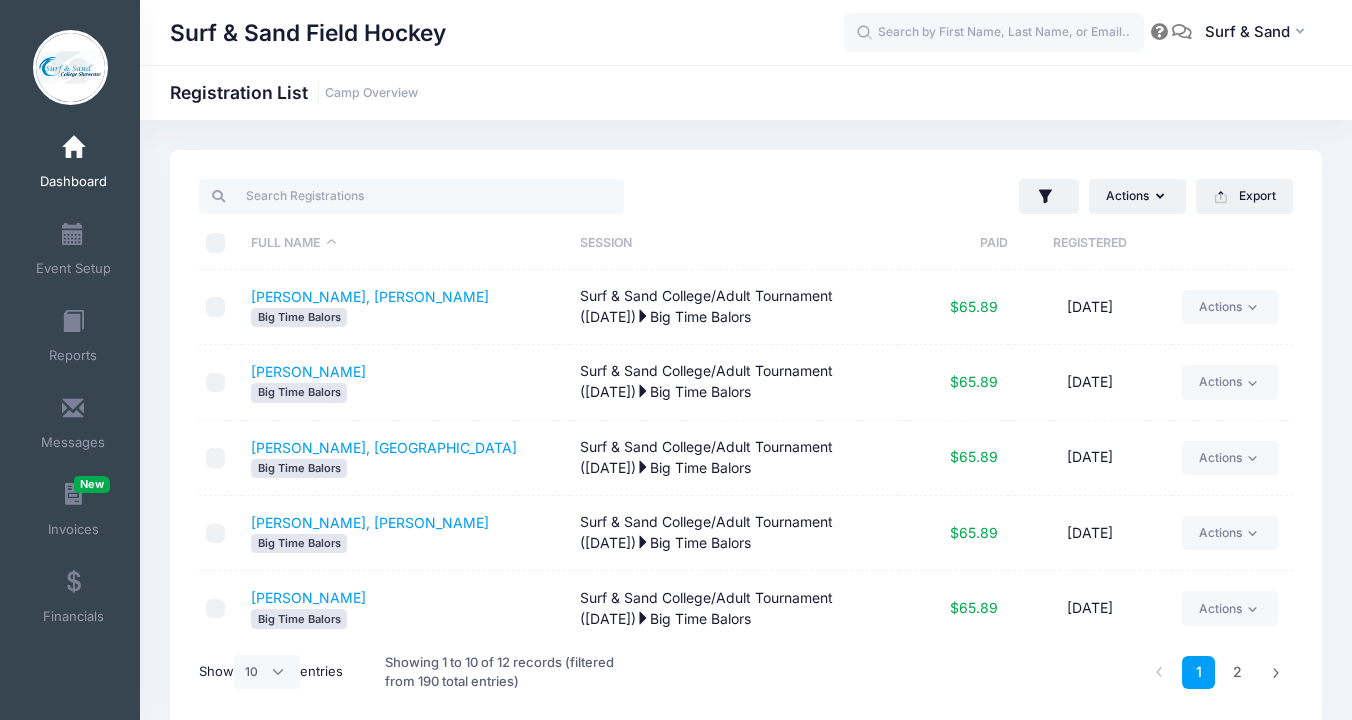 scroll, scrollTop: 384, scrollLeft: 0, axis: vertical 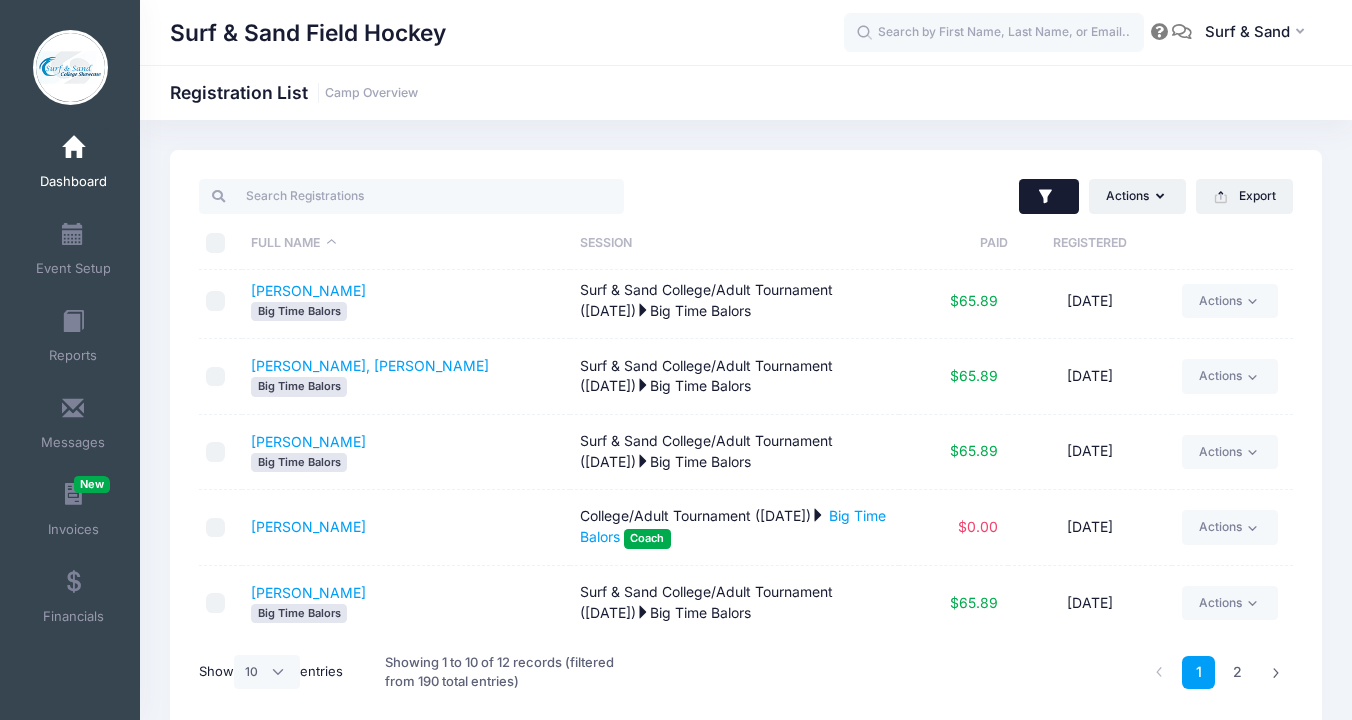 click at bounding box center [1049, 197] 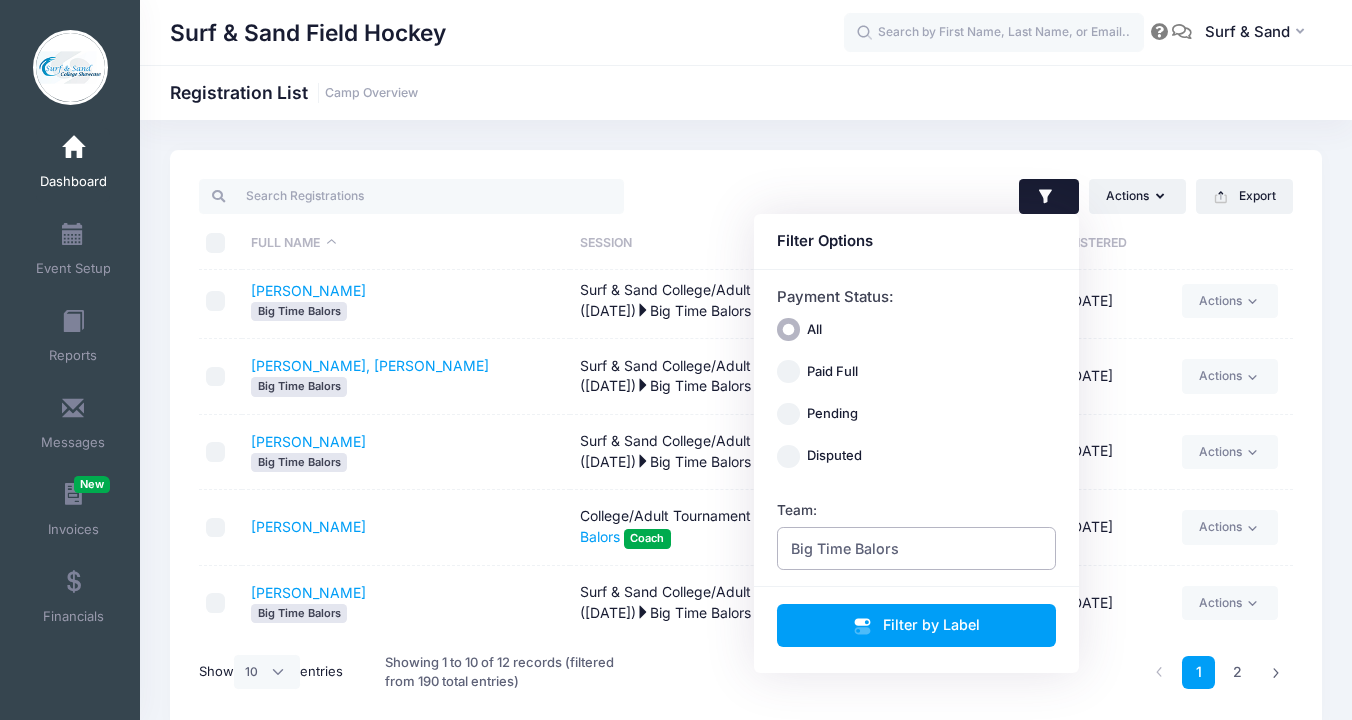 click on "Big Time Balors" at bounding box center (917, 548) 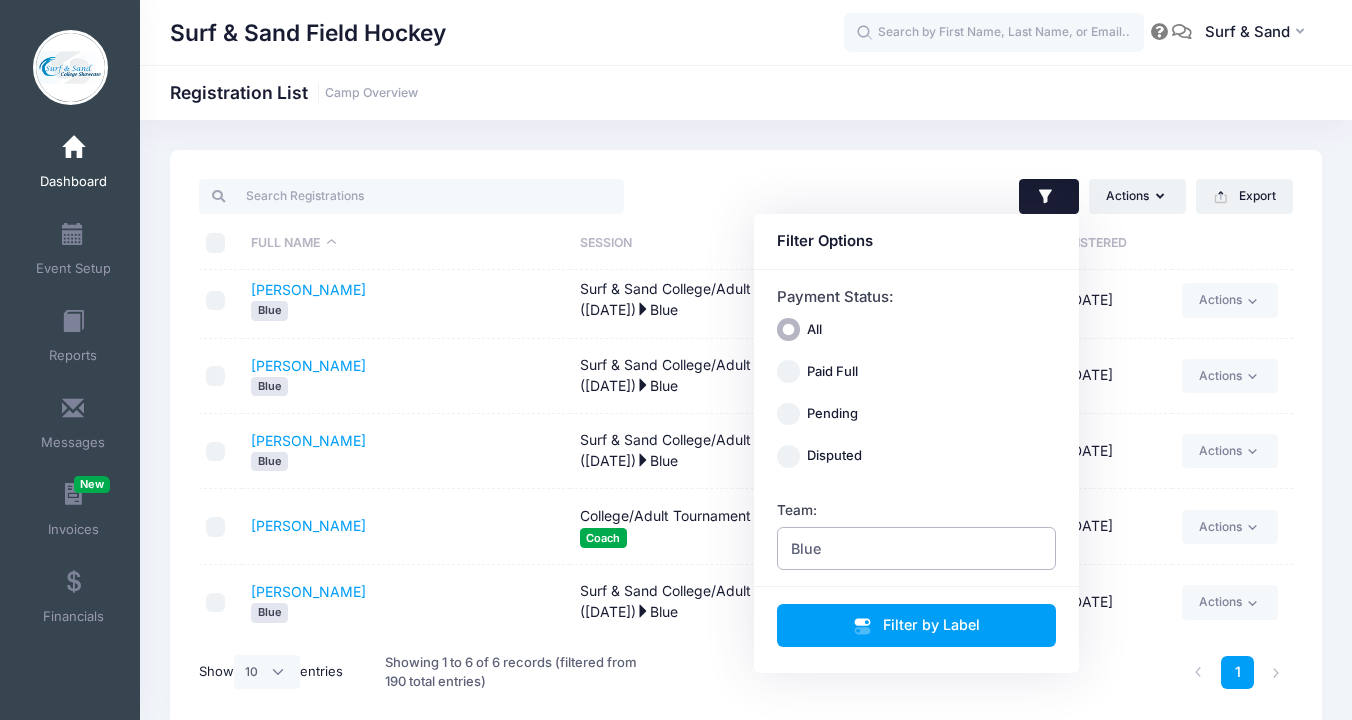 scroll, scrollTop: 0, scrollLeft: 0, axis: both 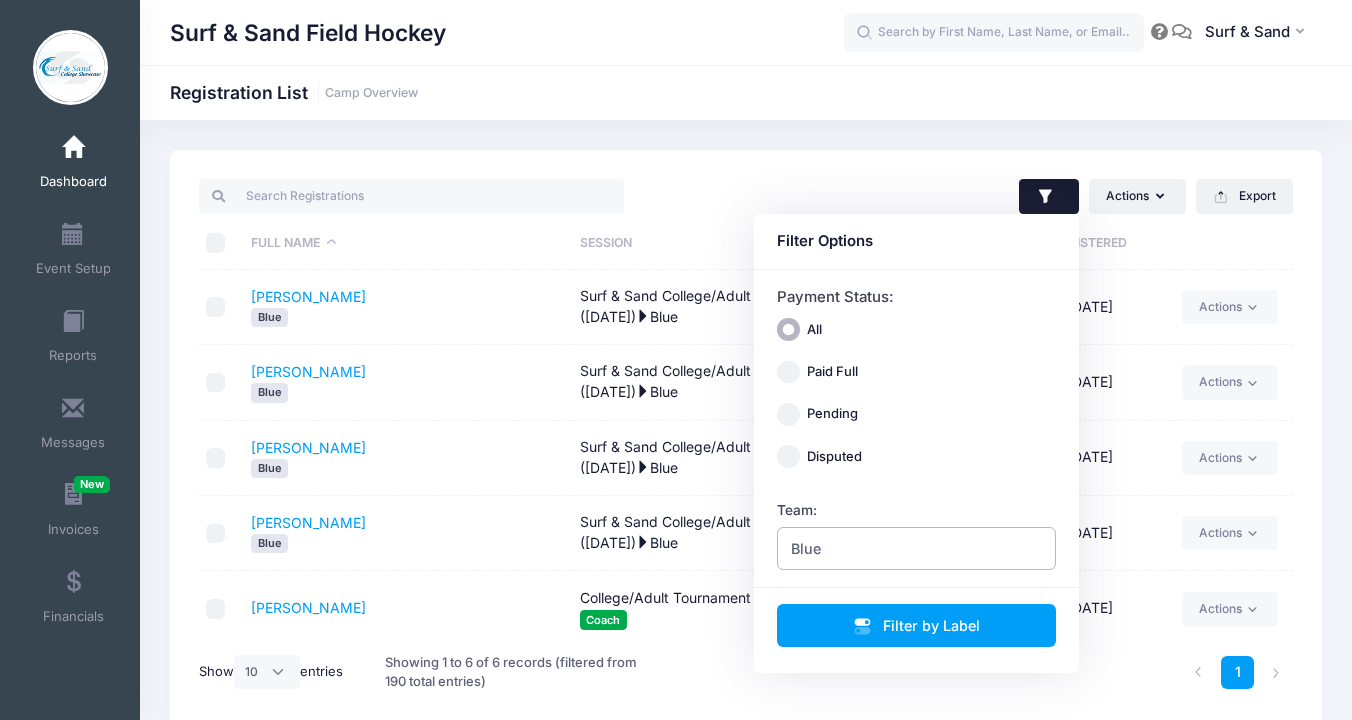 click on "Blue" at bounding box center (917, 548) 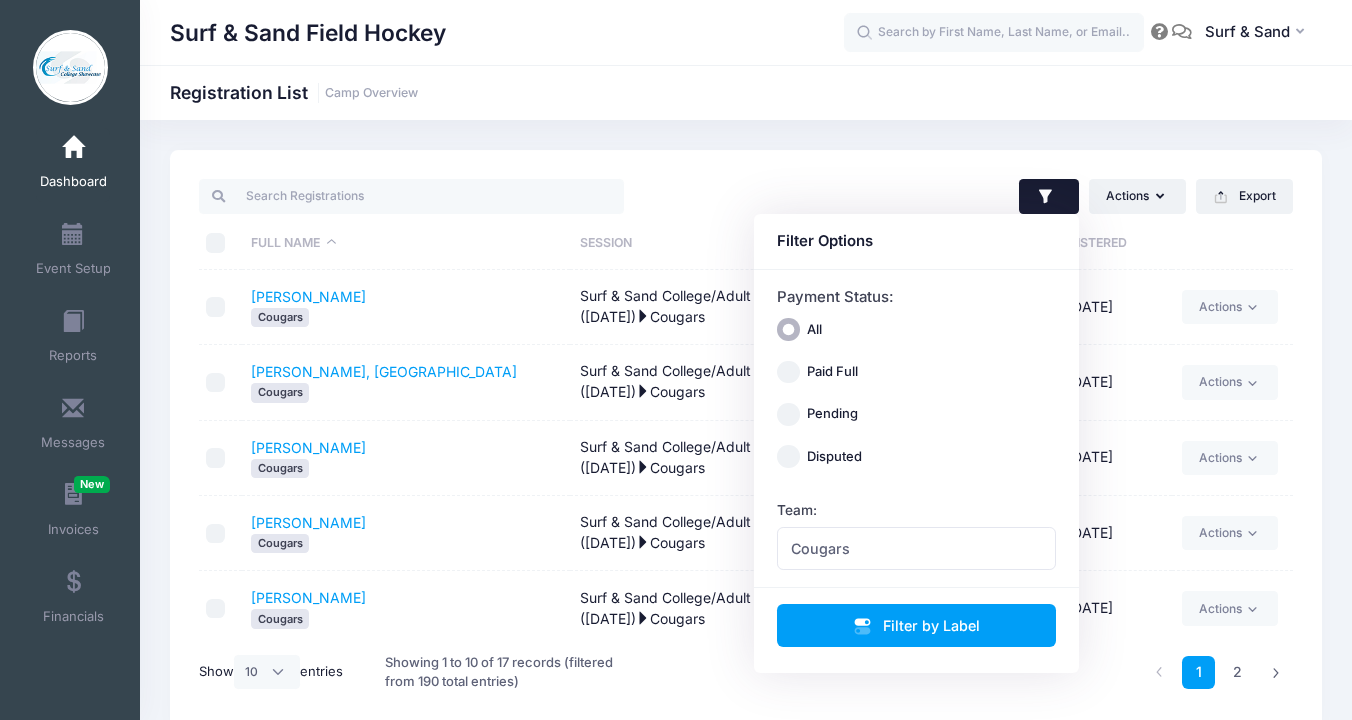 click on "Cannizzaro, Julianna Cougars" at bounding box center (406, 533) 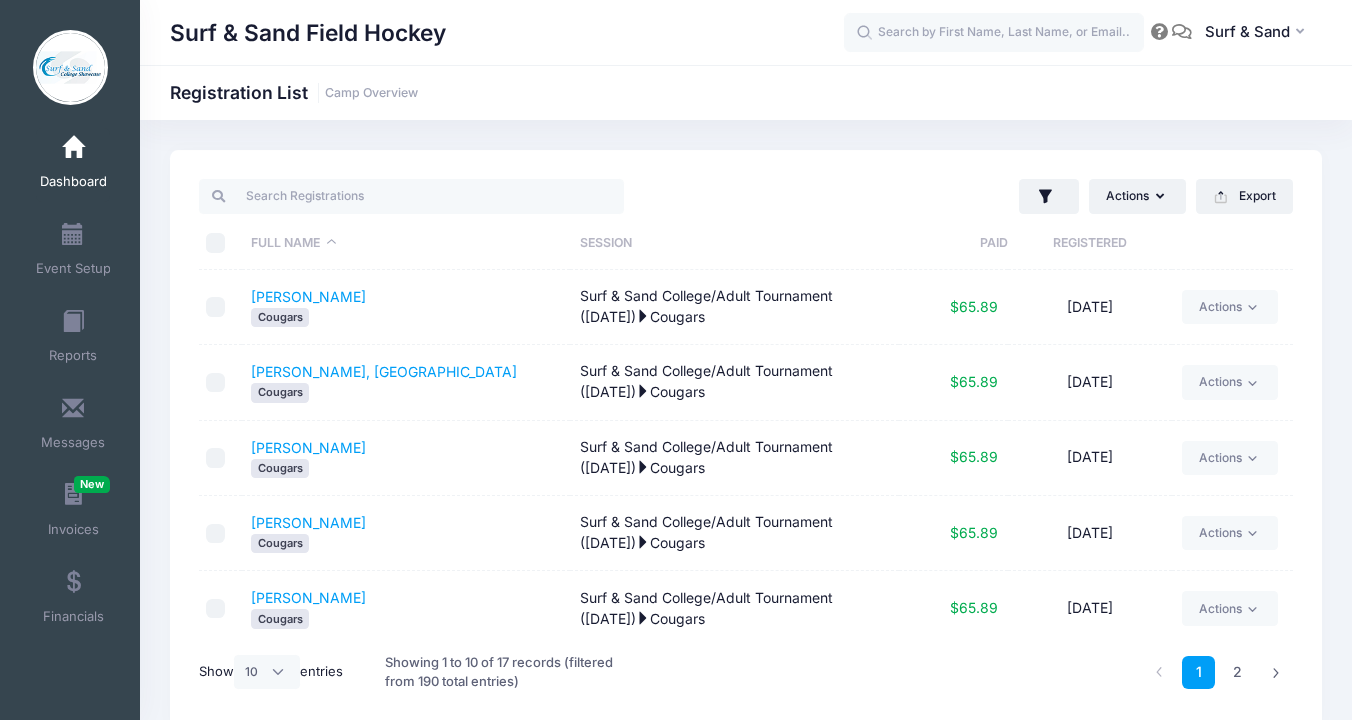 scroll, scrollTop: 383, scrollLeft: 0, axis: vertical 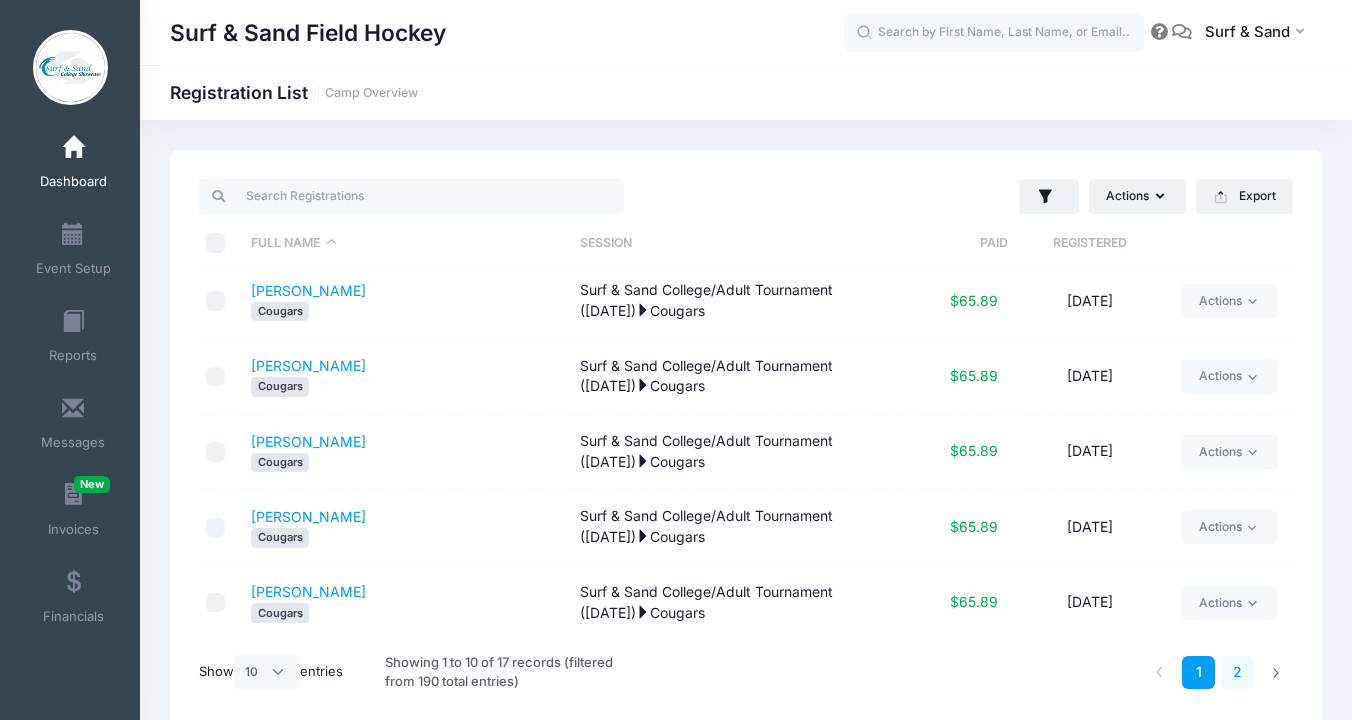 click on "2" at bounding box center [1237, 672] 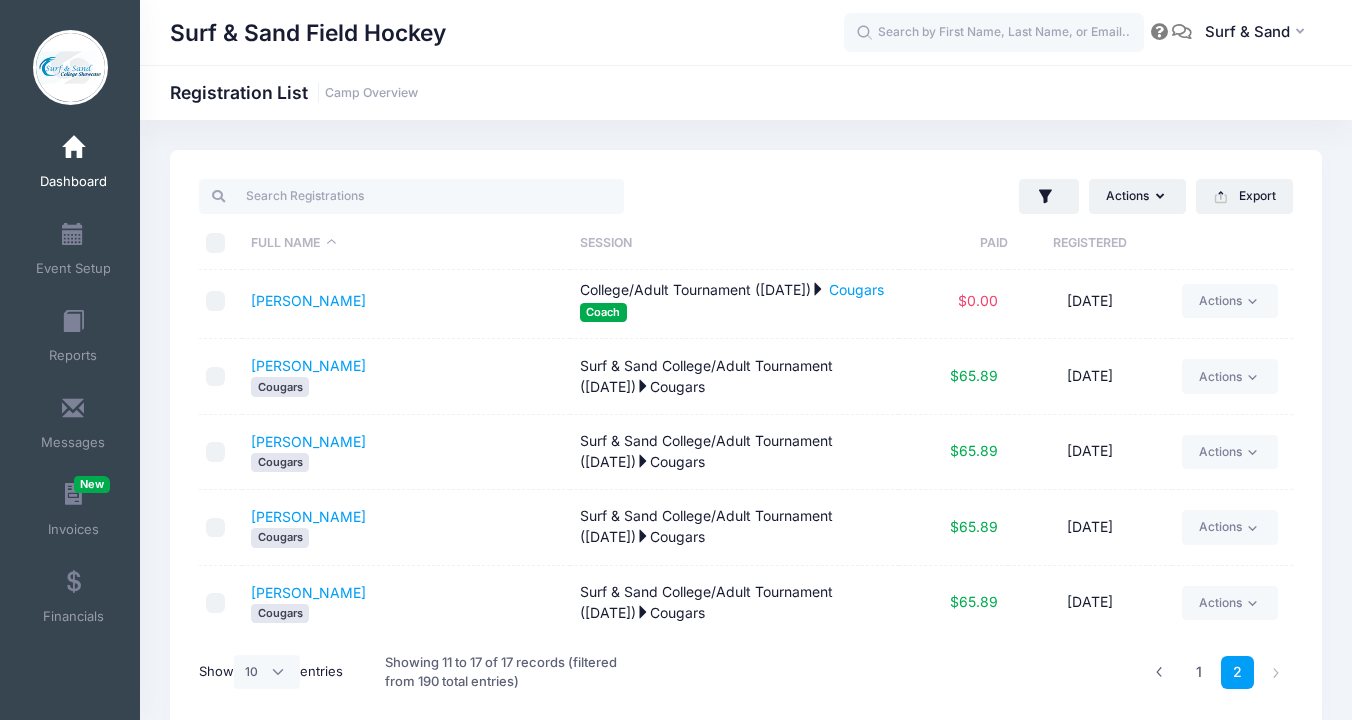 scroll, scrollTop: 158, scrollLeft: 0, axis: vertical 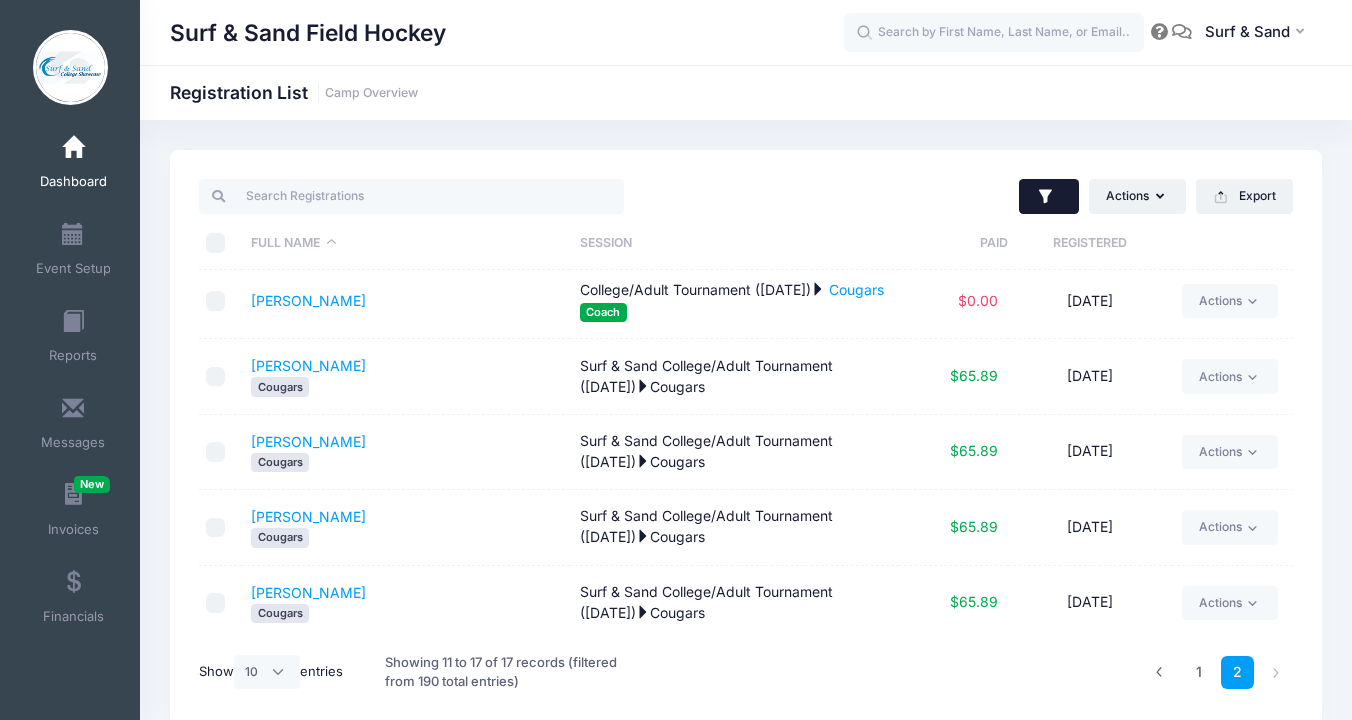 click at bounding box center [1049, 197] 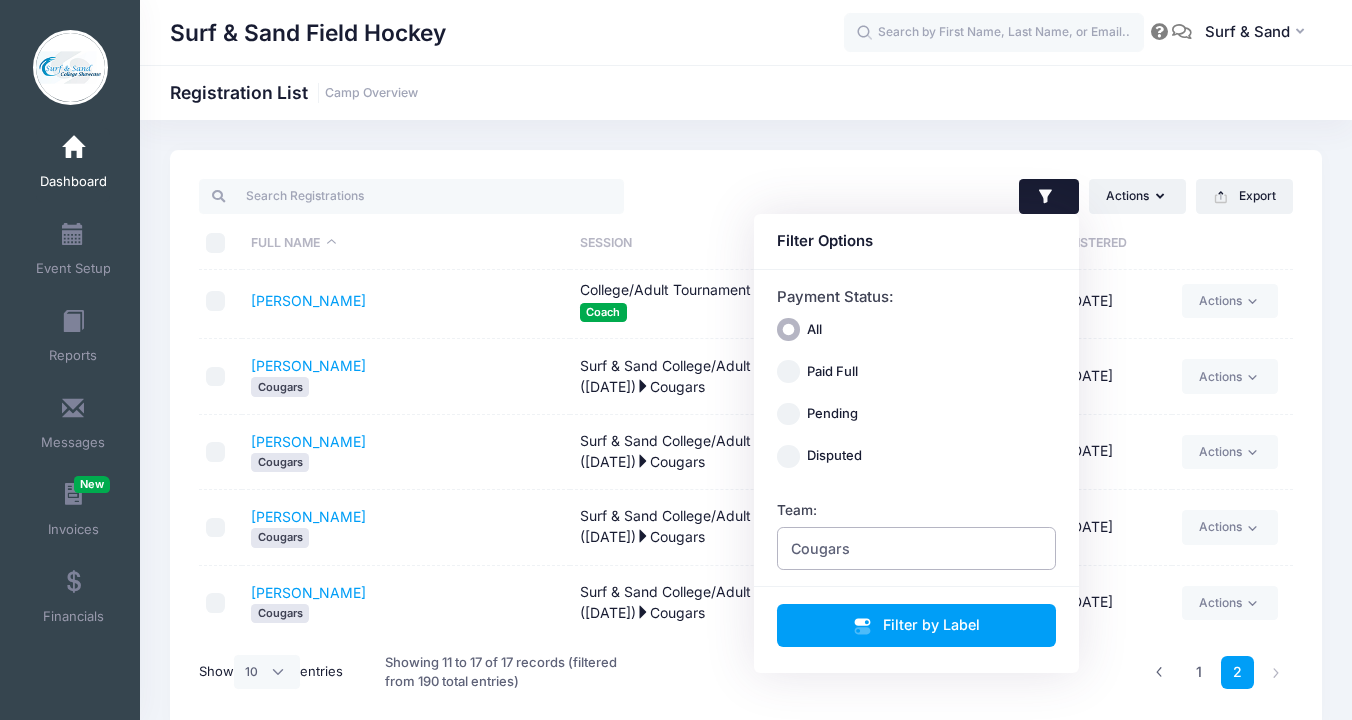 click on "Cougars" at bounding box center (917, 548) 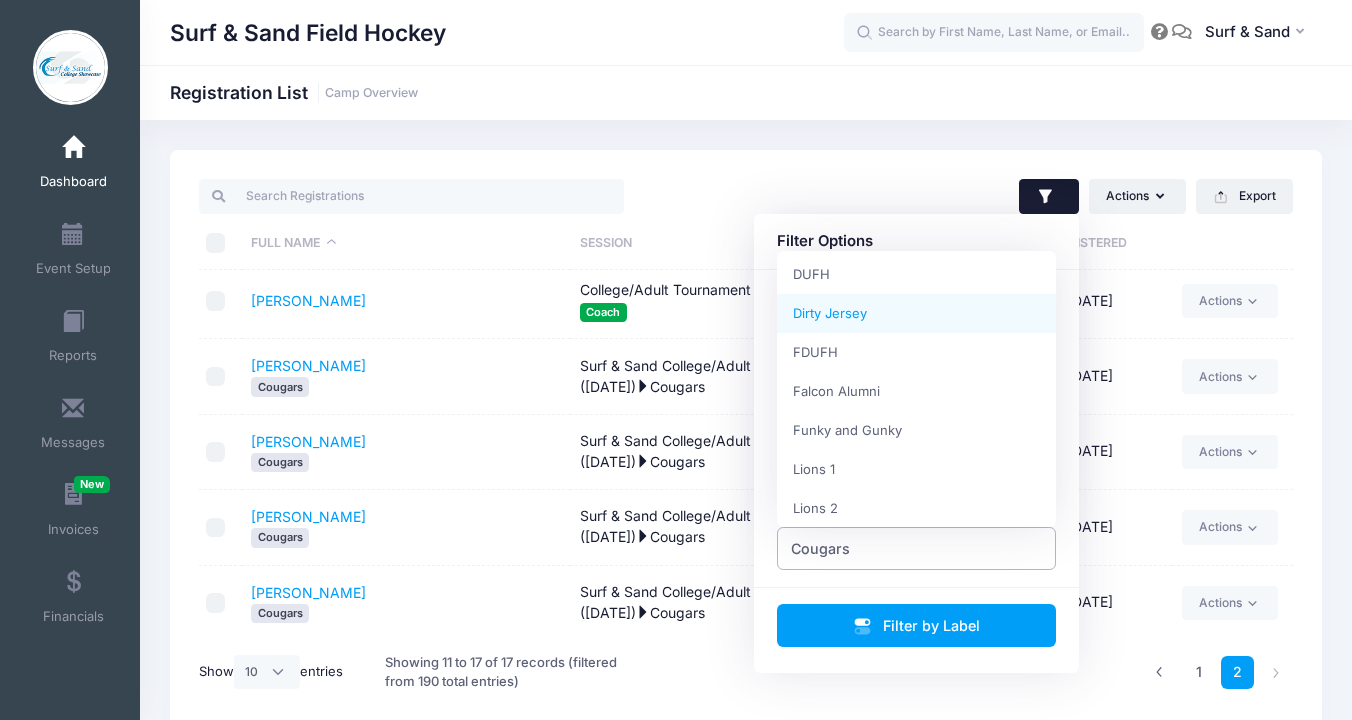 scroll, scrollTop: 217, scrollLeft: 0, axis: vertical 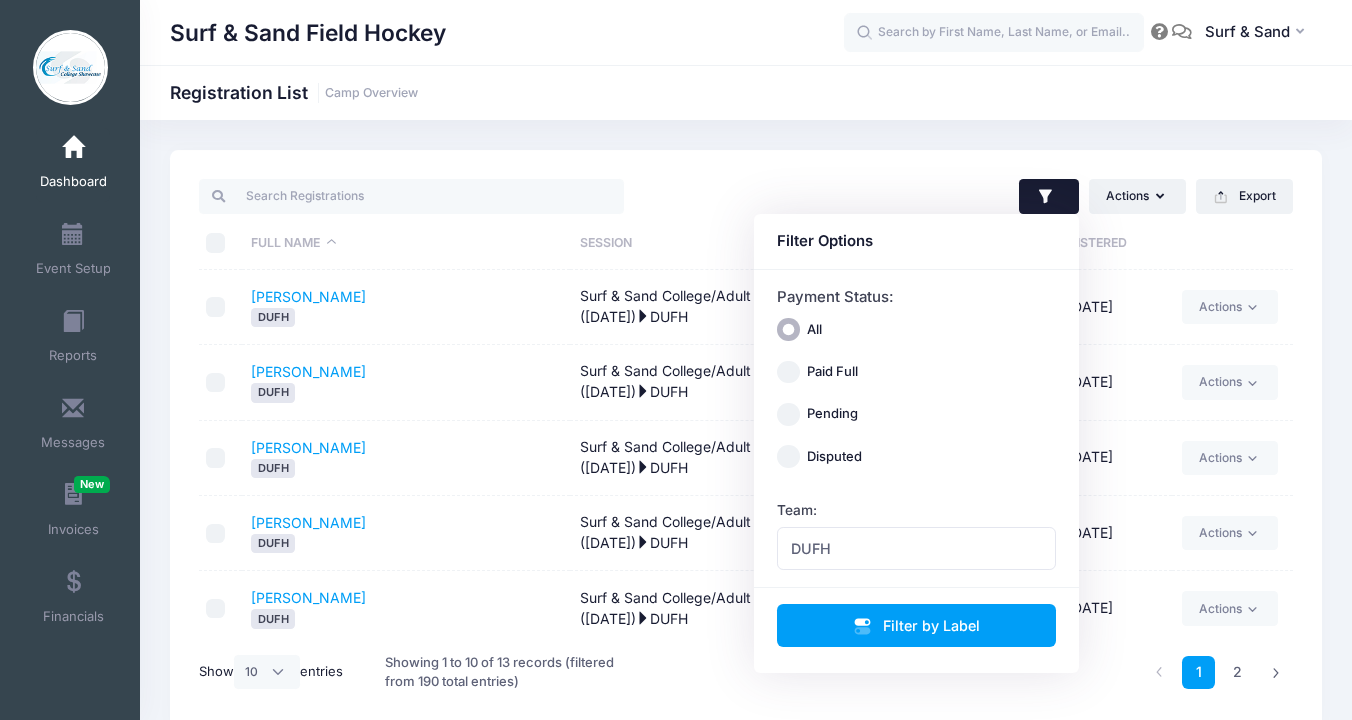 click on "DUFH" at bounding box center [405, 468] 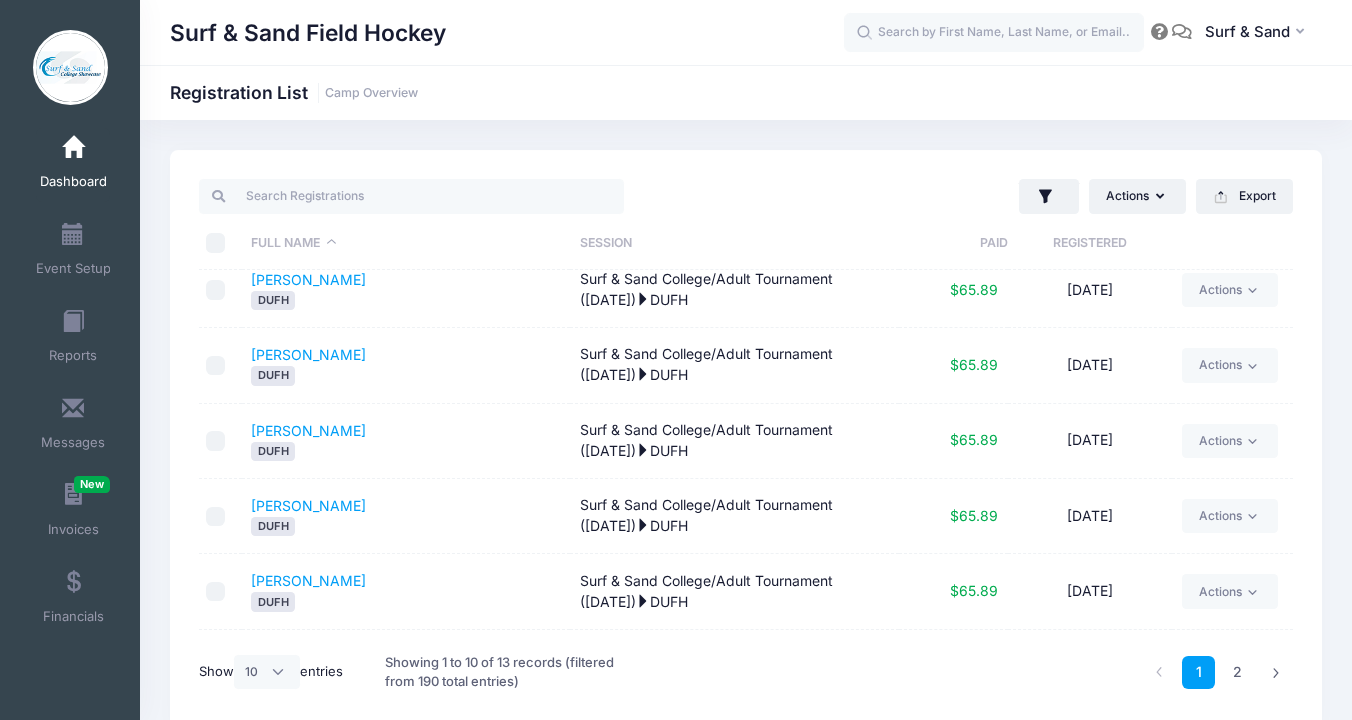 scroll, scrollTop: 384, scrollLeft: 0, axis: vertical 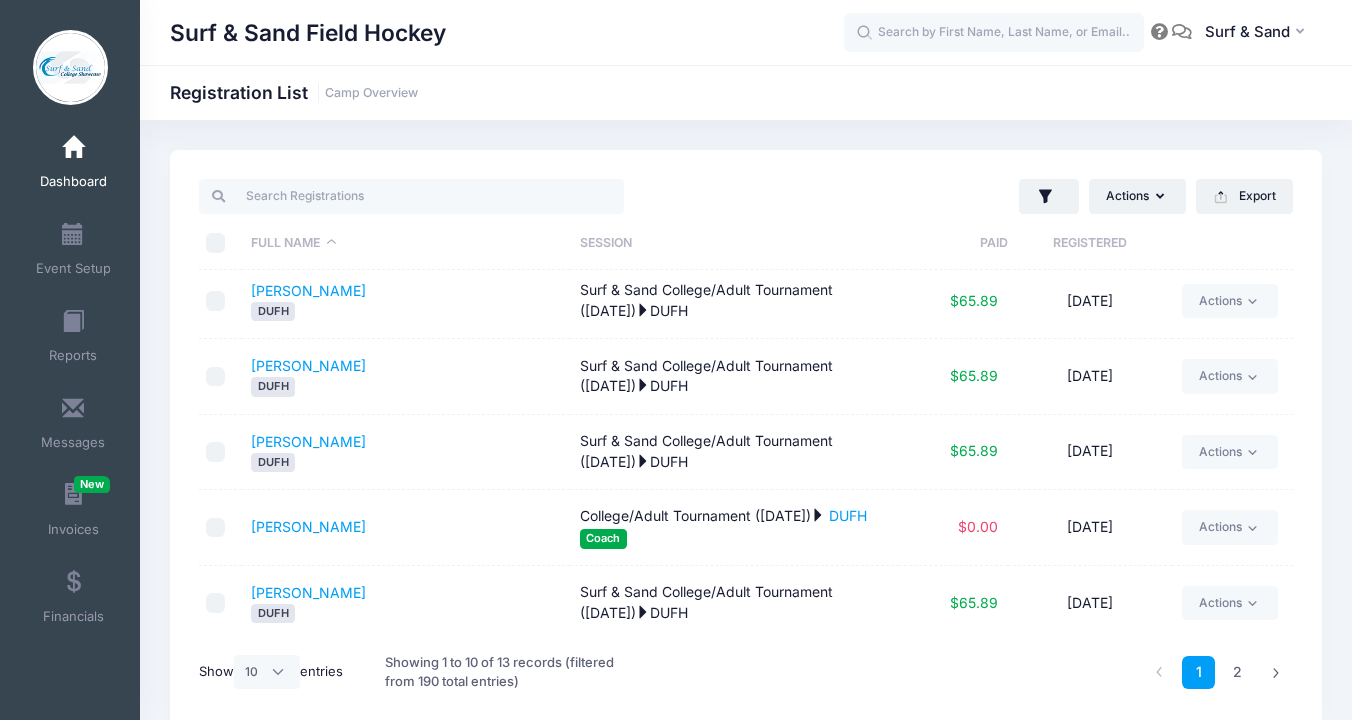 click on "Actions      Assign Labels
Send Email
Send Payment Reminder
Send Document Upload Reminder
Request Additional Information
Deleted Registrations
Filter Options
Payment Status:
All
Paid Full
Pending
Blue" at bounding box center (1024, 196) 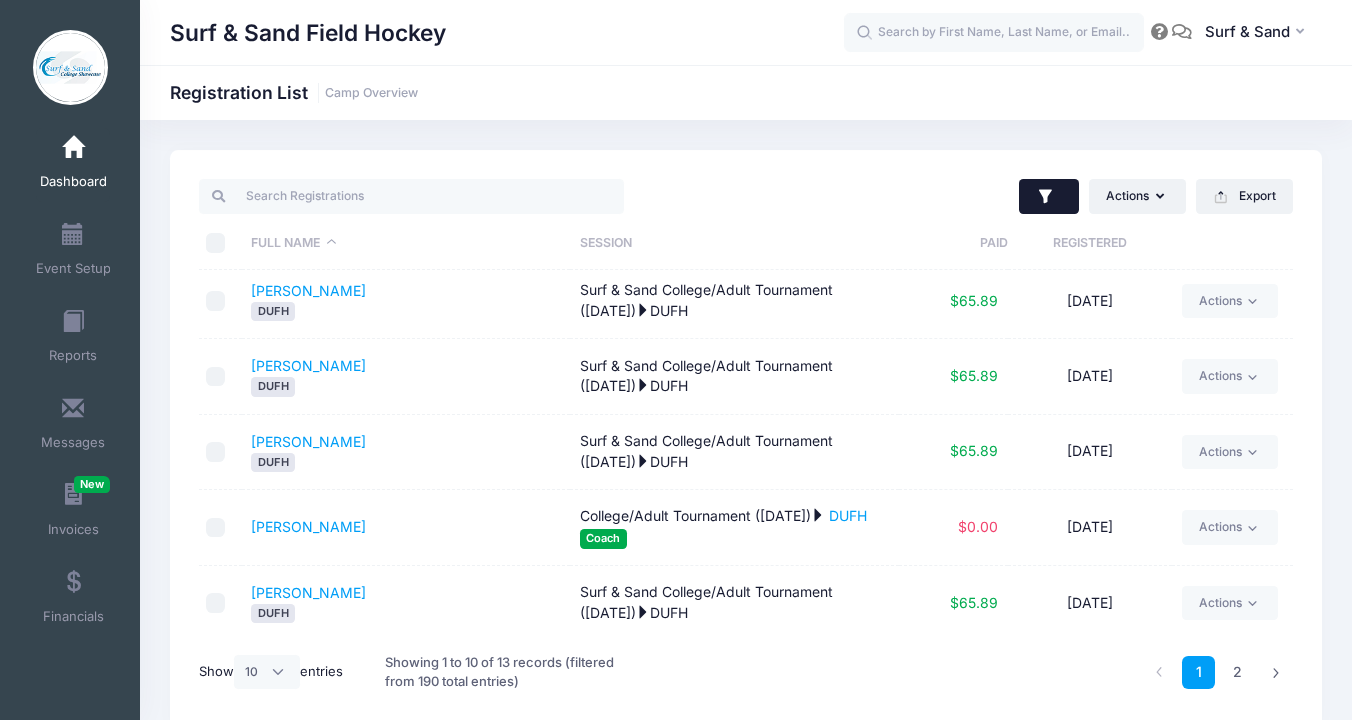 click 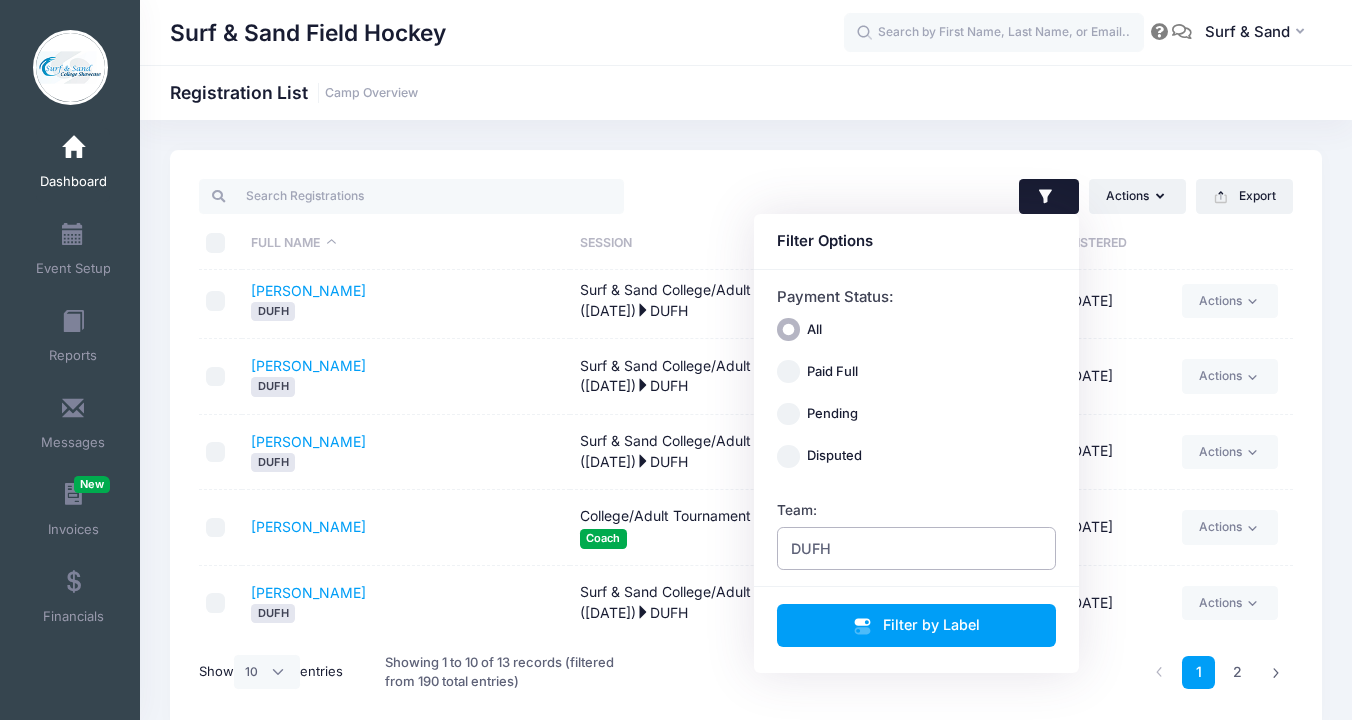 click on "DUFH" at bounding box center [917, 548] 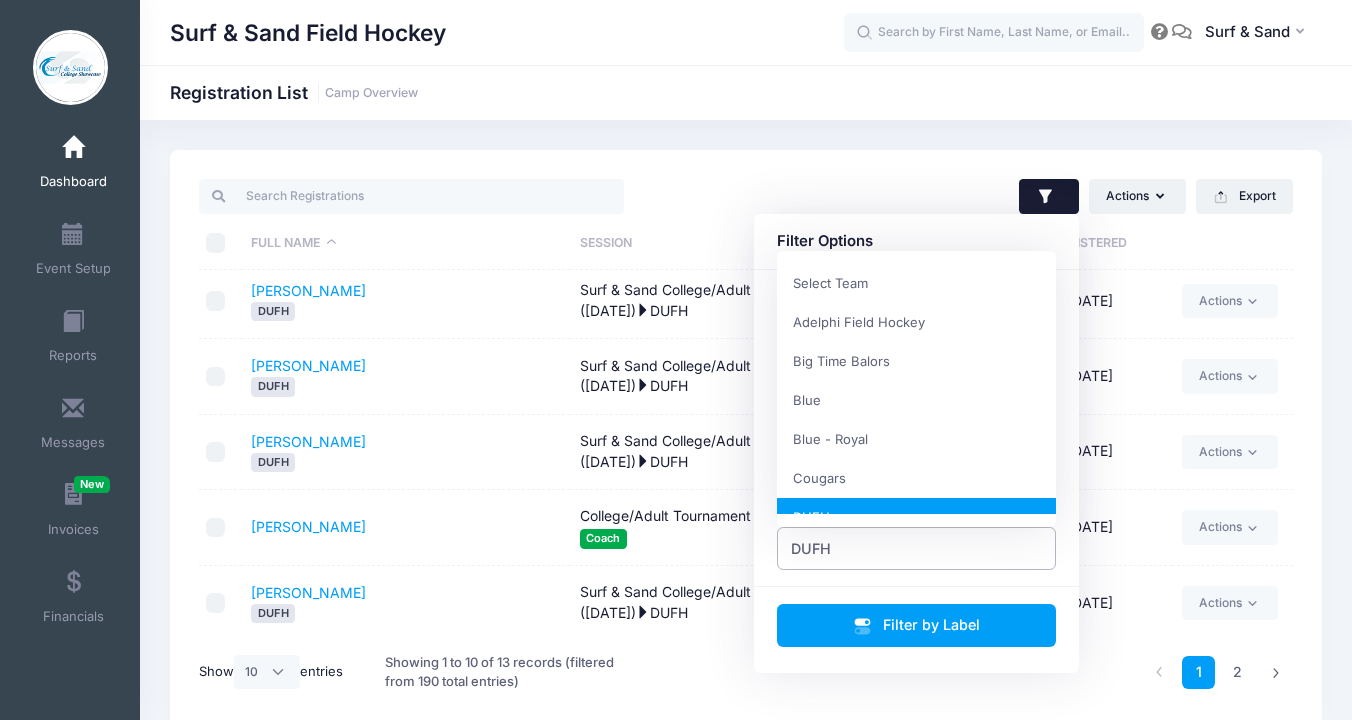 scroll, scrollTop: 195, scrollLeft: 0, axis: vertical 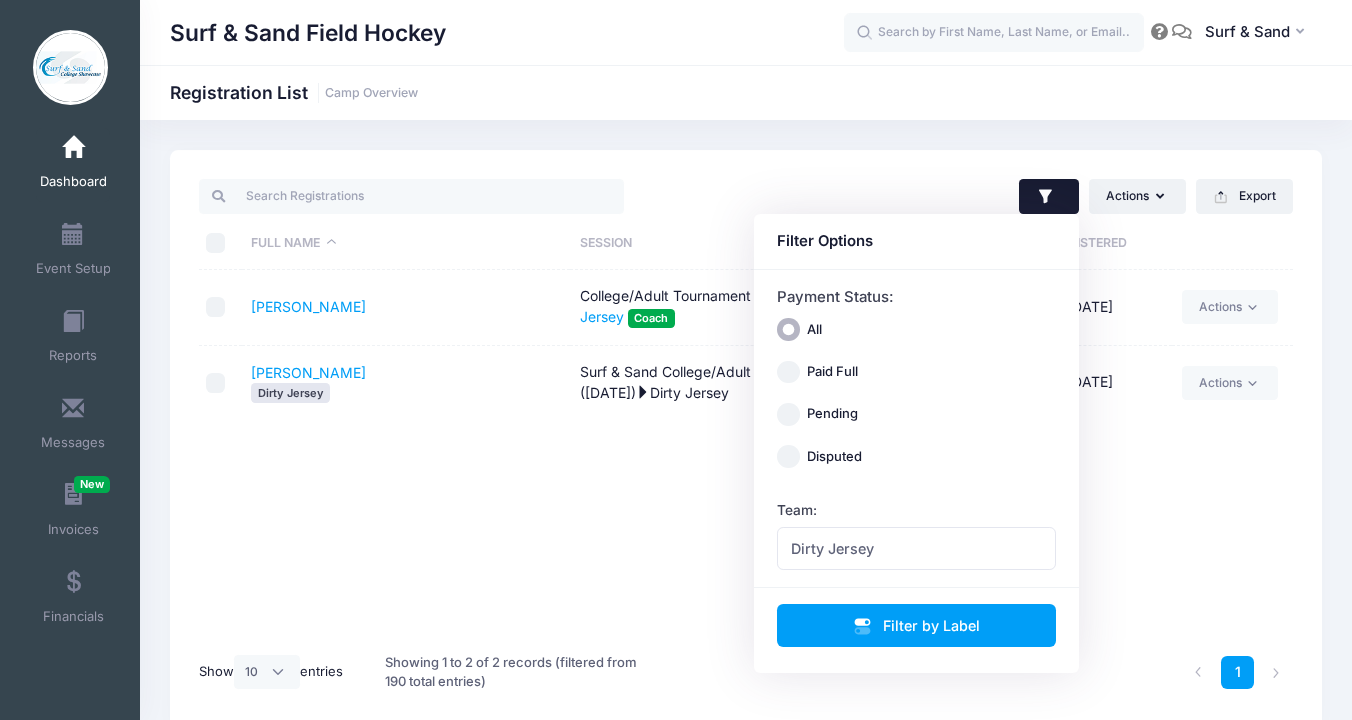 click on "Full Name Session Paid Registered
De Lucca, Deb College/Adult Tournament  (July 19, 2025)    Dirty Jersey   Coach $128.36 05/05/2025 Actions
Email  Assign Labels  Internal Notes  Change Session or Program  Delete
De Lucca, Deb Dirty Jersey Surf & Sand College/Adult Tournament (July 19, 2025)   Dirty Jersey $65.89 05/05/2025 Actions
Email  Assign Labels  Internal Notes  Change Session or Program  Delete" at bounding box center [746, 455] 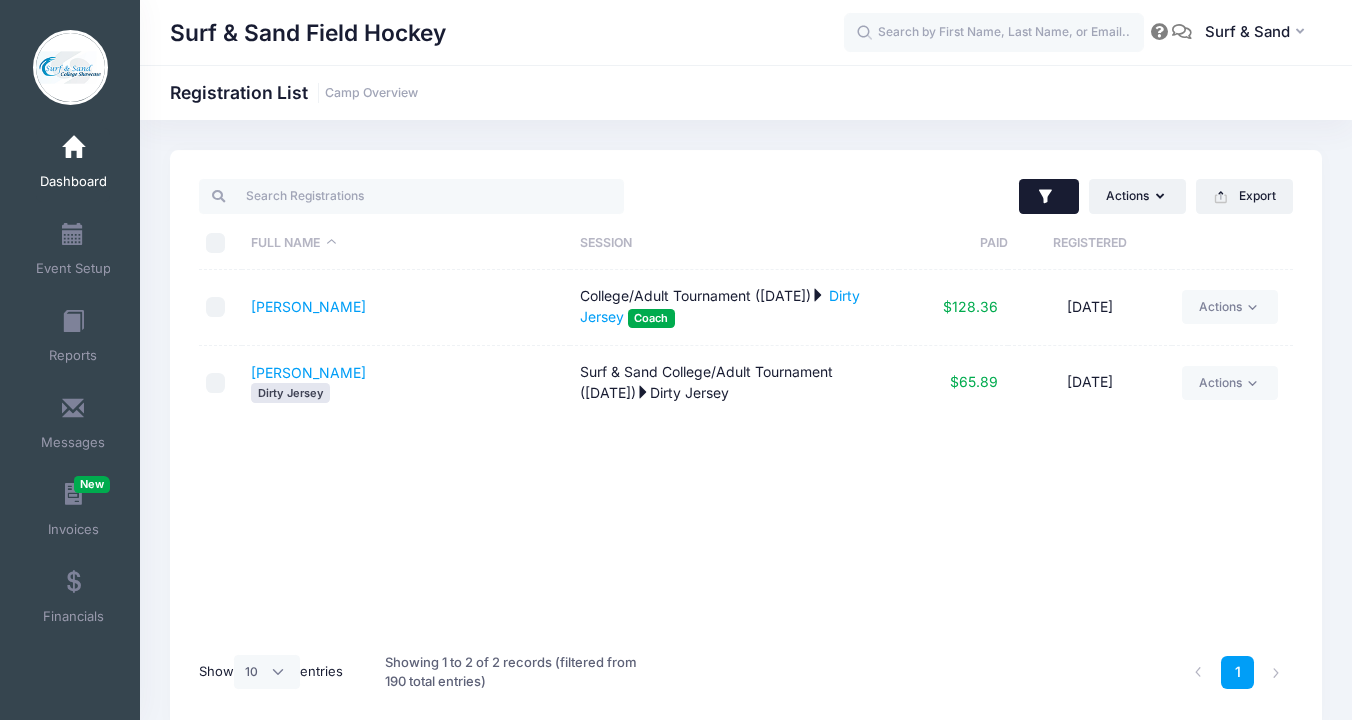 click at bounding box center [1049, 197] 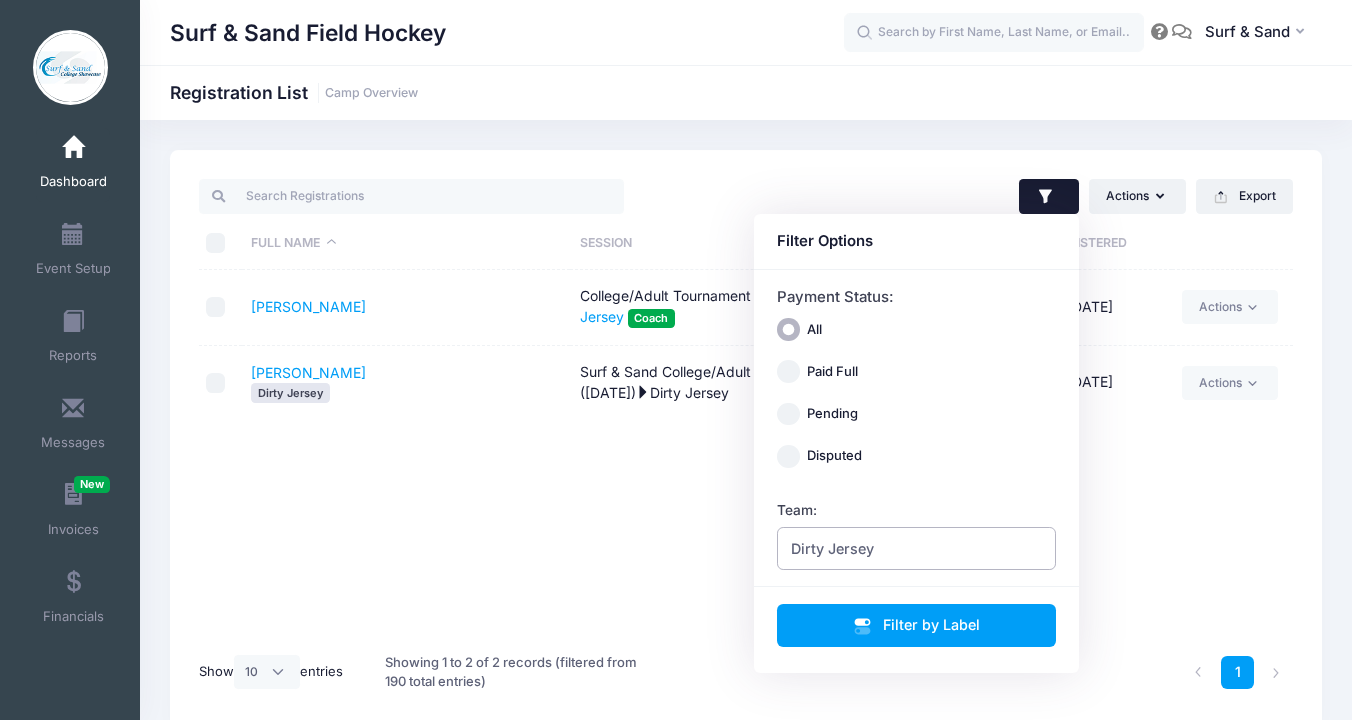 click on "Dirty Jersey" at bounding box center [832, 548] 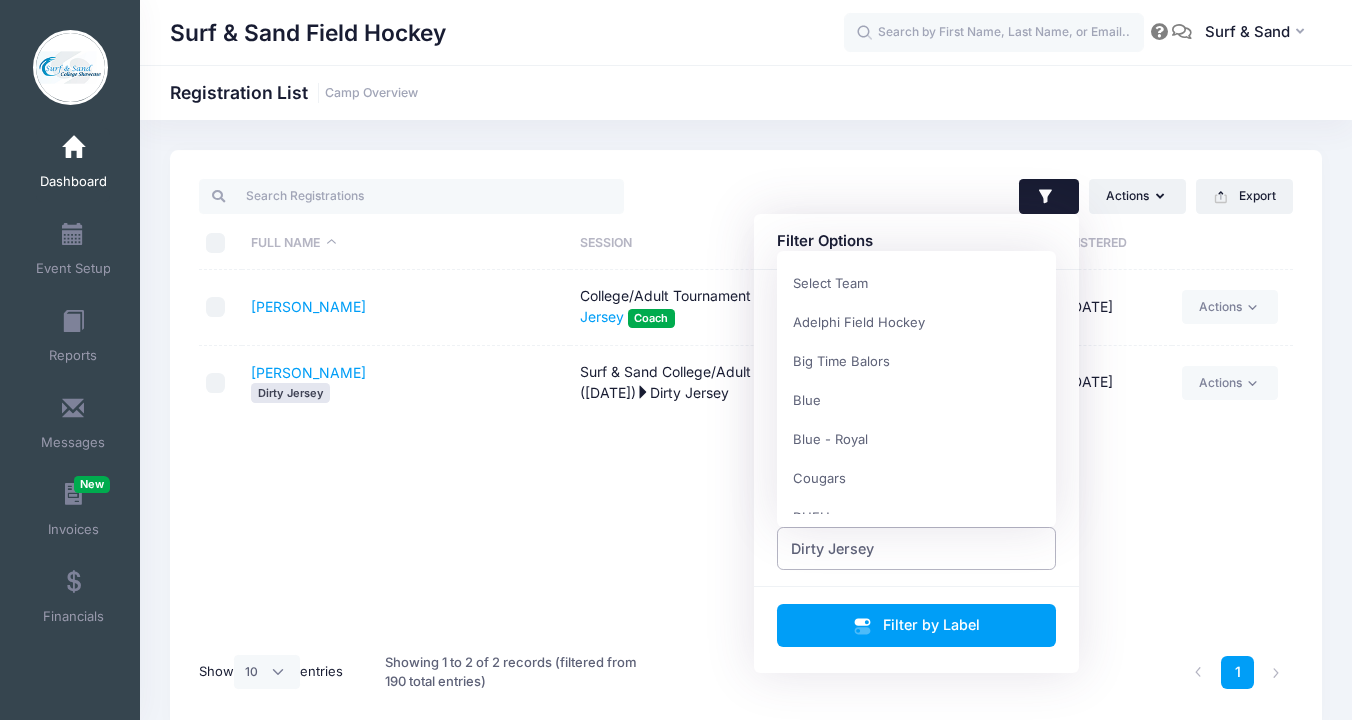 scroll, scrollTop: 234, scrollLeft: 0, axis: vertical 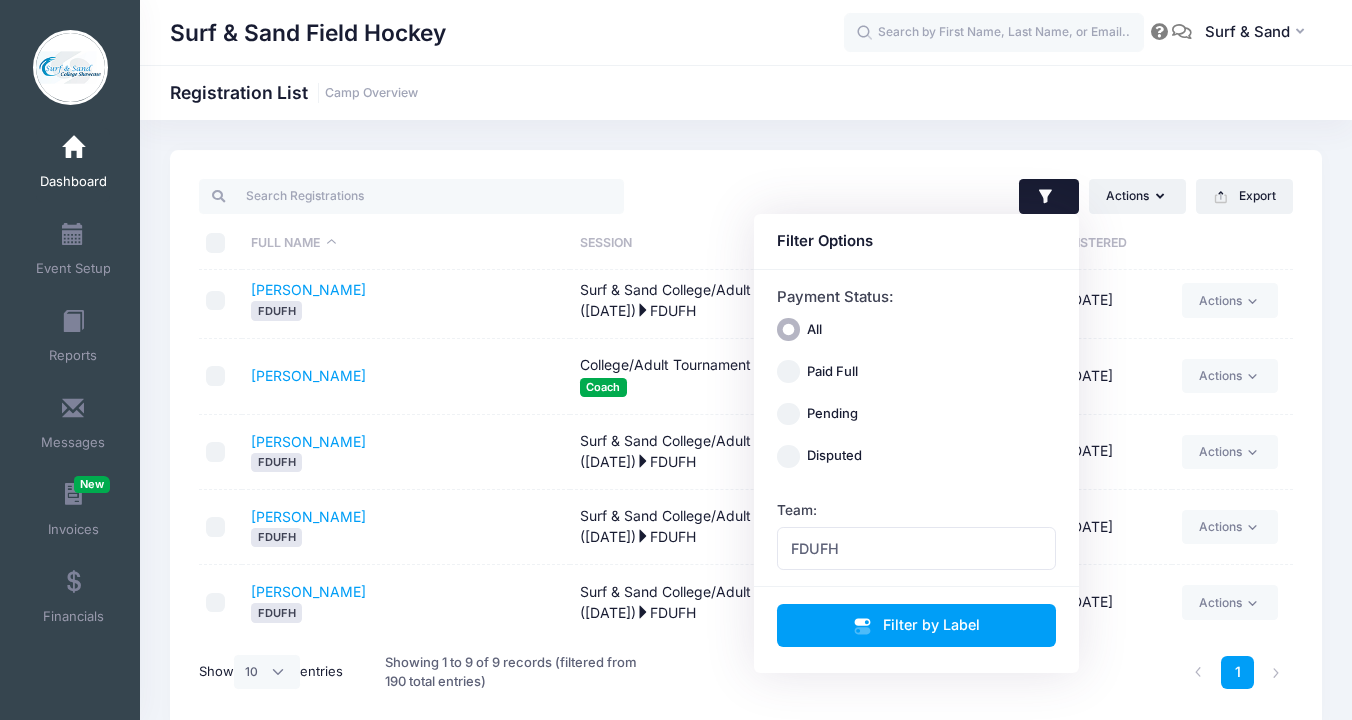 click on "Pescatore, Lauren FDUFH" at bounding box center [406, 527] 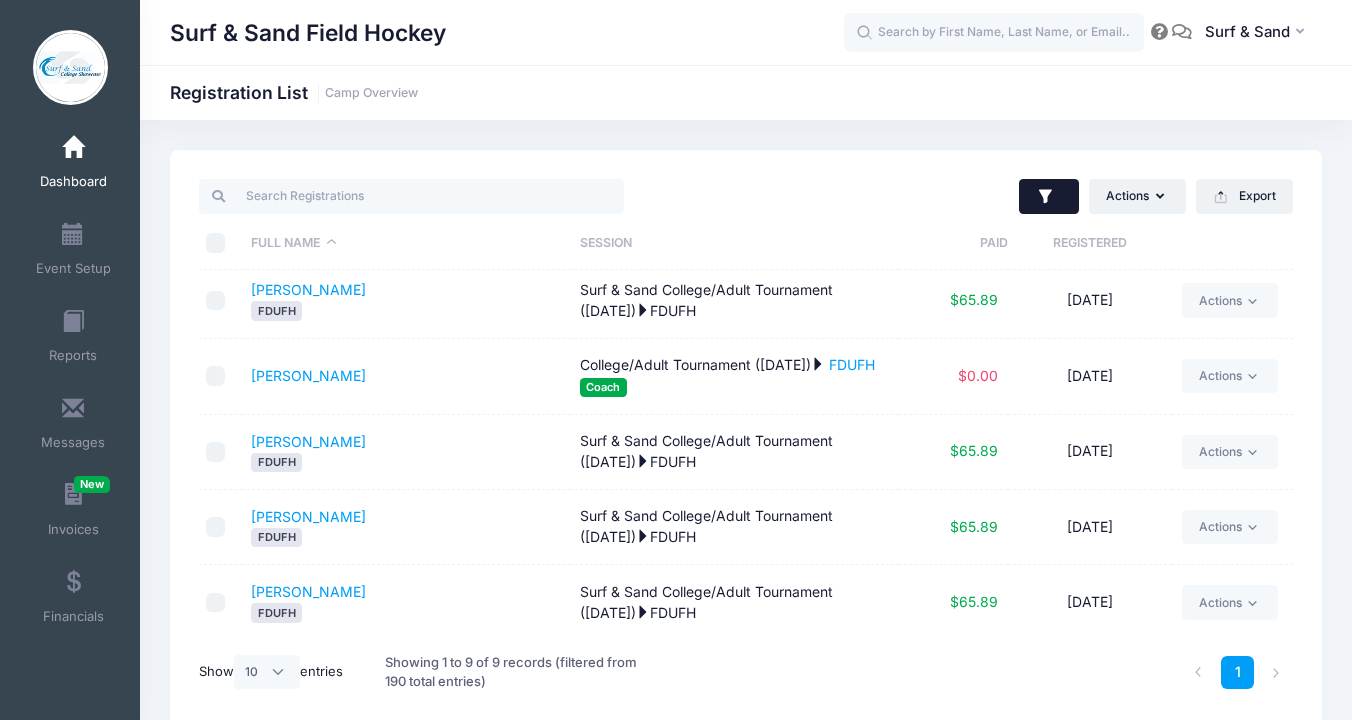 click at bounding box center (1049, 197) 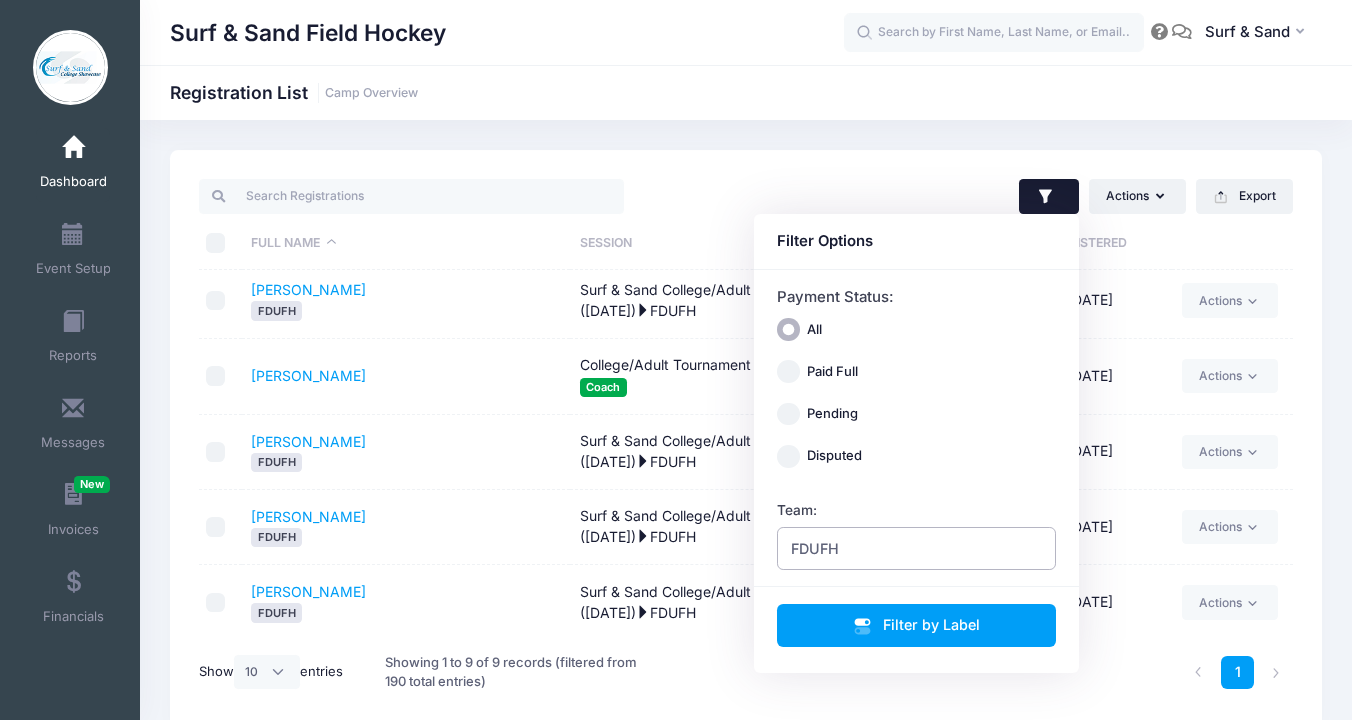 click on "FDUFH" at bounding box center [917, 548] 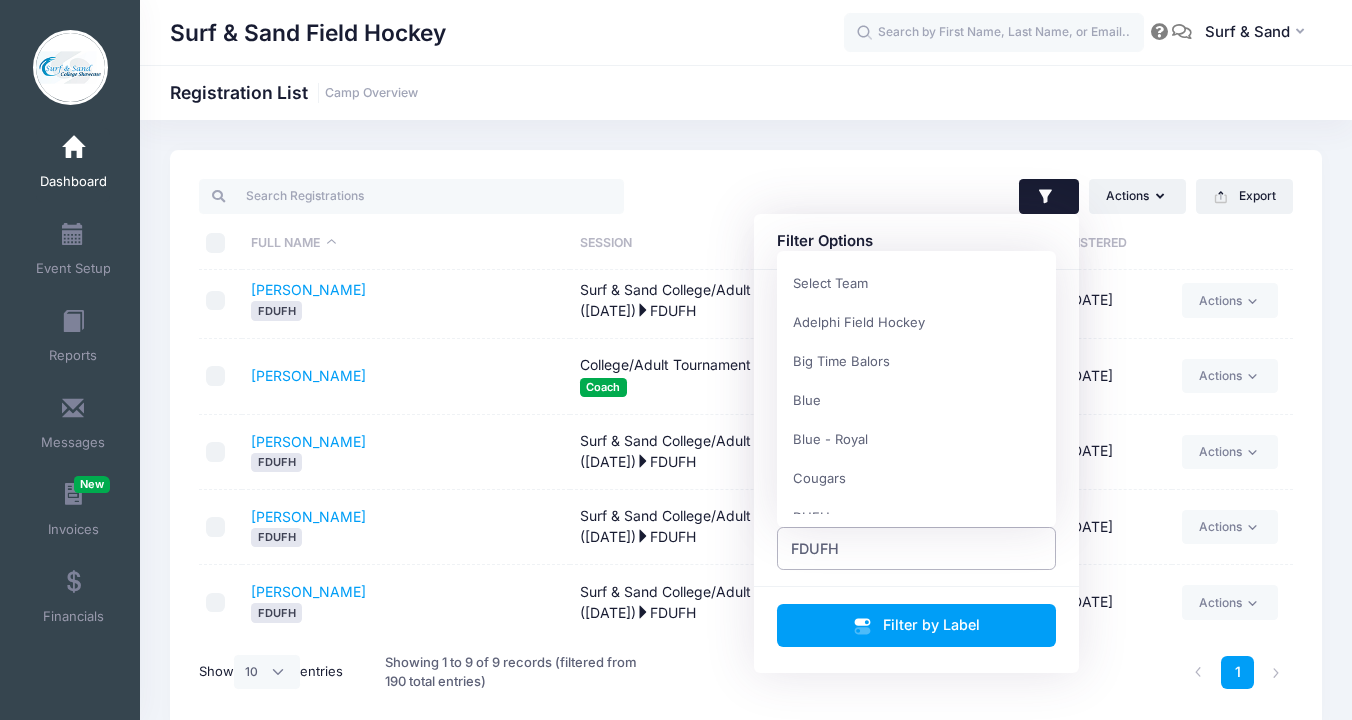 scroll, scrollTop: 273, scrollLeft: 0, axis: vertical 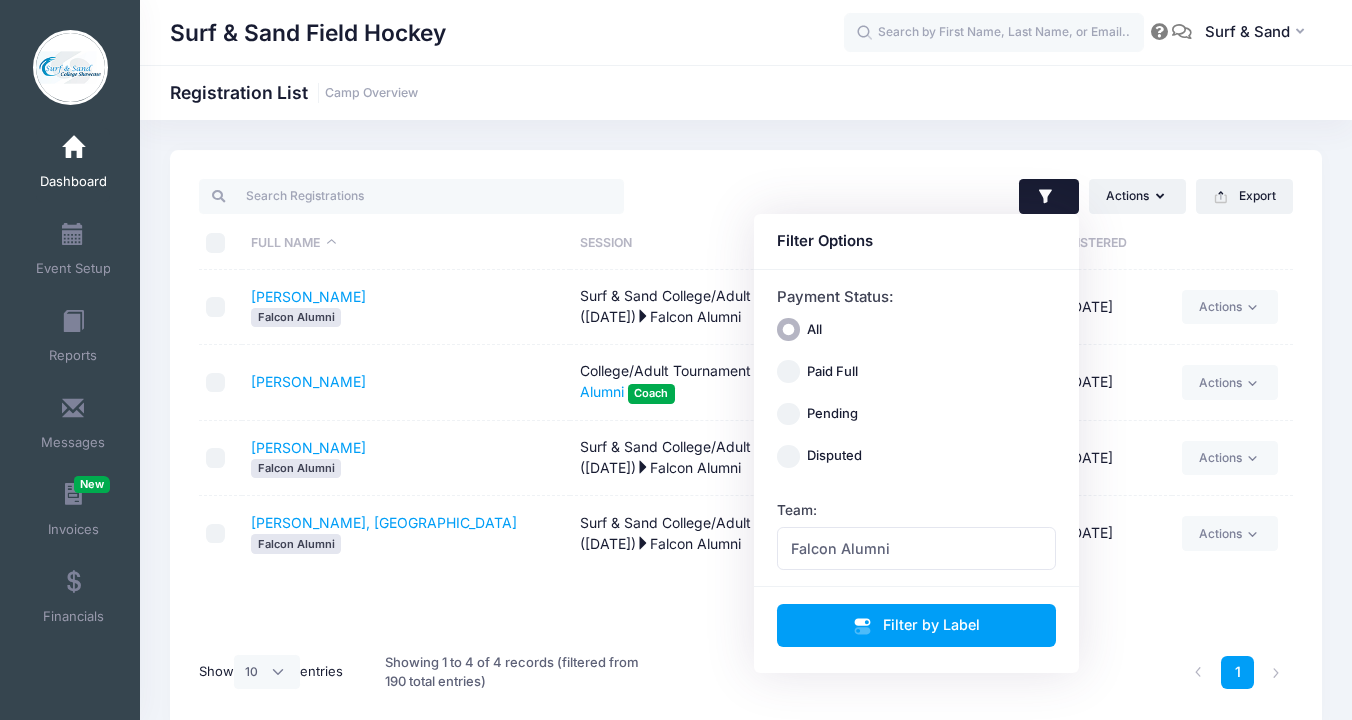 click on "Stuckart, Madison Falcon Alumni" at bounding box center (406, 533) 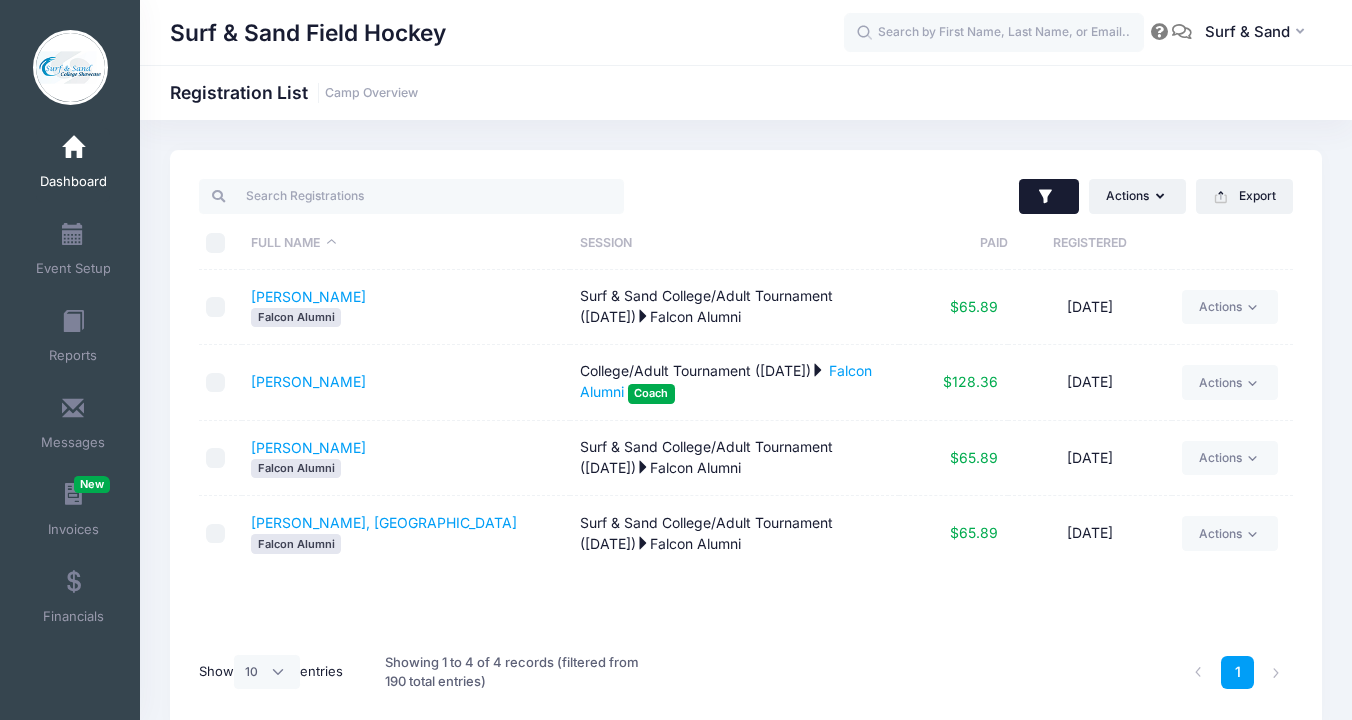 click 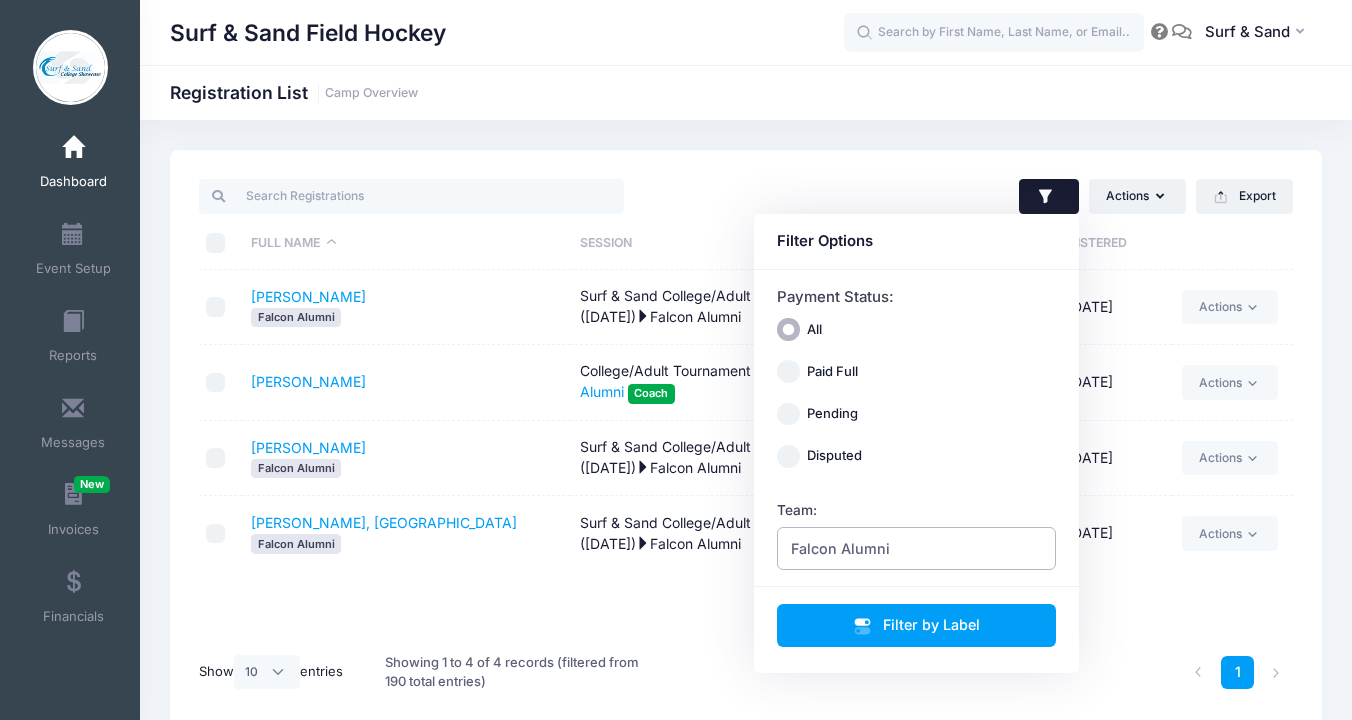 click on "Falcon Alumni" at bounding box center [917, 548] 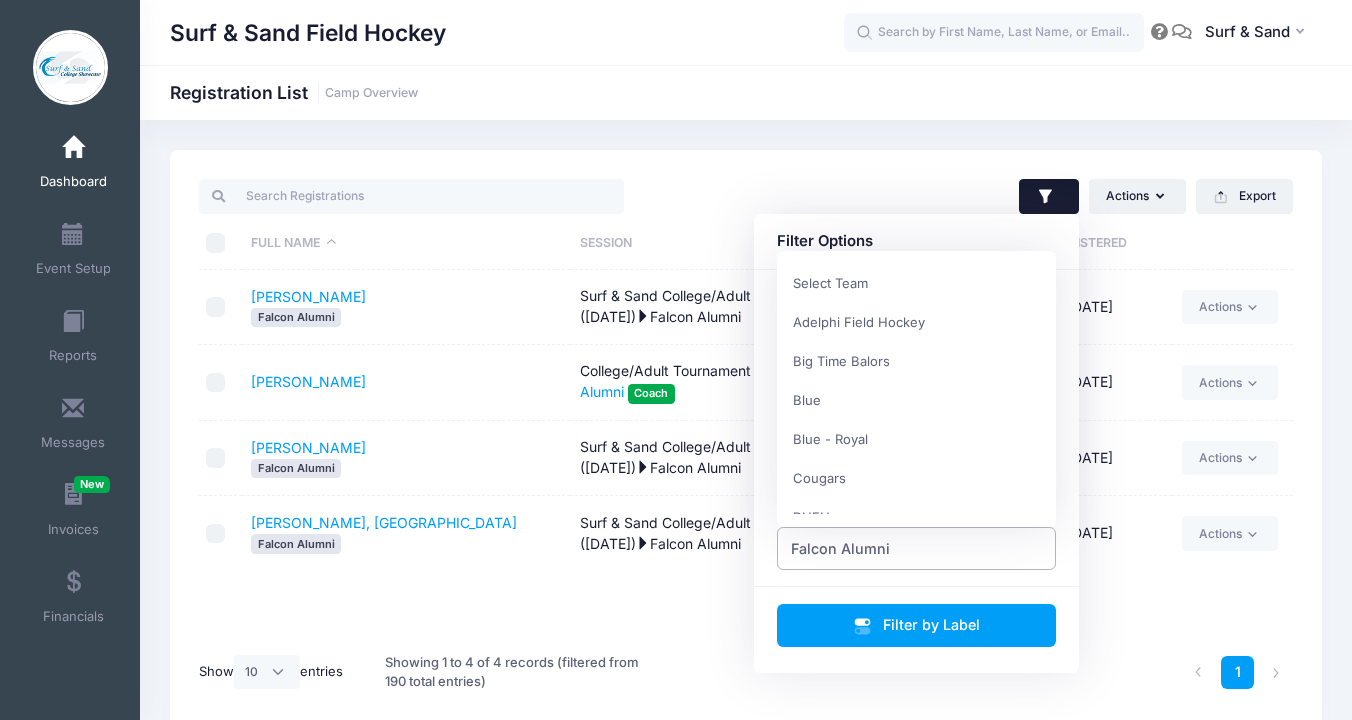 scroll, scrollTop: 312, scrollLeft: 0, axis: vertical 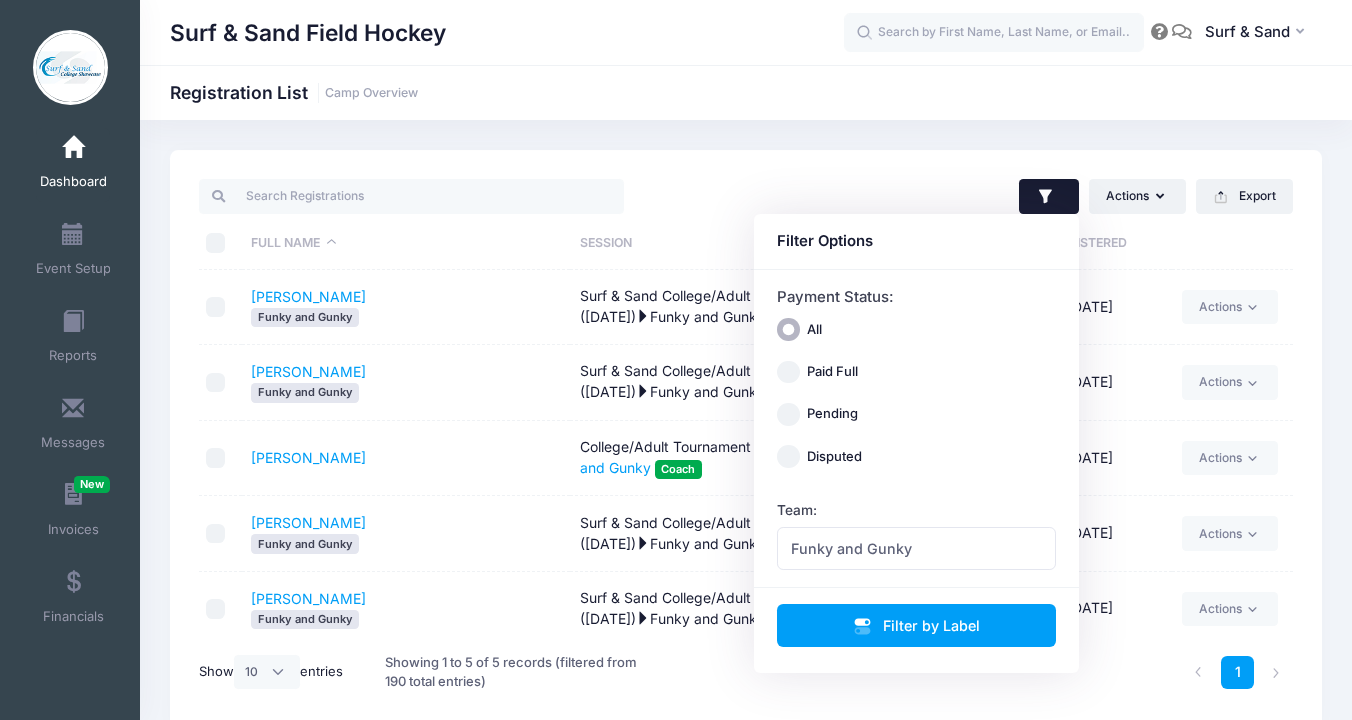 click on "Funky and Gunky" at bounding box center (405, 543) 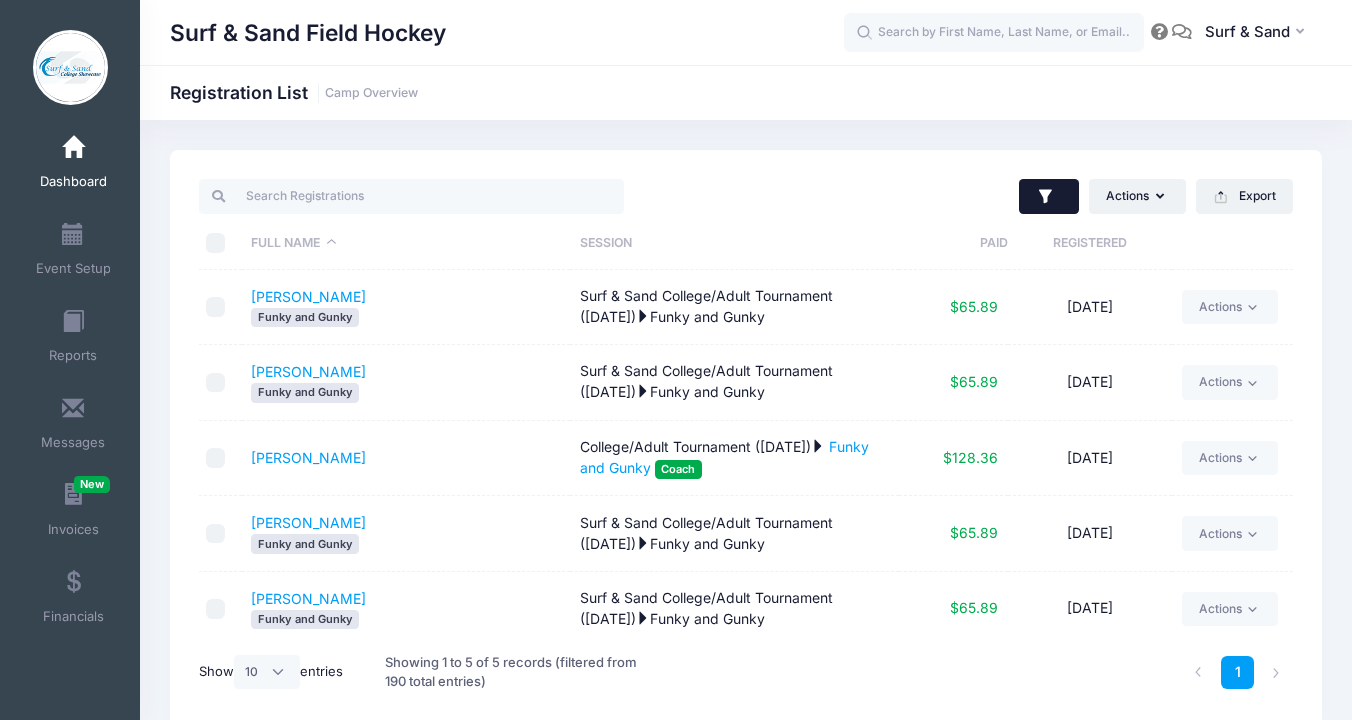 click at bounding box center (1049, 197) 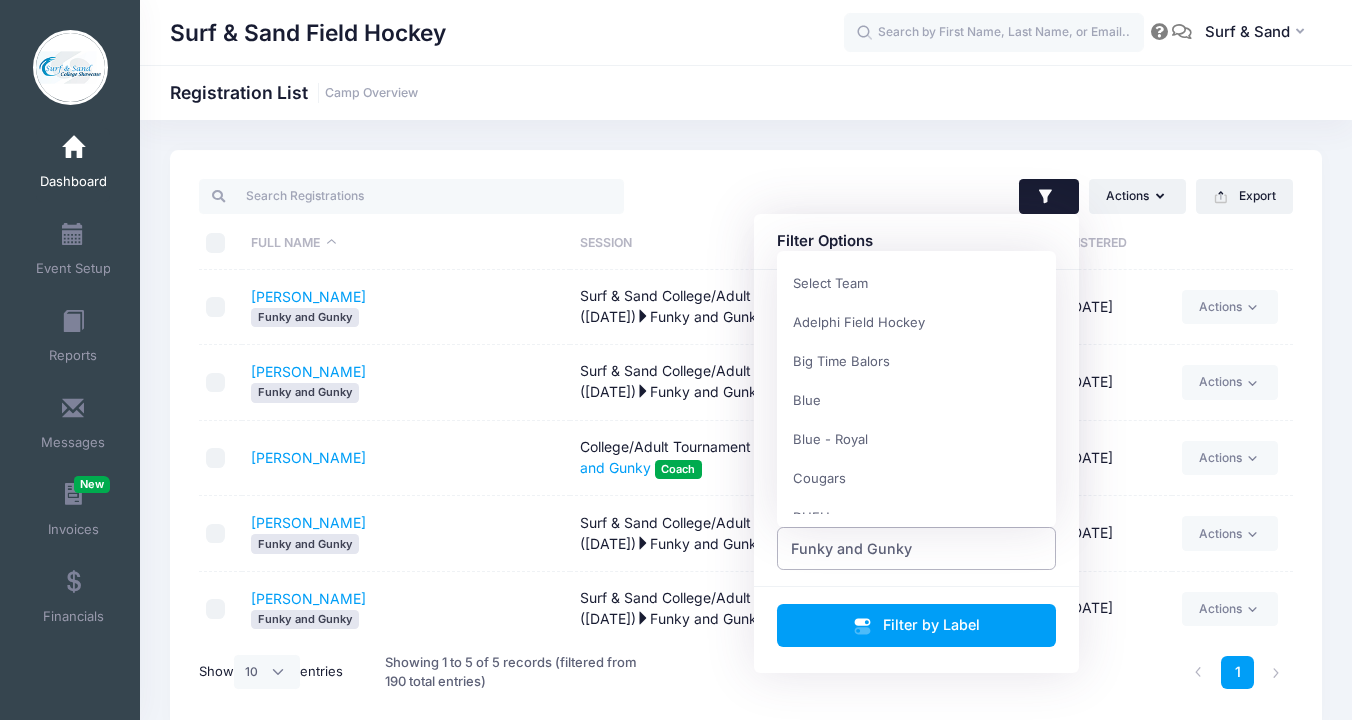 click on "Funky and Gunky" at bounding box center (917, 548) 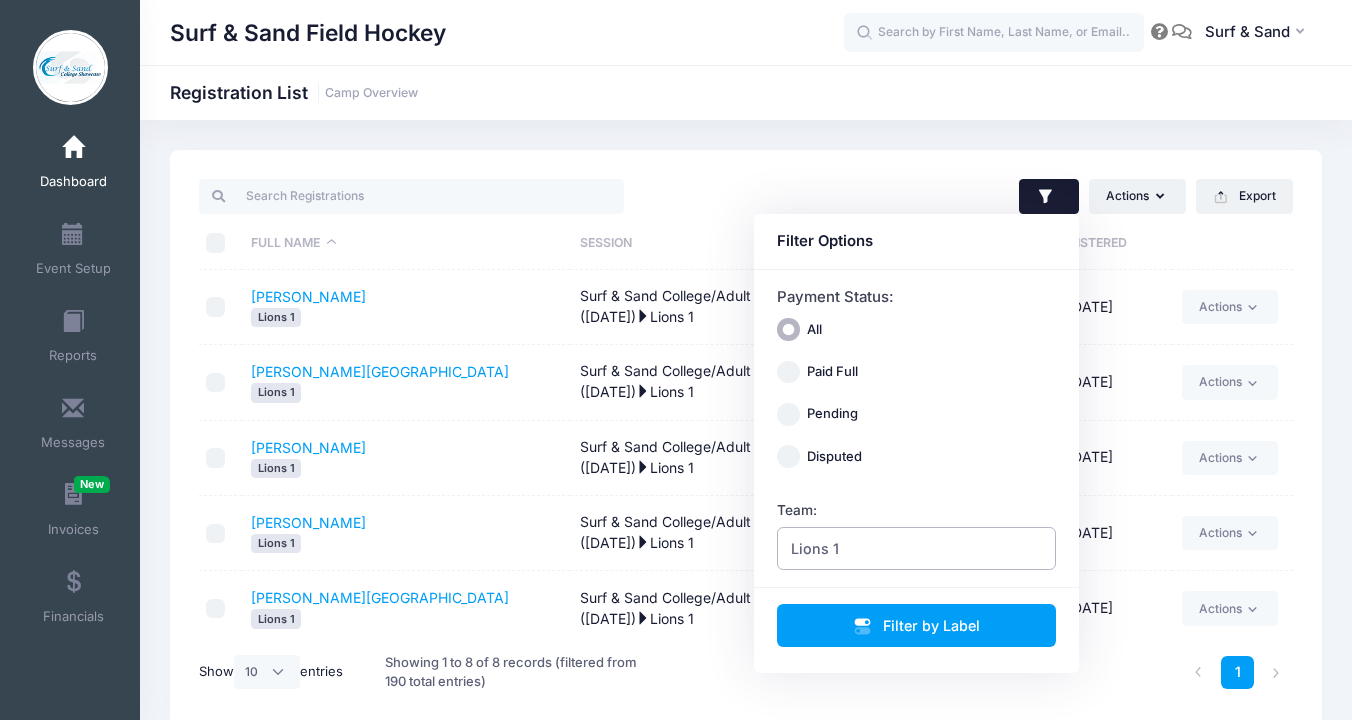 scroll, scrollTop: 233, scrollLeft: 0, axis: vertical 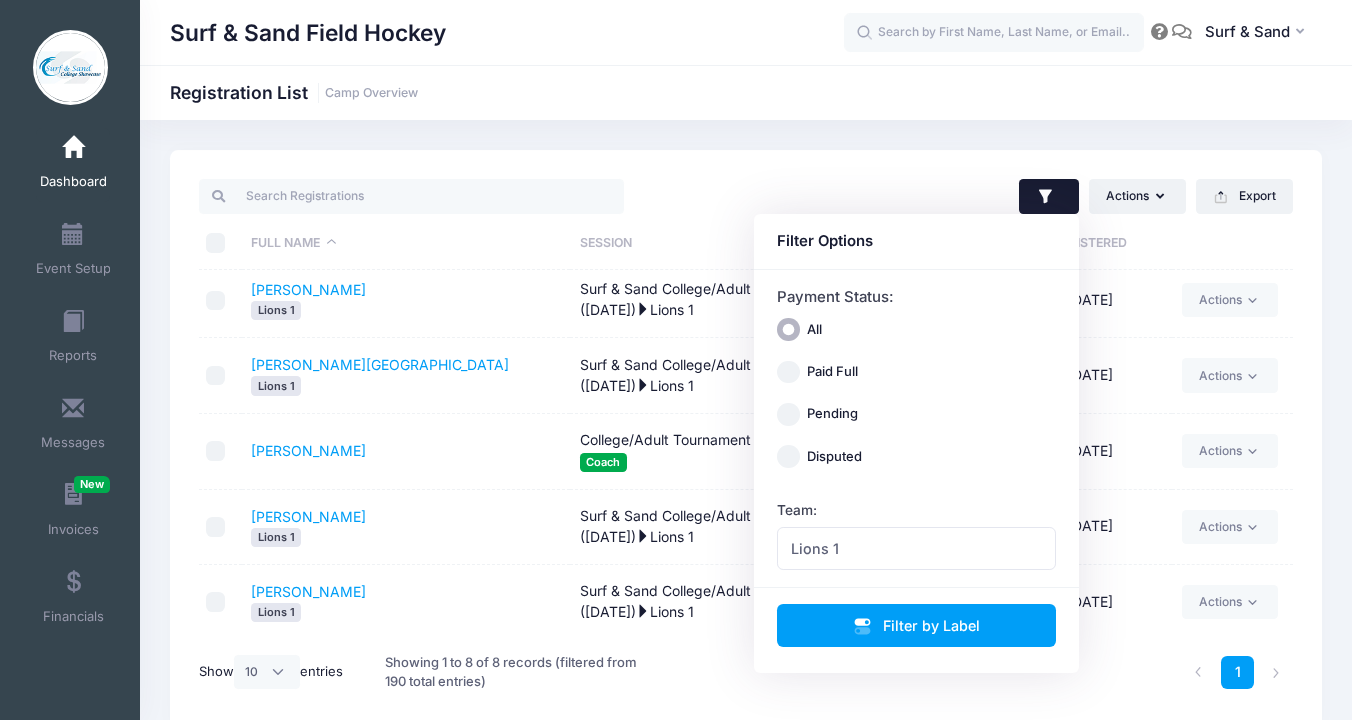 click on "Tetzlaff, Rachael Lions 1" at bounding box center (406, 602) 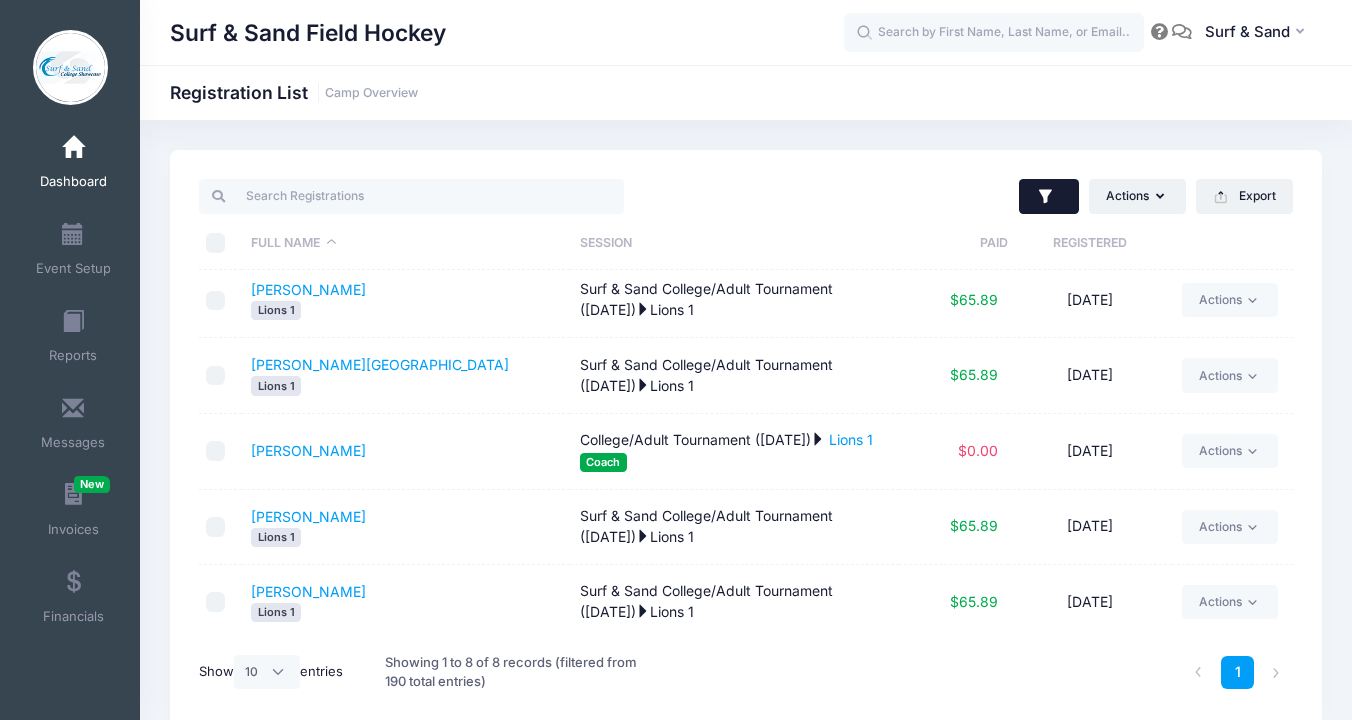 click 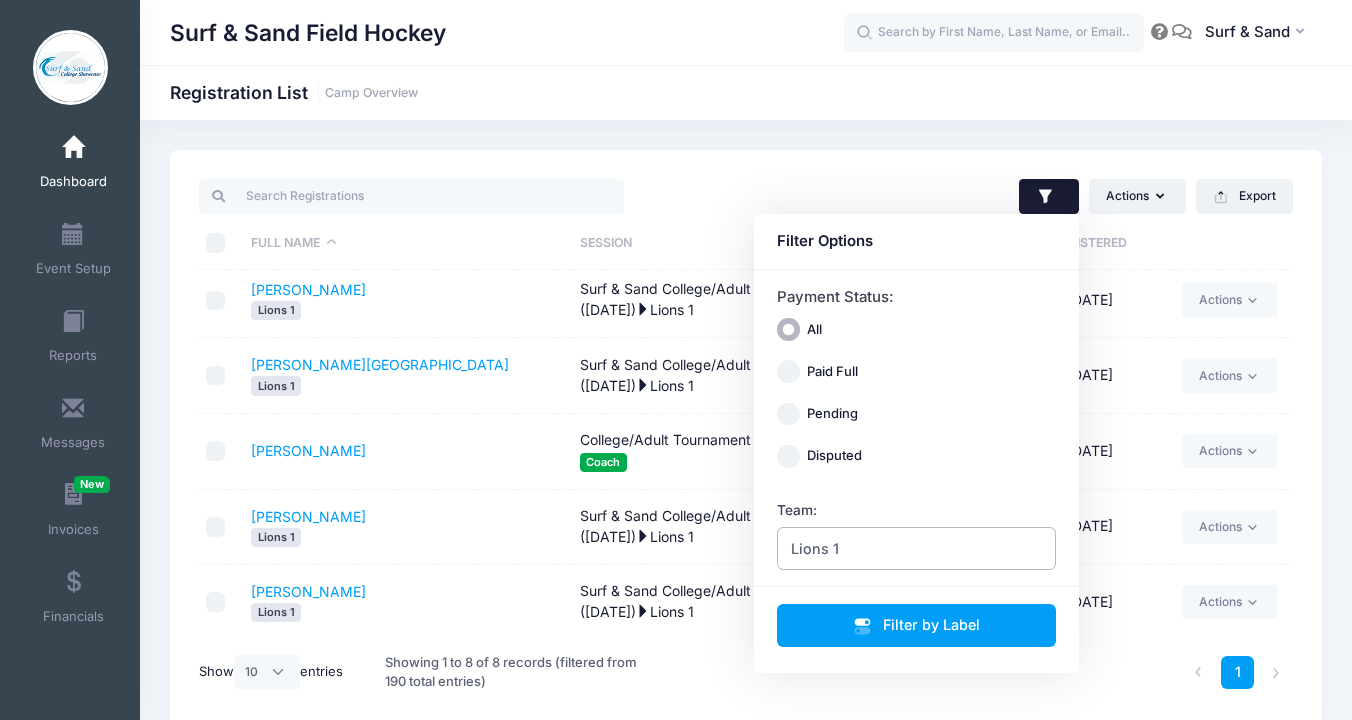 click on "Lions 1" at bounding box center [917, 548] 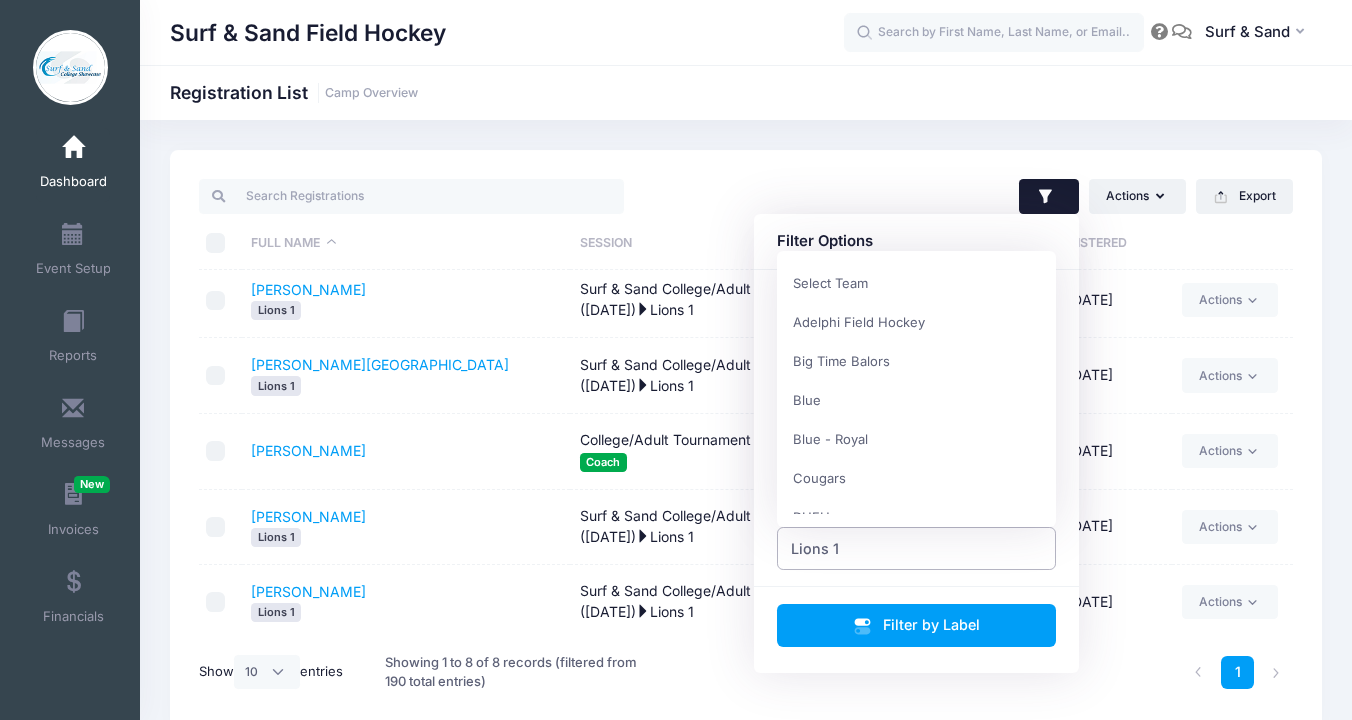scroll, scrollTop: 390, scrollLeft: 0, axis: vertical 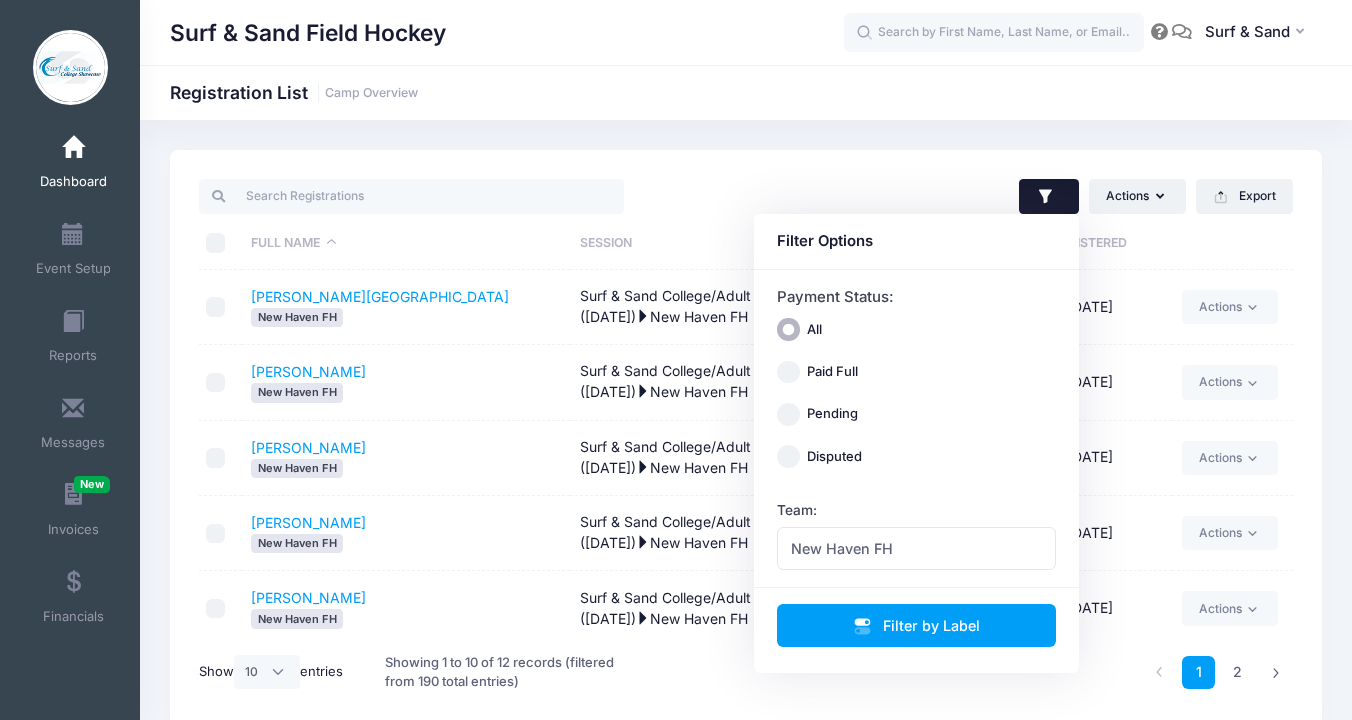 click on "New Haven FH" at bounding box center (405, 543) 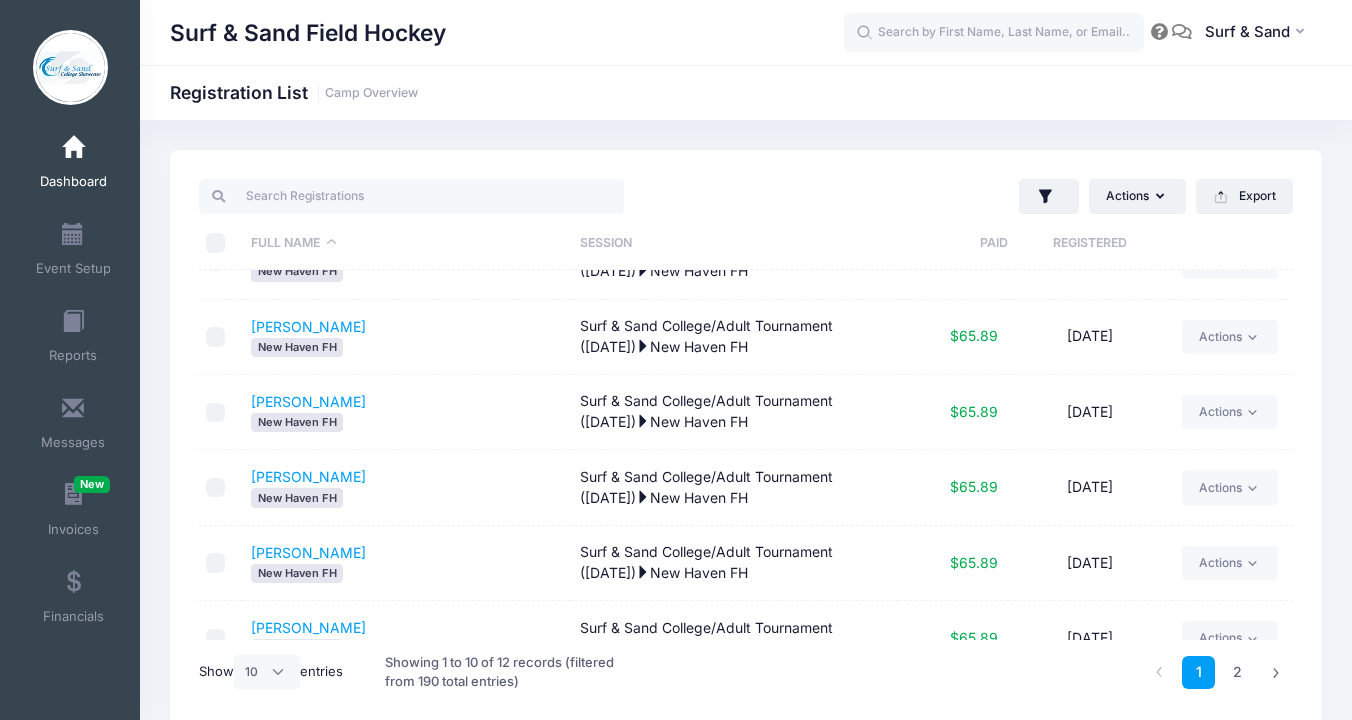scroll, scrollTop: 384, scrollLeft: 0, axis: vertical 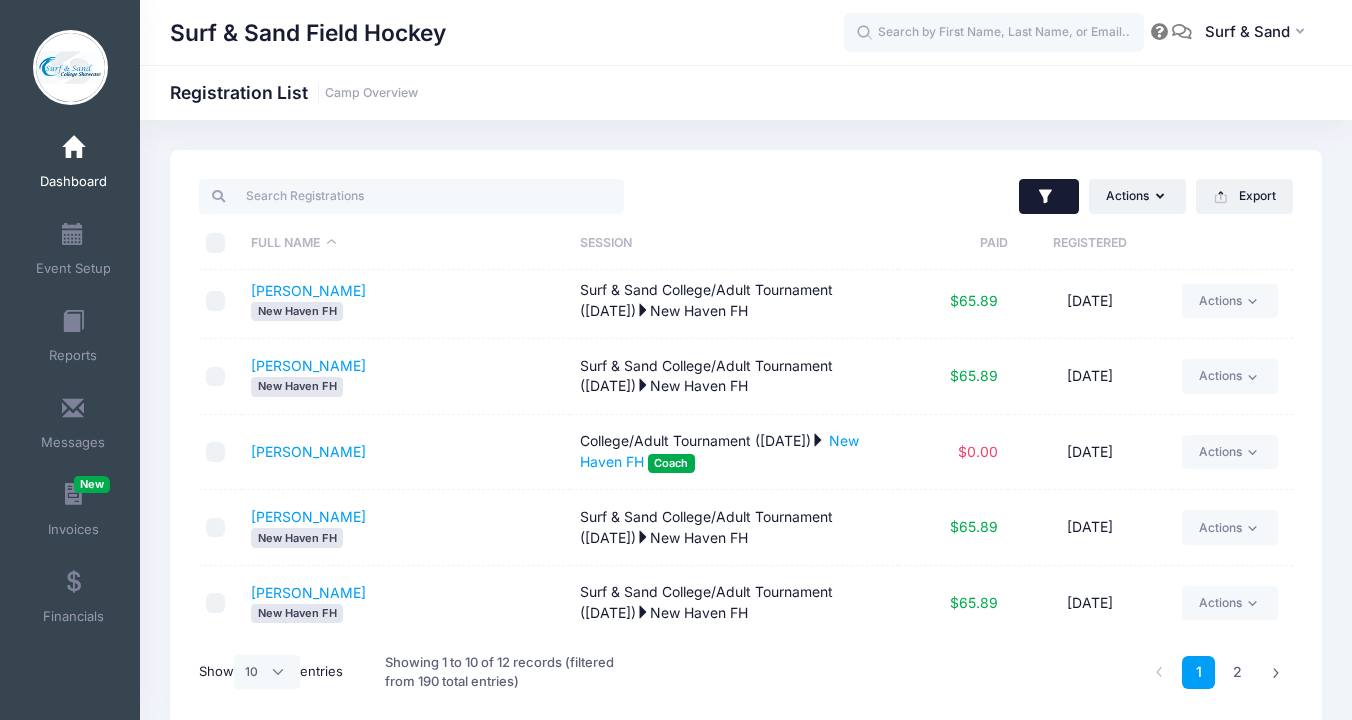 click at bounding box center (1049, 197) 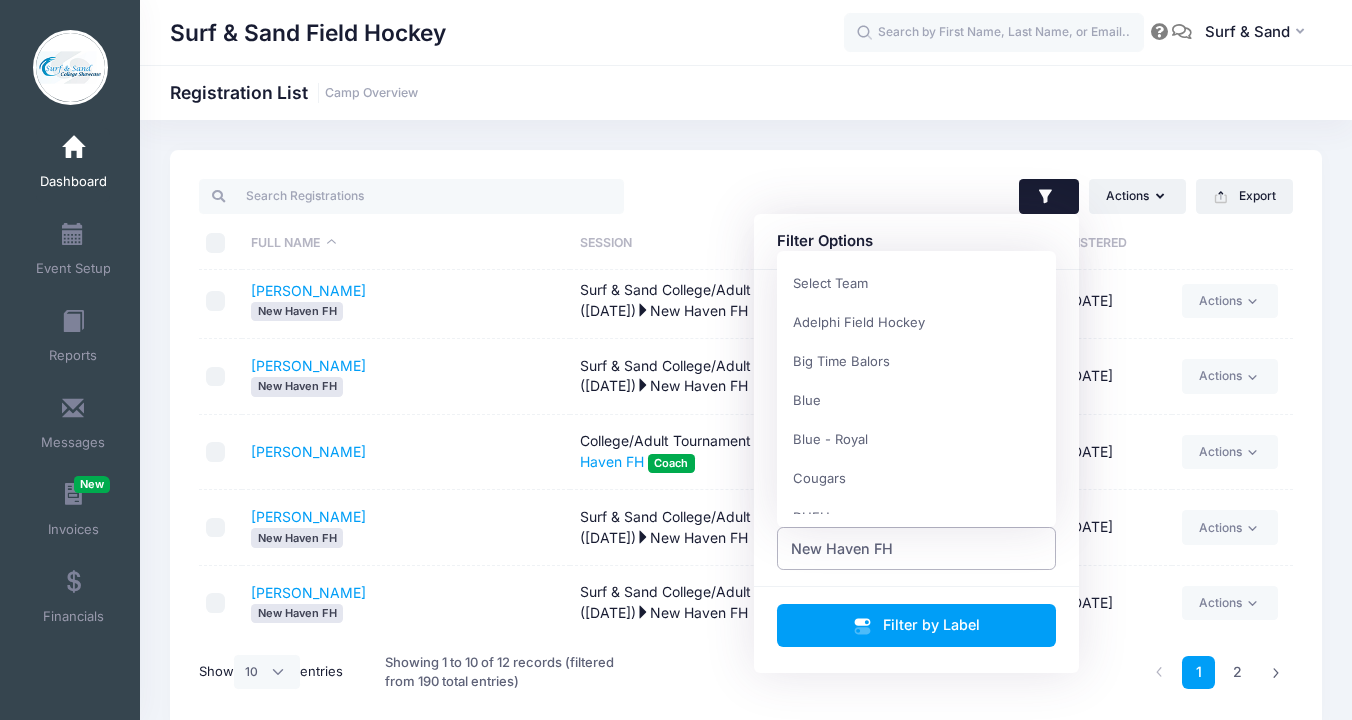 click on "New Haven FH" at bounding box center [917, 548] 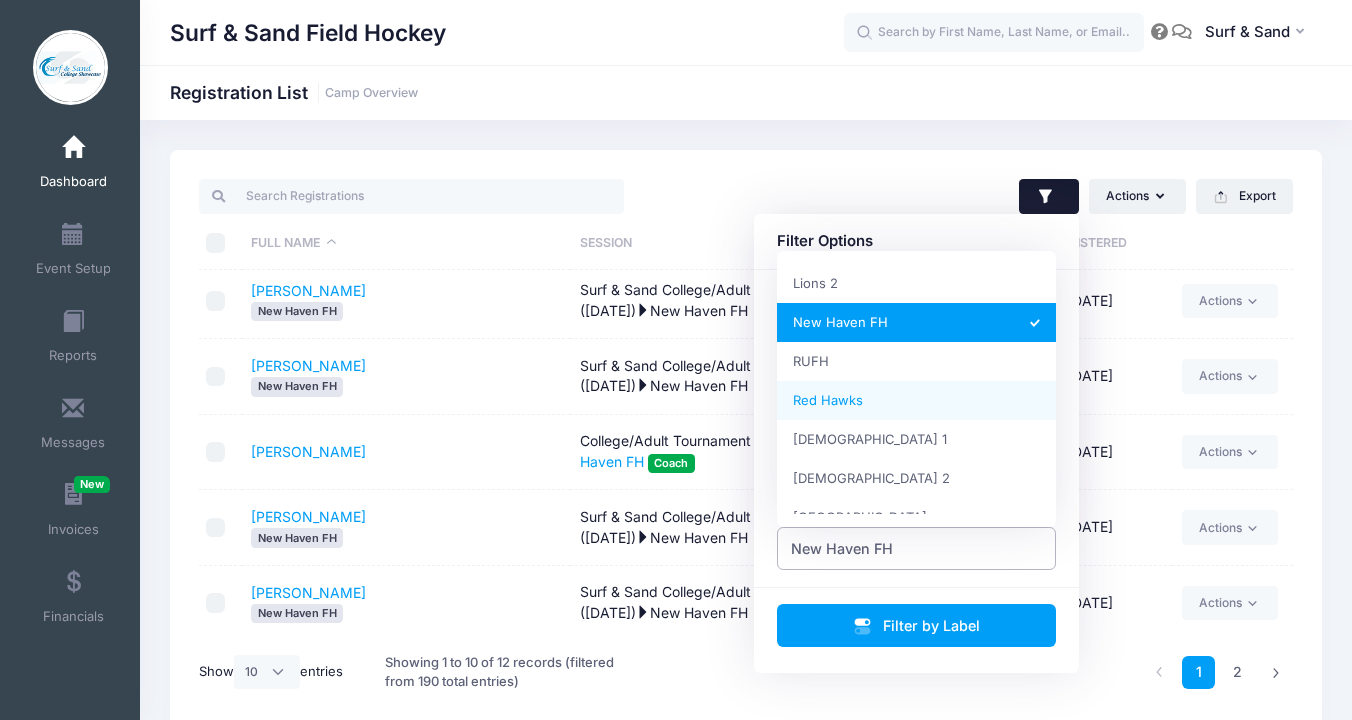 select on "Red Hawks" 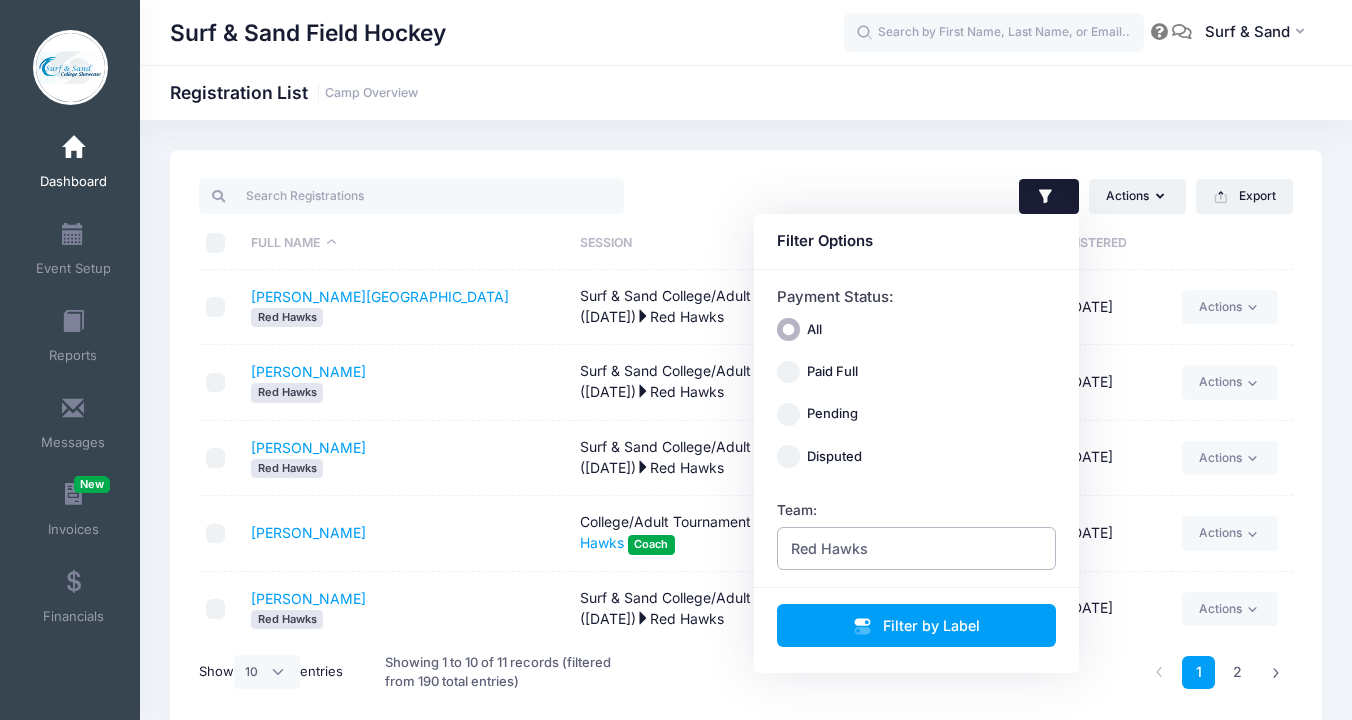 click on "Red Hawks" at bounding box center [829, 548] 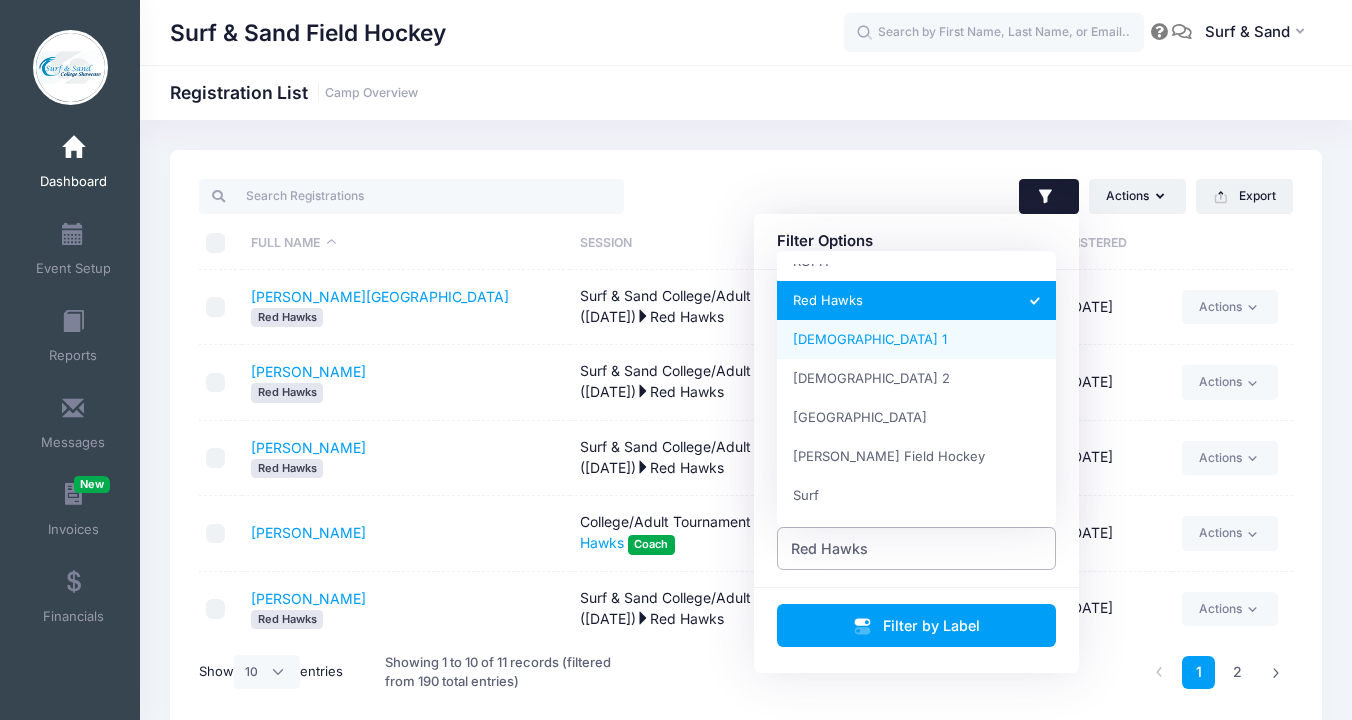 scroll, scrollTop: 569, scrollLeft: 0, axis: vertical 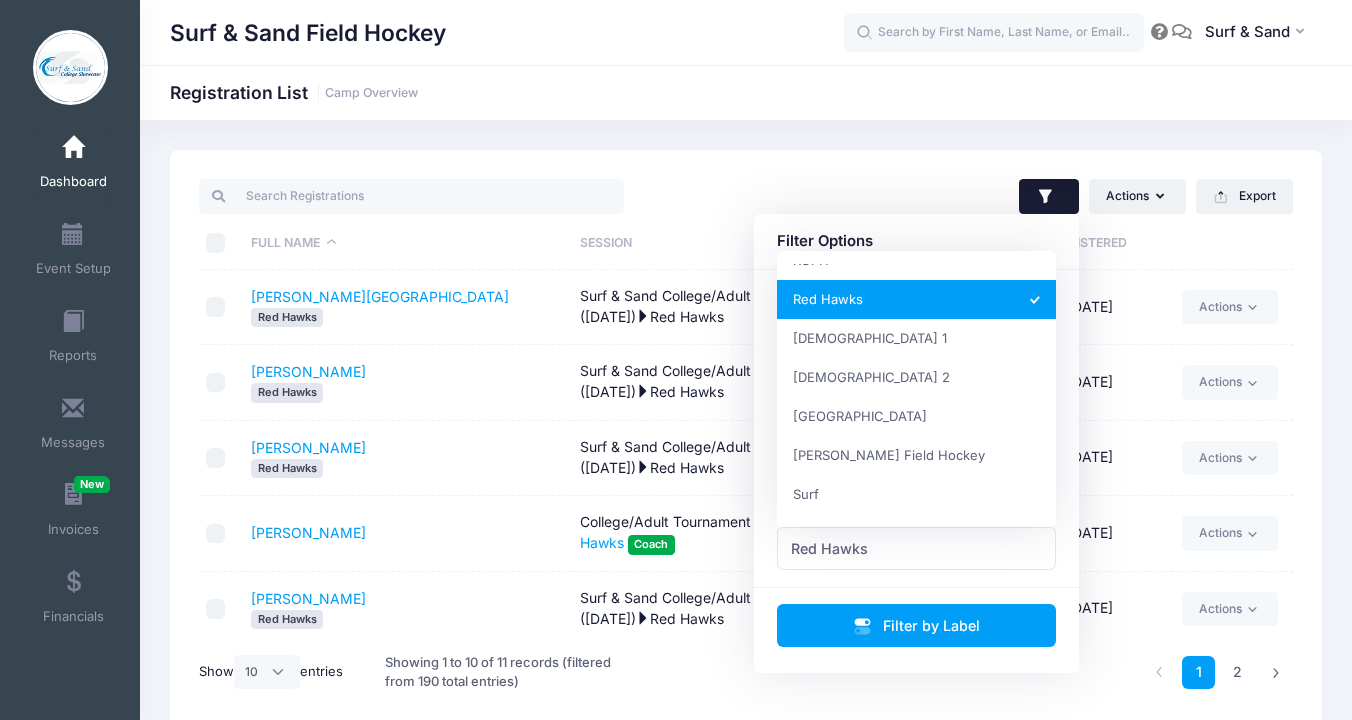 click on "Actions      Assign Labels
Send Email
Send Payment Reminder
Send Document Upload Reminder
Request Additional Information
Deleted Registrations
Filter Options
Payment Status:
All
Paid Full
Pending Disputed" at bounding box center [746, 440] 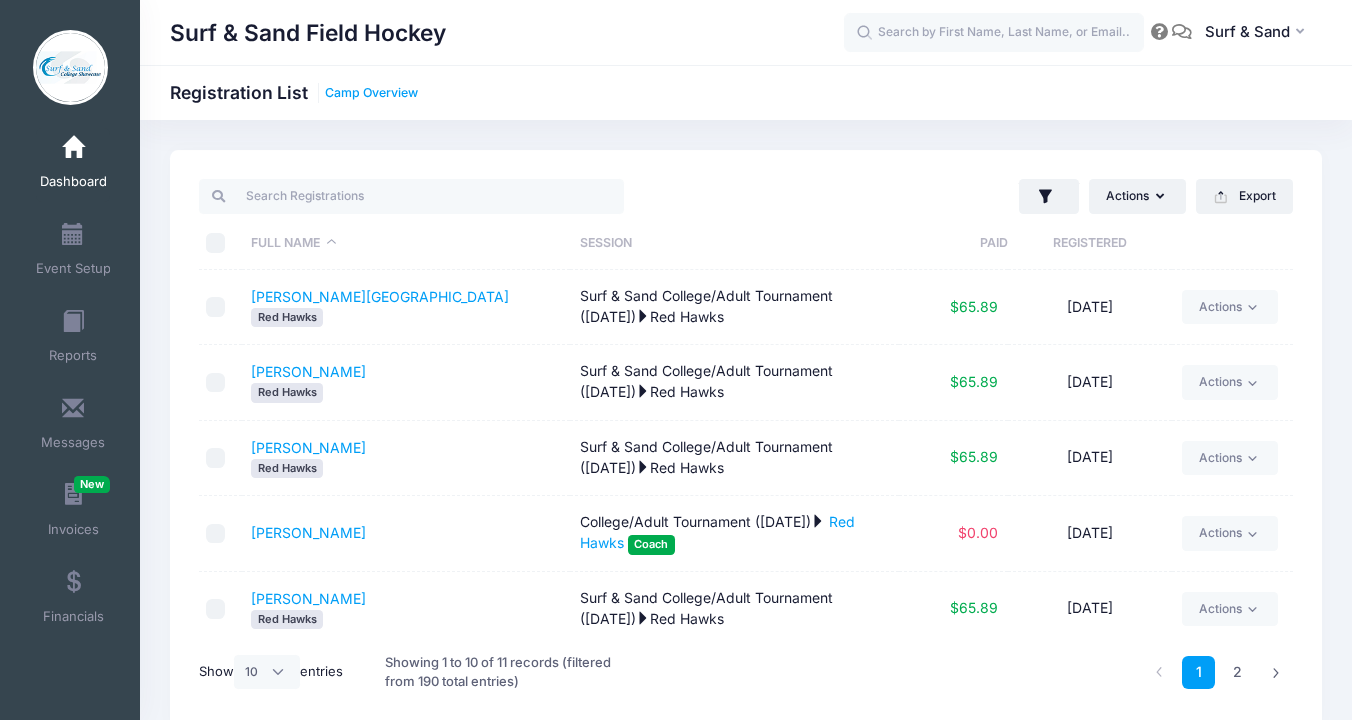 click on "Camp Overview" at bounding box center (371, 93) 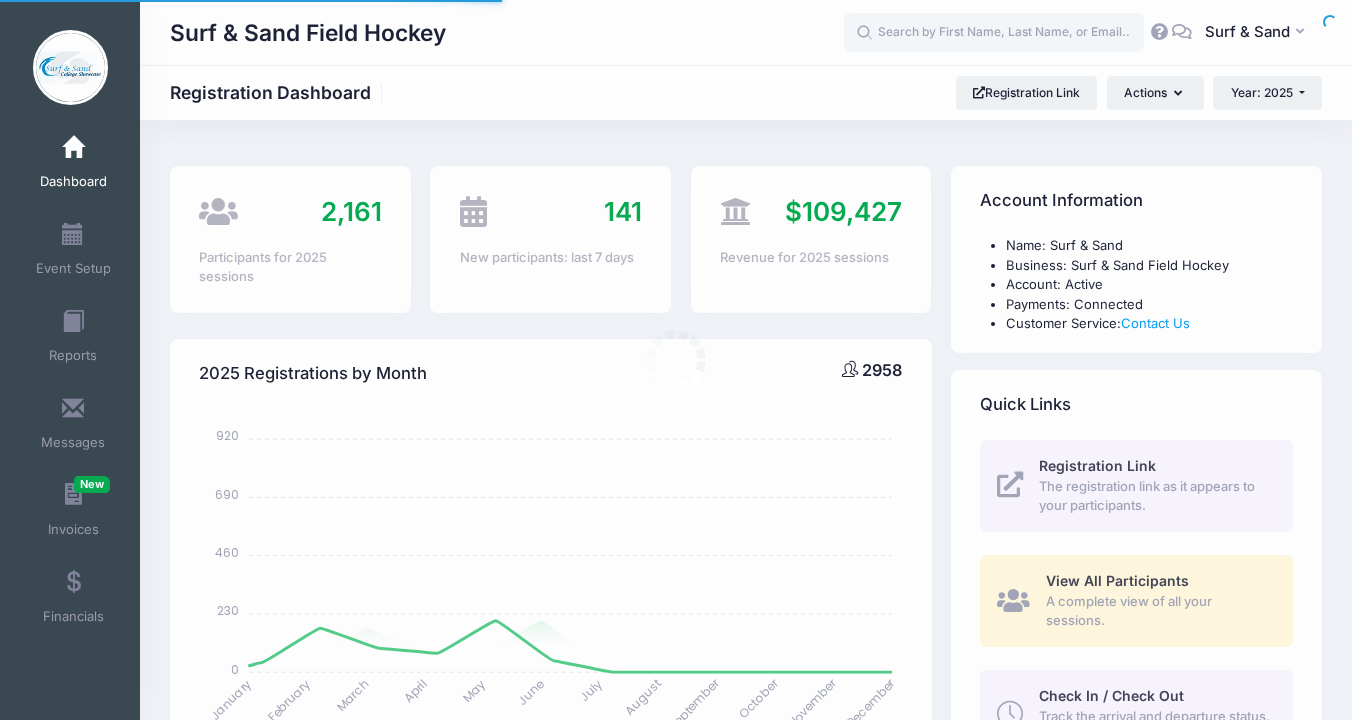 select 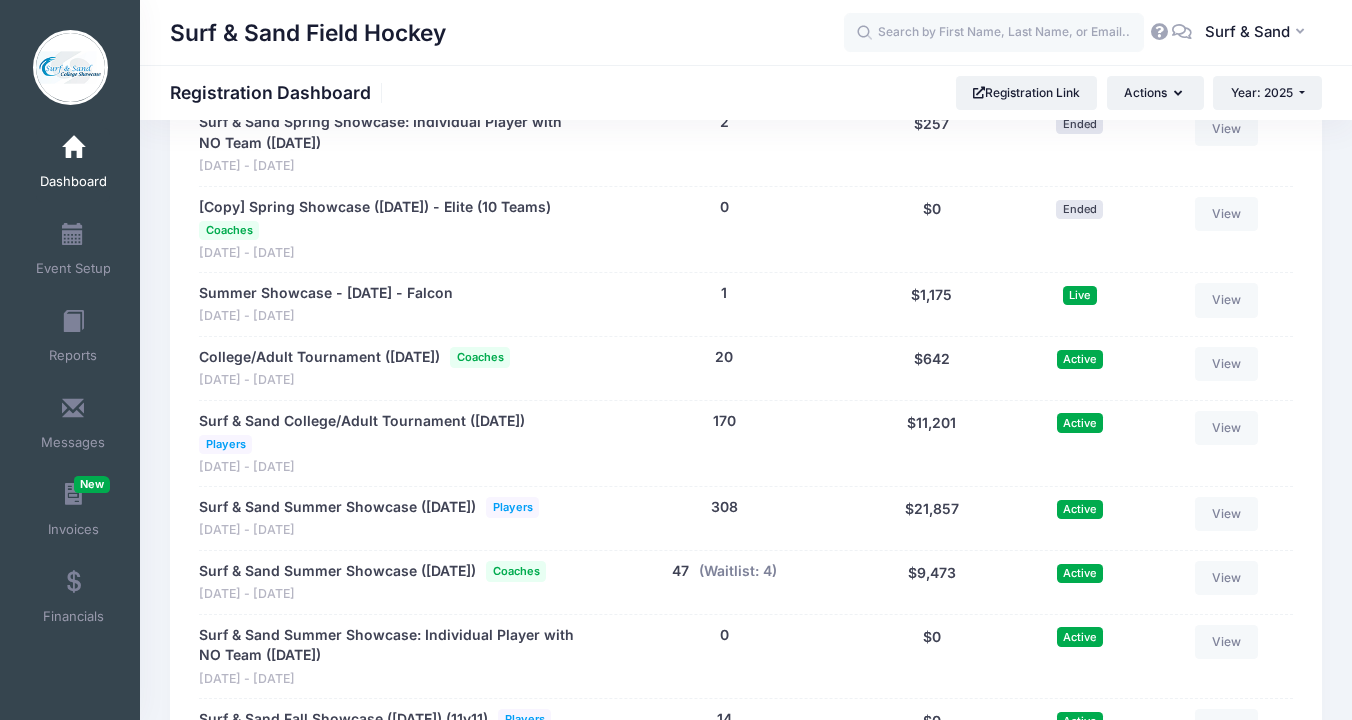scroll, scrollTop: 3451, scrollLeft: 0, axis: vertical 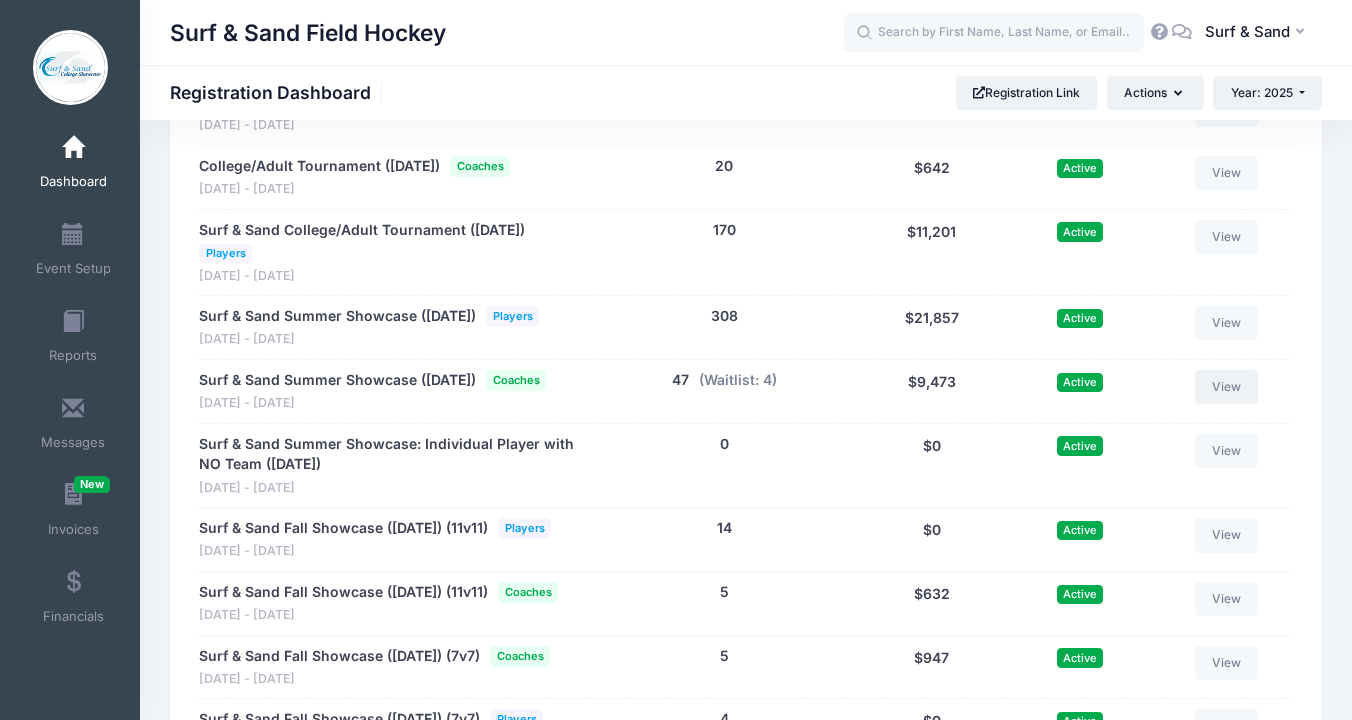 click on "View" at bounding box center (1227, 387) 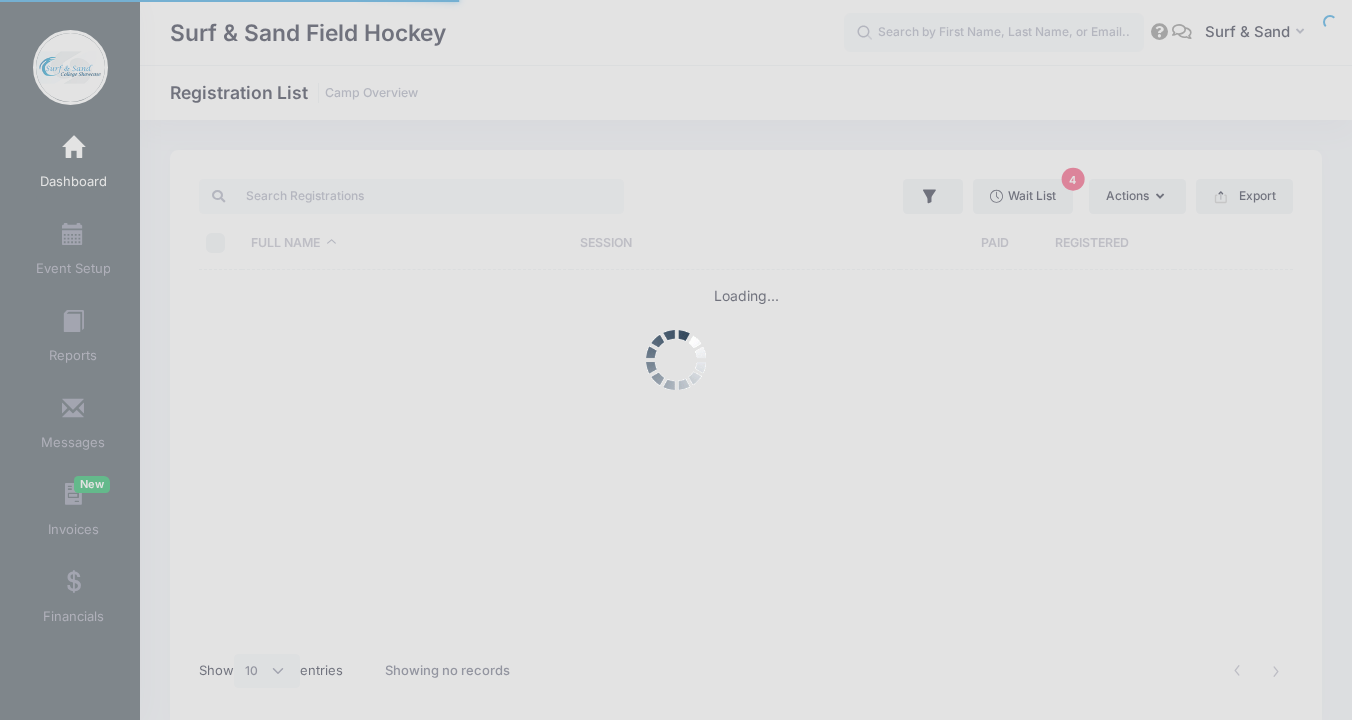 select on "10" 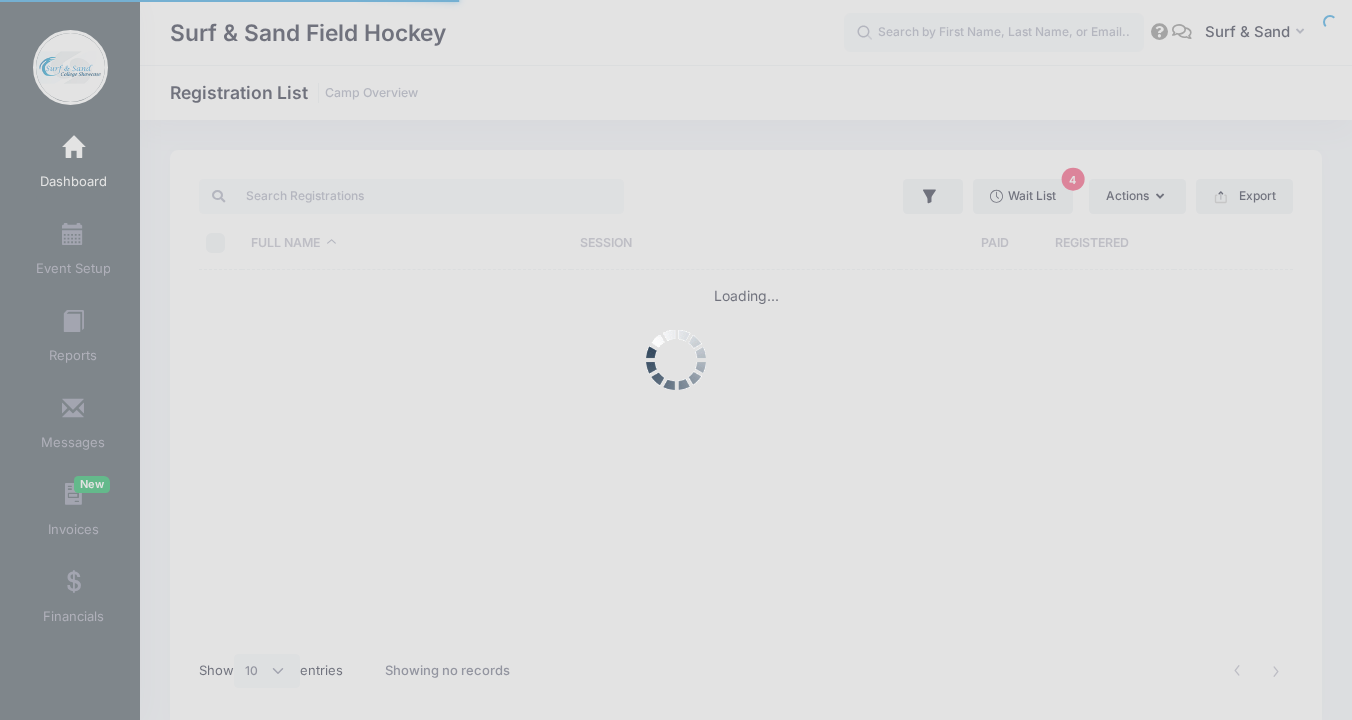 scroll, scrollTop: 0, scrollLeft: 0, axis: both 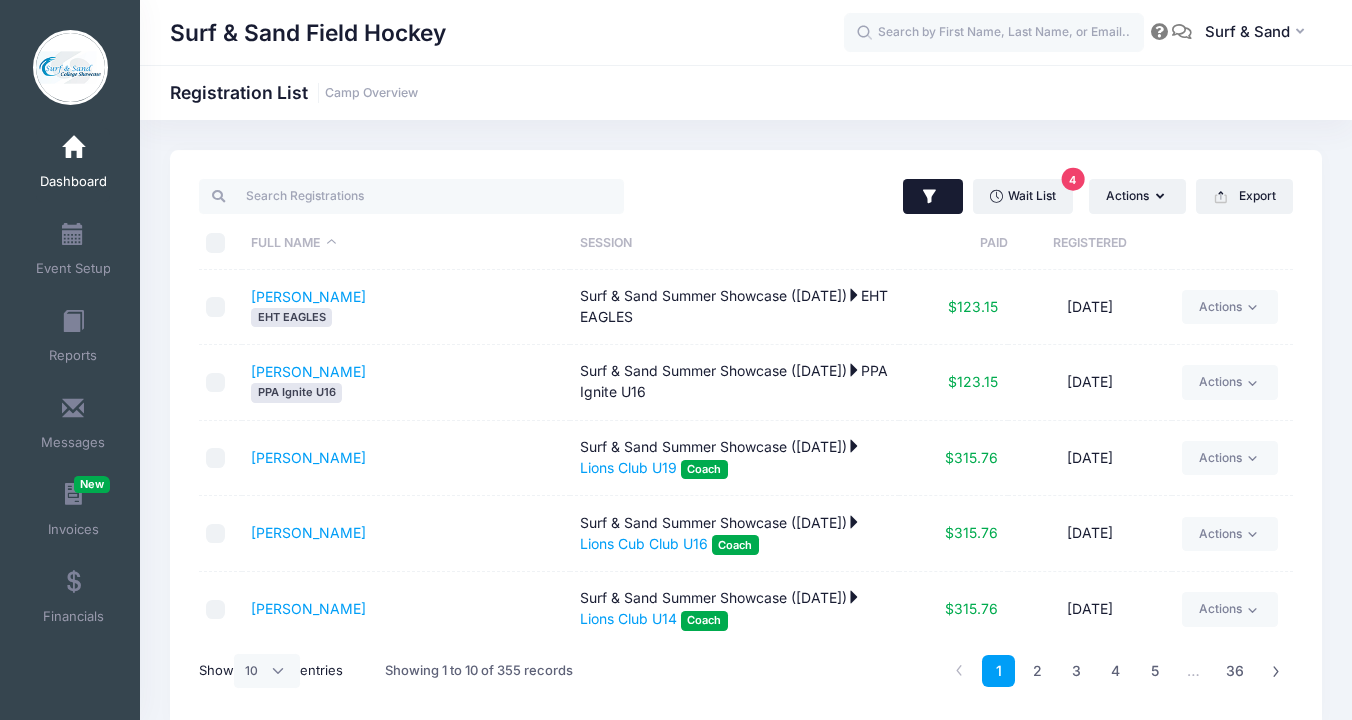 click at bounding box center (933, 197) 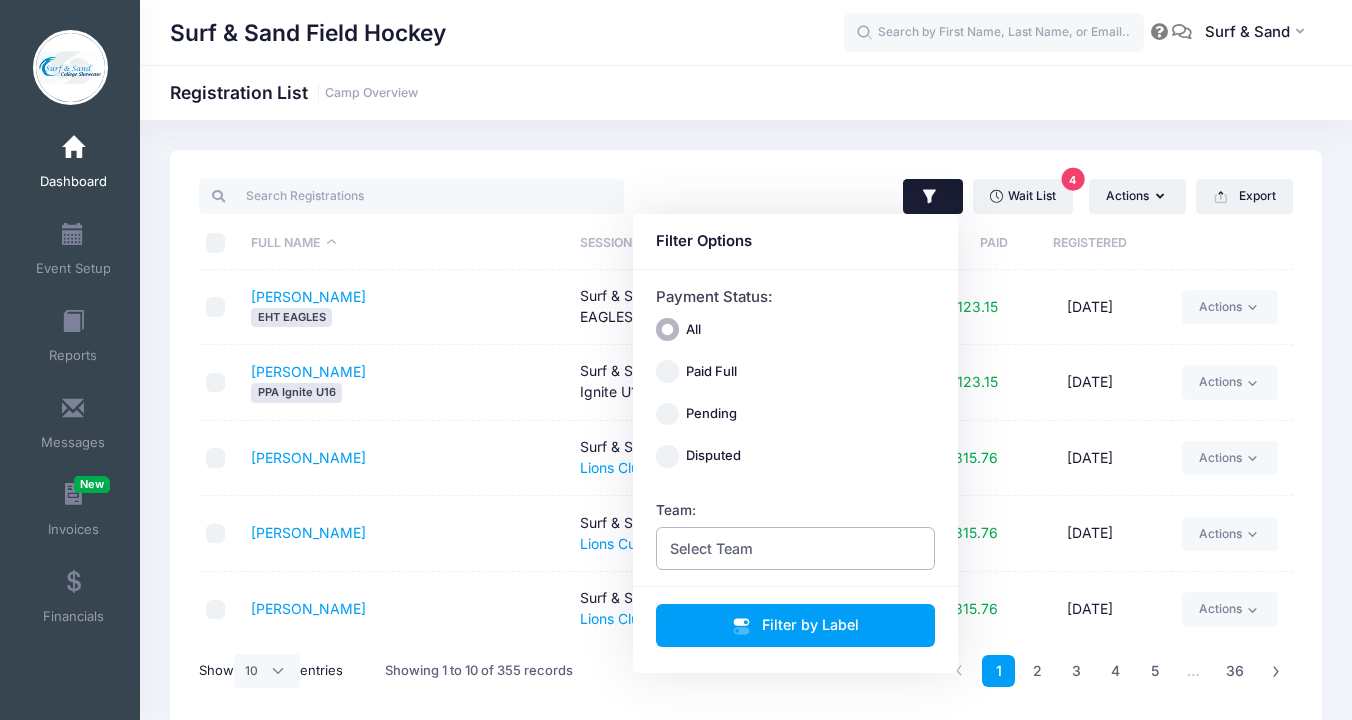 click on "Select Team" at bounding box center [796, 548] 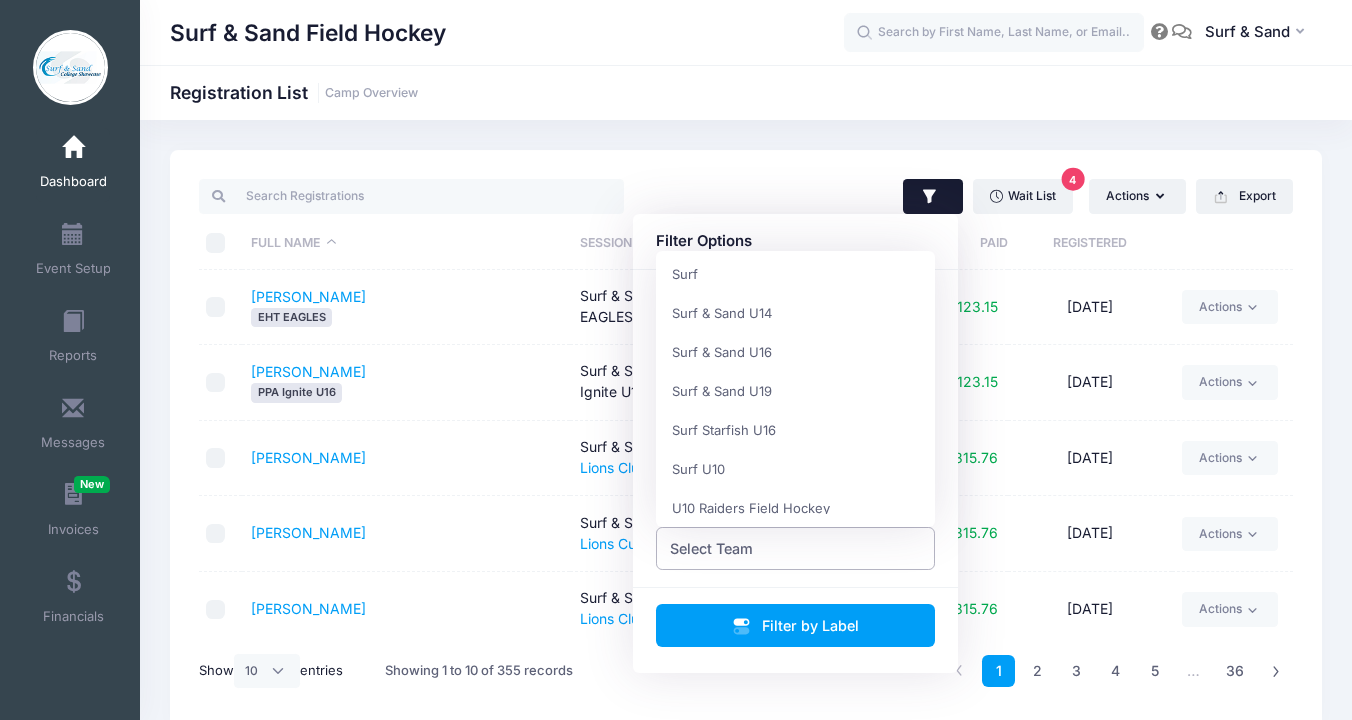 scroll, scrollTop: 1622, scrollLeft: 0, axis: vertical 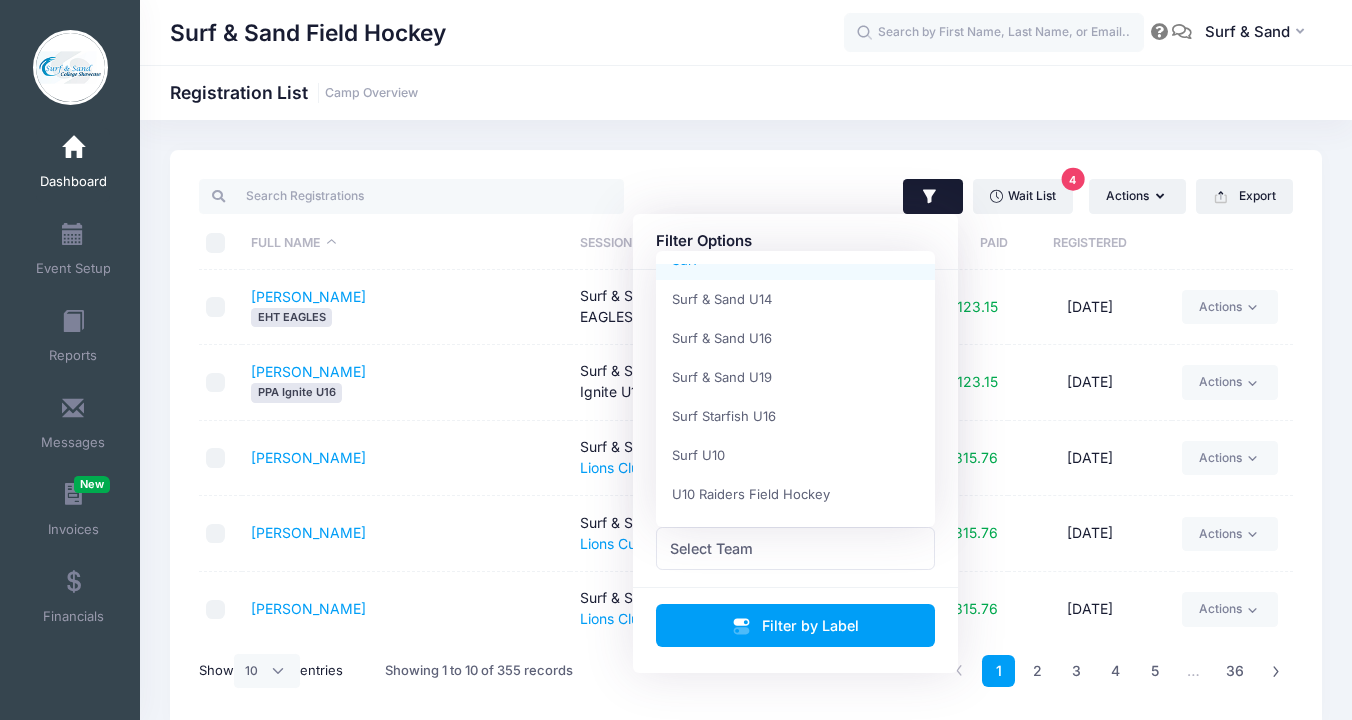 click on "Surf & Sand Field Hockey
Registration List
Camp Overview" at bounding box center [746, 92] 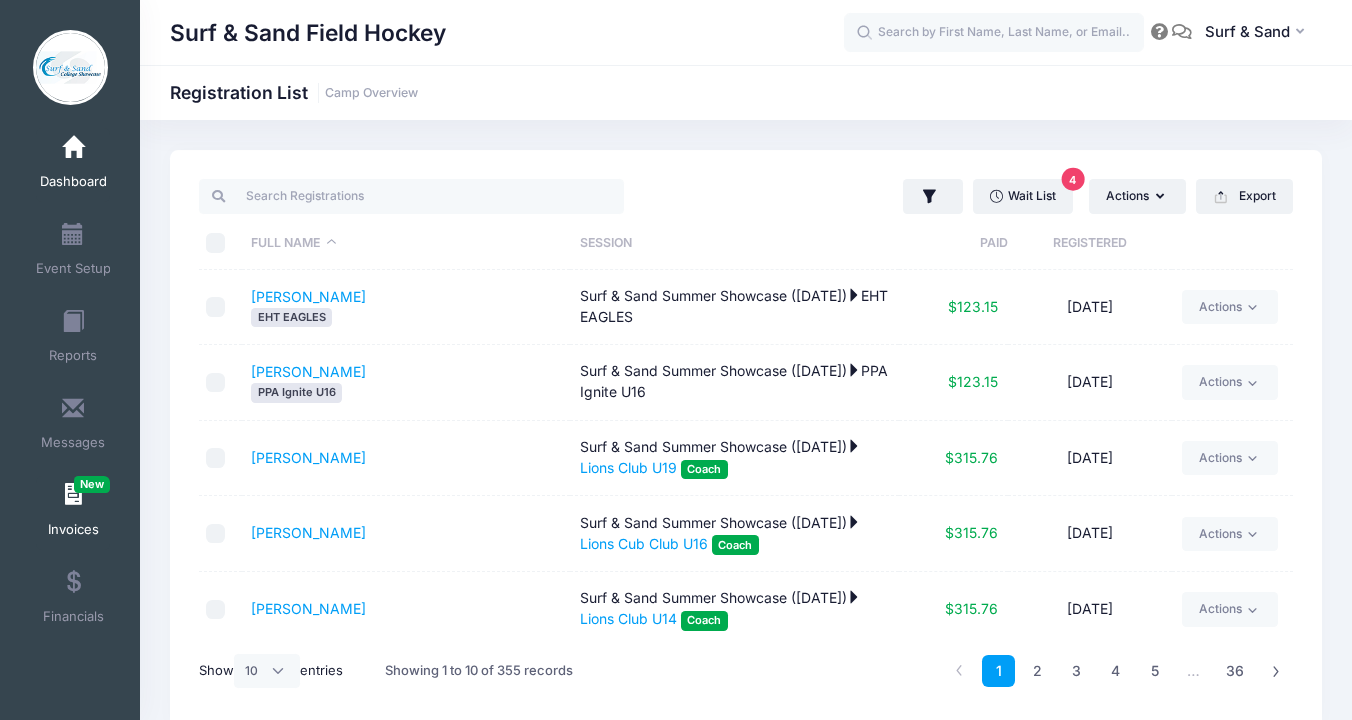 click on "Invoices  New" at bounding box center [73, 513] 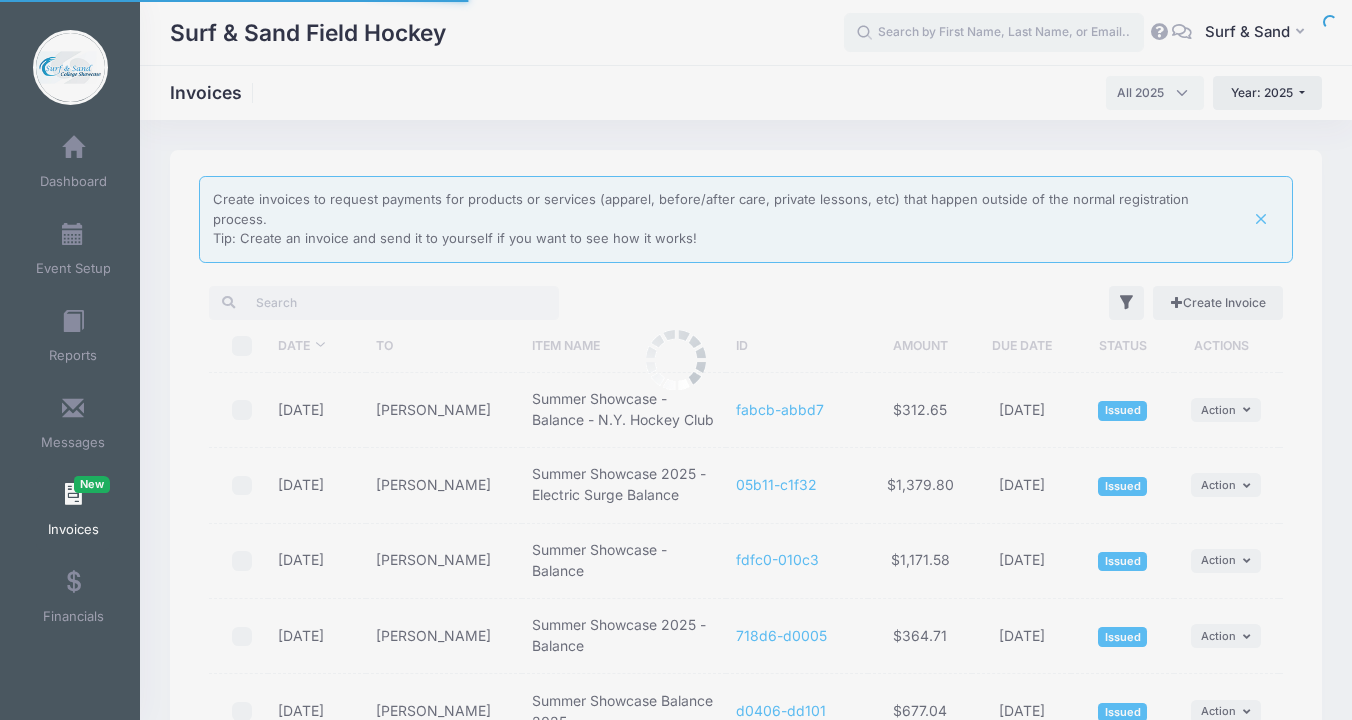 select 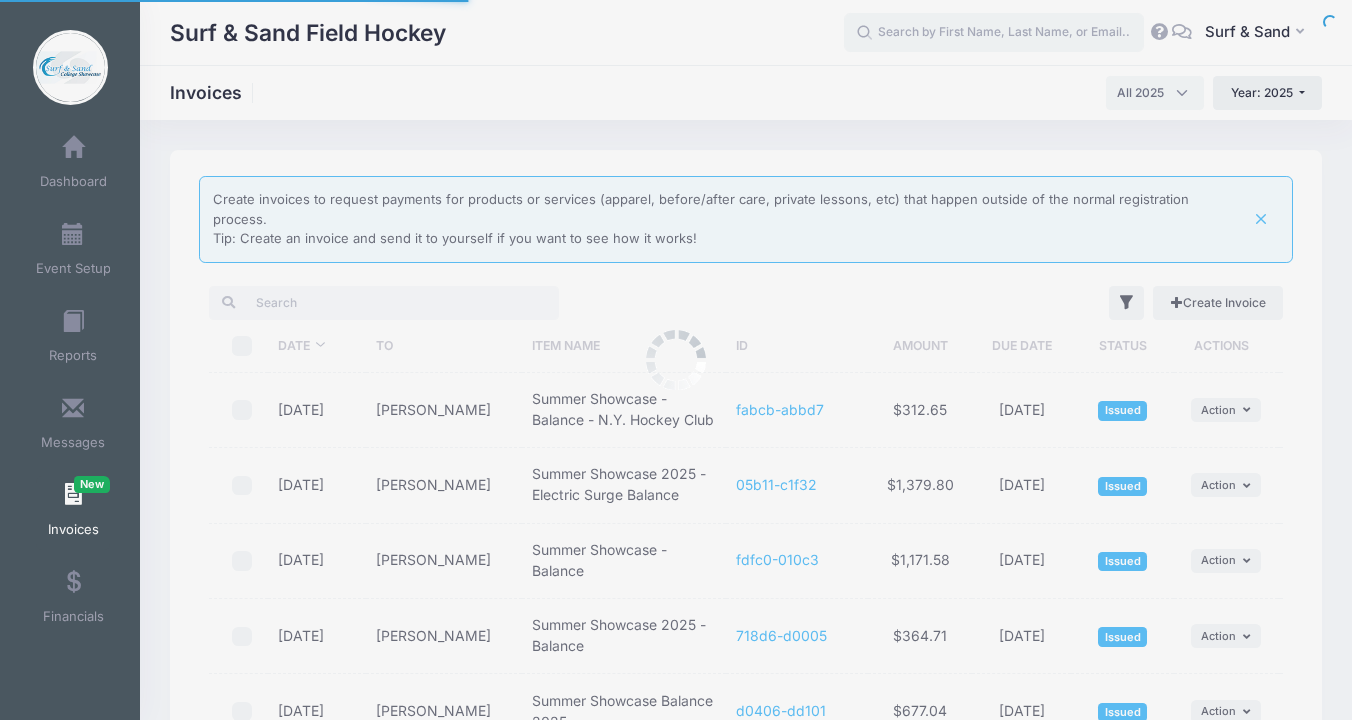scroll, scrollTop: 0, scrollLeft: 0, axis: both 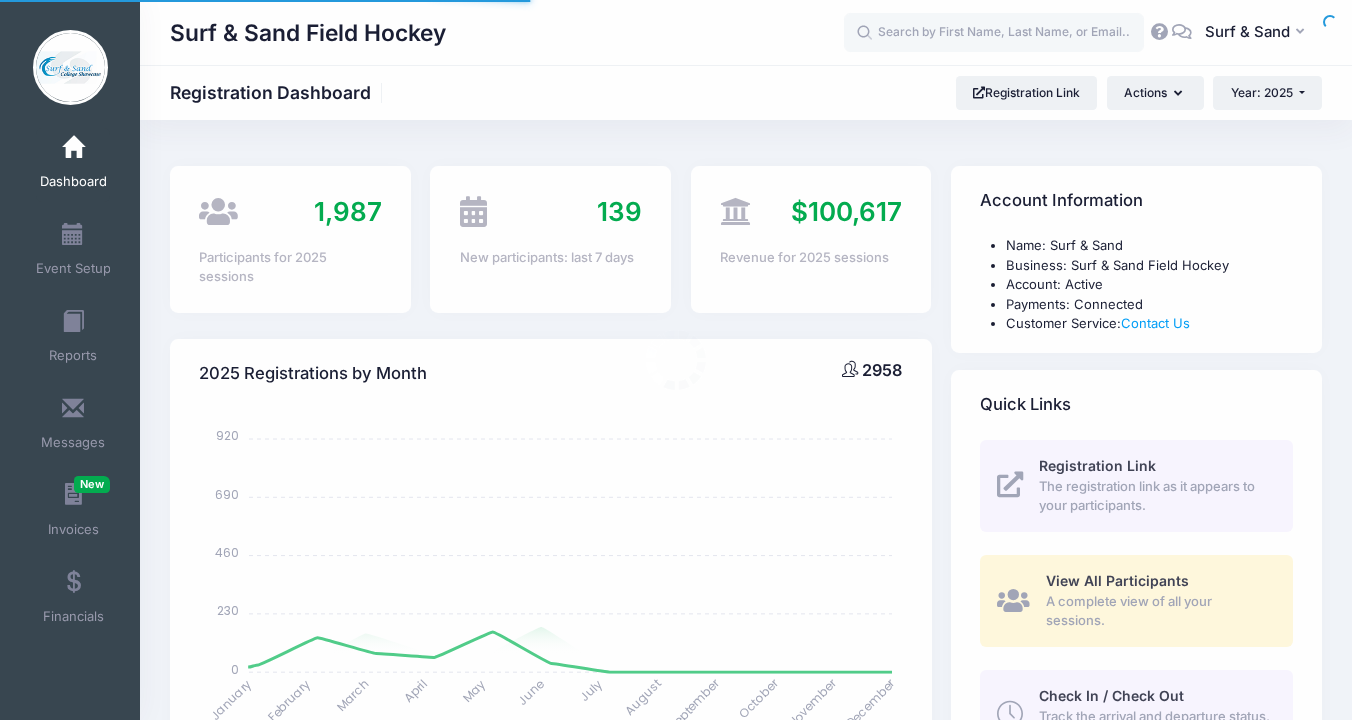 select 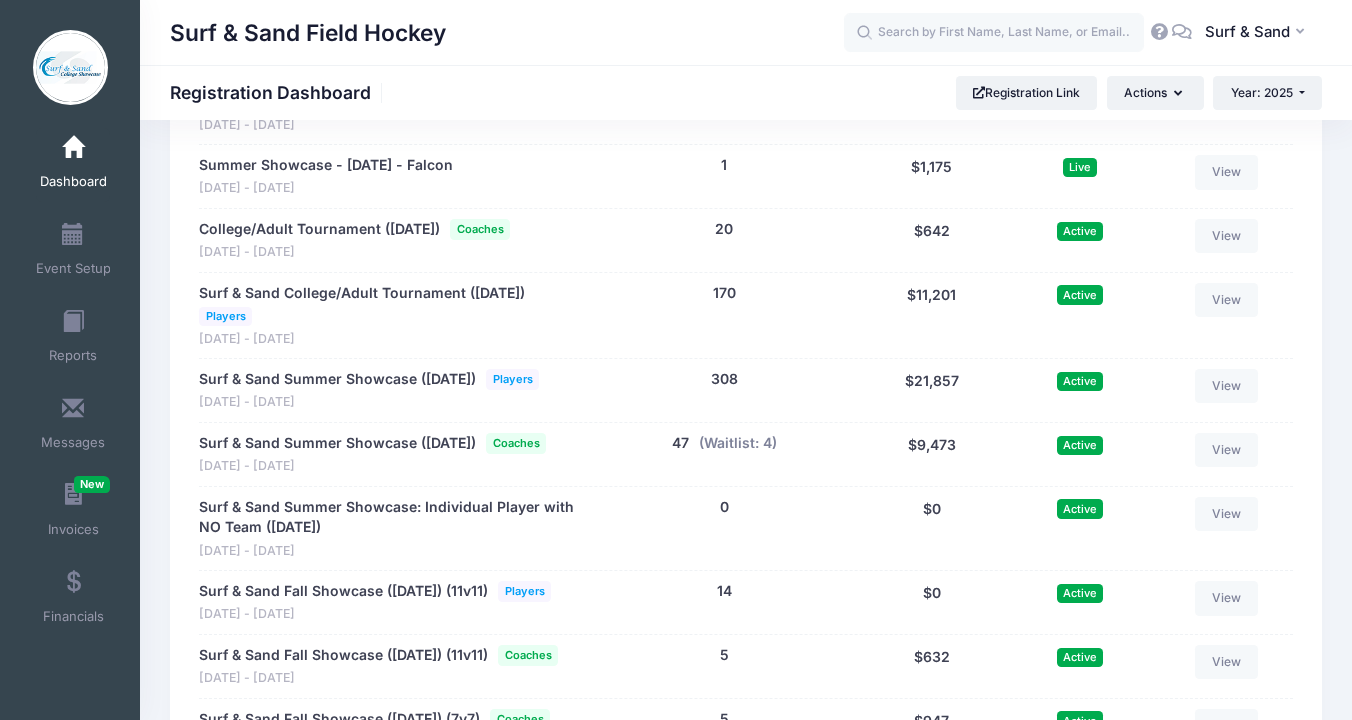 scroll, scrollTop: 3683, scrollLeft: 0, axis: vertical 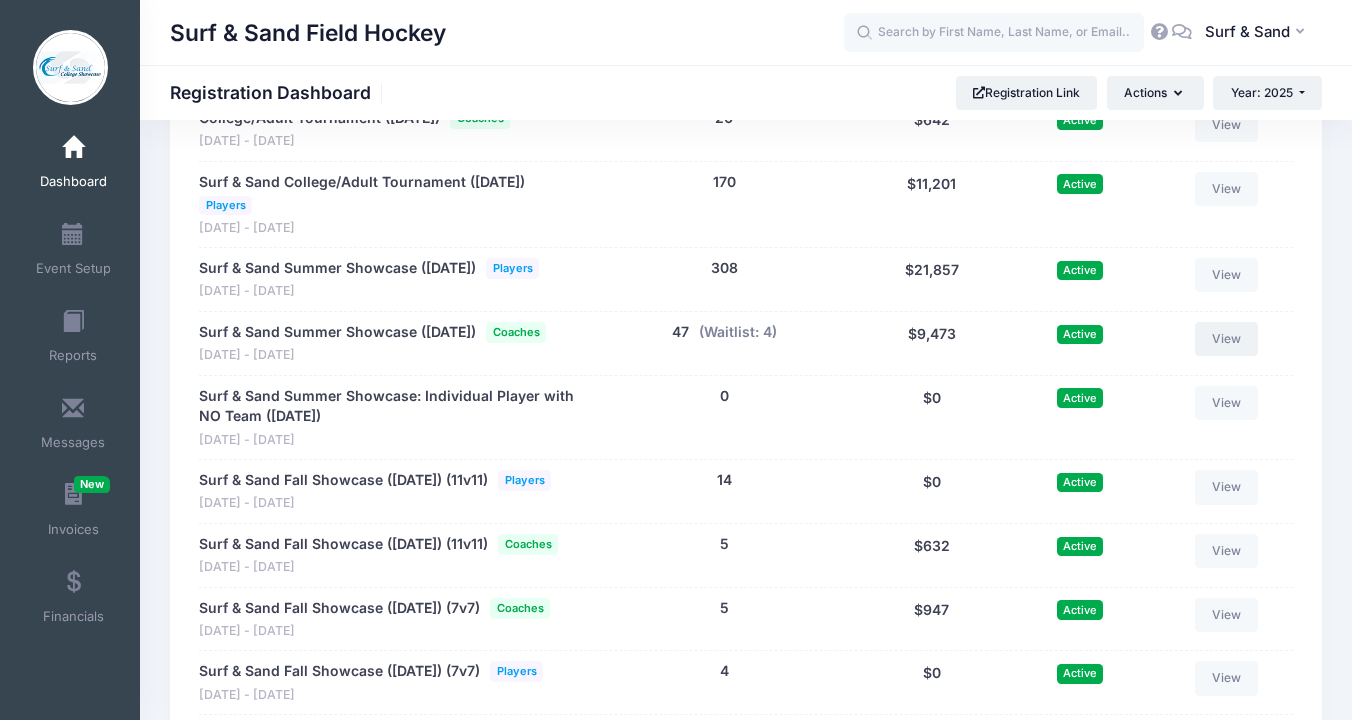 click on "View" at bounding box center [1227, 339] 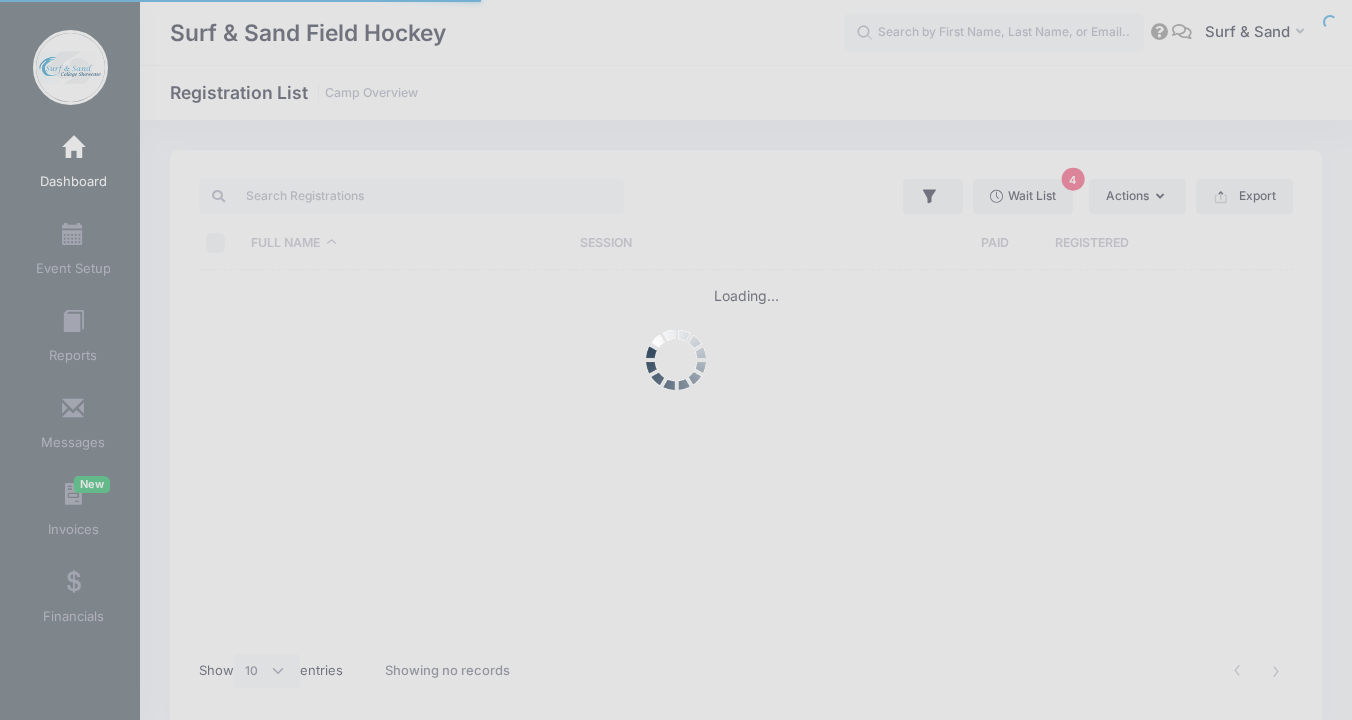 select on "10" 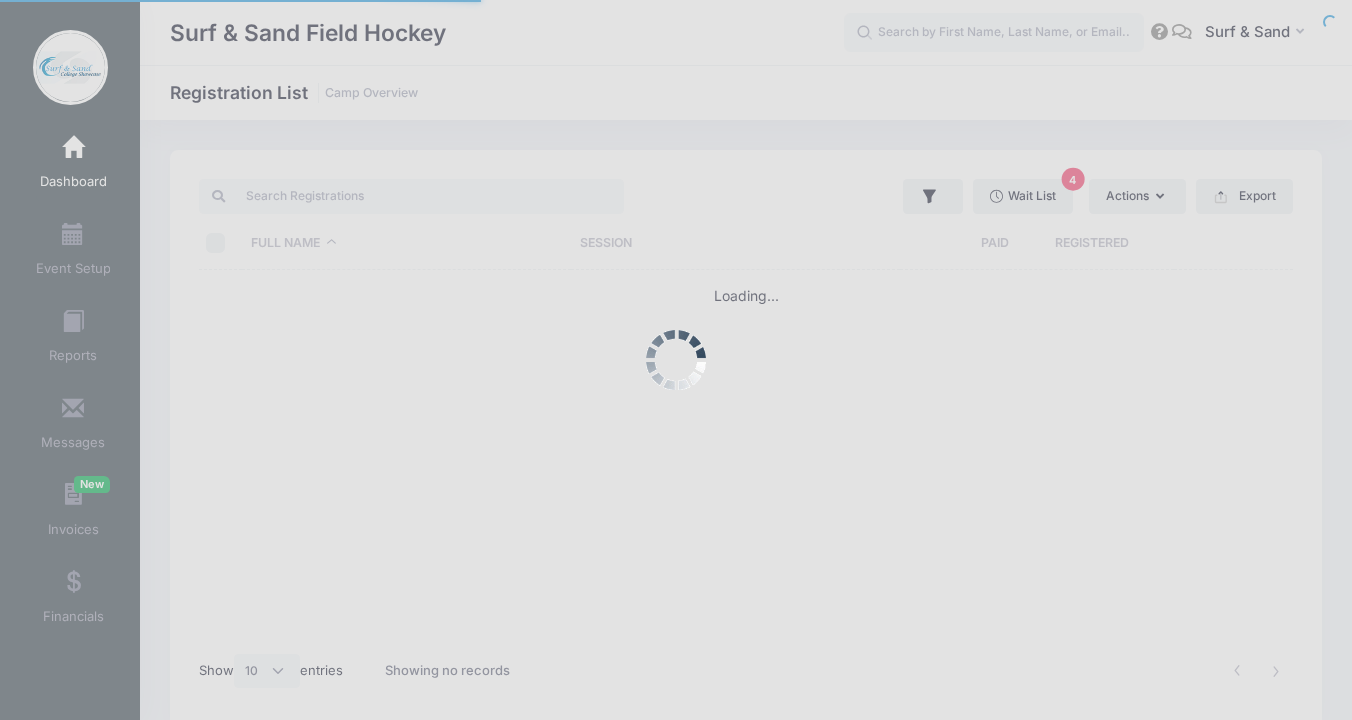 scroll, scrollTop: 0, scrollLeft: 0, axis: both 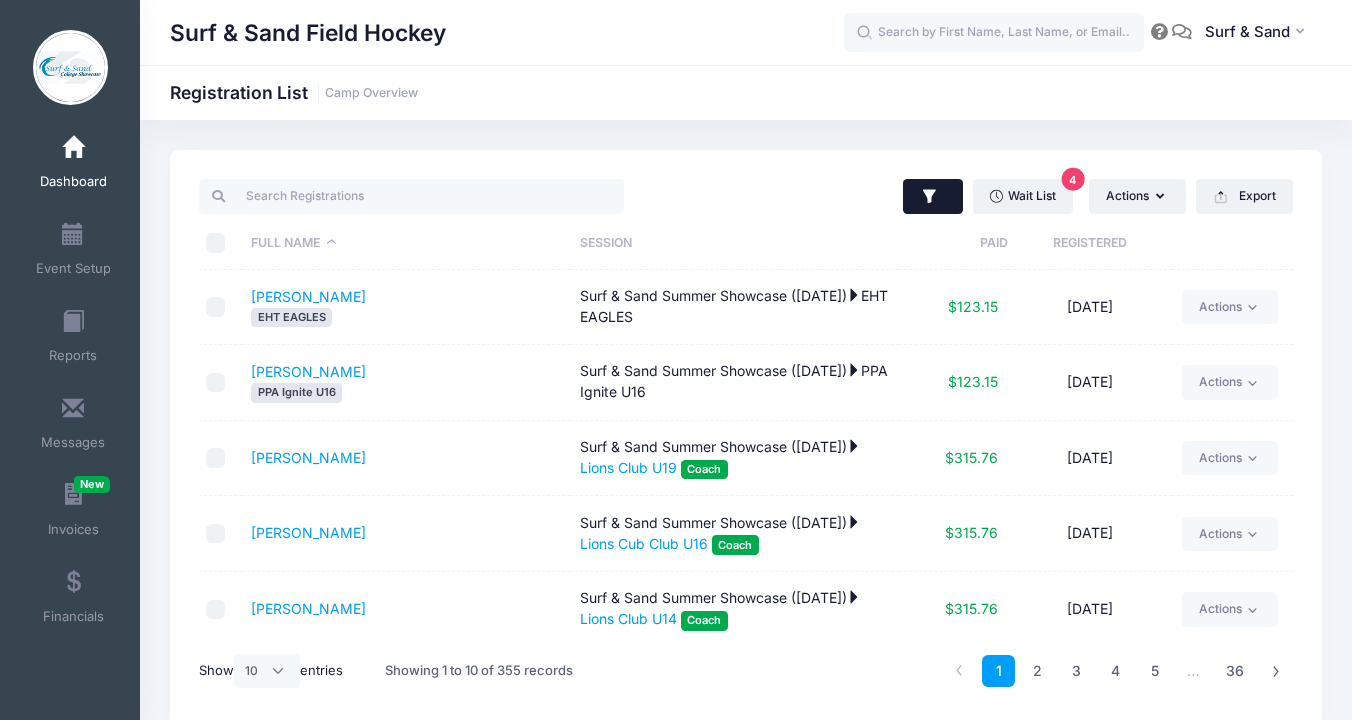 click 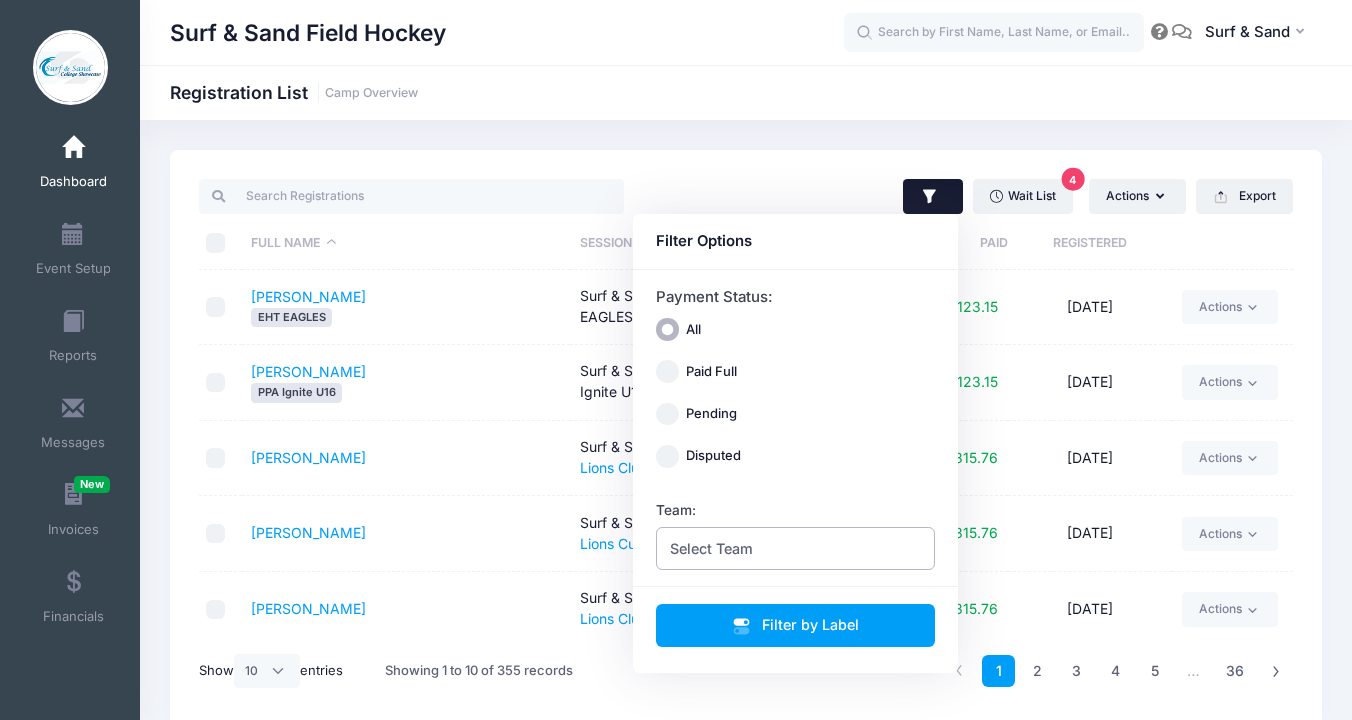 click on "Select Team" at bounding box center (796, 548) 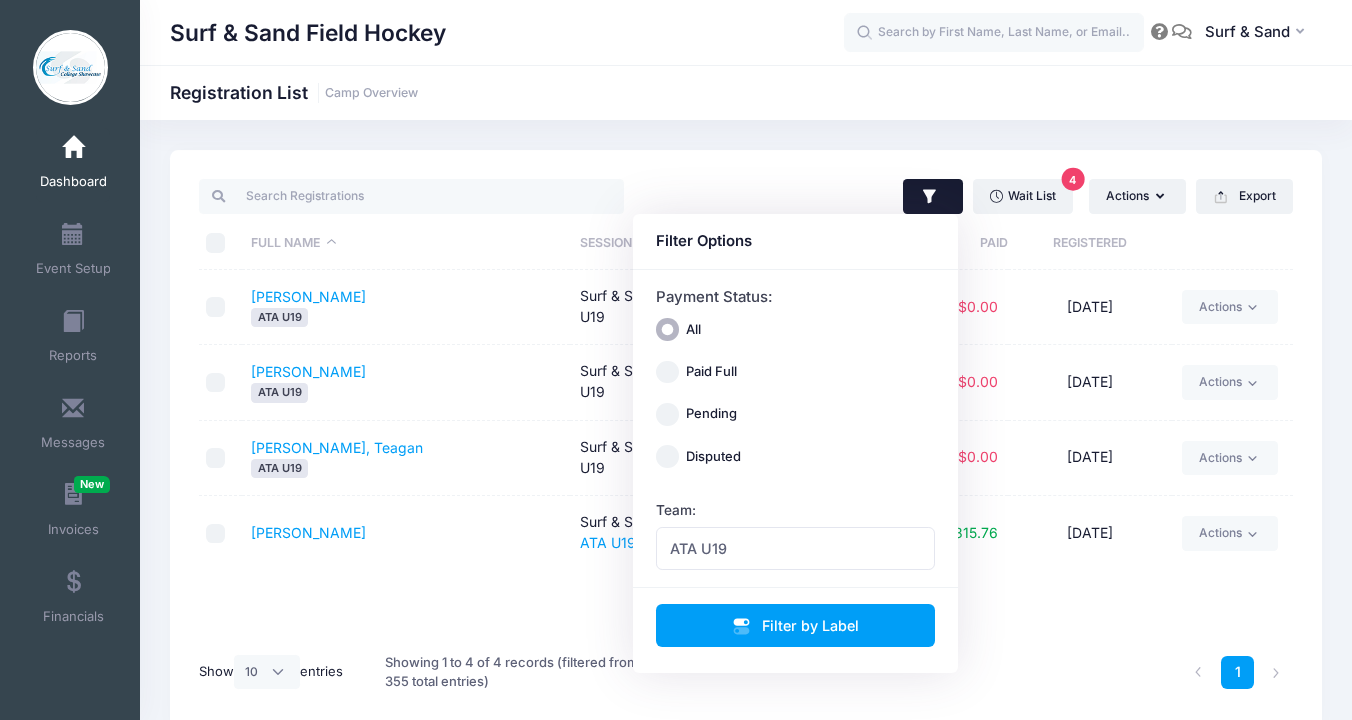 click at bounding box center [468, 196] 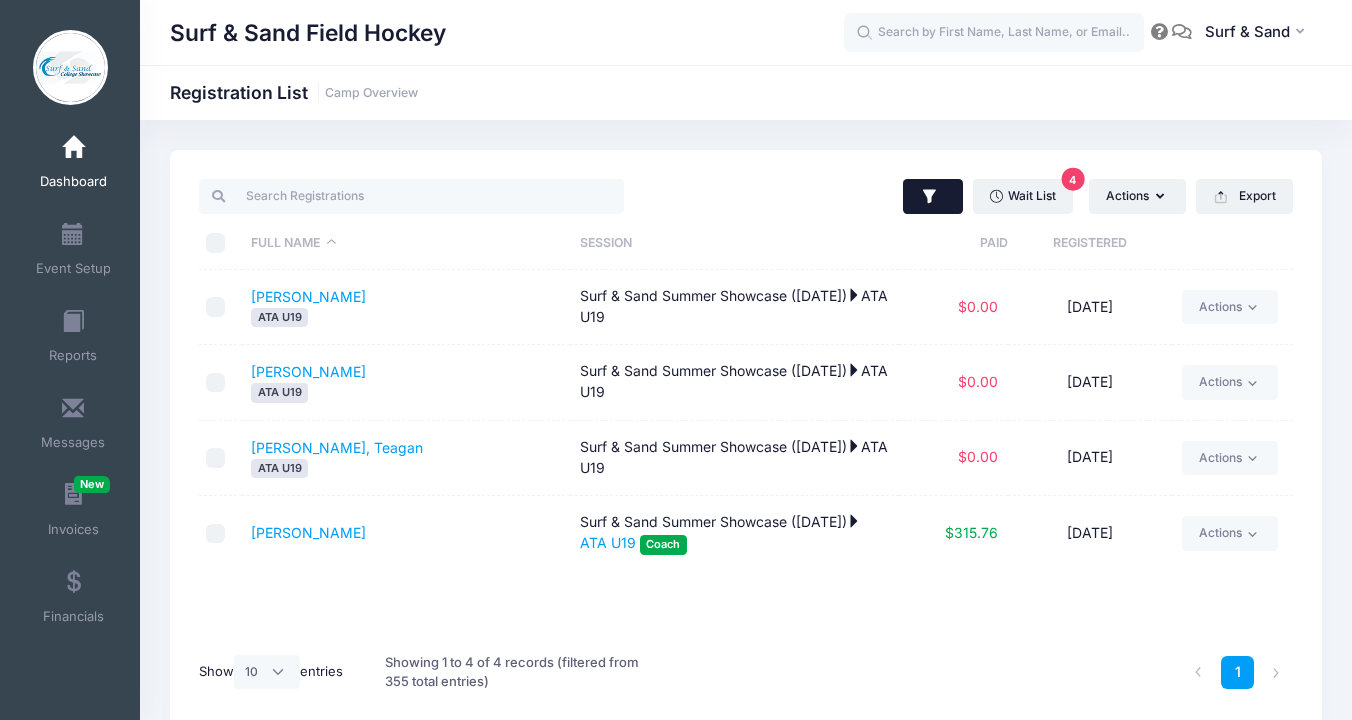 click 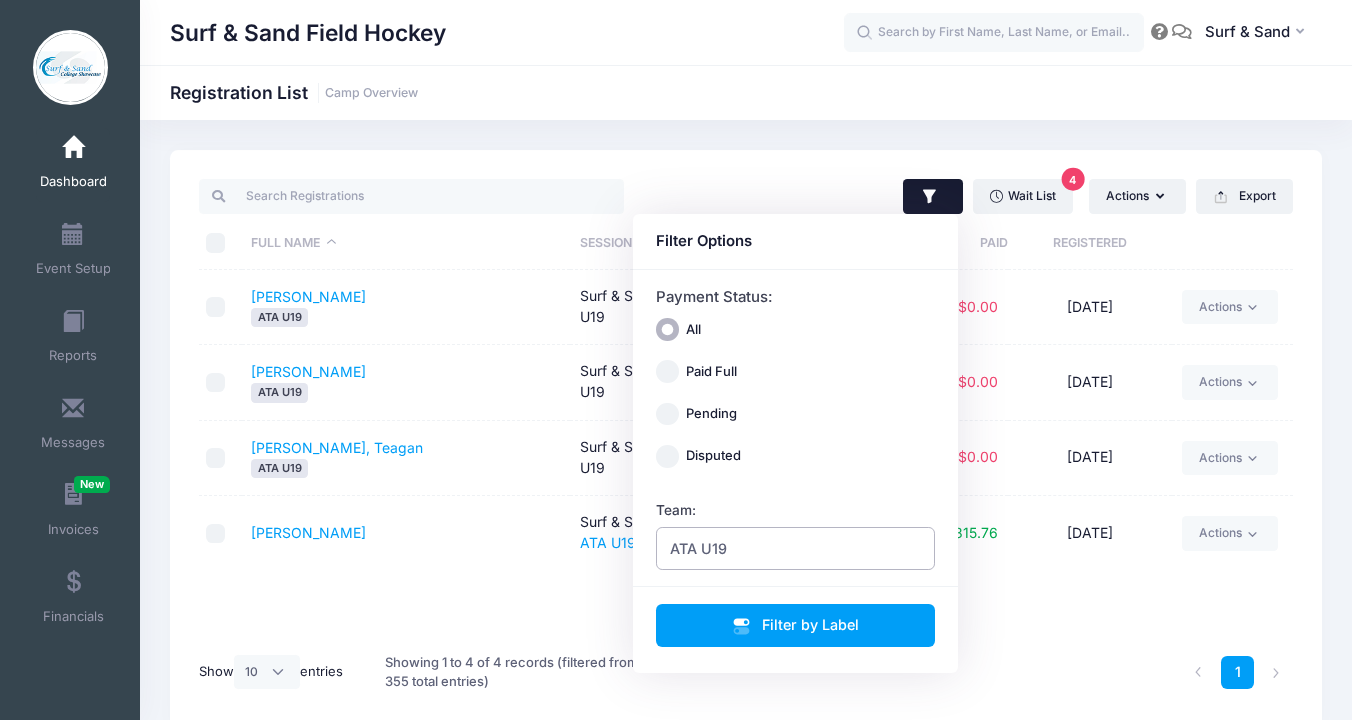 click on "ATA U19" at bounding box center [796, 548] 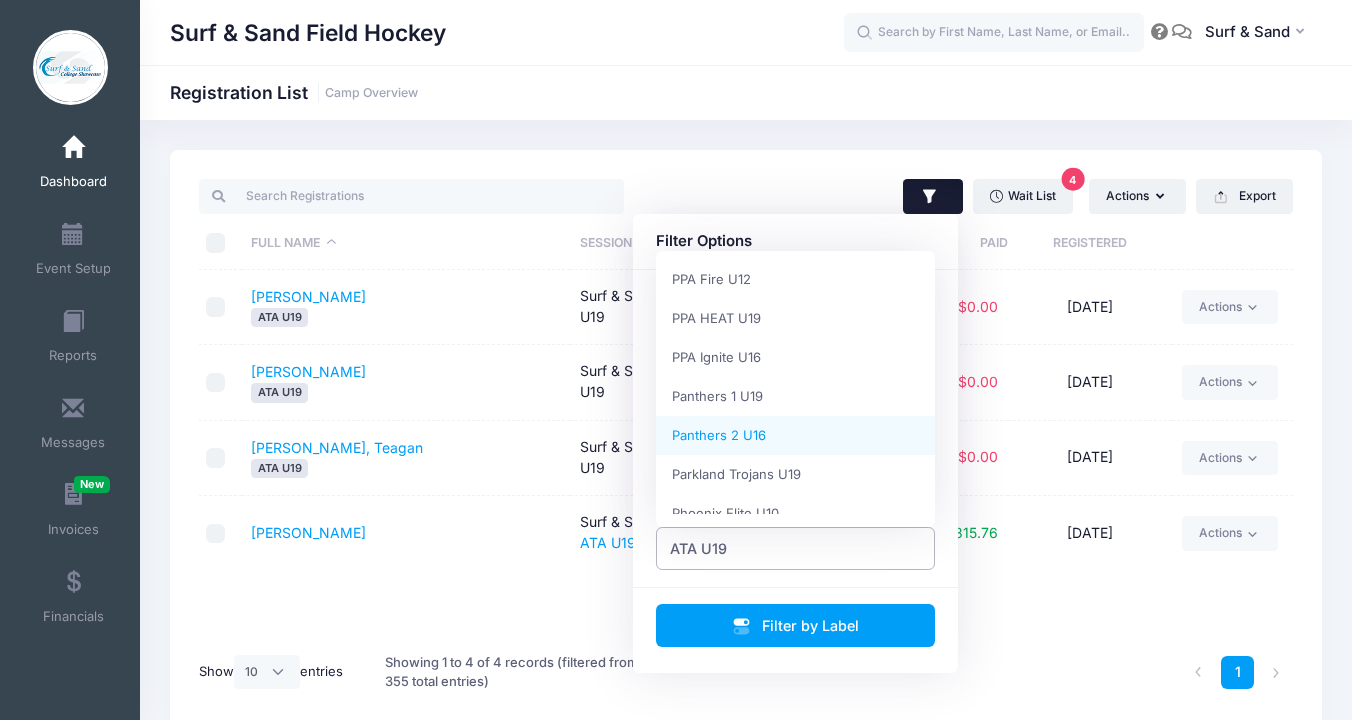 scroll, scrollTop: 1216, scrollLeft: 0, axis: vertical 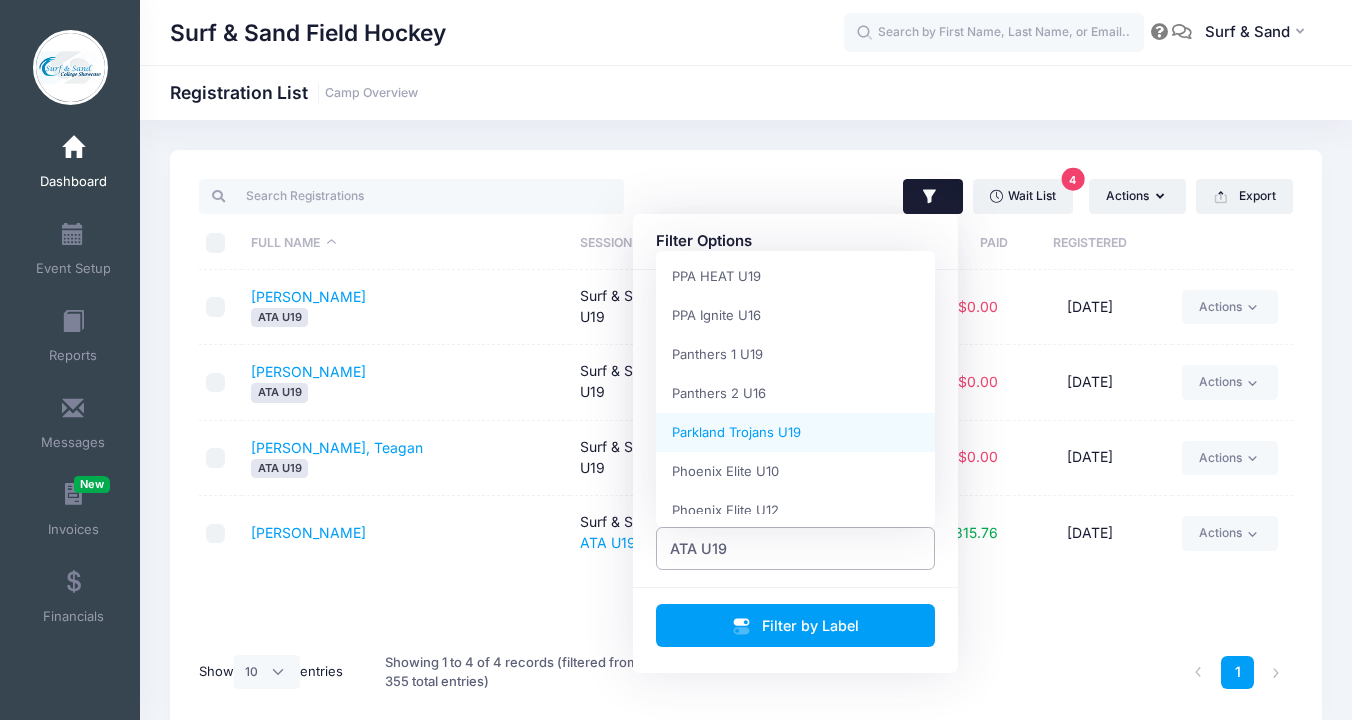 select on "Parkland Trojans U19" 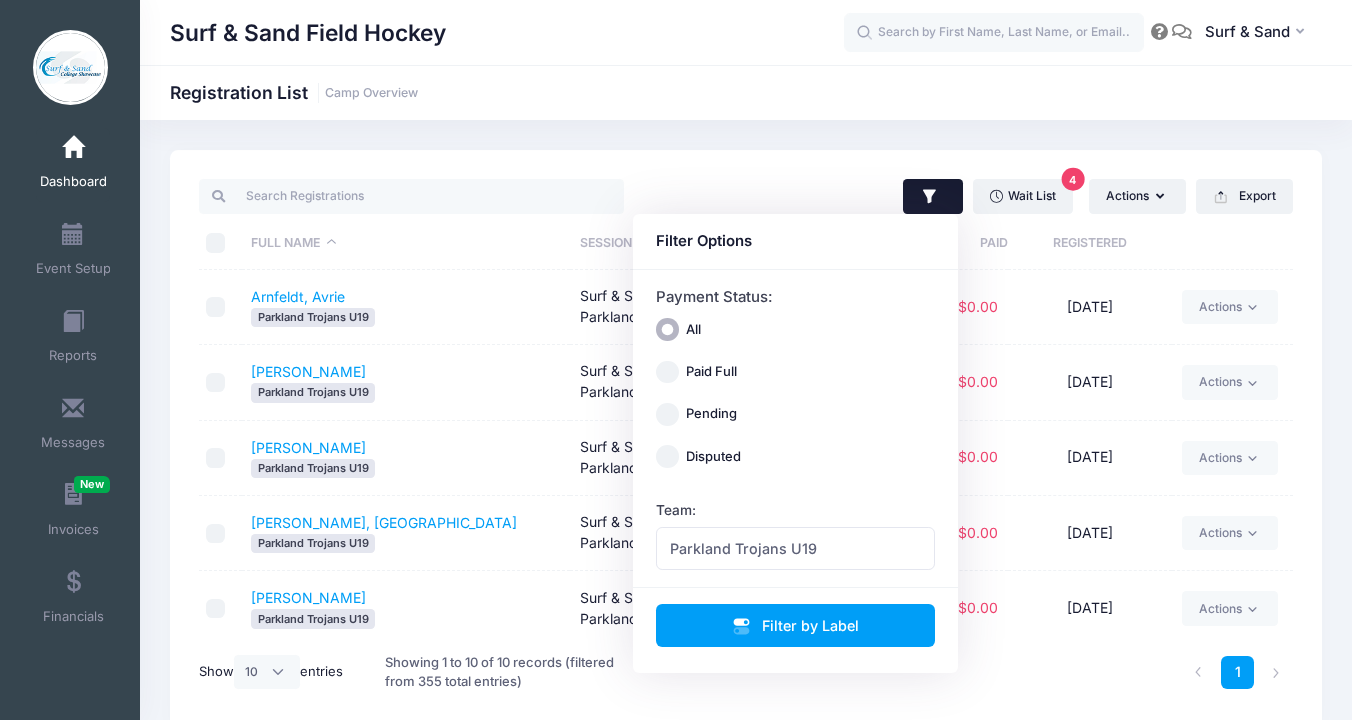 click on "Kirn, Hadleigh Parkland Trojans U19" at bounding box center [406, 533] 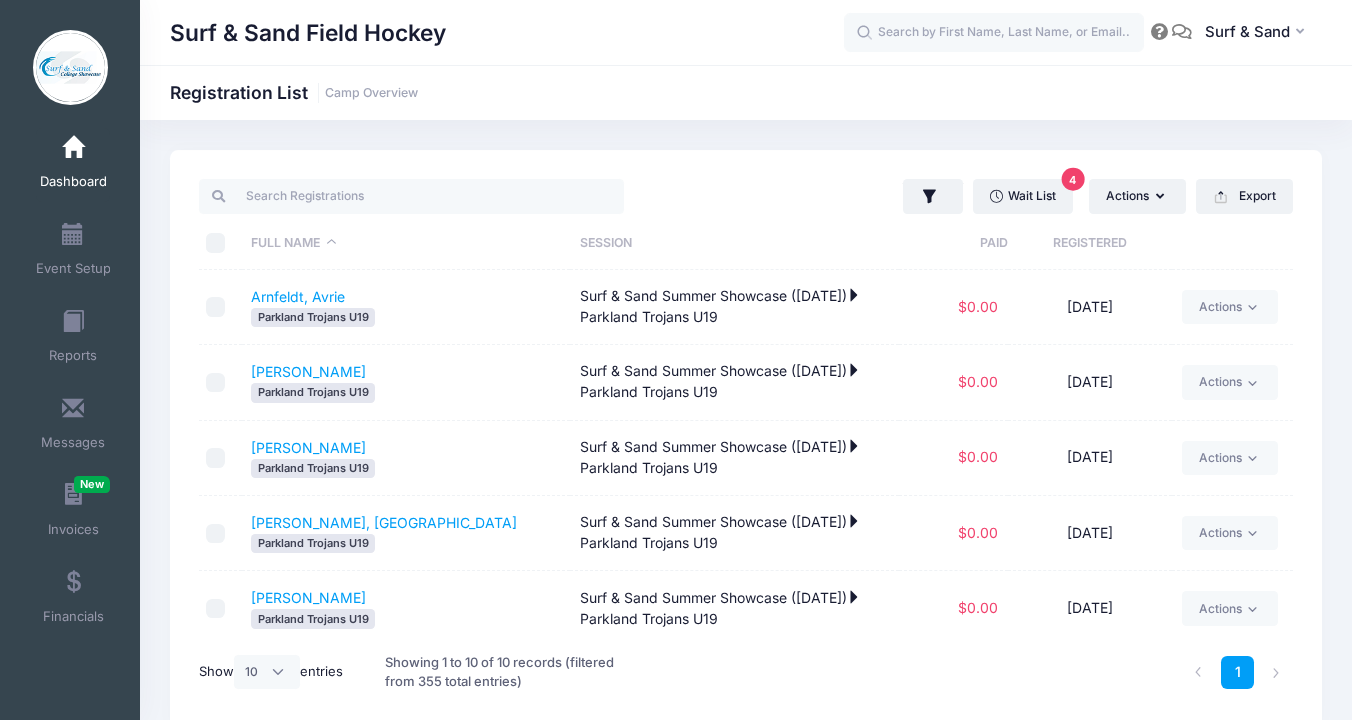 scroll, scrollTop: 384, scrollLeft: 0, axis: vertical 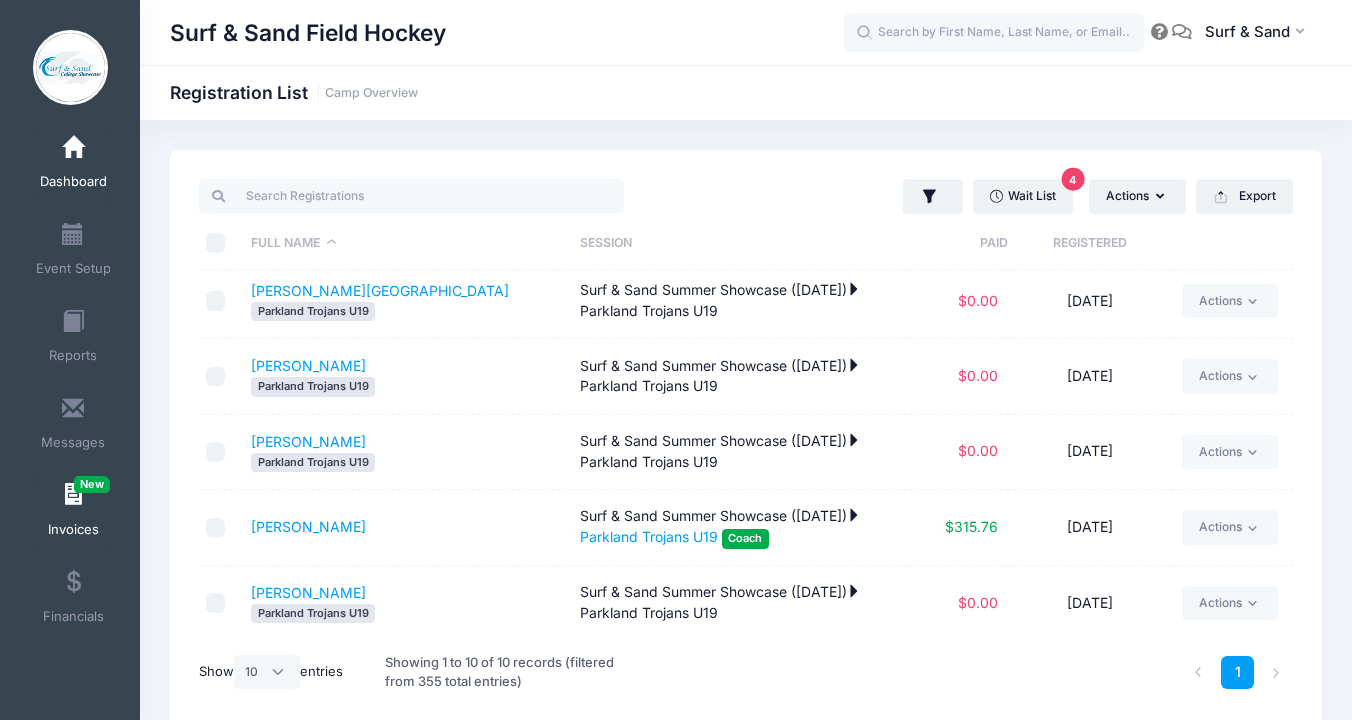 click on "Invoices  New" at bounding box center (73, 513) 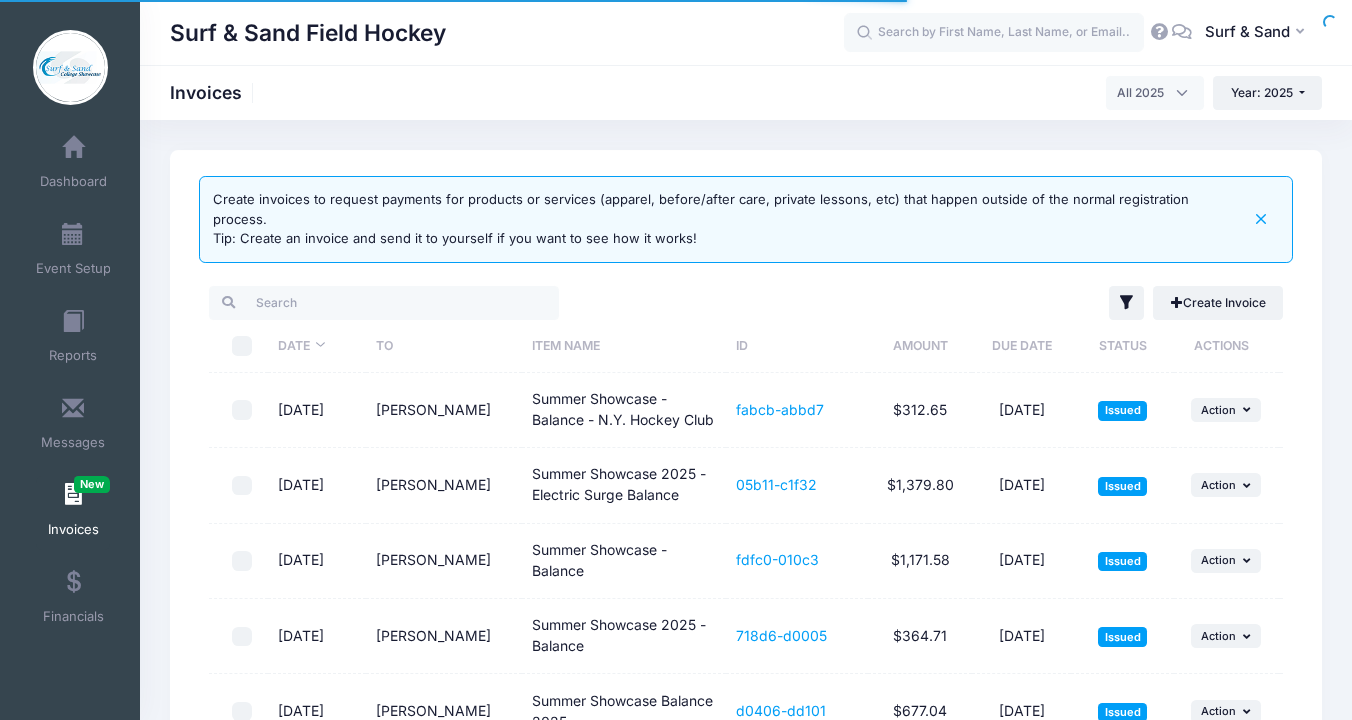 select 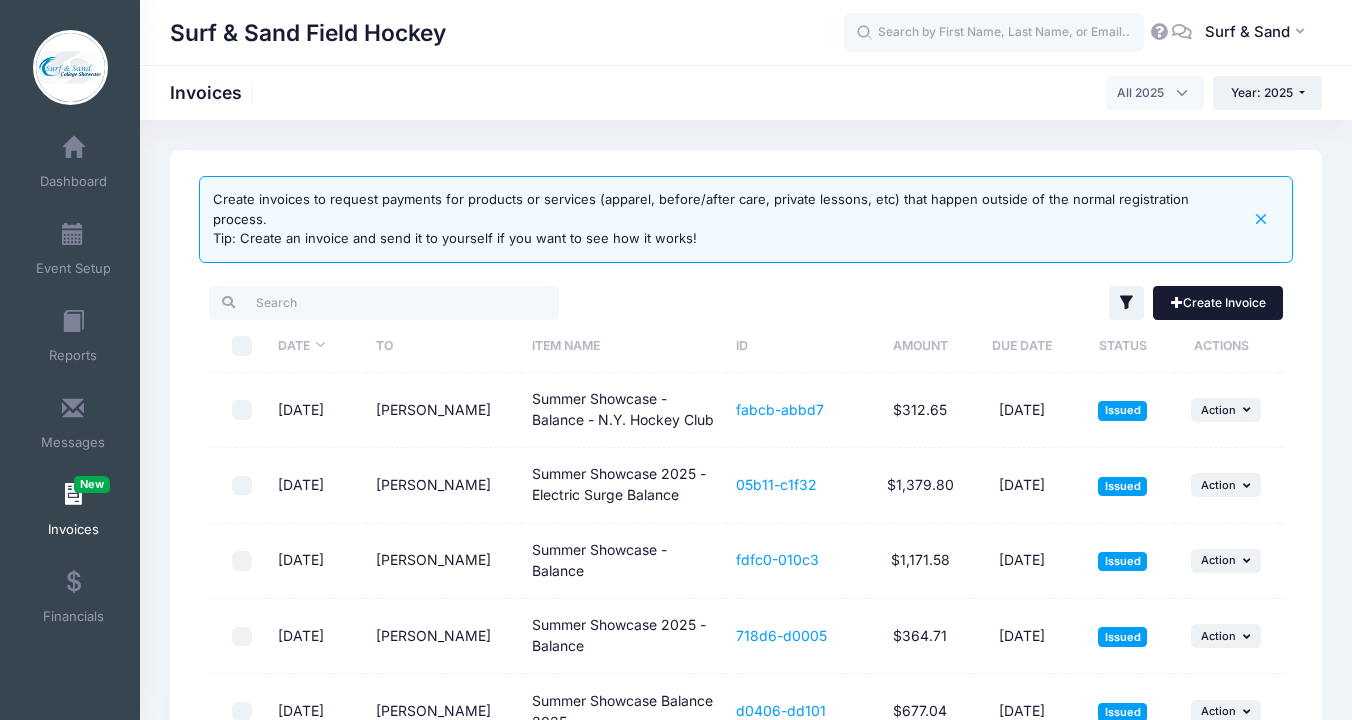 click on "Create Invoice" at bounding box center [1218, 303] 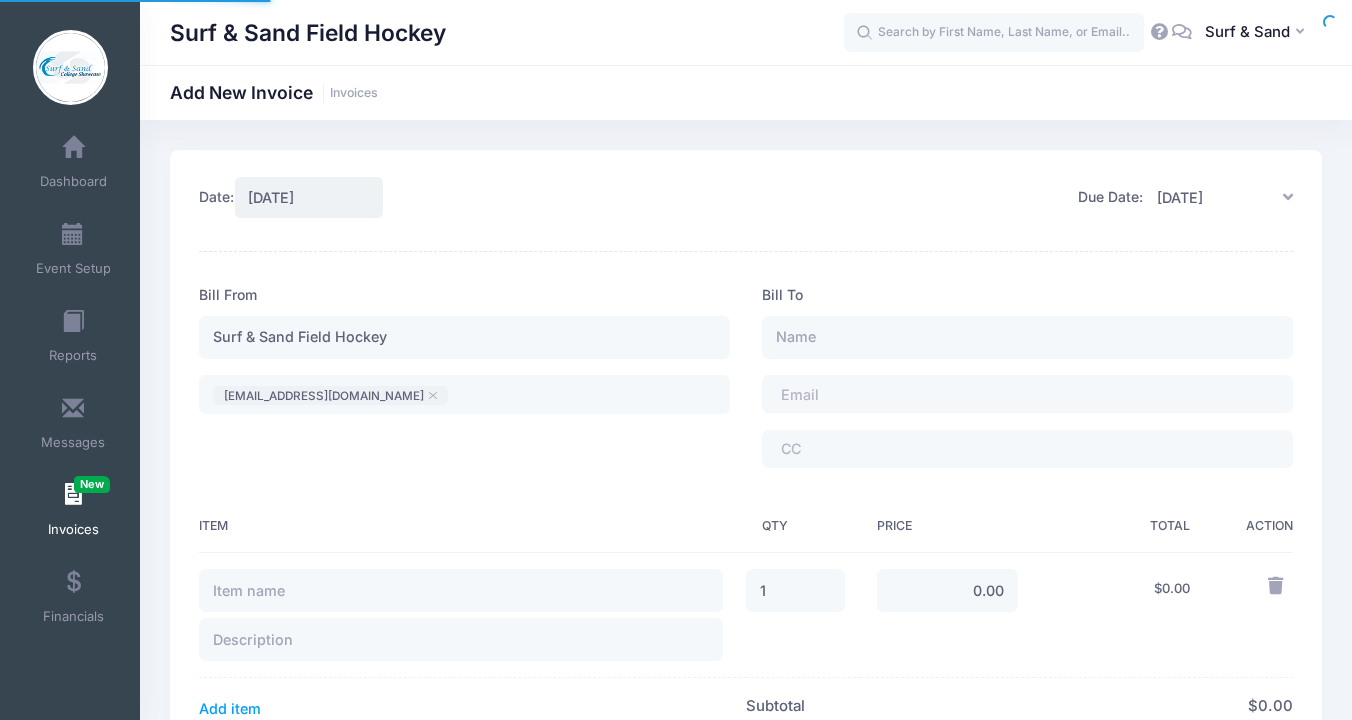 scroll, scrollTop: 0, scrollLeft: 0, axis: both 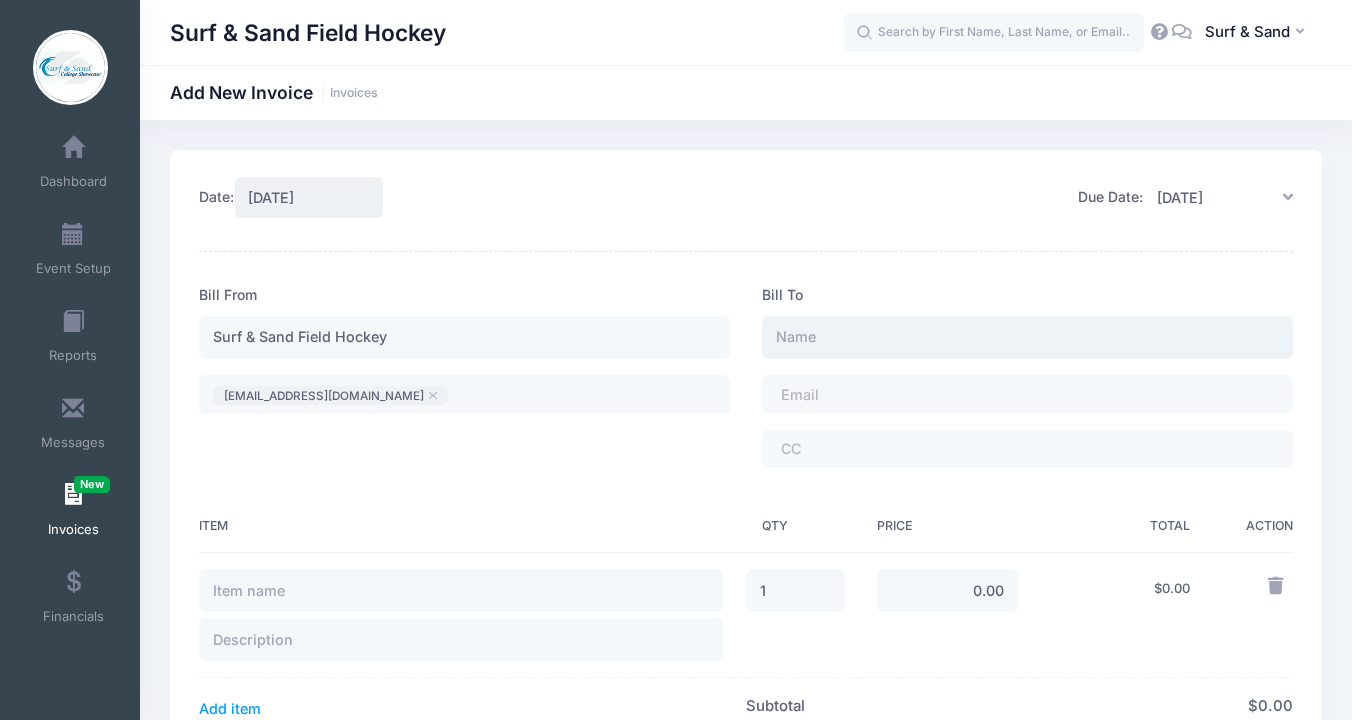 click at bounding box center [1027, 337] 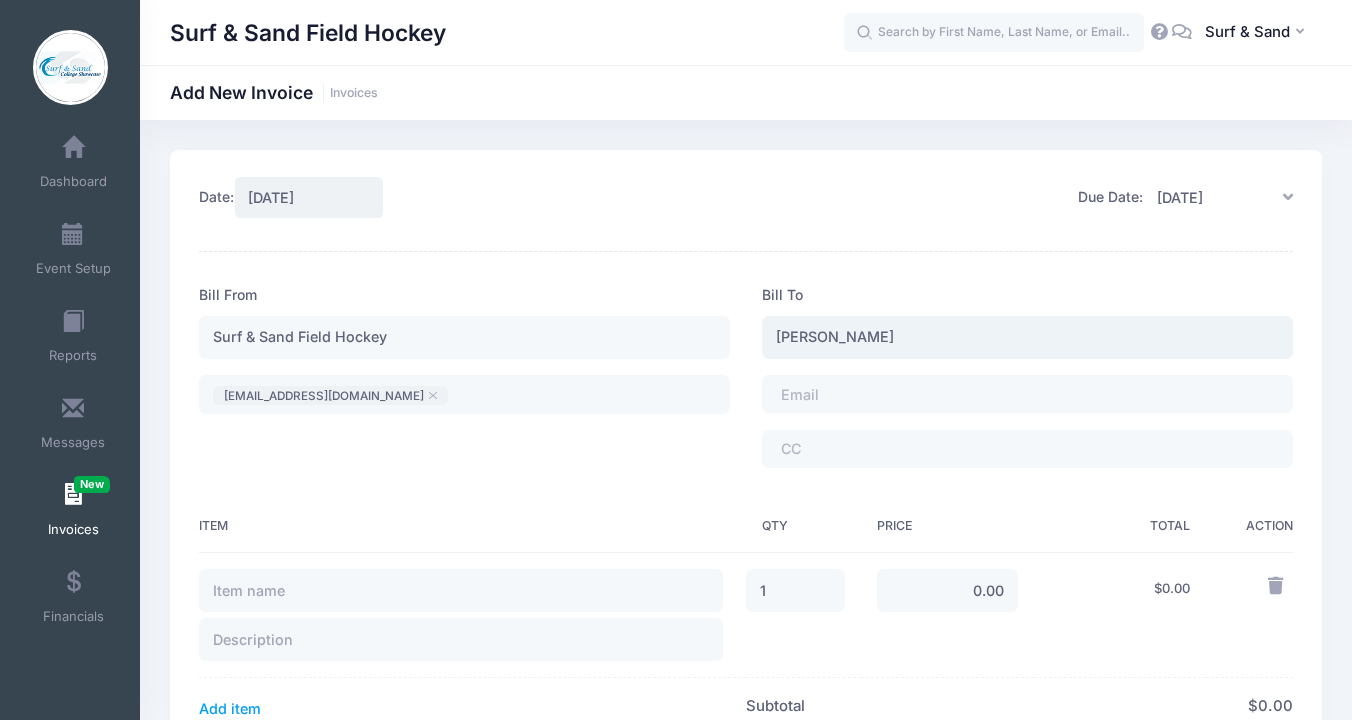 click on "[PERSON_NAME]" at bounding box center [1027, 337] 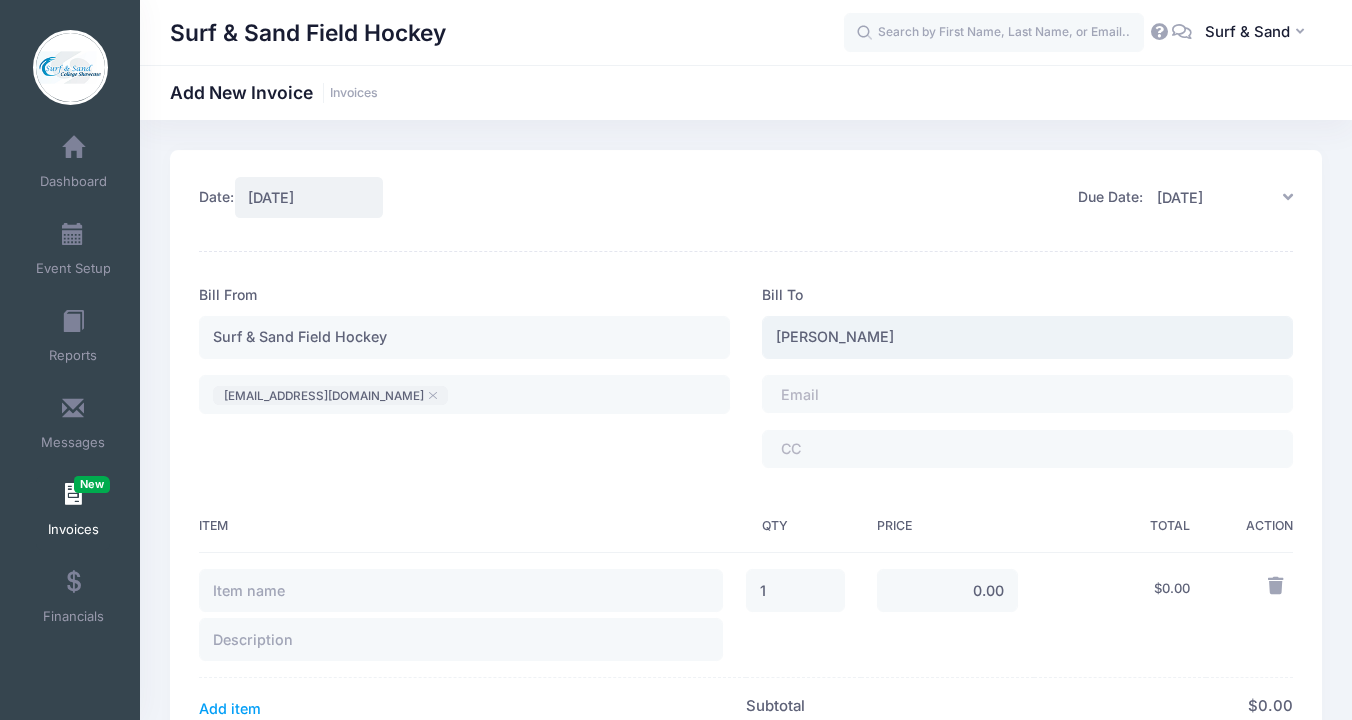 type on "[PERSON_NAME]" 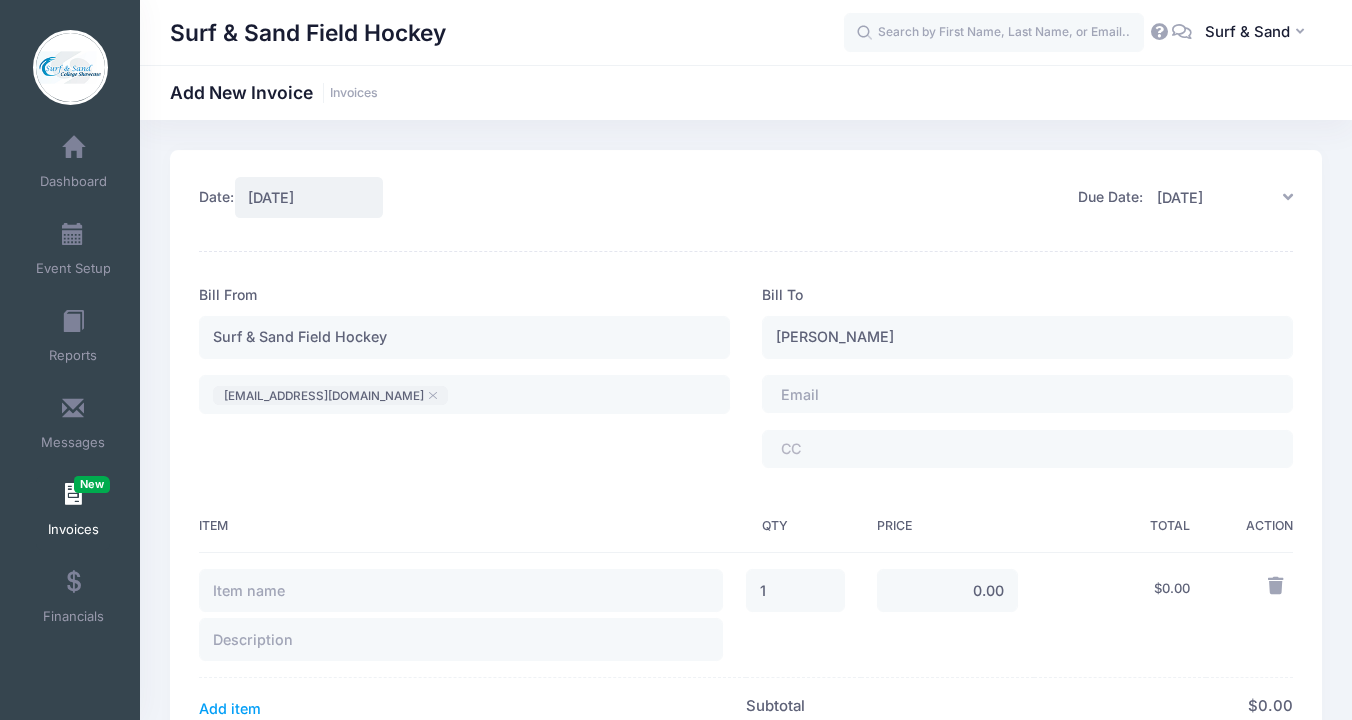 click at bounding box center [836, 394] 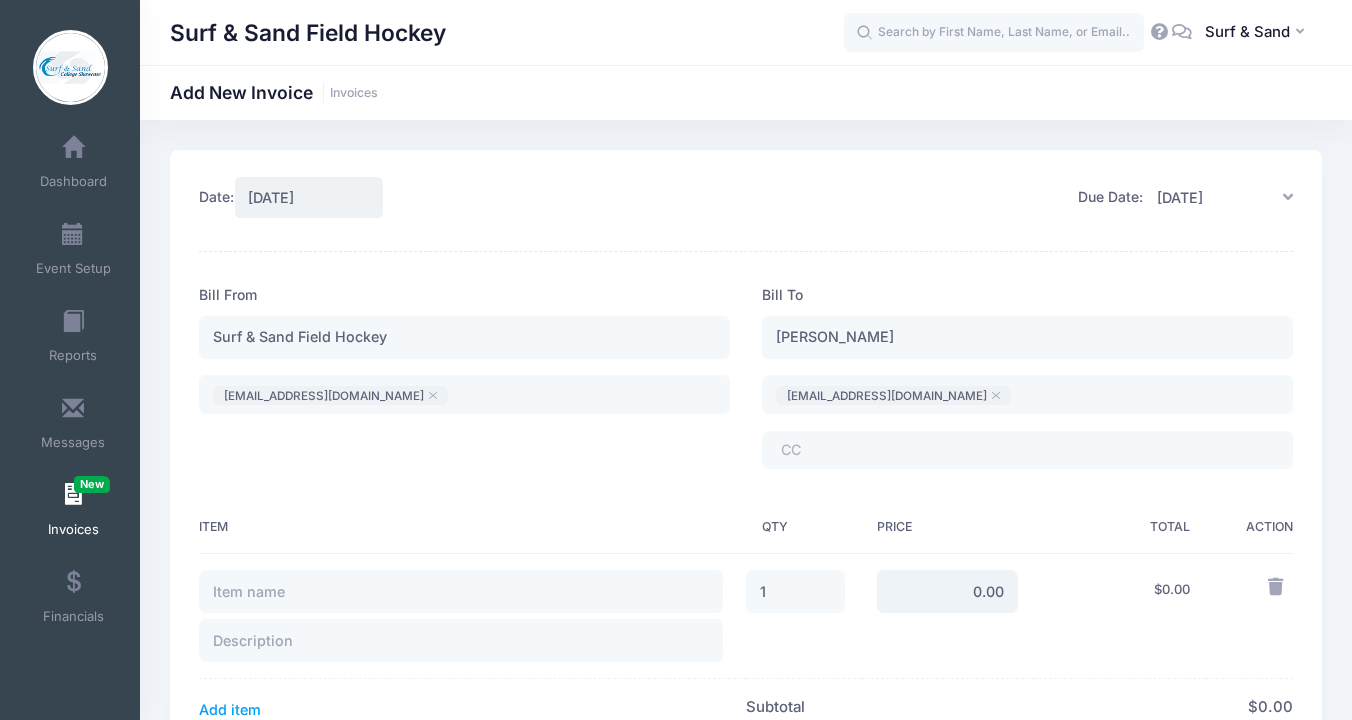 drag, startPoint x: 981, startPoint y: 596, endPoint x: 966, endPoint y: 596, distance: 15 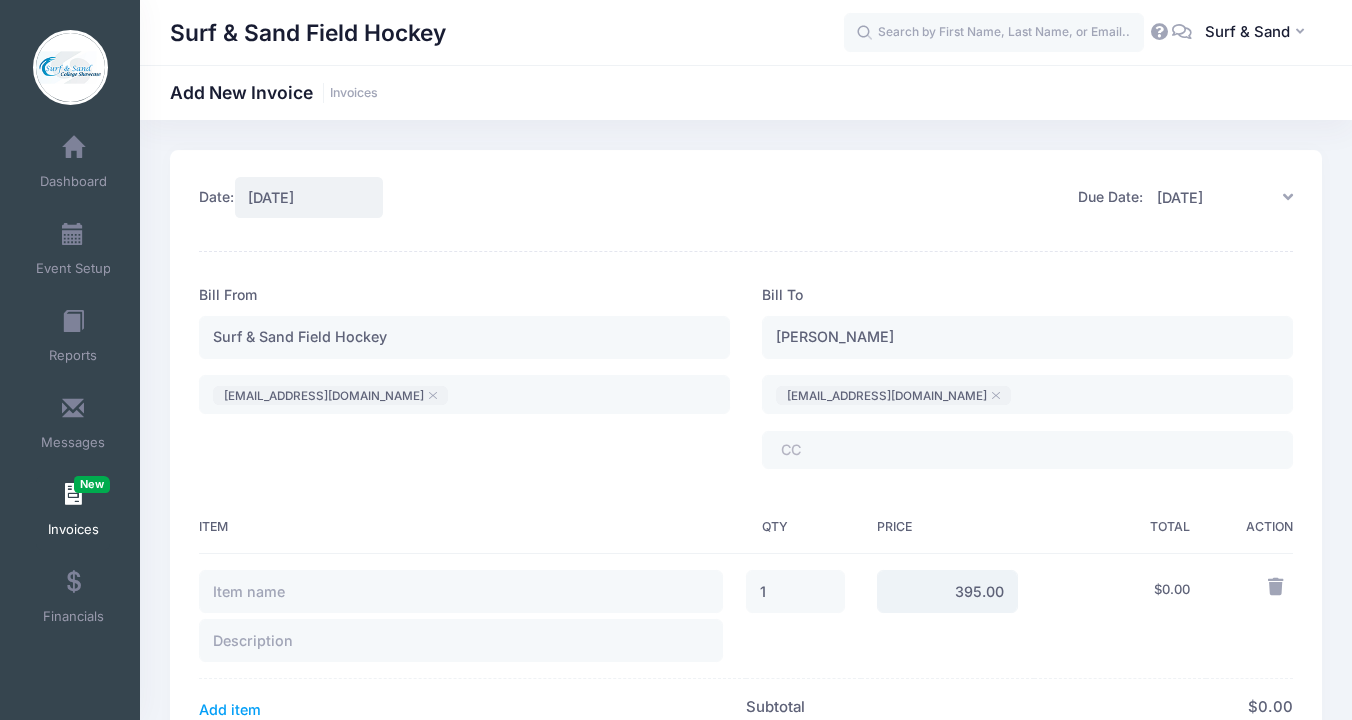 type on "395.00" 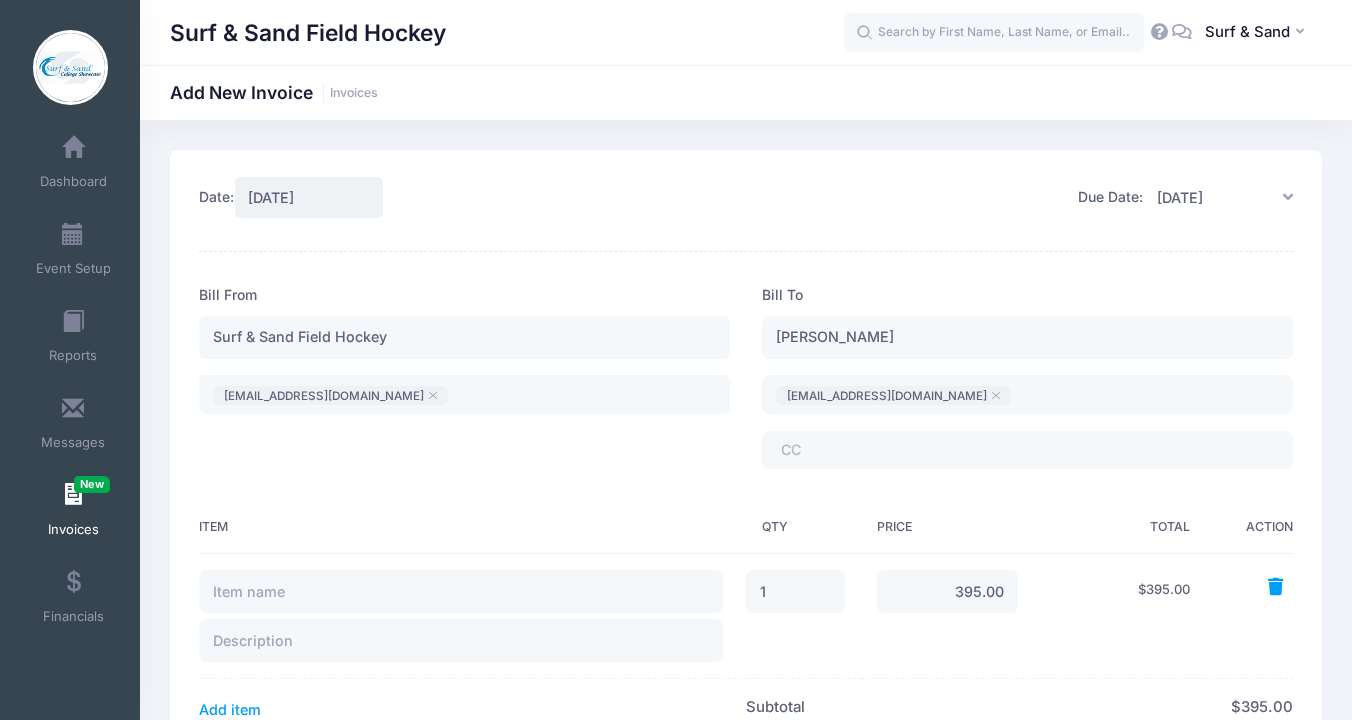 type 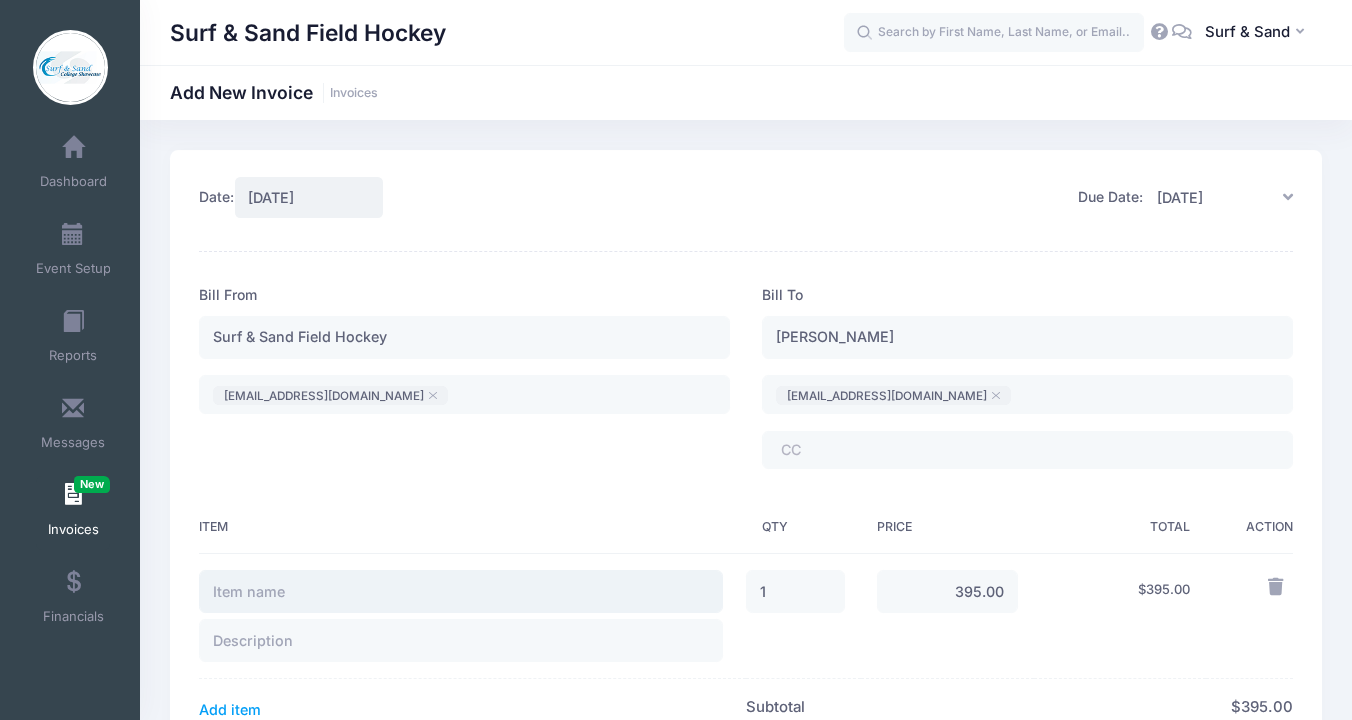 click at bounding box center [461, 591] 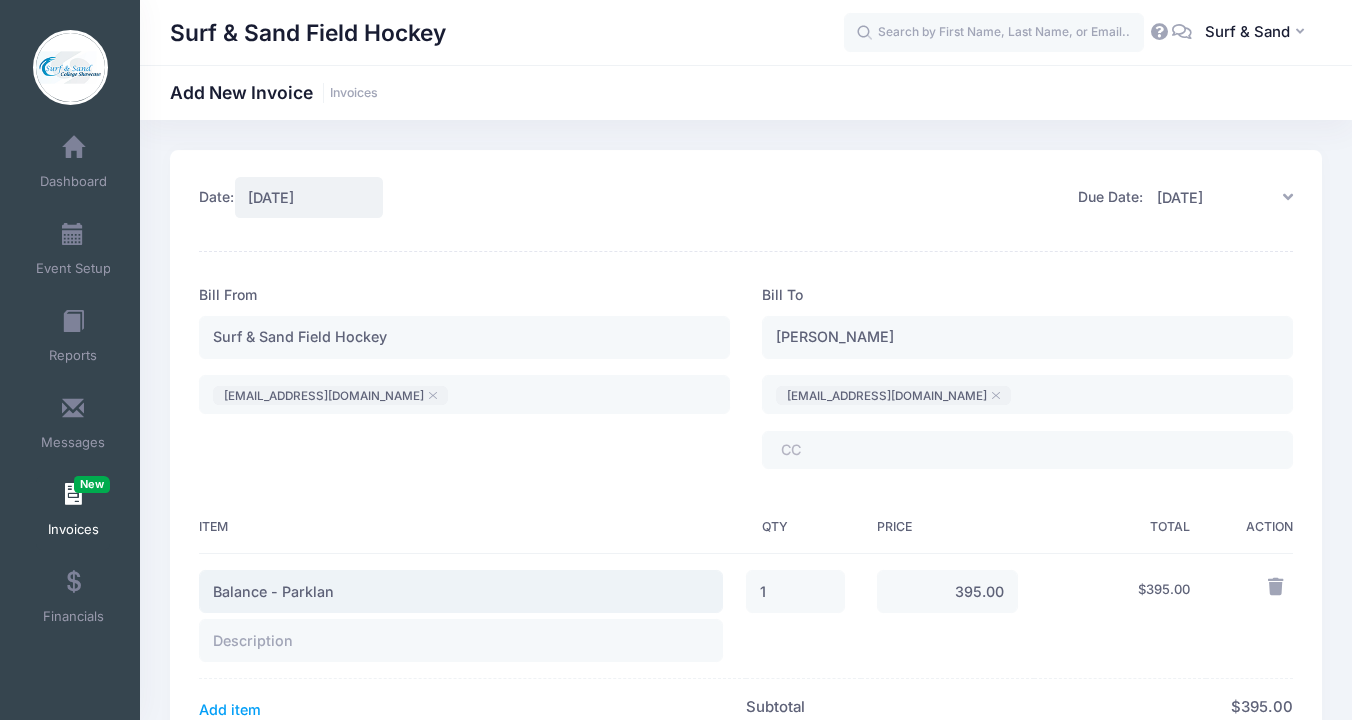 type on "Balance - Parkland" 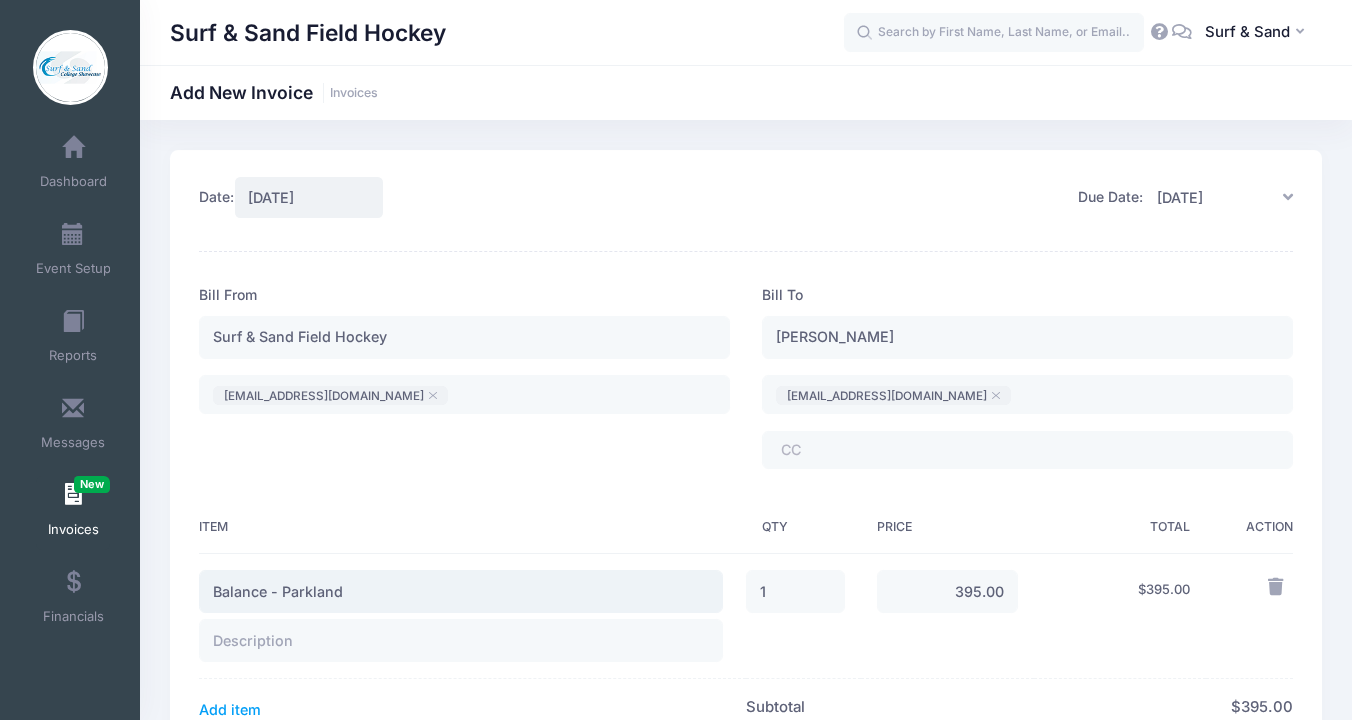 click on "Balance - Parkland" at bounding box center [461, 591] 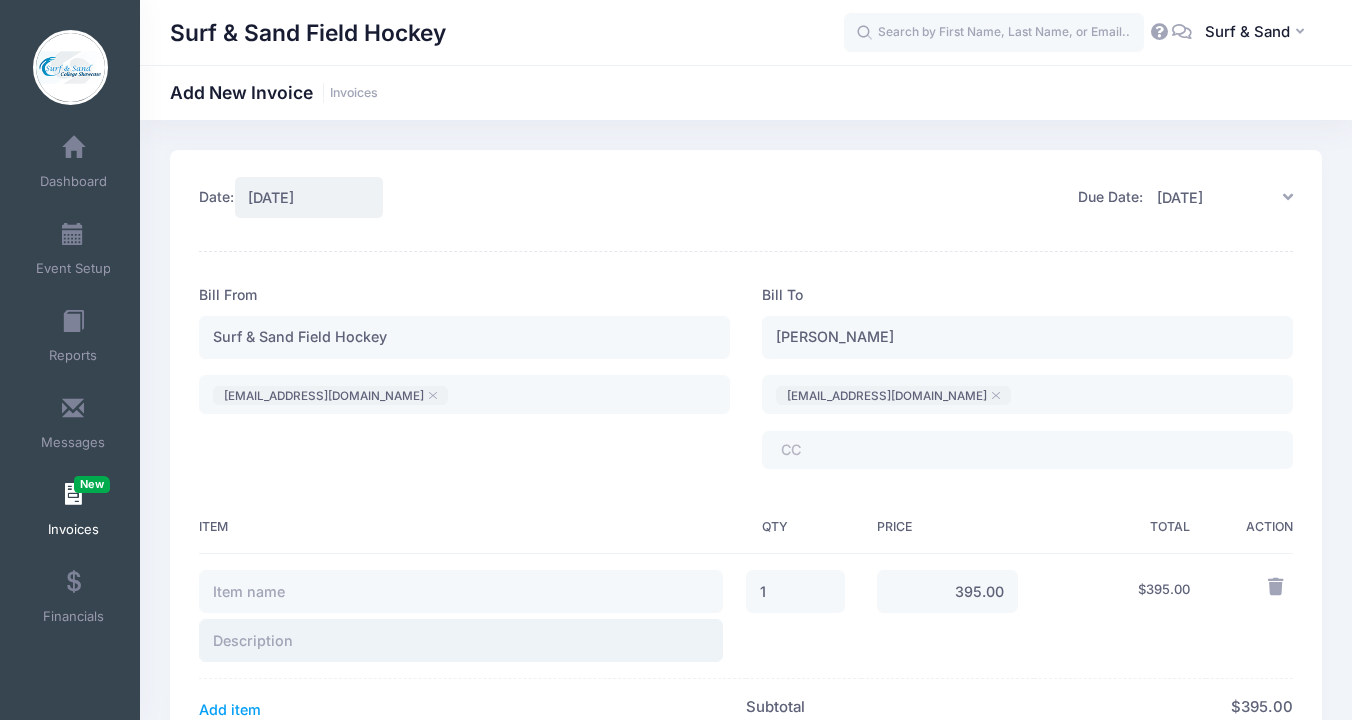 click at bounding box center (461, 640) 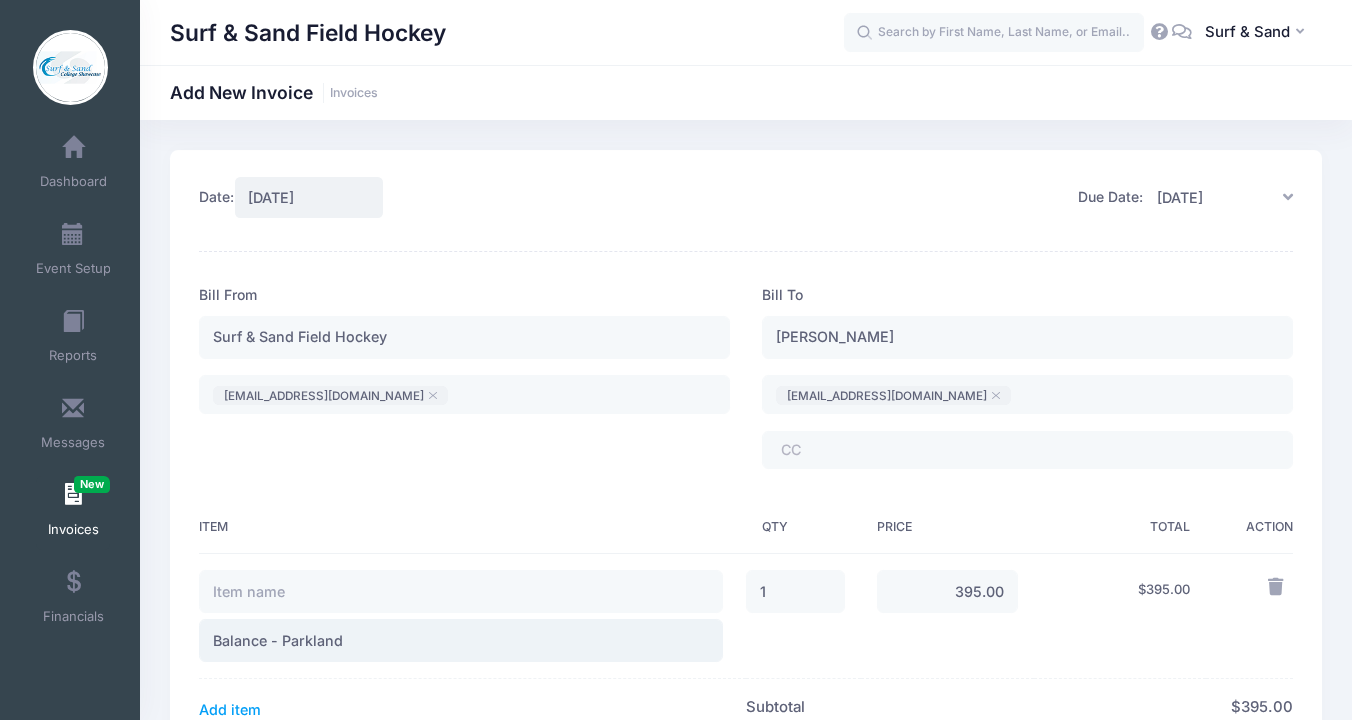 type on "Balance - Parkland" 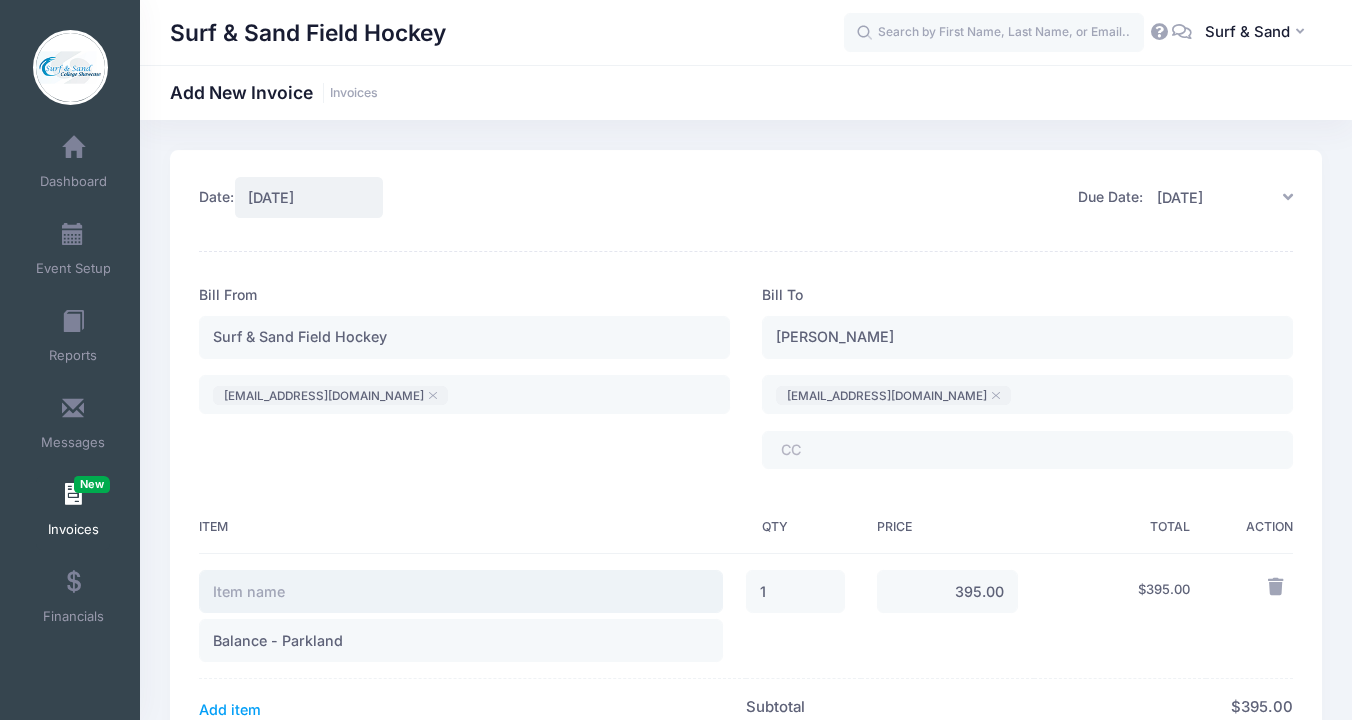 click at bounding box center [461, 591] 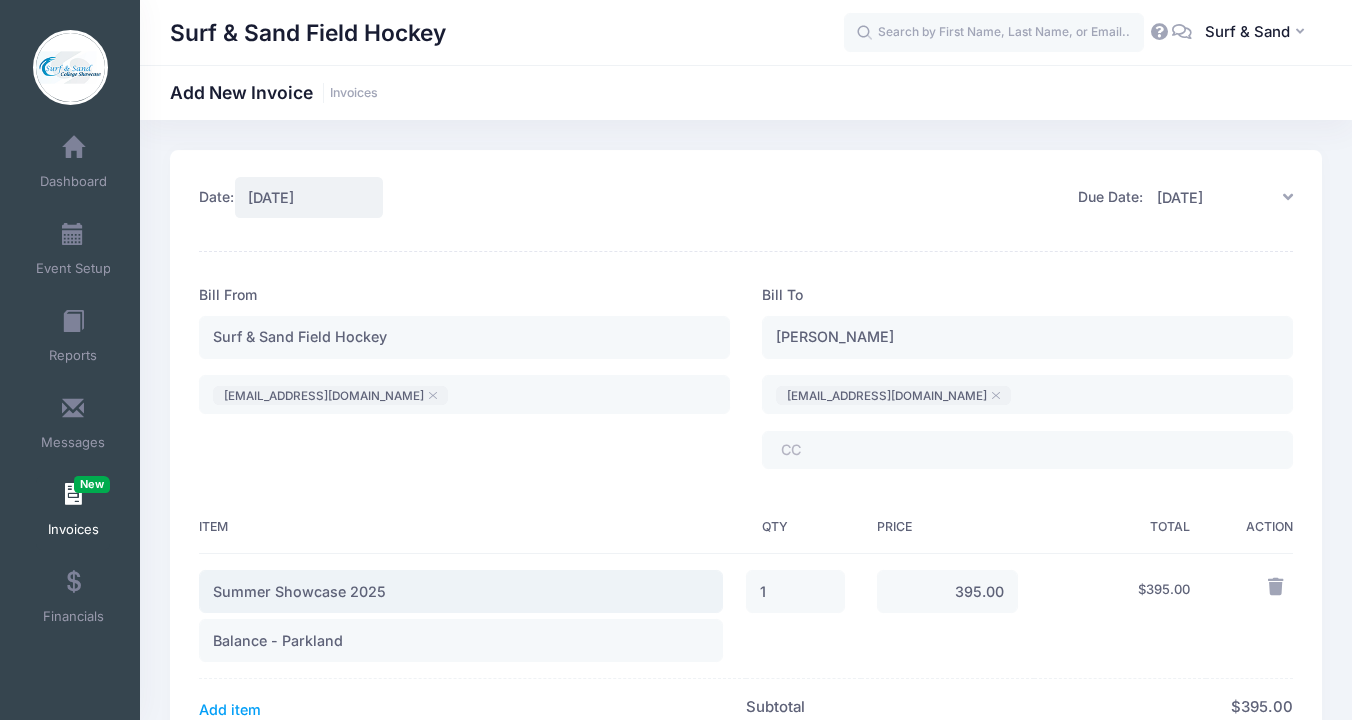 type on "Summer Showcase 2025" 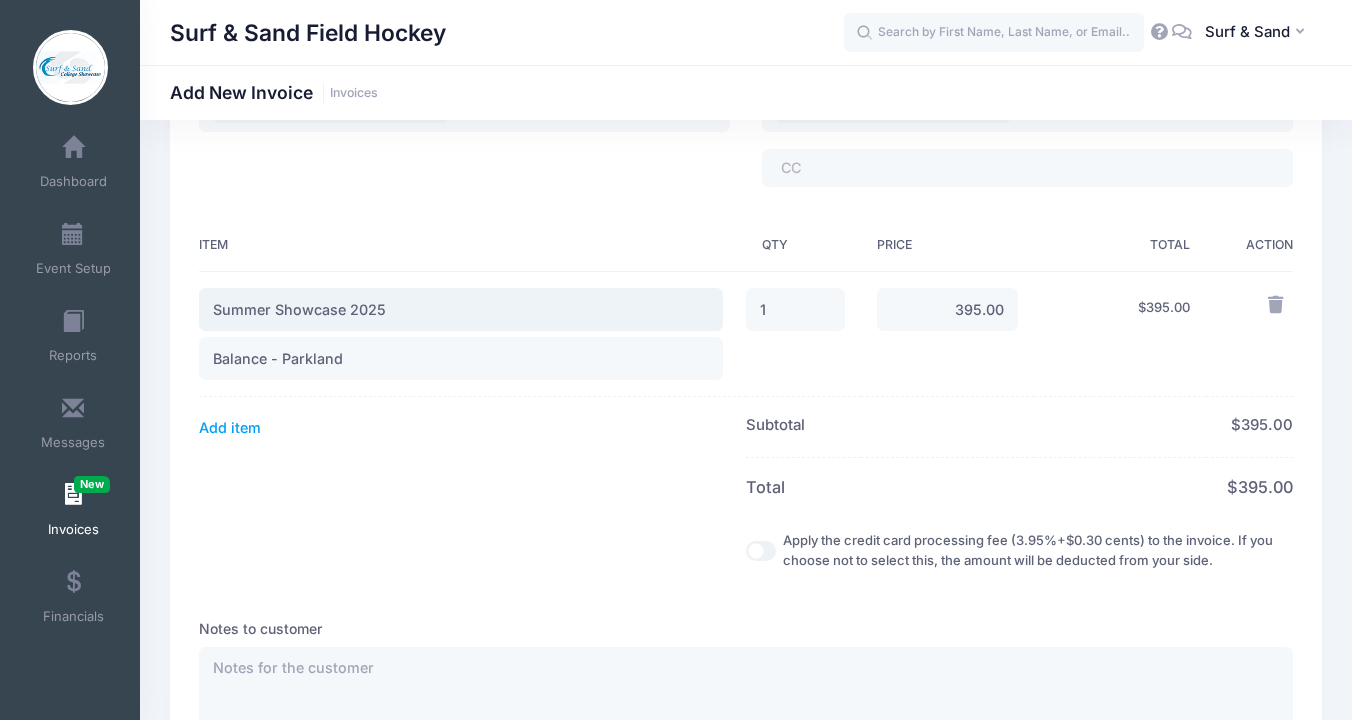 scroll, scrollTop: 285, scrollLeft: 0, axis: vertical 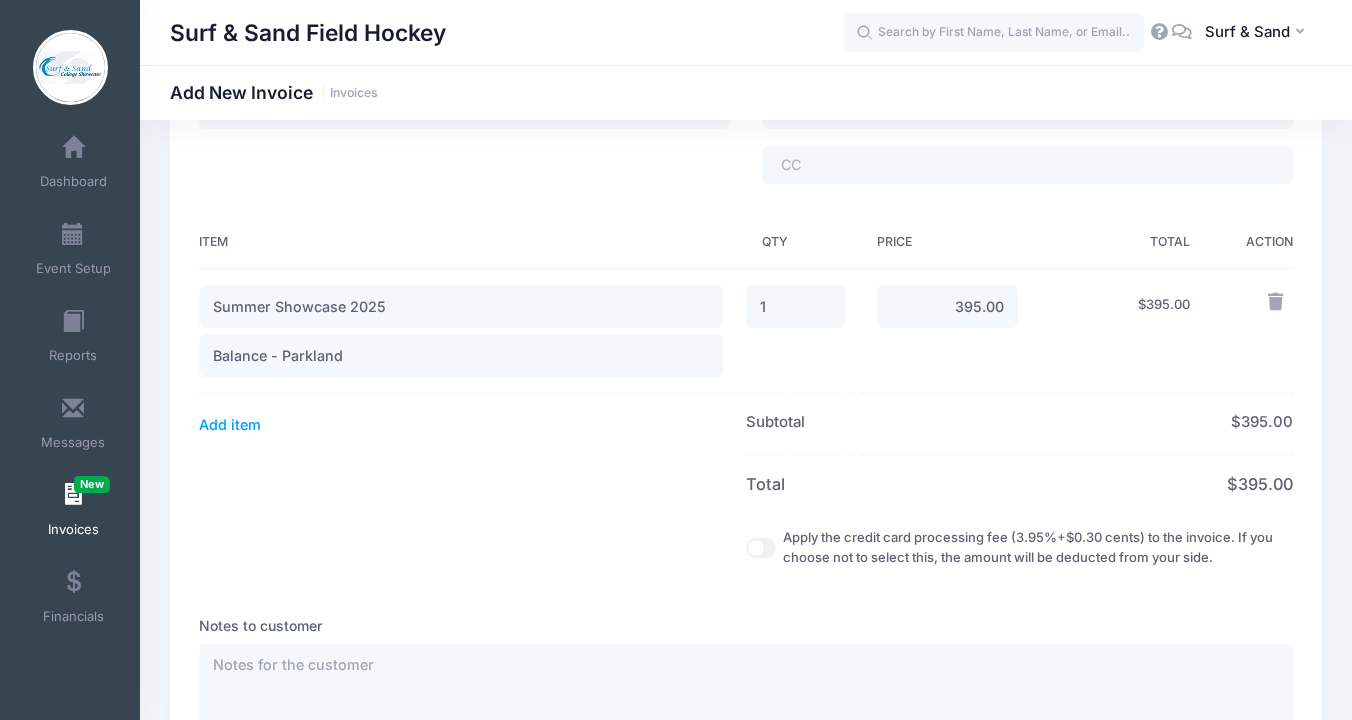 click on "Apply the credit card processing fee (3.95%+$0.30 cents) to the invoice. If you choose not to select this, the amount will be deducted from your side." at bounding box center (761, 548) 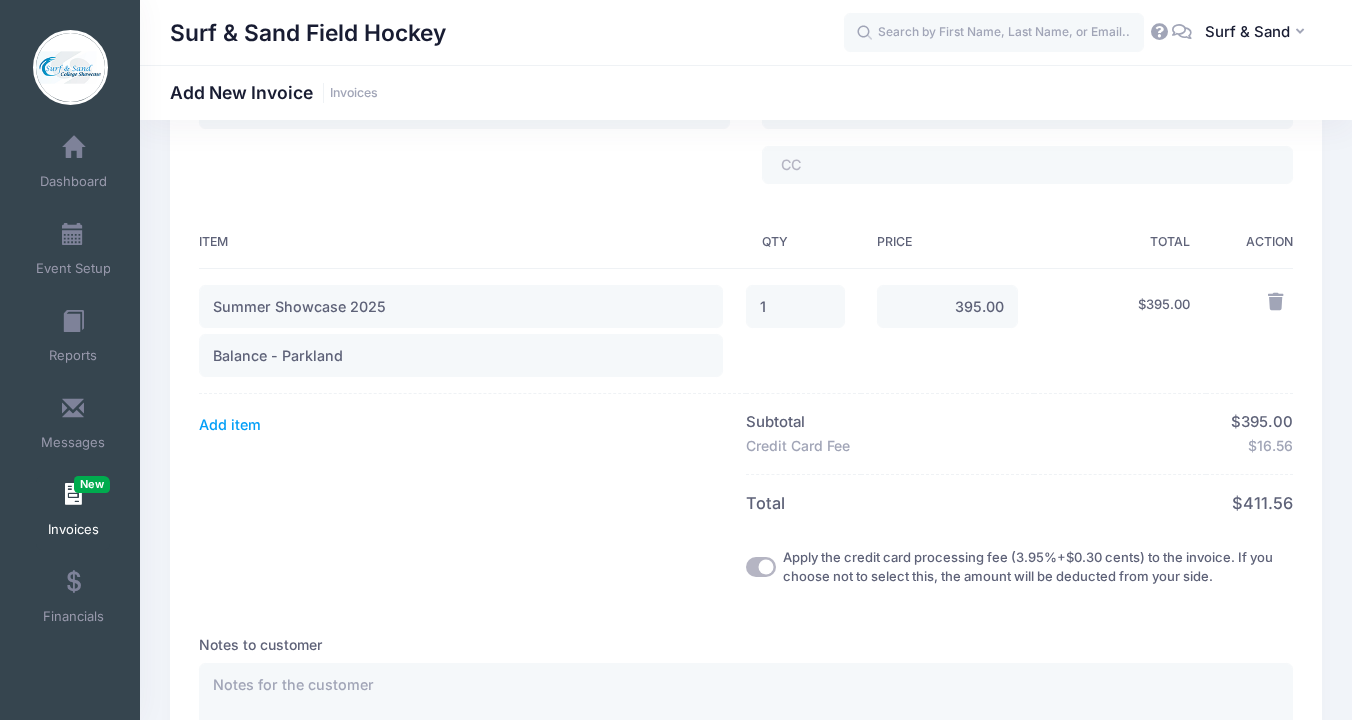 scroll, scrollTop: 0, scrollLeft: 0, axis: both 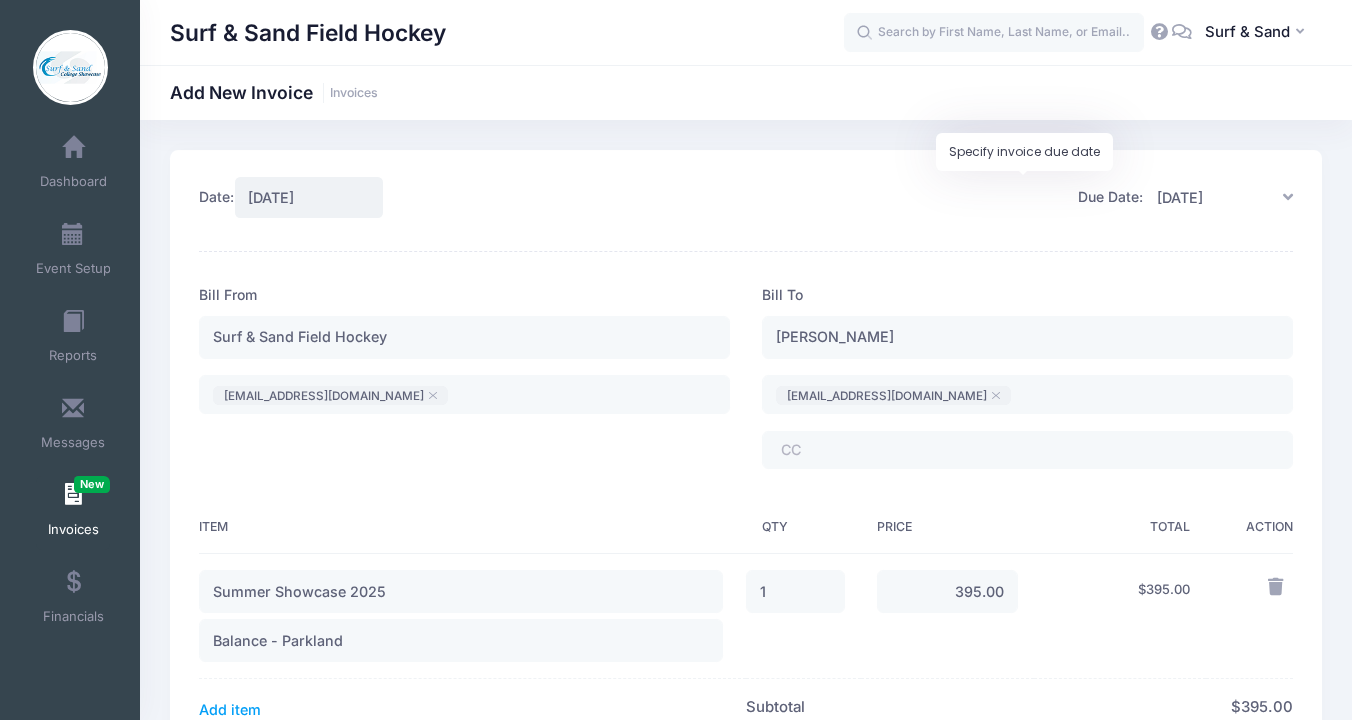 click on "[DATE]" at bounding box center [1218, 197] 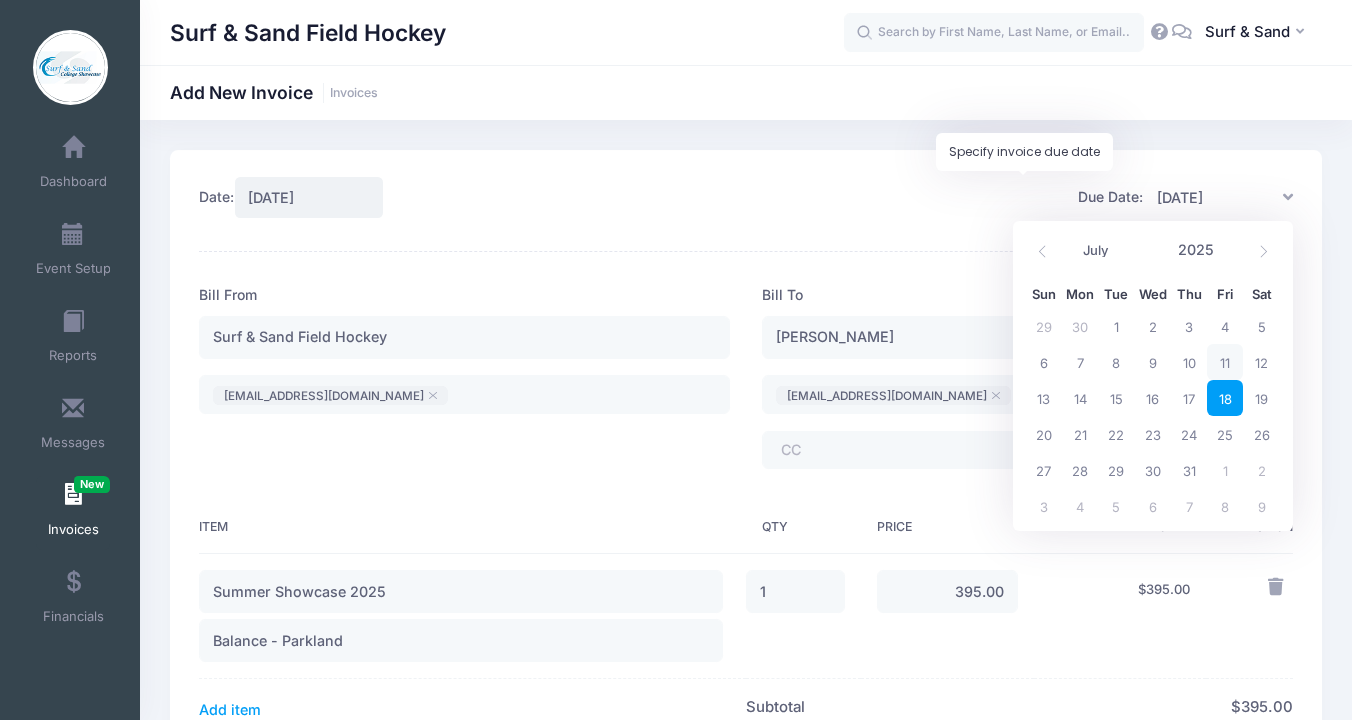 click on "Due Date:
[DATE]" at bounding box center (1023, 197) 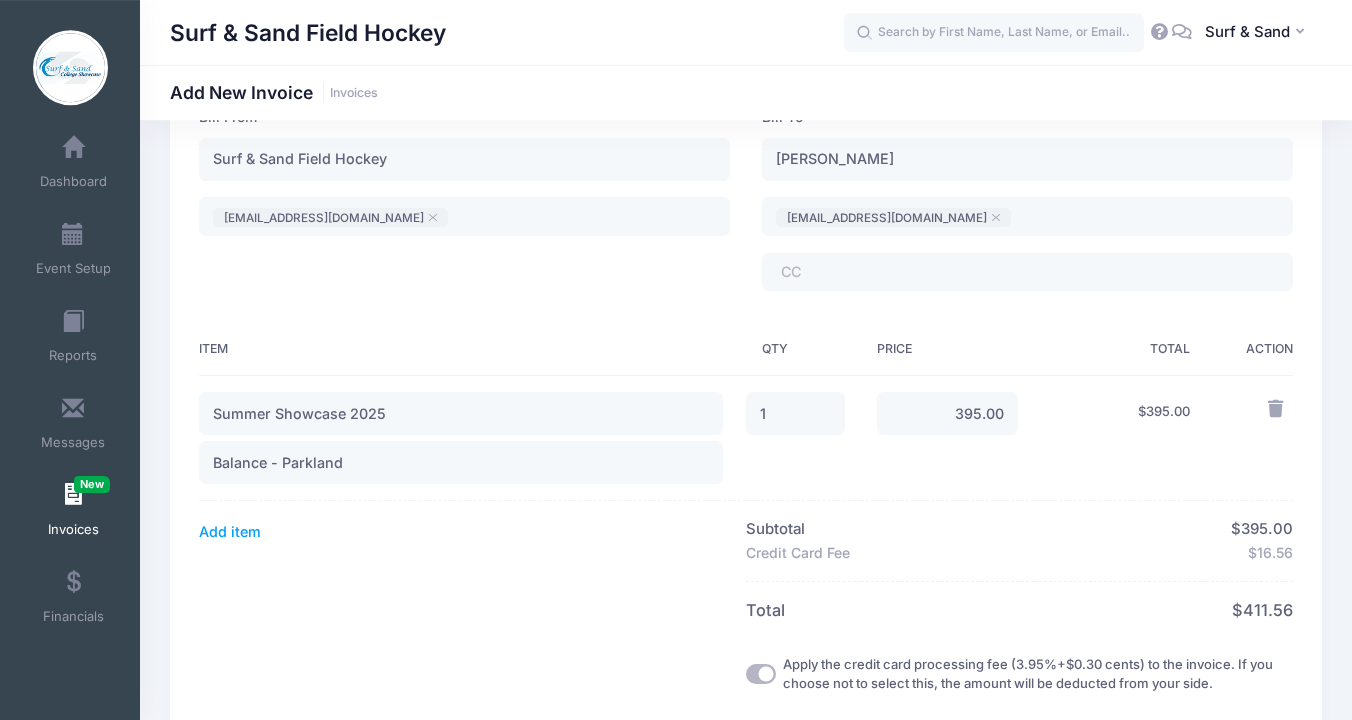 scroll, scrollTop: 624, scrollLeft: 0, axis: vertical 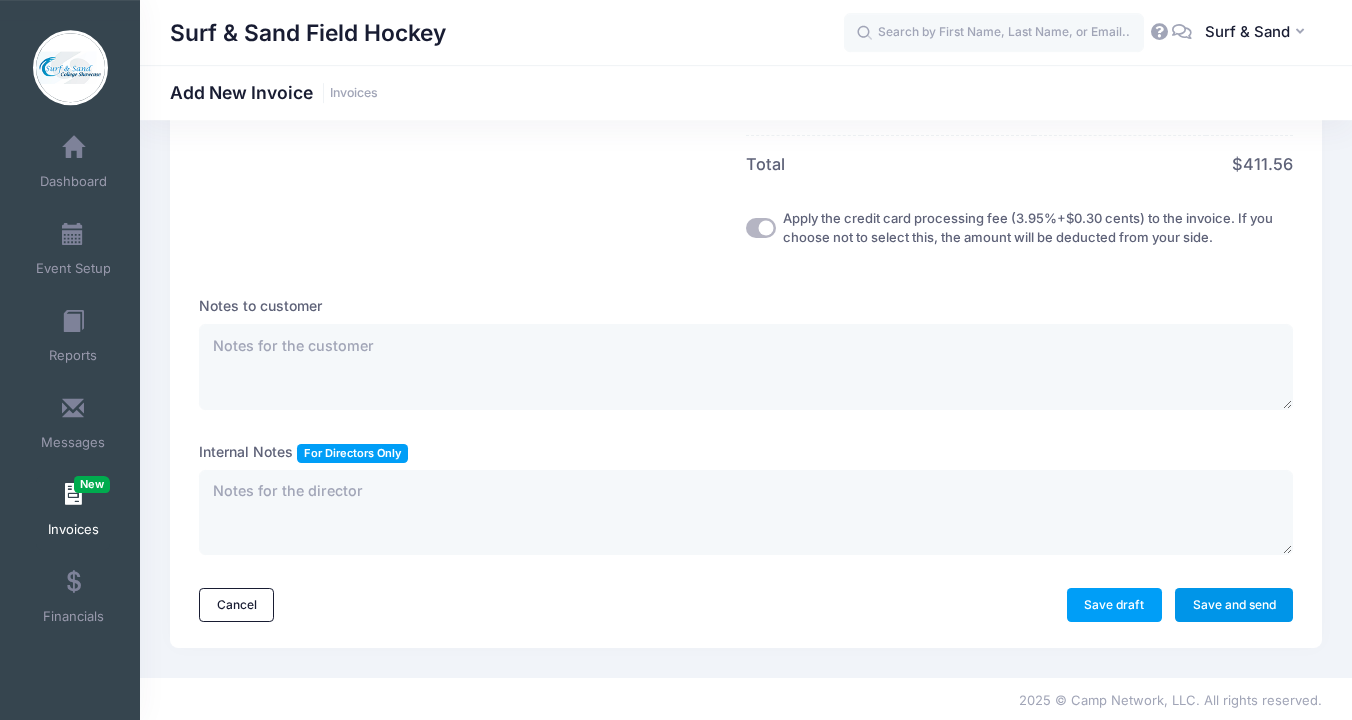 click on "Save and send" at bounding box center [1234, 605] 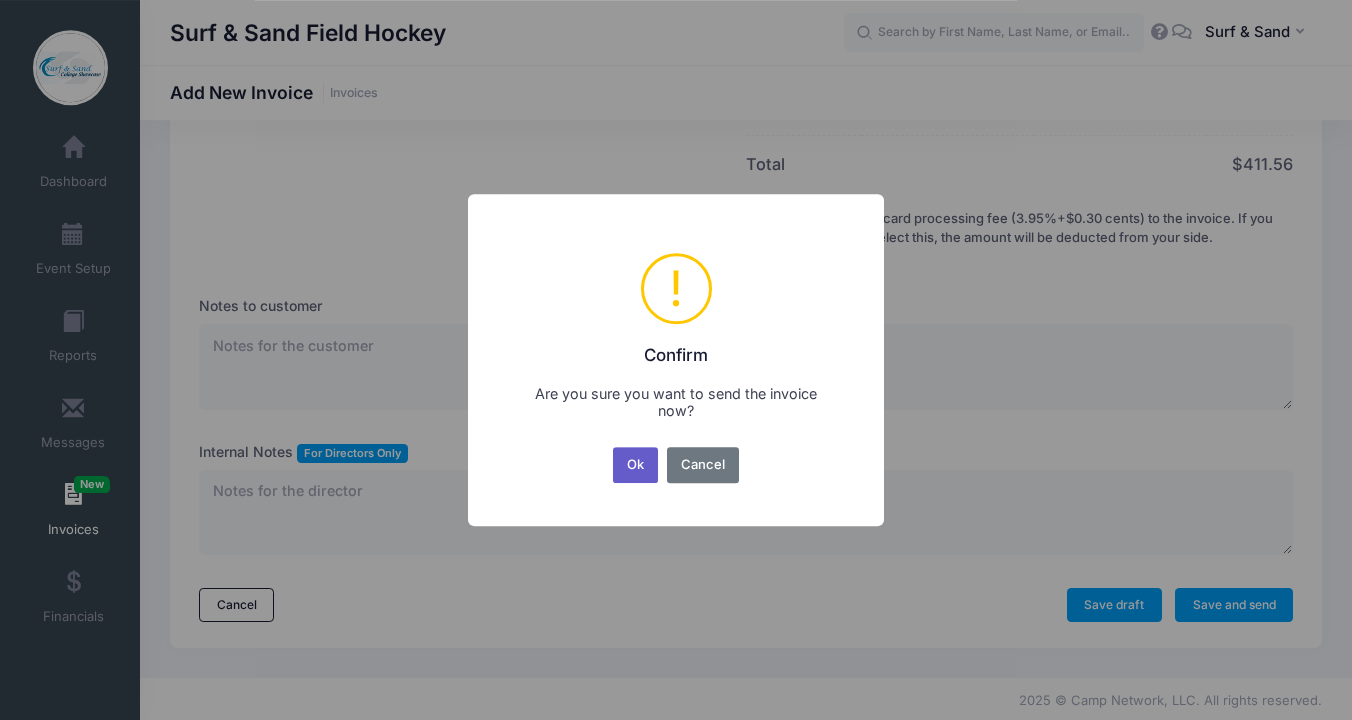 click on "Ok" at bounding box center (636, 465) 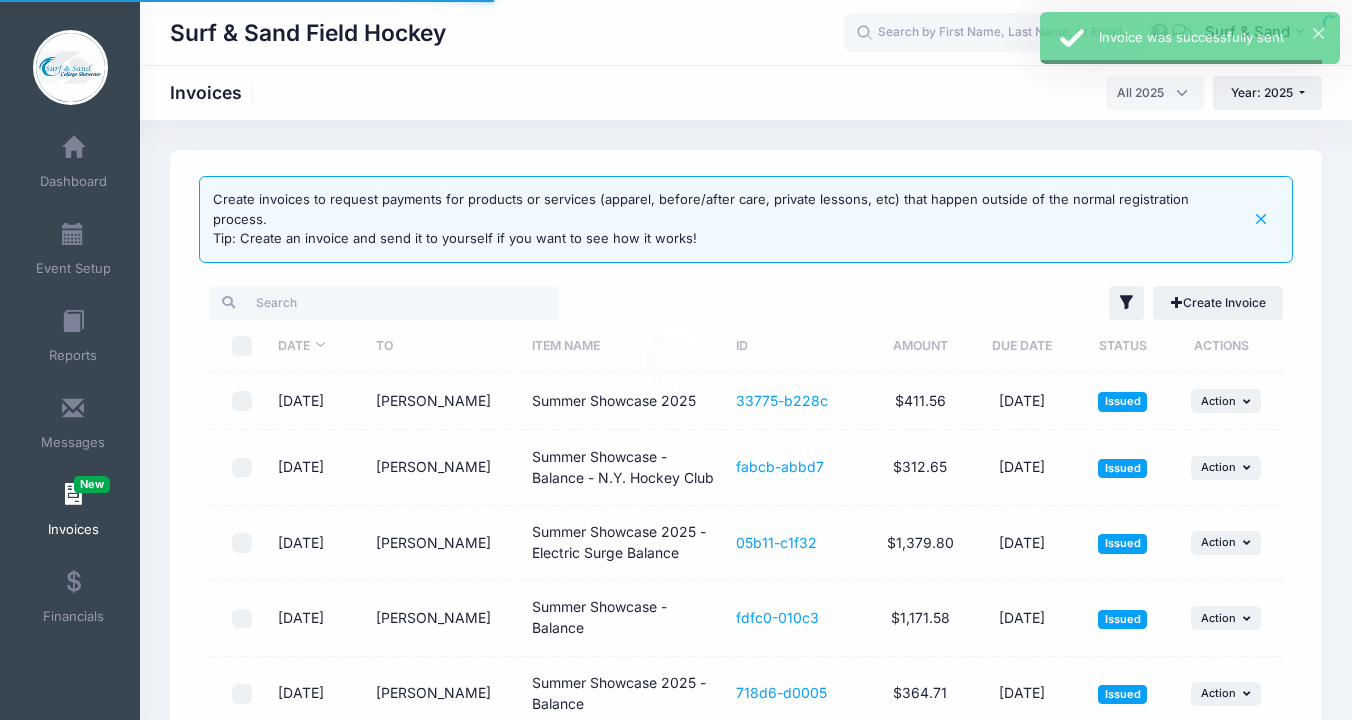 select 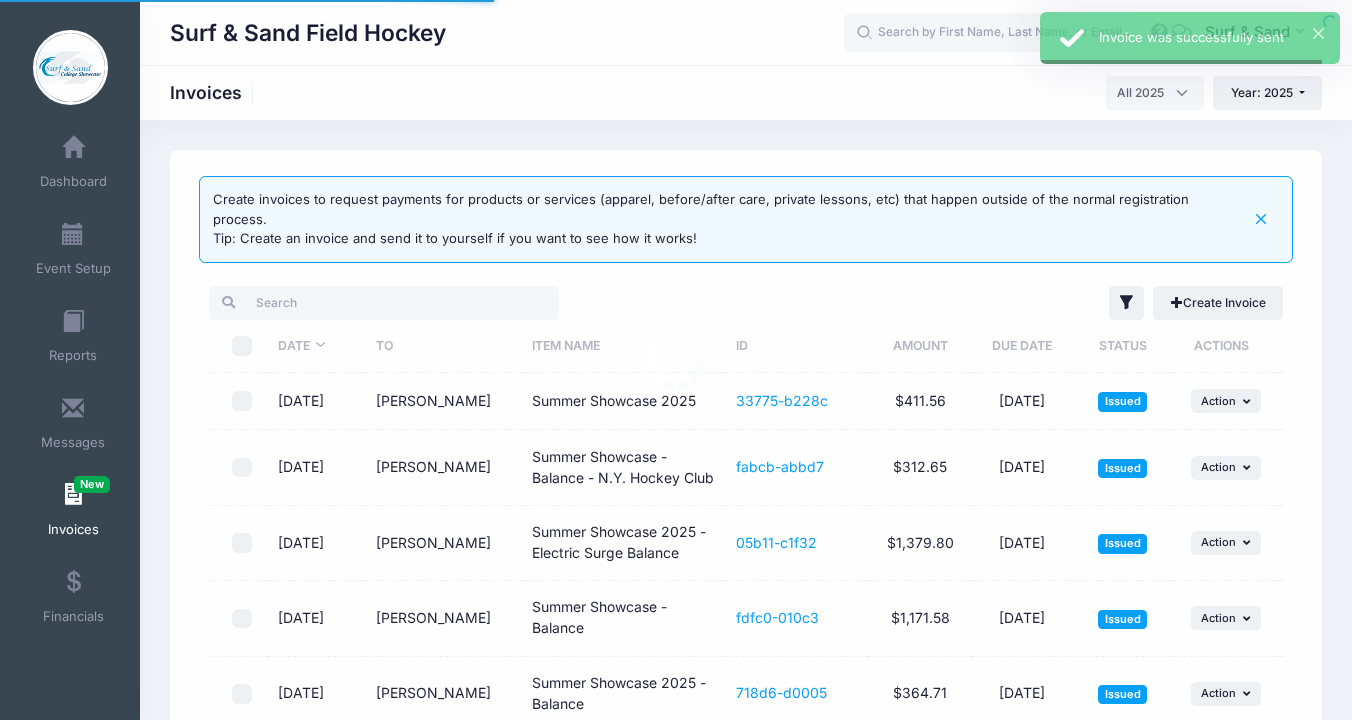 scroll, scrollTop: 0, scrollLeft: 0, axis: both 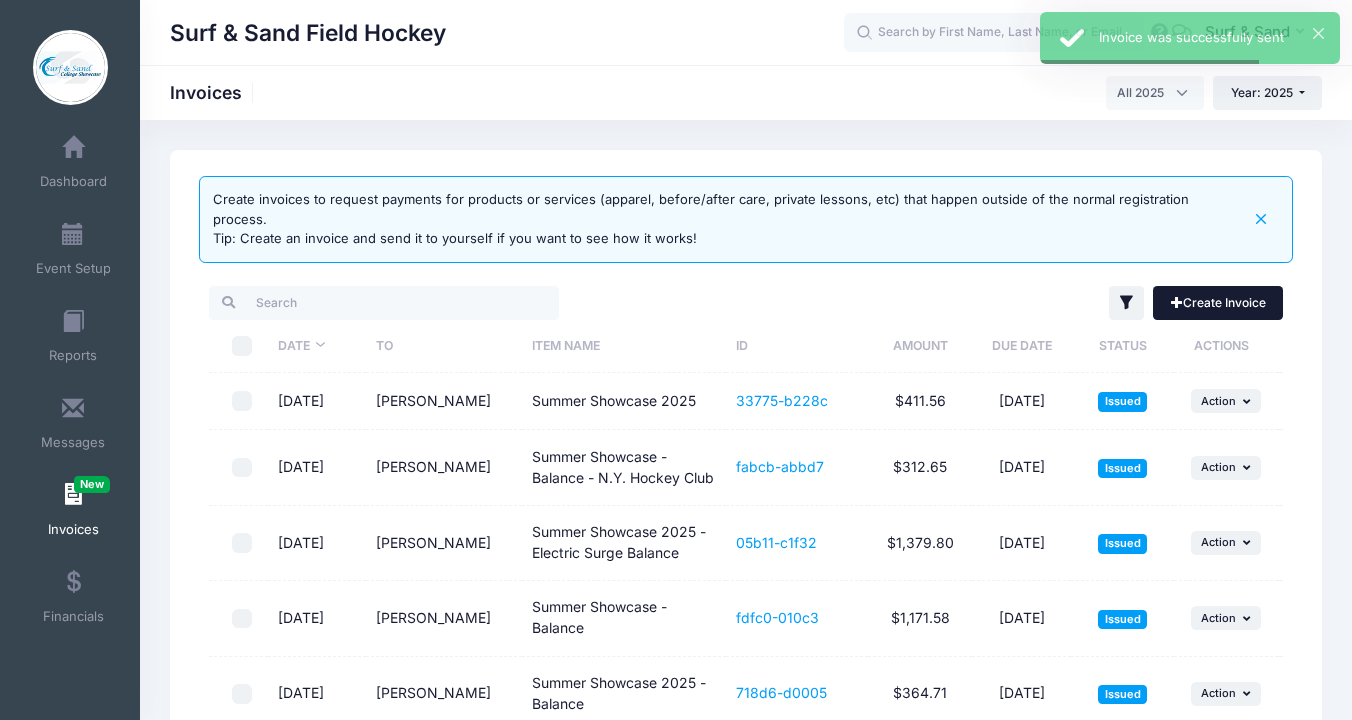 click on "Create Invoice" at bounding box center [1218, 303] 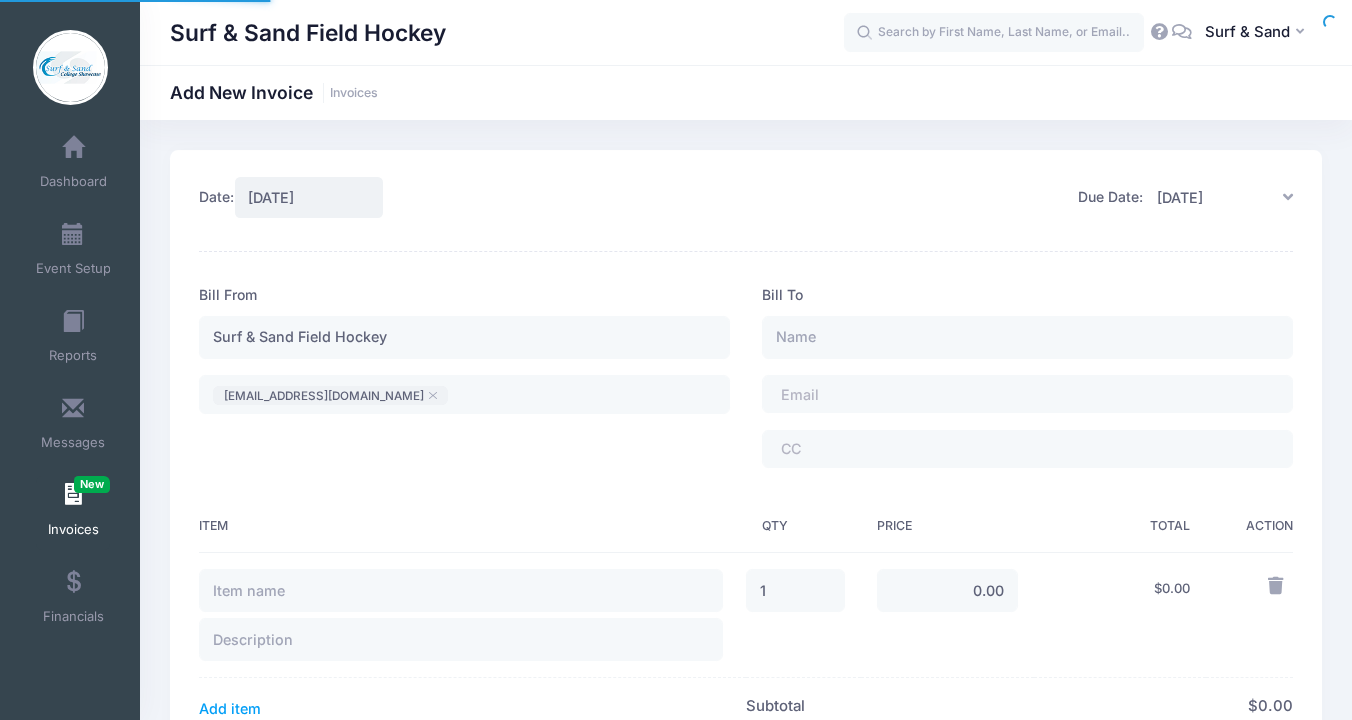 scroll, scrollTop: 0, scrollLeft: 0, axis: both 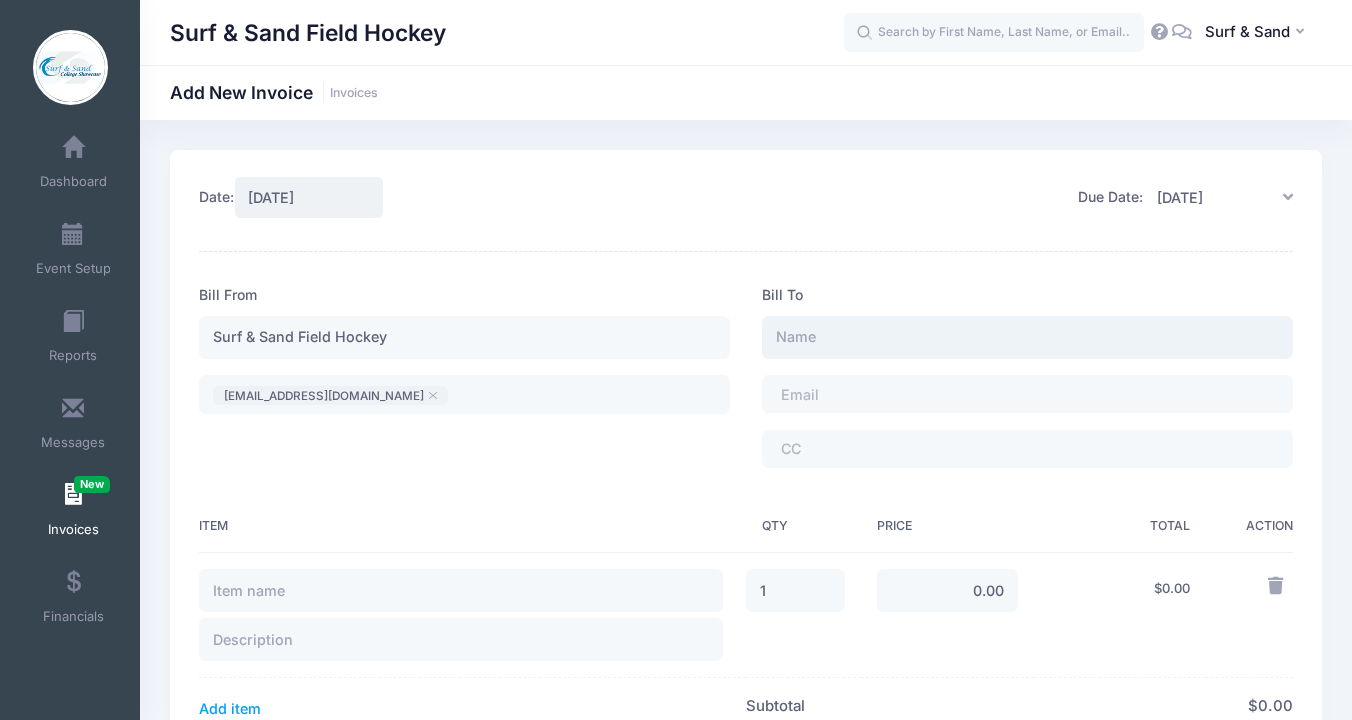 click at bounding box center (1027, 337) 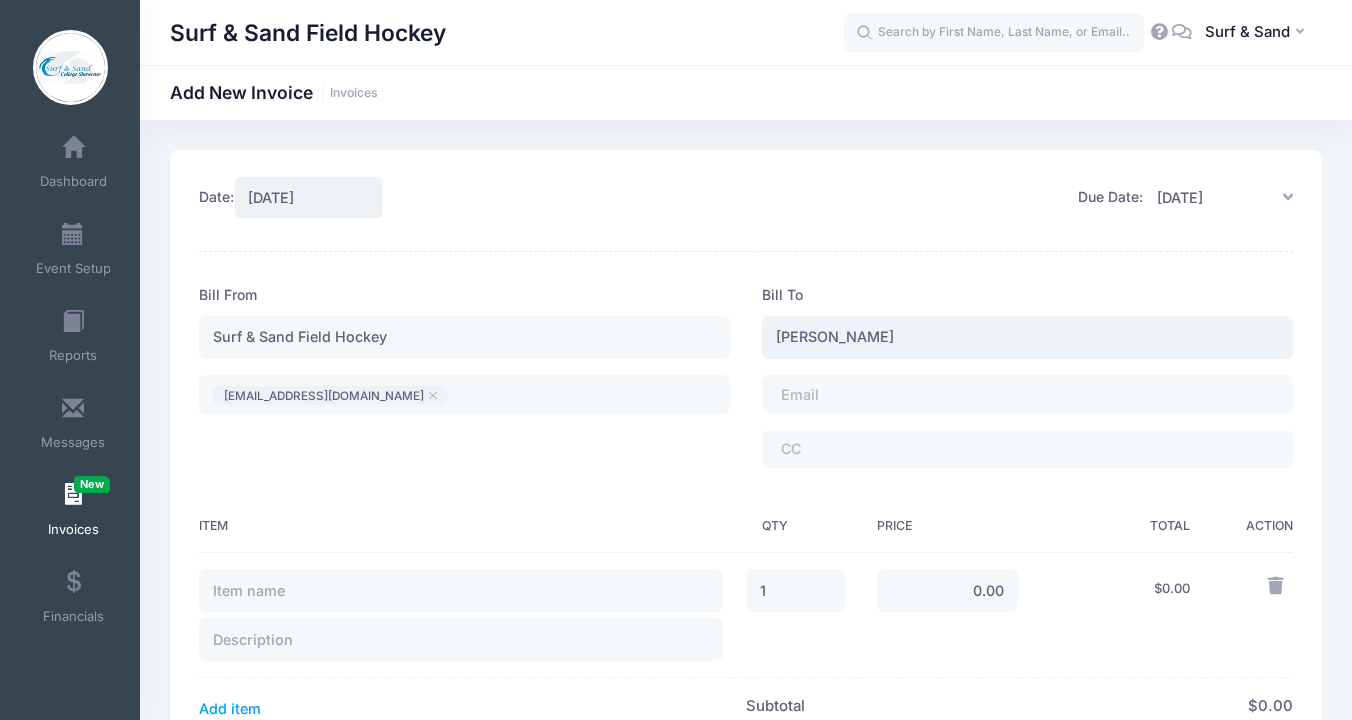 click on "[PERSON_NAME]" at bounding box center (1027, 337) 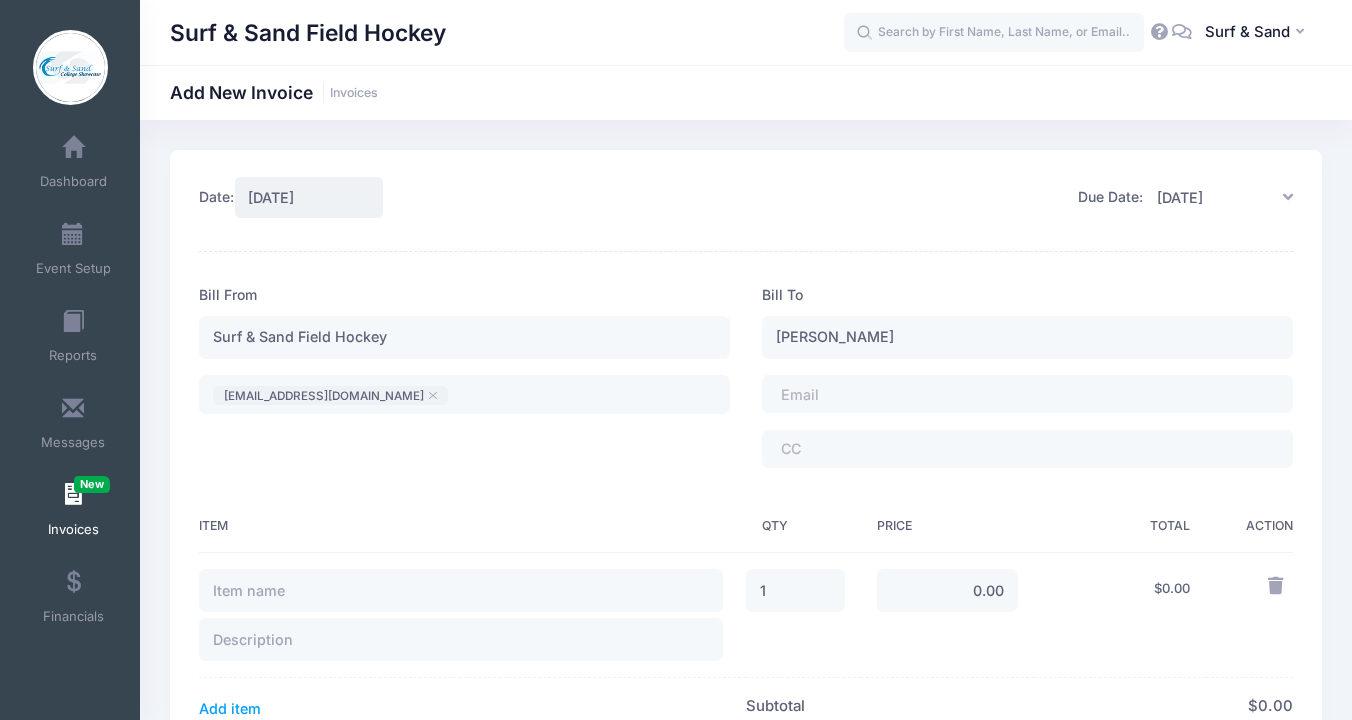 click on "Date:
[DATE]
Due Date:
Subject" at bounding box center [746, 701] 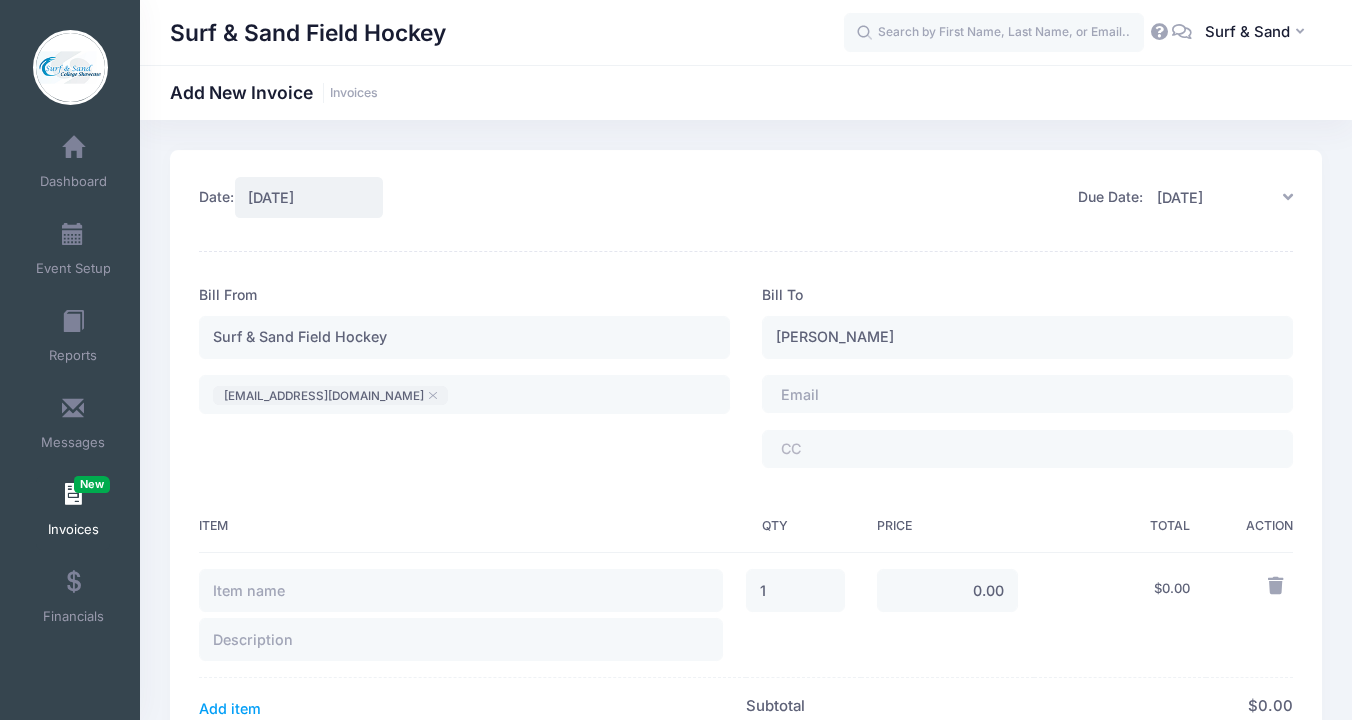 click at bounding box center (836, 394) 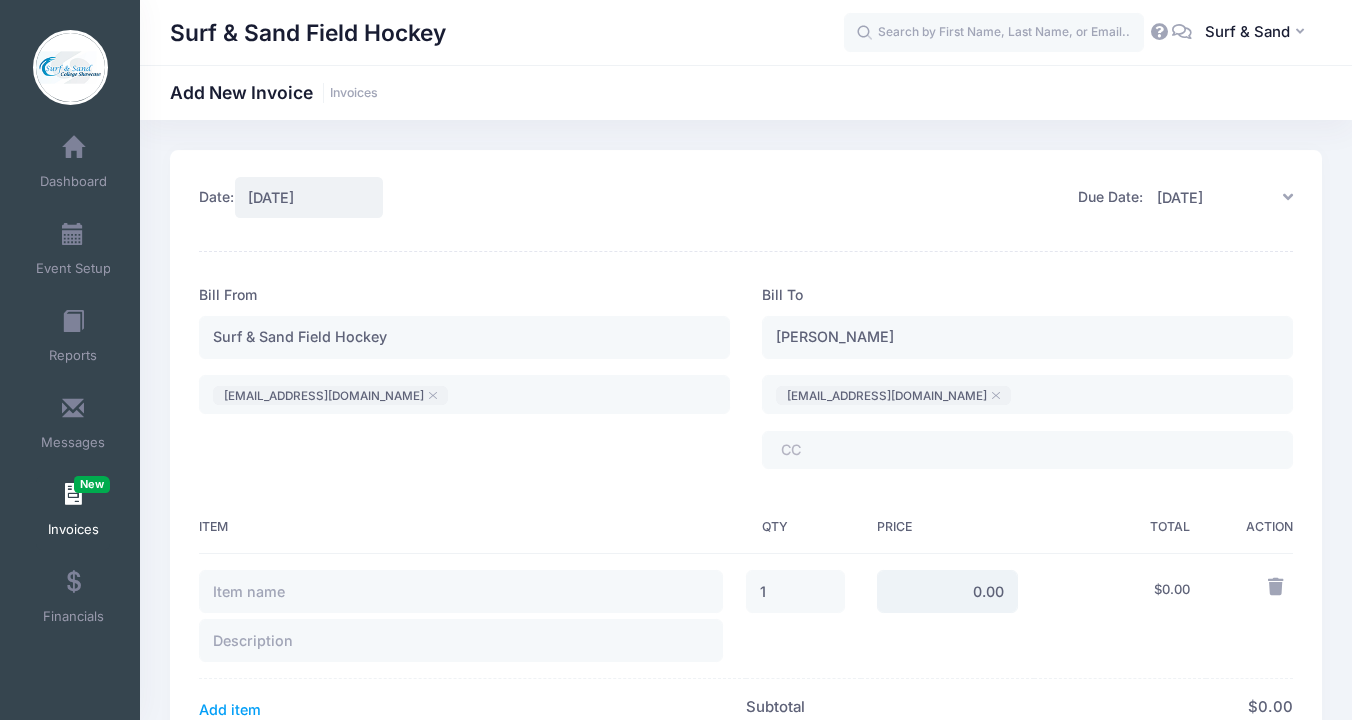 click on "0.00" at bounding box center [947, 591] 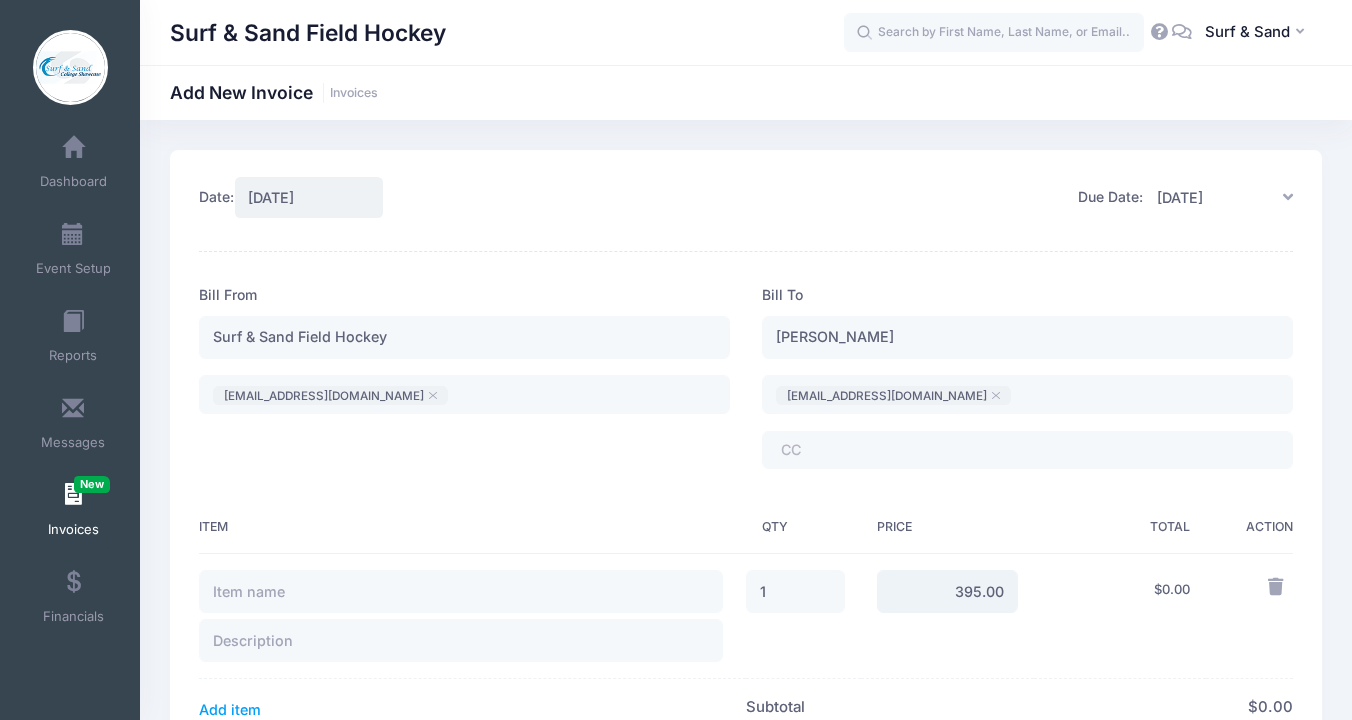 type on "395.00" 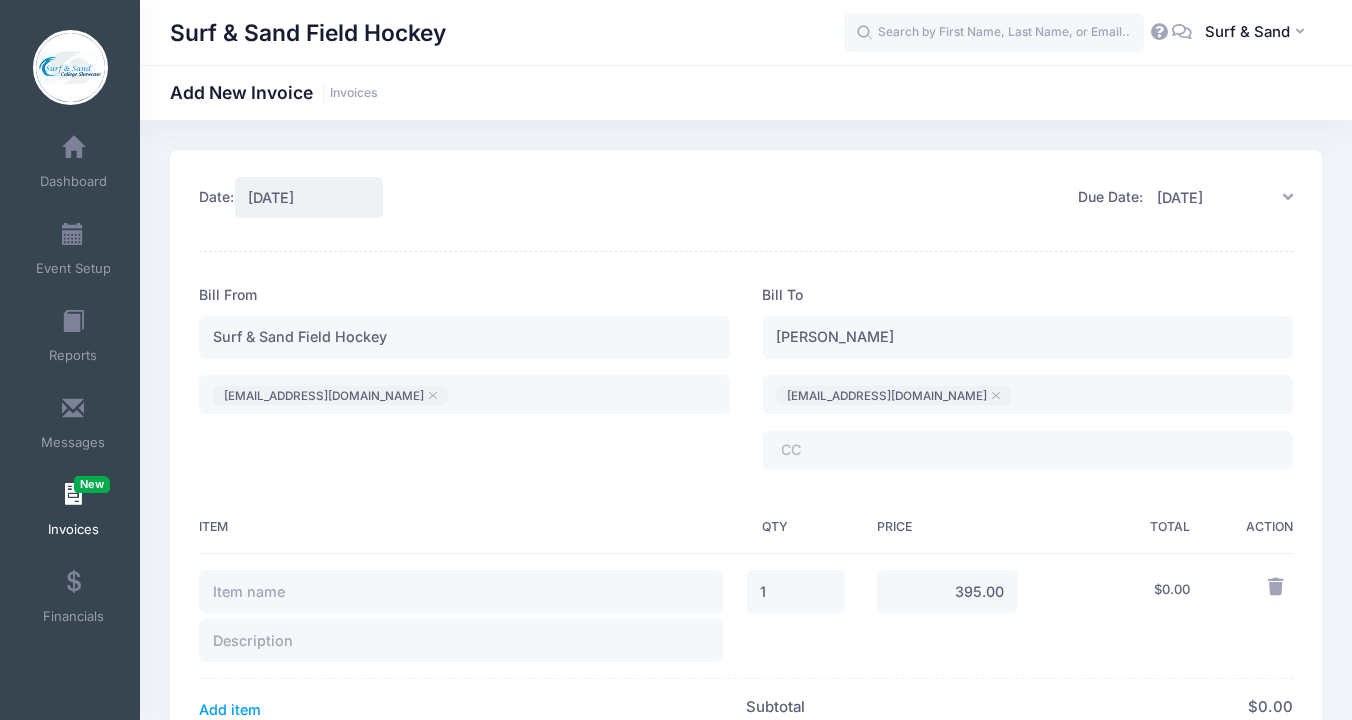 click at bounding box center (472, 616) 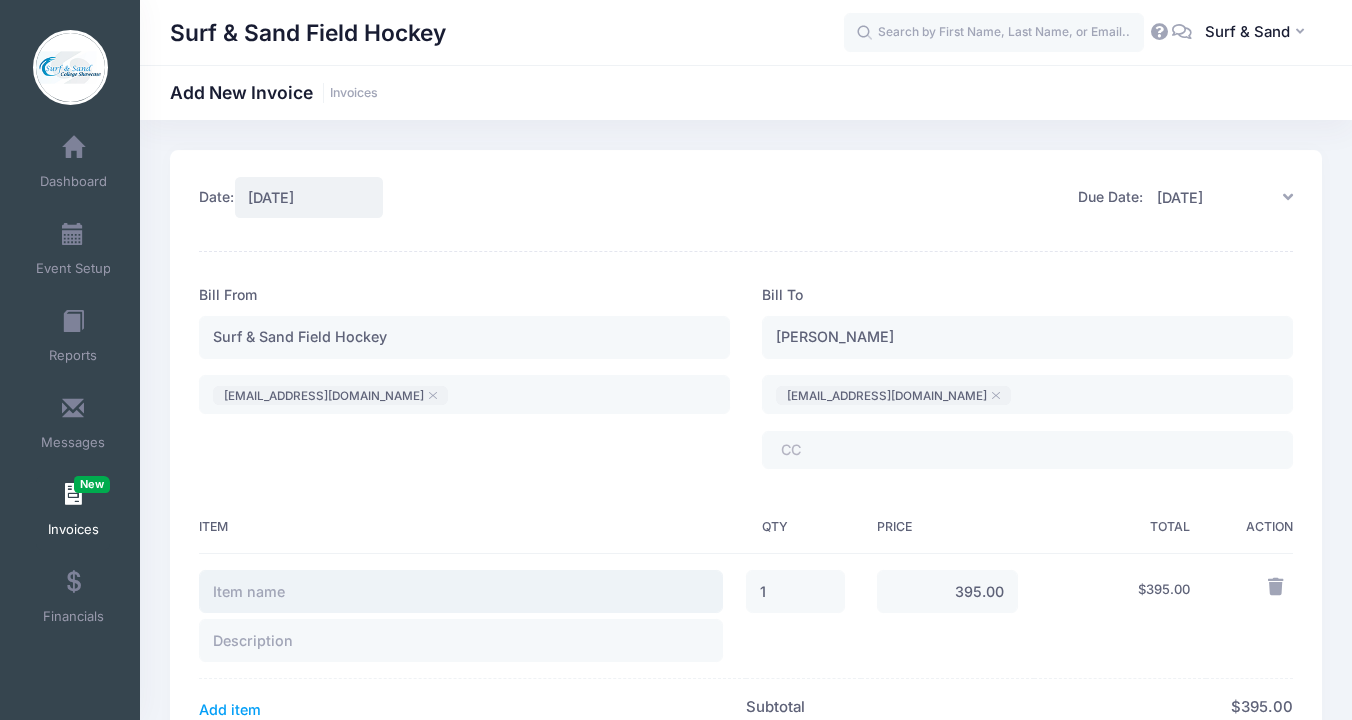 click at bounding box center (461, 591) 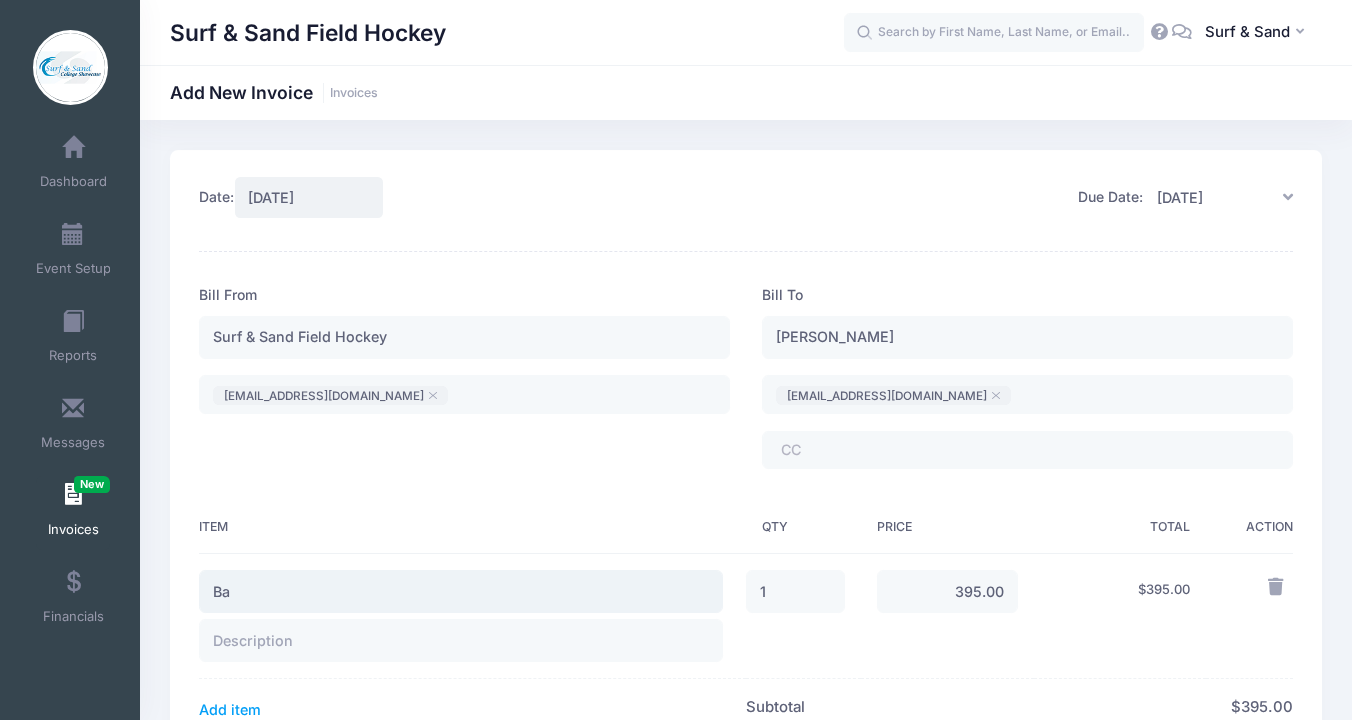 type on "B" 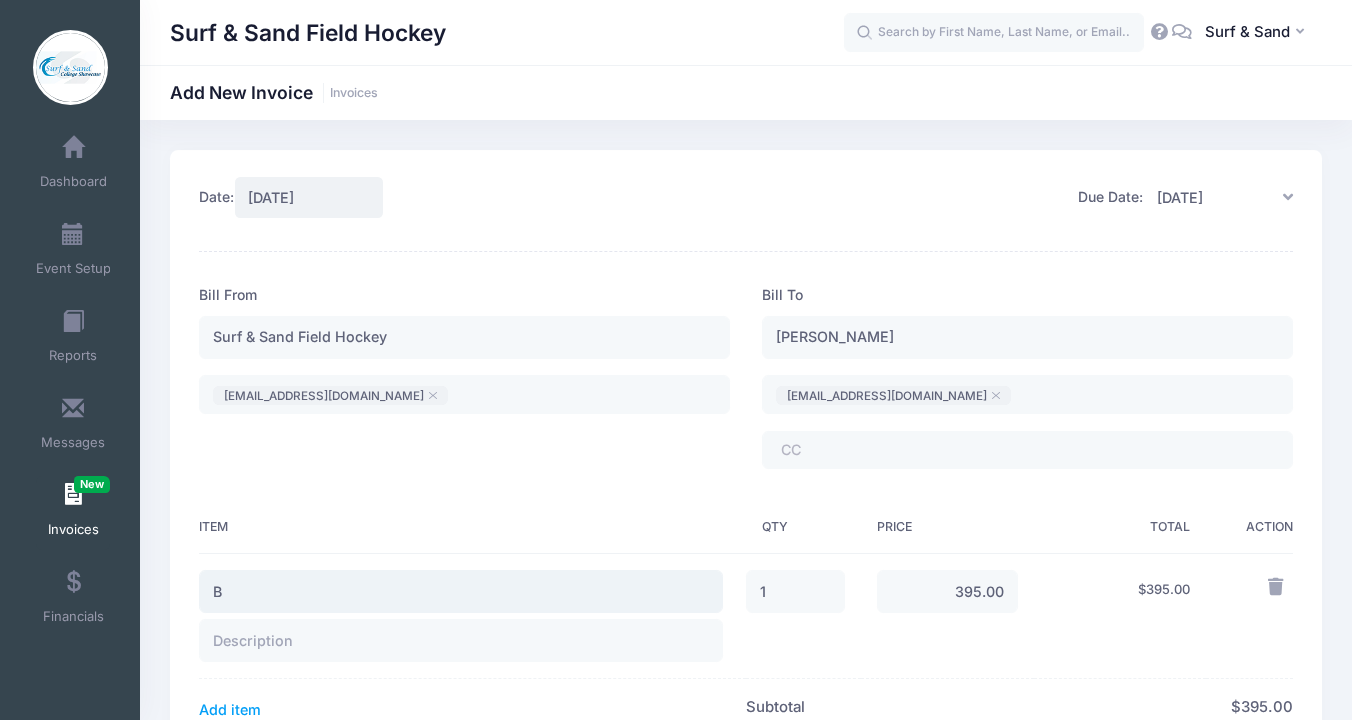 type 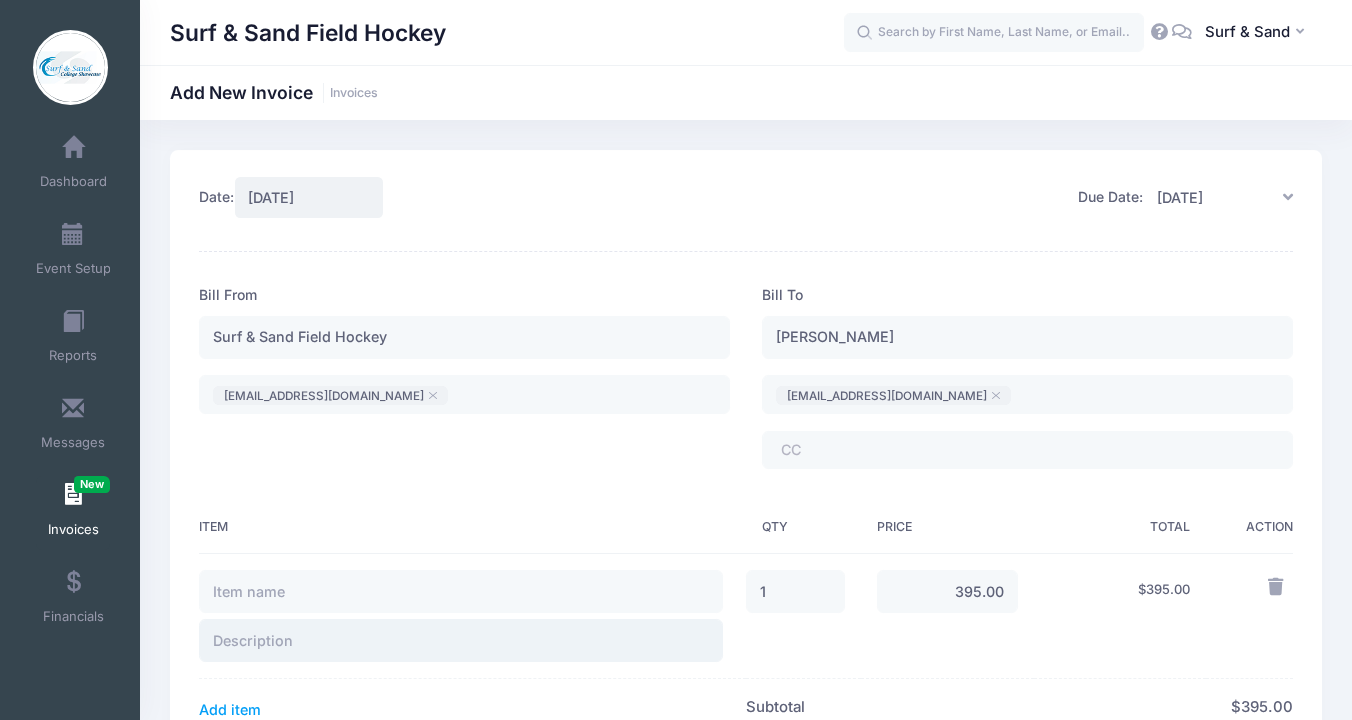 click at bounding box center [461, 640] 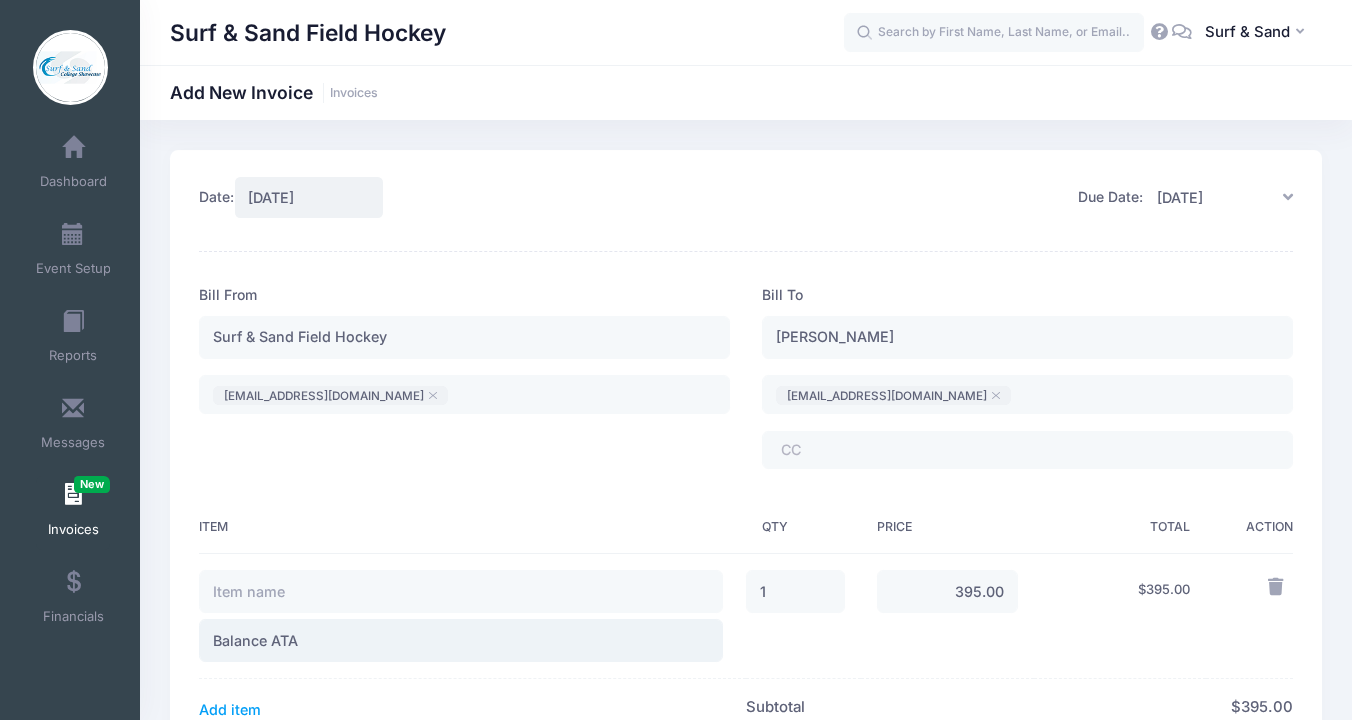 type on "Balance ATA" 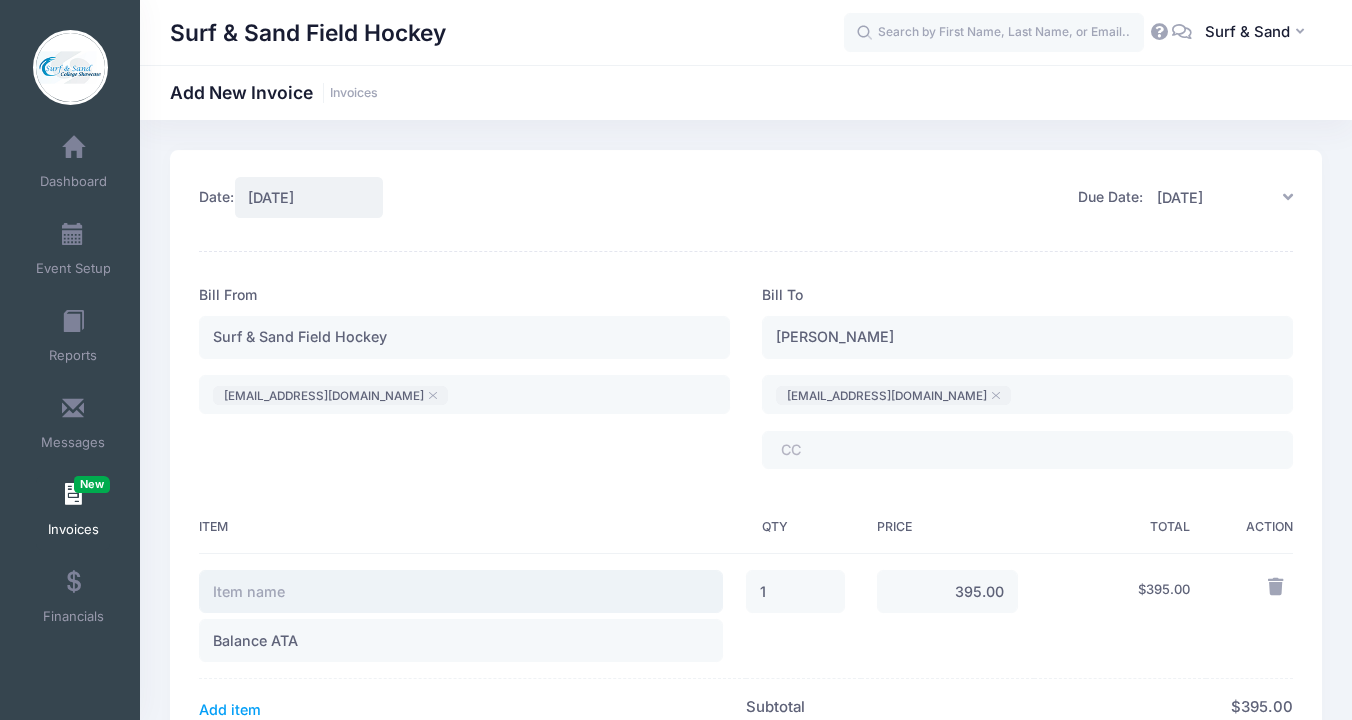 click at bounding box center [461, 591] 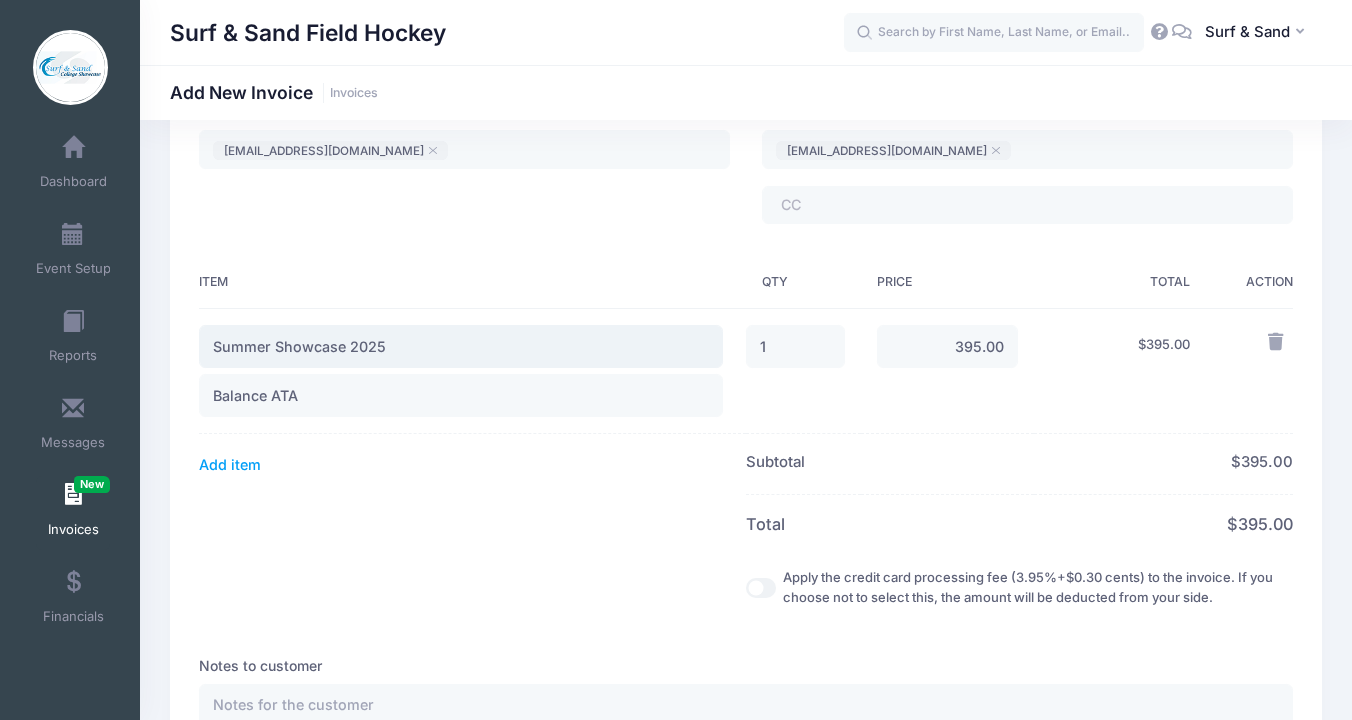 scroll, scrollTop: 610, scrollLeft: 0, axis: vertical 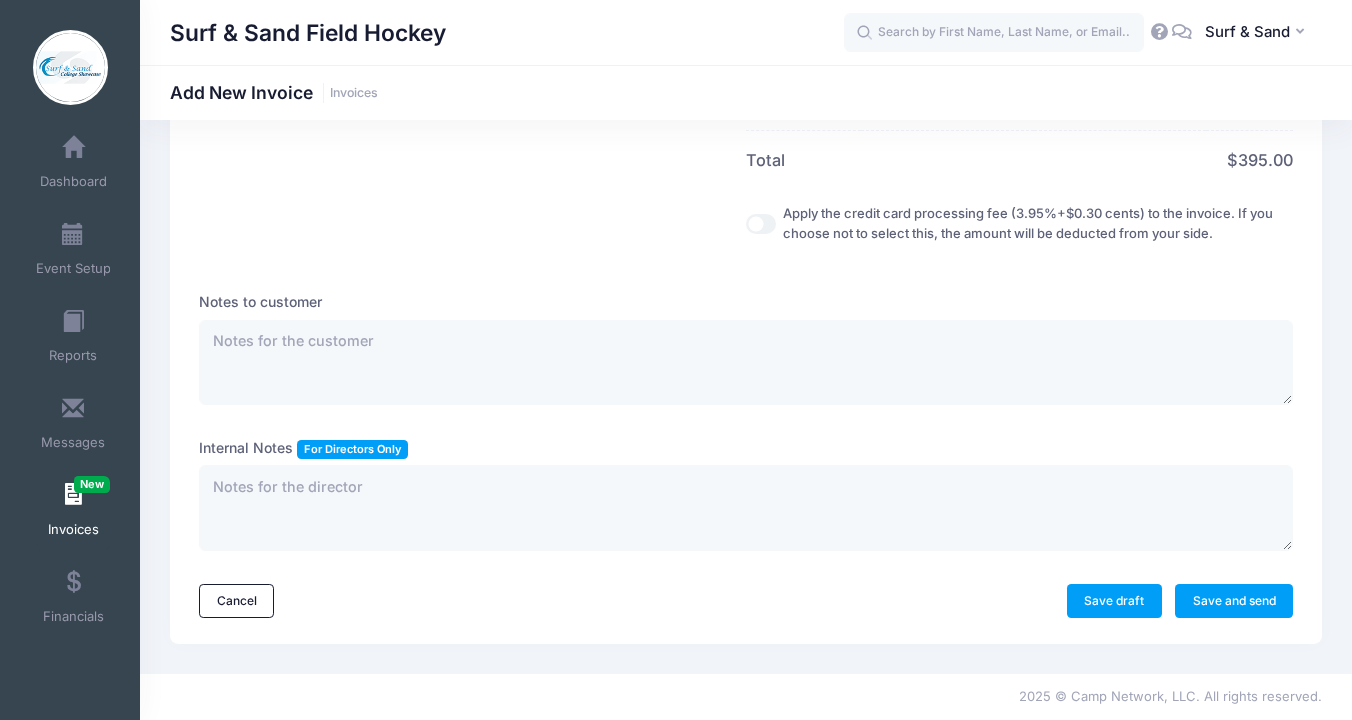type on "Summer Showcase 2025" 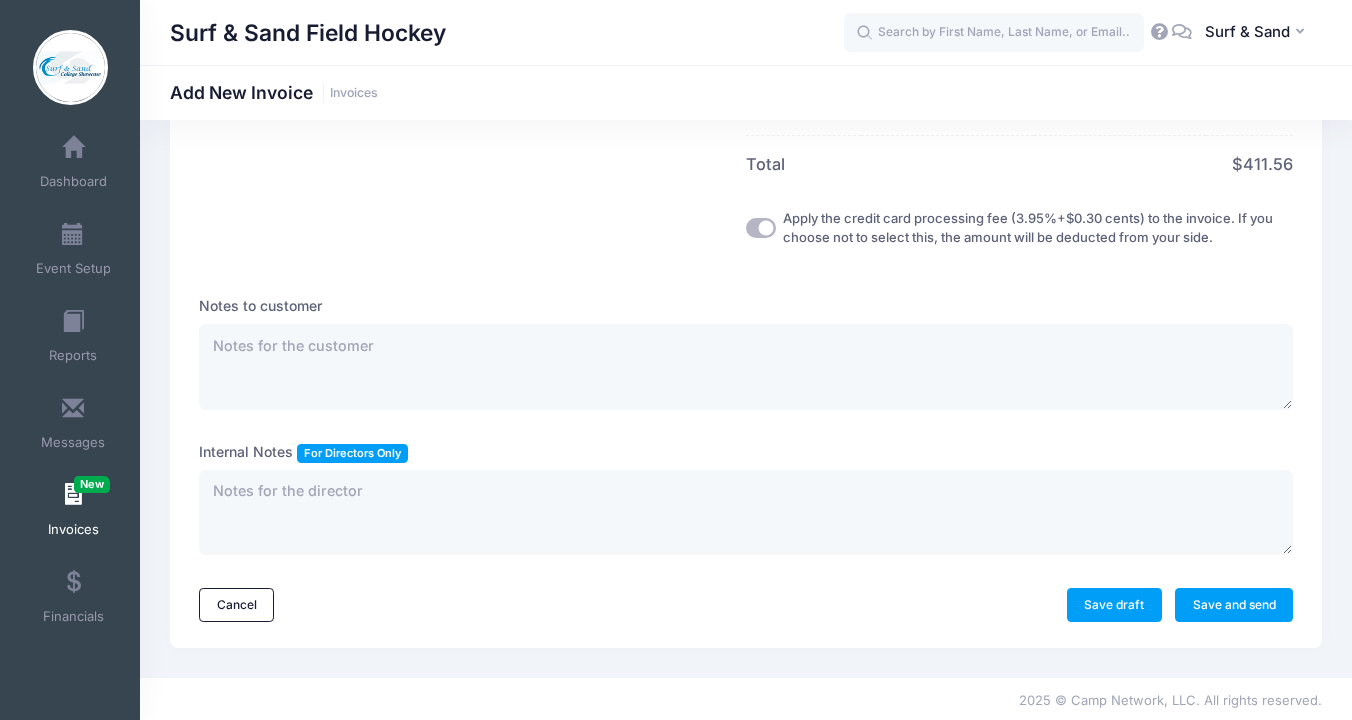 scroll, scrollTop: 629, scrollLeft: 0, axis: vertical 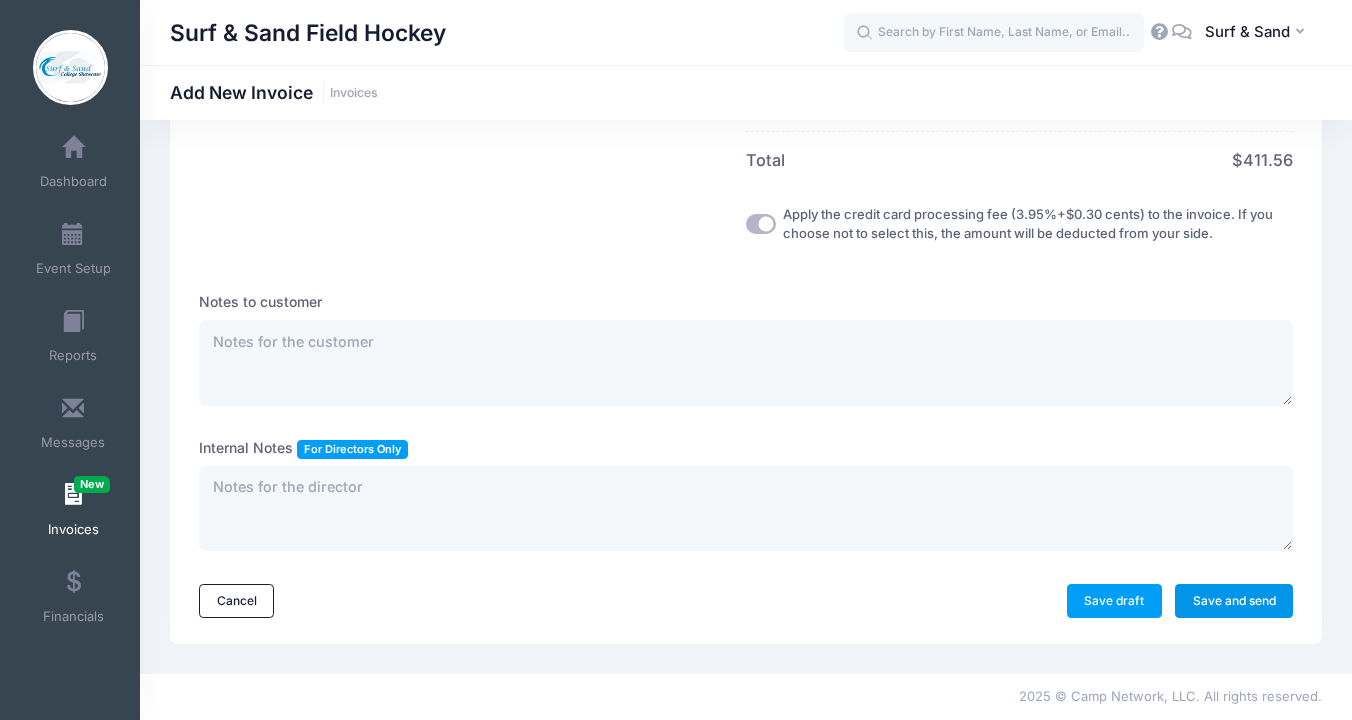 click on "Save and send" at bounding box center [1234, 601] 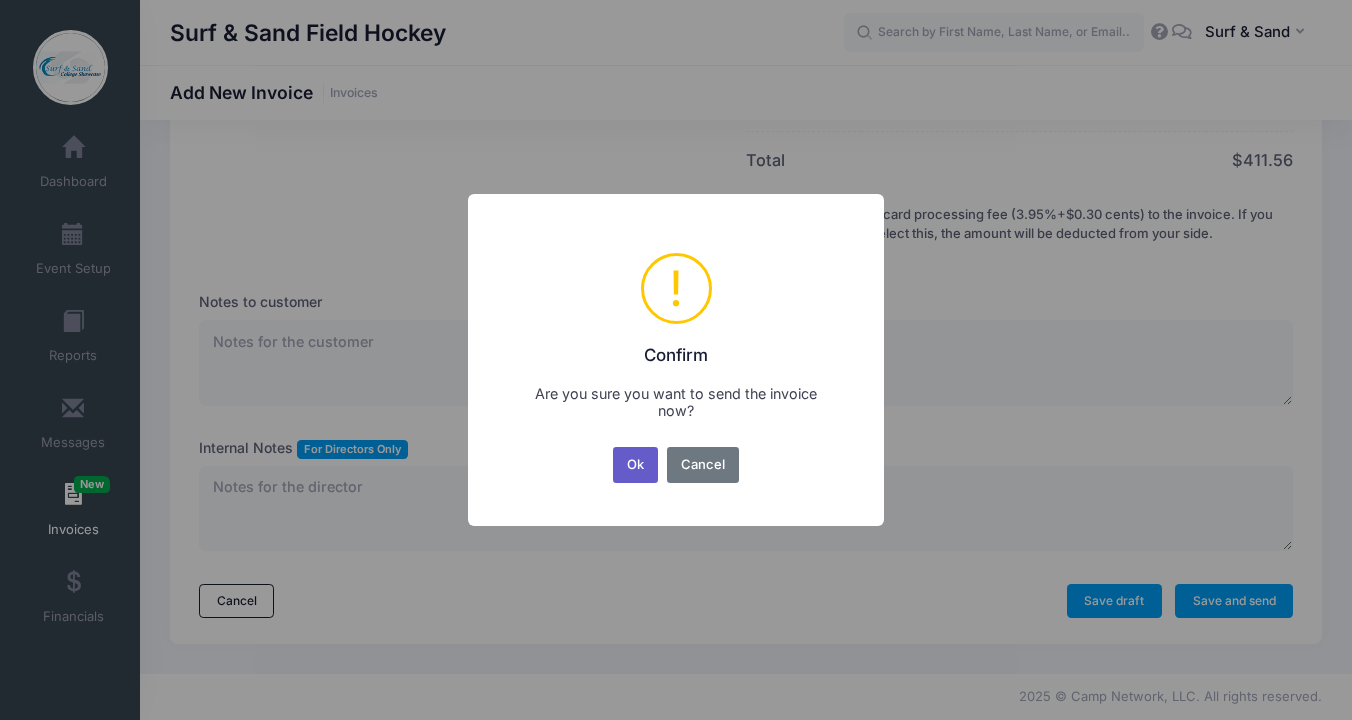 click on "Ok" at bounding box center (636, 465) 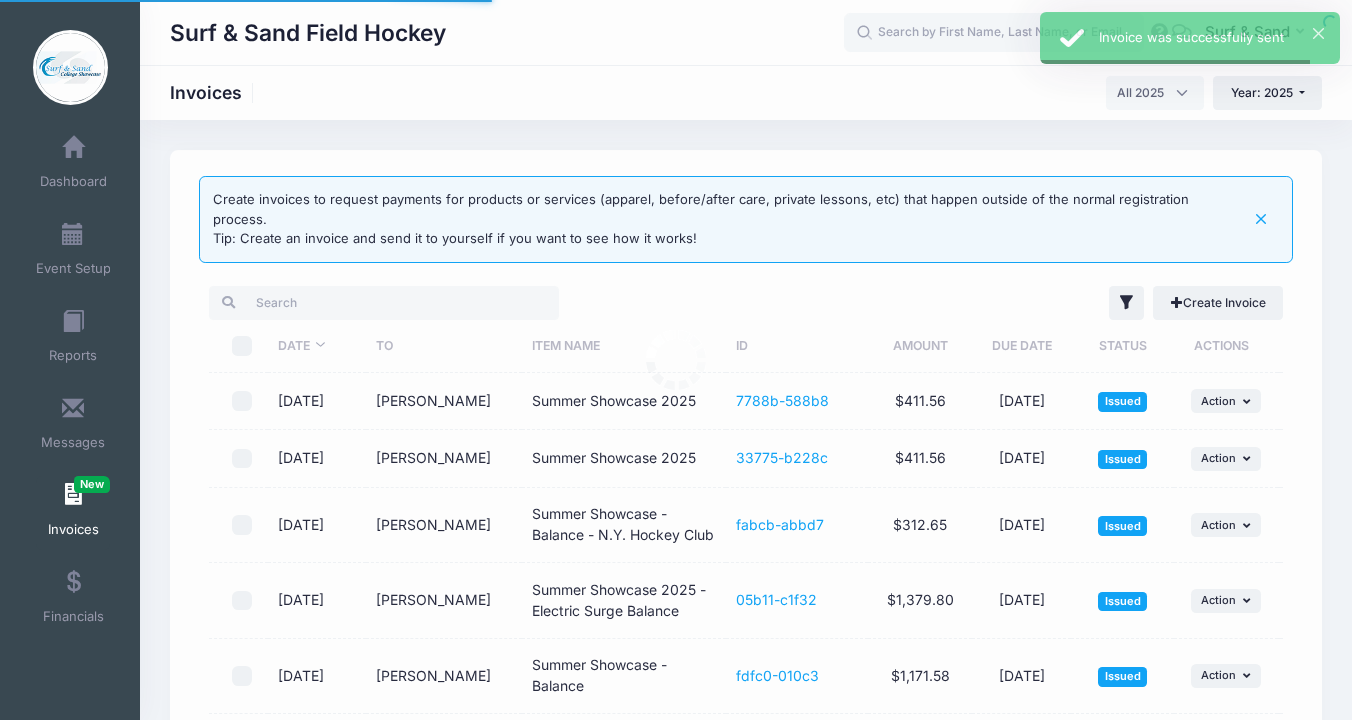 select 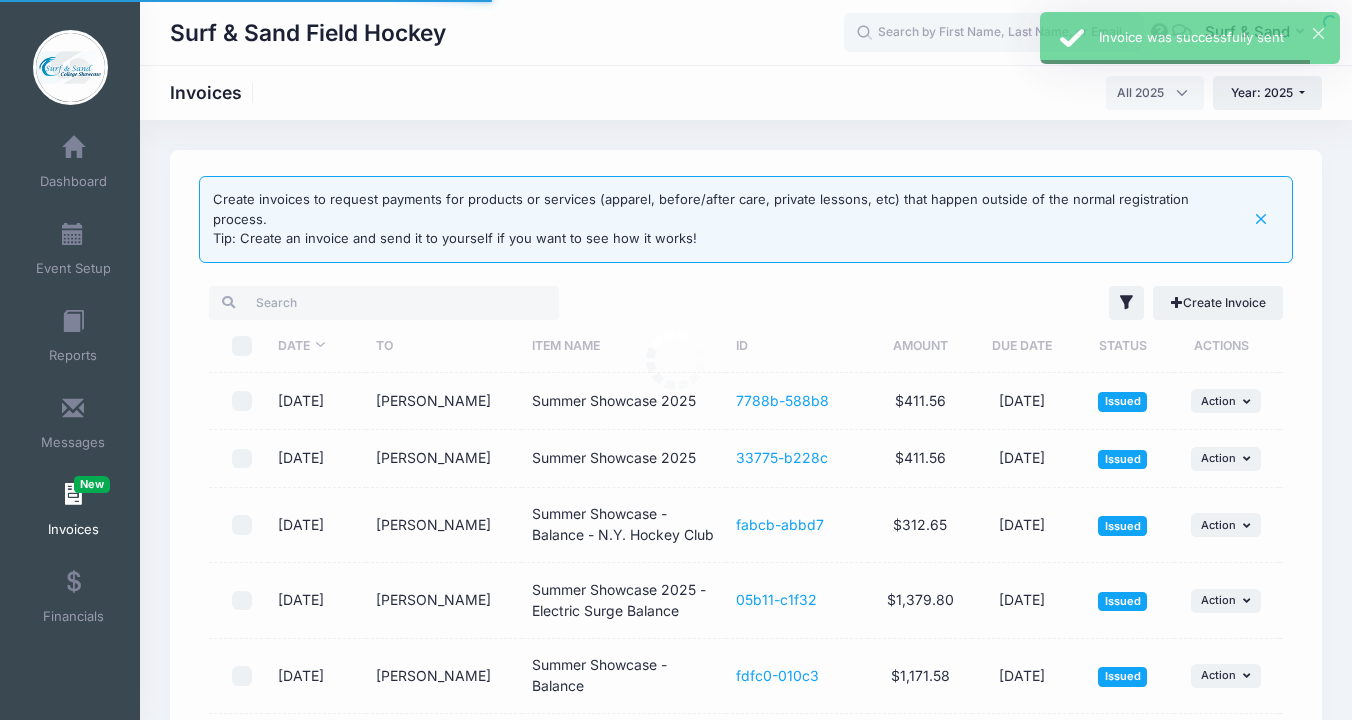 scroll, scrollTop: 0, scrollLeft: 0, axis: both 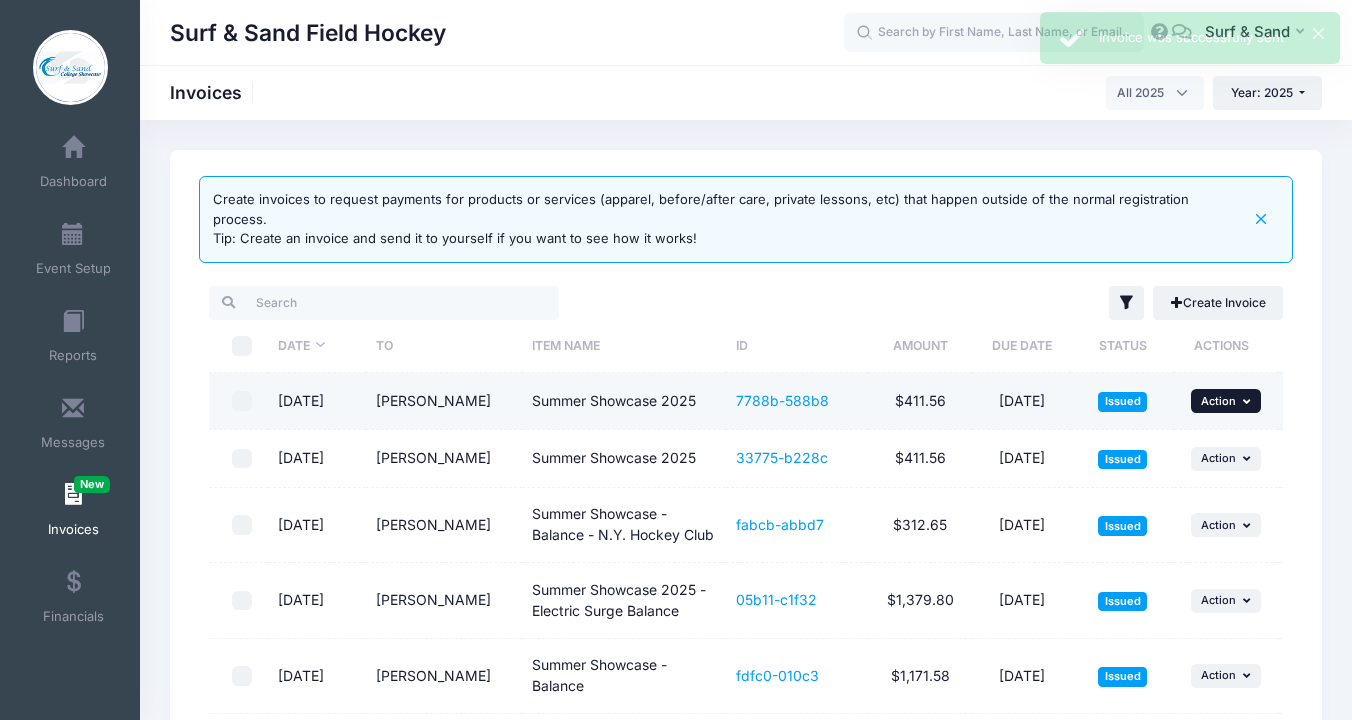 click on "... Action" at bounding box center (1226, 401) 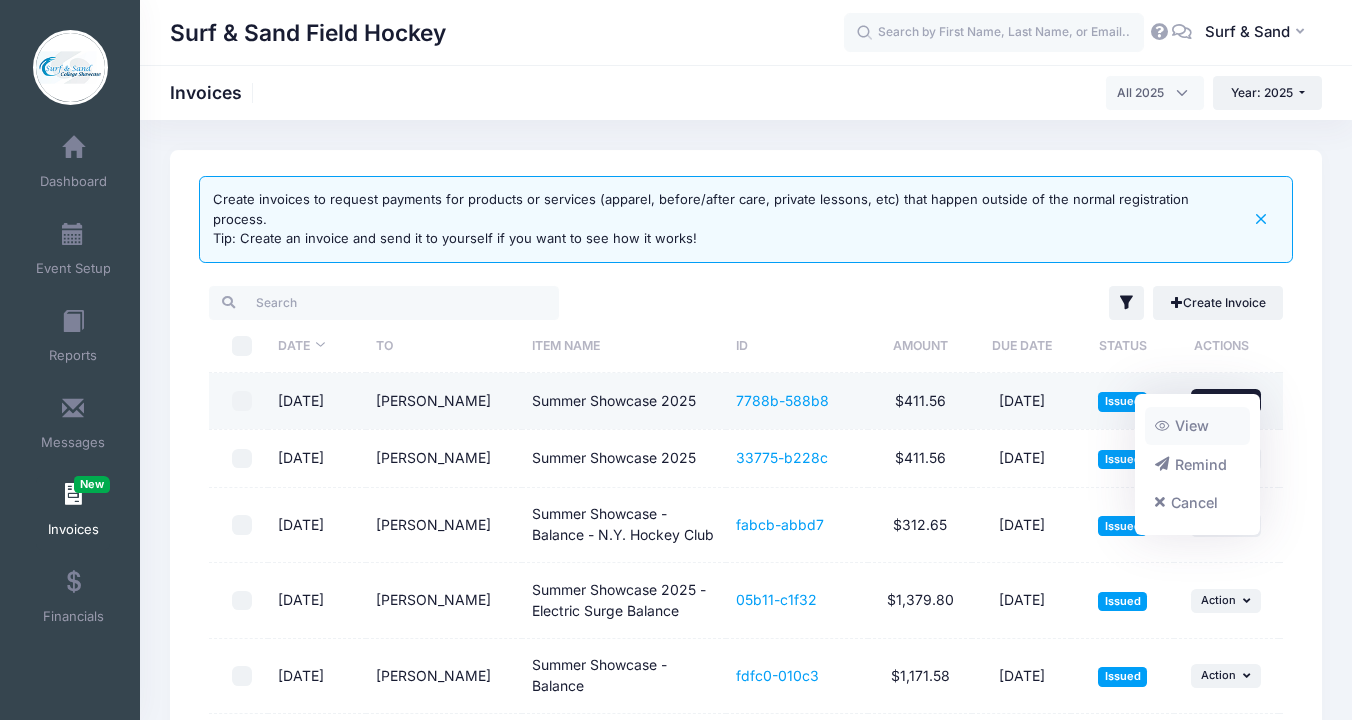 click on "View" at bounding box center [1198, 426] 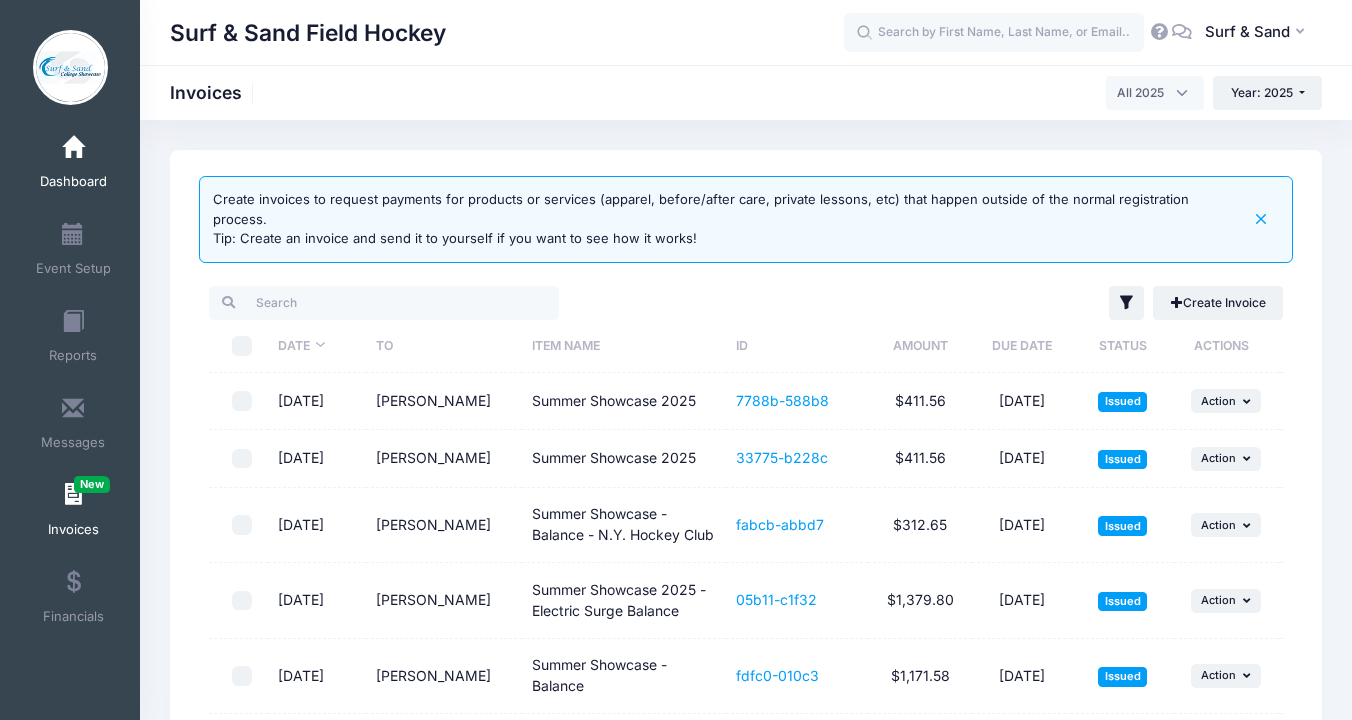 click at bounding box center (73, 148) 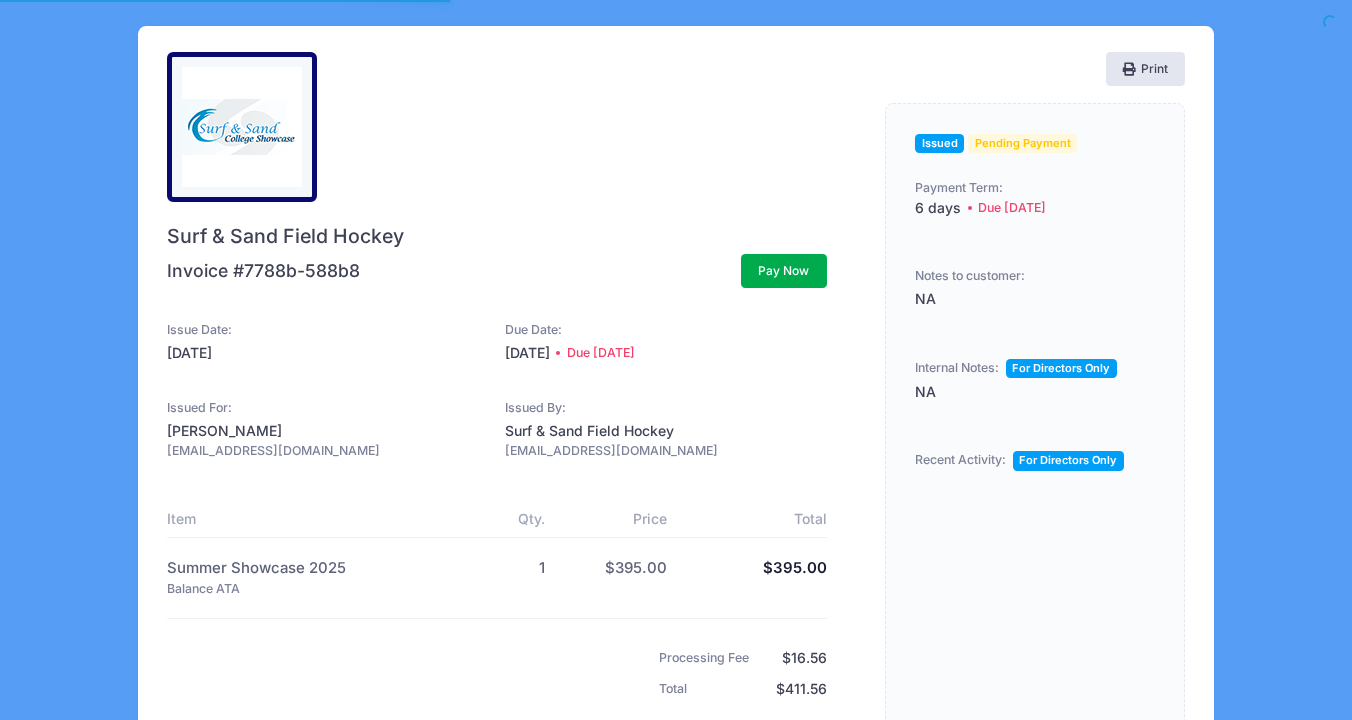 scroll, scrollTop: 0, scrollLeft: 0, axis: both 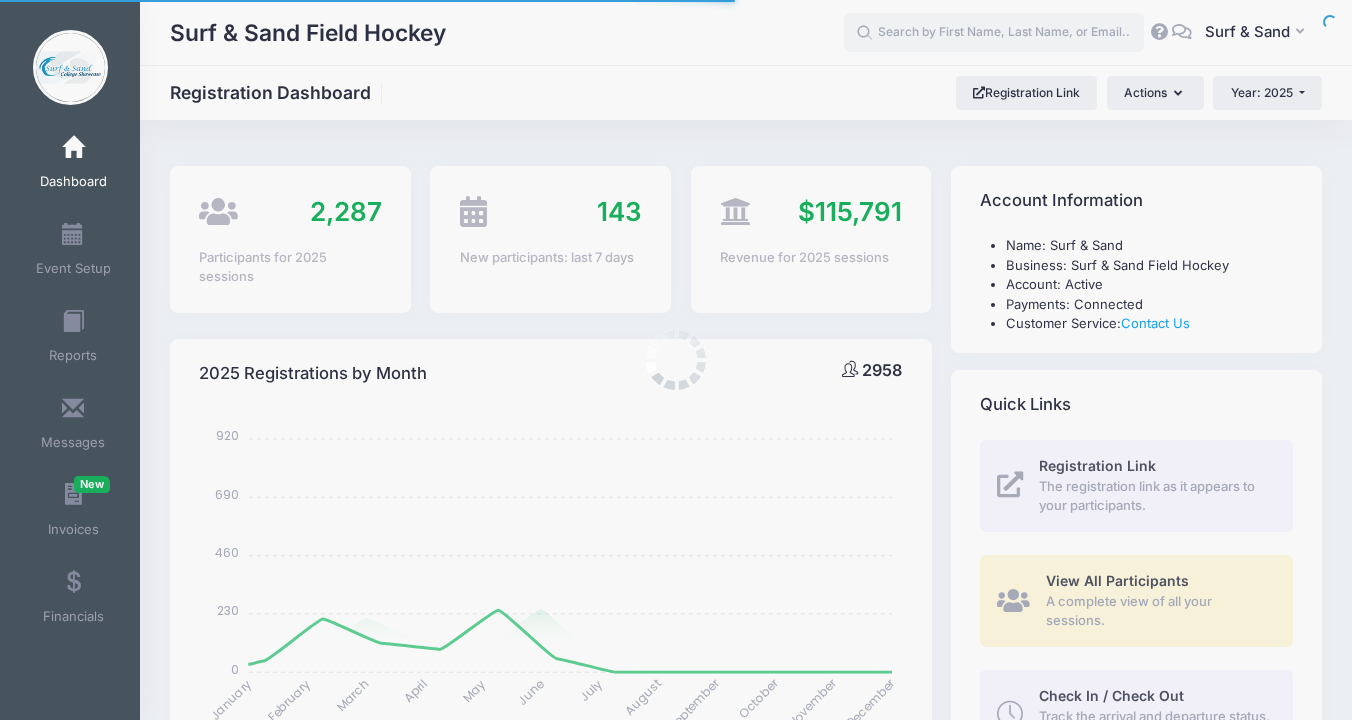 select 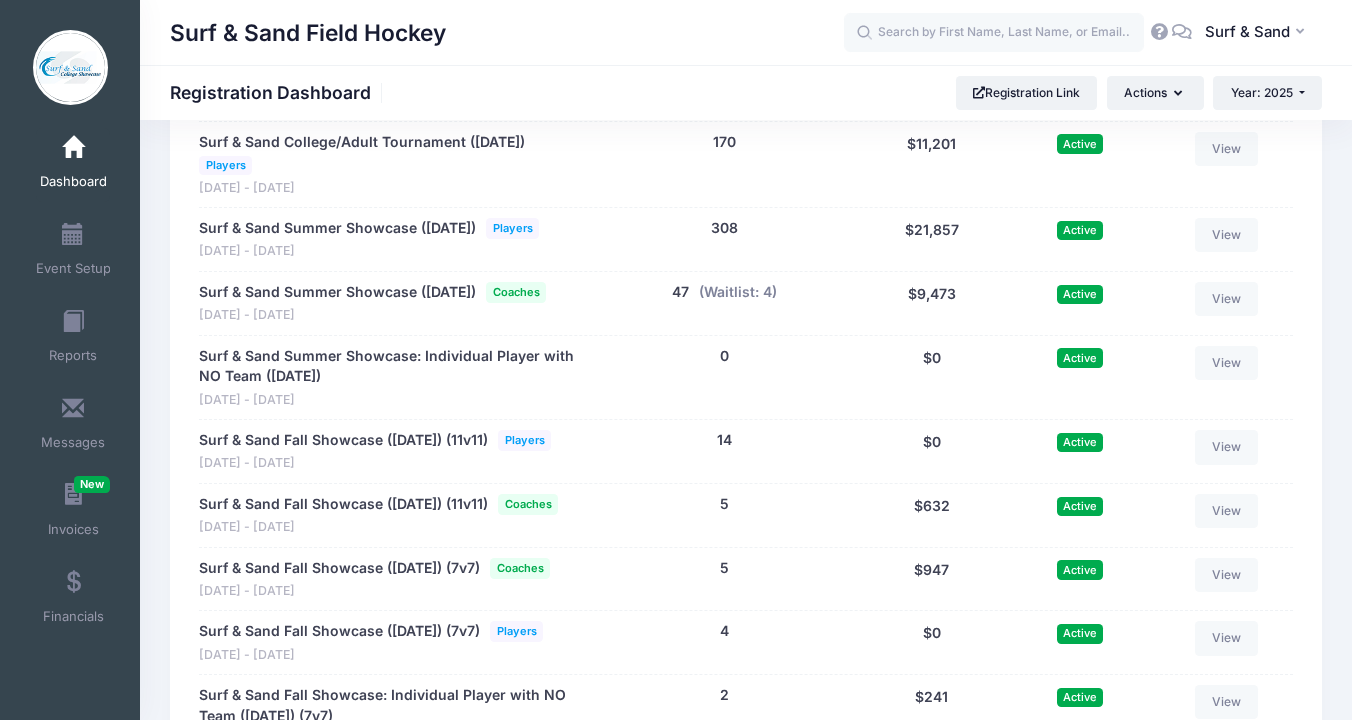 scroll, scrollTop: 3832, scrollLeft: 0, axis: vertical 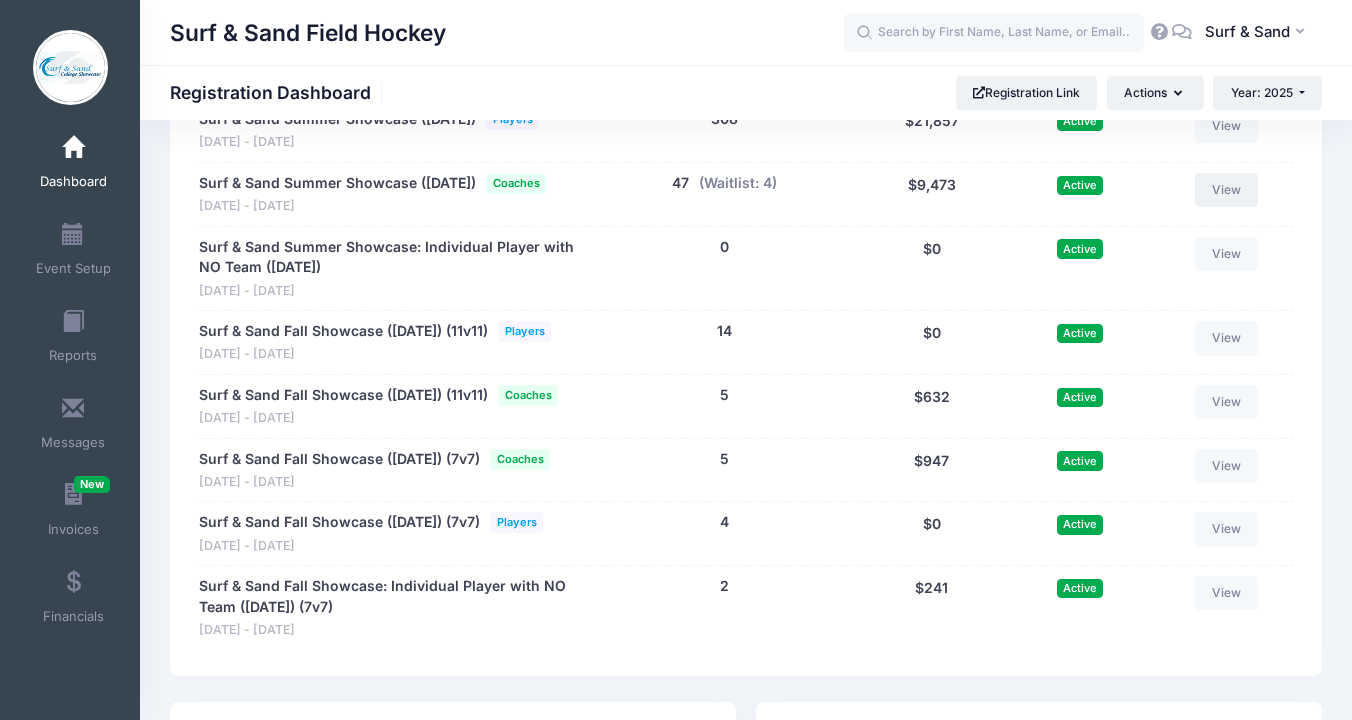 click on "View" at bounding box center (1227, 190) 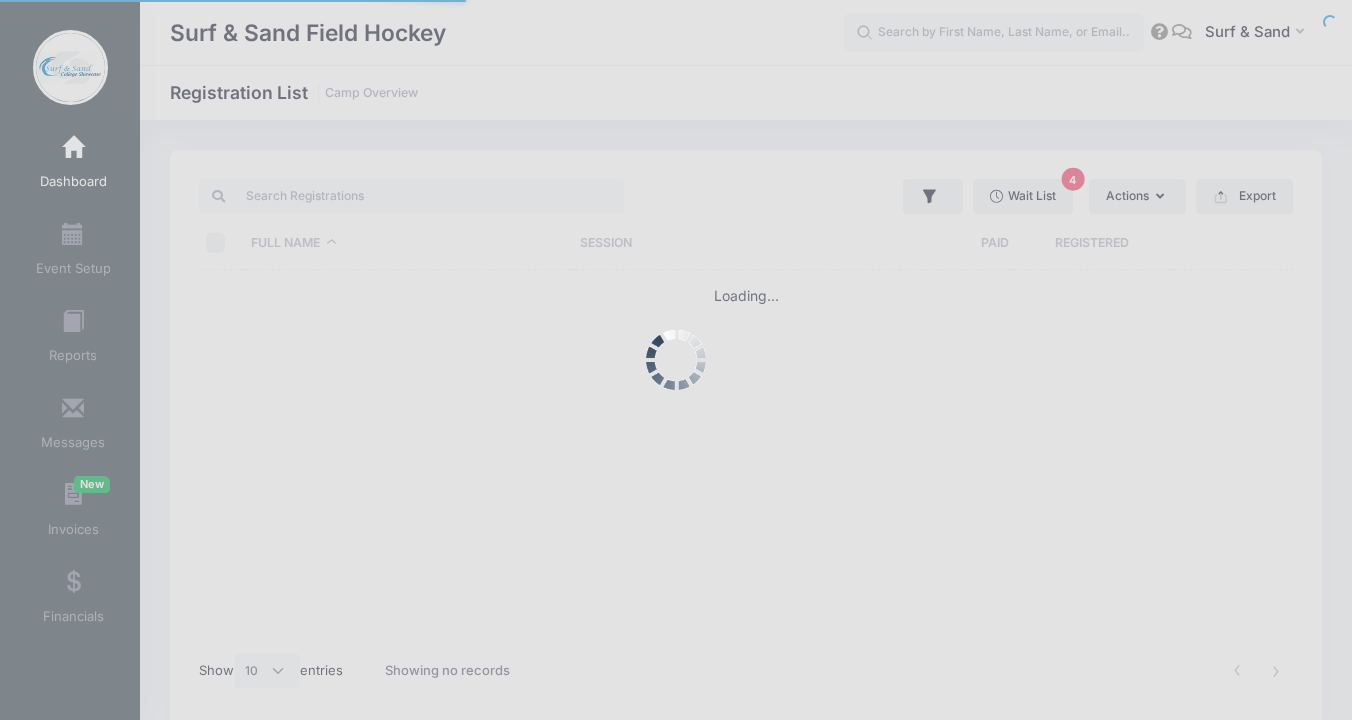 select on "10" 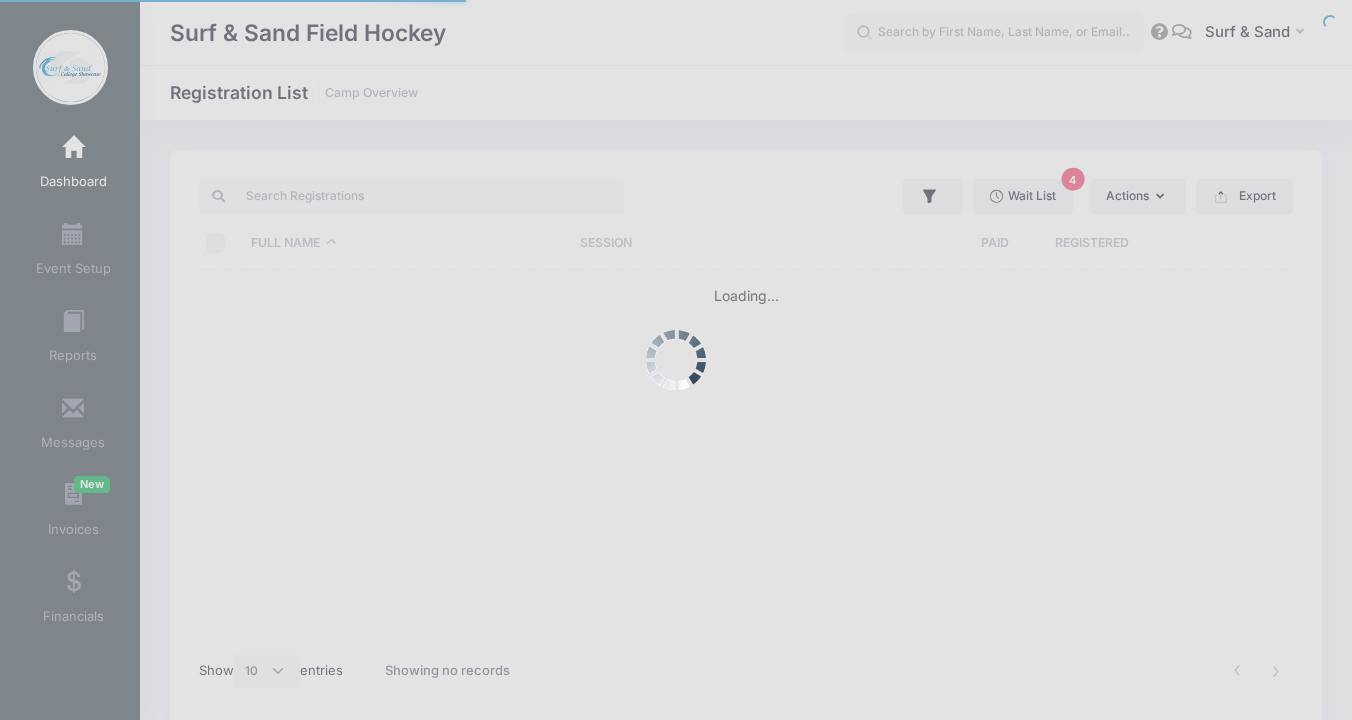 scroll, scrollTop: 0, scrollLeft: 0, axis: both 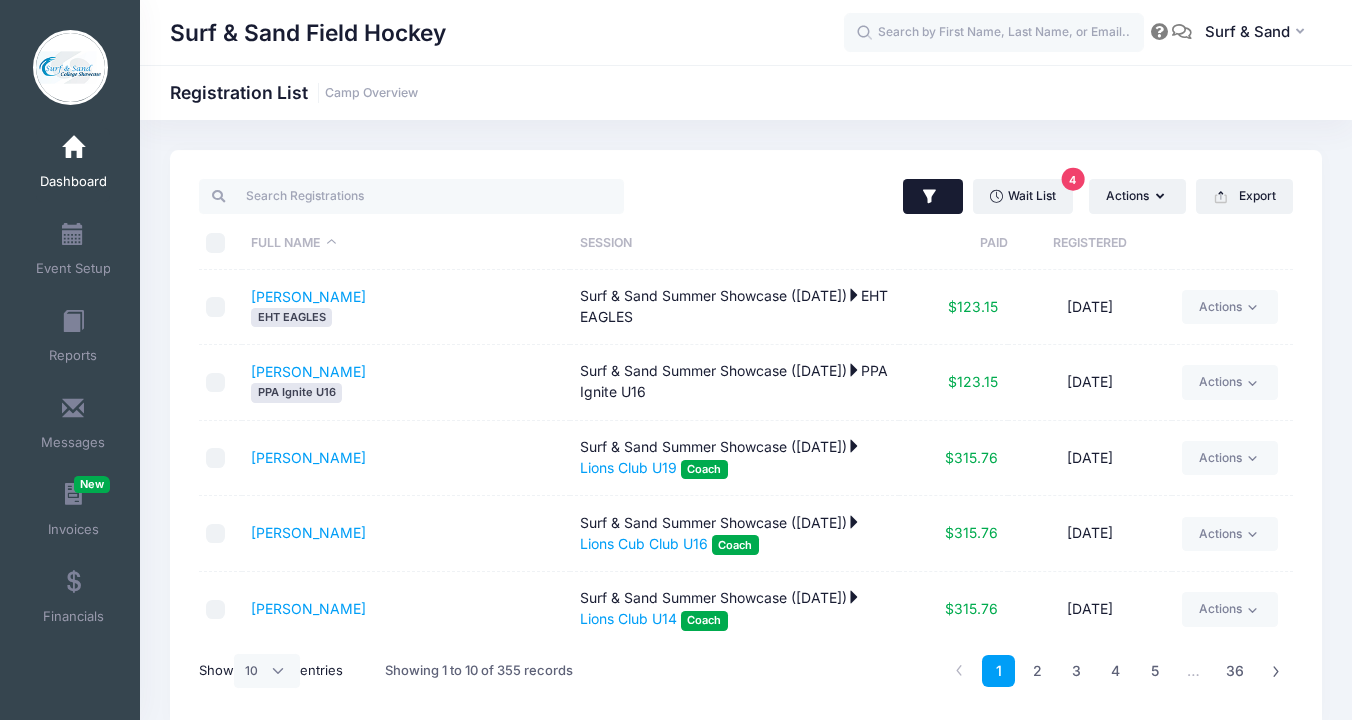 click 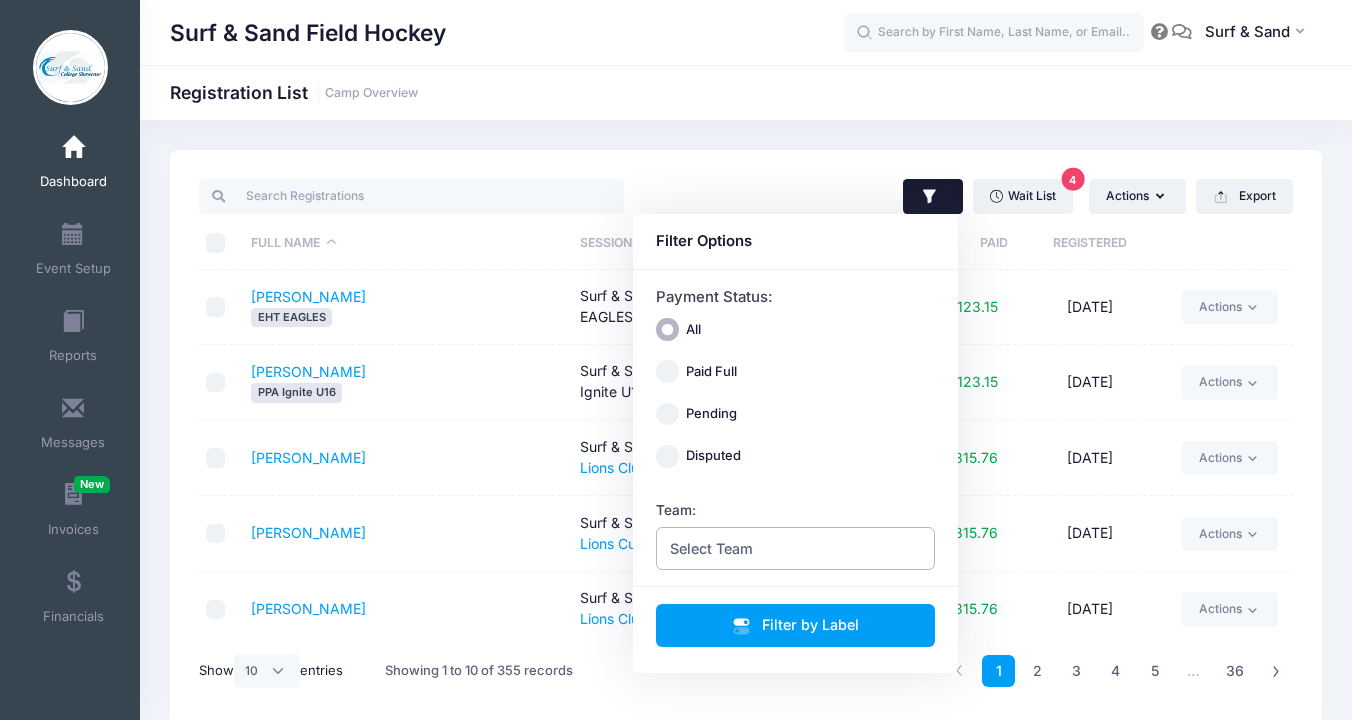 click on "Select Team" at bounding box center [796, 548] 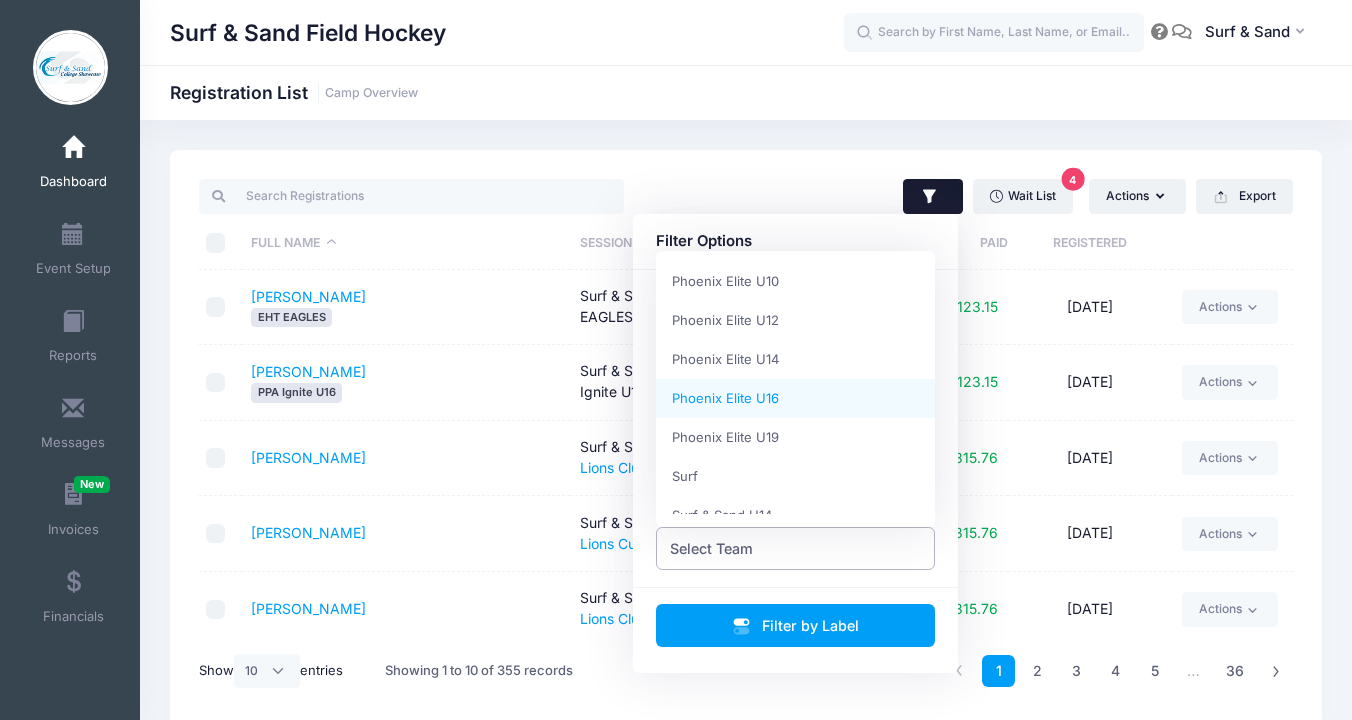 scroll, scrollTop: 1408, scrollLeft: 0, axis: vertical 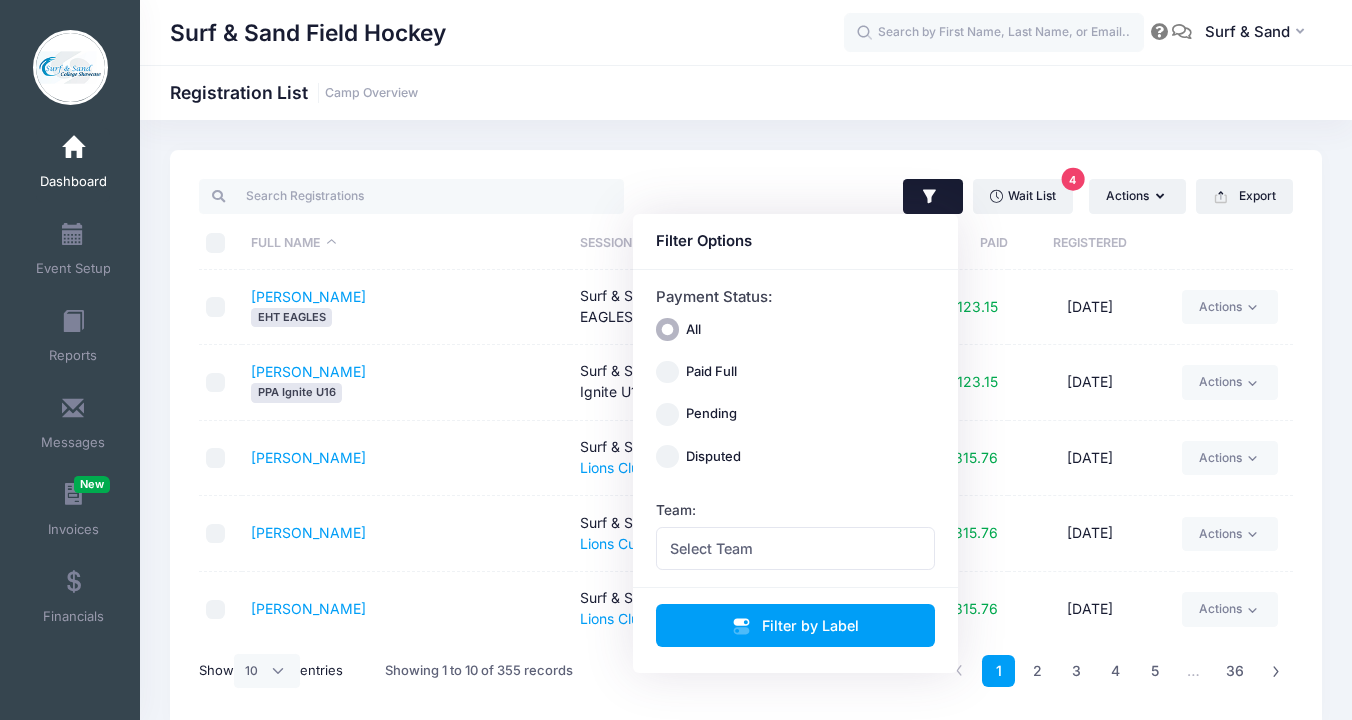 click on "Surf & Sand Field Hockey
Registration List
Camp Overview" at bounding box center [746, 93] 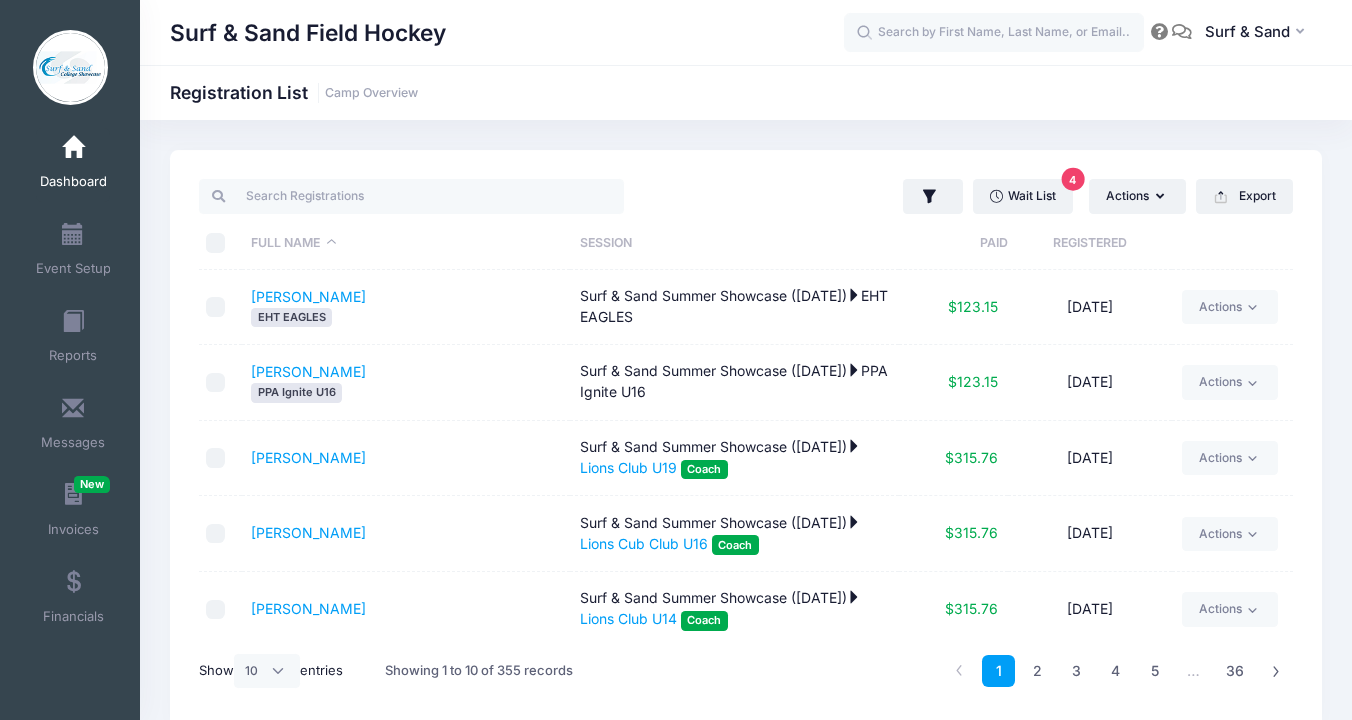 click at bounding box center [73, 148] 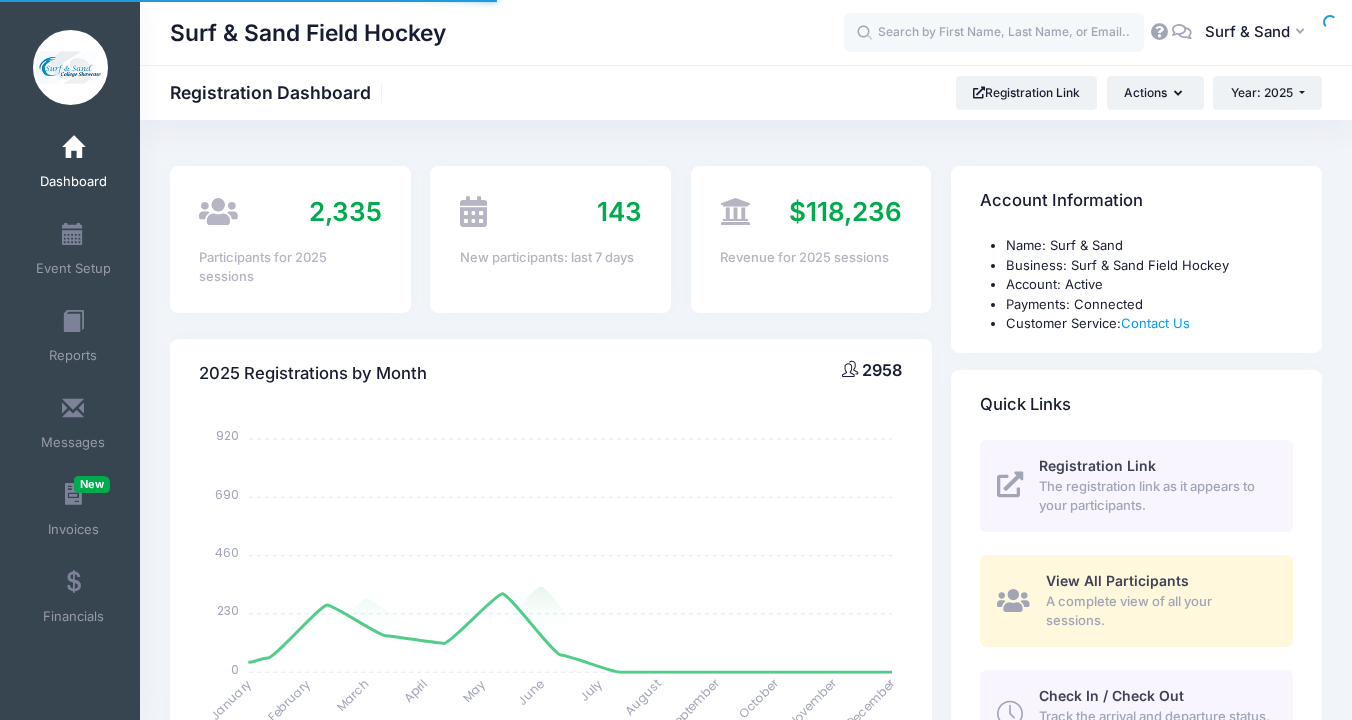 select 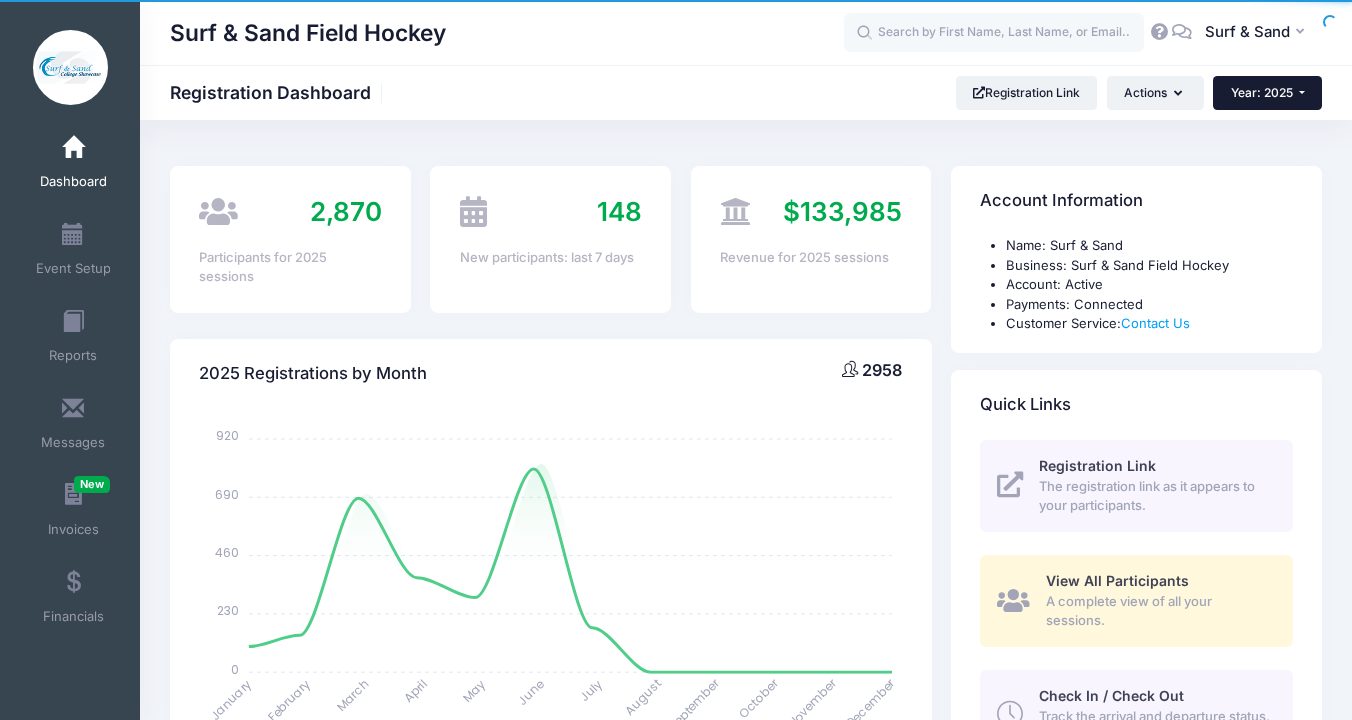 click on "Year: 2025" at bounding box center [1267, 93] 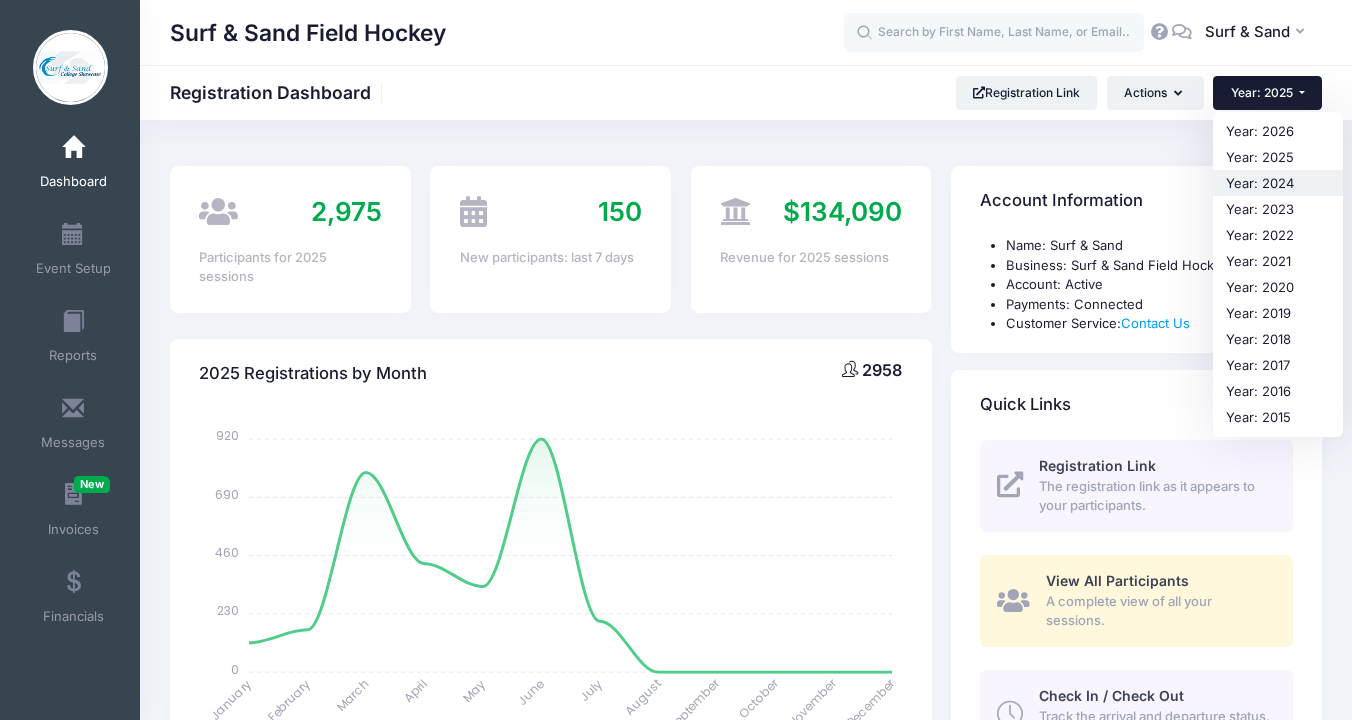 click on "Year: 2024" at bounding box center (1278, 183) 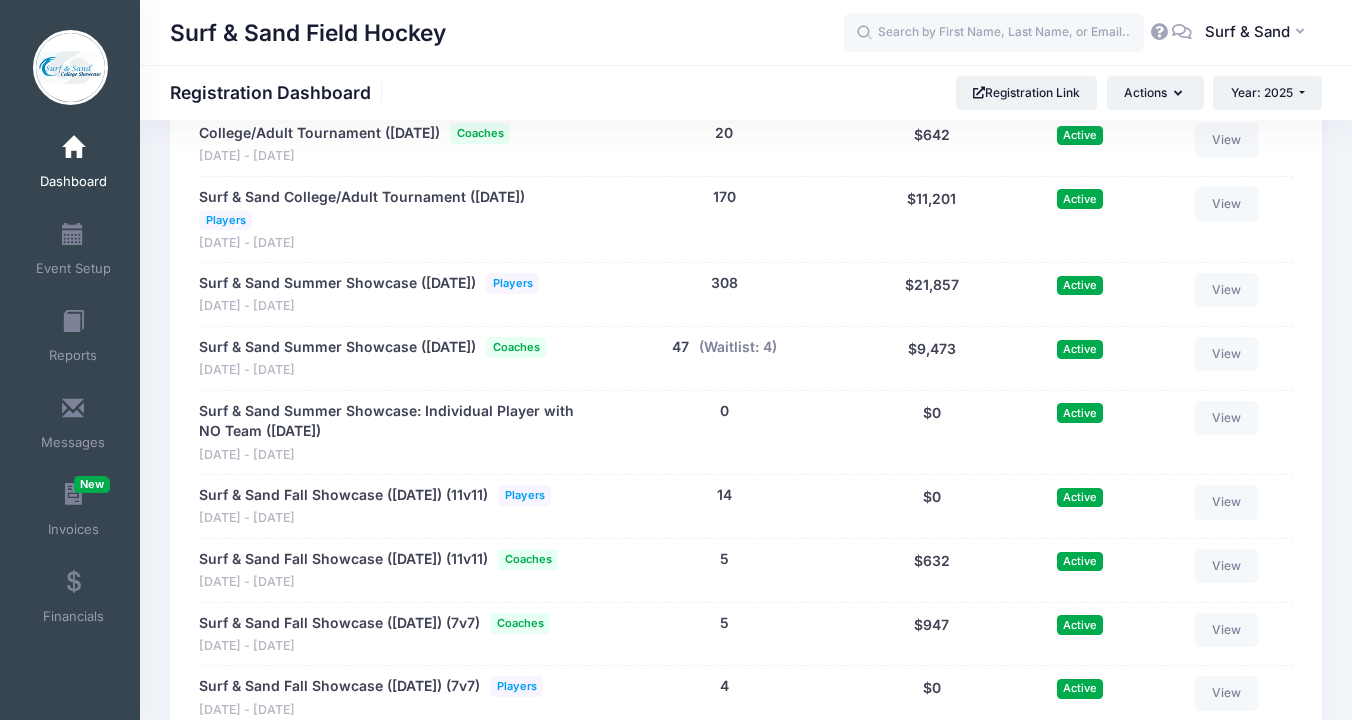 scroll, scrollTop: 4119, scrollLeft: 0, axis: vertical 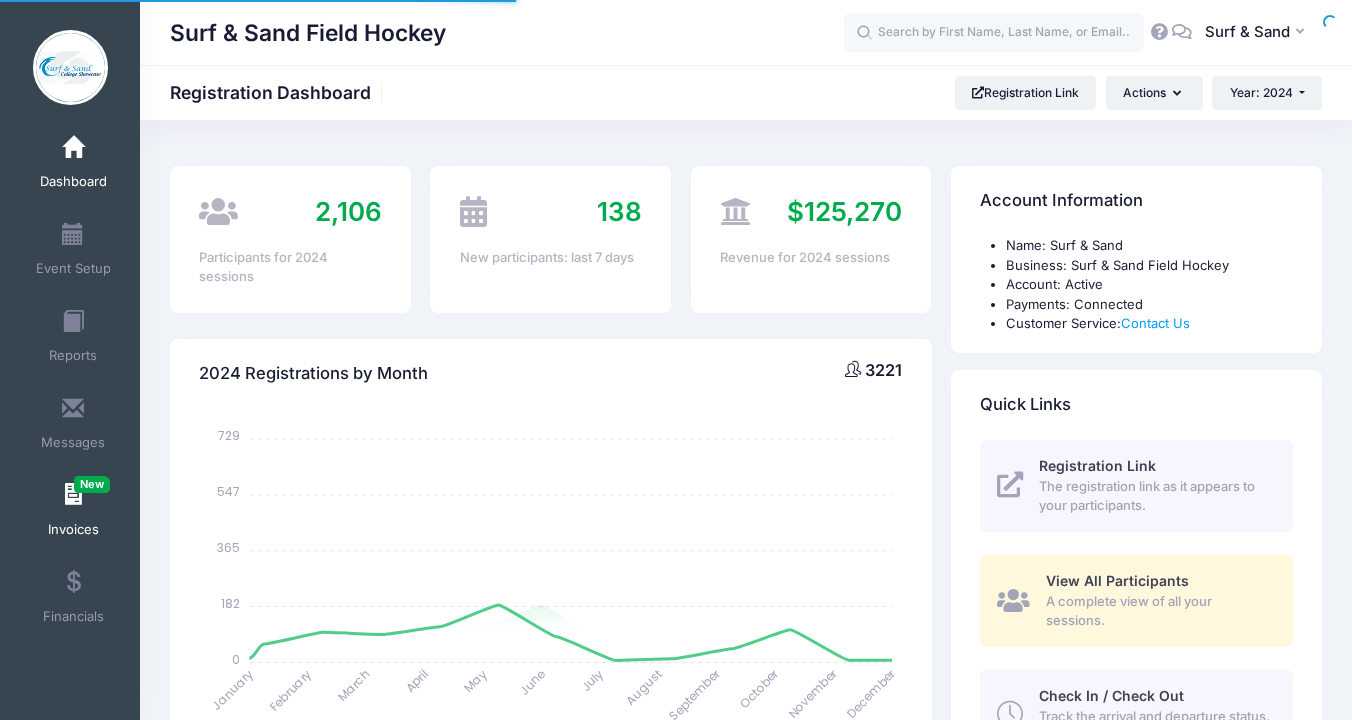 select 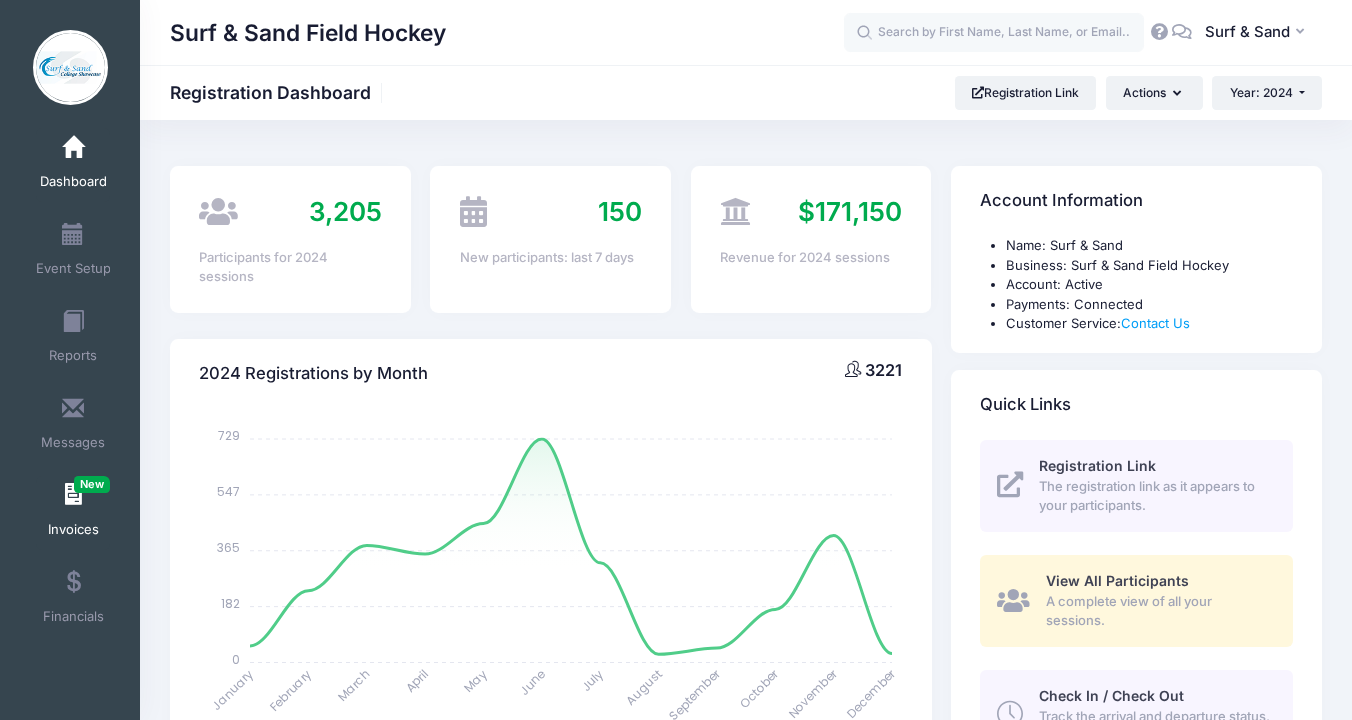 click on "Invoices  New" at bounding box center [73, 513] 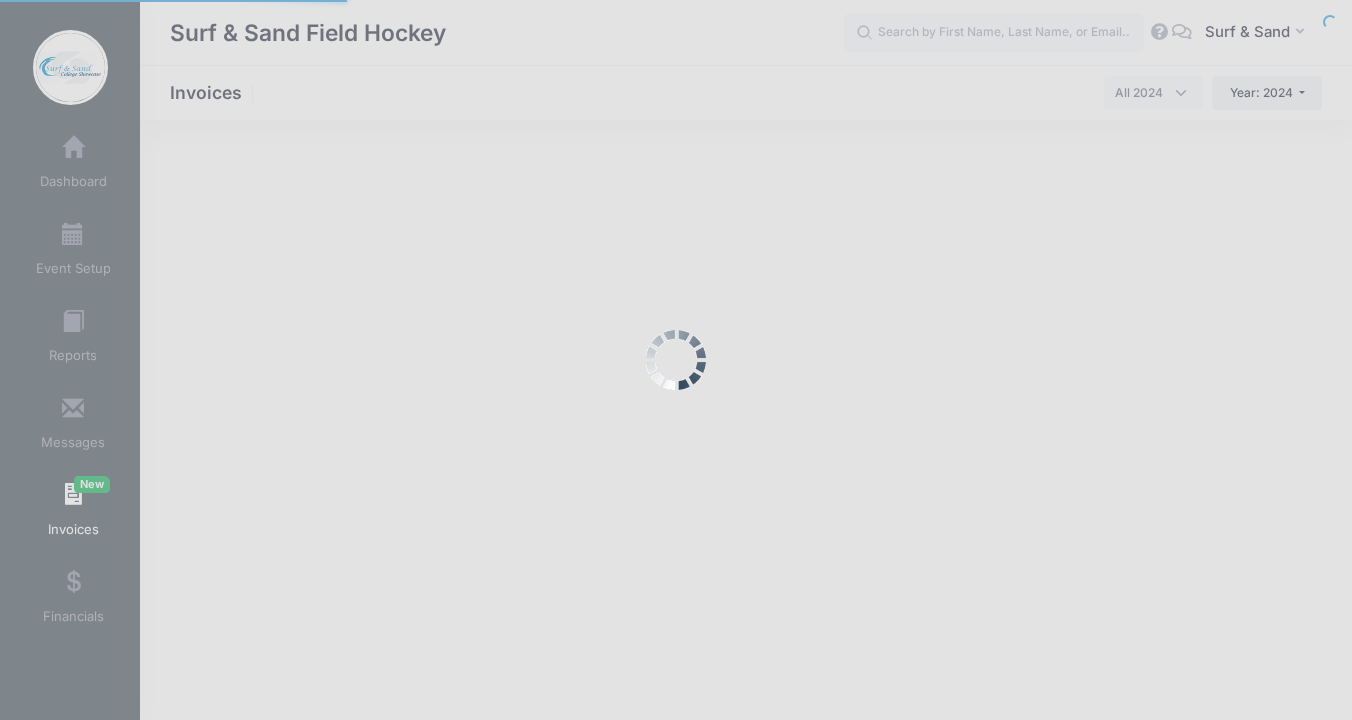 select 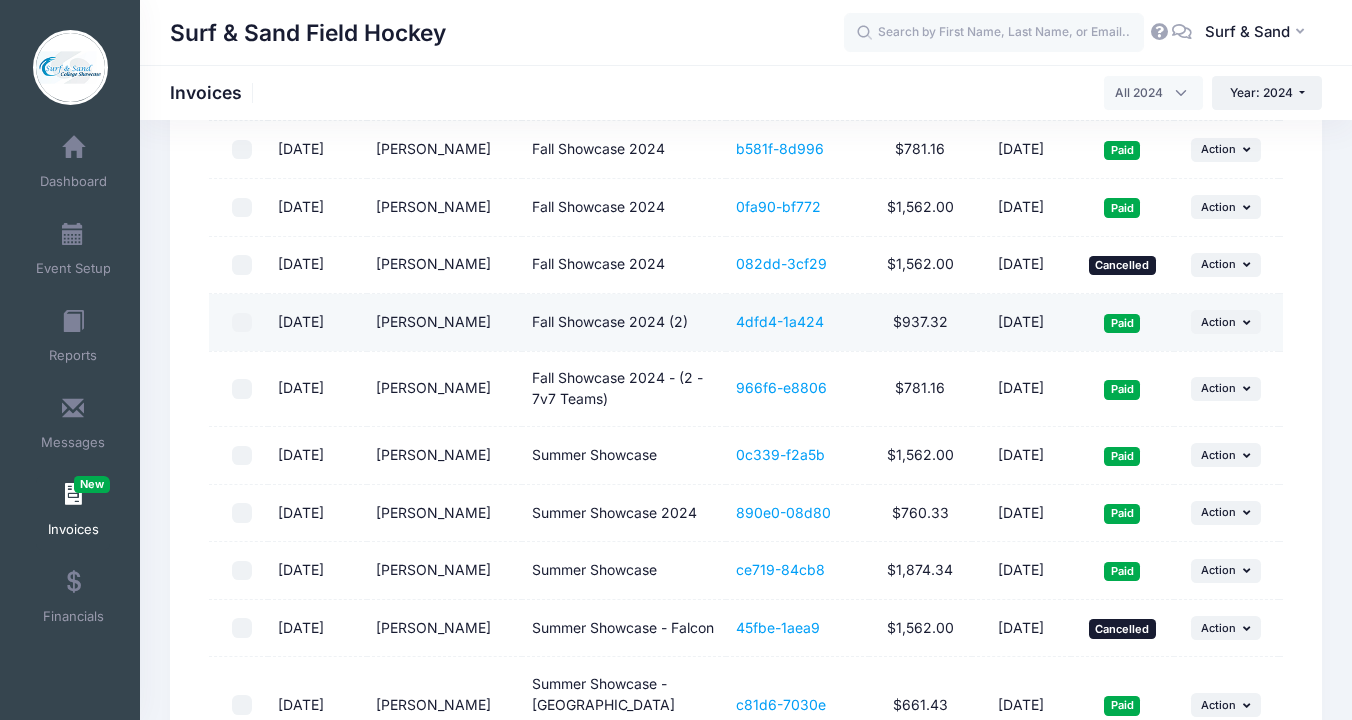 scroll, scrollTop: 341, scrollLeft: 0, axis: vertical 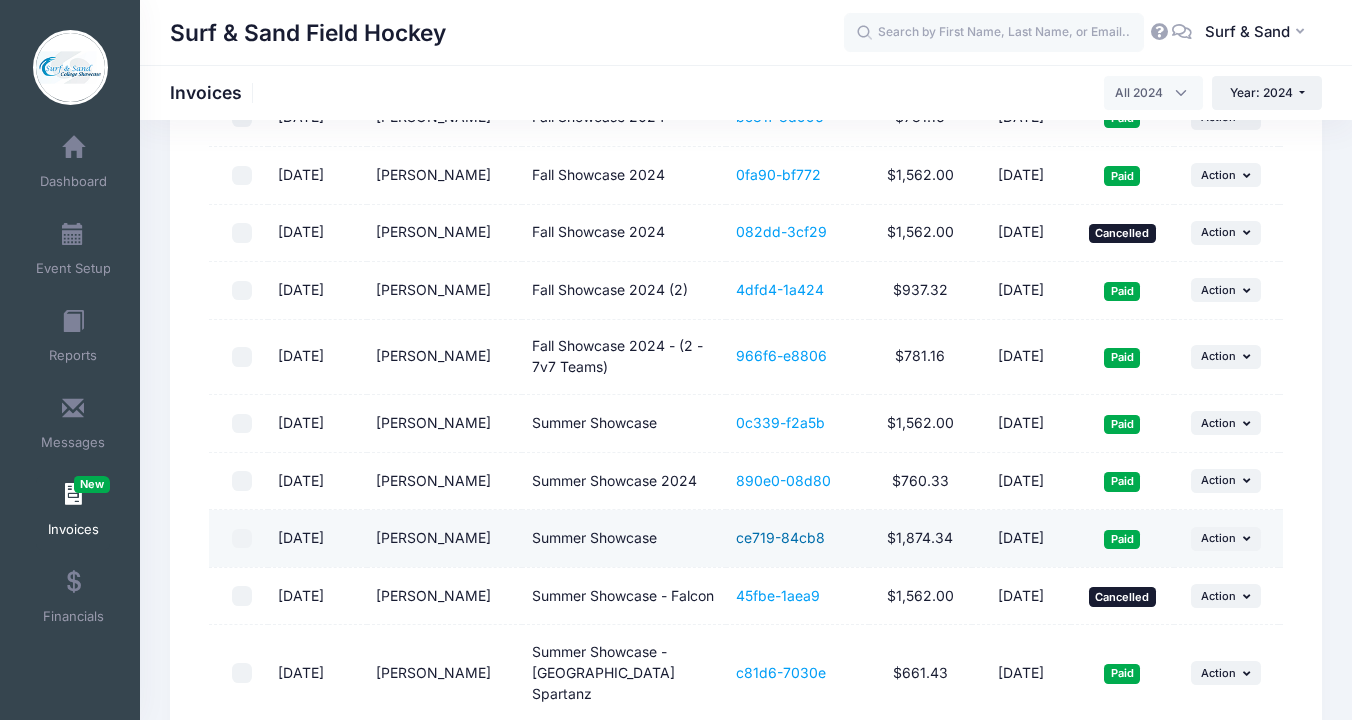click on "ce719-84cb8" at bounding box center (780, 537) 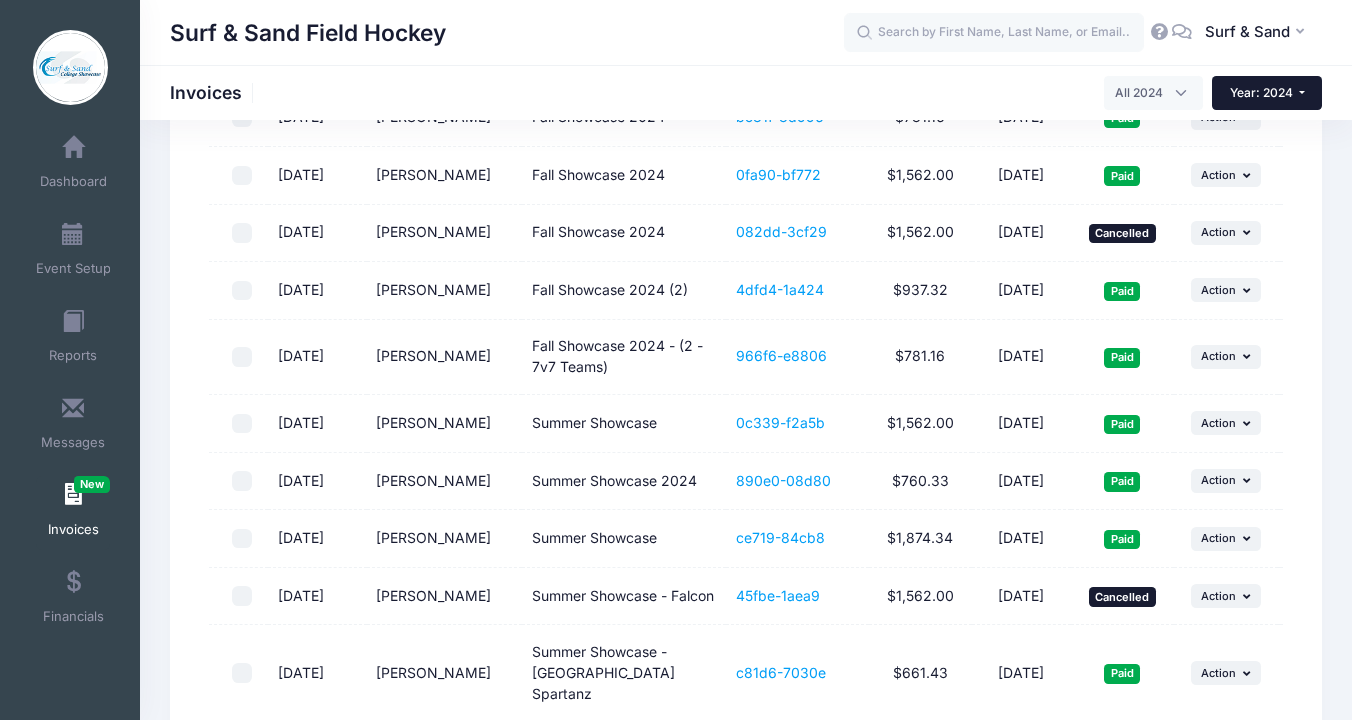click on "Year: 2024" at bounding box center [1267, 93] 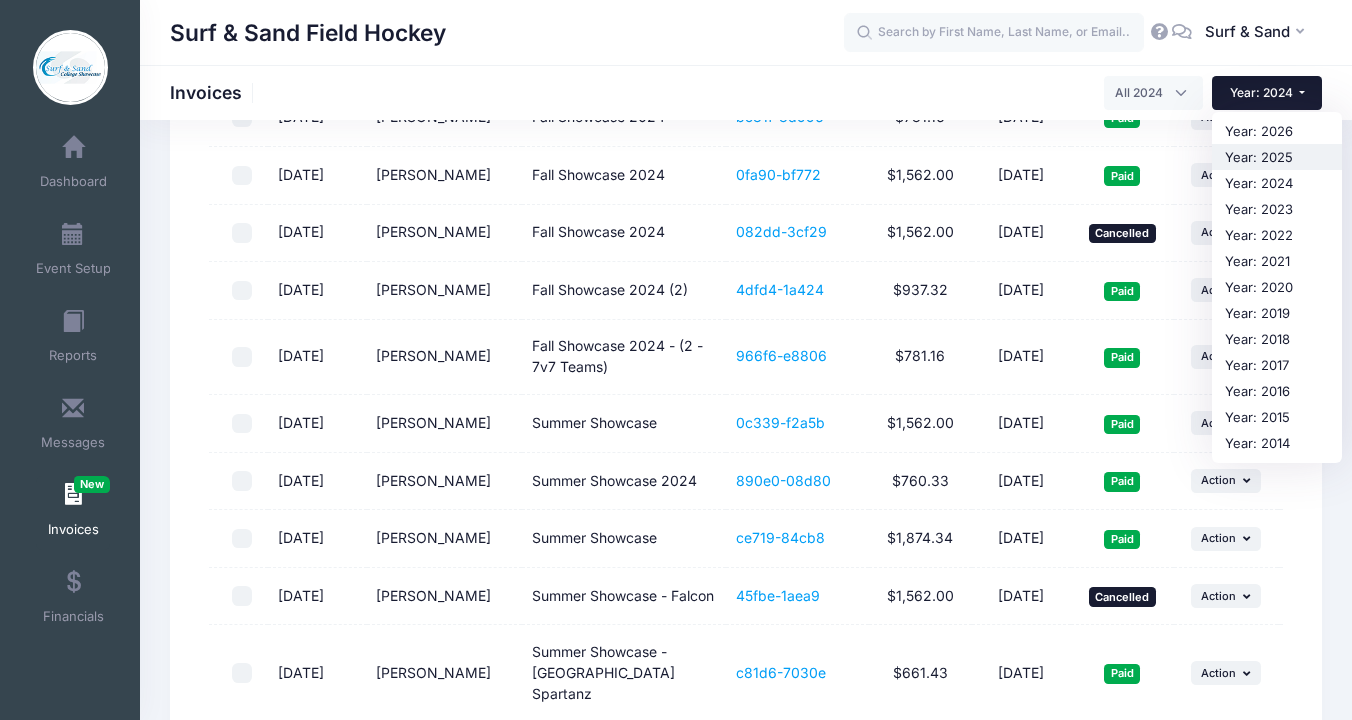 click on "Year: 2025" at bounding box center (1277, 157) 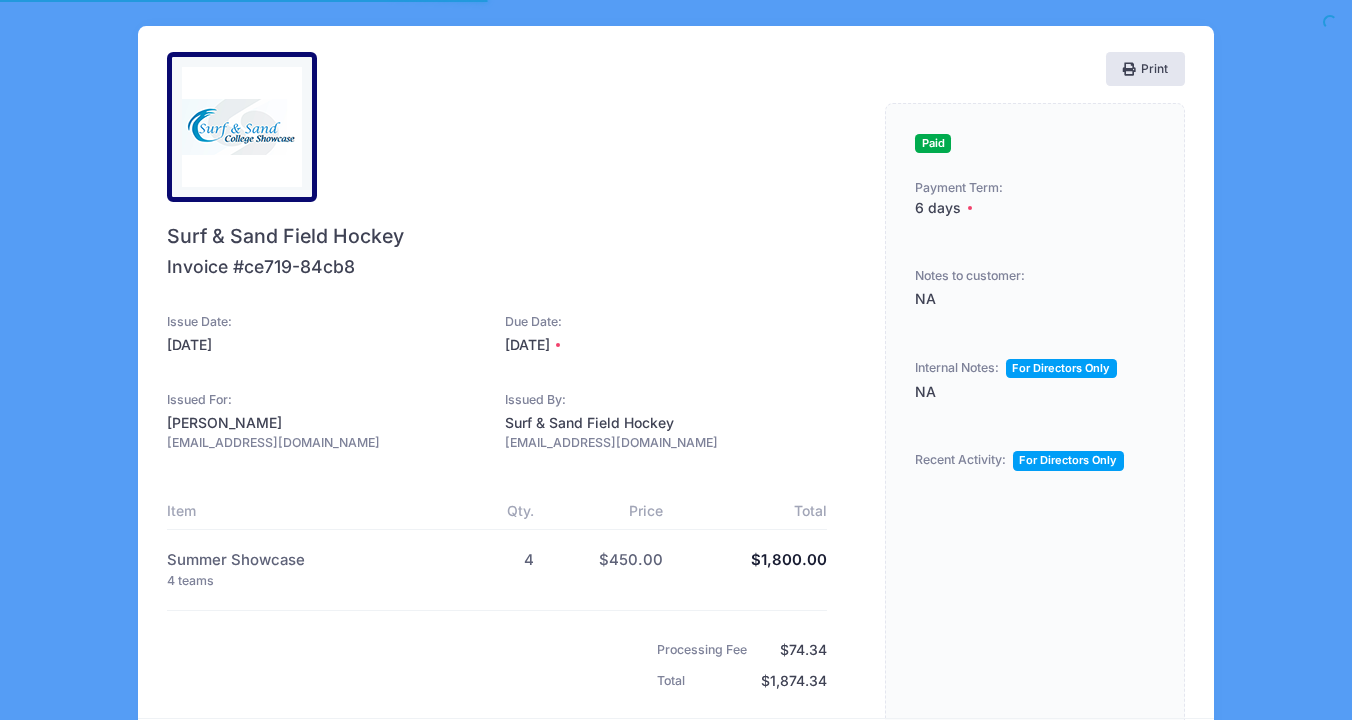 scroll, scrollTop: 0, scrollLeft: 0, axis: both 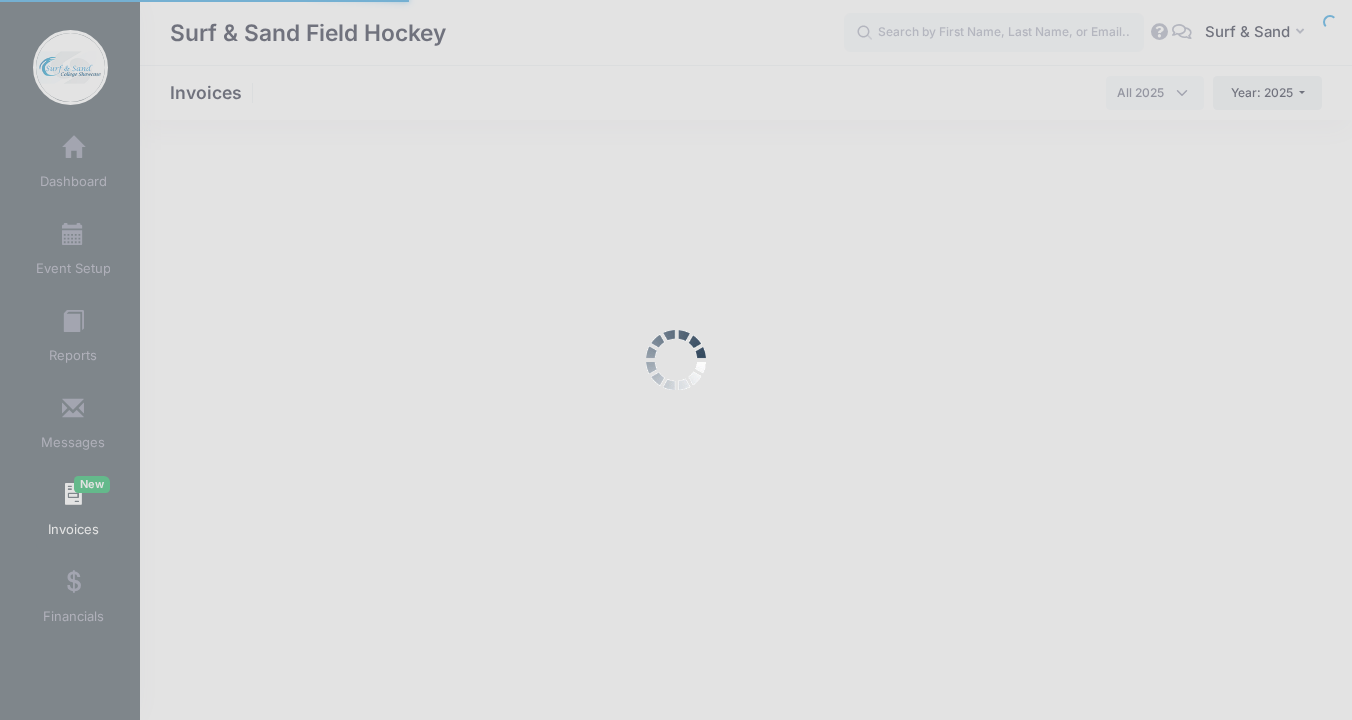select 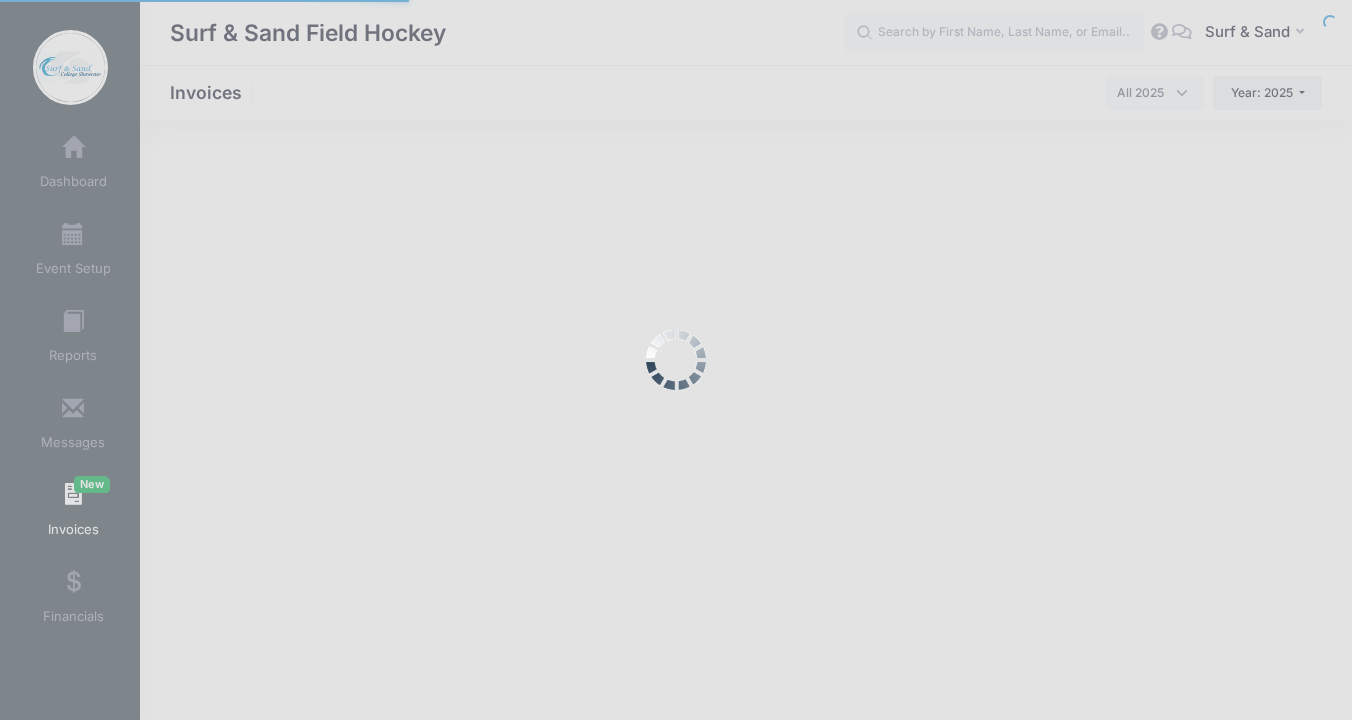 scroll, scrollTop: 0, scrollLeft: 0, axis: both 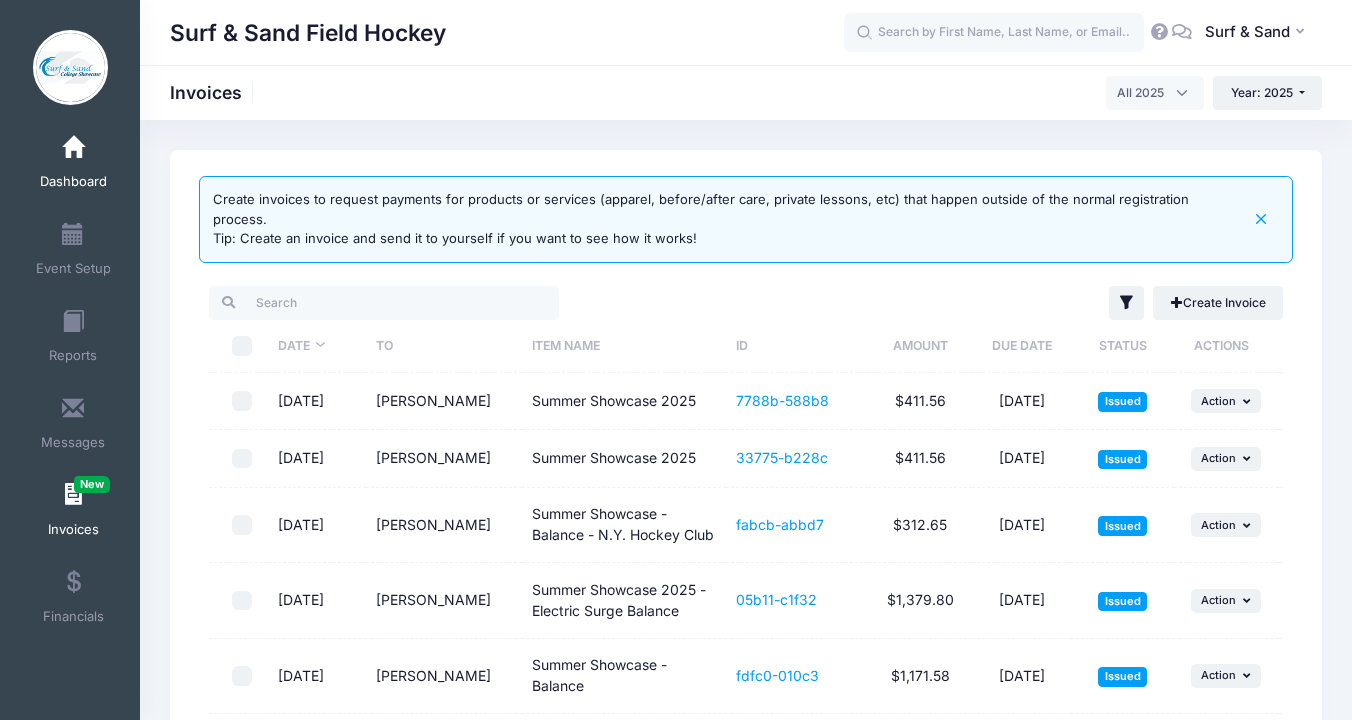 click at bounding box center (73, 148) 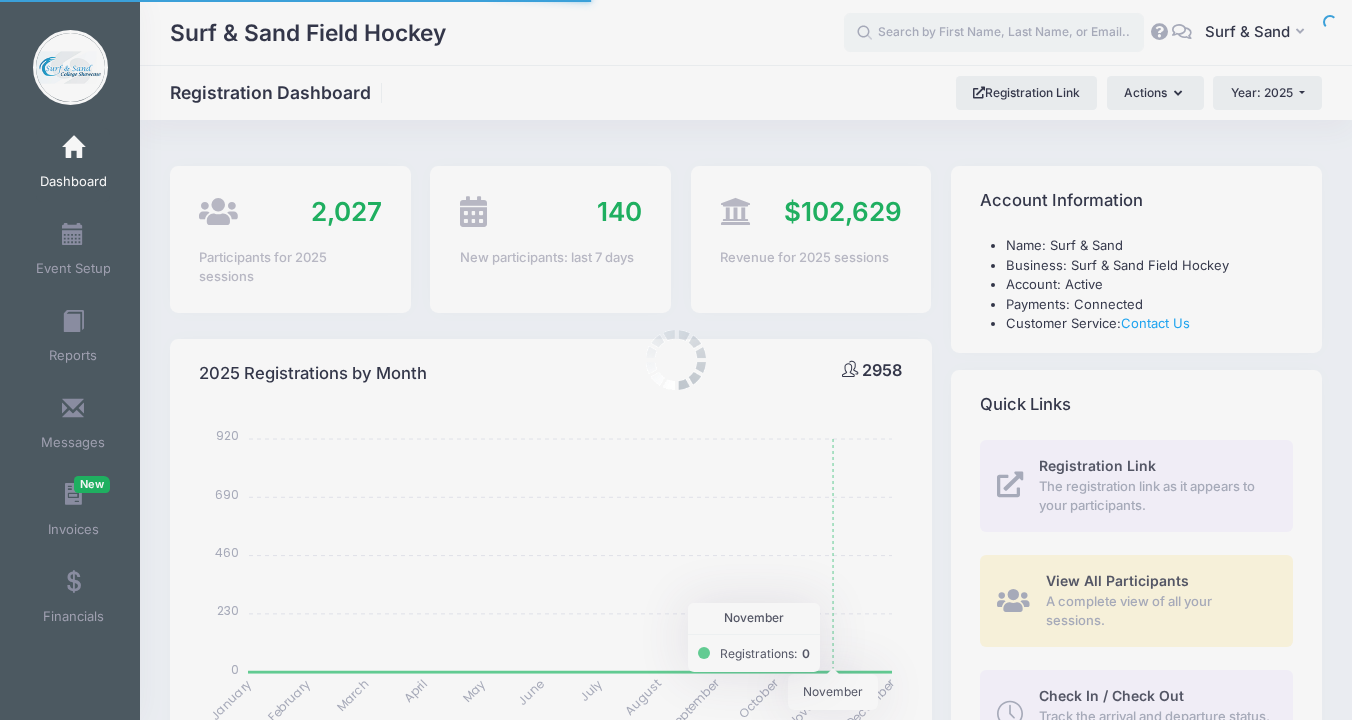 select 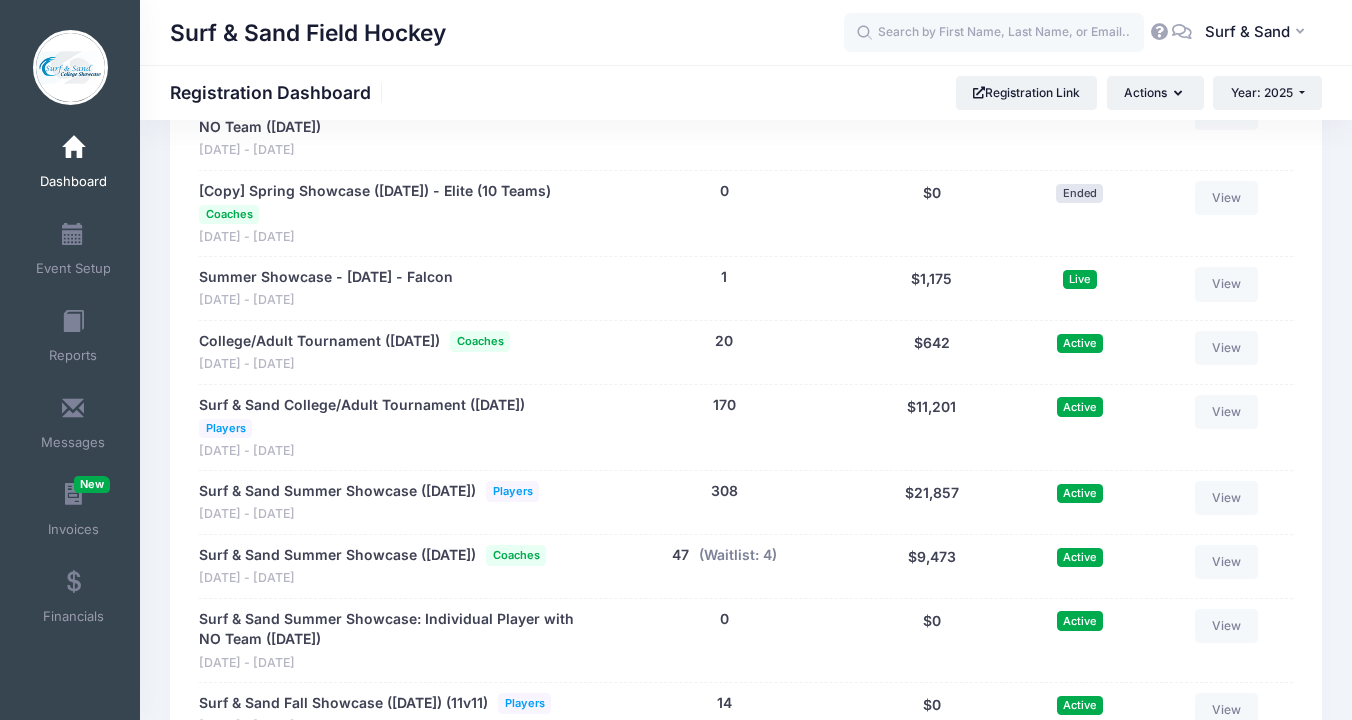 scroll, scrollTop: 3500, scrollLeft: 0, axis: vertical 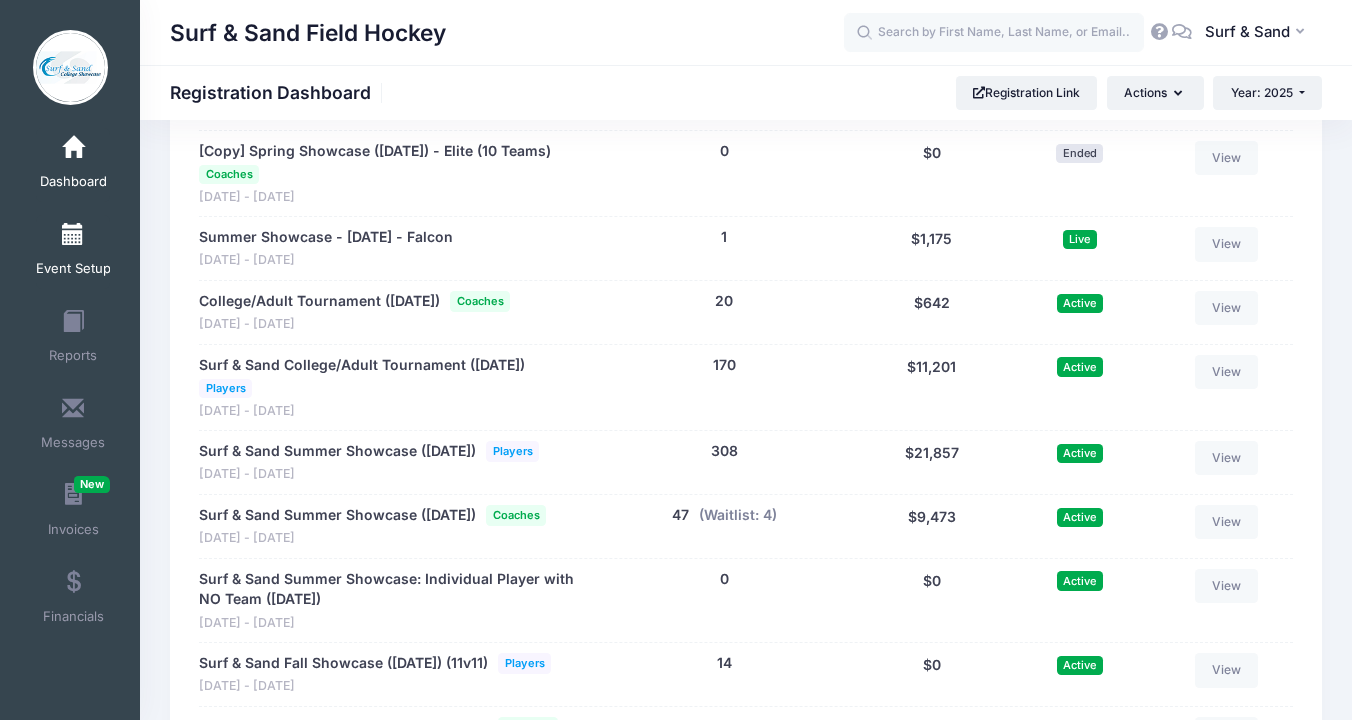 click at bounding box center (73, 235) 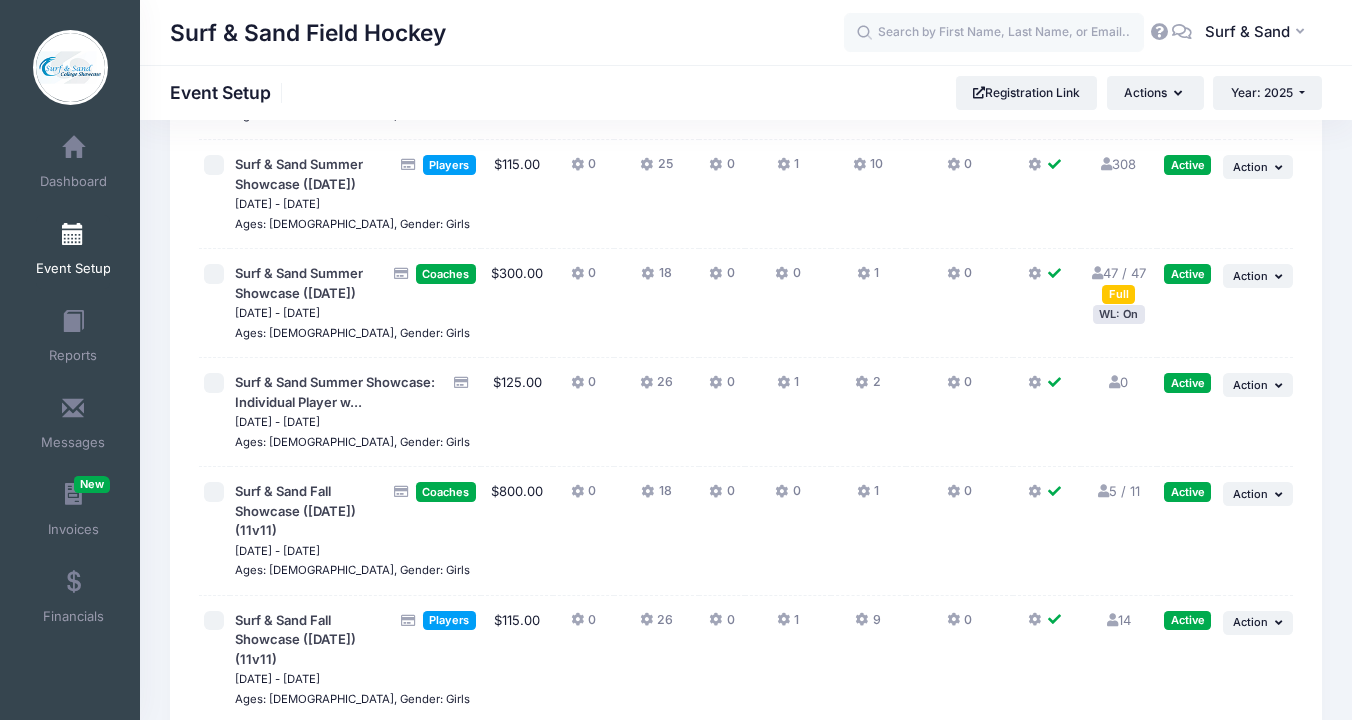 scroll, scrollTop: 4523, scrollLeft: 0, axis: vertical 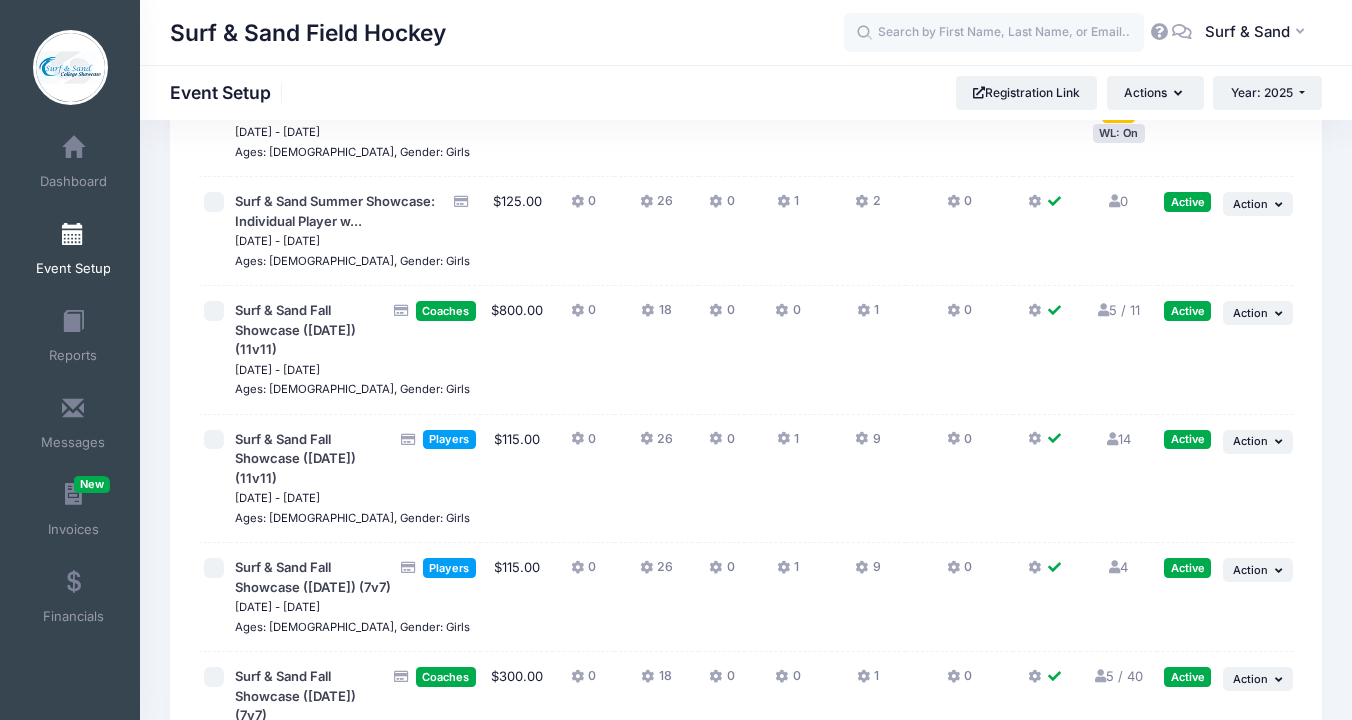 click on "Action" at bounding box center [1250, 95] 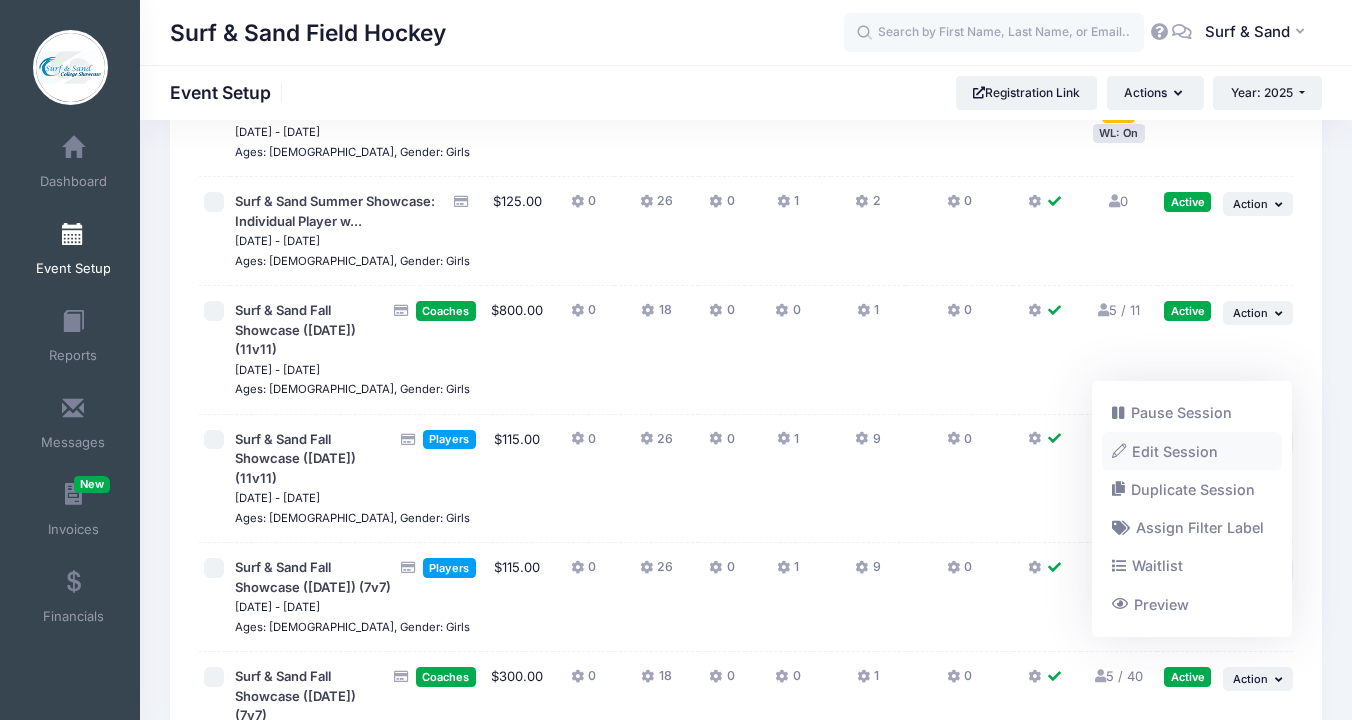 click on "Edit Session" at bounding box center (1192, 451) 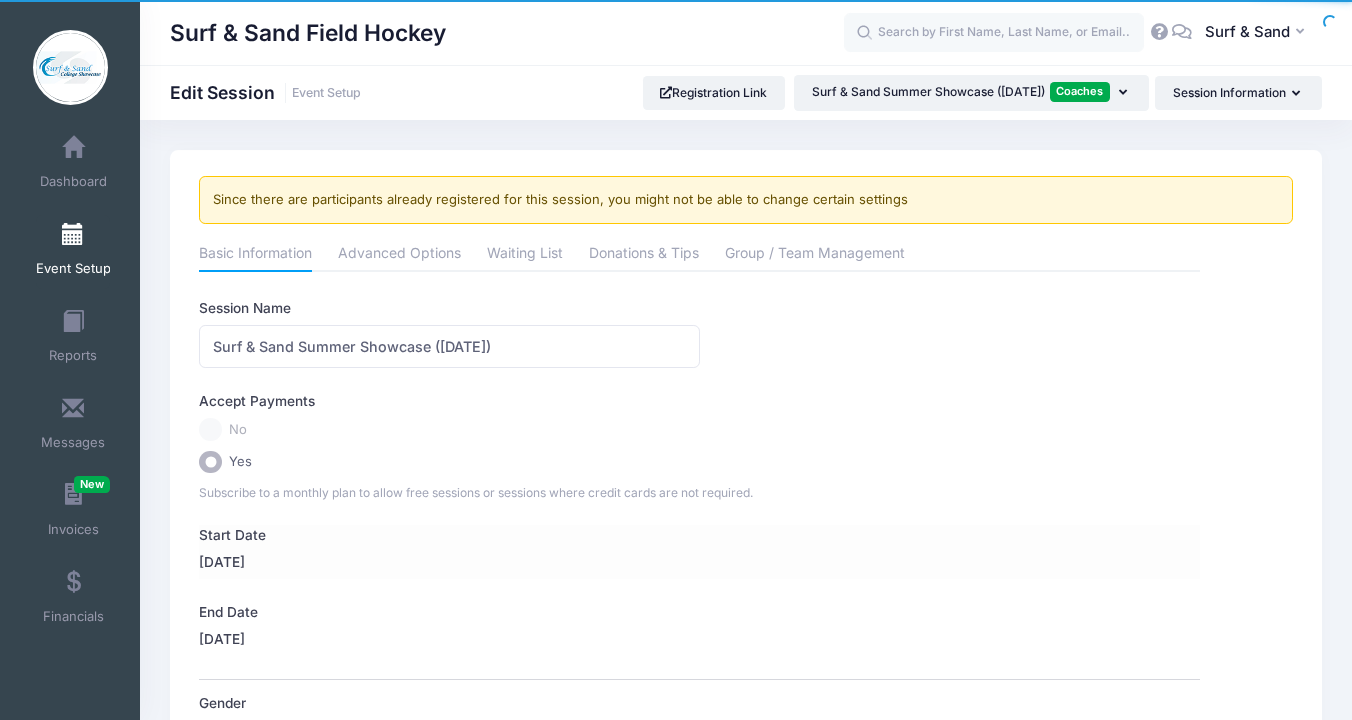 scroll, scrollTop: 554, scrollLeft: 0, axis: vertical 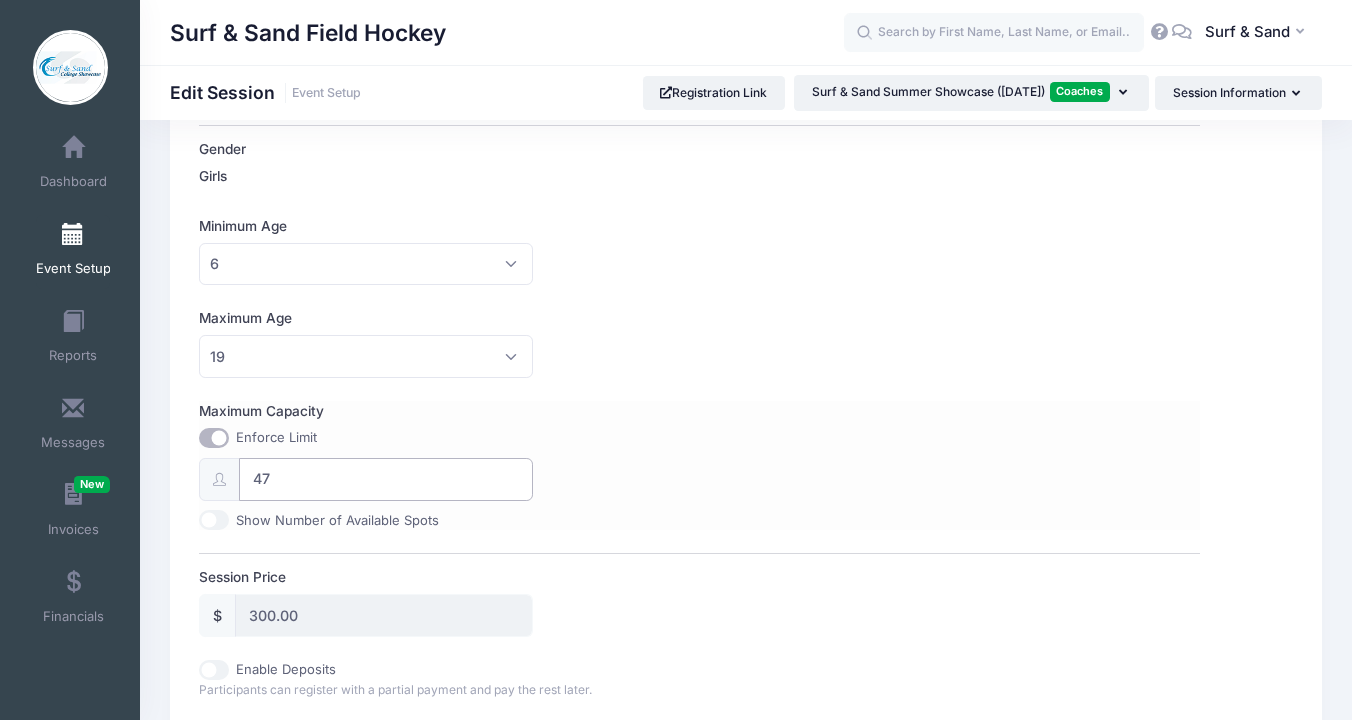 click on "47" at bounding box center [386, 479] 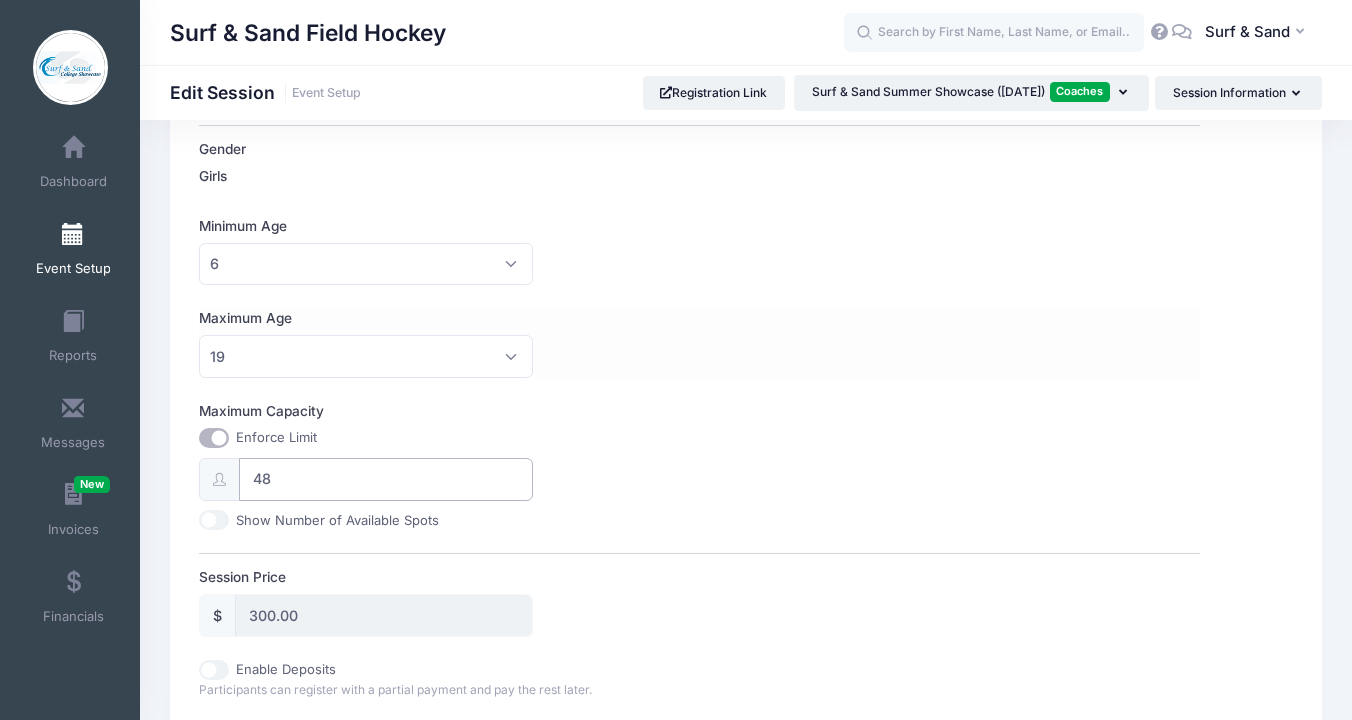 type on "48" 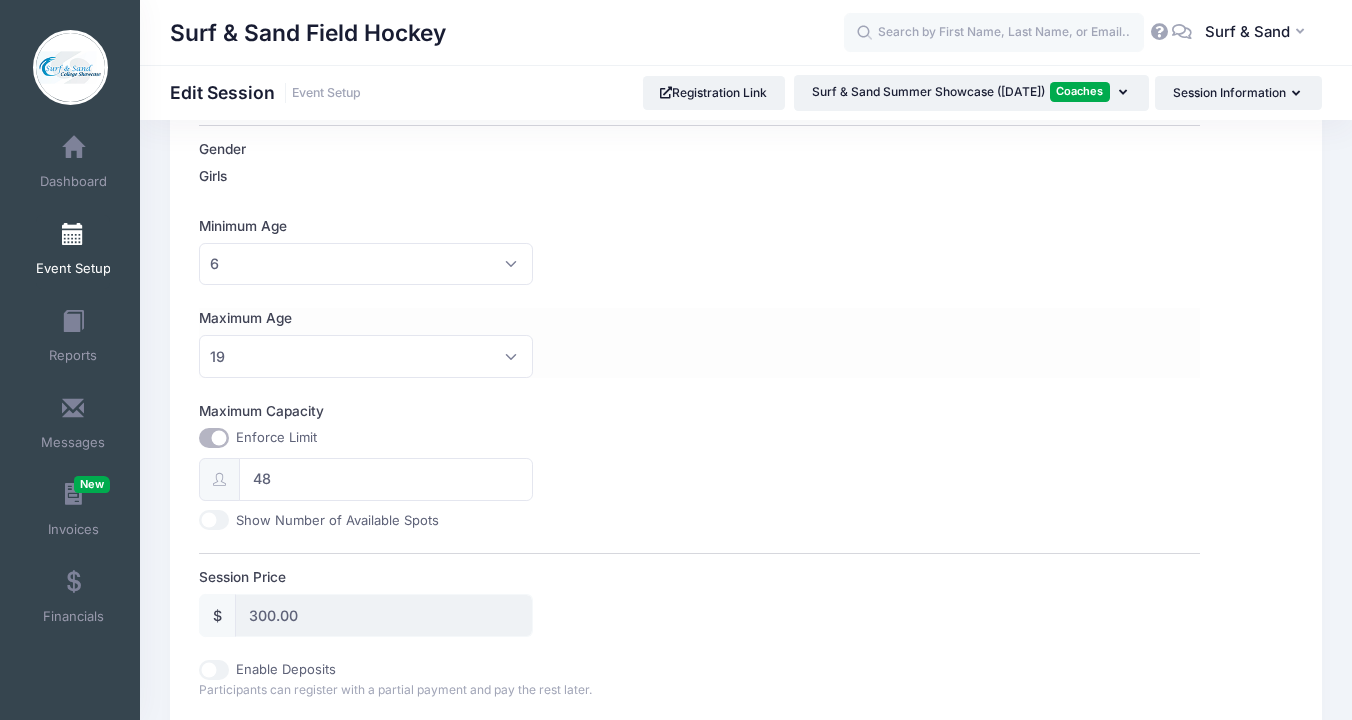 click on "Maximum Age
No Maximum
1
2
3
4
5
6
7
8
9
10
11
12
13
14
15
16
17
18
19
20
21
22
23
24
25
26
27
28
29
30
31
32
33
34
35
36 37 38 39 40" at bounding box center (699, 343) 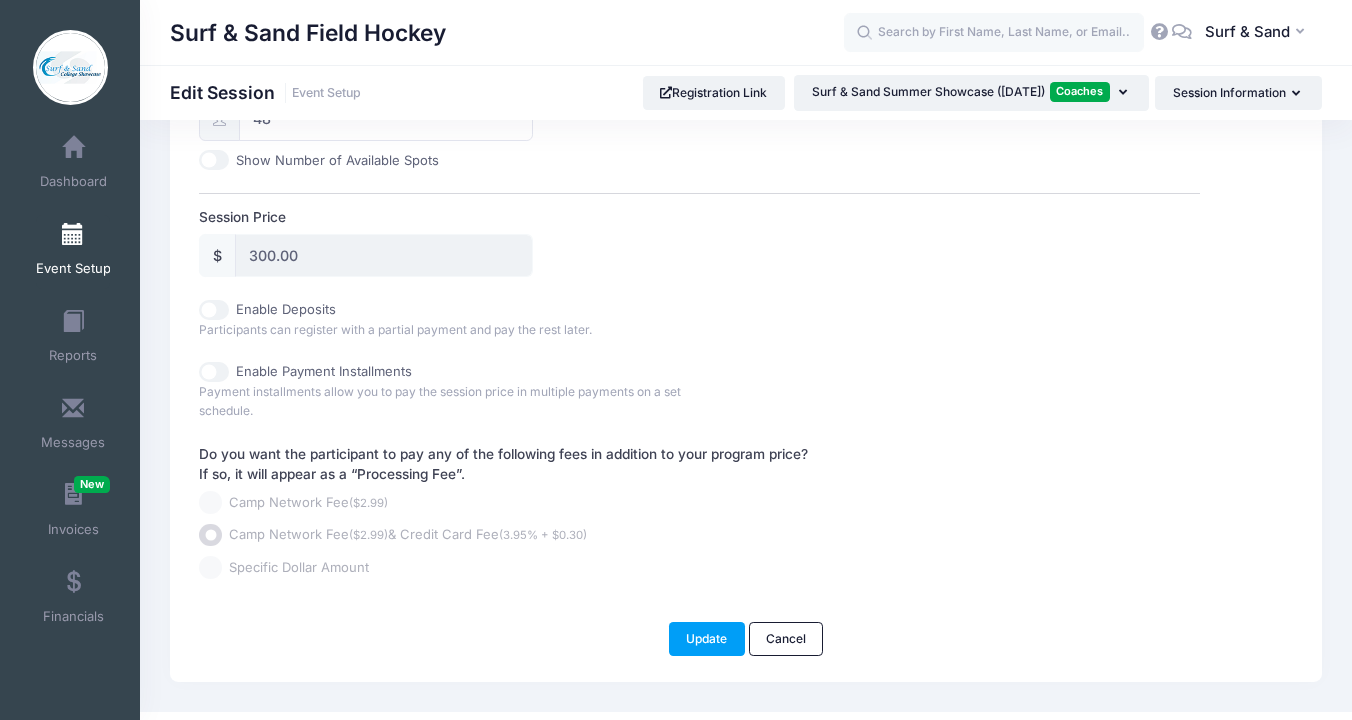 scroll, scrollTop: 952, scrollLeft: 0, axis: vertical 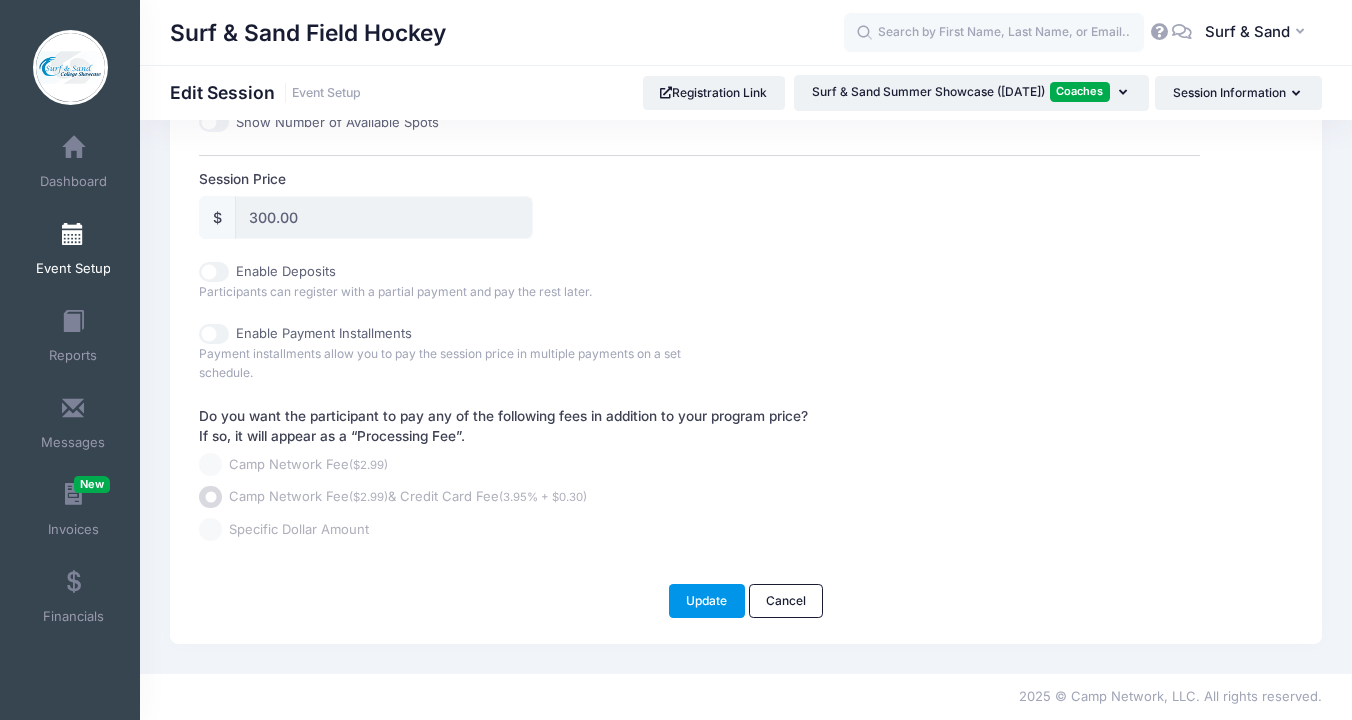 click on "Update" at bounding box center [707, 601] 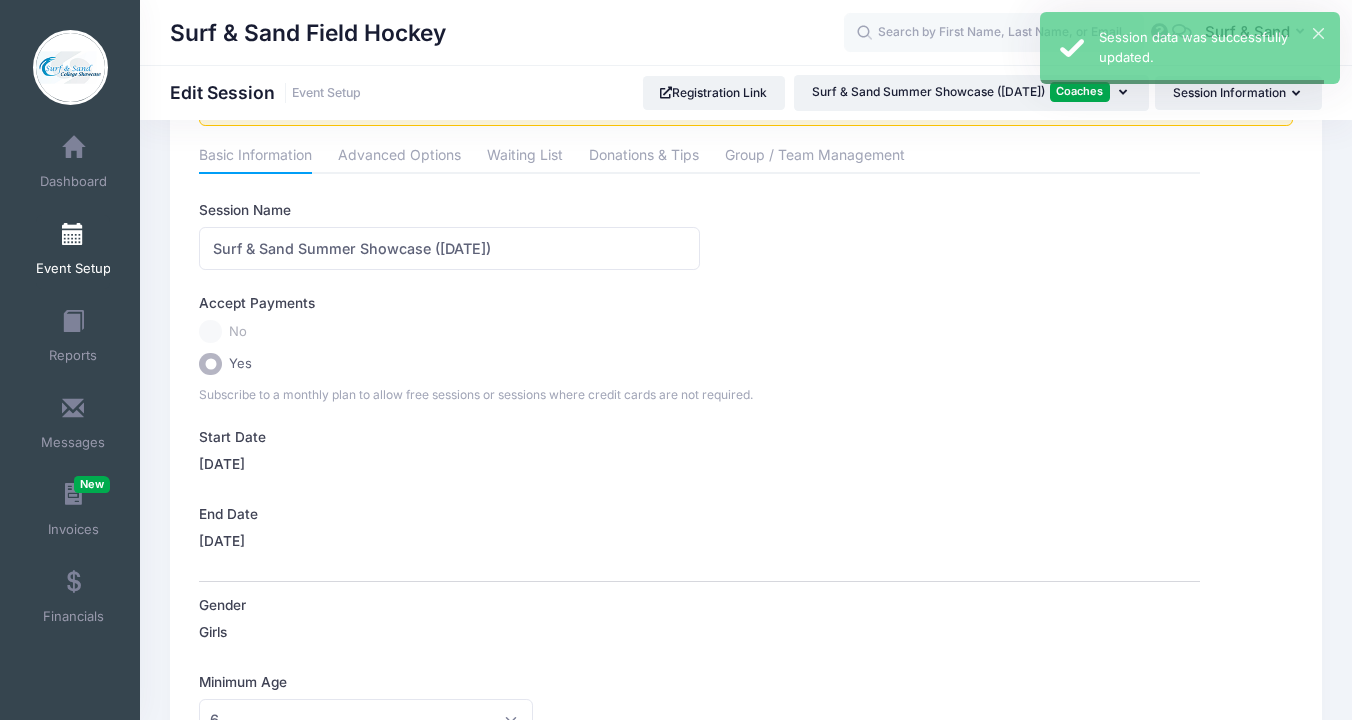 scroll, scrollTop: 0, scrollLeft: 0, axis: both 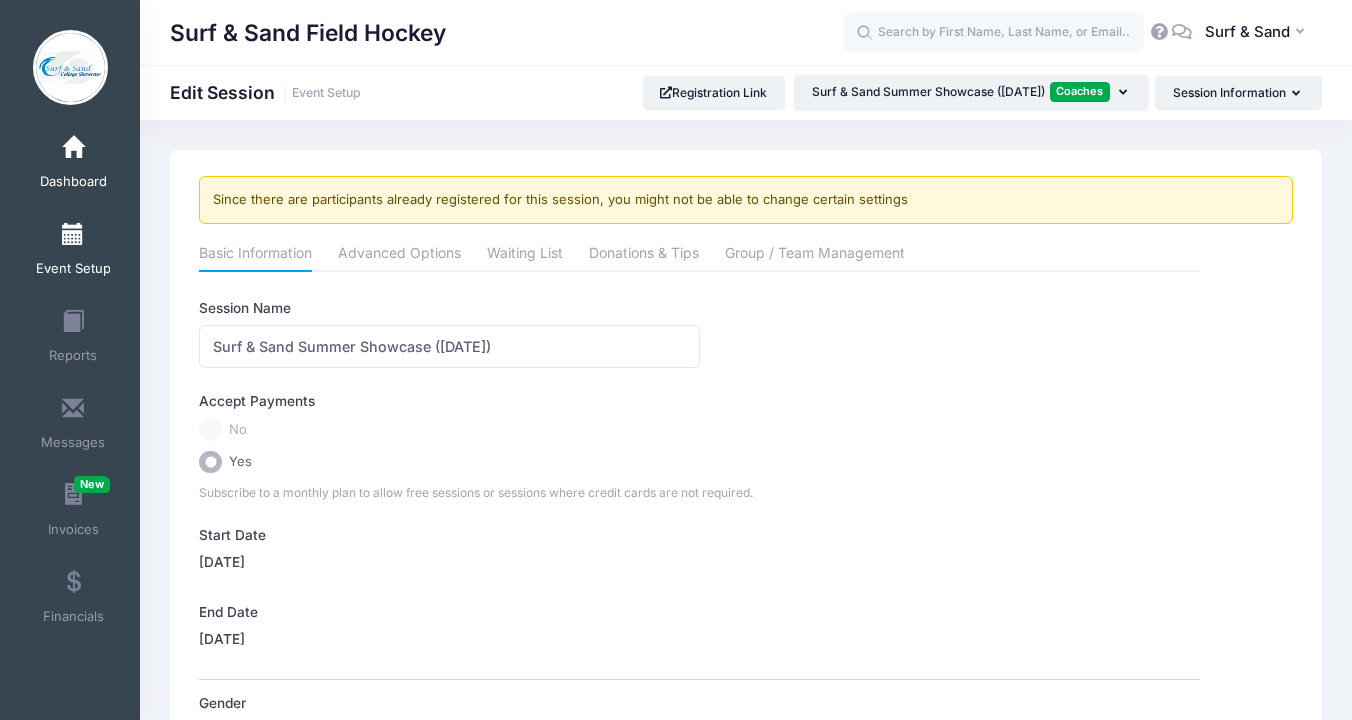 click at bounding box center [73, 148] 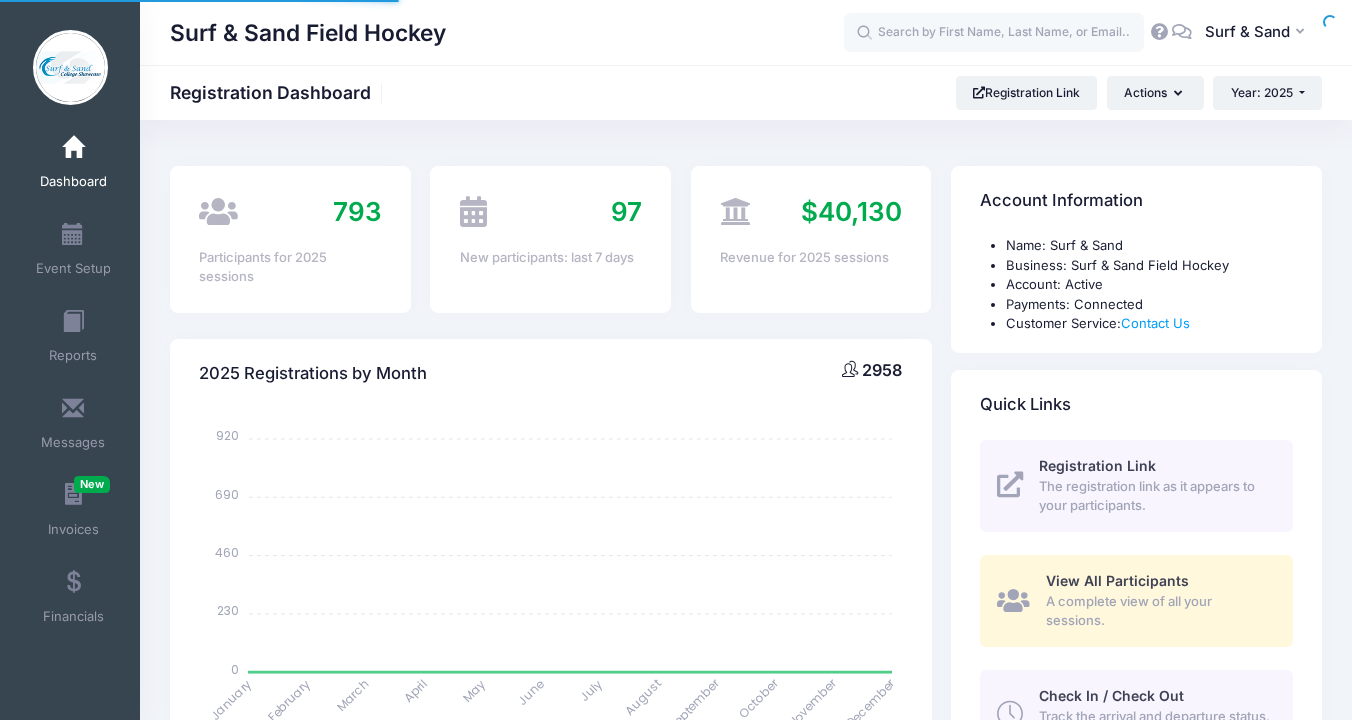 scroll, scrollTop: 0, scrollLeft: 0, axis: both 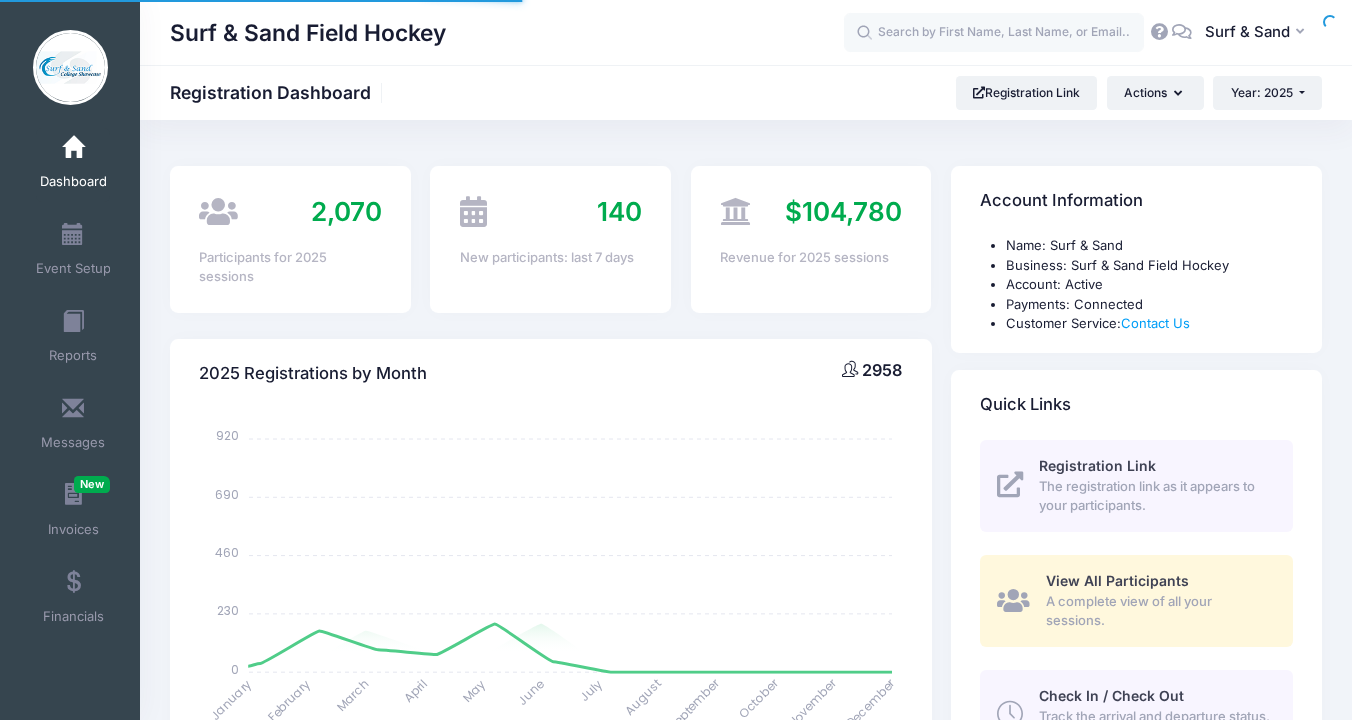 select 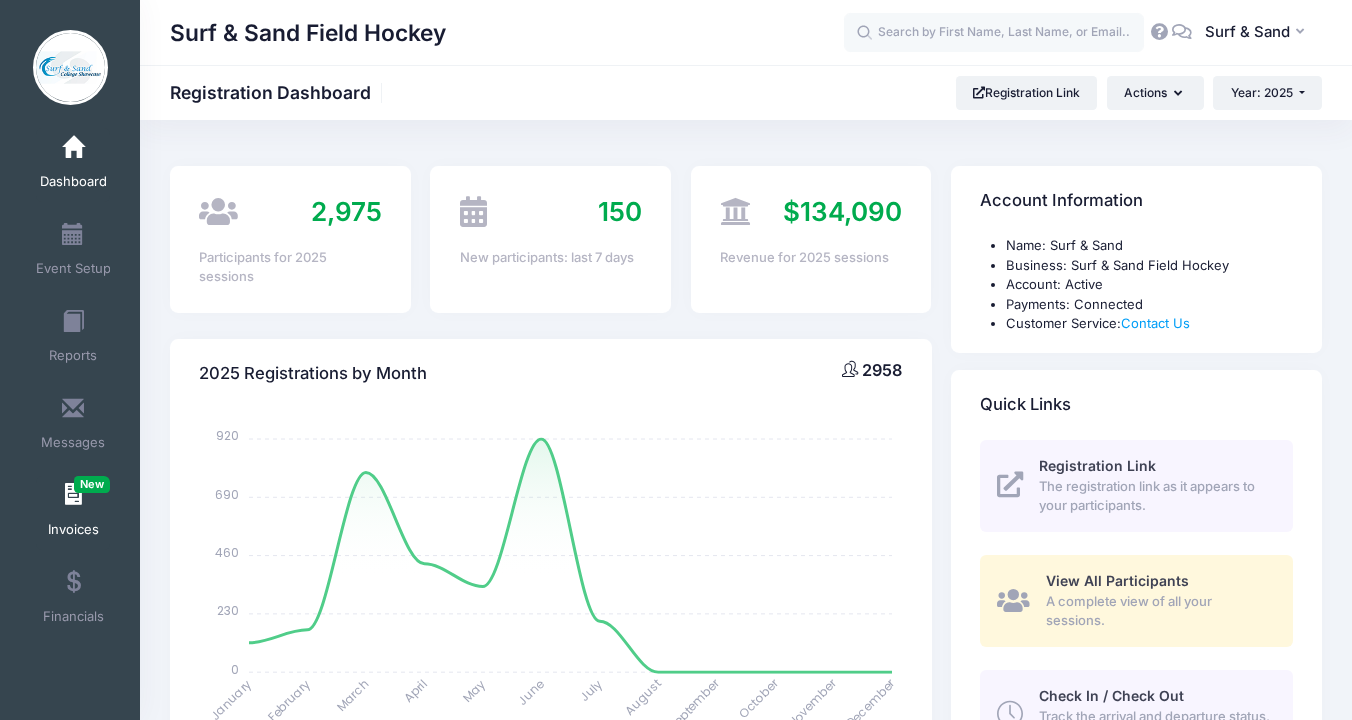 click on "Invoices  New" at bounding box center [73, 513] 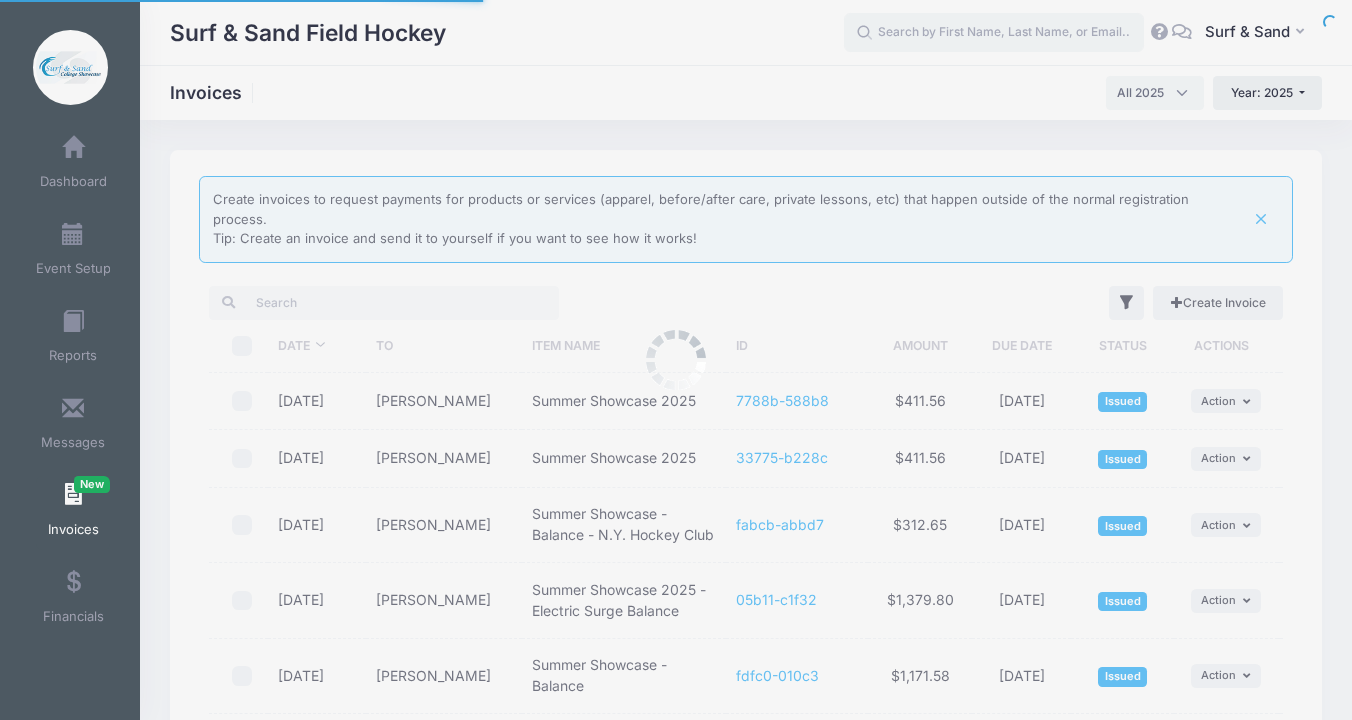select 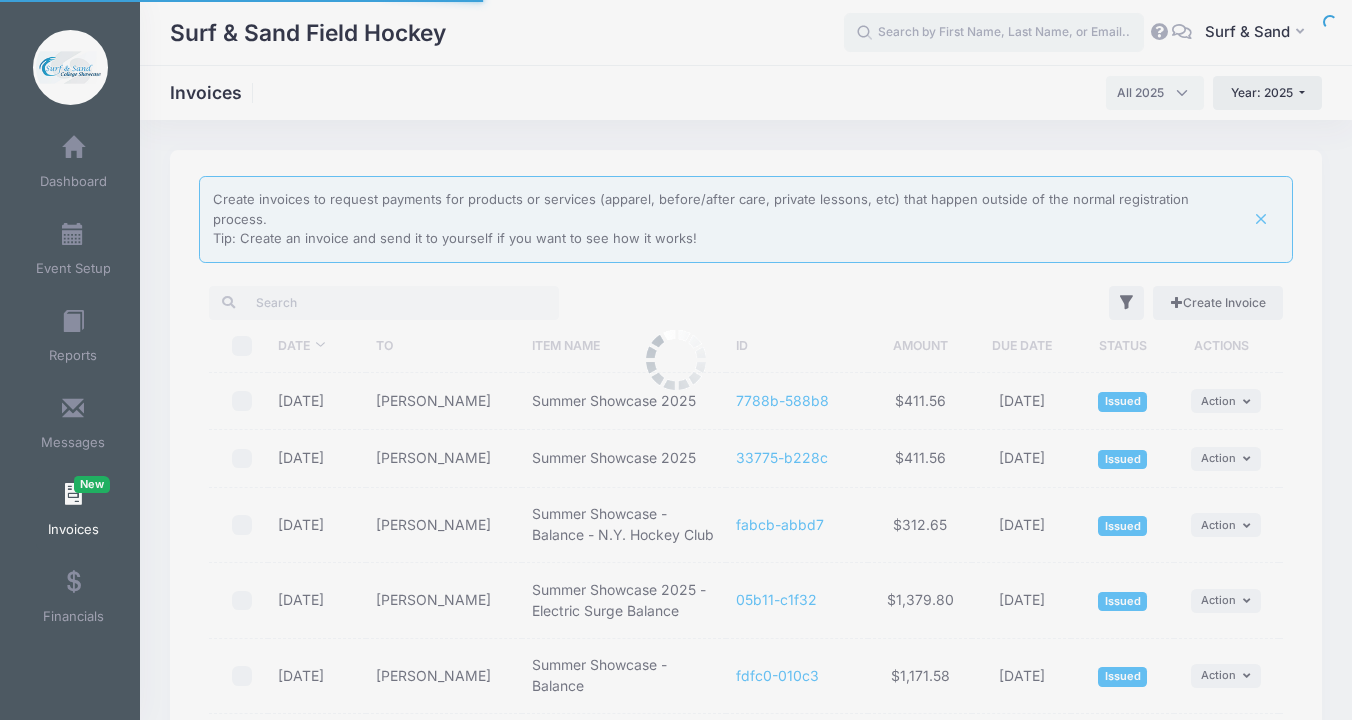 scroll, scrollTop: 0, scrollLeft: 0, axis: both 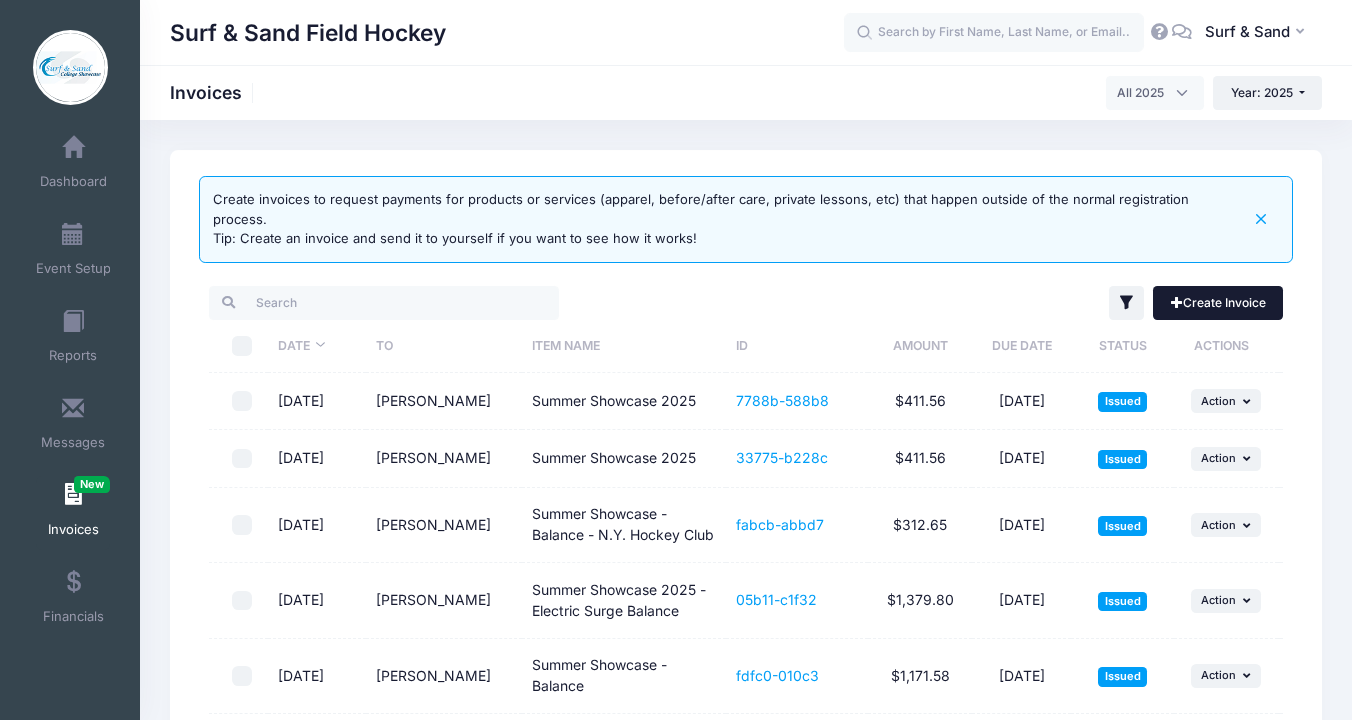 click on "Create Invoice" at bounding box center [1218, 303] 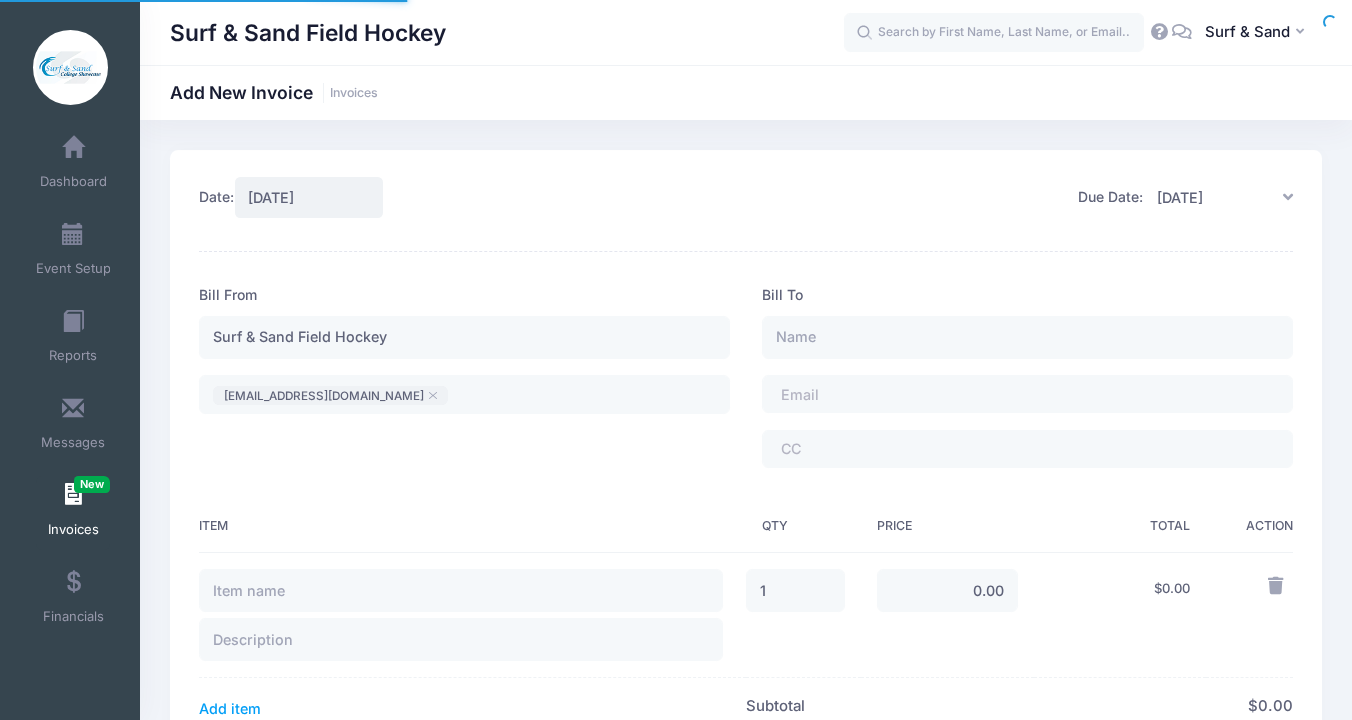 scroll, scrollTop: 0, scrollLeft: 0, axis: both 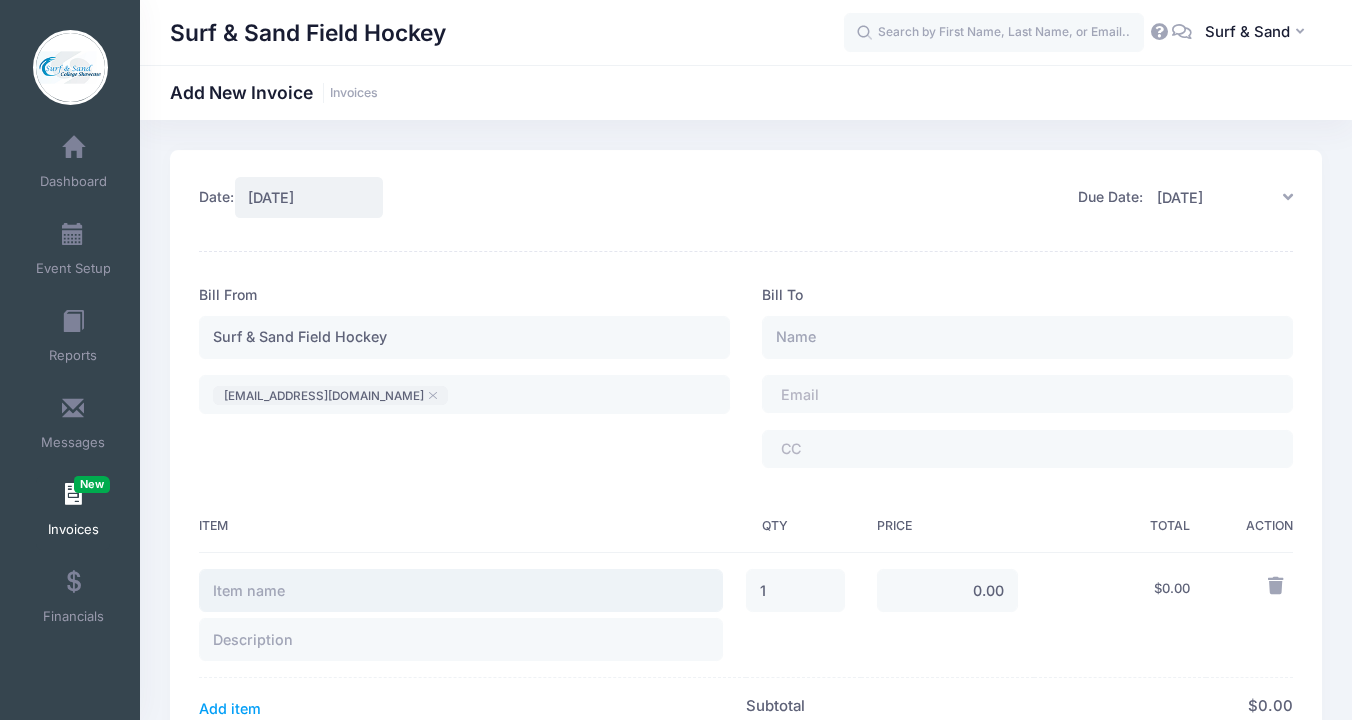click at bounding box center [461, 590] 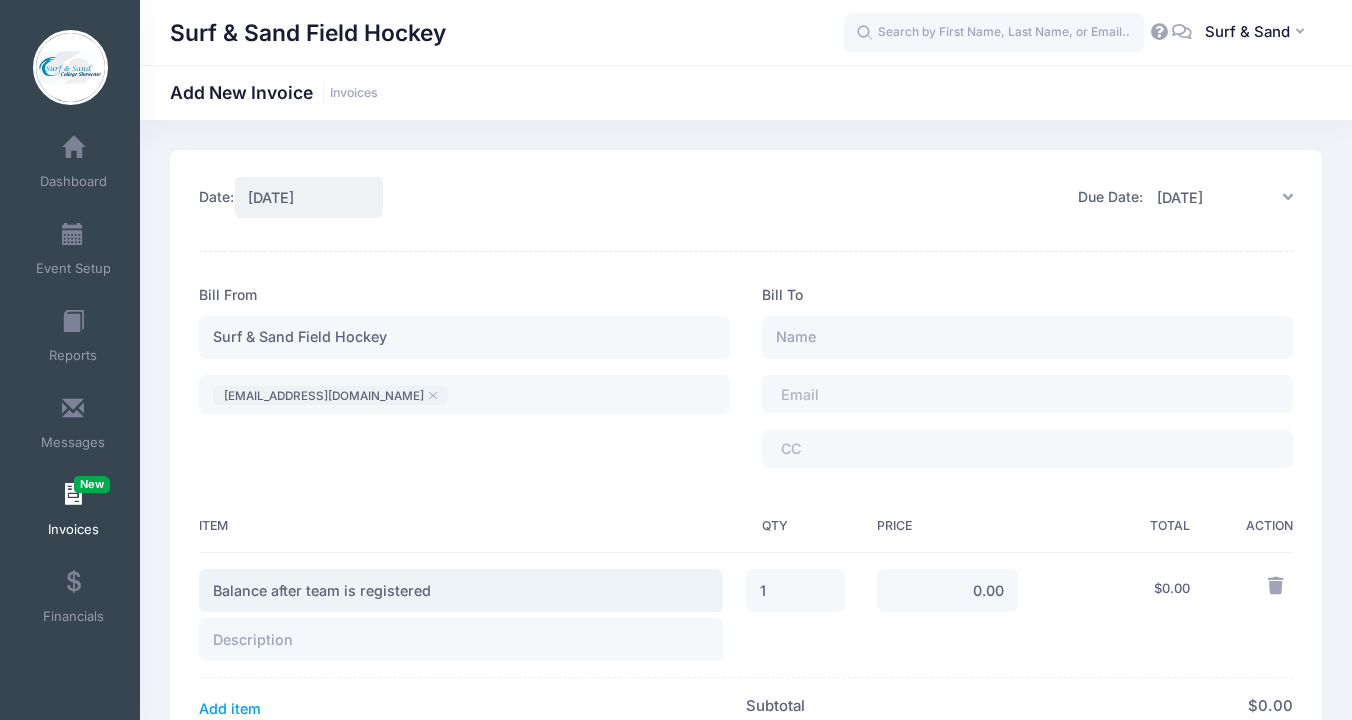 type on "Balance after team is registered" 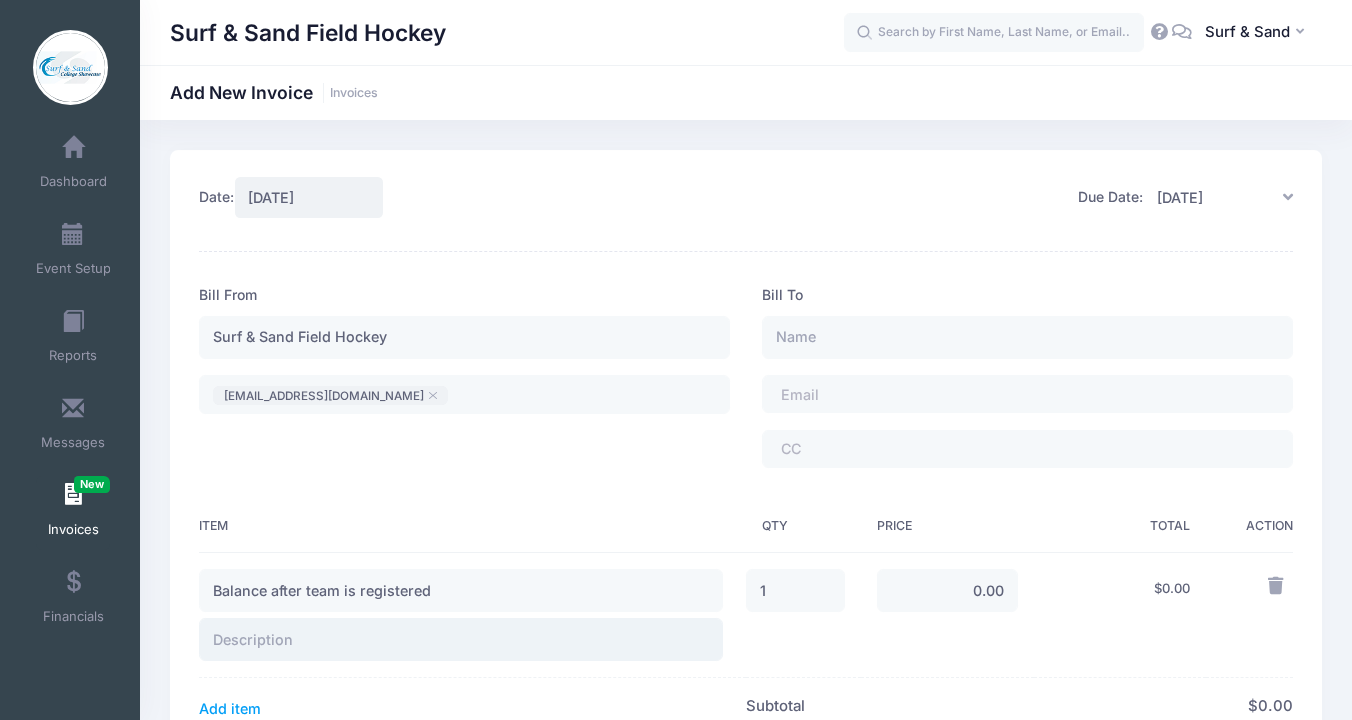 click at bounding box center [461, 639] 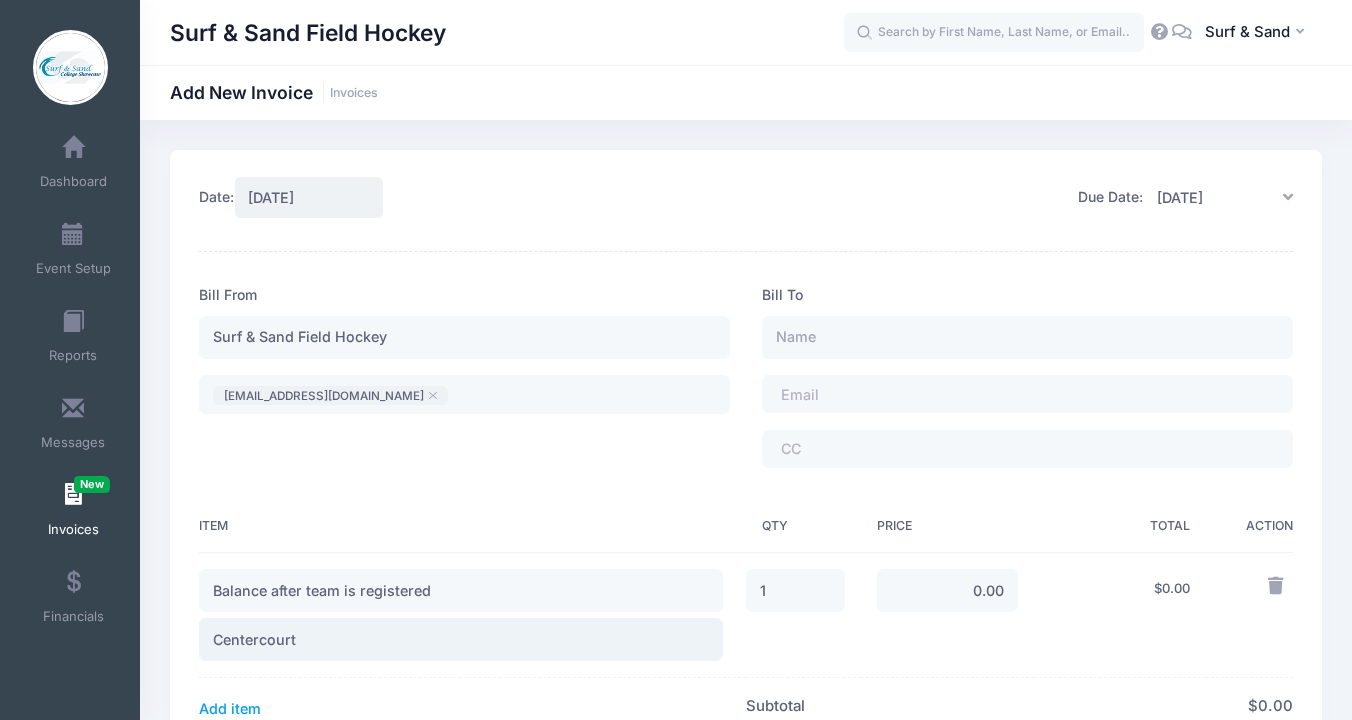 click on "Centercourt" at bounding box center (461, 639) 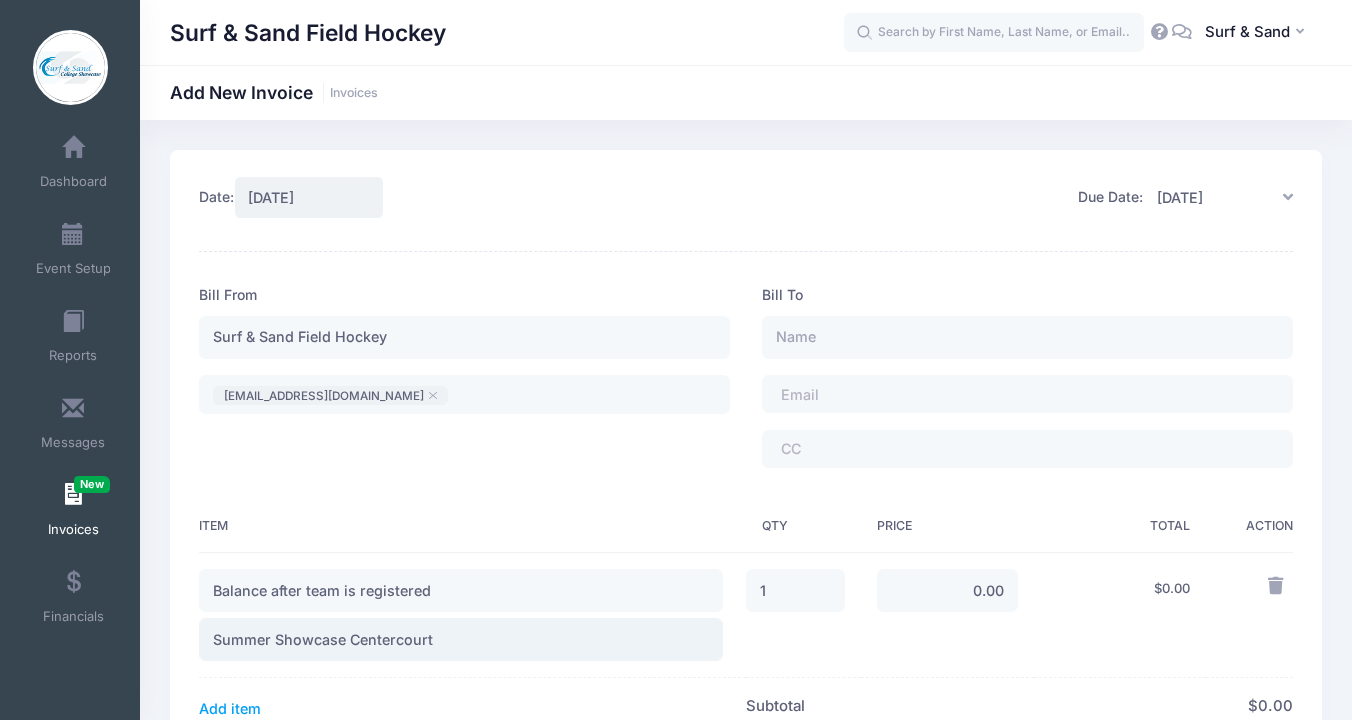 type on "Summer Showcase Centercourt" 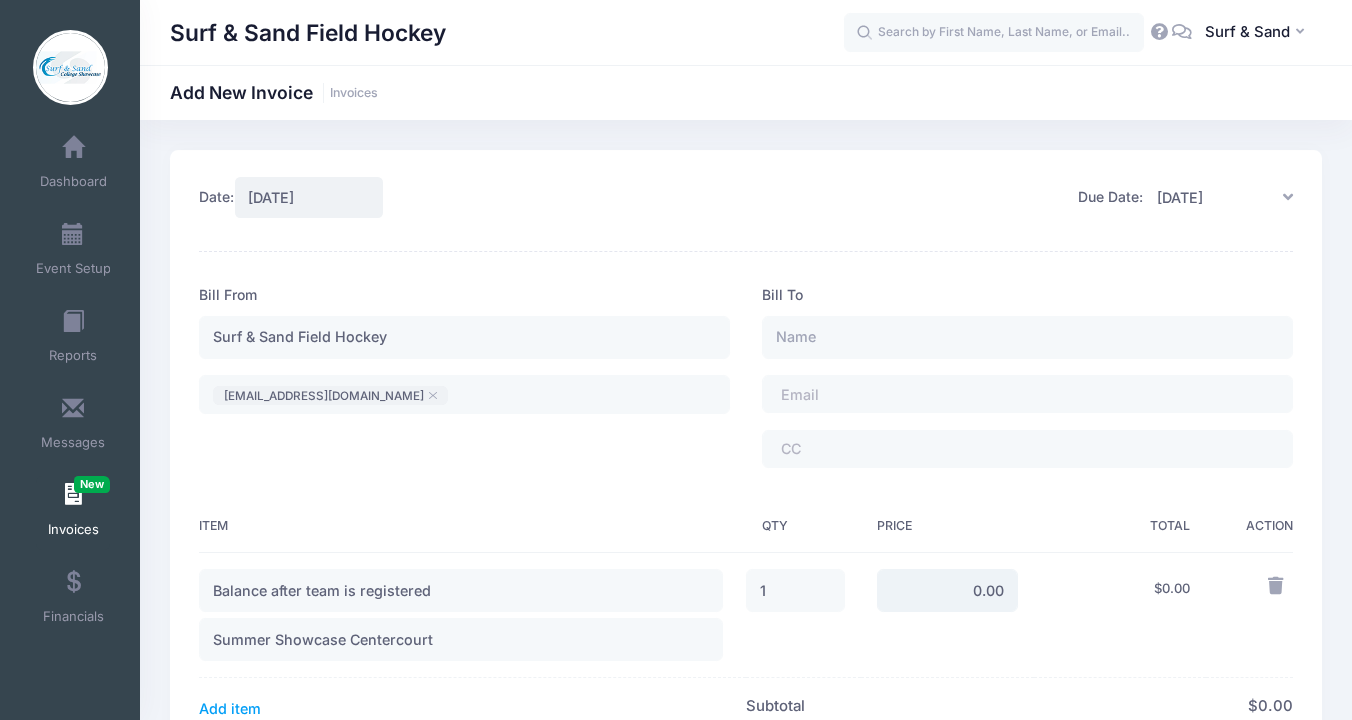 click on "0.00" at bounding box center (947, 590) 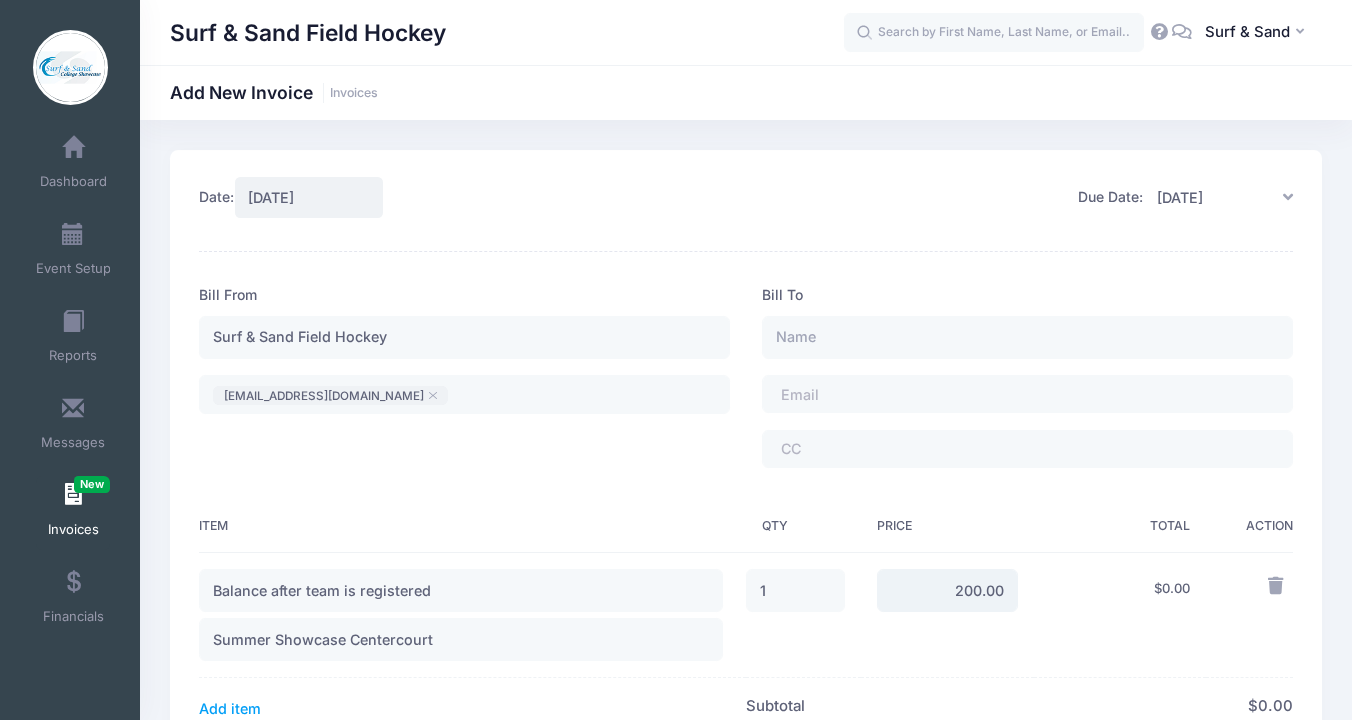 type on "200.00" 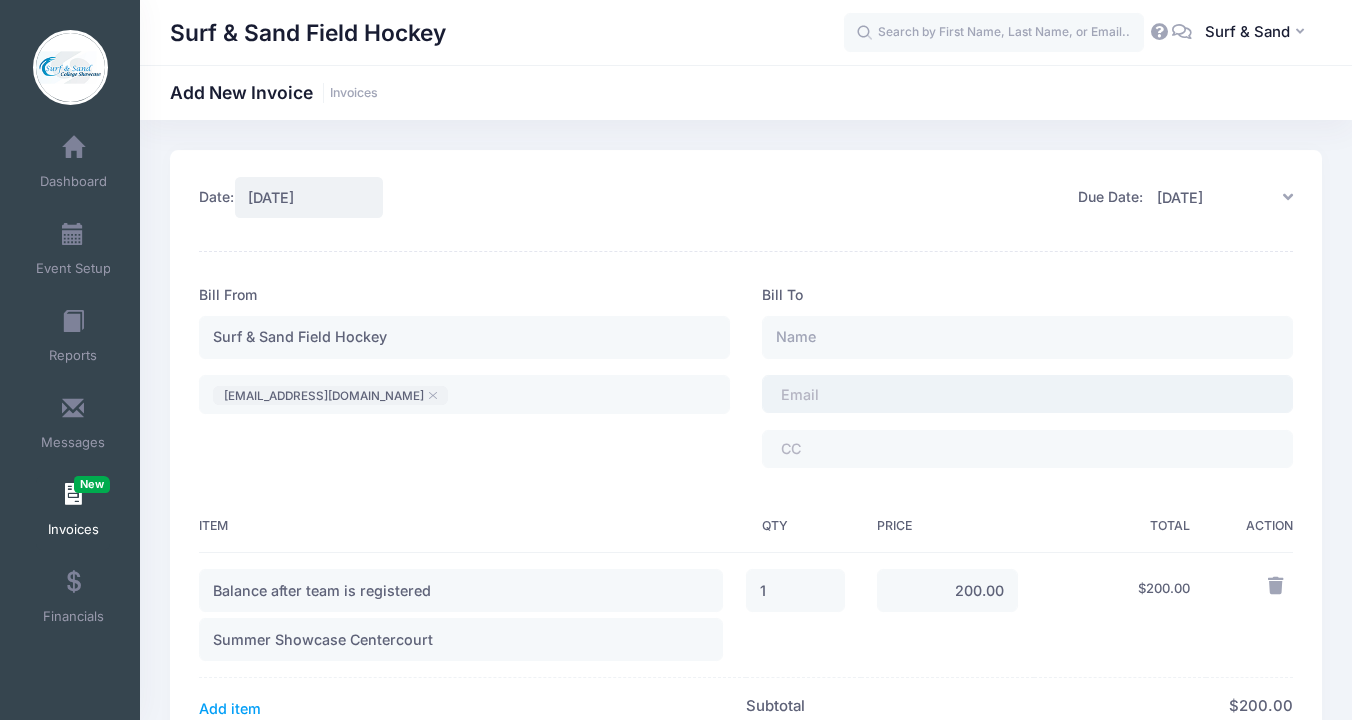 click on "​" at bounding box center [1027, 394] 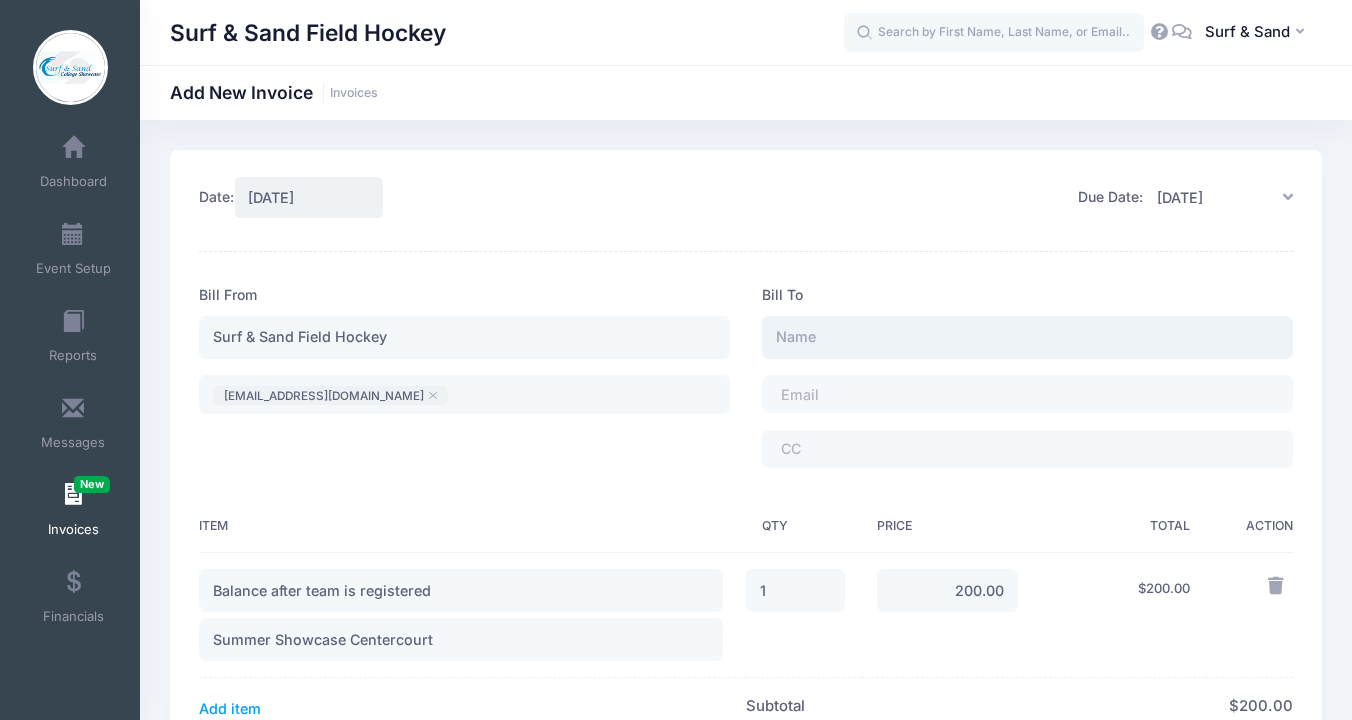 click at bounding box center (1027, 337) 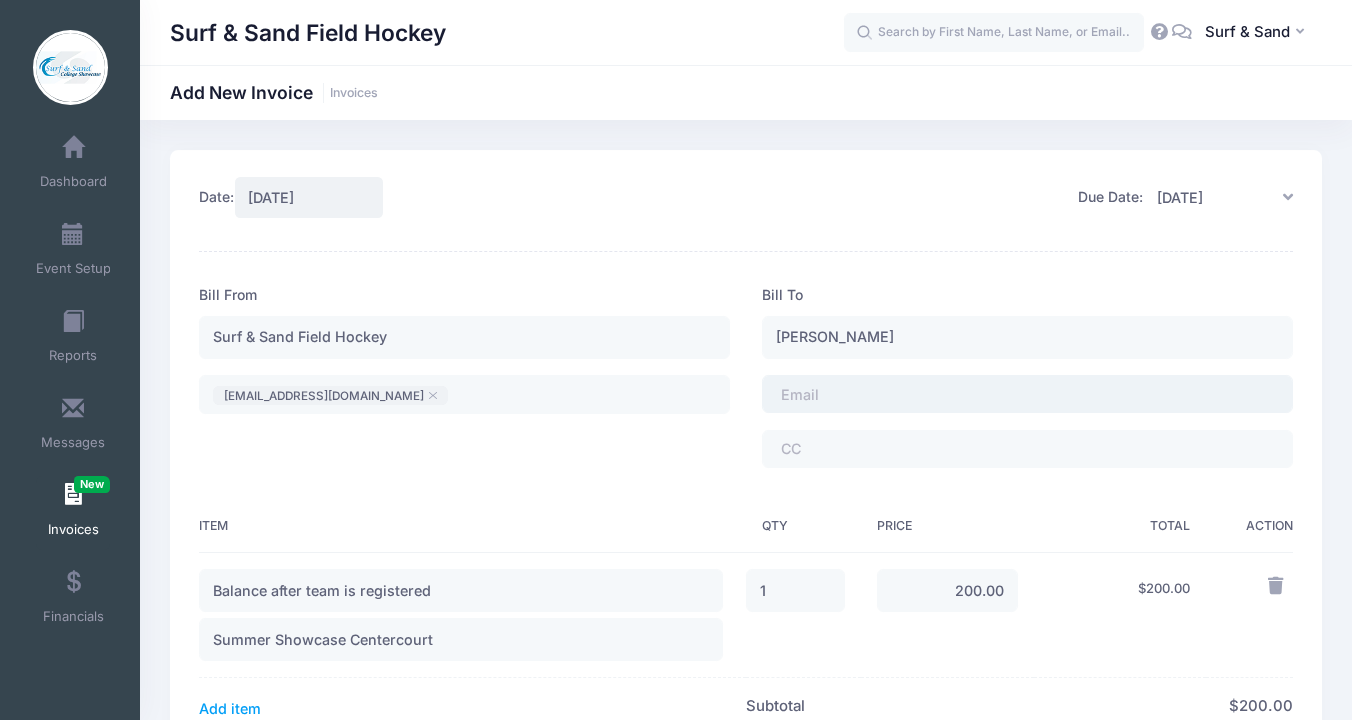 click on "​" at bounding box center (1027, 394) 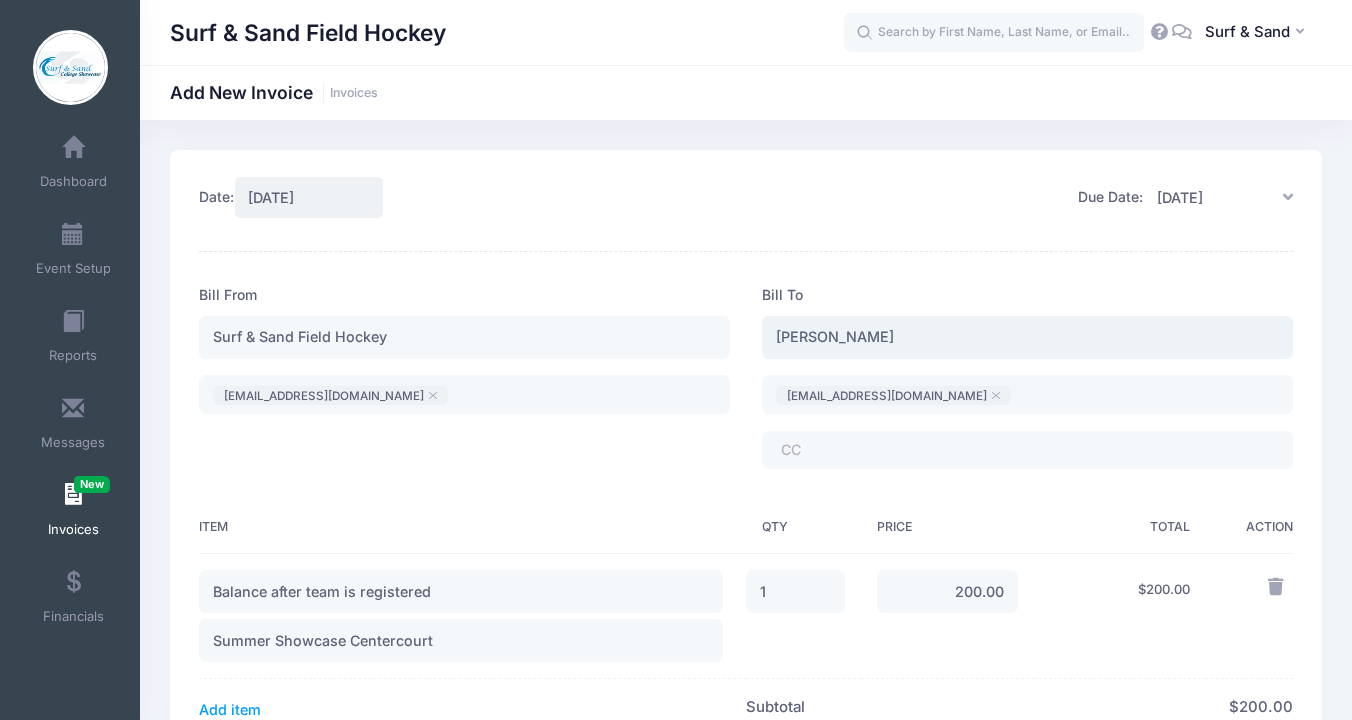 click on "Rachel" at bounding box center (1027, 337) 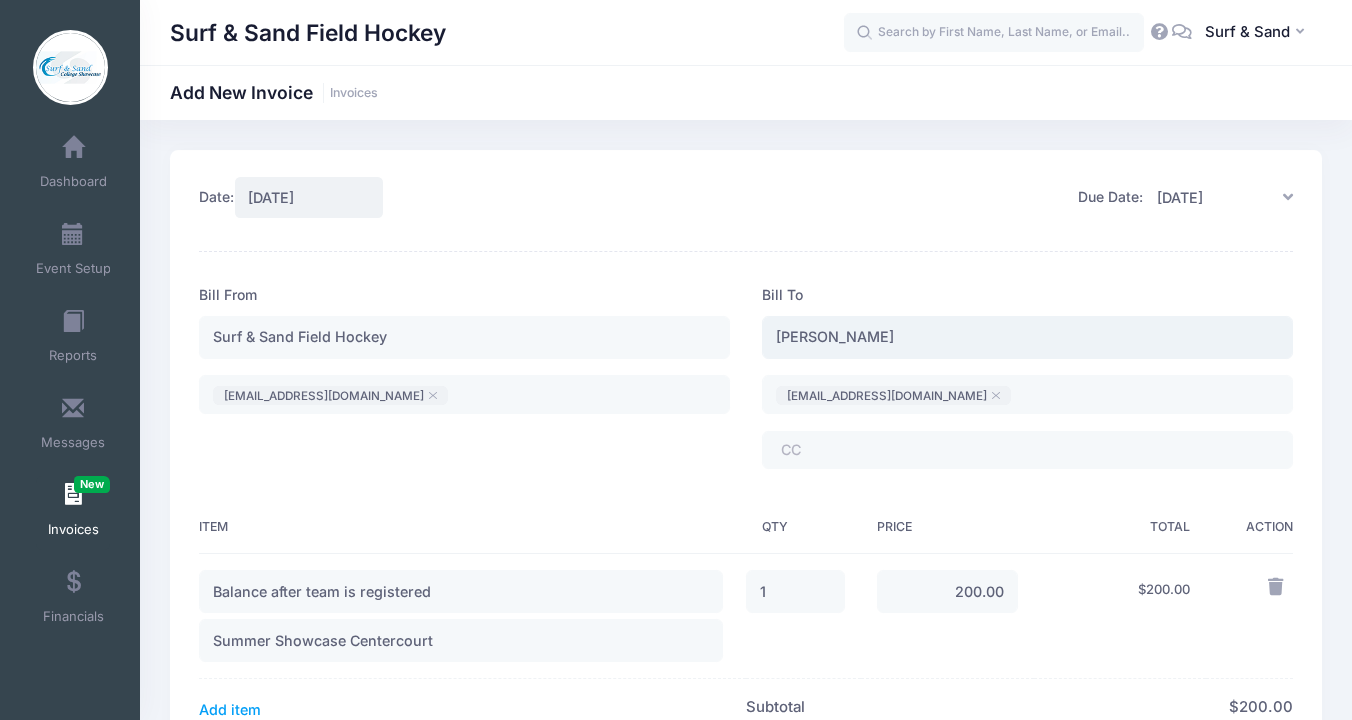 type on "Rachel Galante" 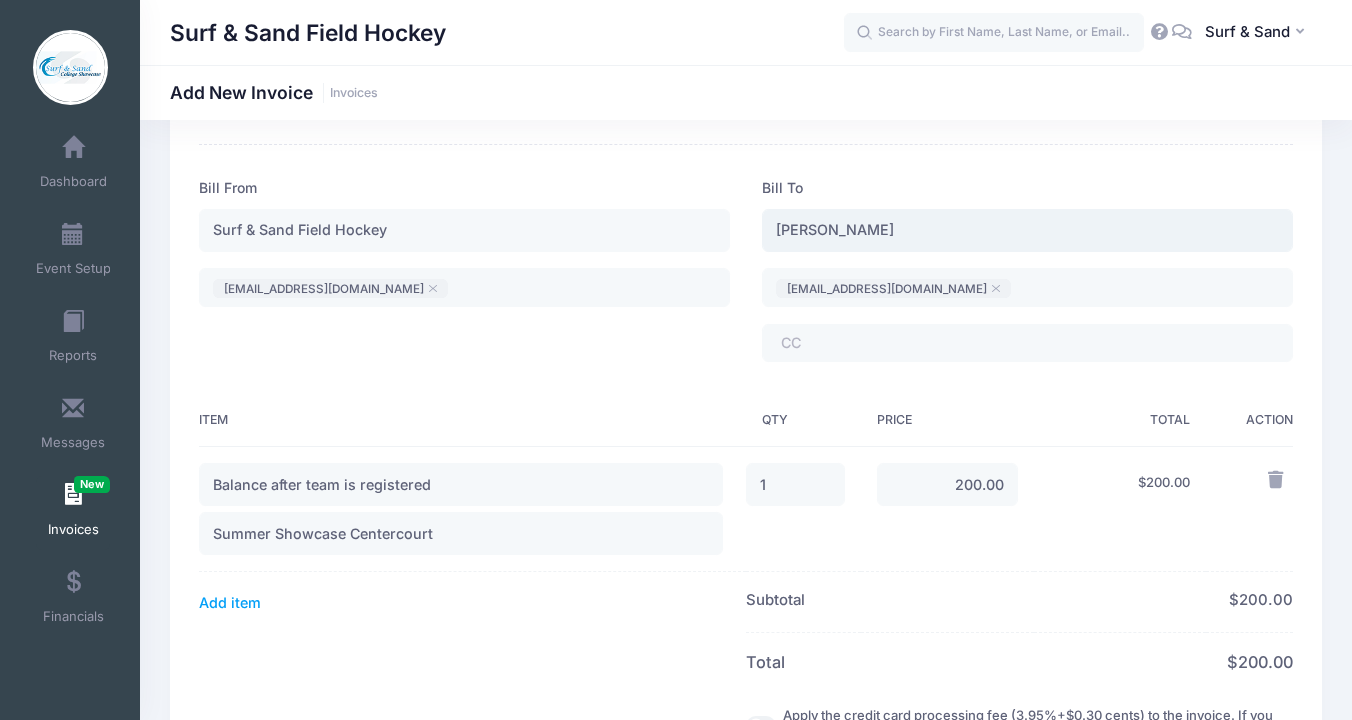 scroll, scrollTop: 523, scrollLeft: 0, axis: vertical 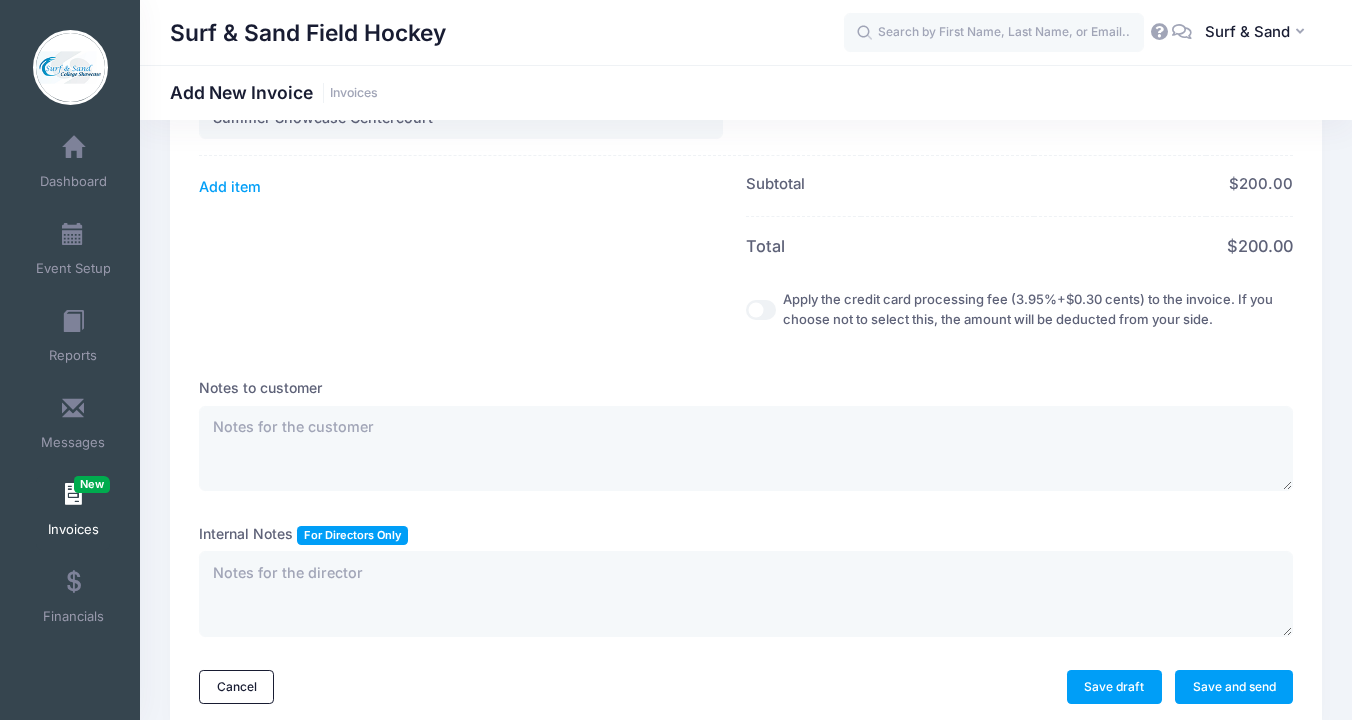 click on "Apply the credit card processing fee (3.95%+$0.30 cents) to the invoice. If you choose not to select this, the amount will be deducted from your side." at bounding box center [761, 310] 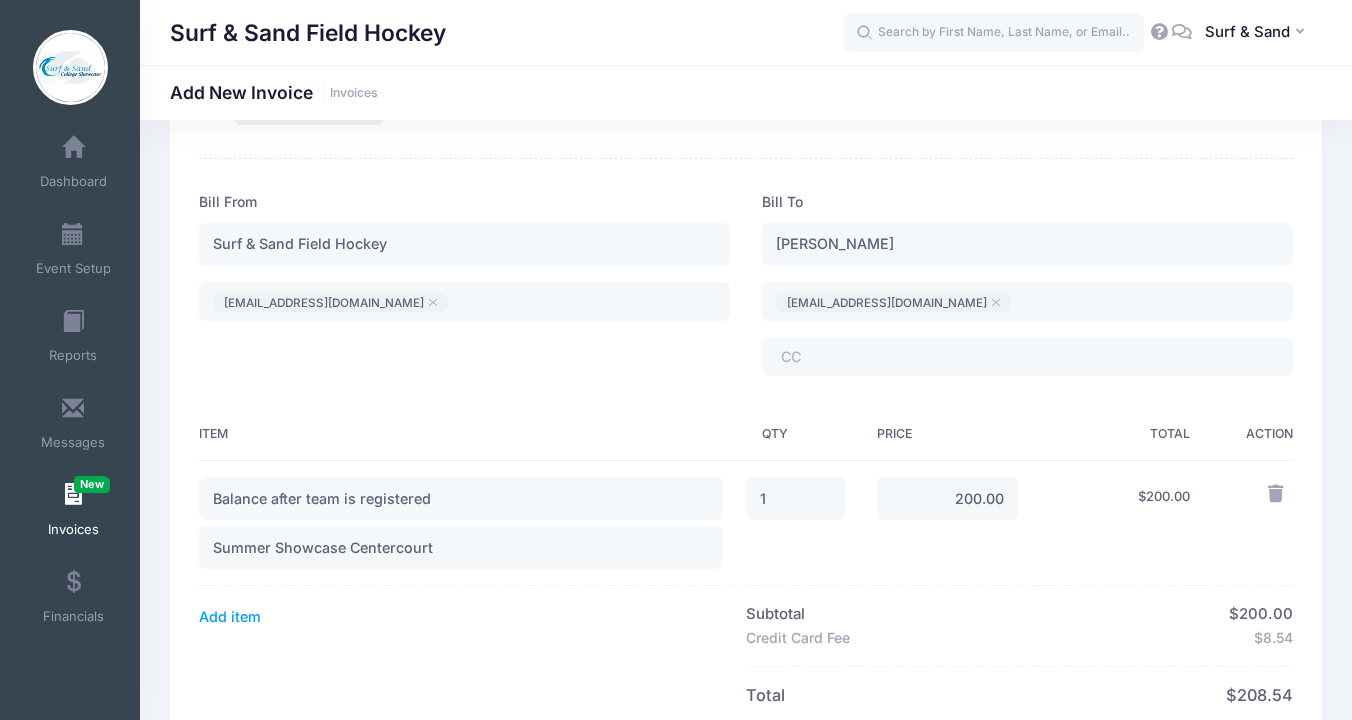 scroll, scrollTop: 284, scrollLeft: 0, axis: vertical 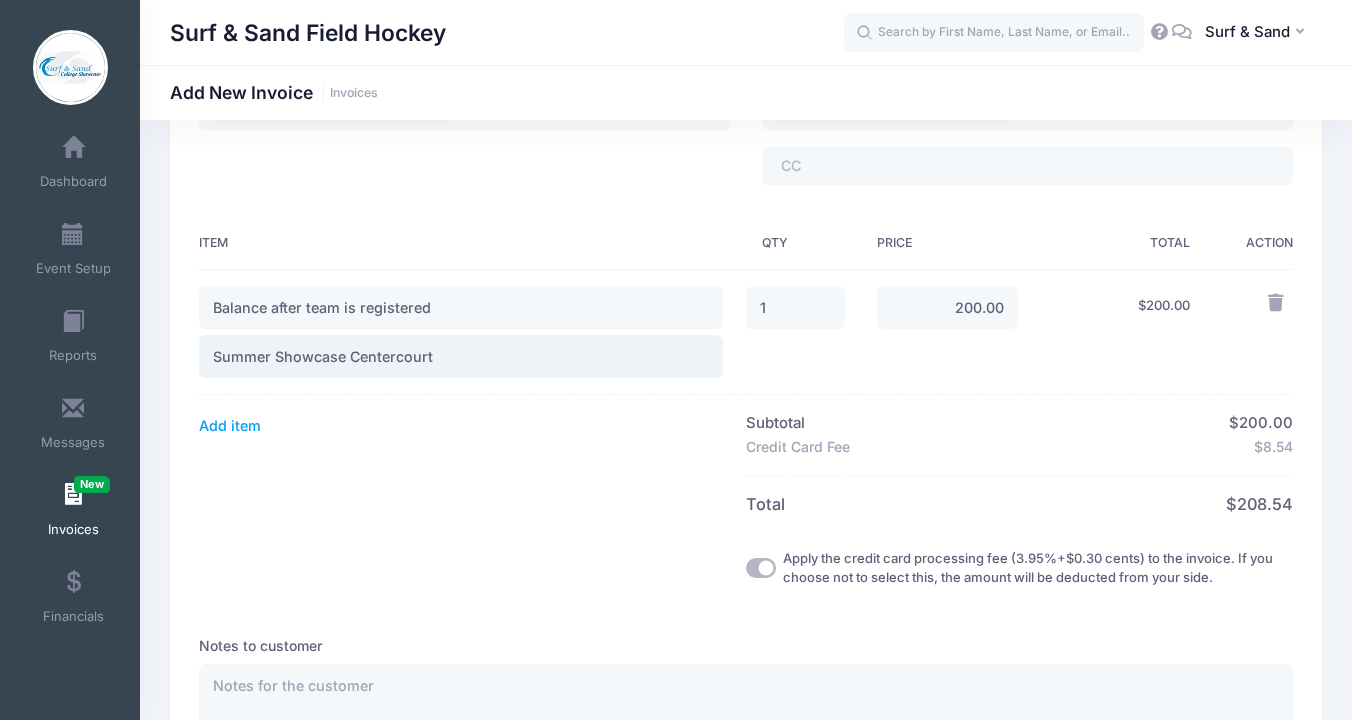 click on "Summer Showcase Centercourt" at bounding box center (461, 356) 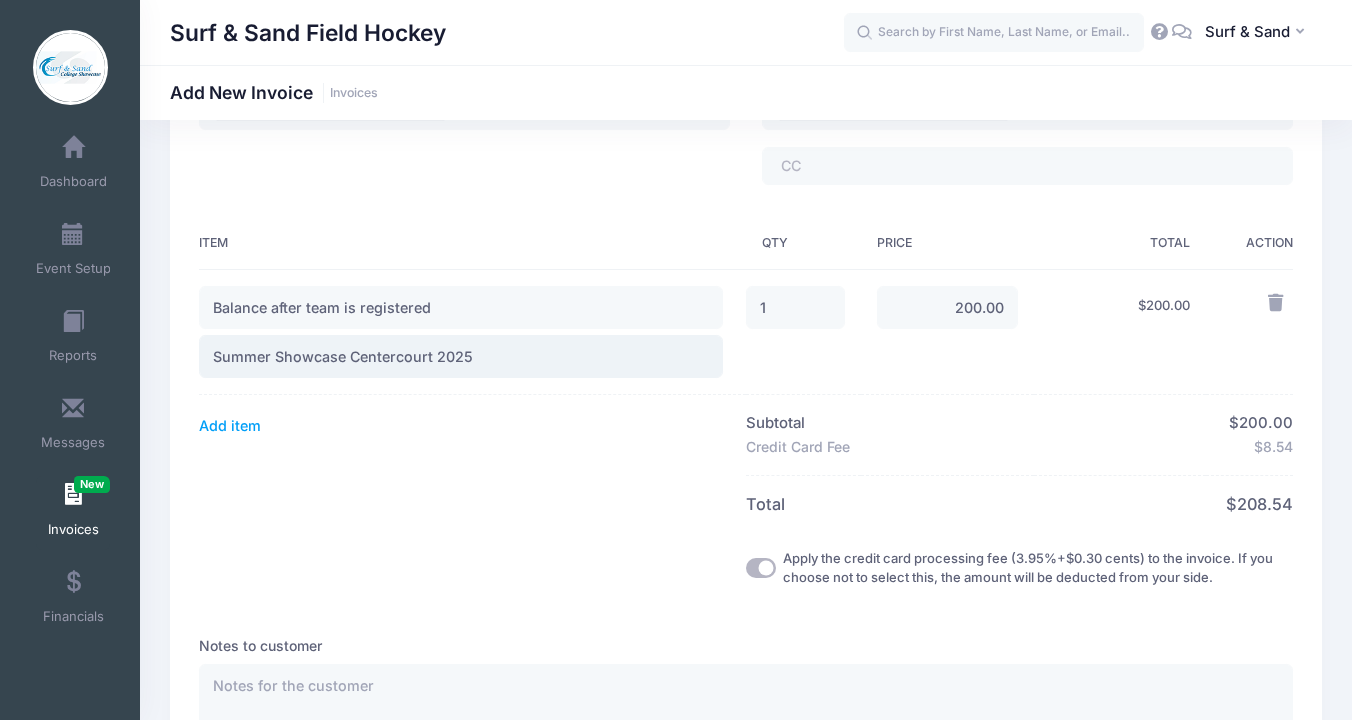 click on "Summer Showcase Centercourt 2025" at bounding box center [461, 356] 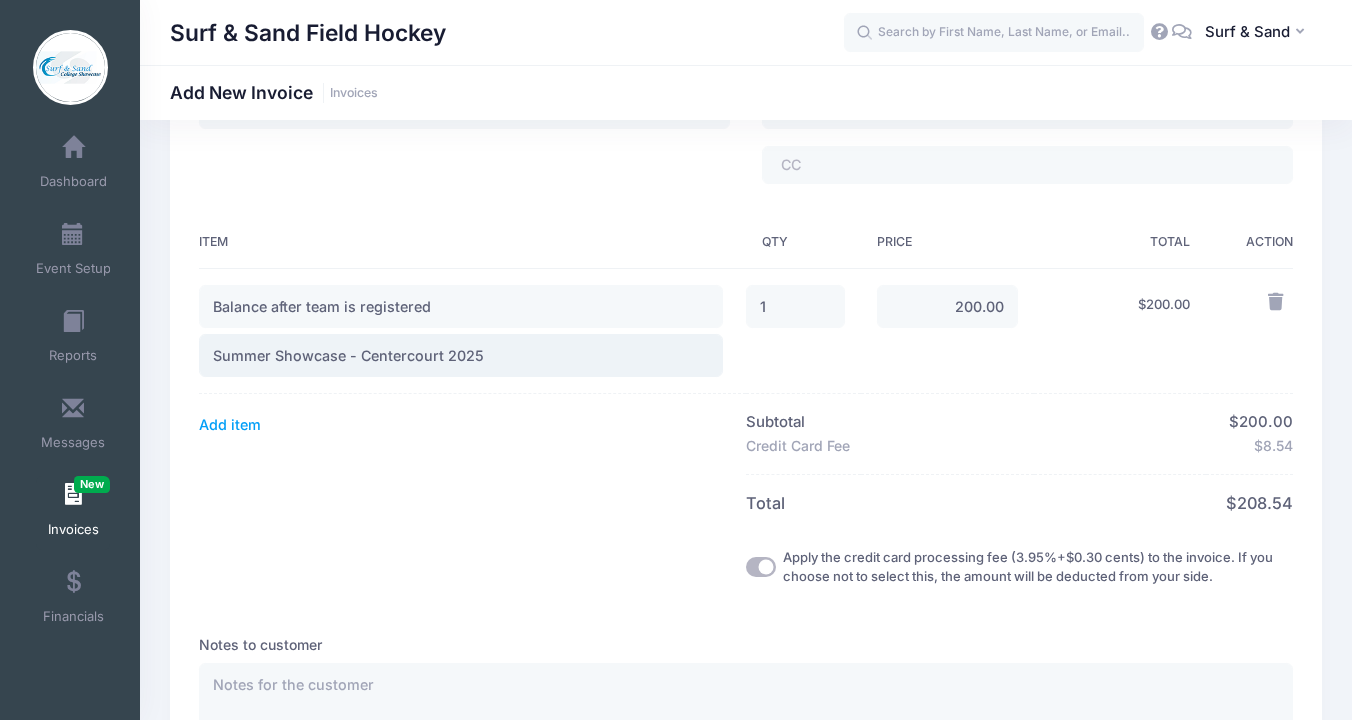 scroll, scrollTop: 629, scrollLeft: 0, axis: vertical 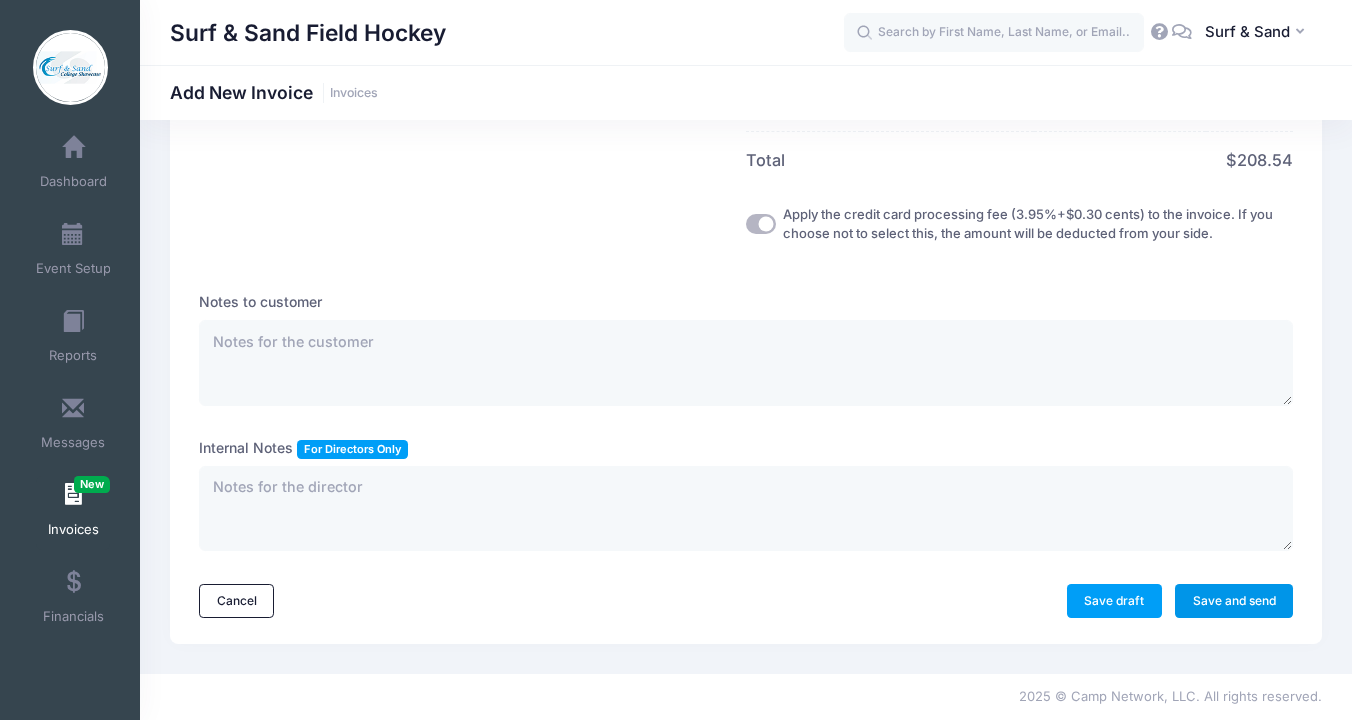 type on "Summer Showcase - Centercourt 2025" 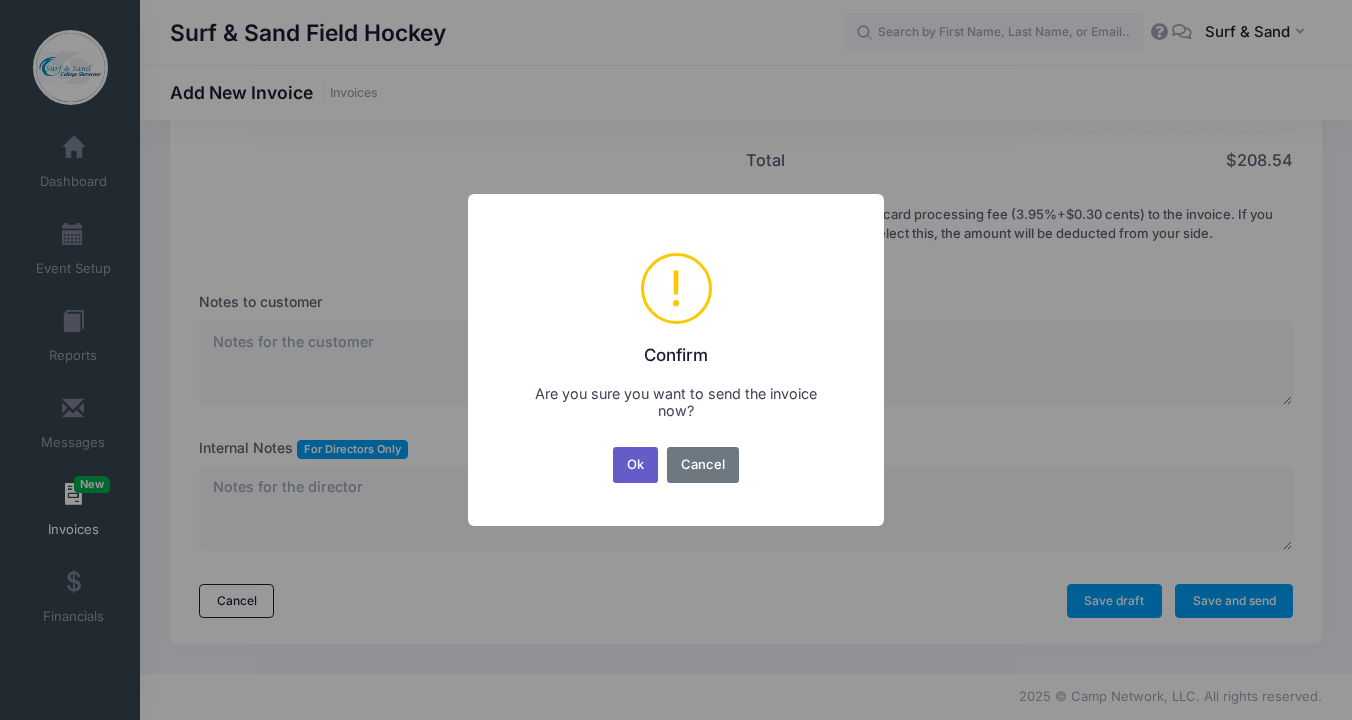 click on "Ok" at bounding box center [636, 465] 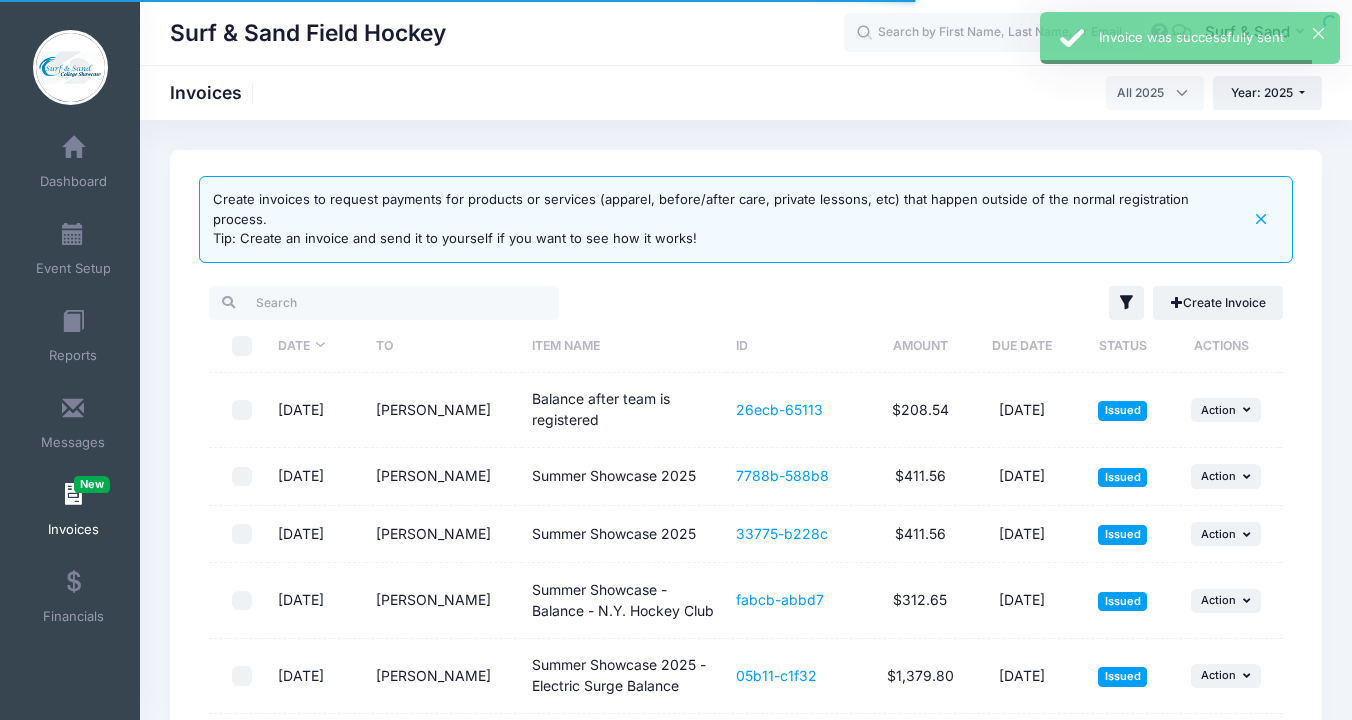 select 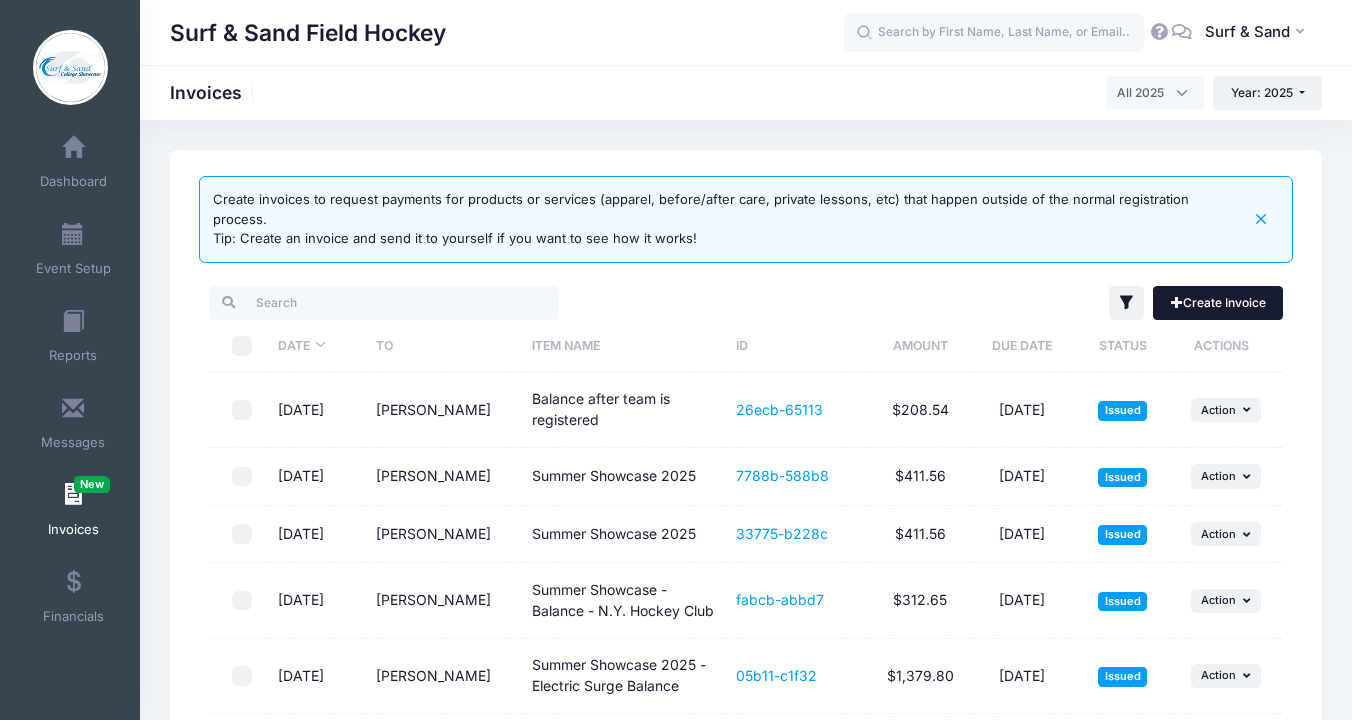 click on "Create Invoice" at bounding box center [1218, 303] 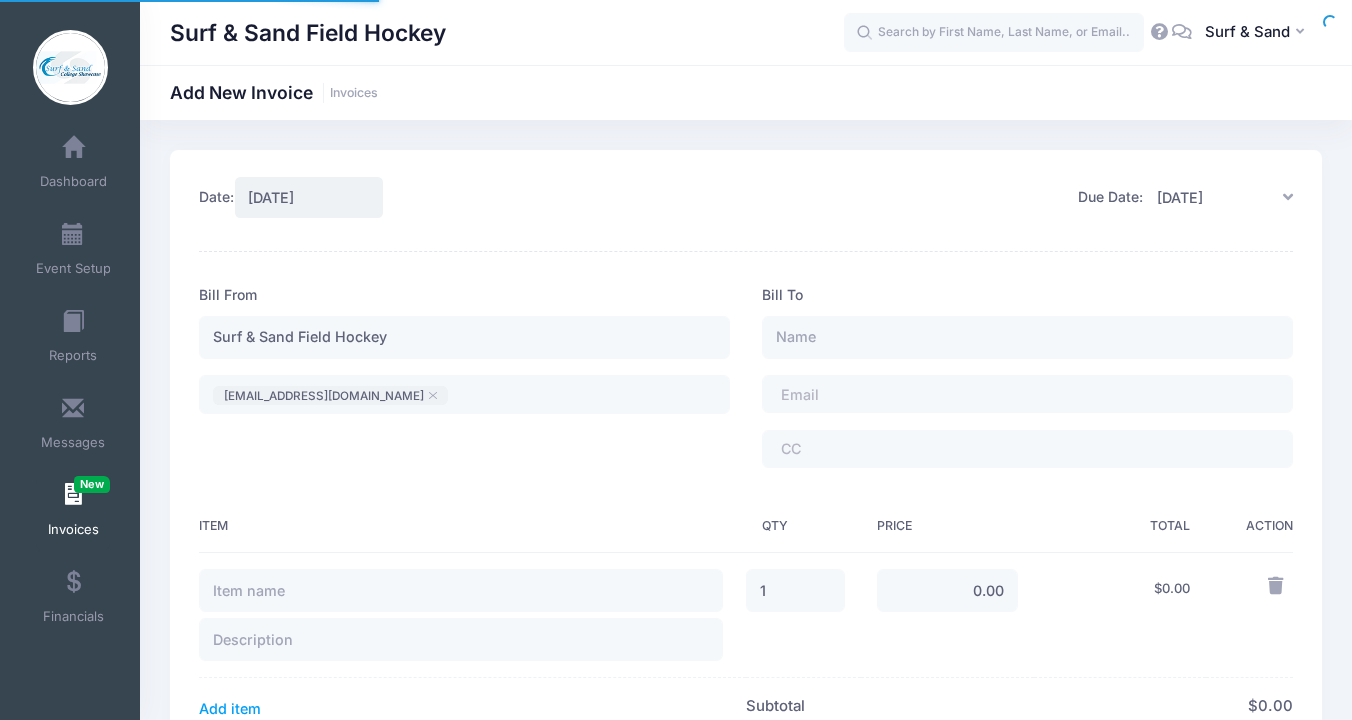 scroll, scrollTop: 0, scrollLeft: 0, axis: both 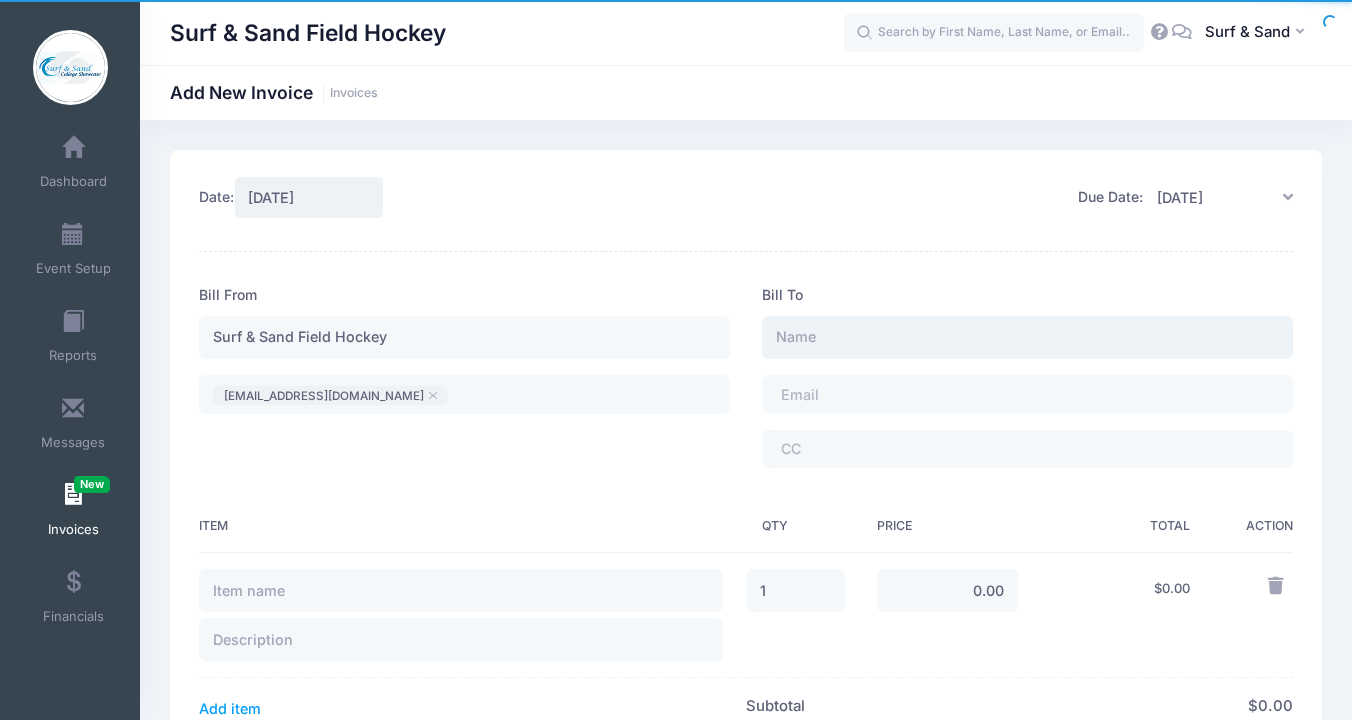 click at bounding box center (1027, 337) 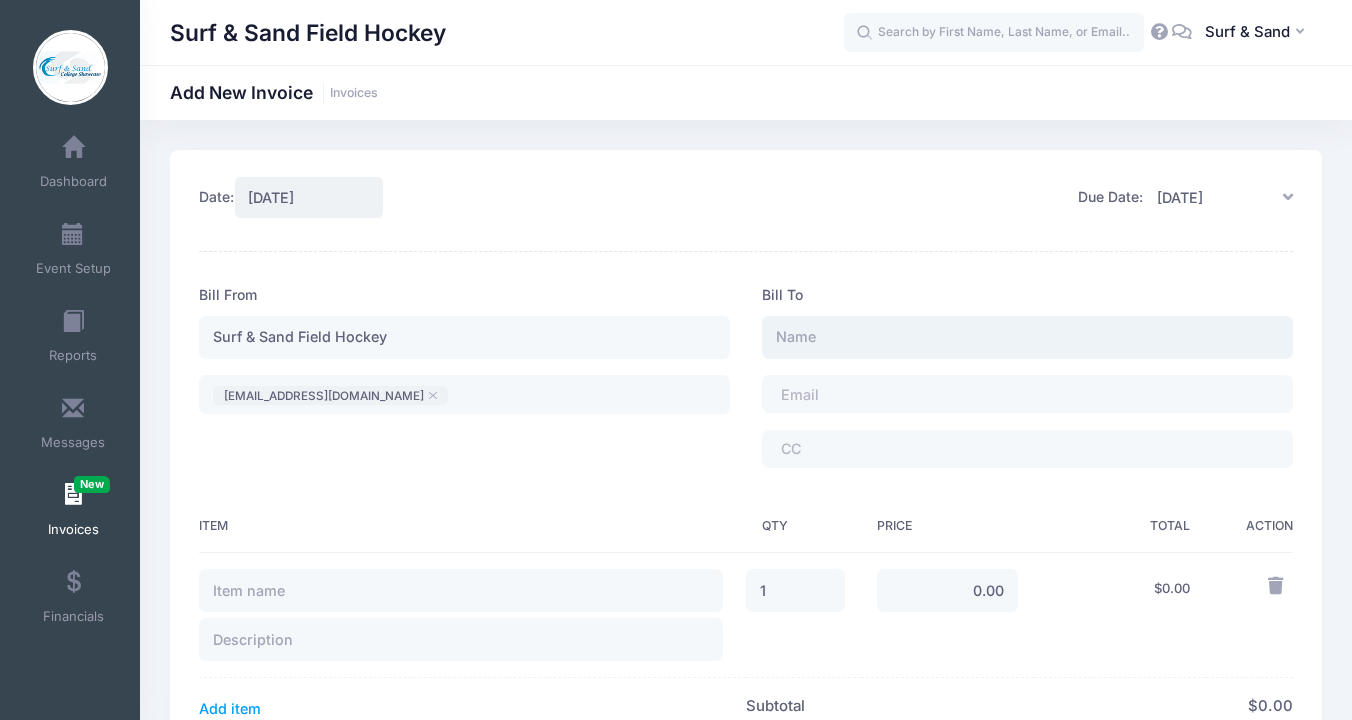 paste on "Robin	Meany" 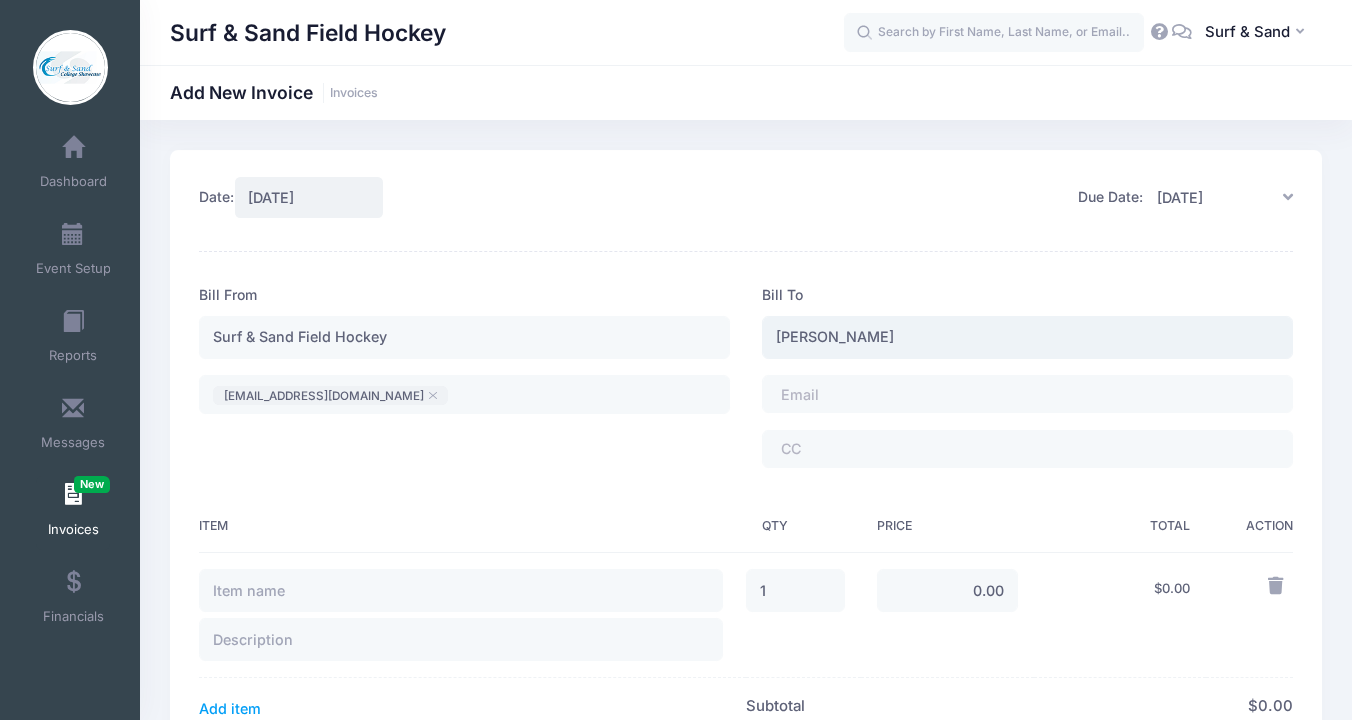 click on "Robin	Meany" at bounding box center (1027, 337) 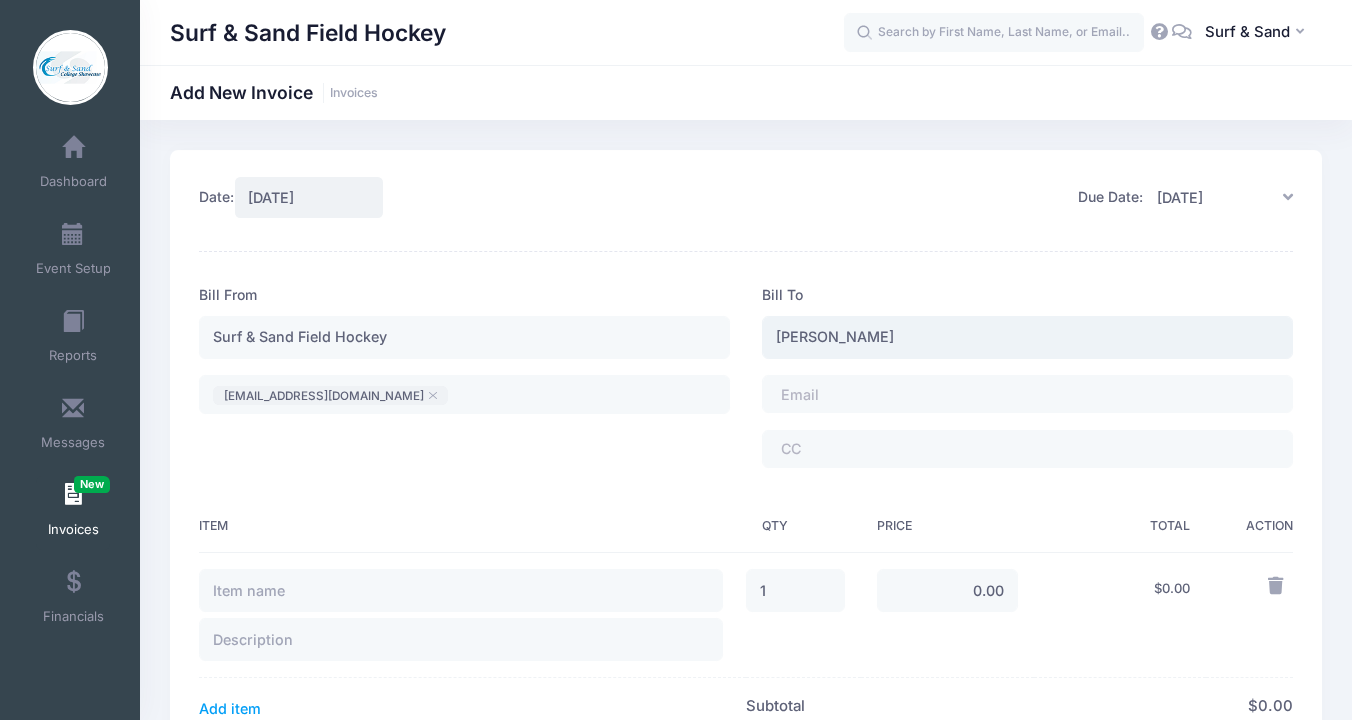 type on "Robin Meany" 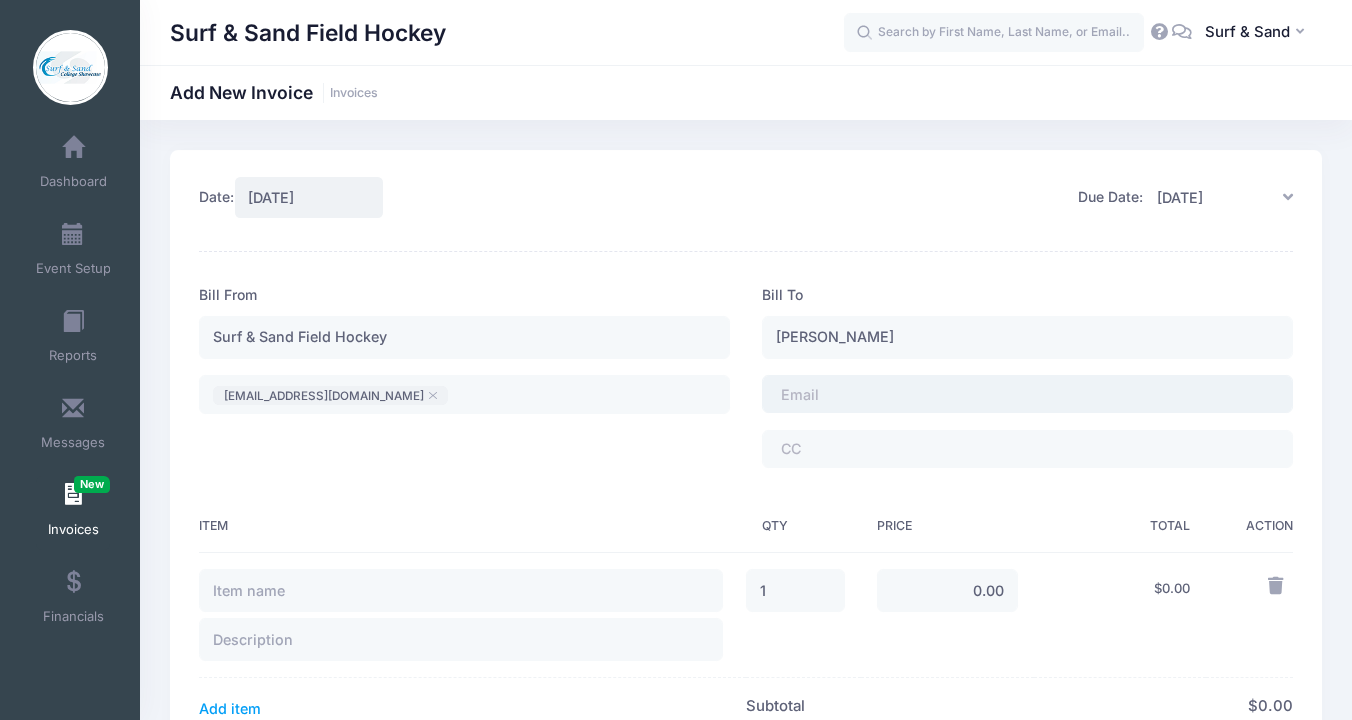 click on "​" at bounding box center [1027, 394] 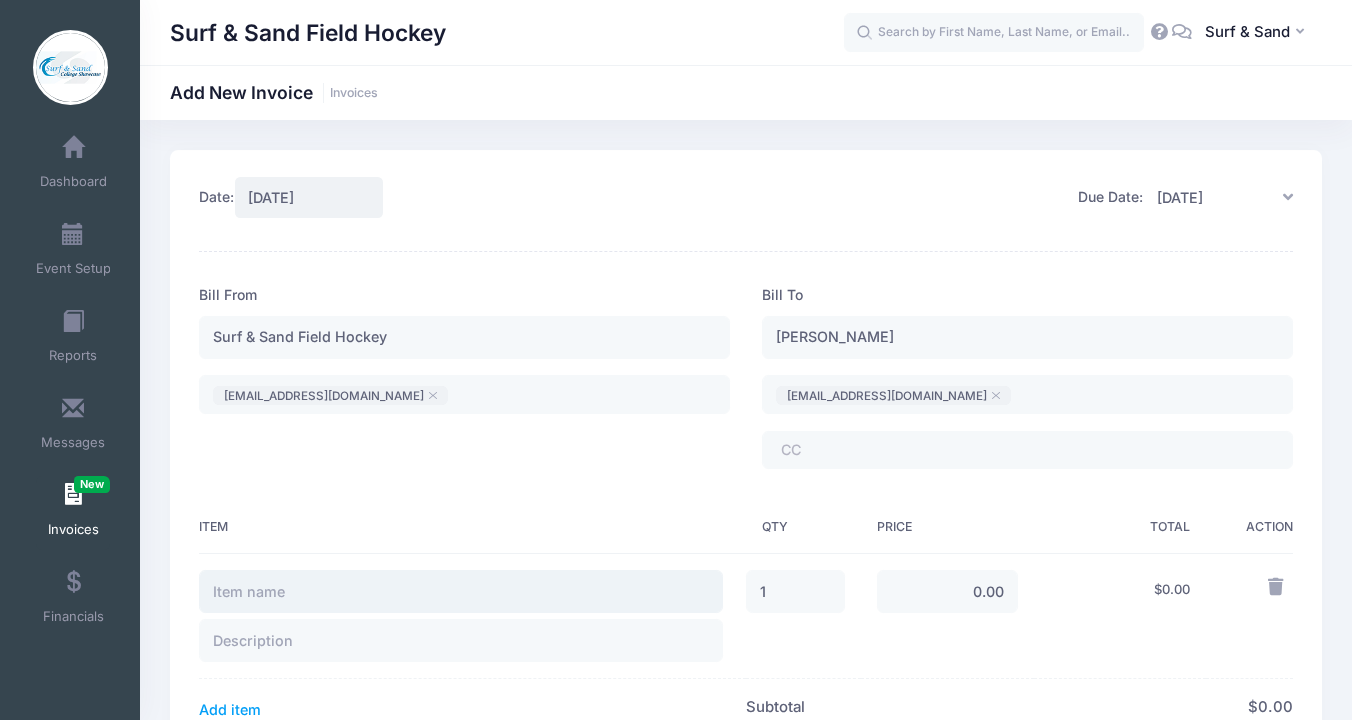 click at bounding box center (461, 591) 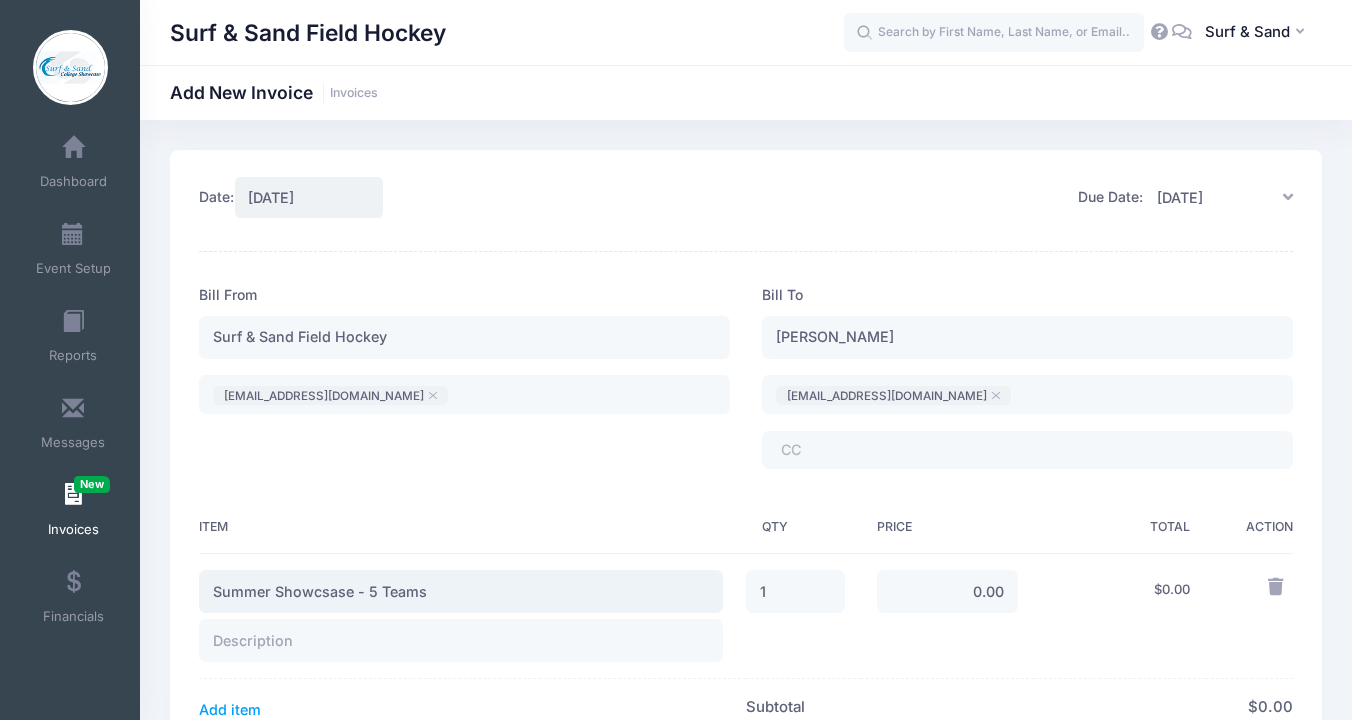 type on "Summer Showcsase - 5 Teams" 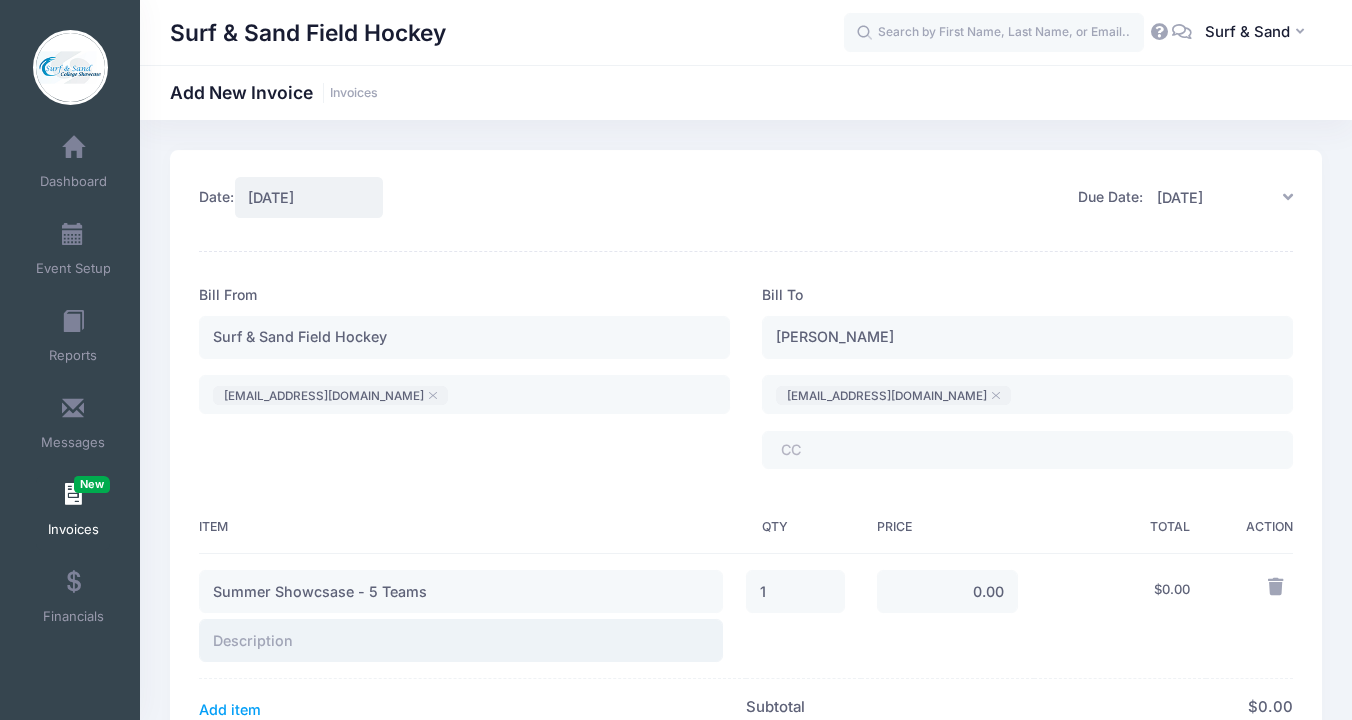 click at bounding box center [461, 640] 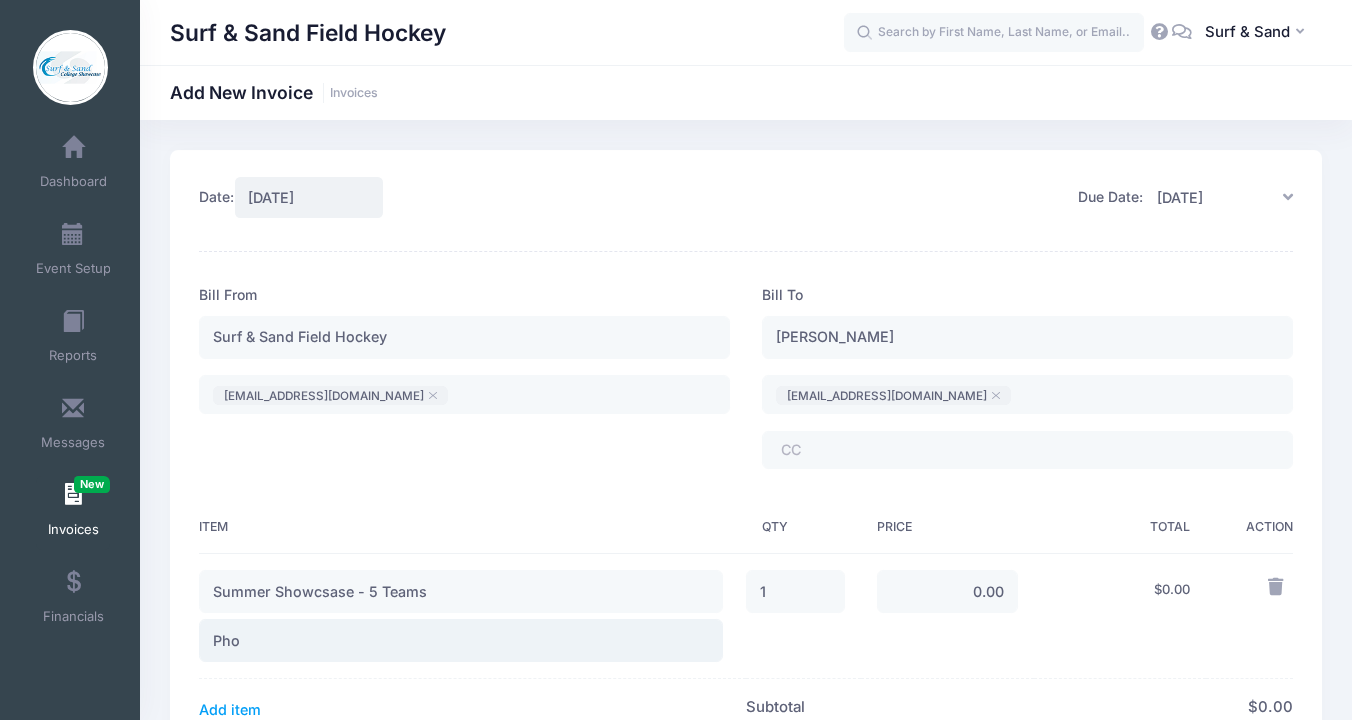 type on "Pho" 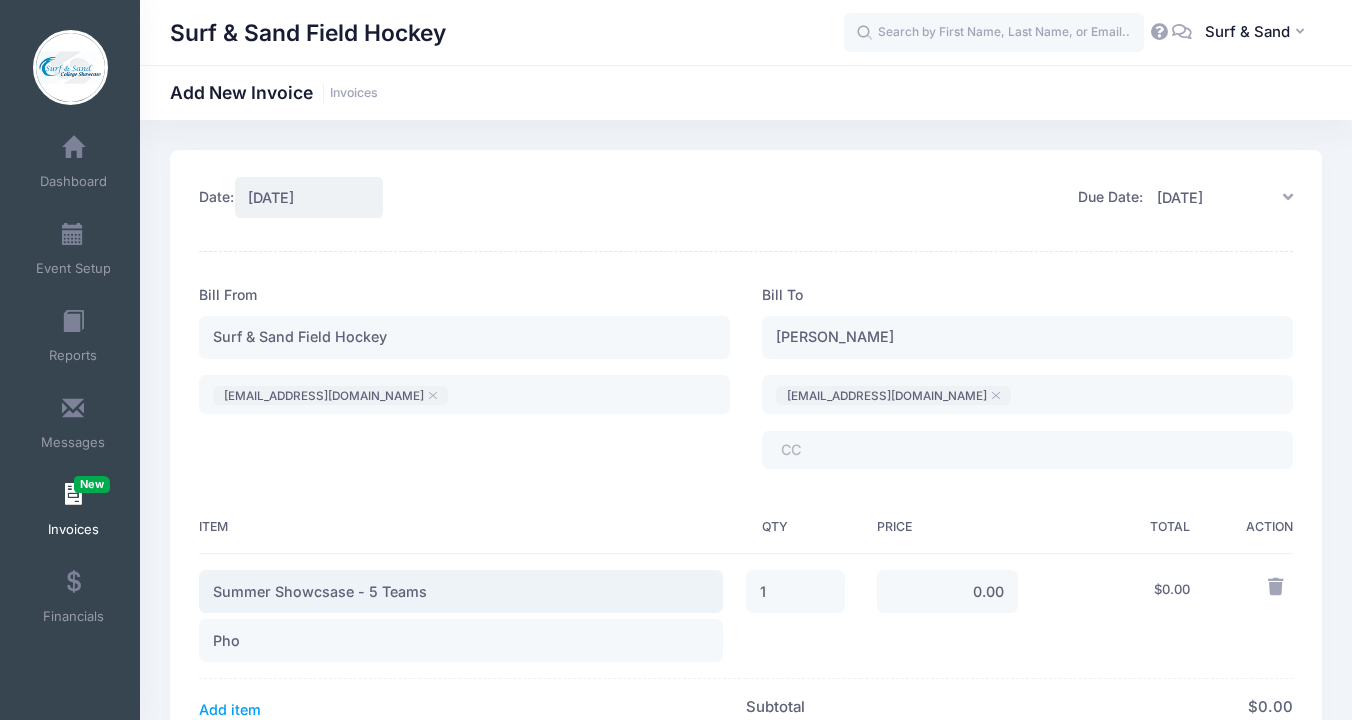 click on "Summer Showcsase - 5 Teams" at bounding box center (461, 591) 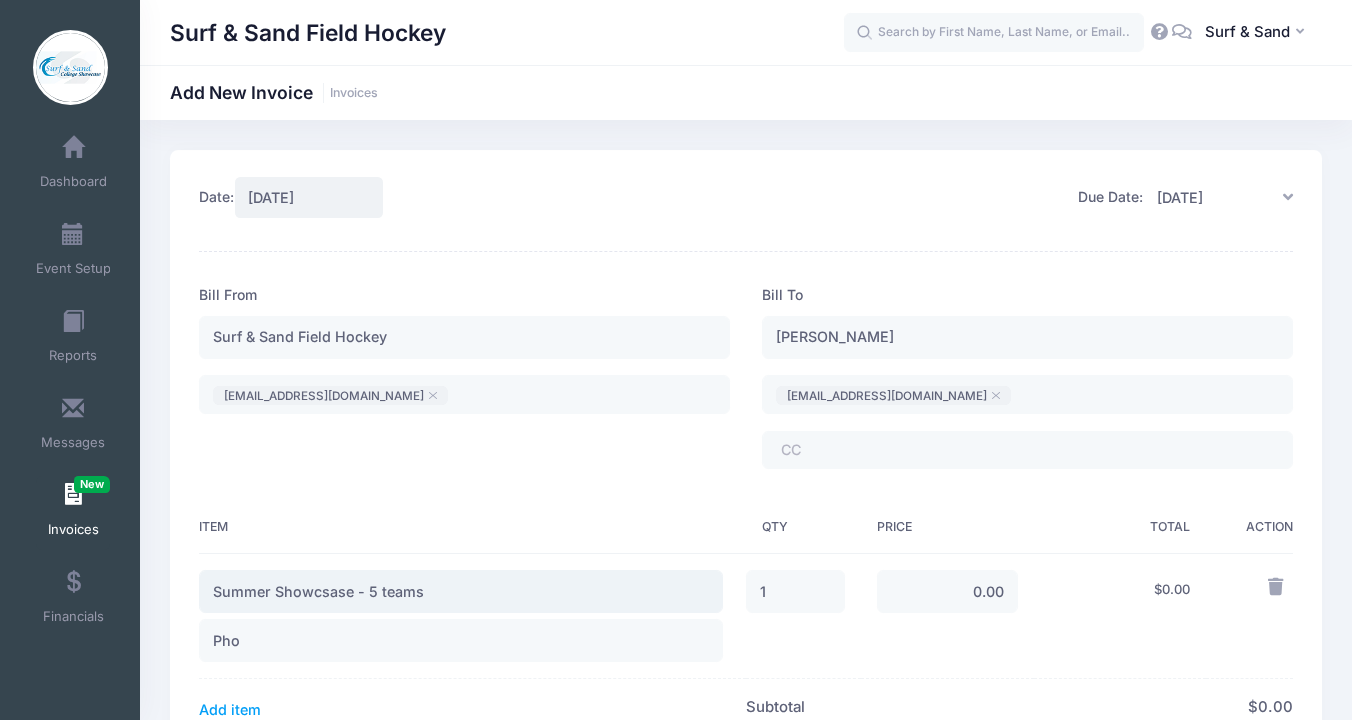 type on "Summer Showcsase - 5 teams" 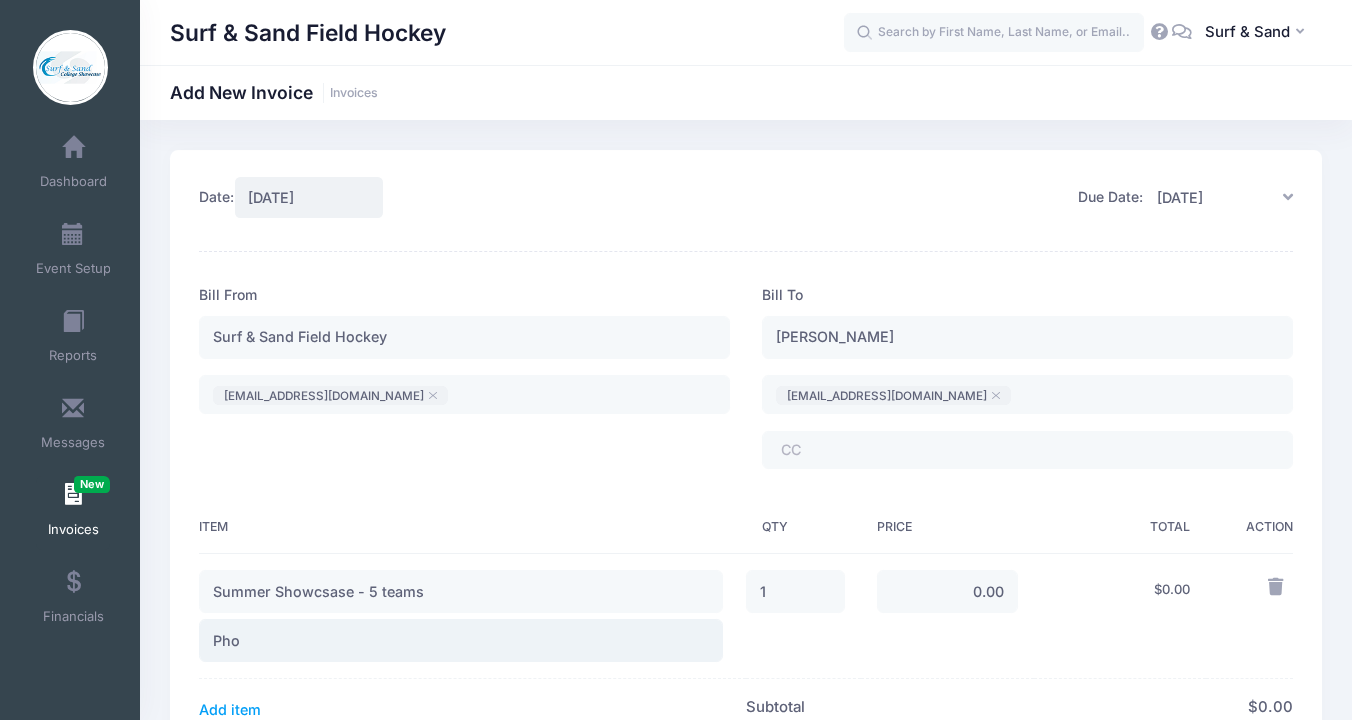 click on "Pho" at bounding box center (461, 640) 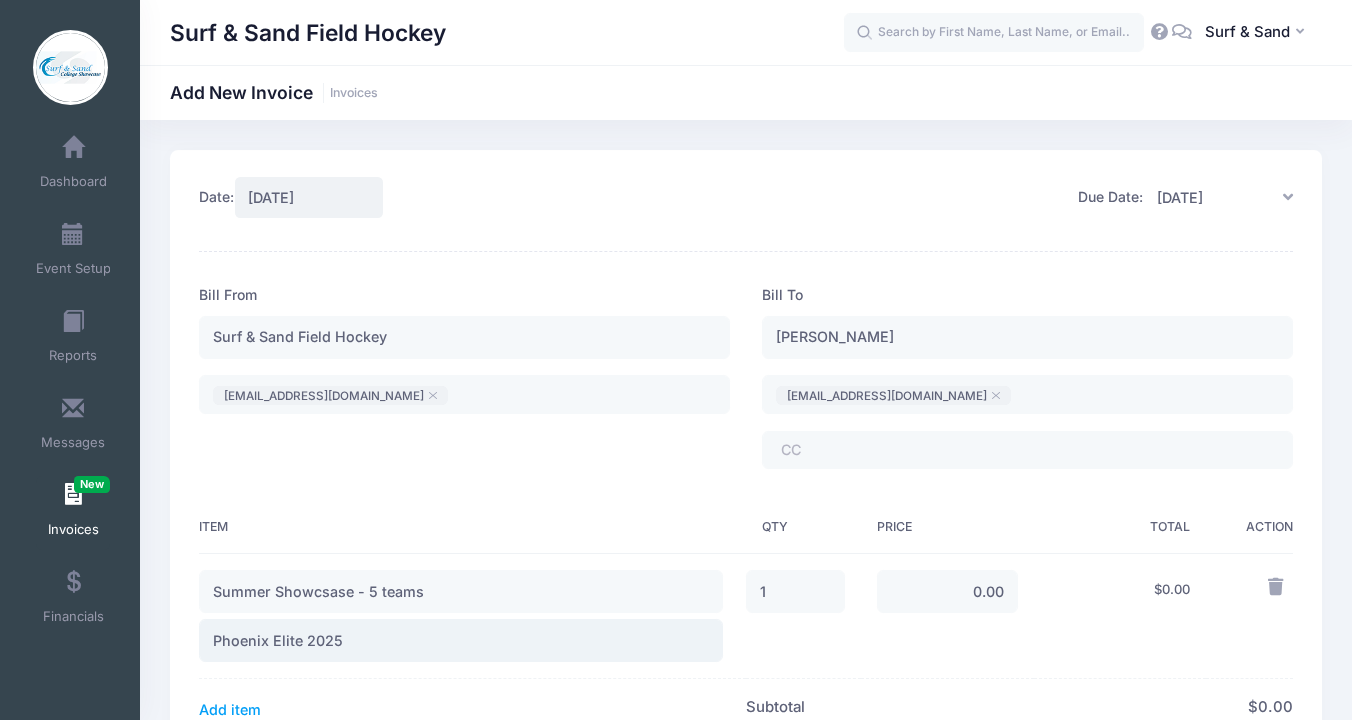 type on "Phoenix Elite 2025" 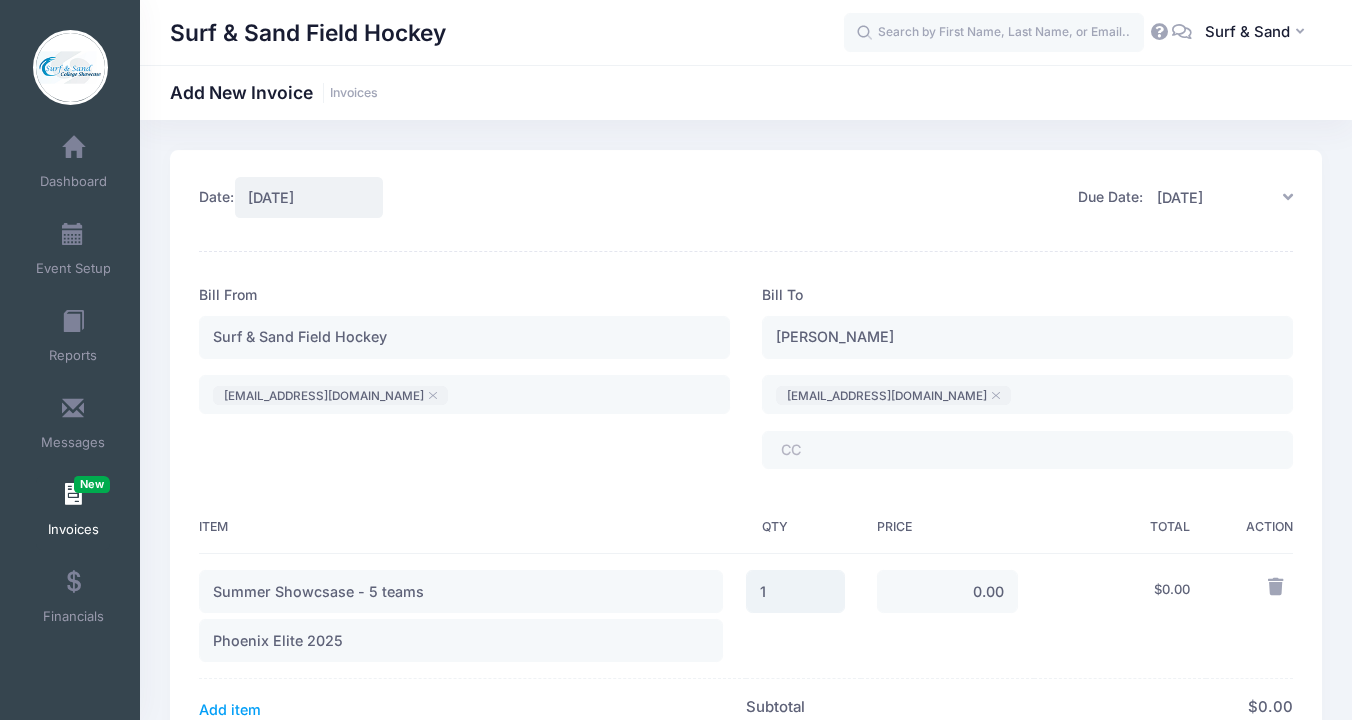 drag, startPoint x: 779, startPoint y: 589, endPoint x: 747, endPoint y: 589, distance: 32 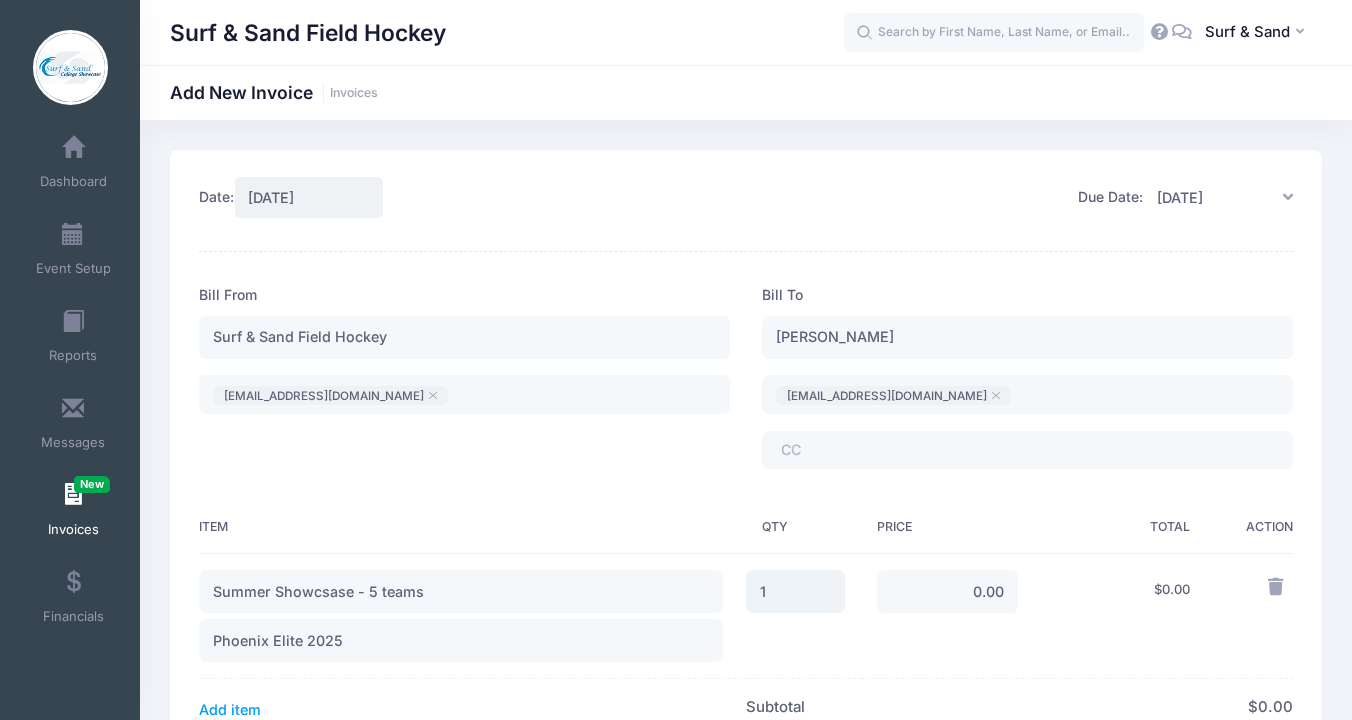 click on "1" at bounding box center (795, 591) 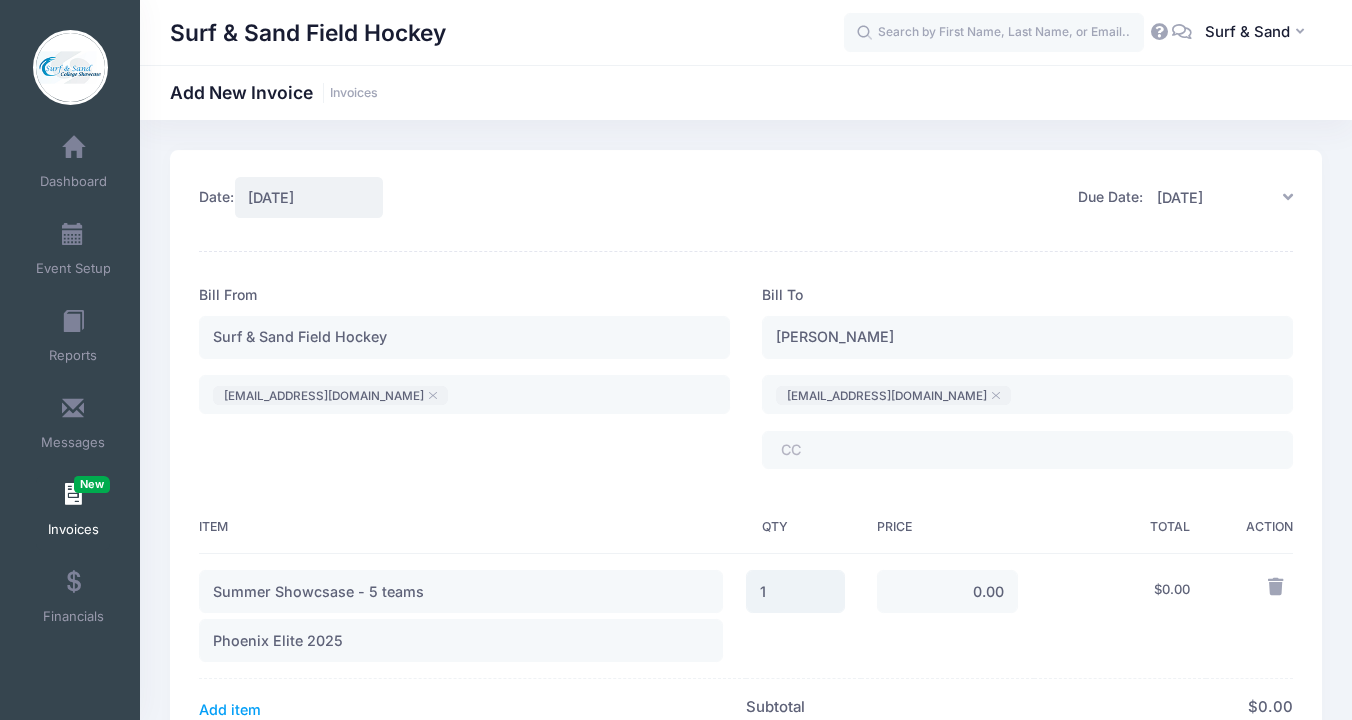 scroll, scrollTop: 268, scrollLeft: 0, axis: vertical 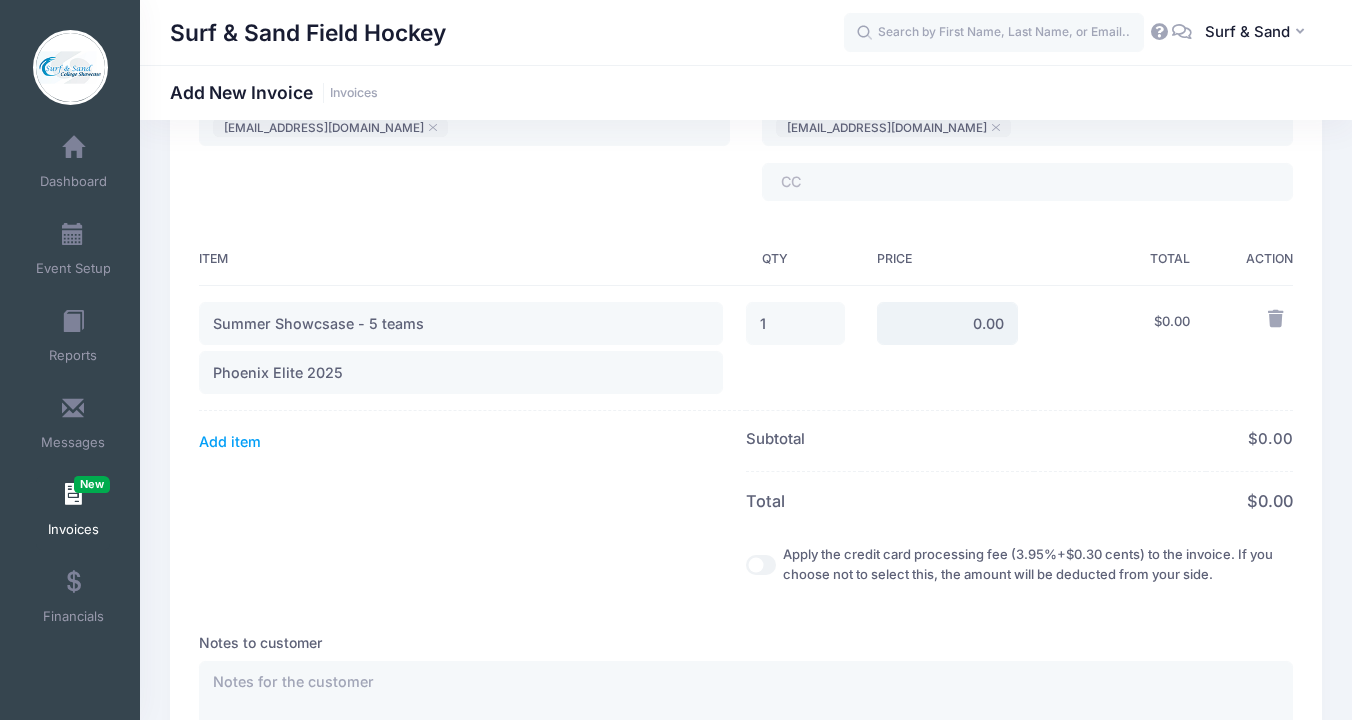 click on "0.00" at bounding box center [947, 323] 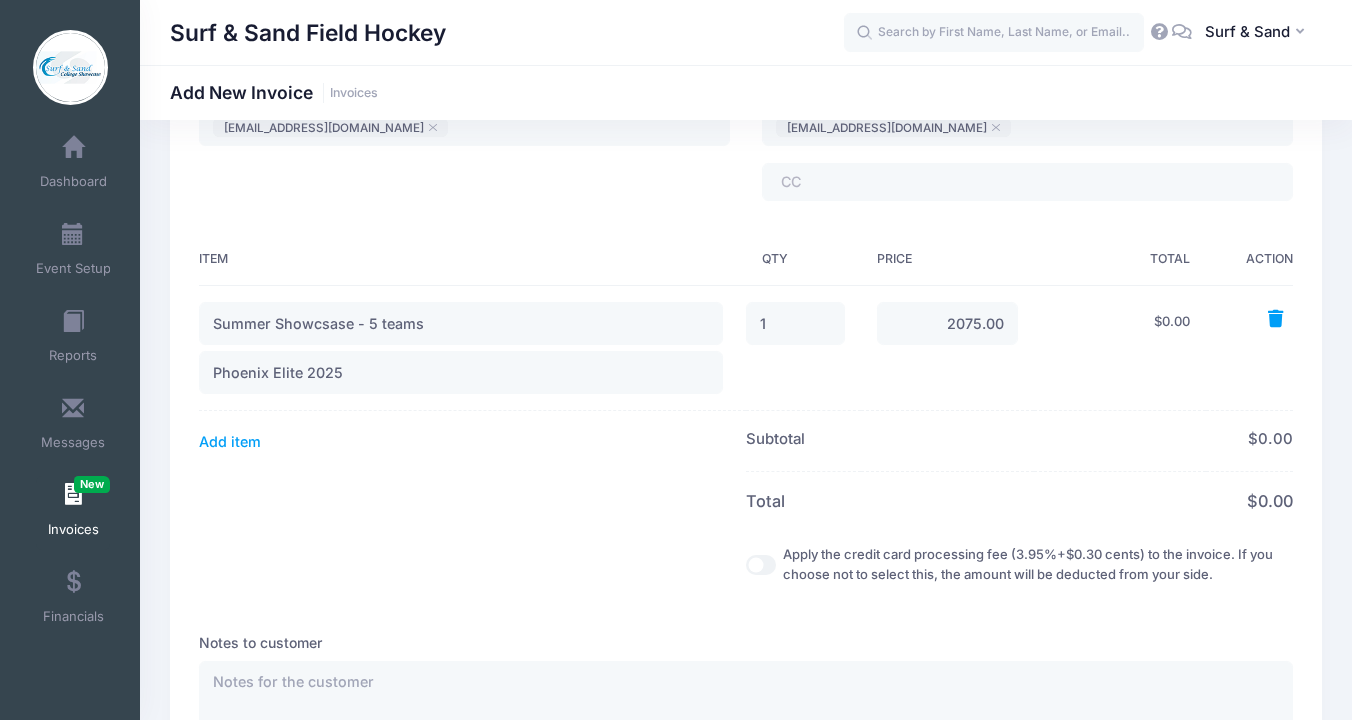 type on "2,075.00" 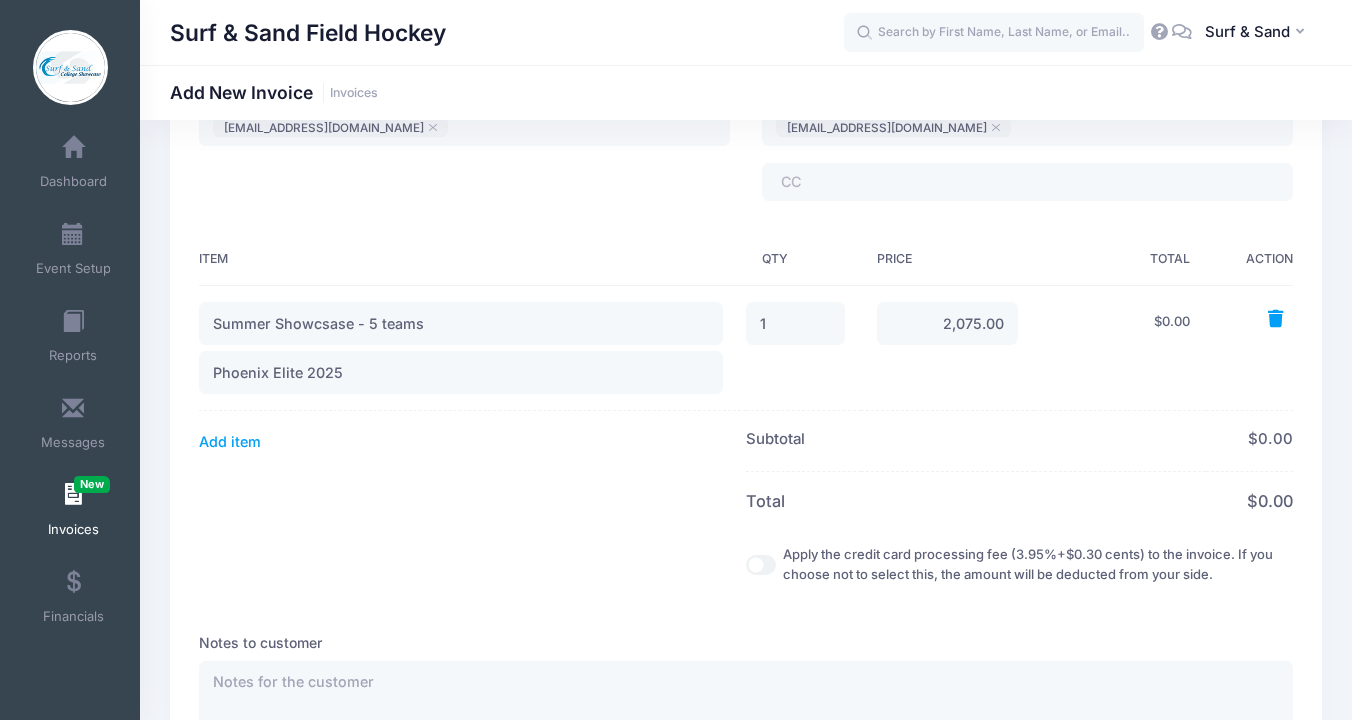 type 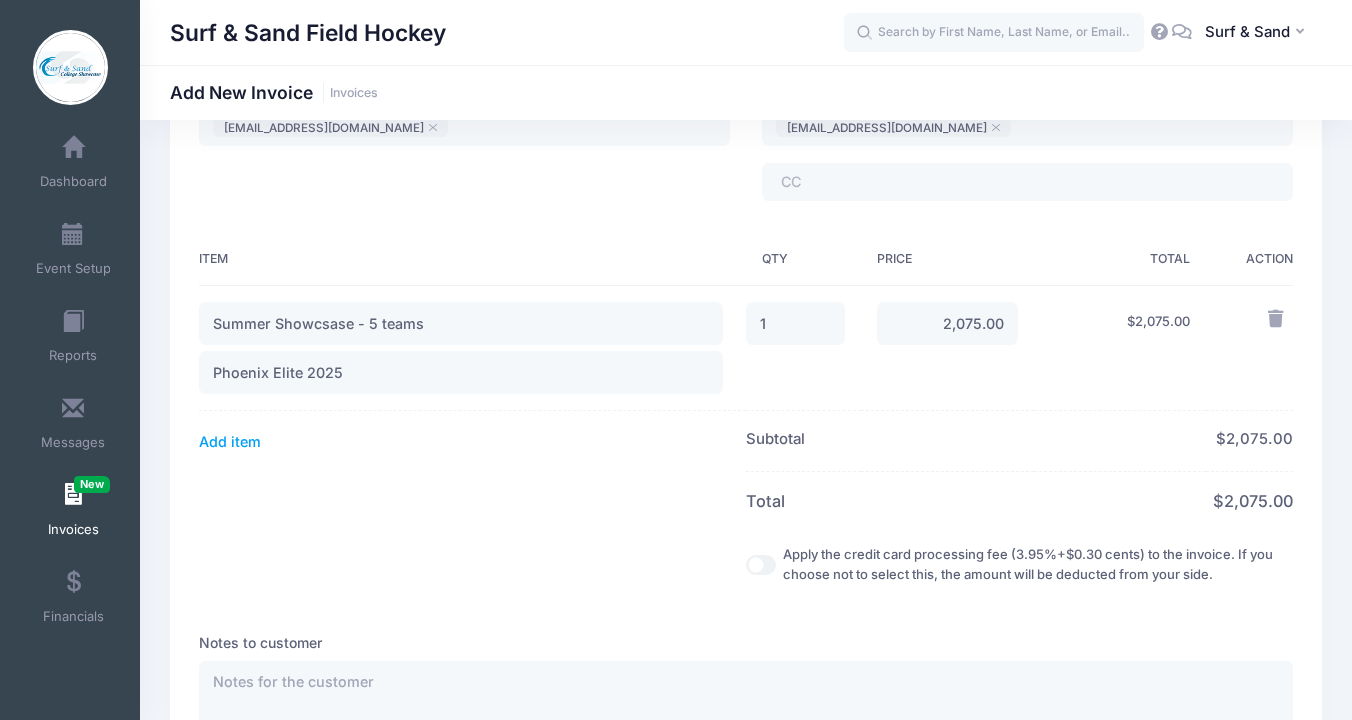 click on "Apply the credit card processing fee (3.95%+$0.30 cents) to the invoice. If you choose not to select this, the amount will be deducted from your side." at bounding box center [761, 565] 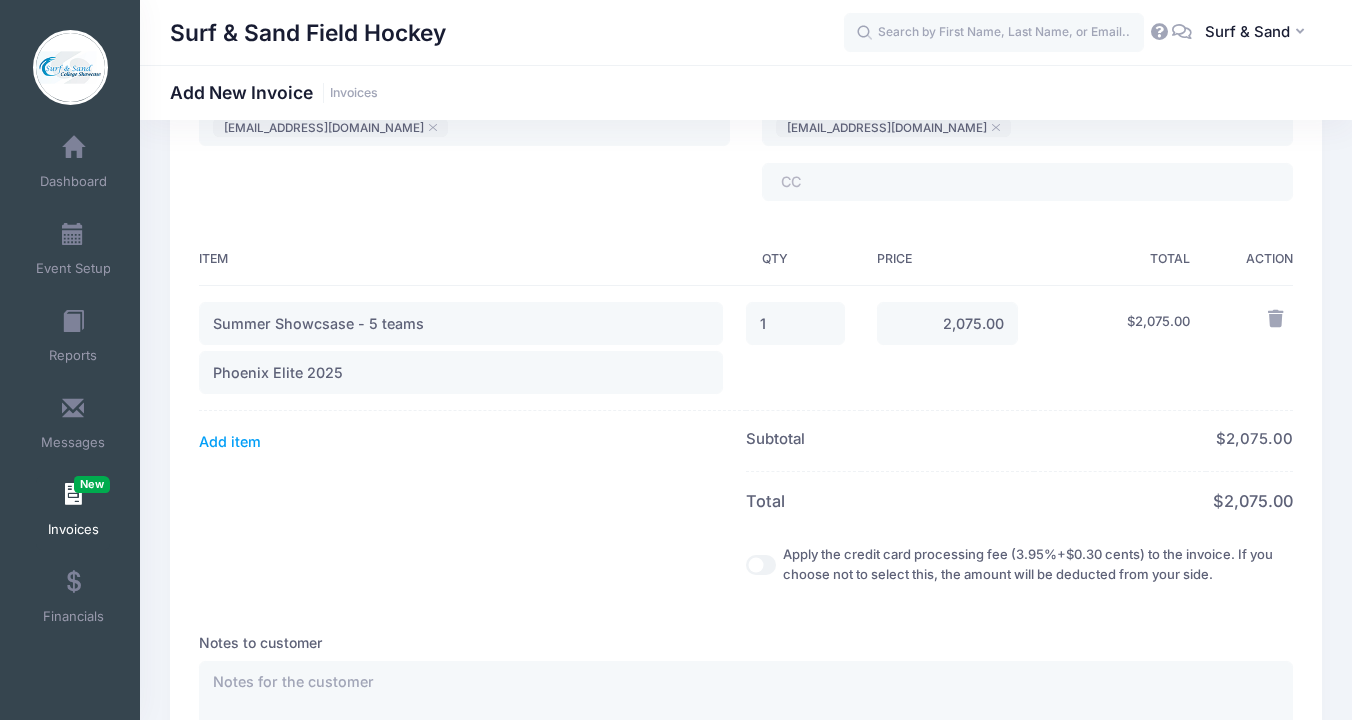 checkbox on "true" 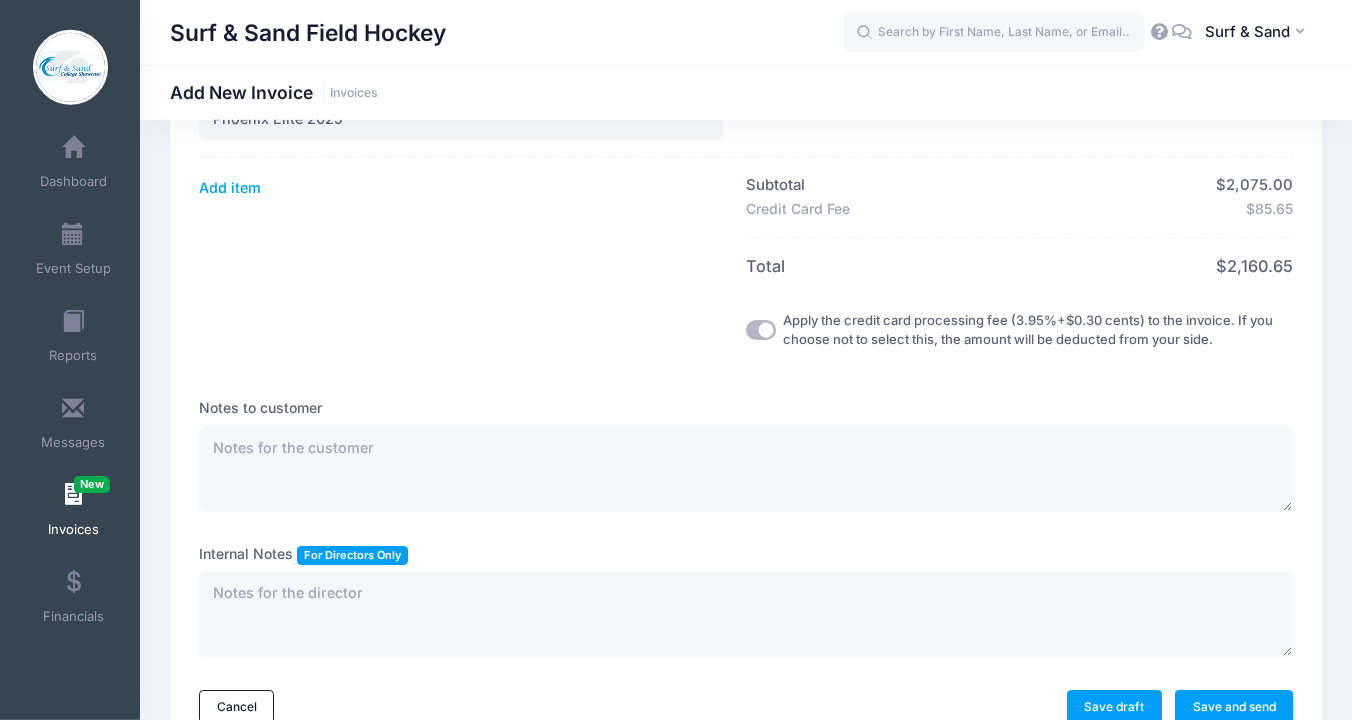 scroll, scrollTop: 629, scrollLeft: 0, axis: vertical 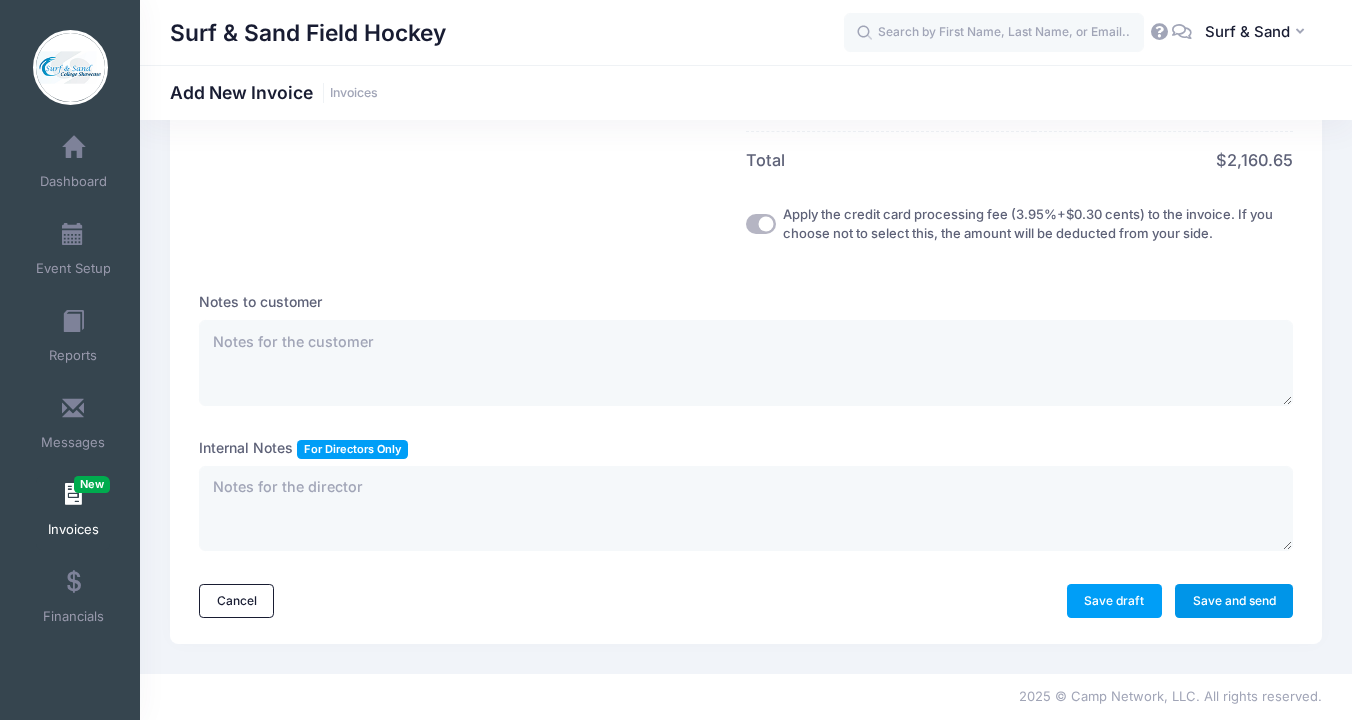 click on "Save and send" at bounding box center (1234, 601) 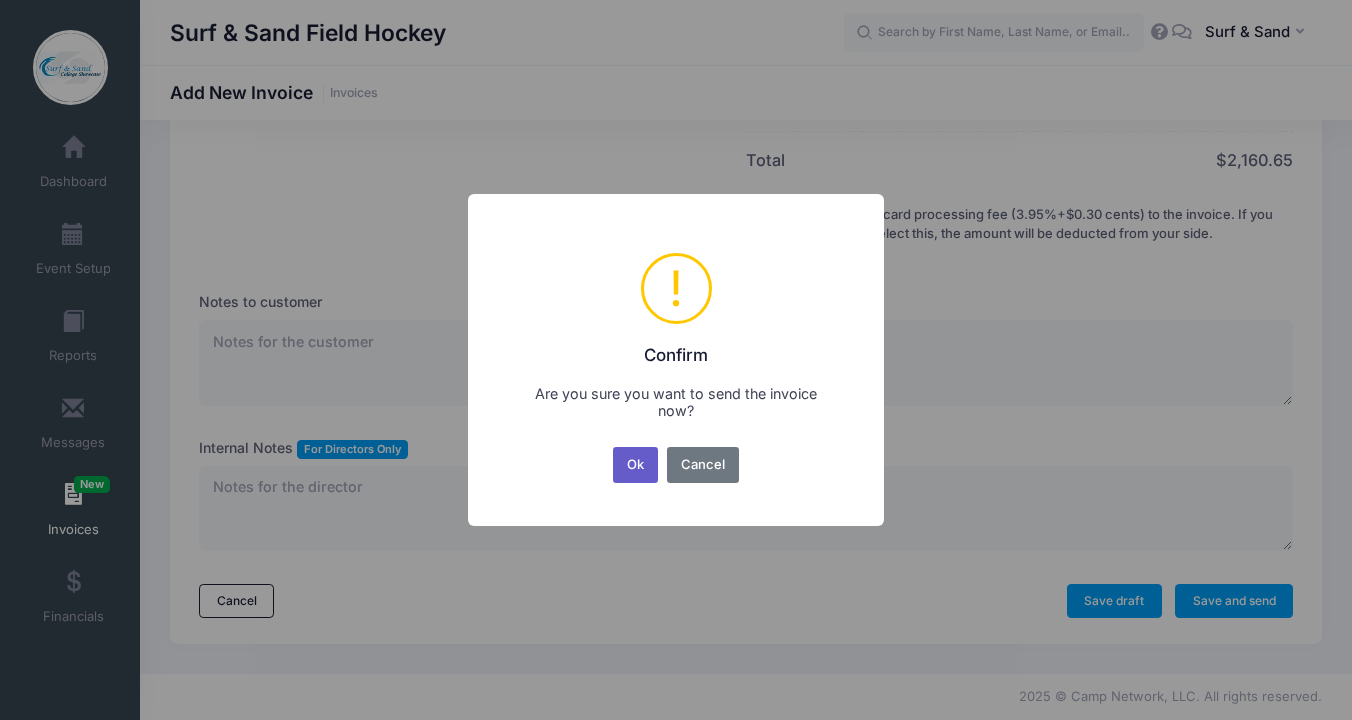 click on "Ok" at bounding box center (636, 465) 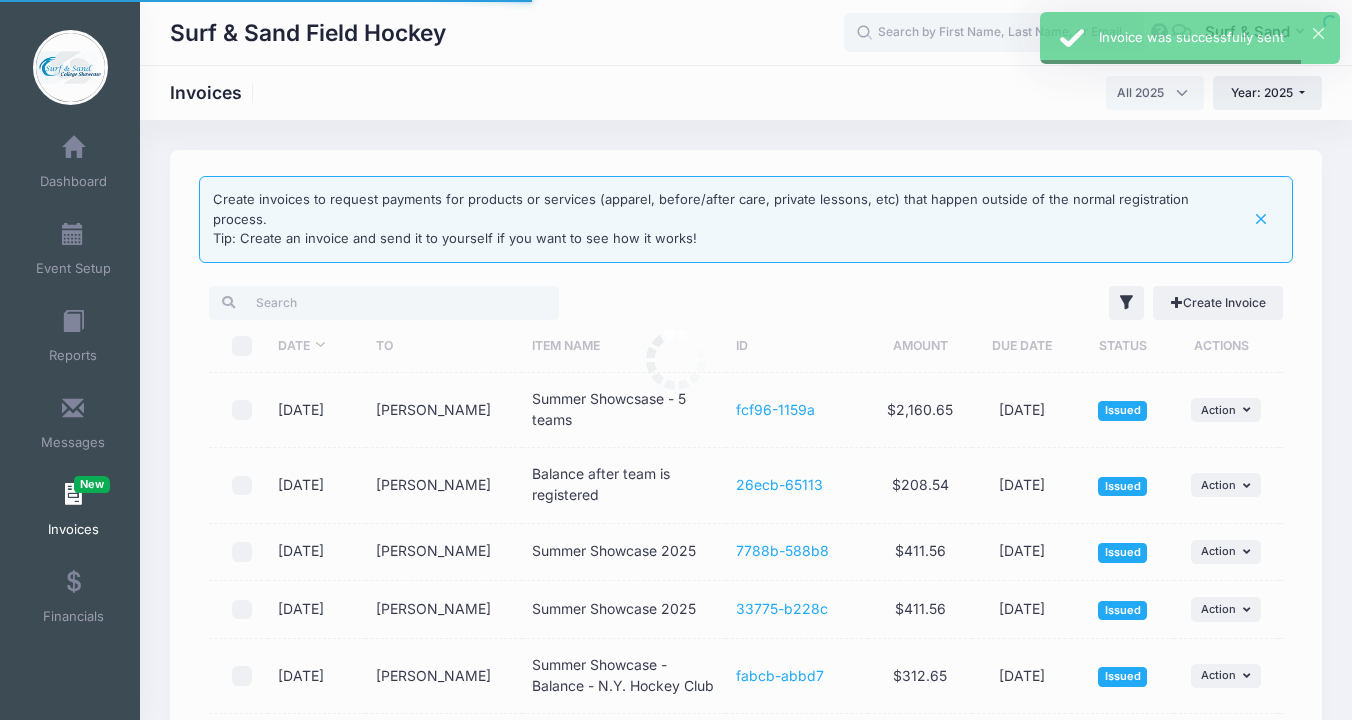 select 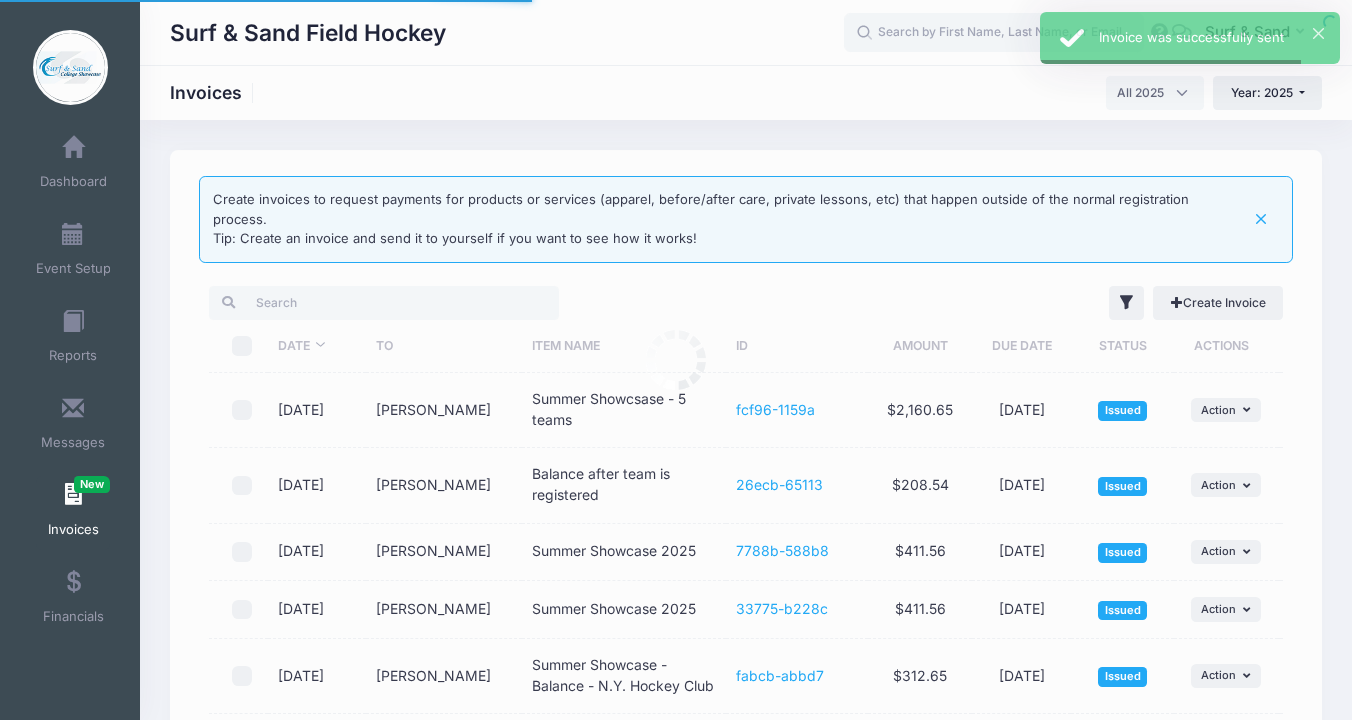 scroll, scrollTop: 0, scrollLeft: 0, axis: both 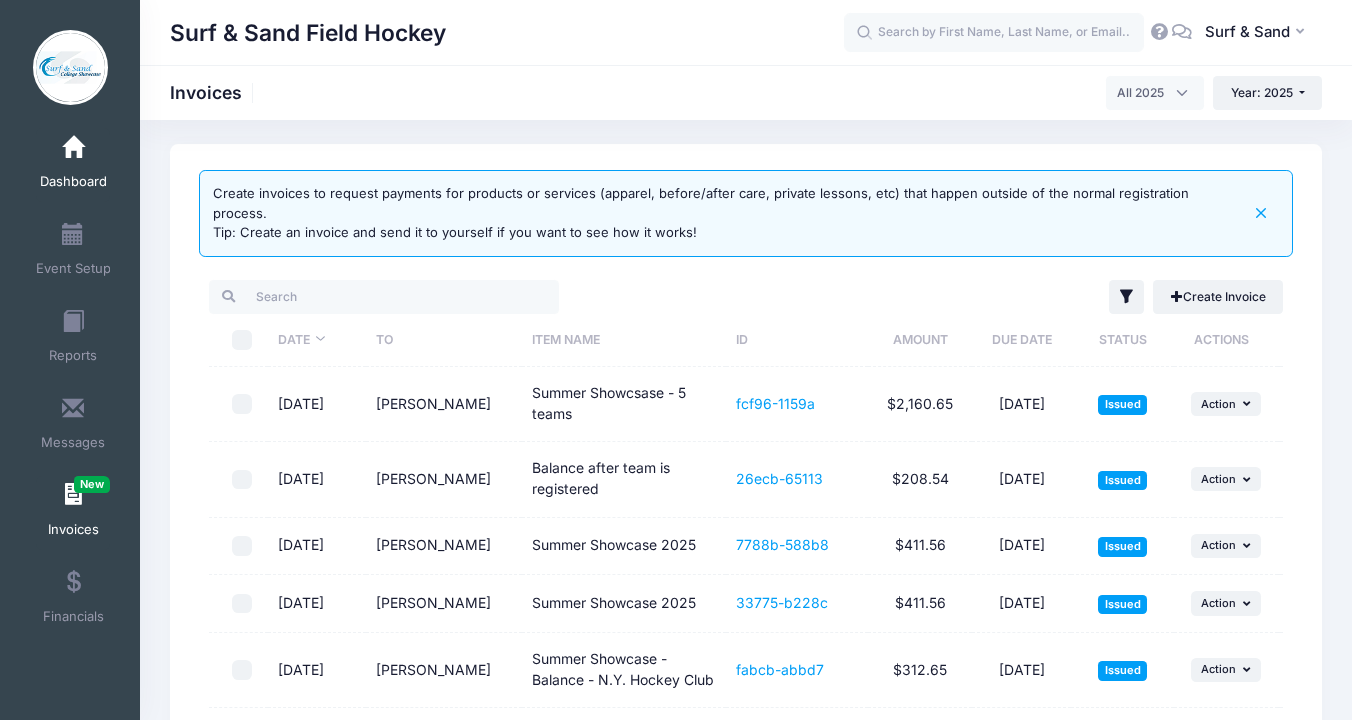 click on "Dashboard" at bounding box center (73, 165) 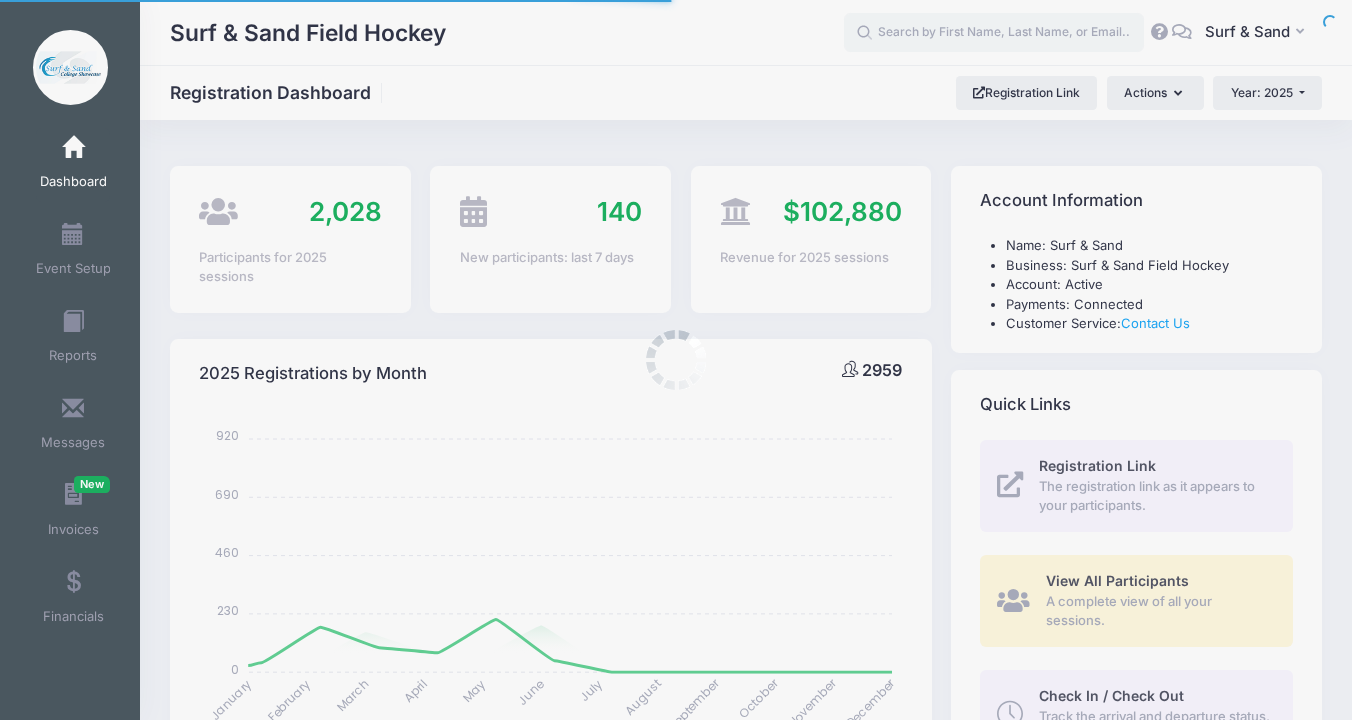 select 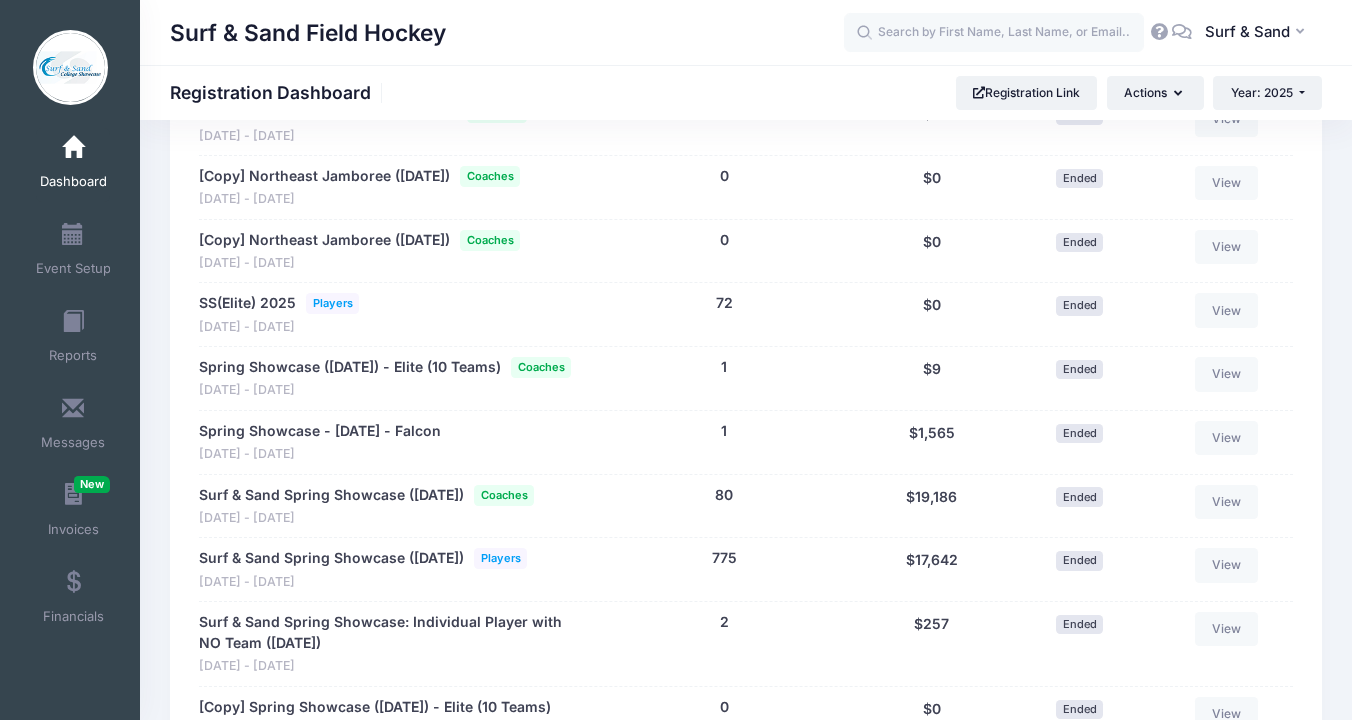 scroll, scrollTop: 3418, scrollLeft: 0, axis: vertical 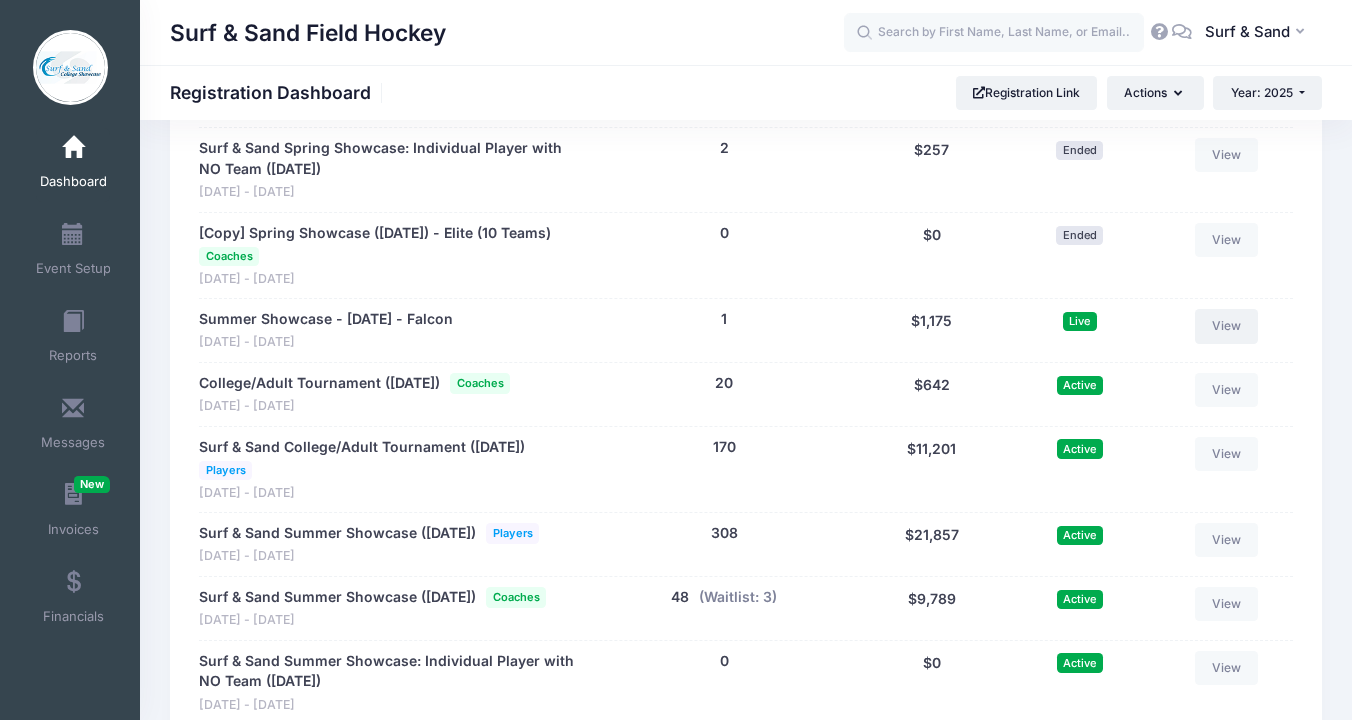click on "View" at bounding box center (1227, 326) 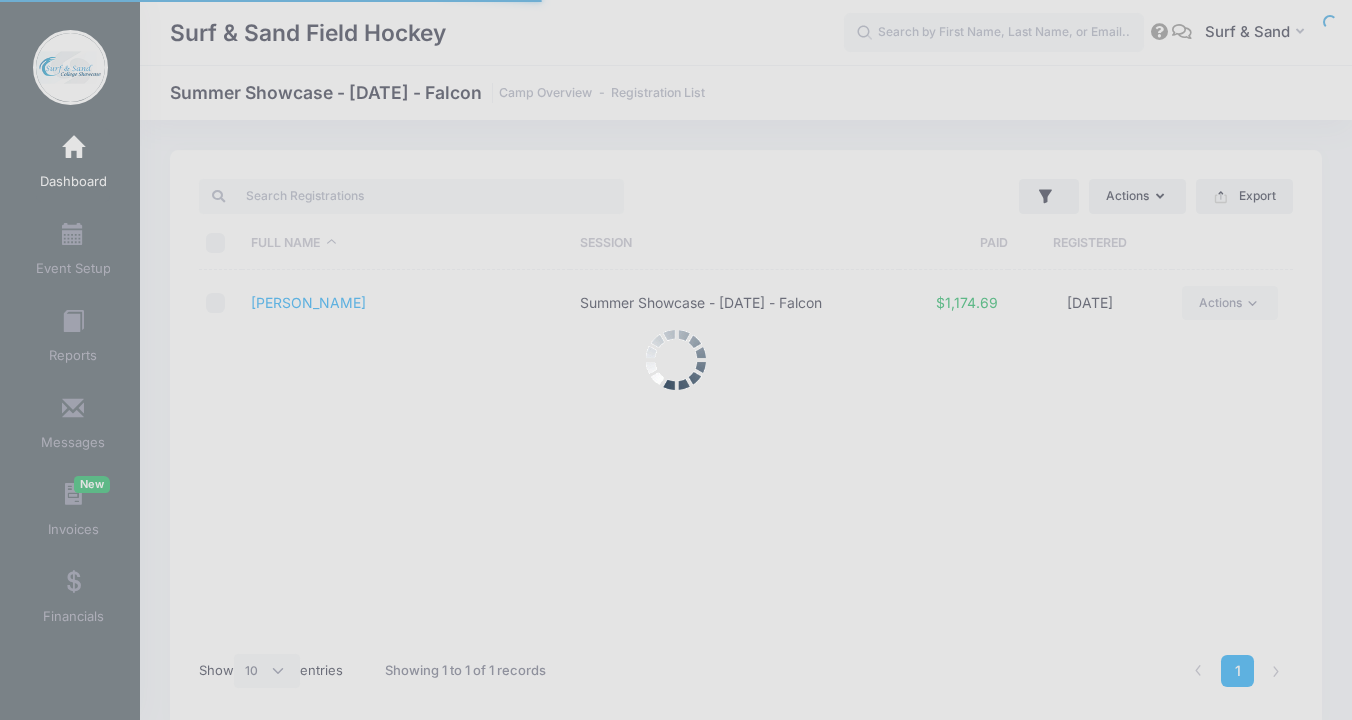 select on "10" 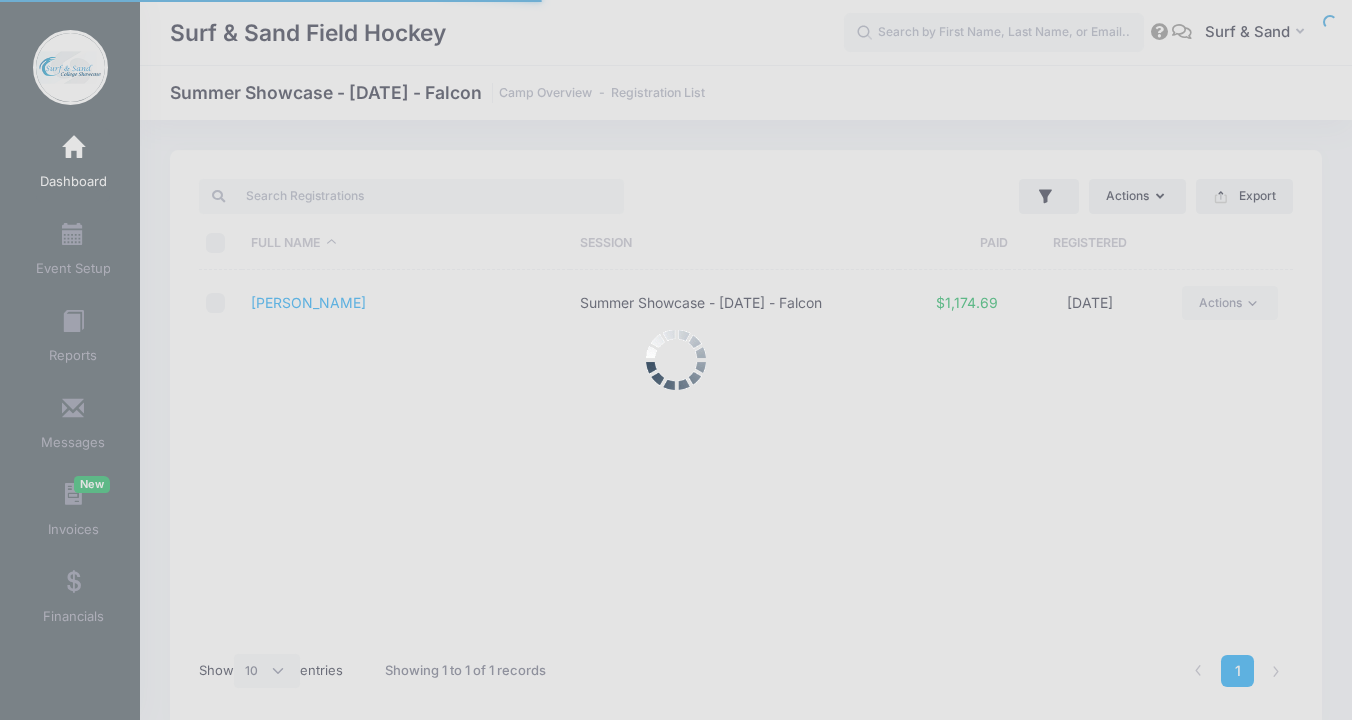 scroll, scrollTop: 0, scrollLeft: 0, axis: both 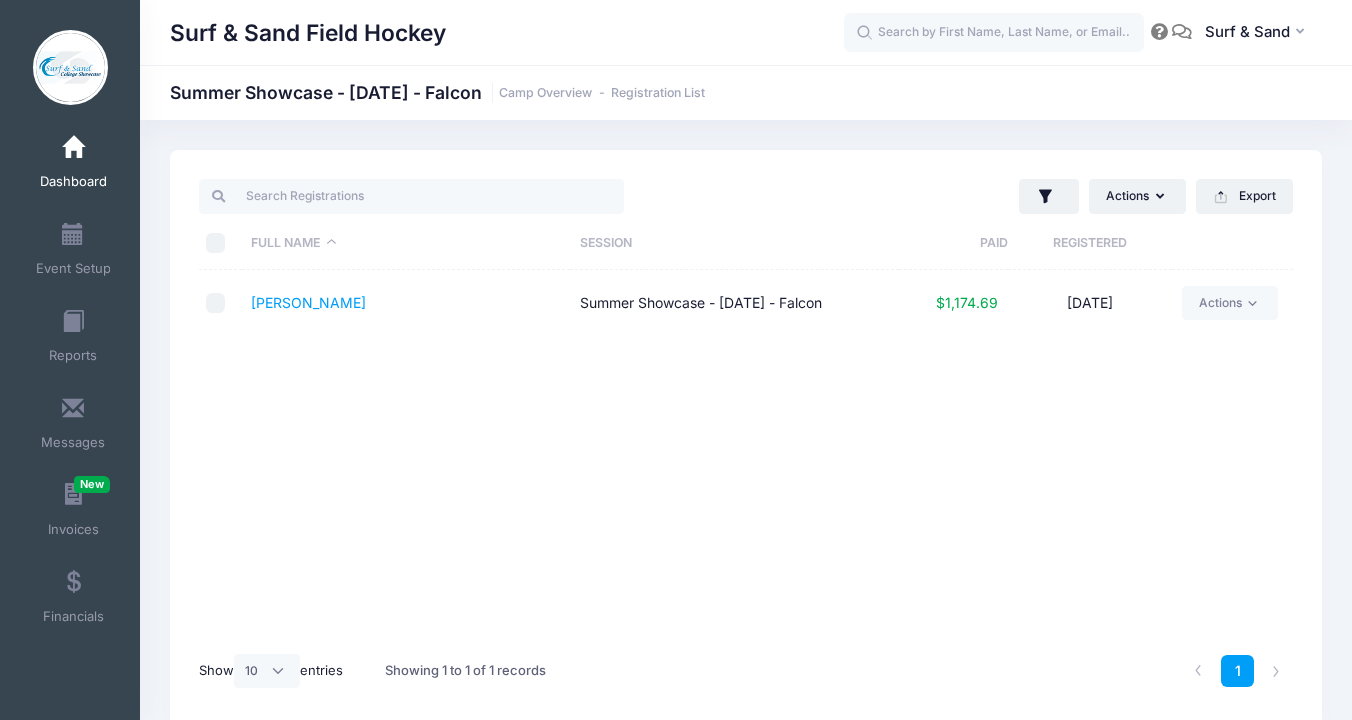 click at bounding box center [73, 148] 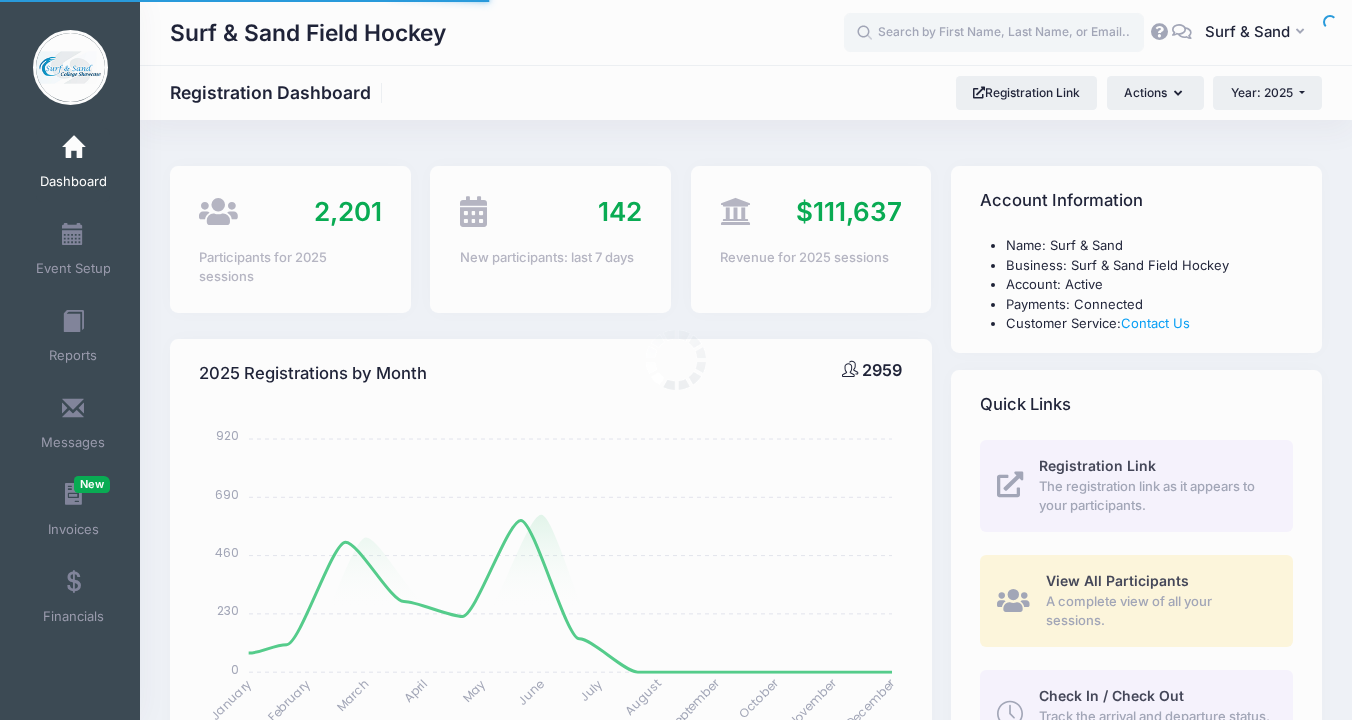 select 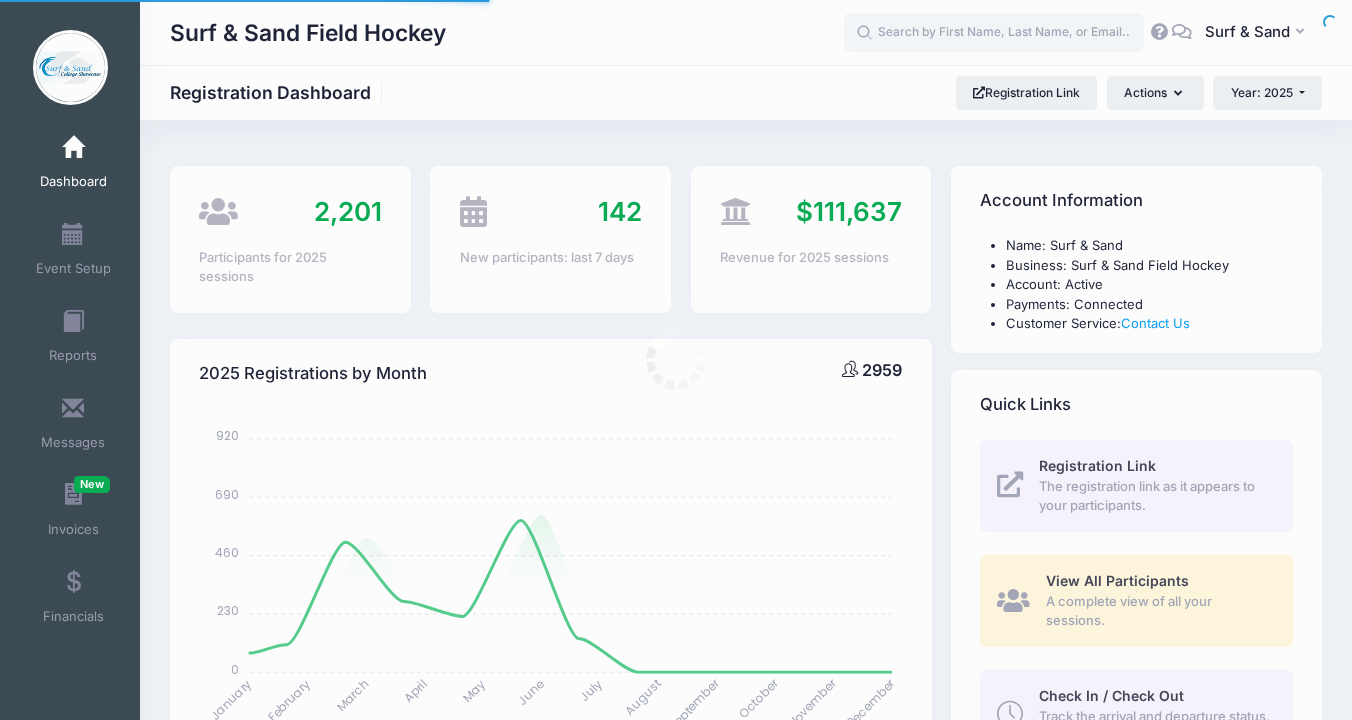 scroll, scrollTop: 0, scrollLeft: 0, axis: both 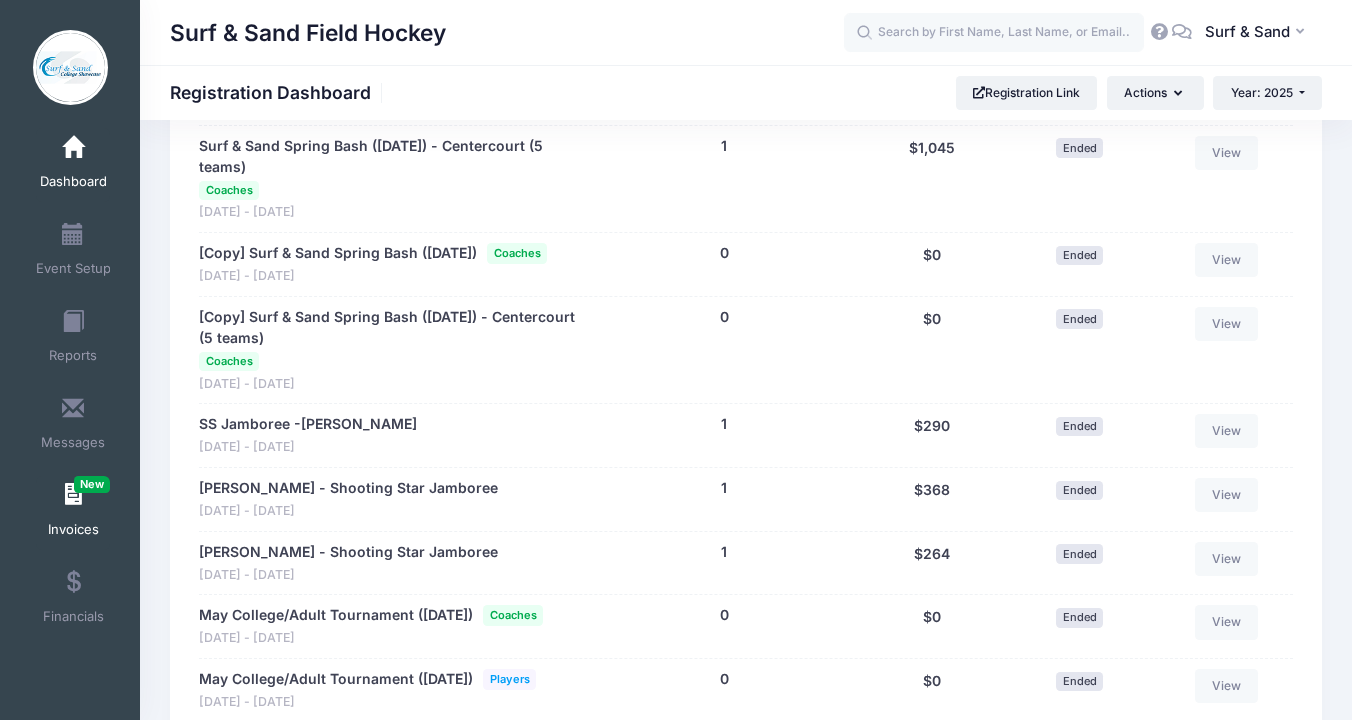 click on "Invoices  New" at bounding box center [73, 513] 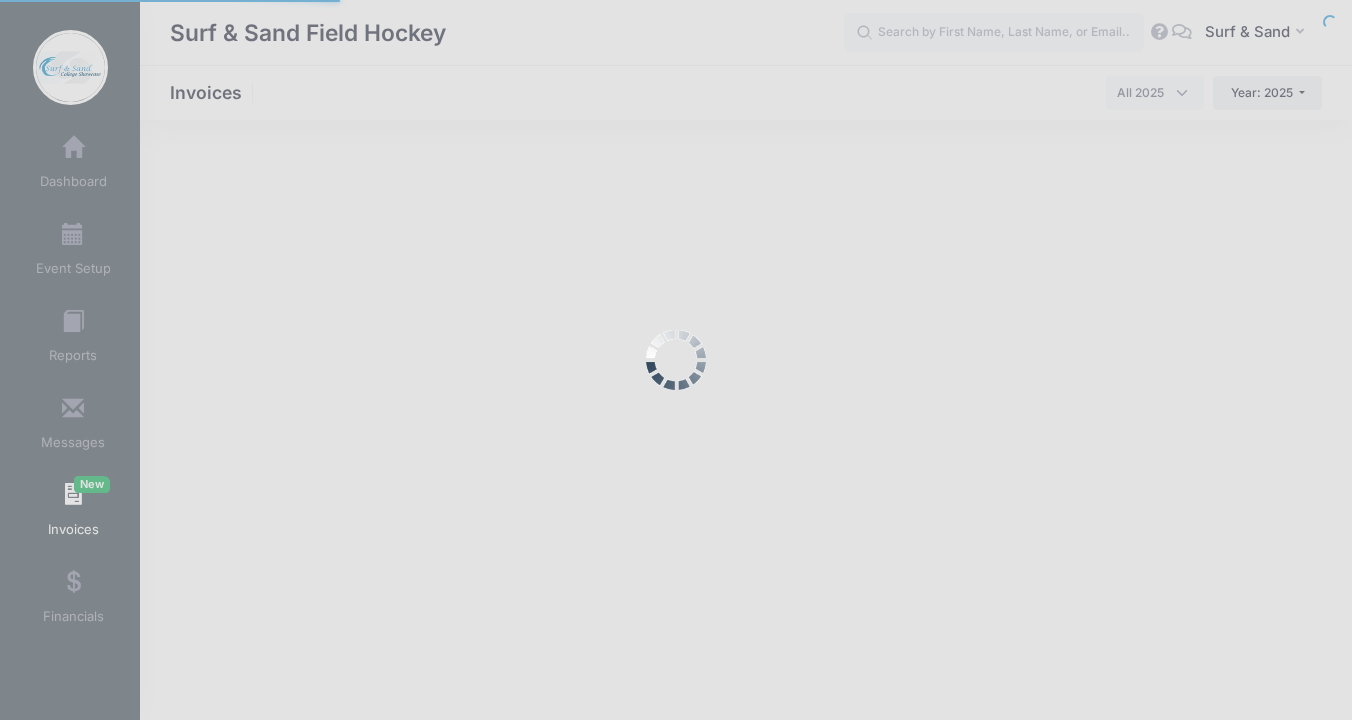 select 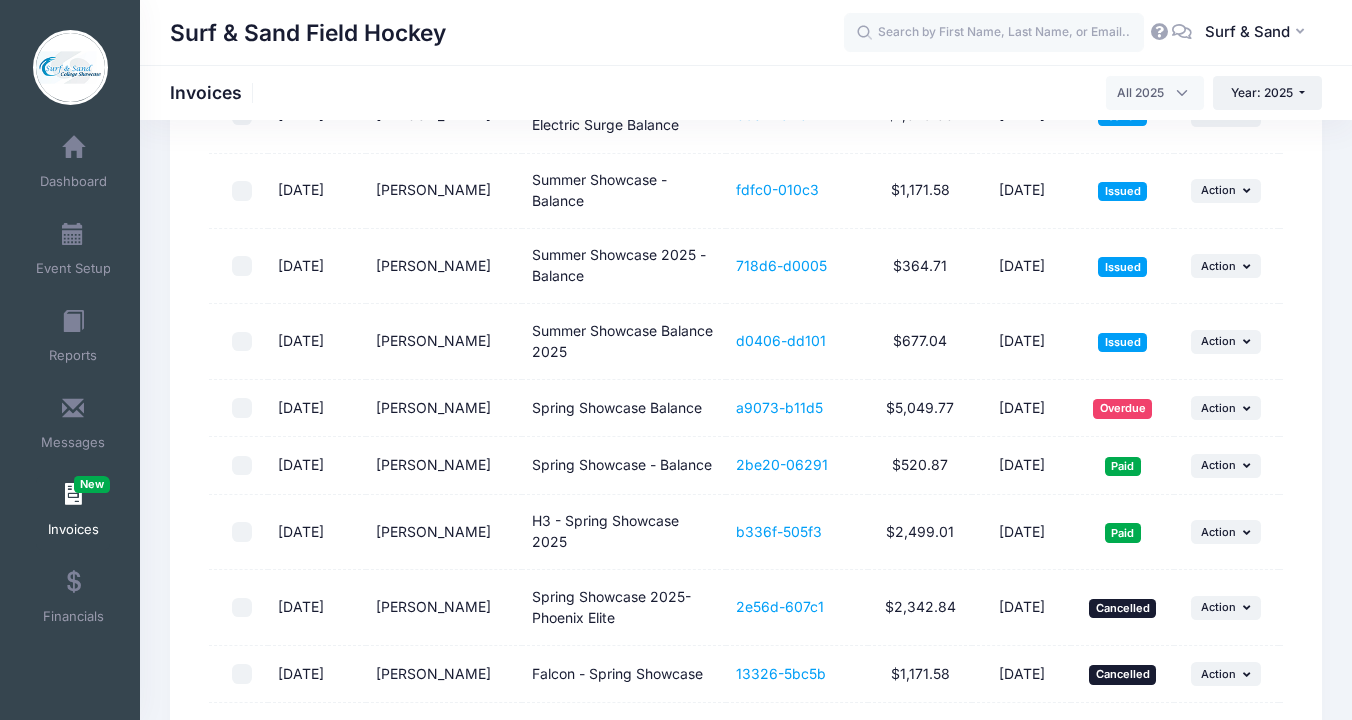 scroll, scrollTop: 619, scrollLeft: 0, axis: vertical 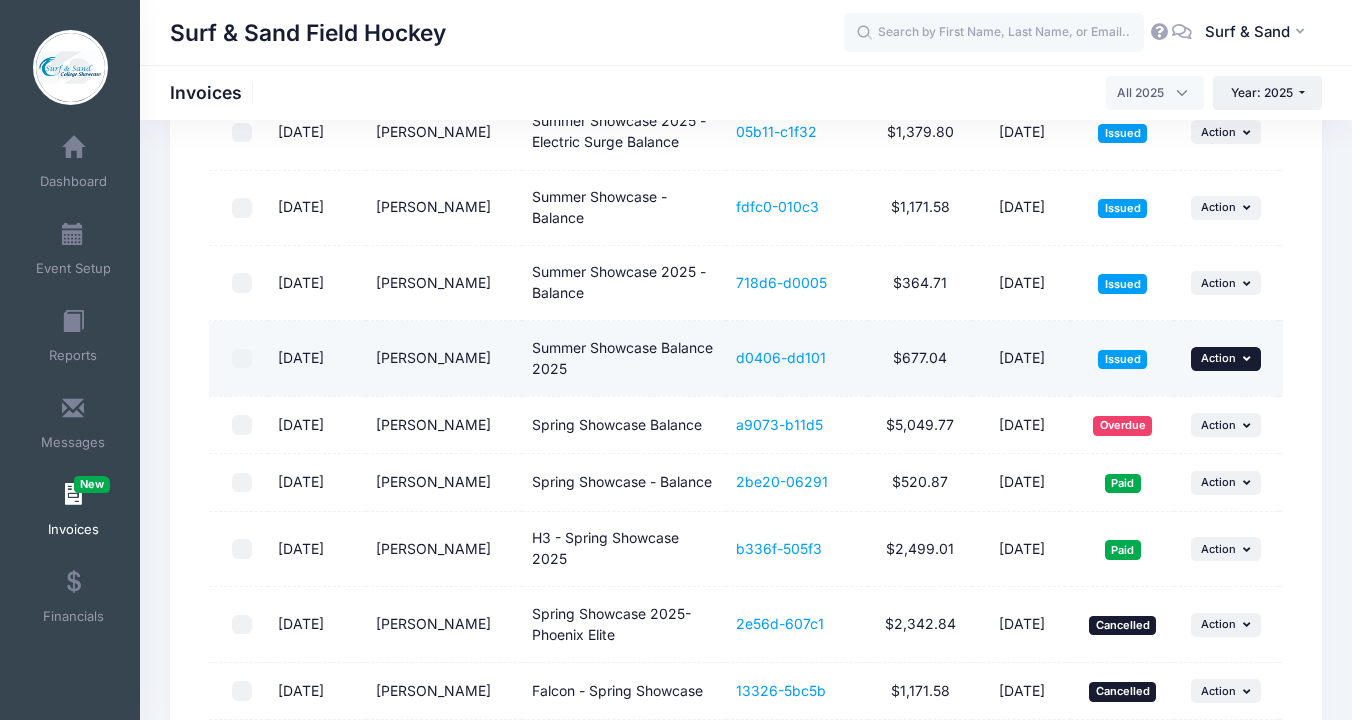 click on "... Action" at bounding box center (1226, 359) 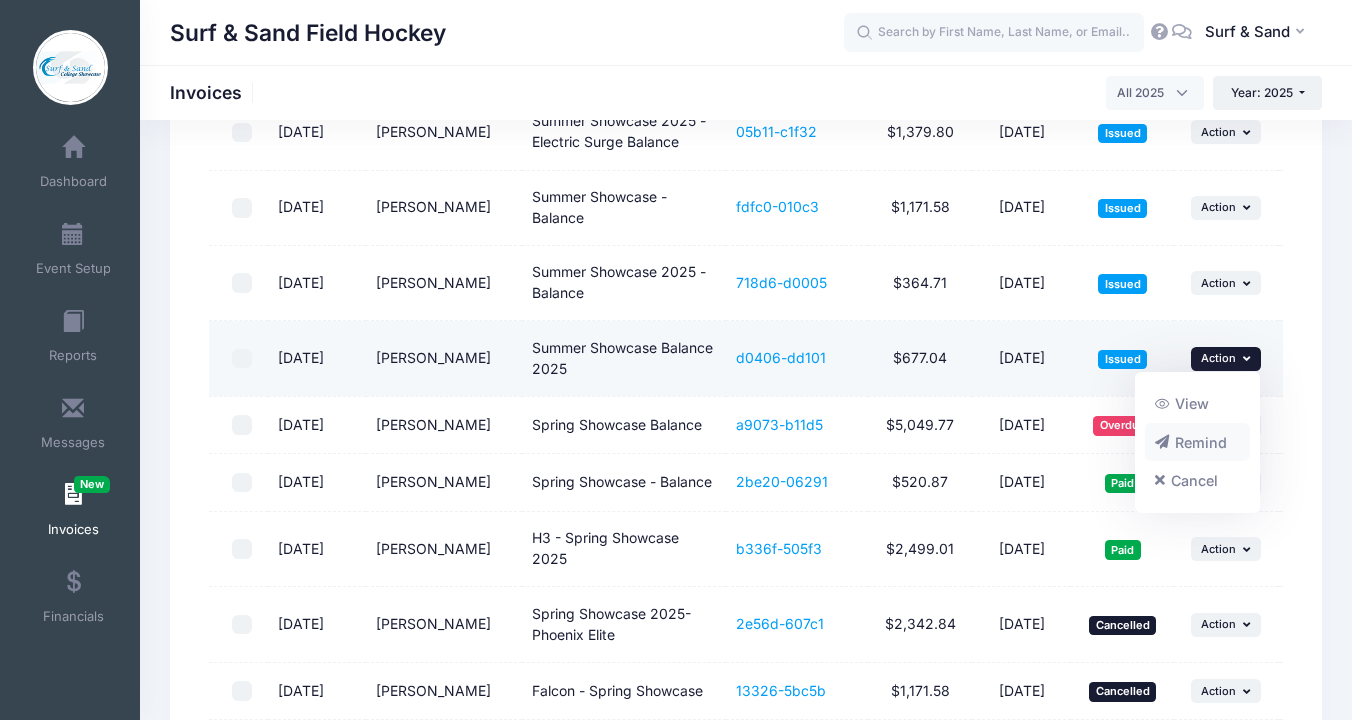 click on "Remind" at bounding box center (1198, 442) 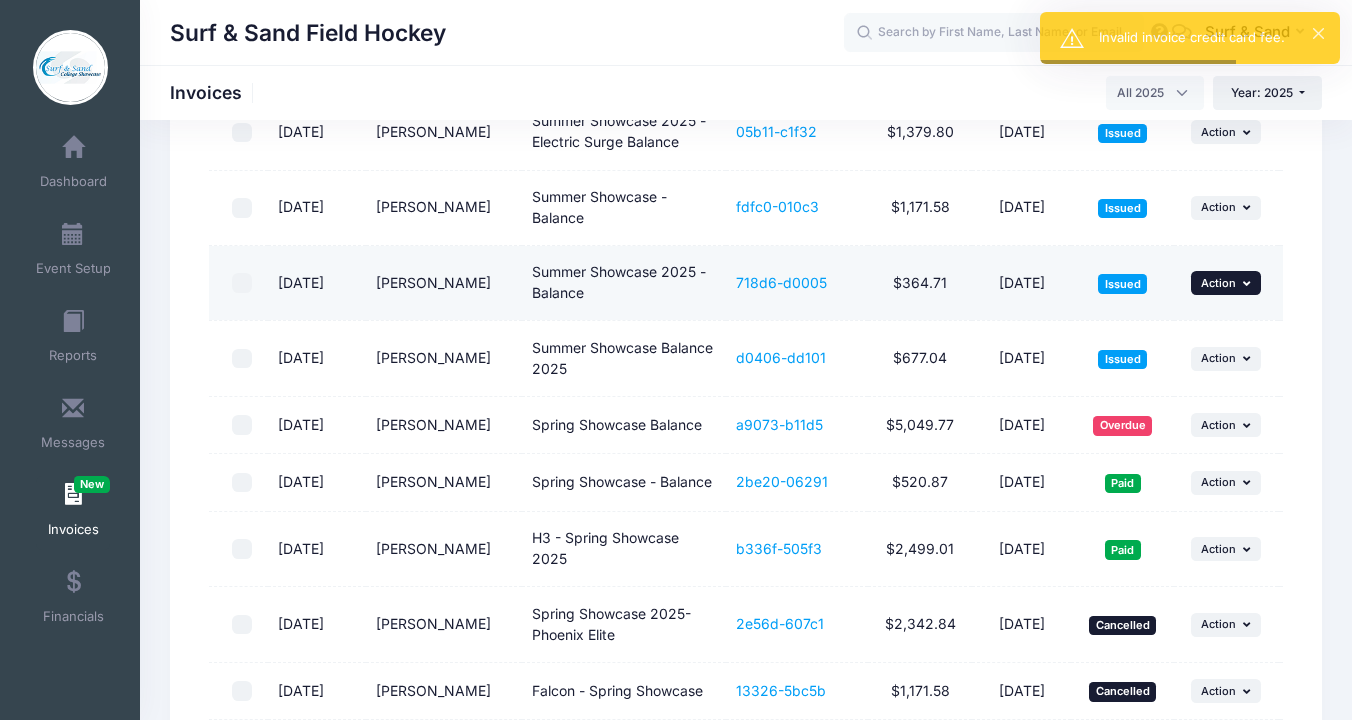 click on "... Action" at bounding box center (1226, 283) 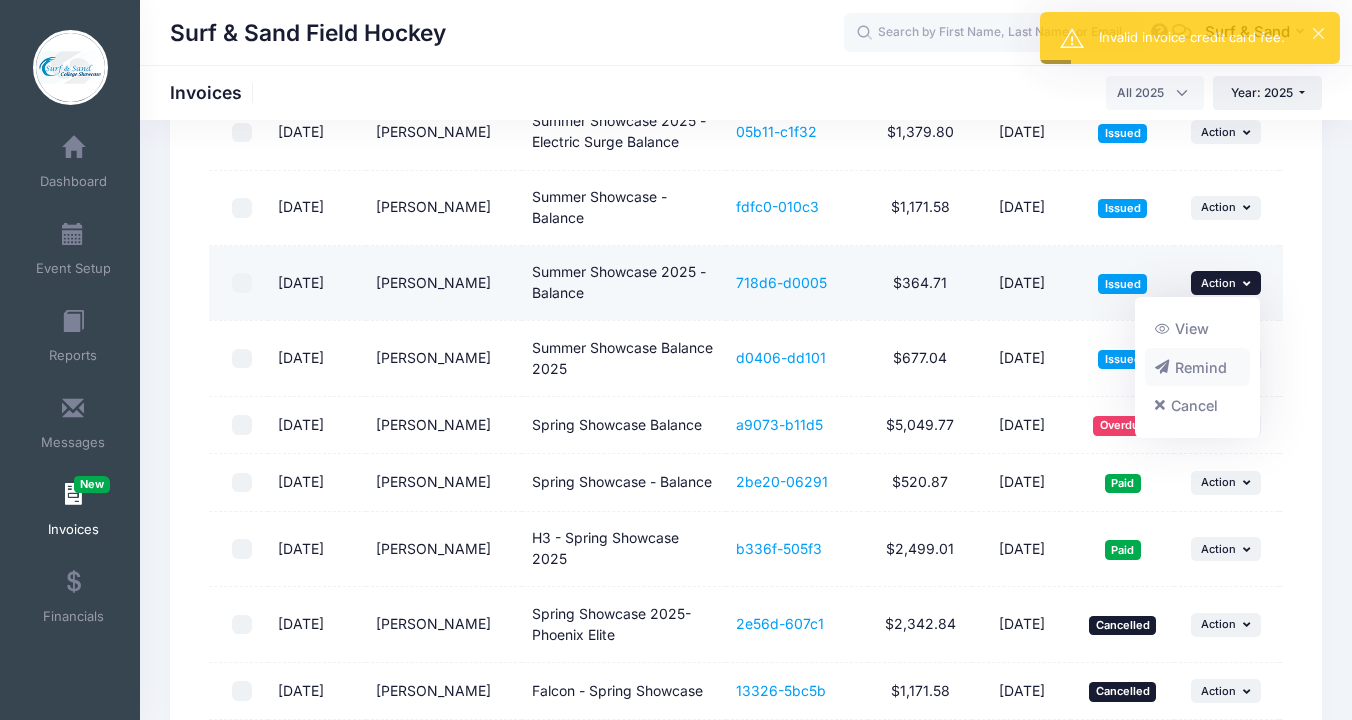 click on "Remind" at bounding box center [1198, 367] 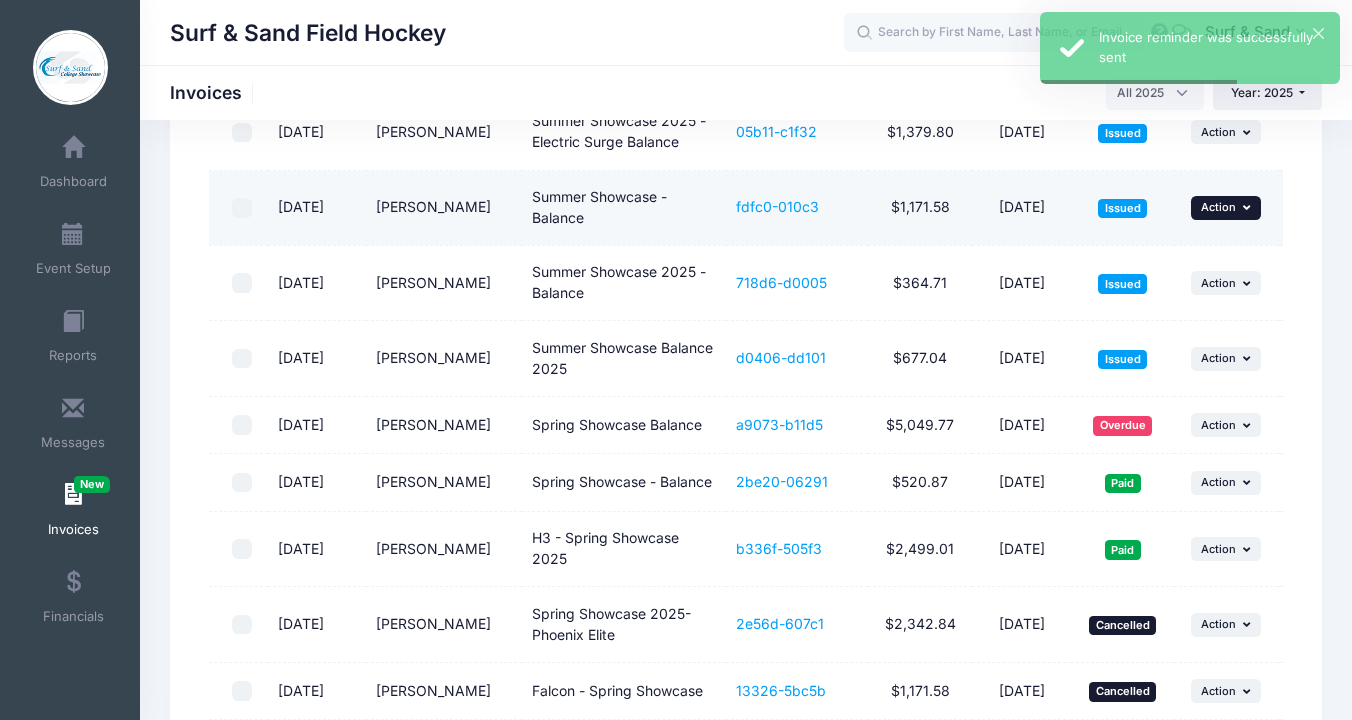 click on "... Action" at bounding box center [1226, 208] 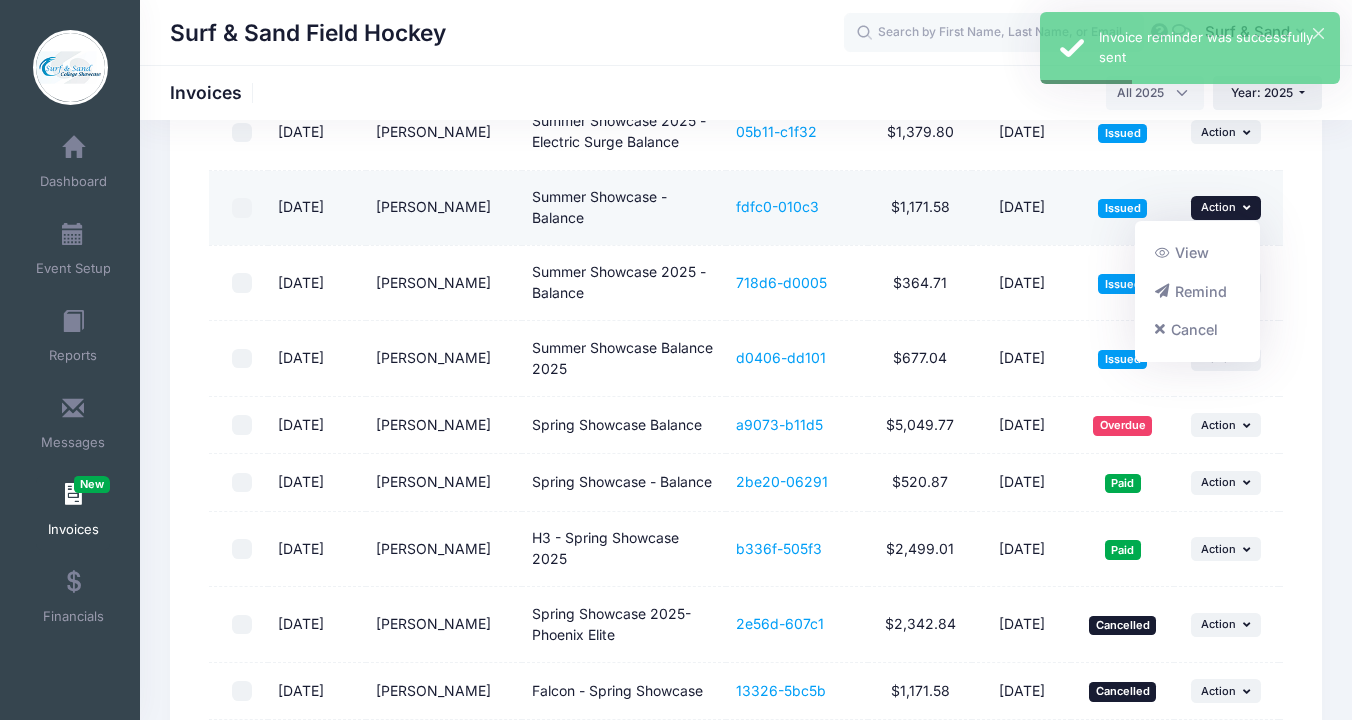 click on "... Action      View
Remind
Cancel" at bounding box center (1226, 208) 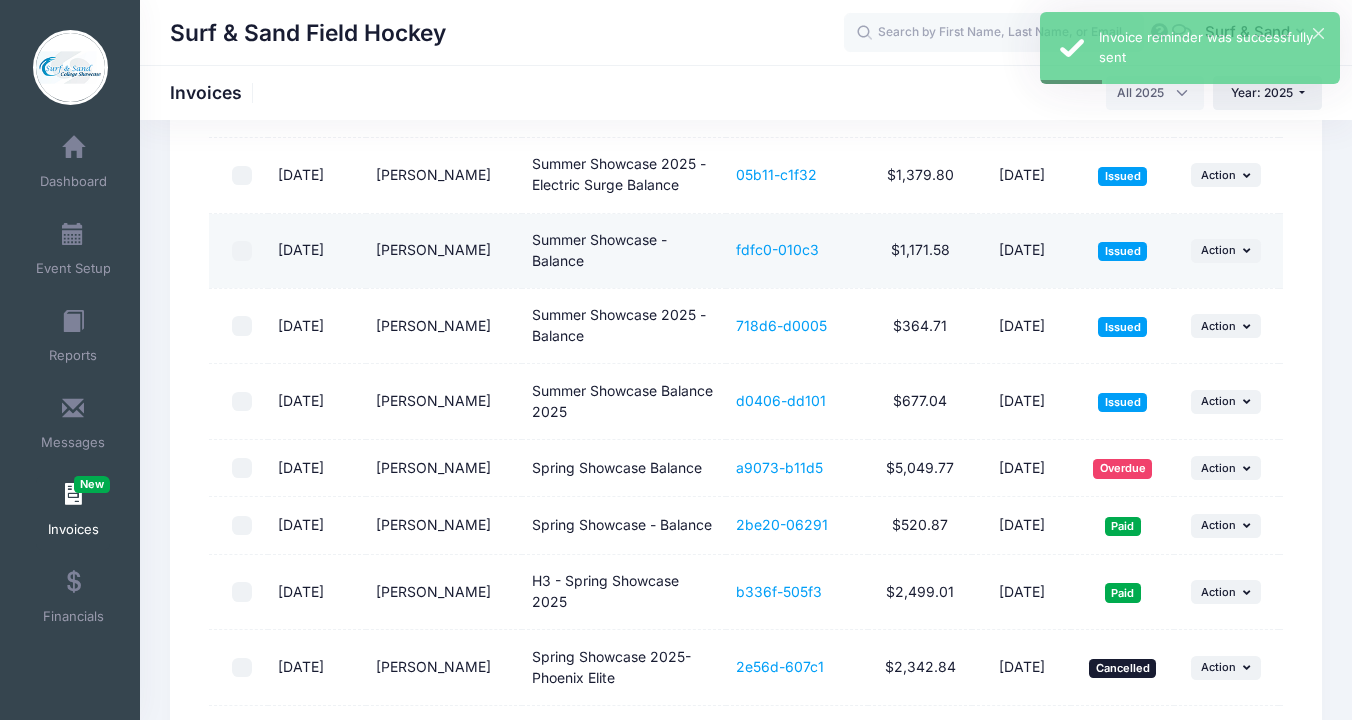 scroll, scrollTop: 568, scrollLeft: 0, axis: vertical 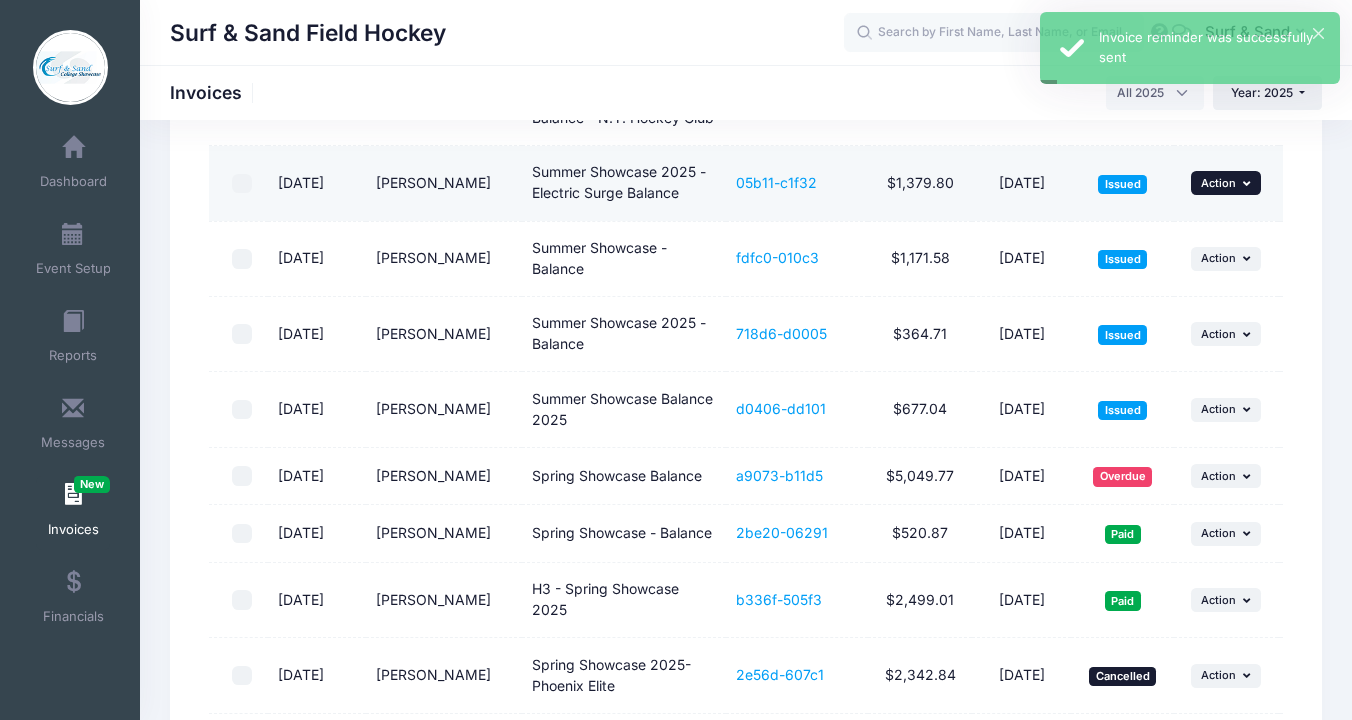 click on "Action" at bounding box center [1218, 183] 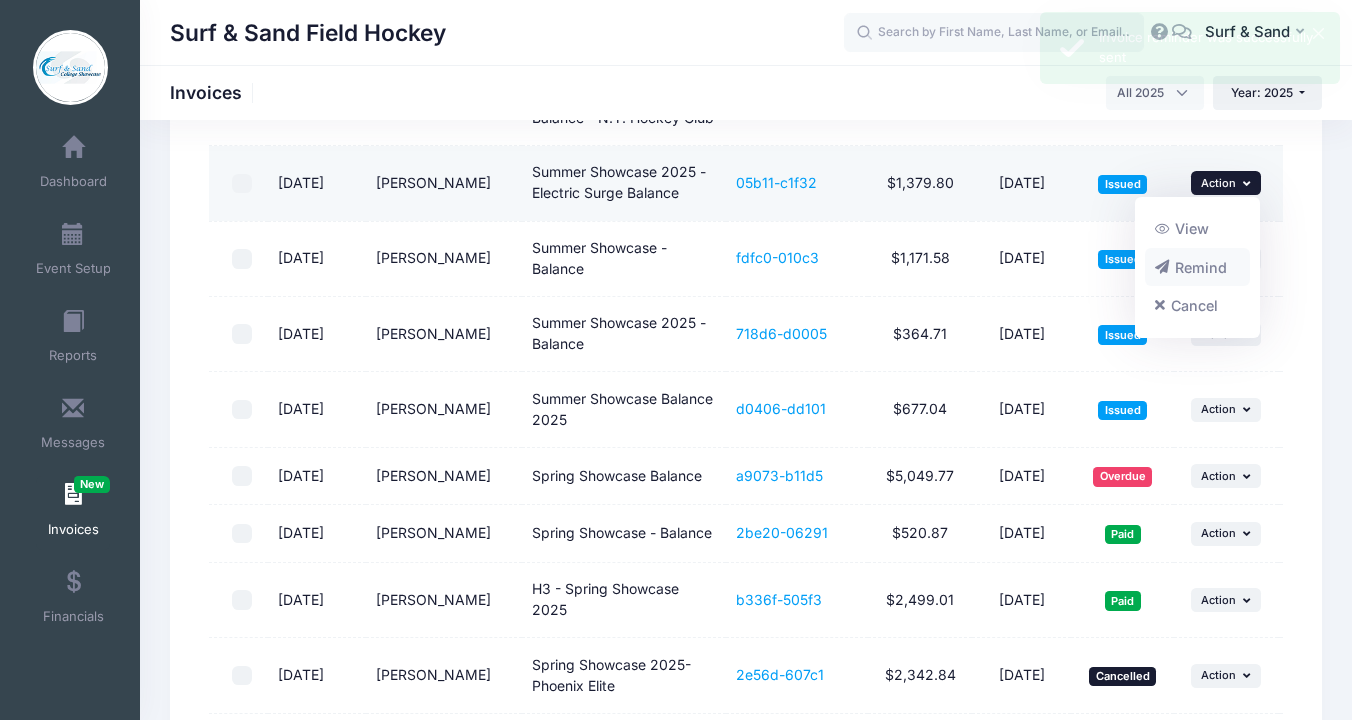 click on "Remind" at bounding box center (1198, 267) 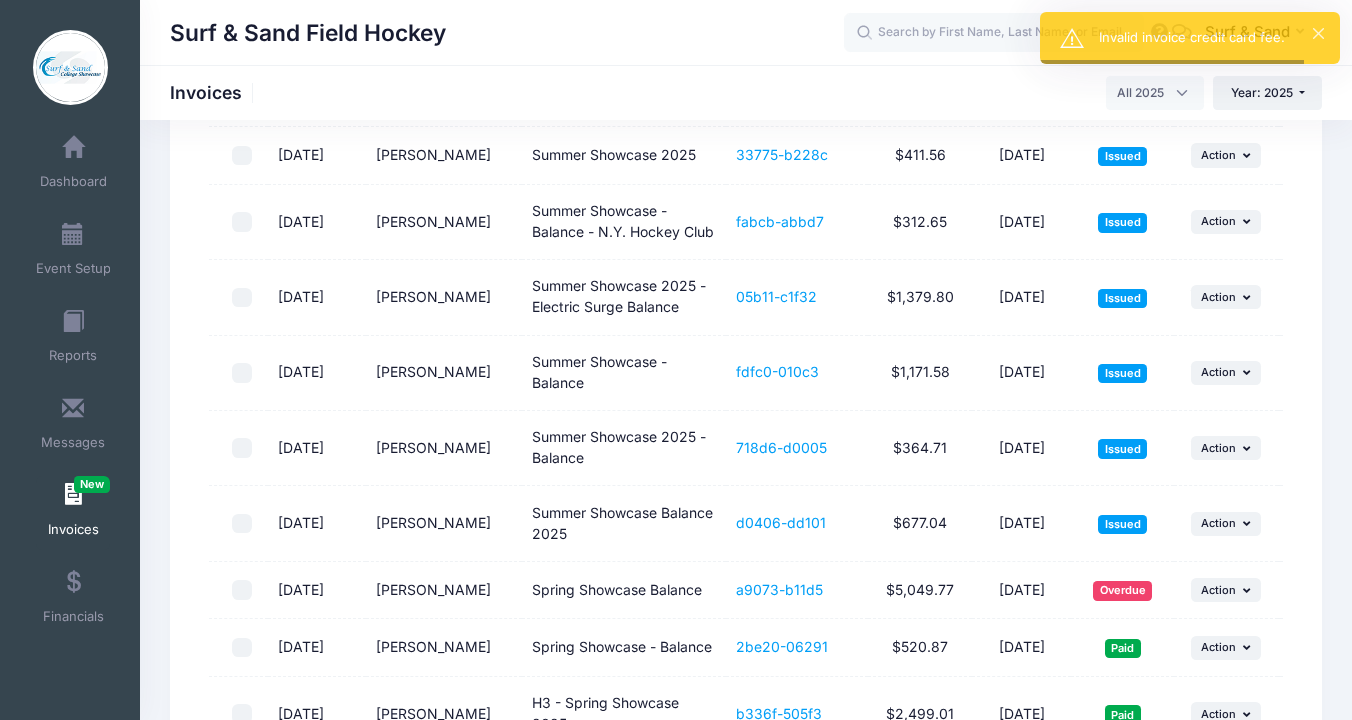 scroll, scrollTop: 442, scrollLeft: 0, axis: vertical 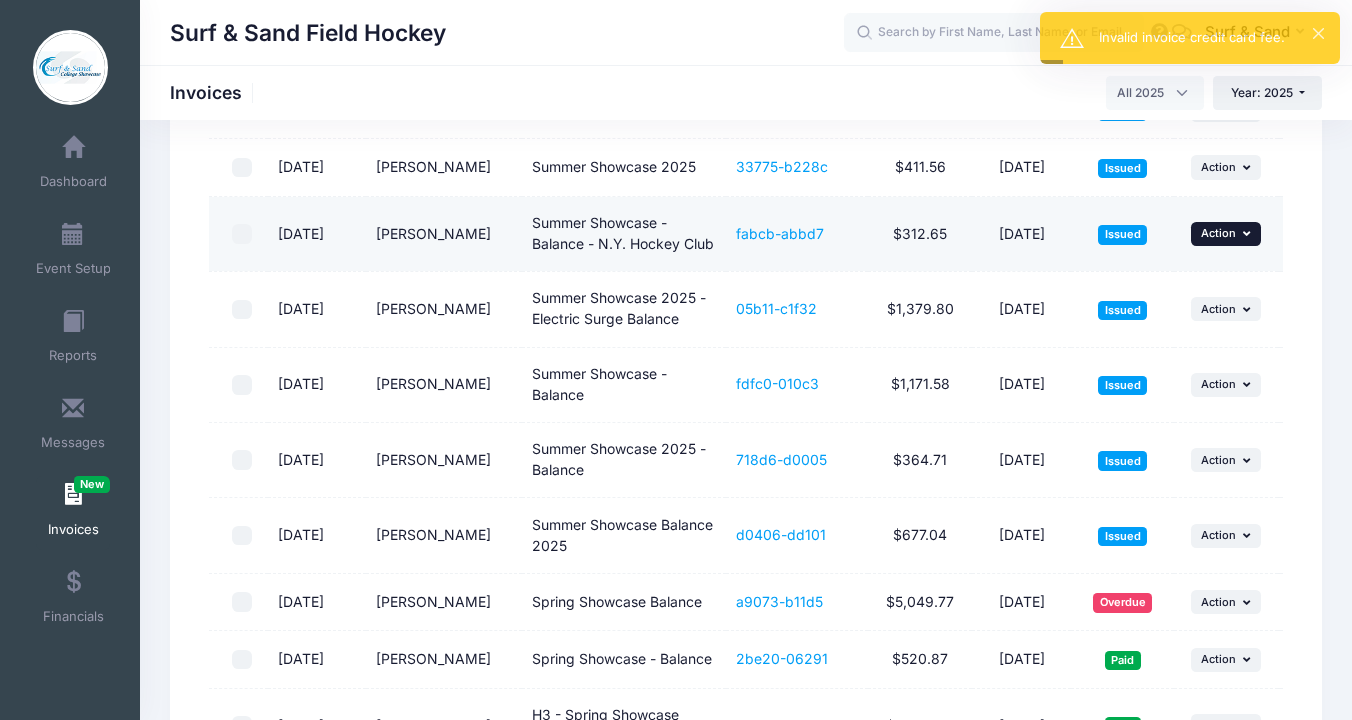 click on "Action" at bounding box center [1218, 233] 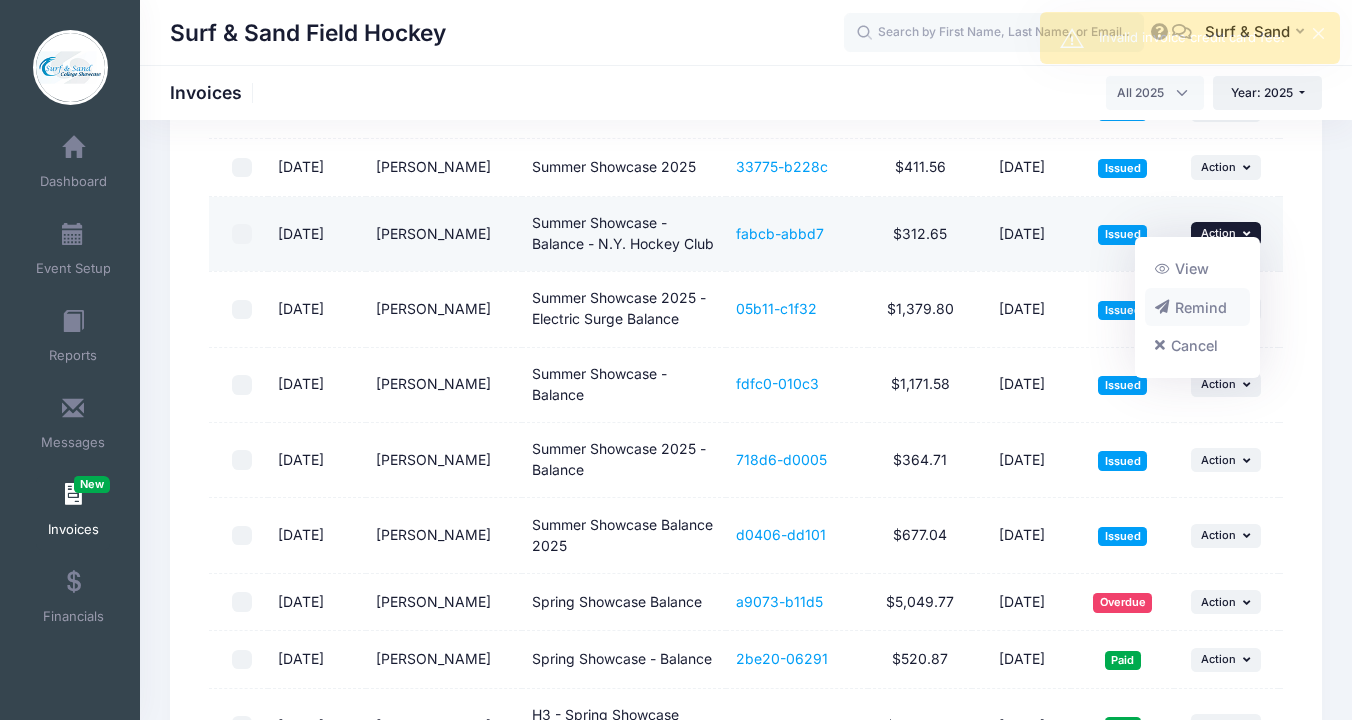 click on "Remind" at bounding box center (1198, 307) 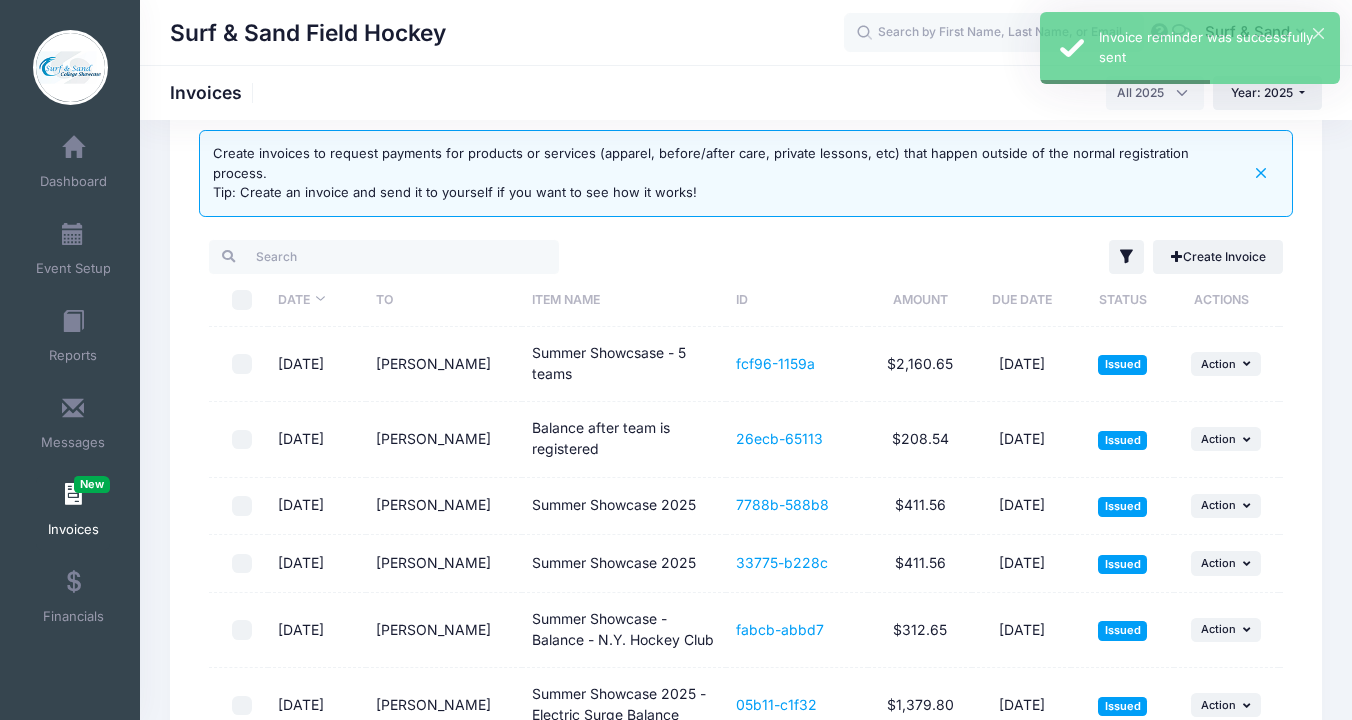 scroll, scrollTop: 4, scrollLeft: 0, axis: vertical 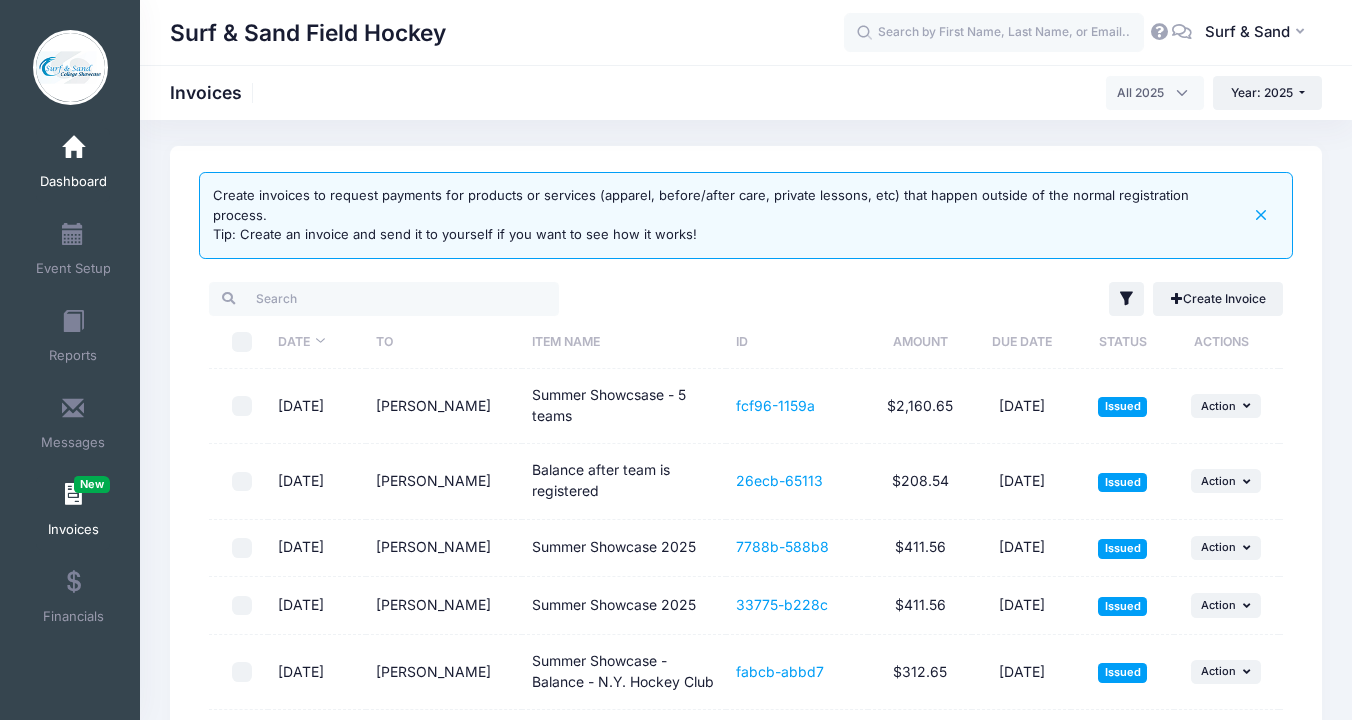 click at bounding box center (73, 148) 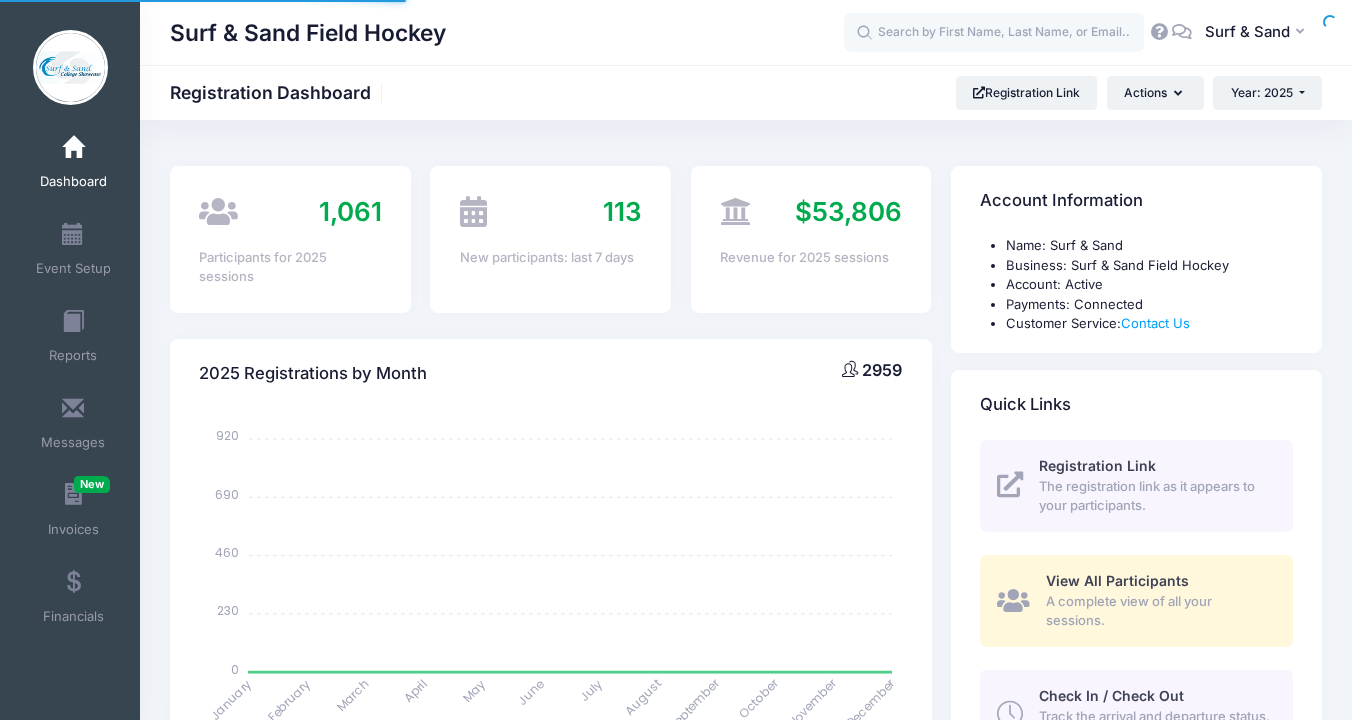 scroll, scrollTop: 0, scrollLeft: 0, axis: both 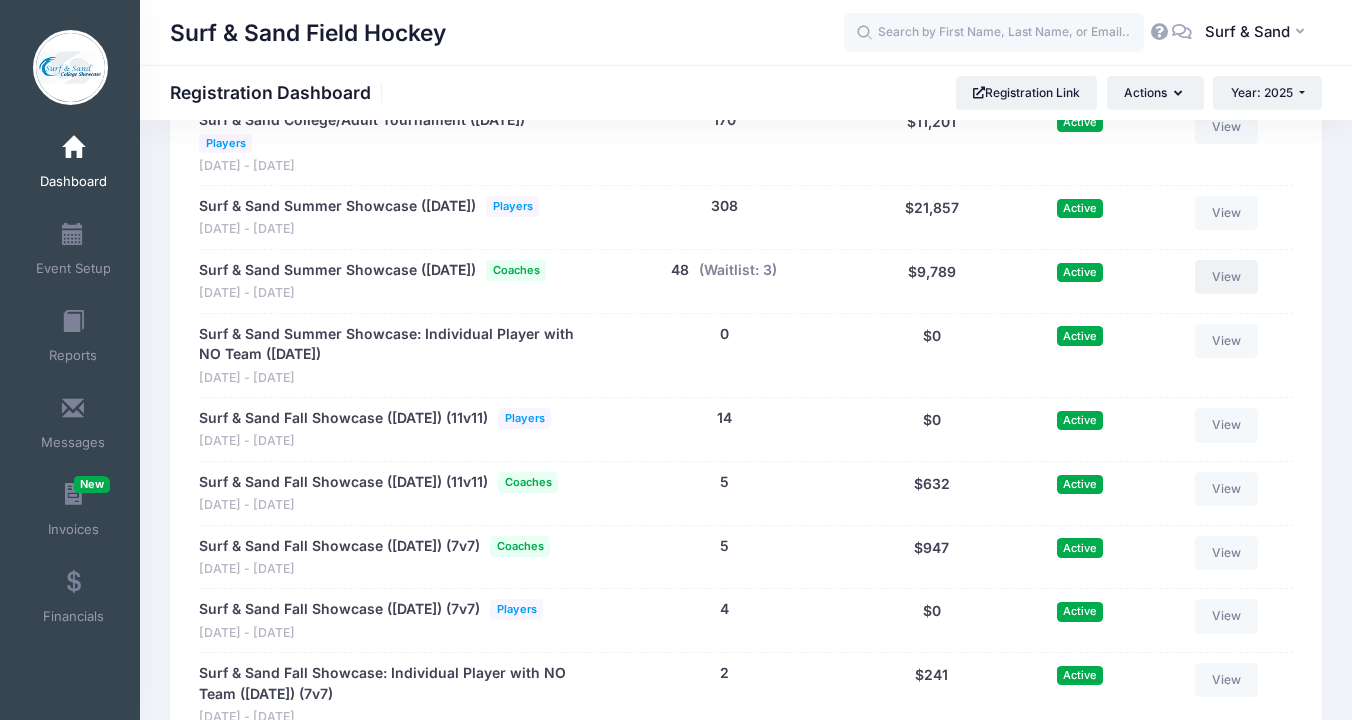 click on "View" at bounding box center (1227, 277) 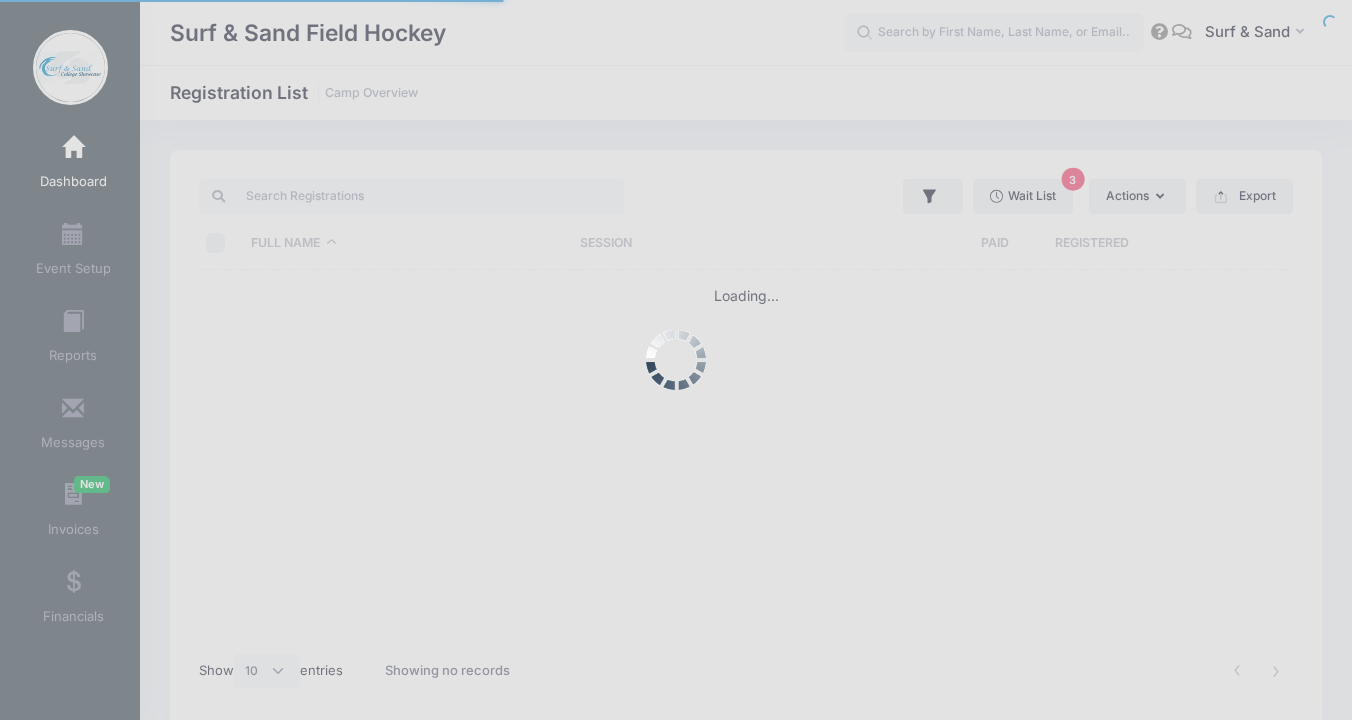 select on "10" 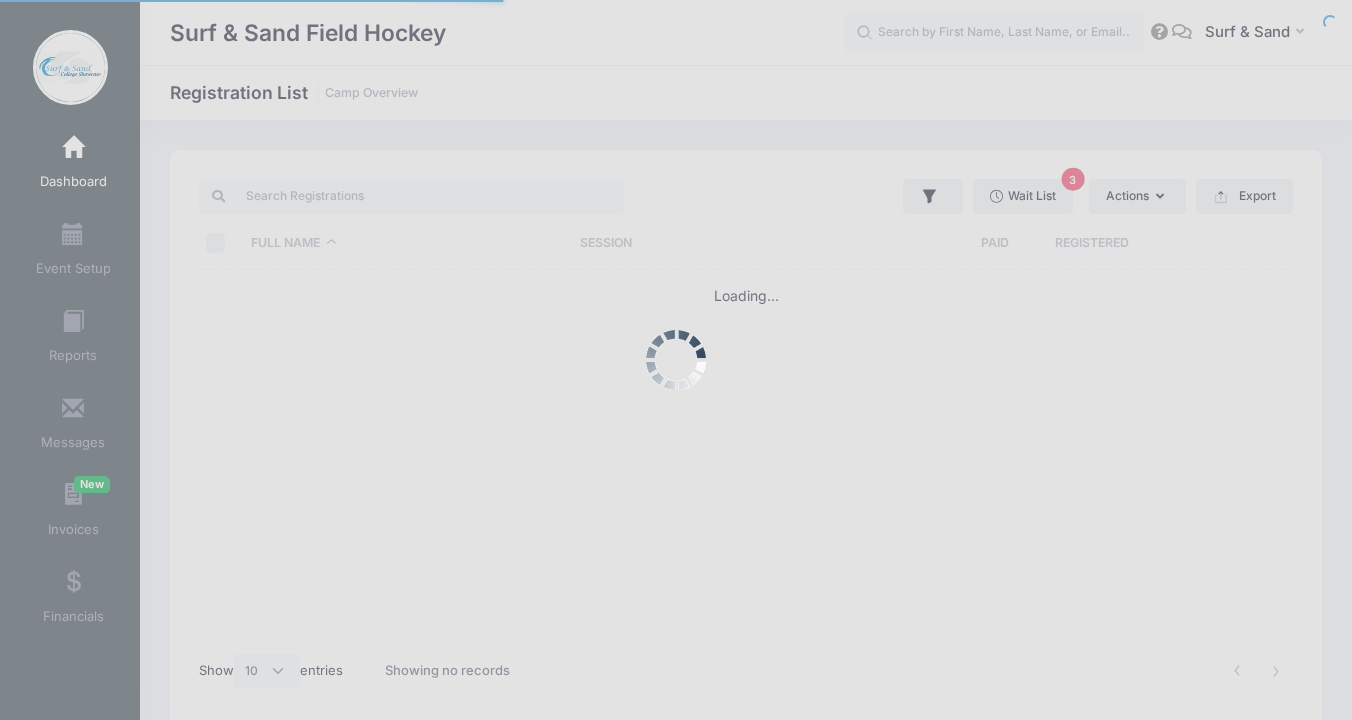 scroll, scrollTop: 0, scrollLeft: 0, axis: both 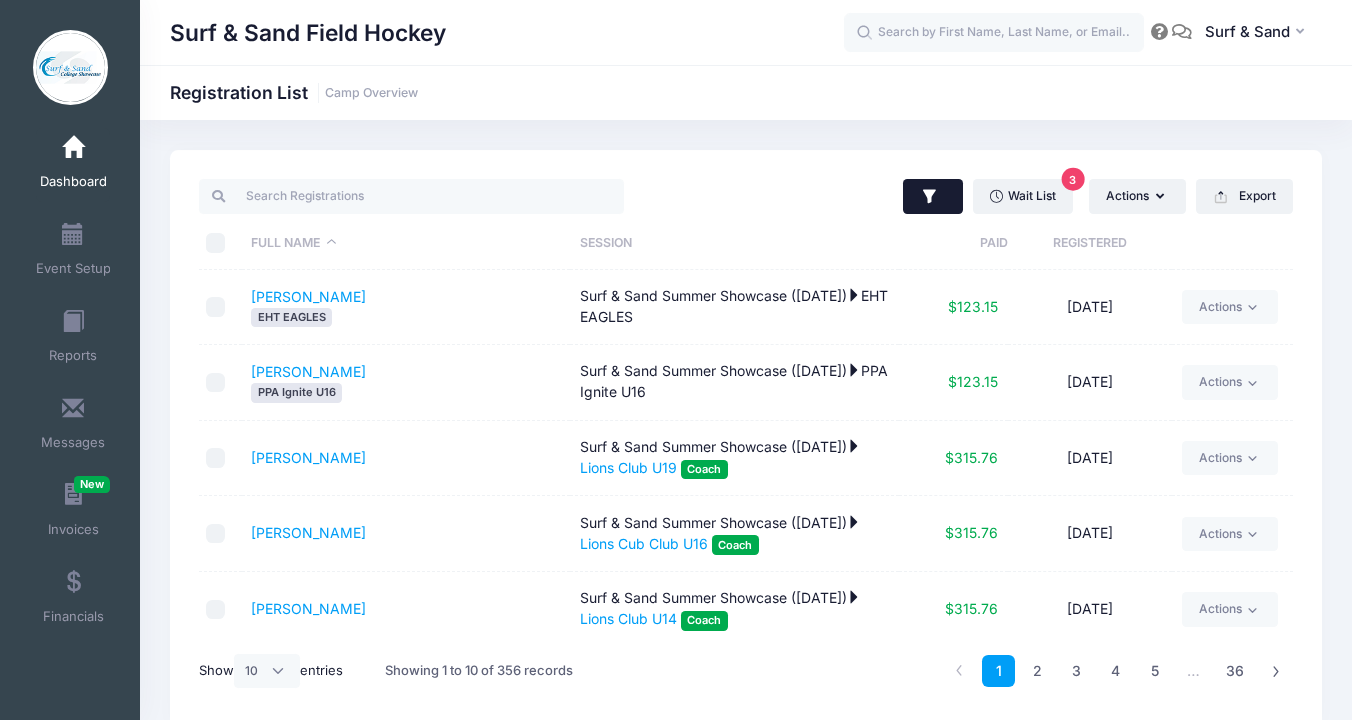 click 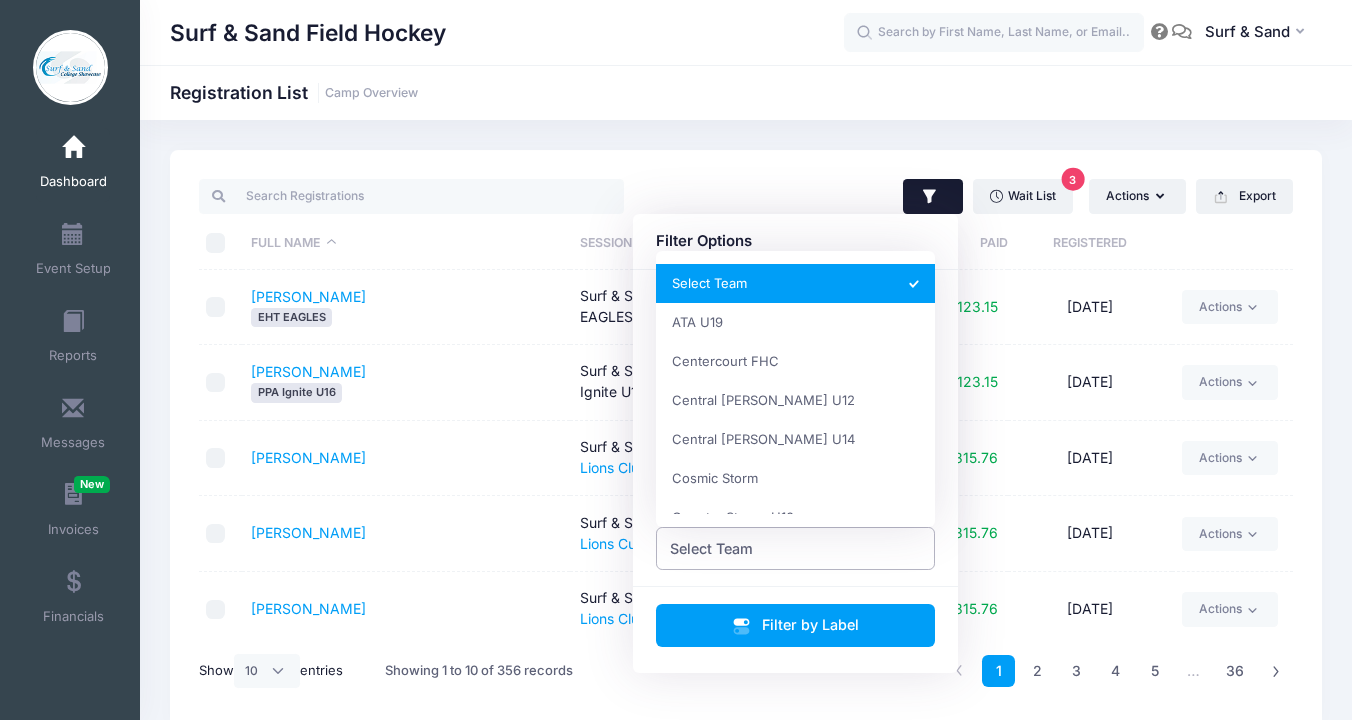 click on "Select Team" at bounding box center (796, 548) 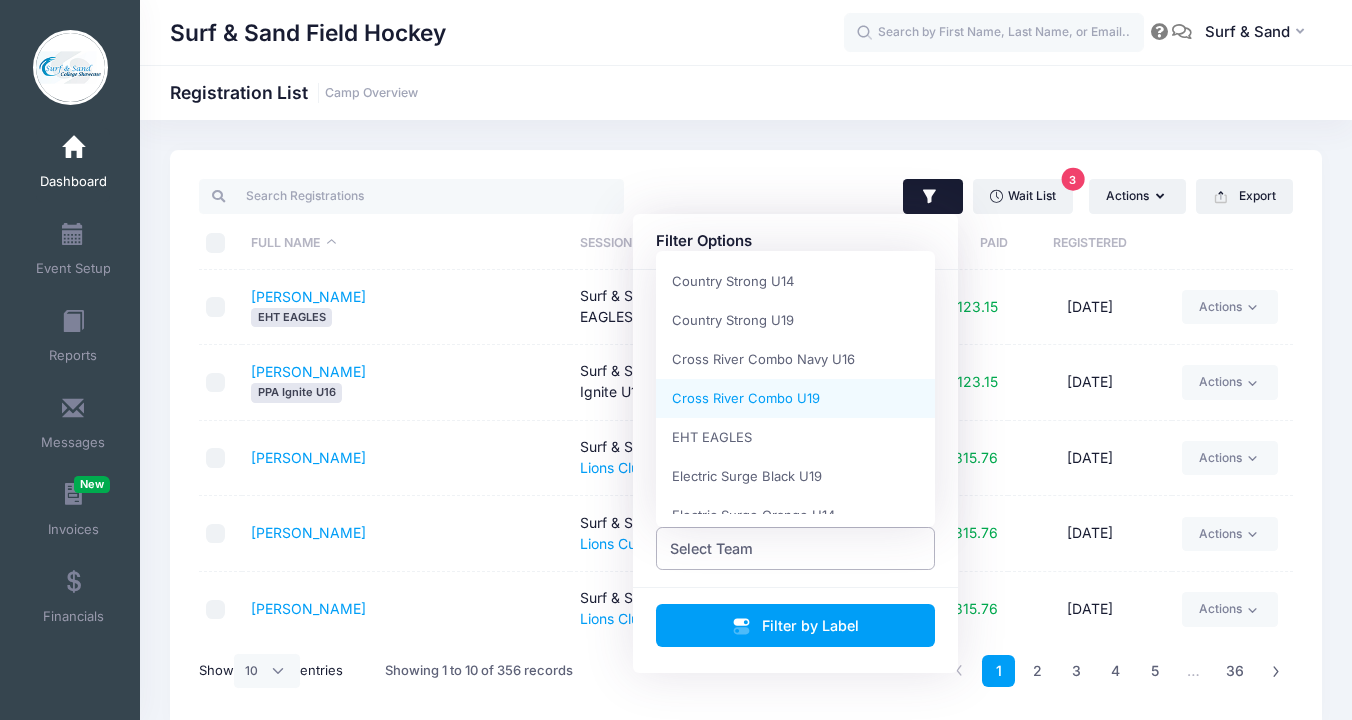 scroll, scrollTop: 296, scrollLeft: 0, axis: vertical 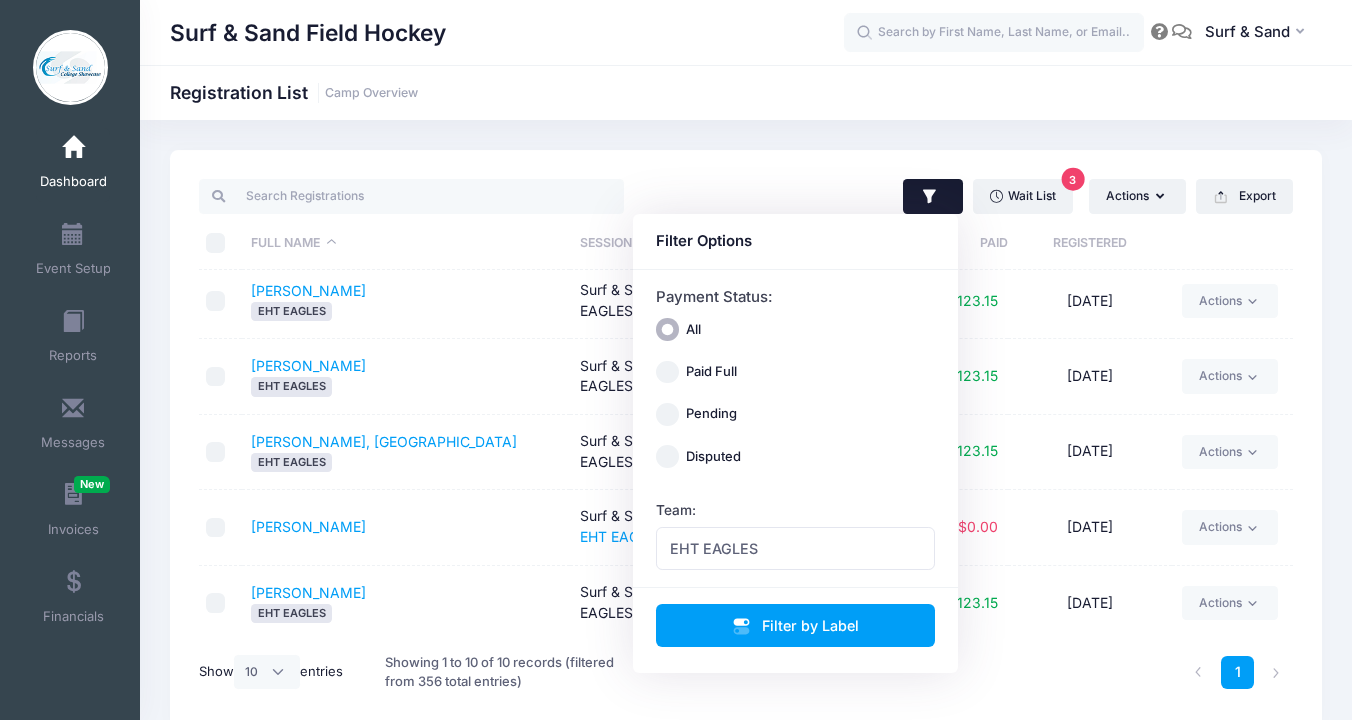 click on "Troster, Kristi" at bounding box center (406, 528) 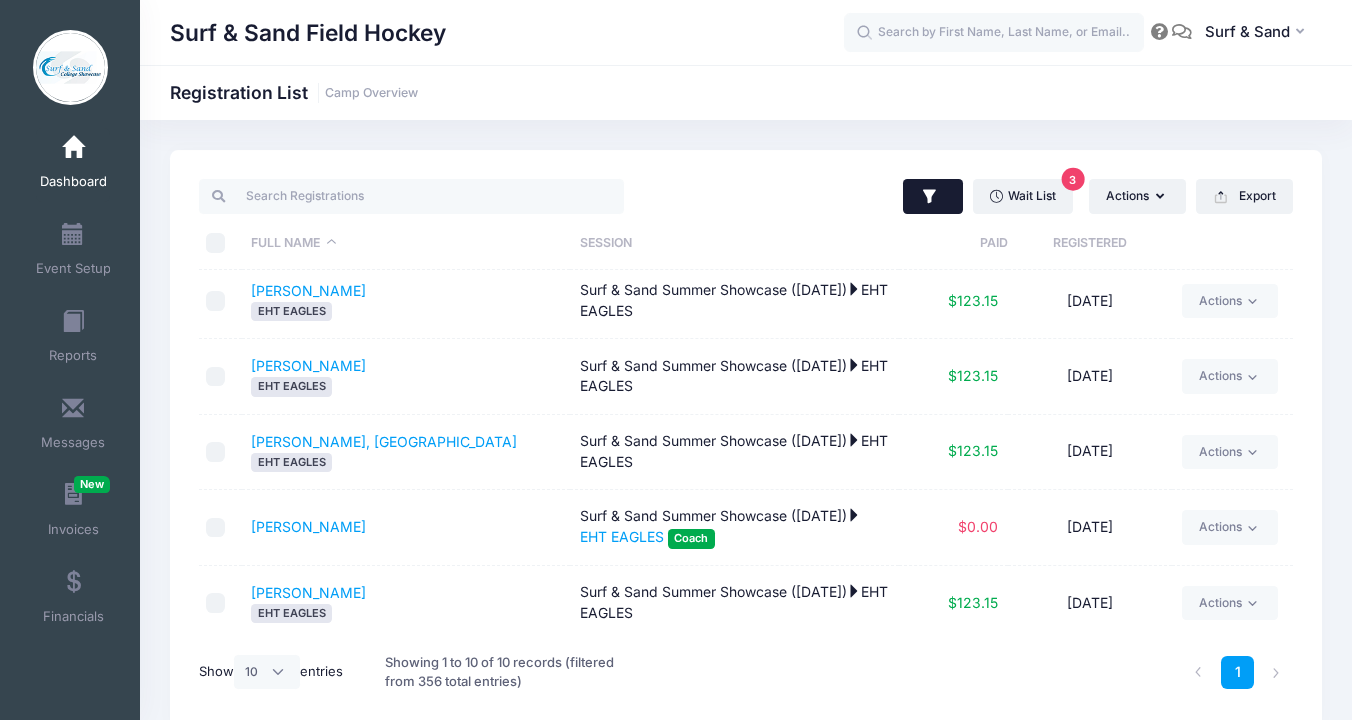 click at bounding box center (933, 197) 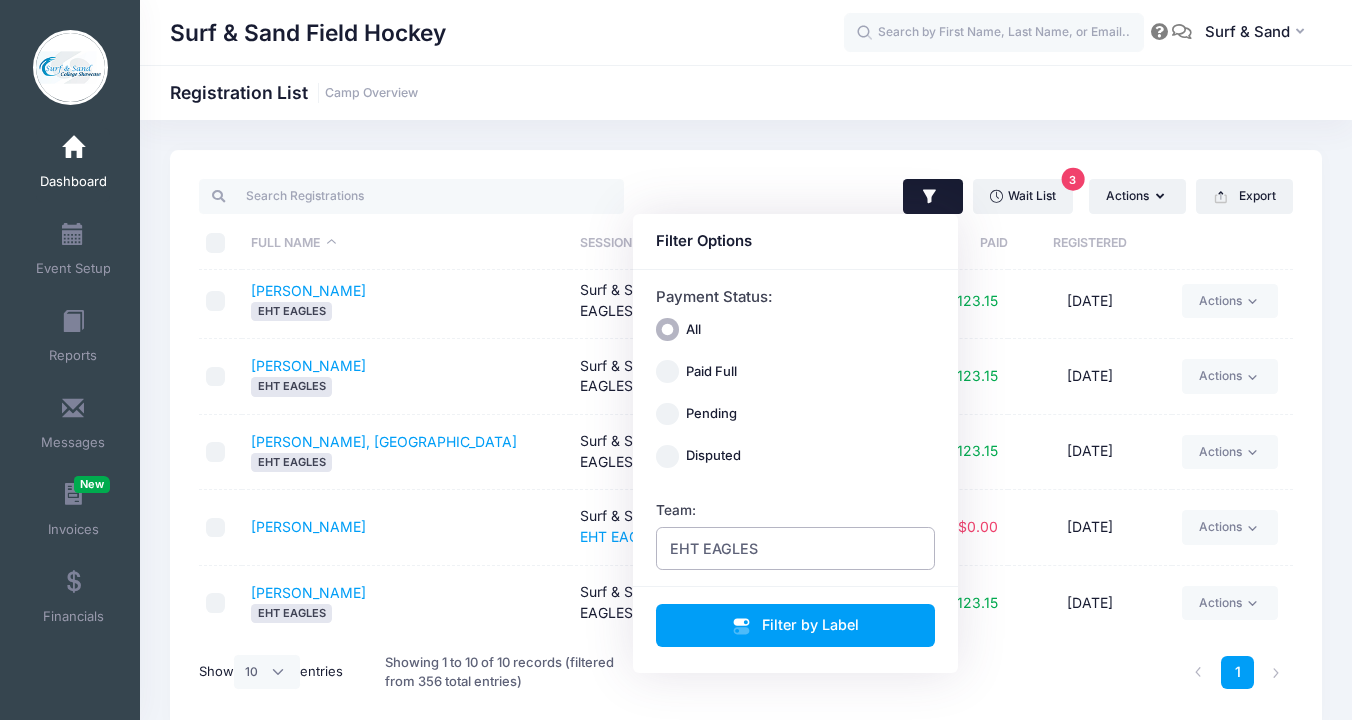 click on "EHT EAGLES" at bounding box center (796, 548) 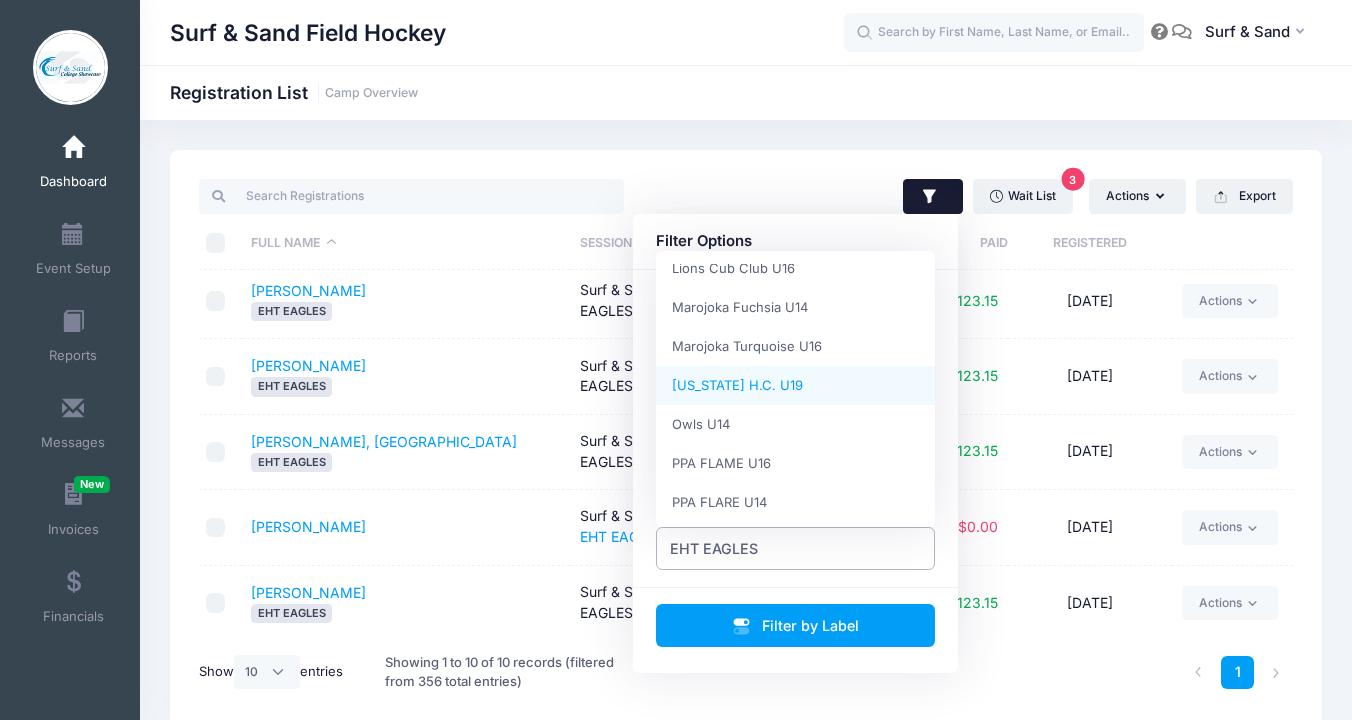 scroll, scrollTop: 920, scrollLeft: 0, axis: vertical 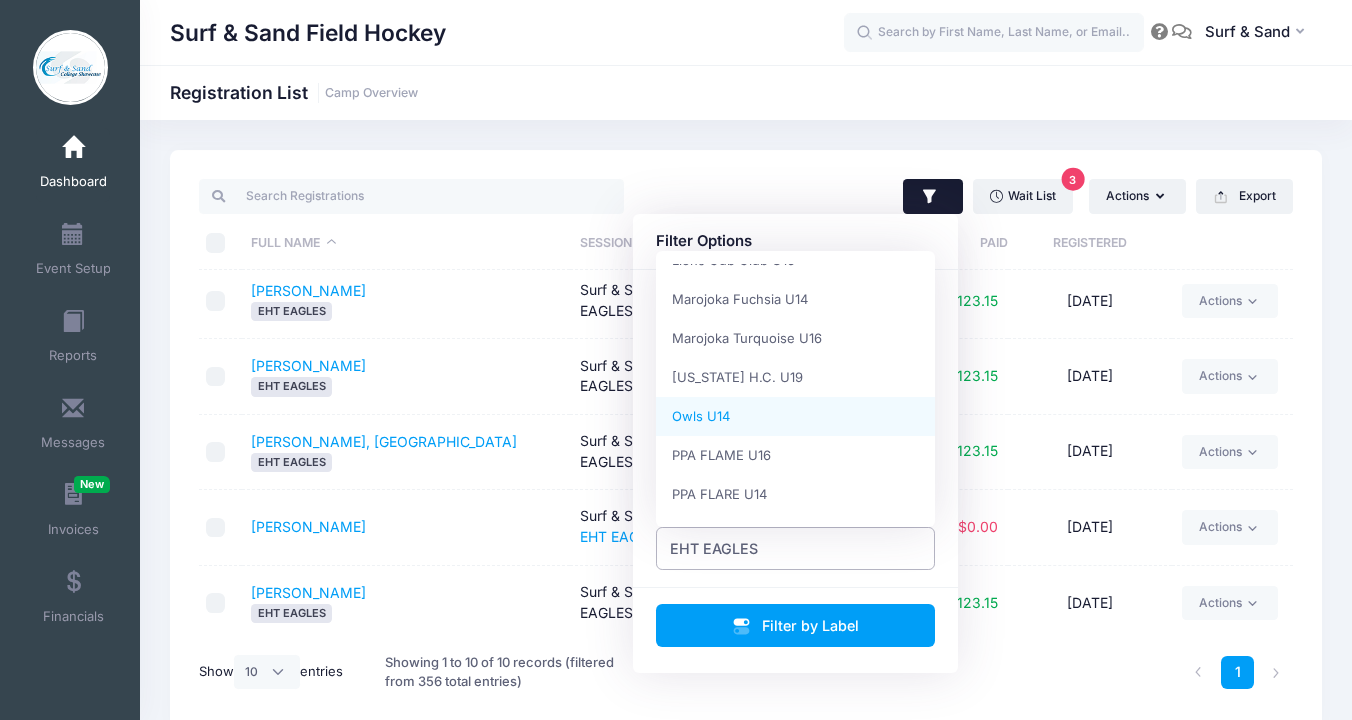 select on "Owls U14" 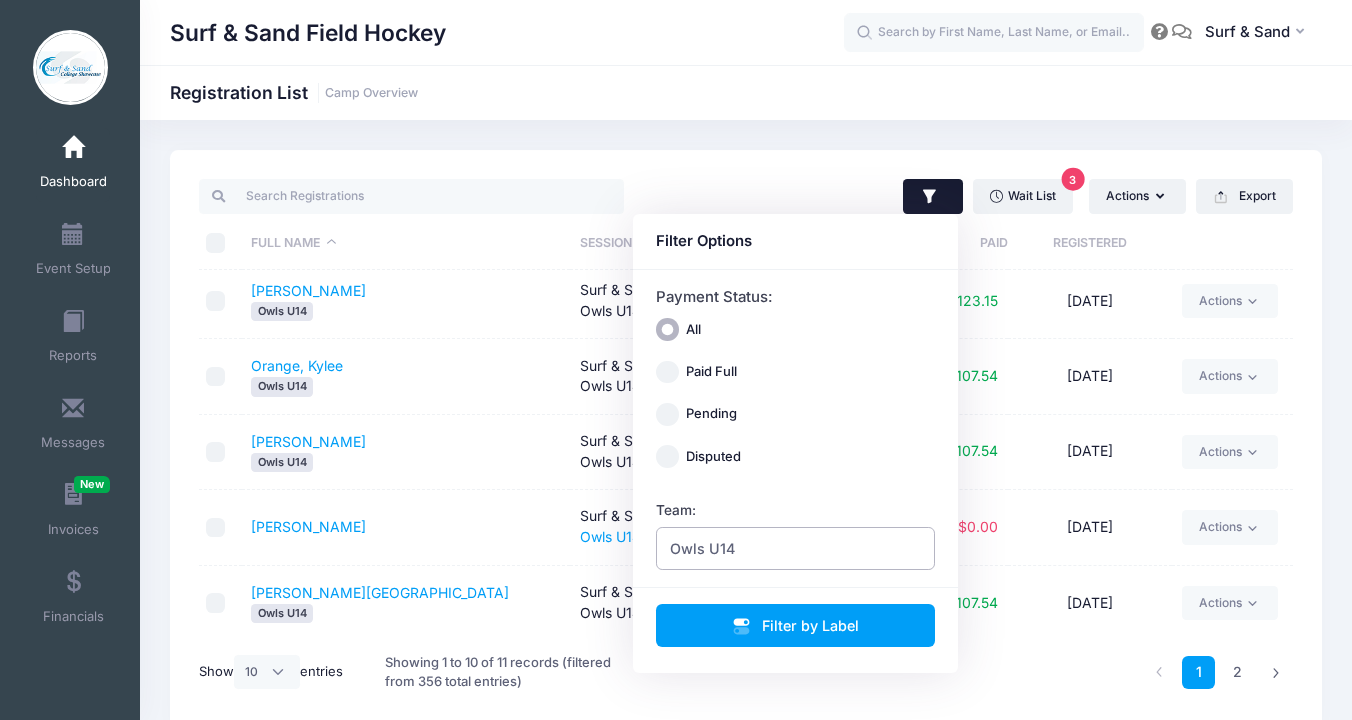scroll, scrollTop: 0, scrollLeft: 0, axis: both 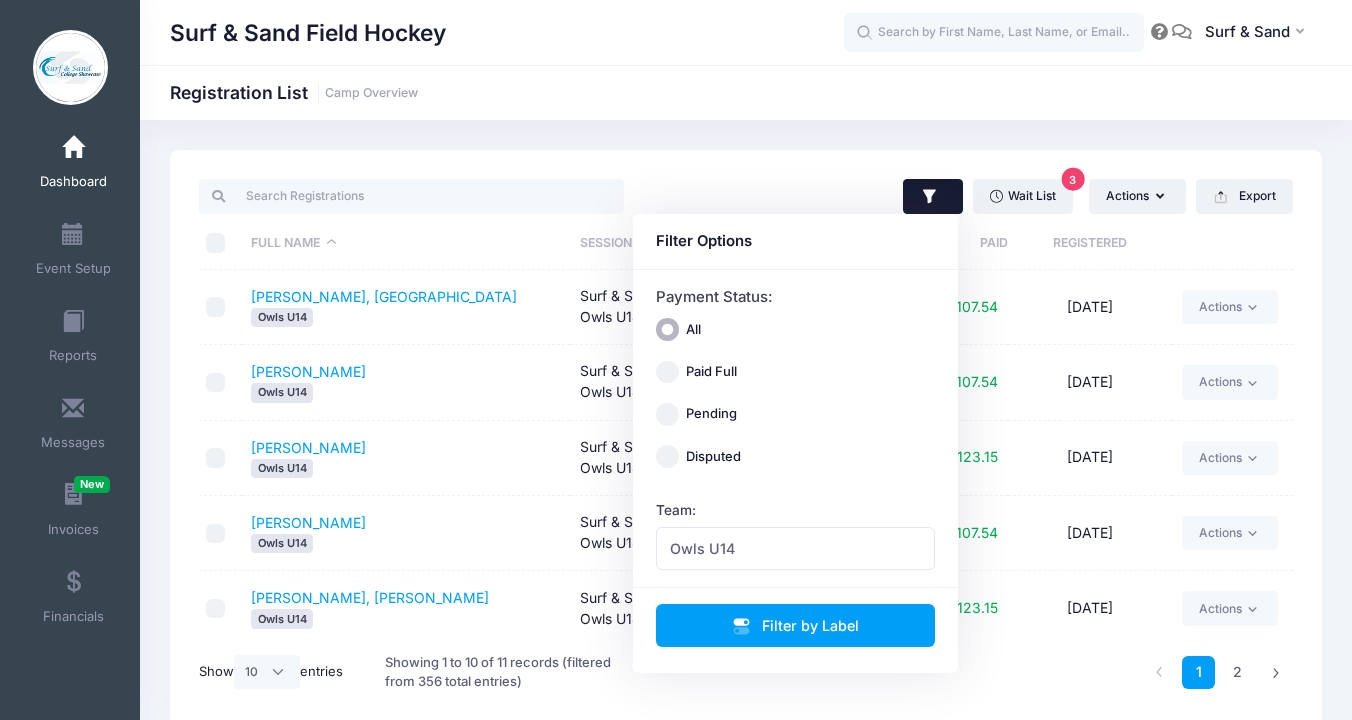 click on "Owls U14" at bounding box center (405, 543) 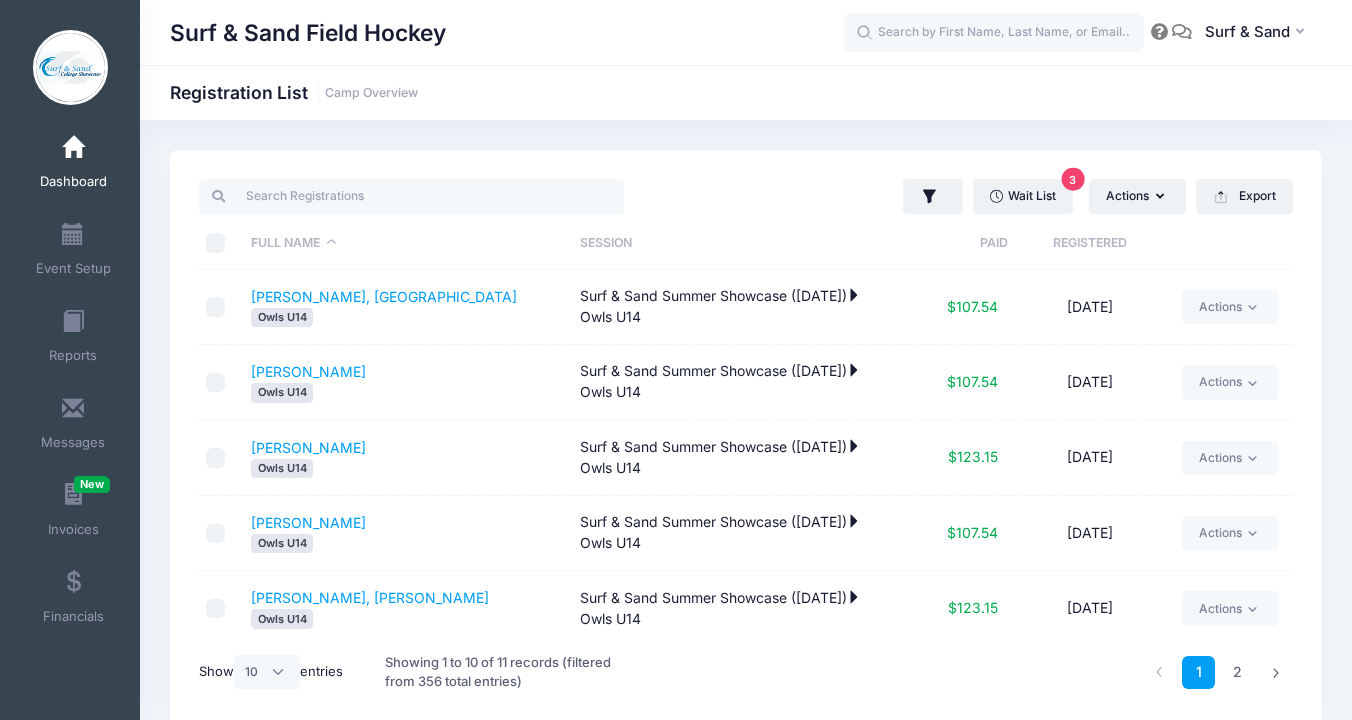 scroll, scrollTop: 384, scrollLeft: 0, axis: vertical 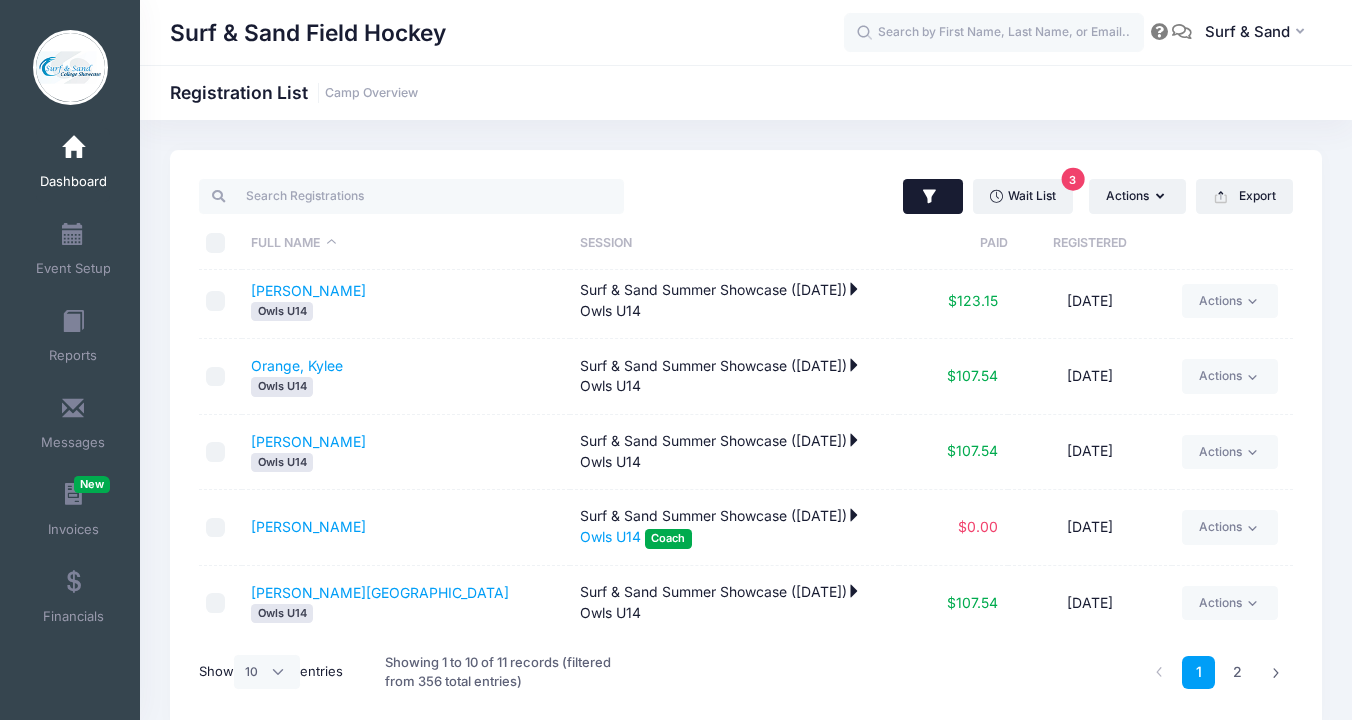 click at bounding box center [933, 197] 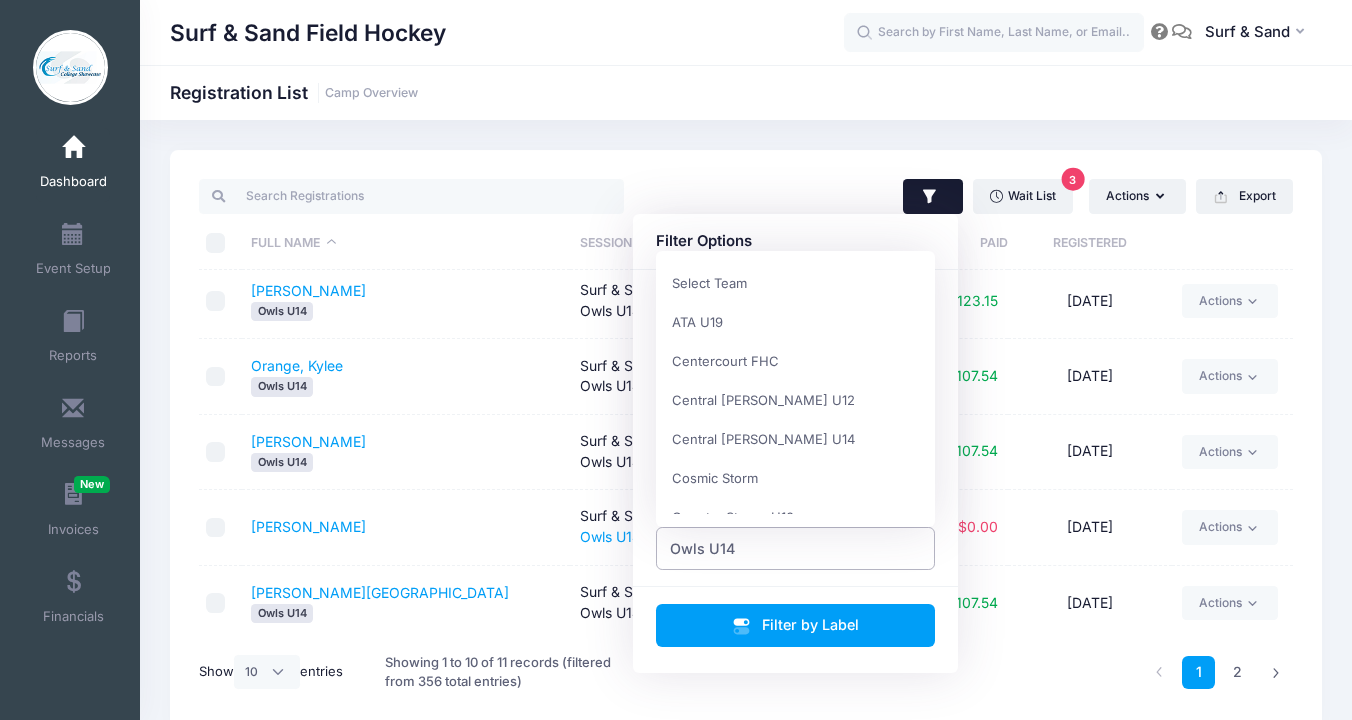 click on "Owls U14" at bounding box center [796, 548] 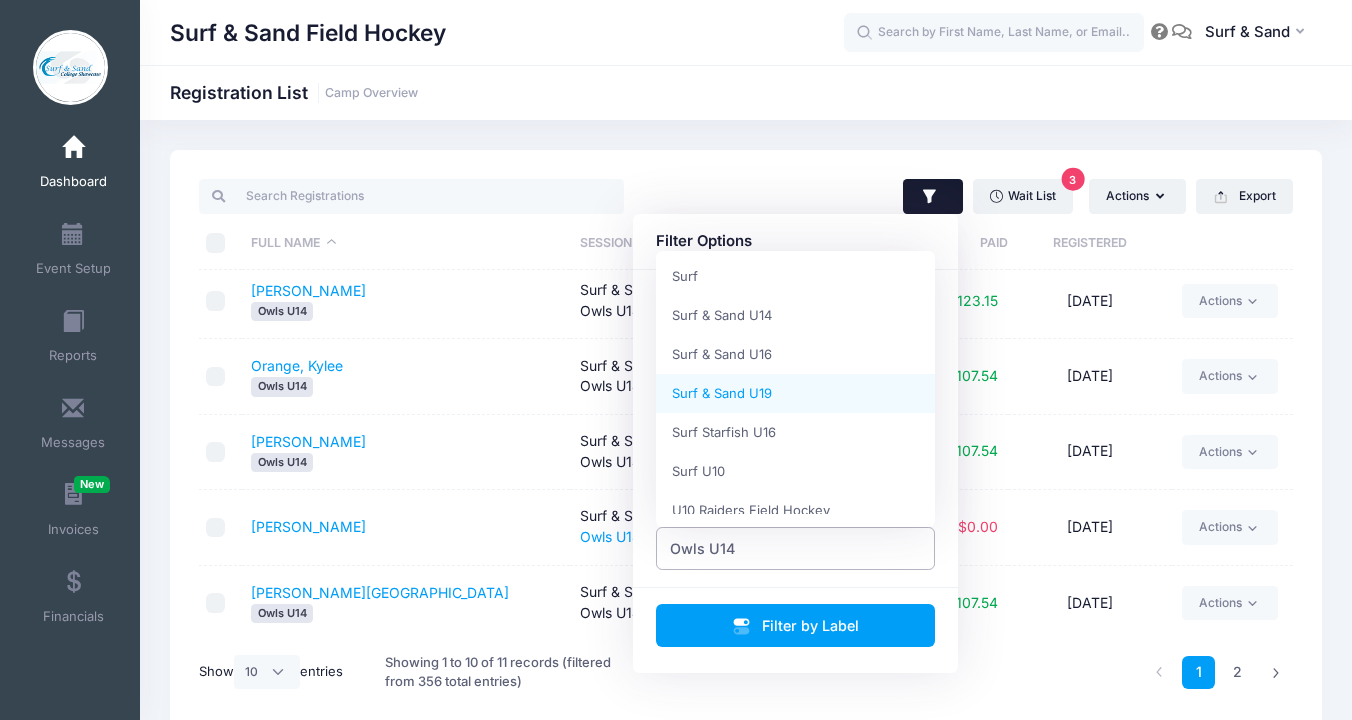scroll, scrollTop: 1661, scrollLeft: 0, axis: vertical 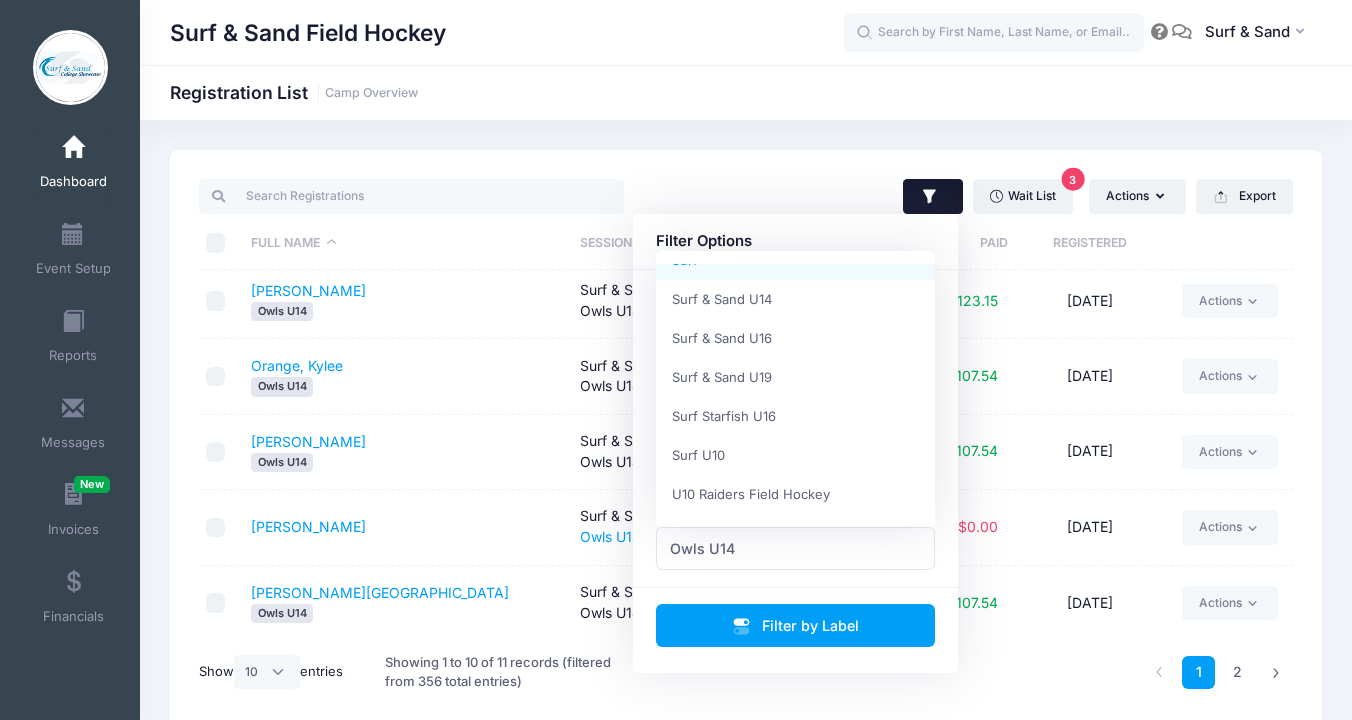 click on "Surf & Sand Field Hockey
Registration List
Camp Overview" at bounding box center (746, 93) 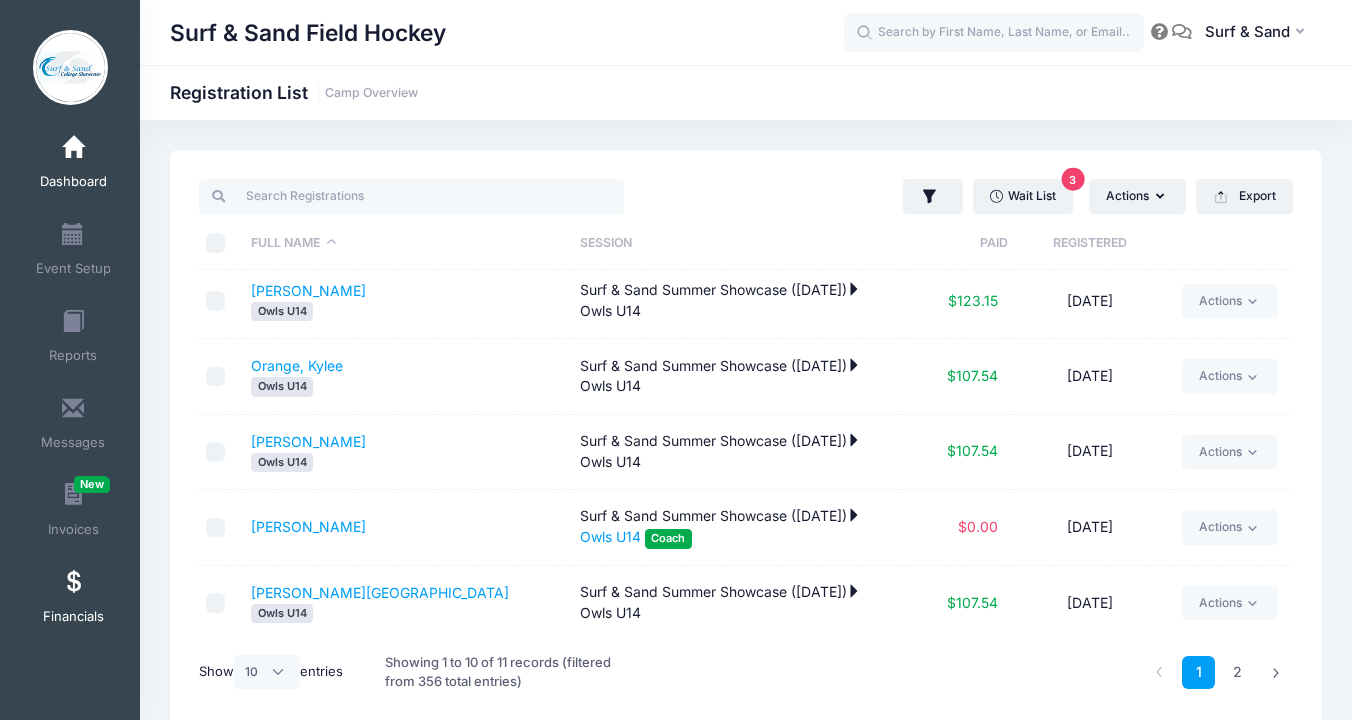click on "Financials" at bounding box center (73, 600) 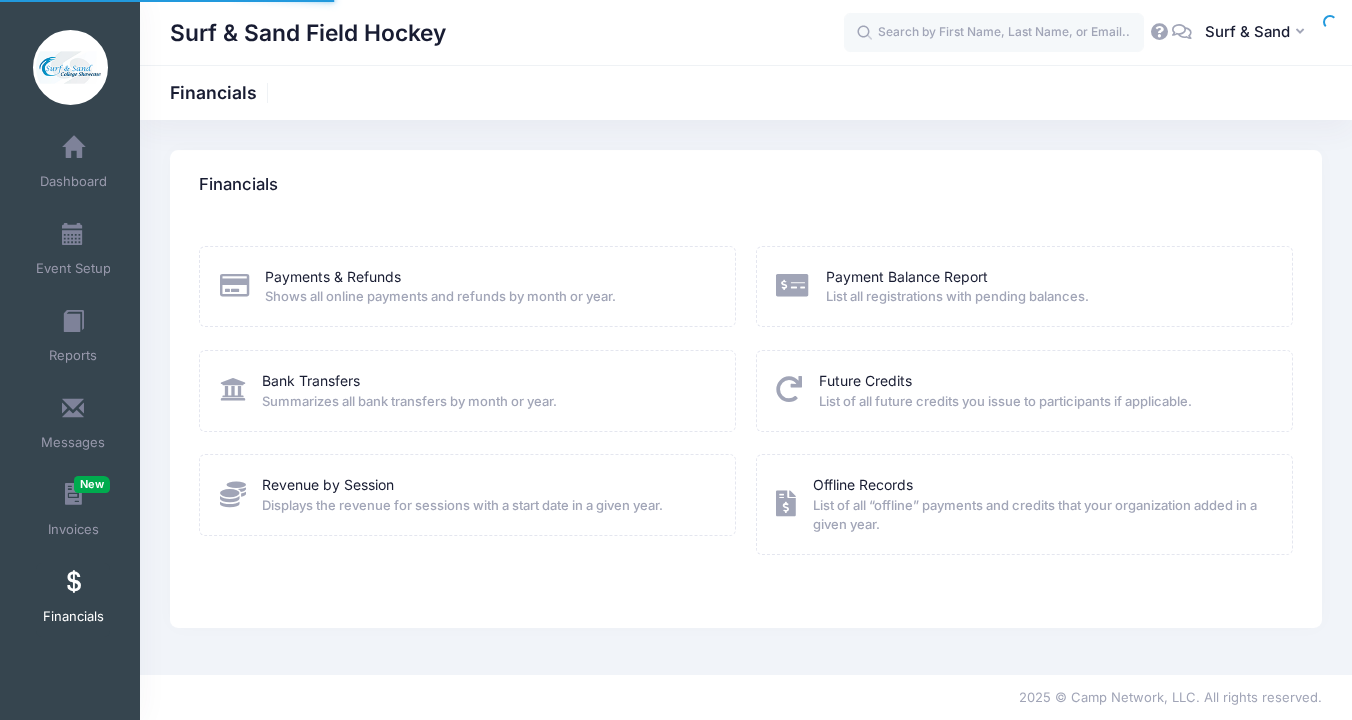 scroll, scrollTop: 0, scrollLeft: 0, axis: both 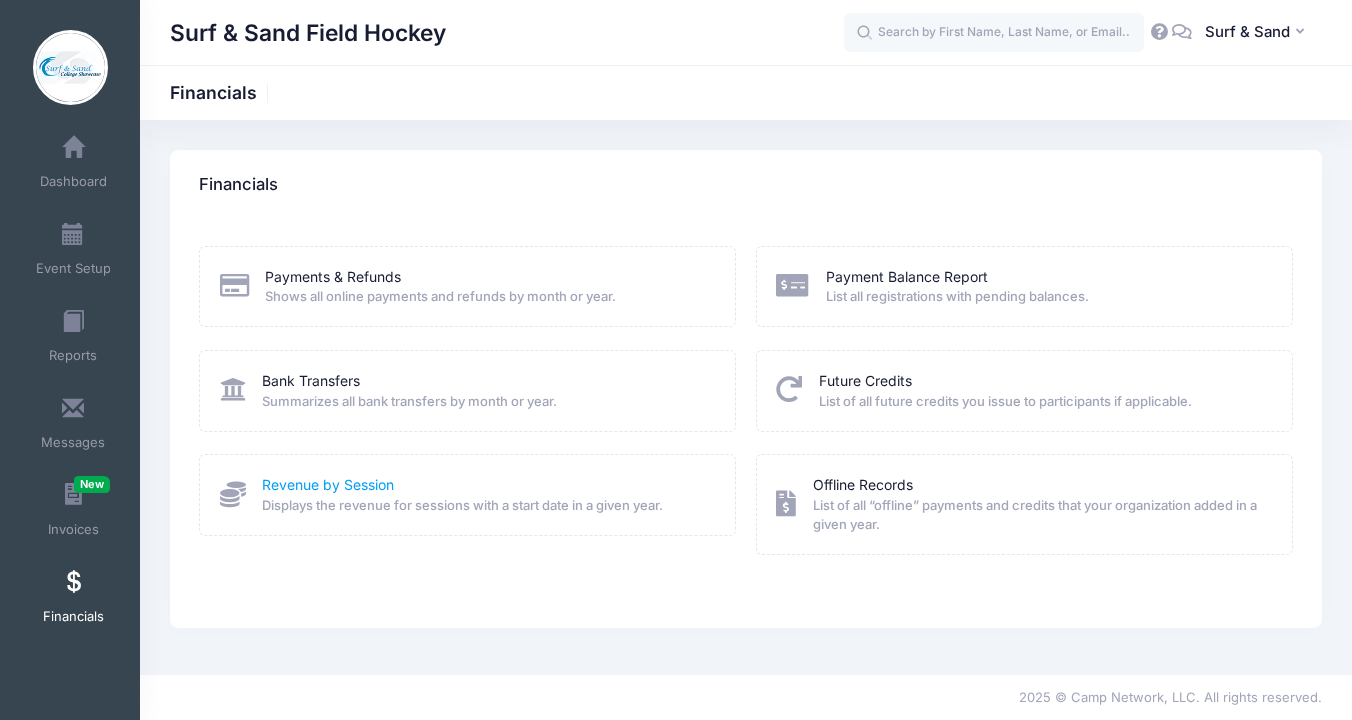 click on "Revenue by Session" at bounding box center [328, 484] 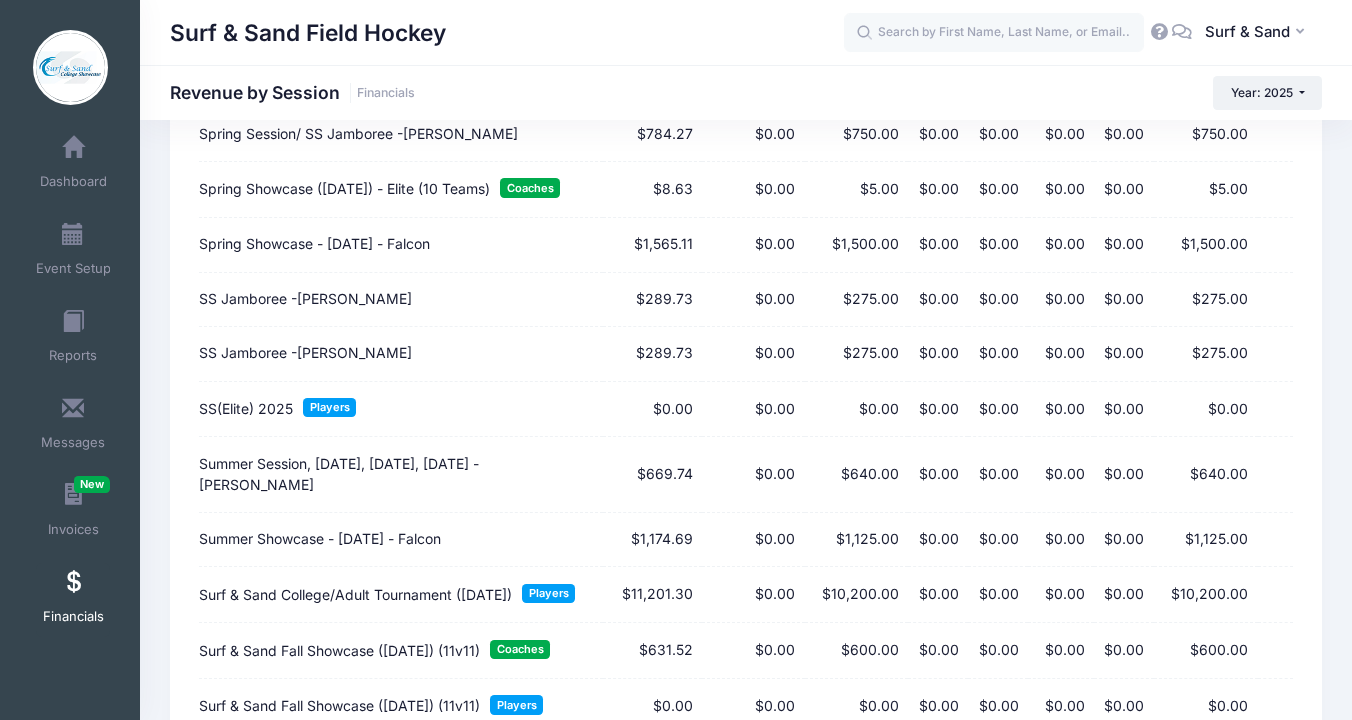 scroll, scrollTop: 1692, scrollLeft: 0, axis: vertical 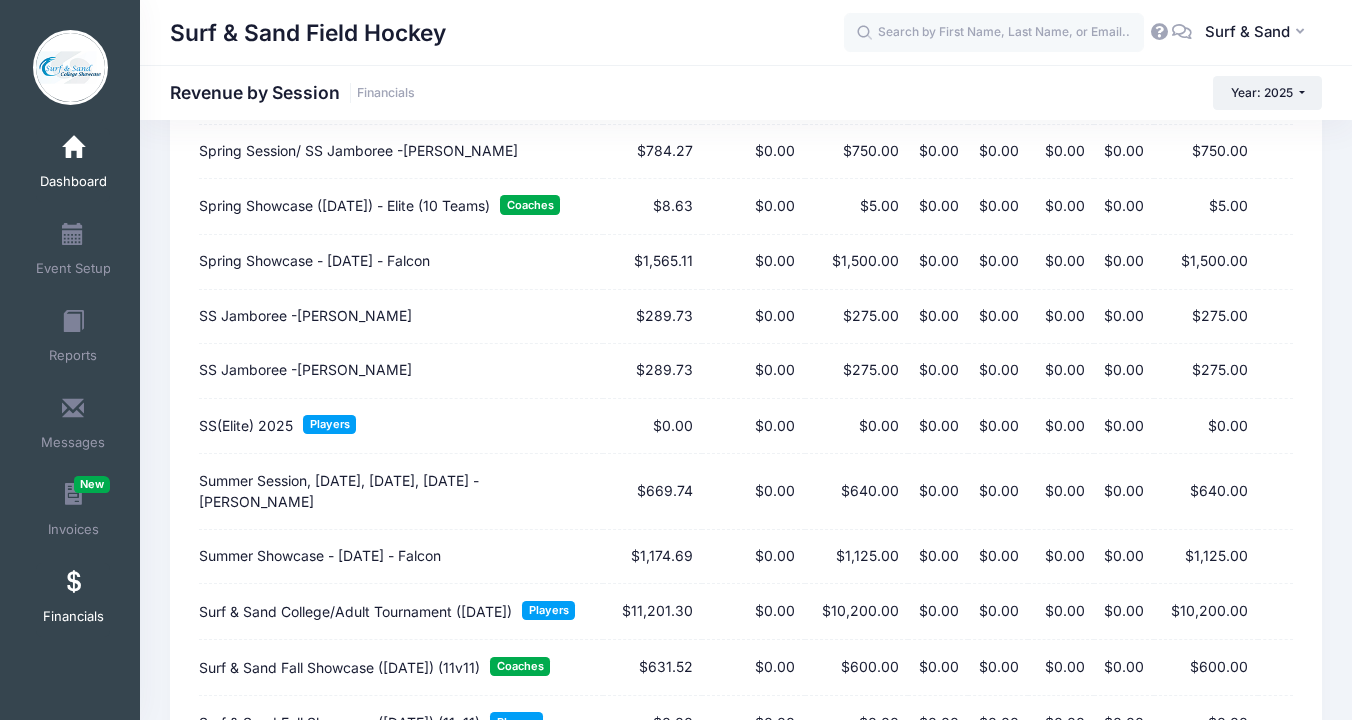 click on "Dashboard" at bounding box center [73, 165] 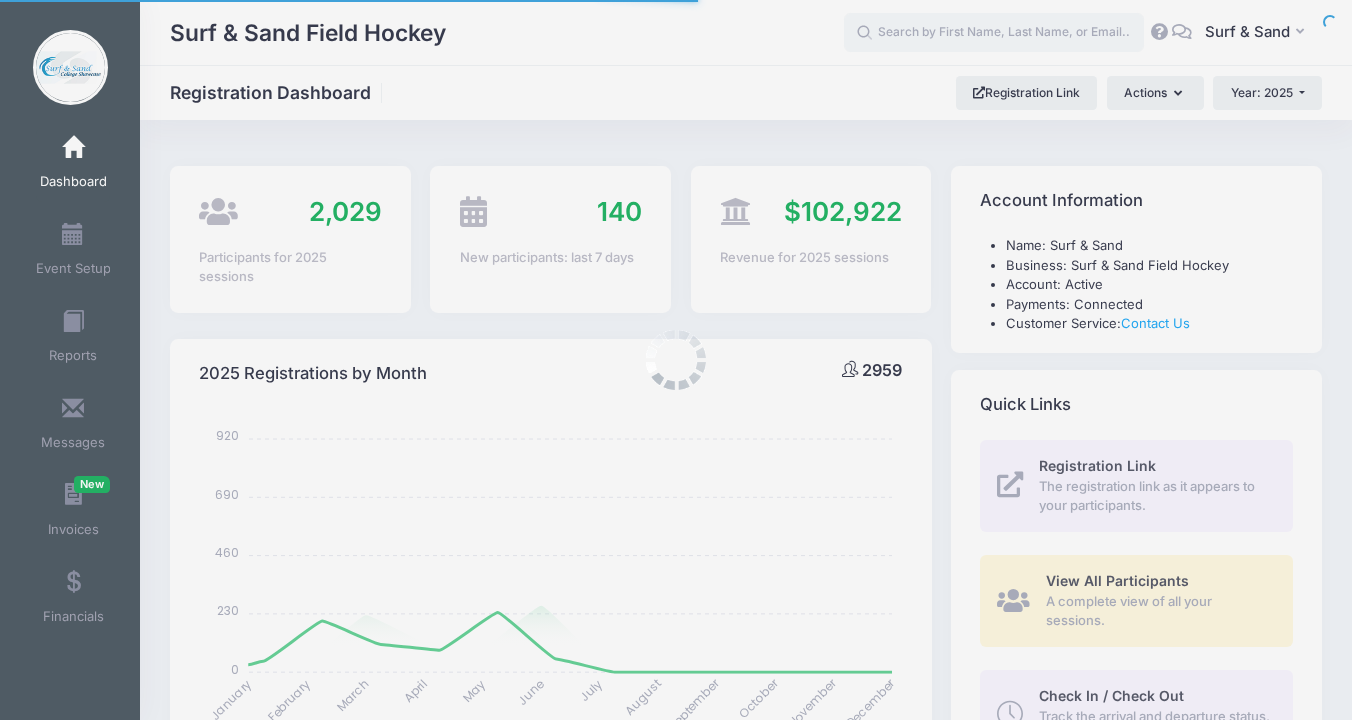 select 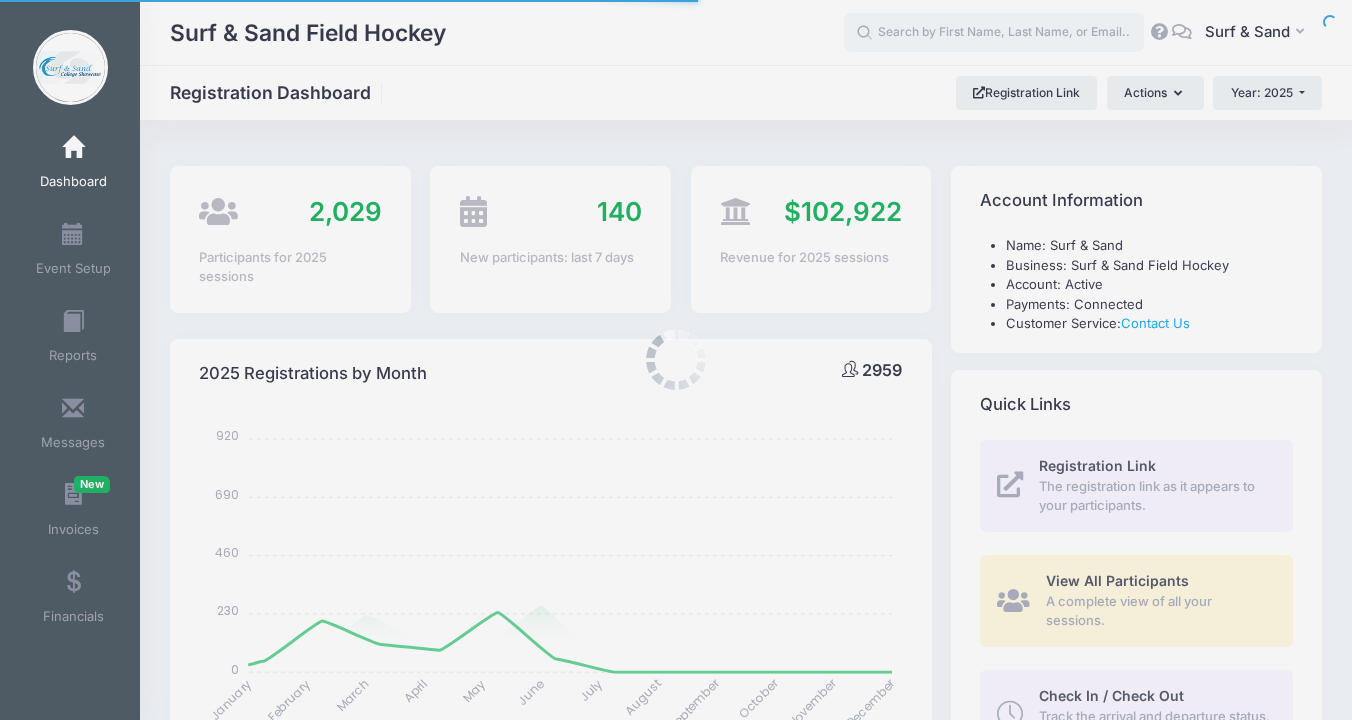 scroll, scrollTop: 0, scrollLeft: 0, axis: both 